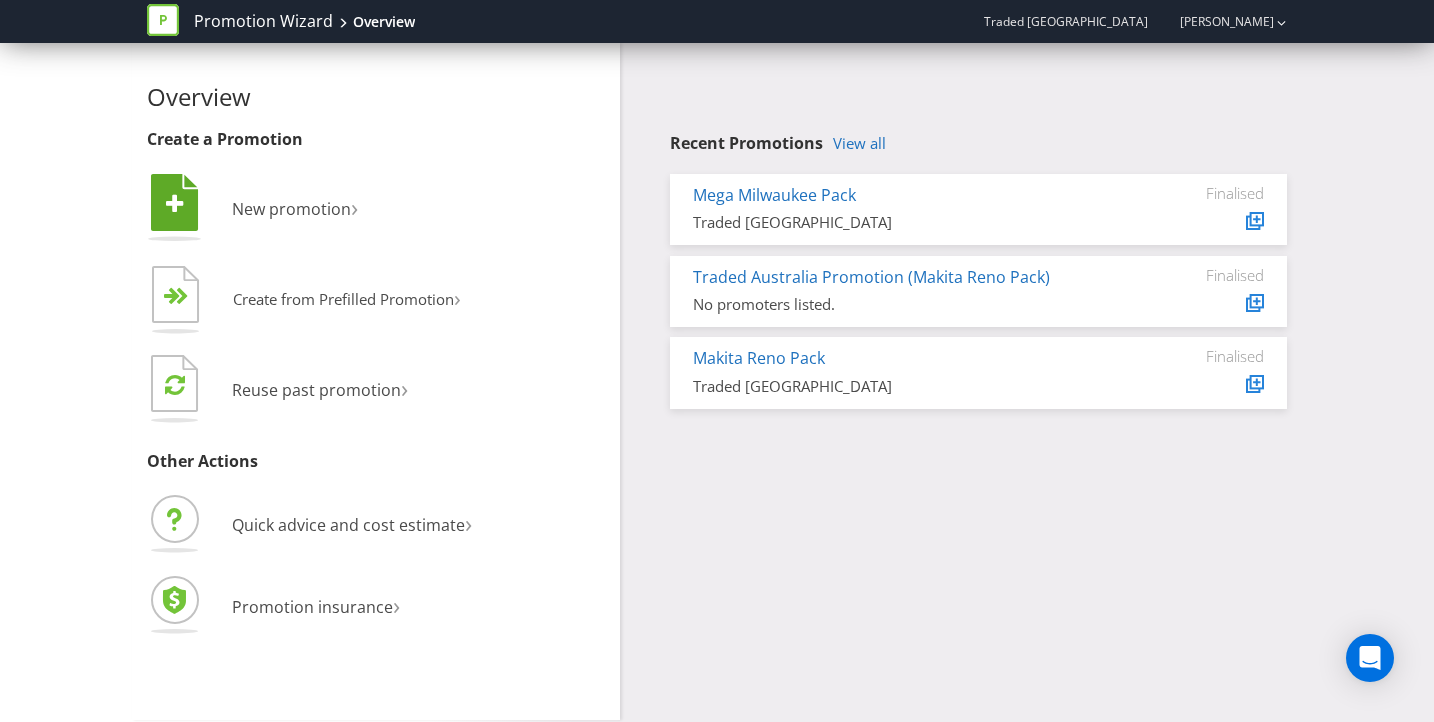 scroll, scrollTop: 0, scrollLeft: 0, axis: both 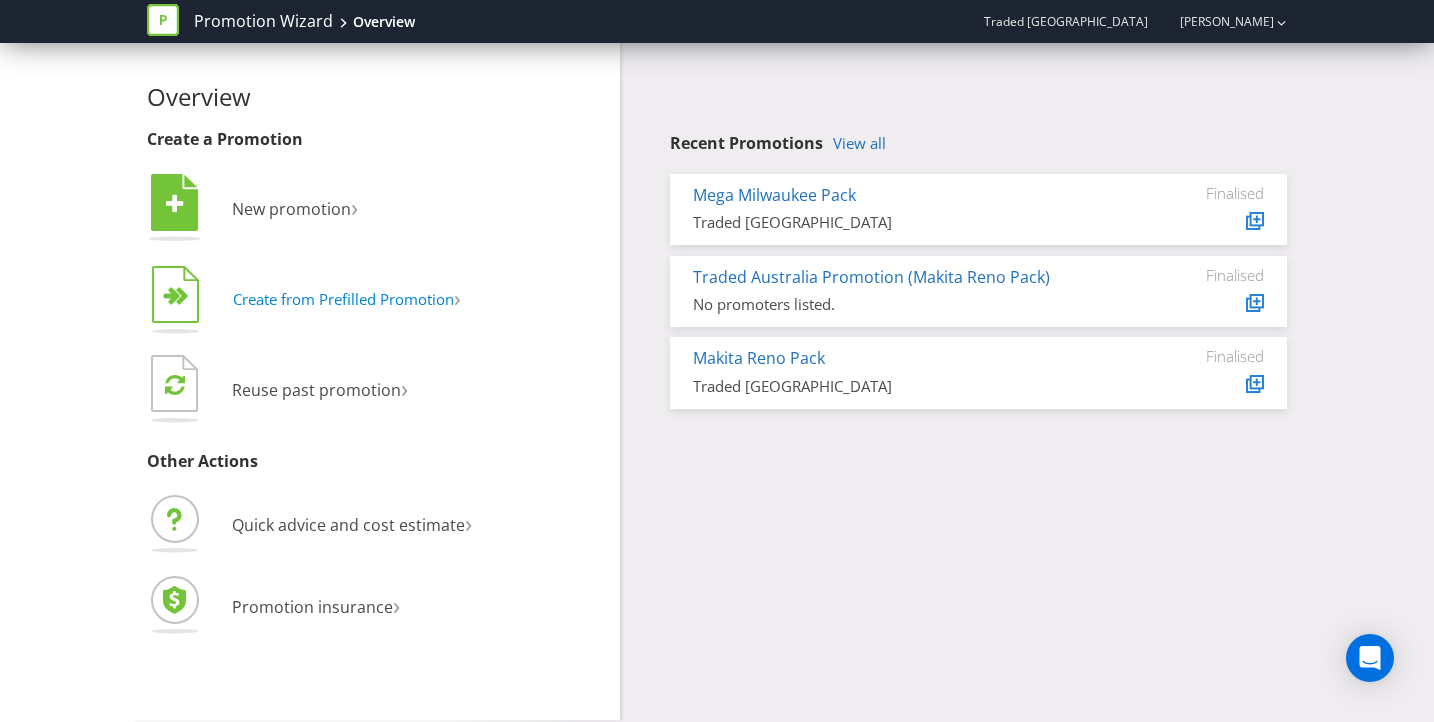 click on "Create from Prefilled Promotion" at bounding box center [343, 299] 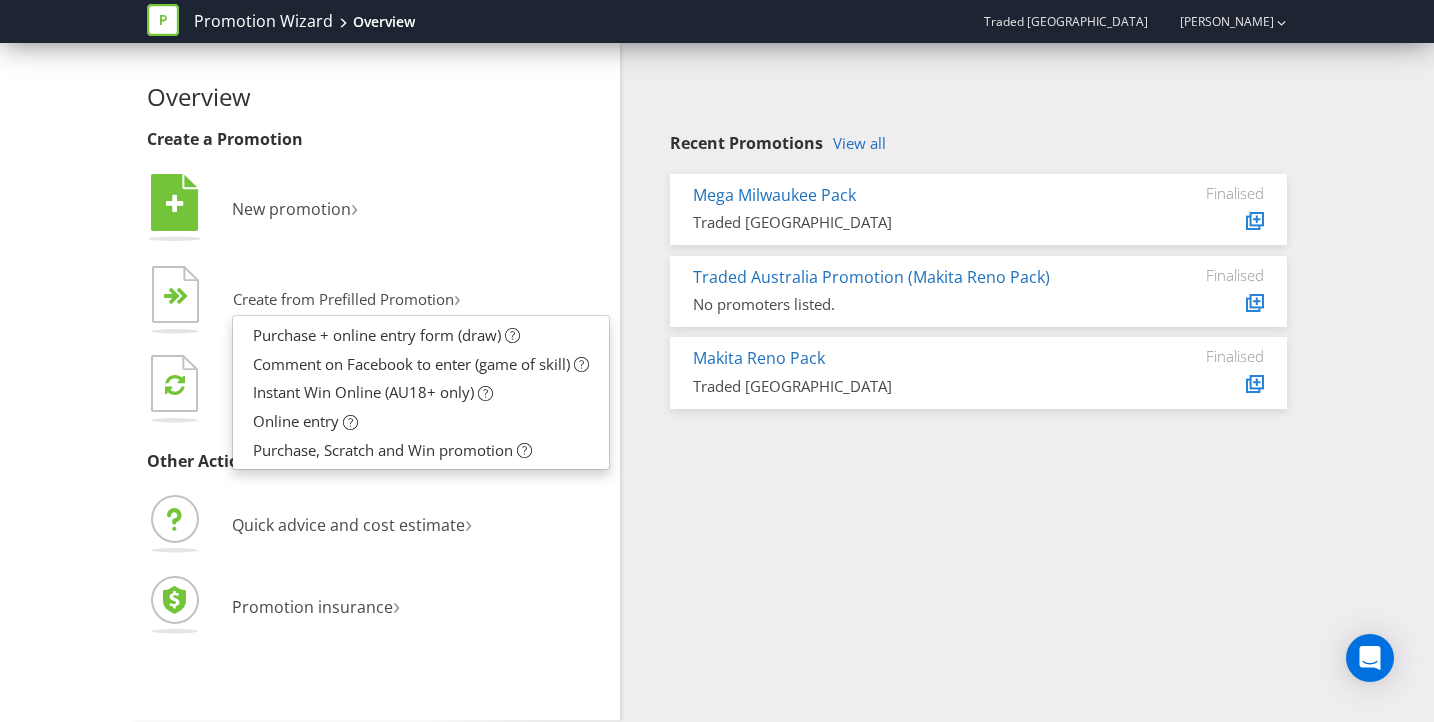 click on " New promotion  ›   Create from Prefilled Promotion  › Purchase + online entry form (draw)   Comment on Facebook to enter (game of skill)   Instant Win Online (AU18+ only)   Online entry   Purchase, Scratch and Win promotion    Reuse past promotion  ›" at bounding box center [376, 301] 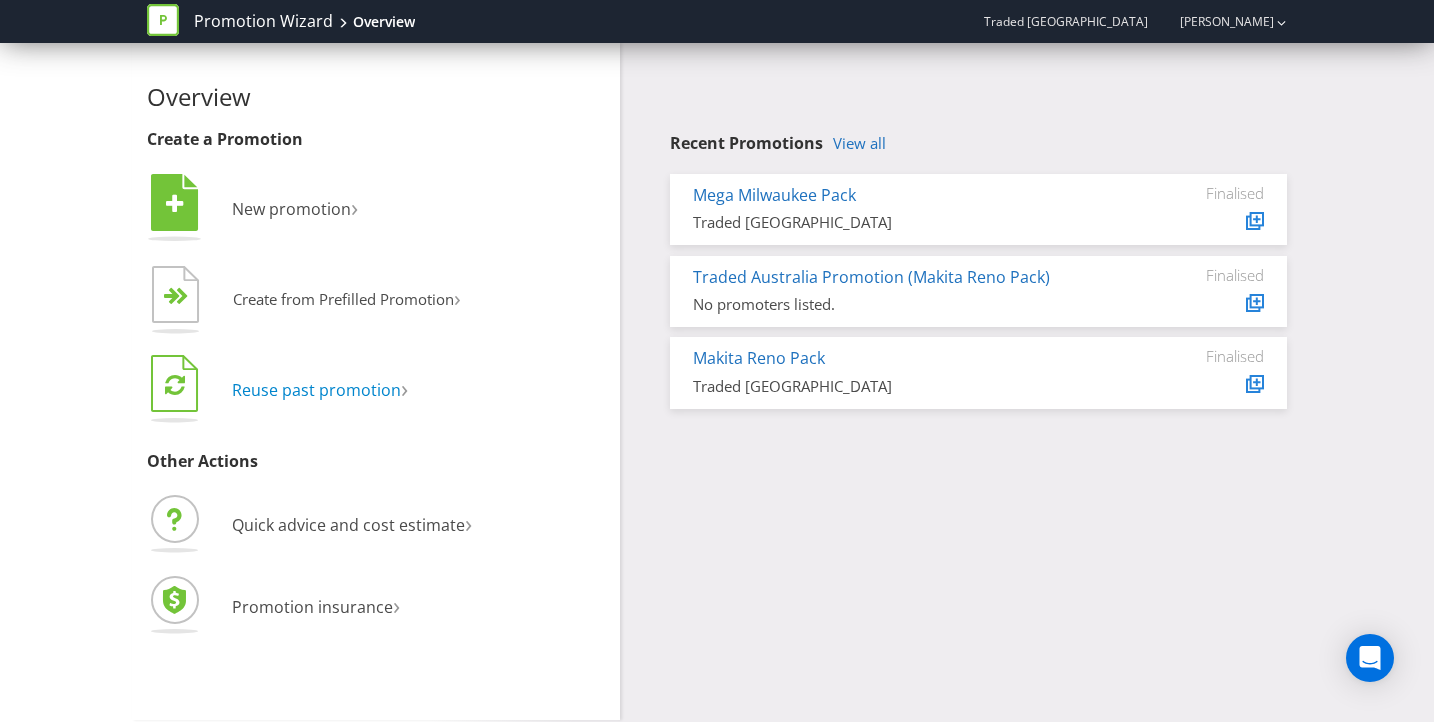 click on "Reuse past promotion" at bounding box center (316, 390) 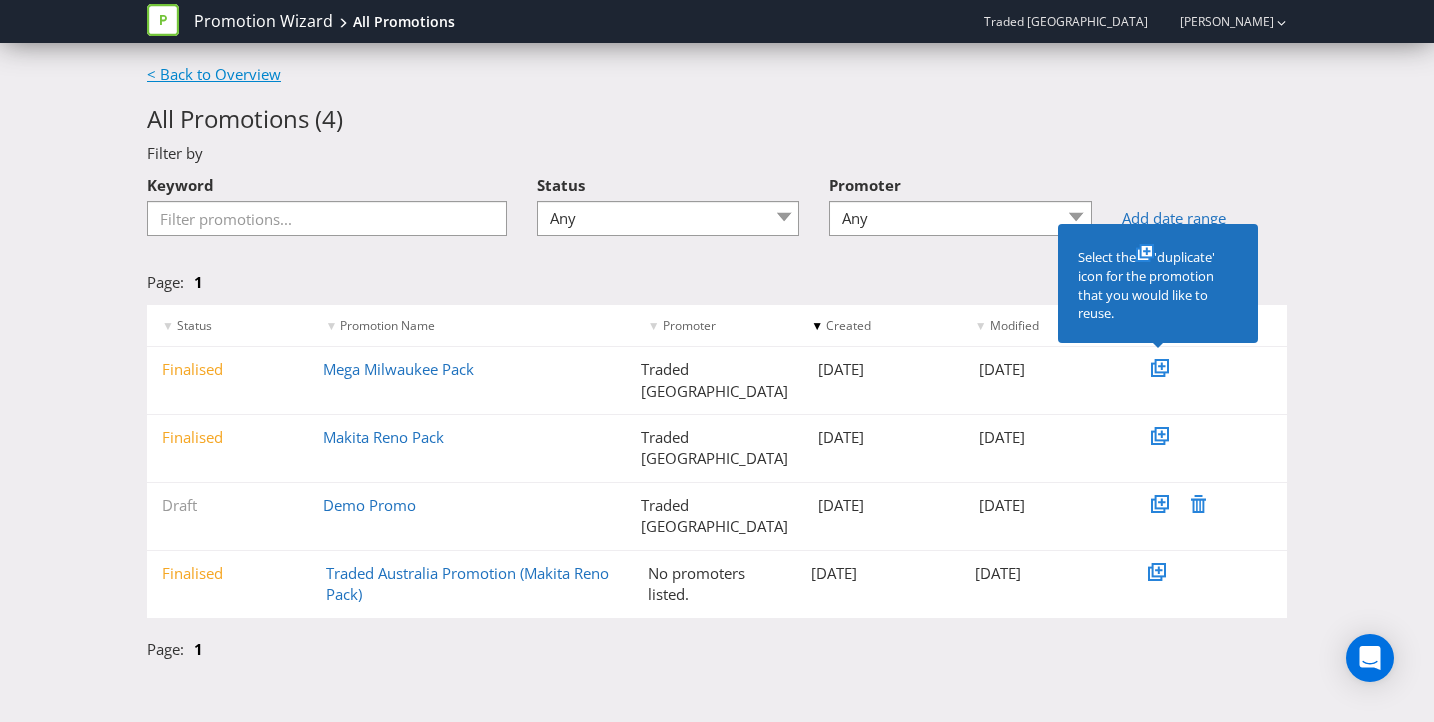 click on "< Back to Overview" at bounding box center [214, 74] 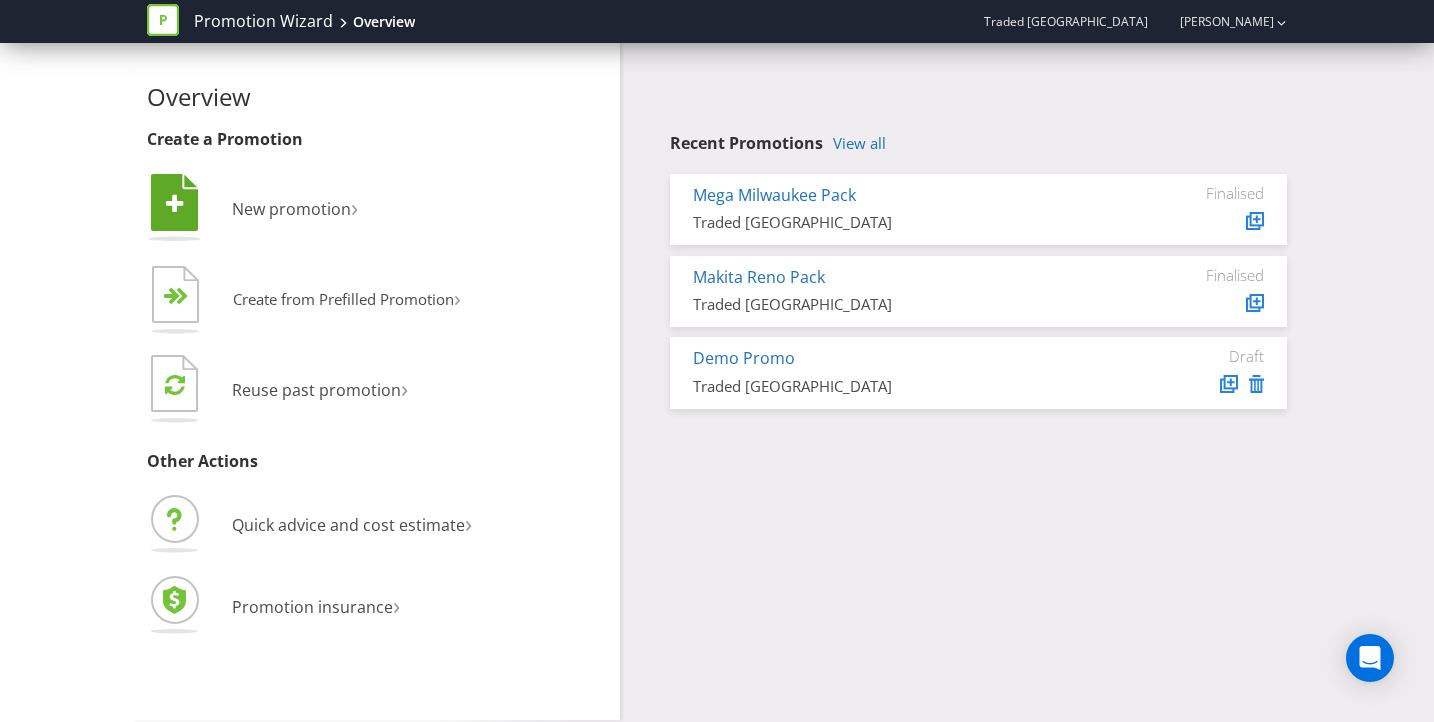 click on " New promotion  ›" at bounding box center (376, 210) 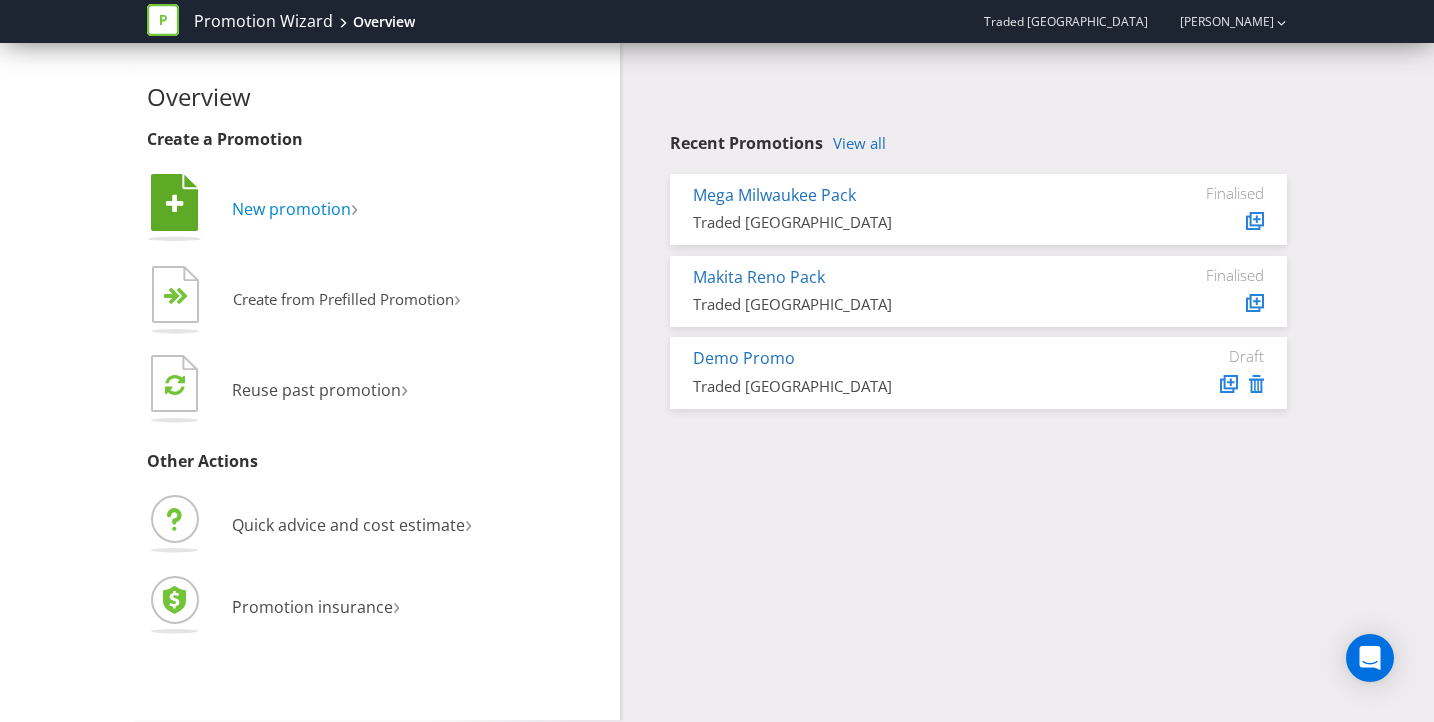 click on "New promotion" at bounding box center (291, 209) 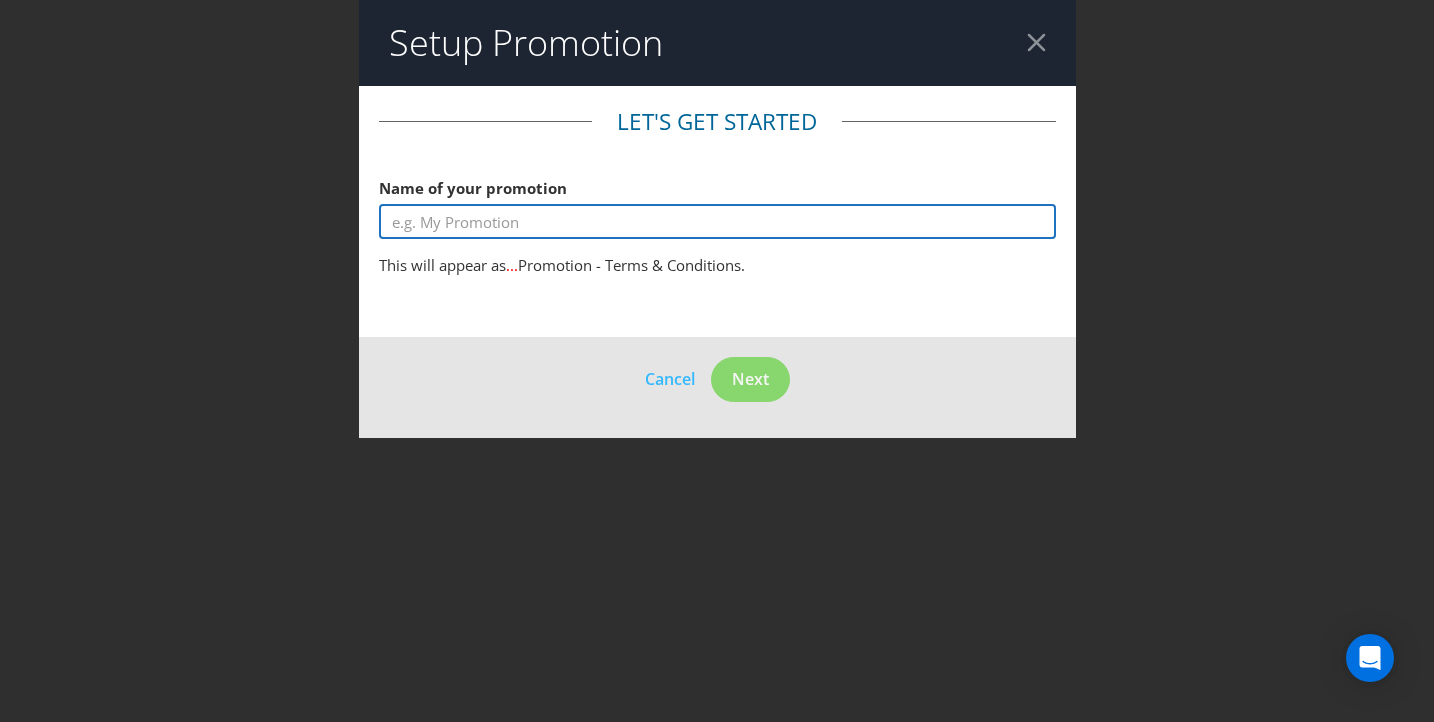 click at bounding box center [717, 221] 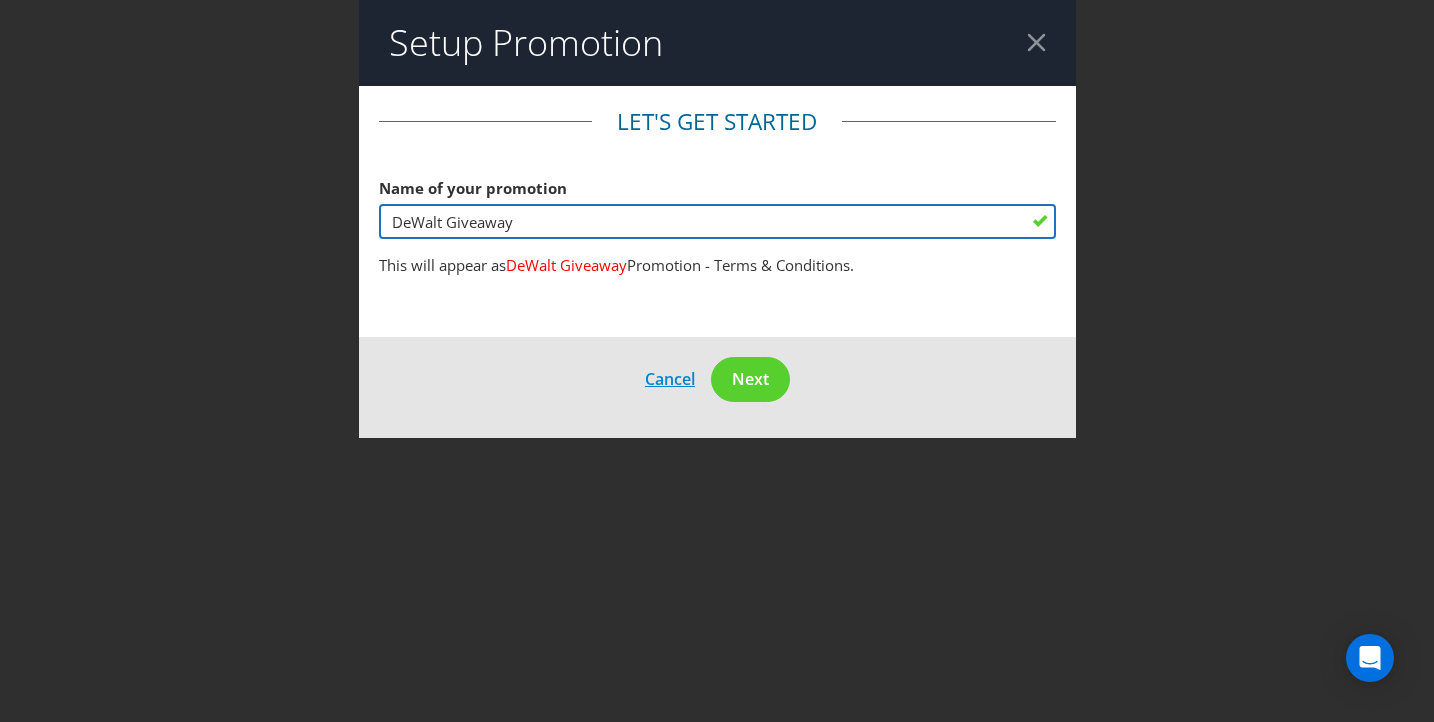 type on "DeWalt Giveaway" 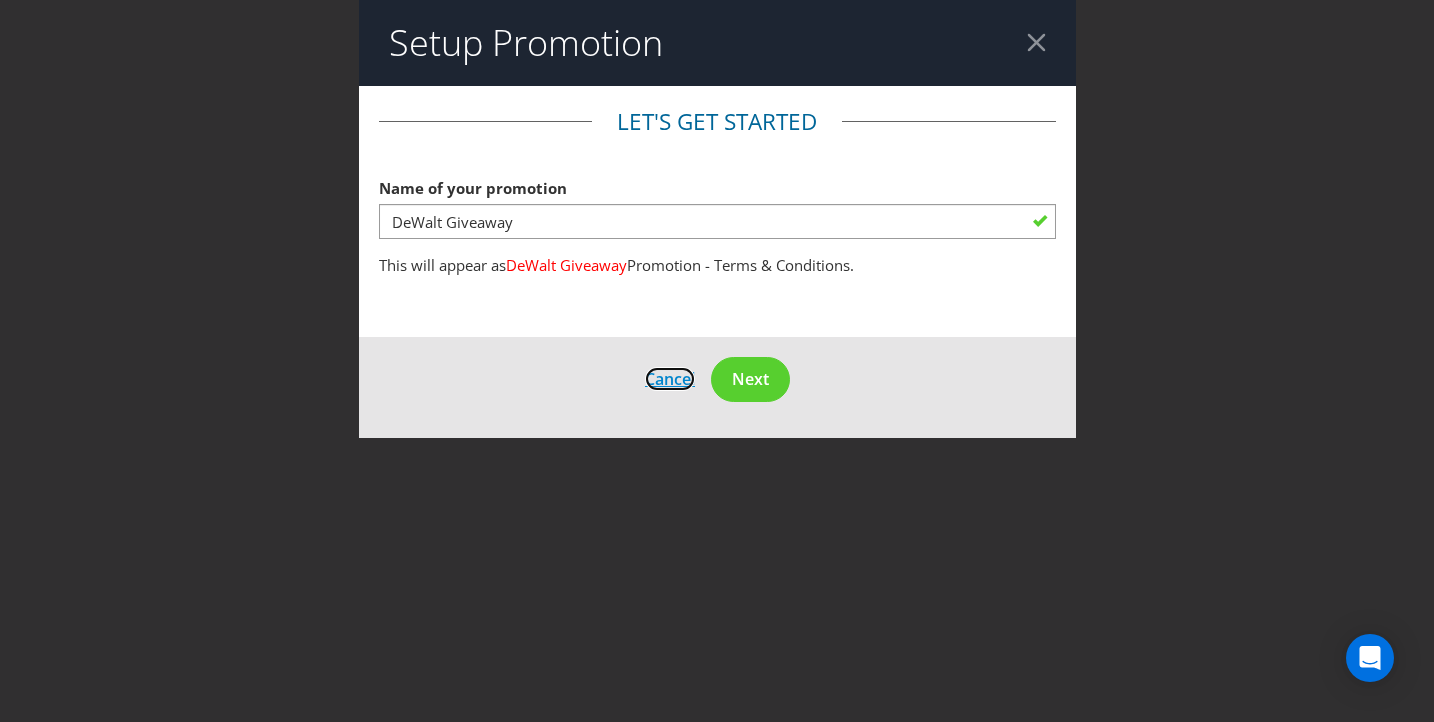 click on "Cancel" at bounding box center (670, 379) 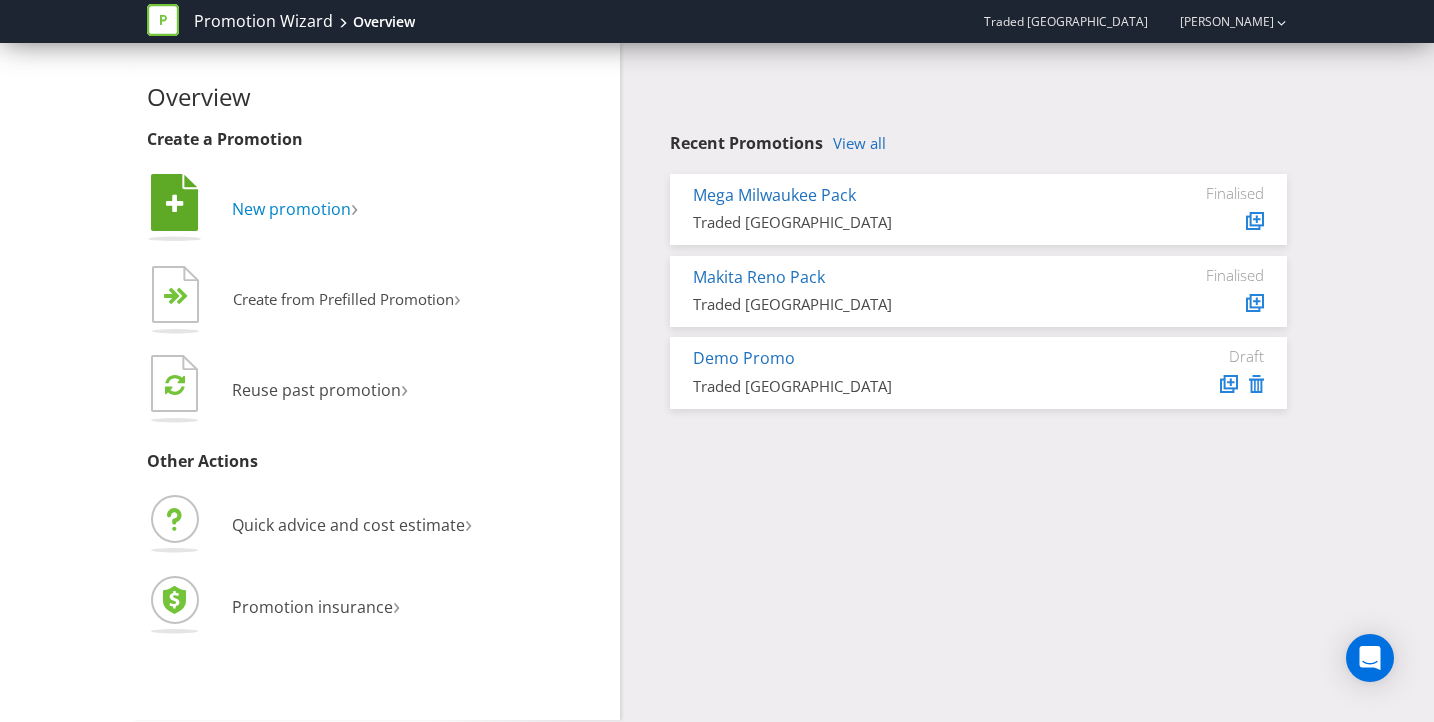 click on "New promotion" at bounding box center [291, 209] 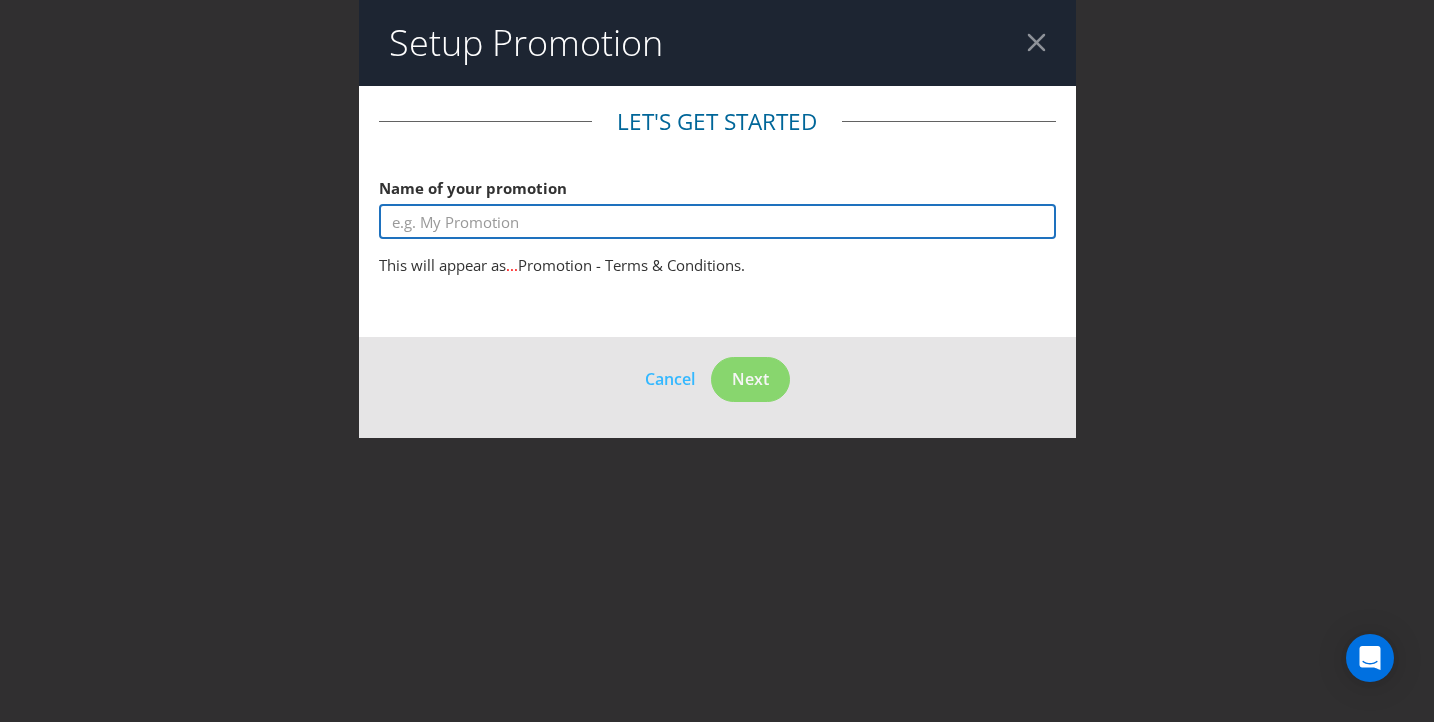 click at bounding box center [717, 221] 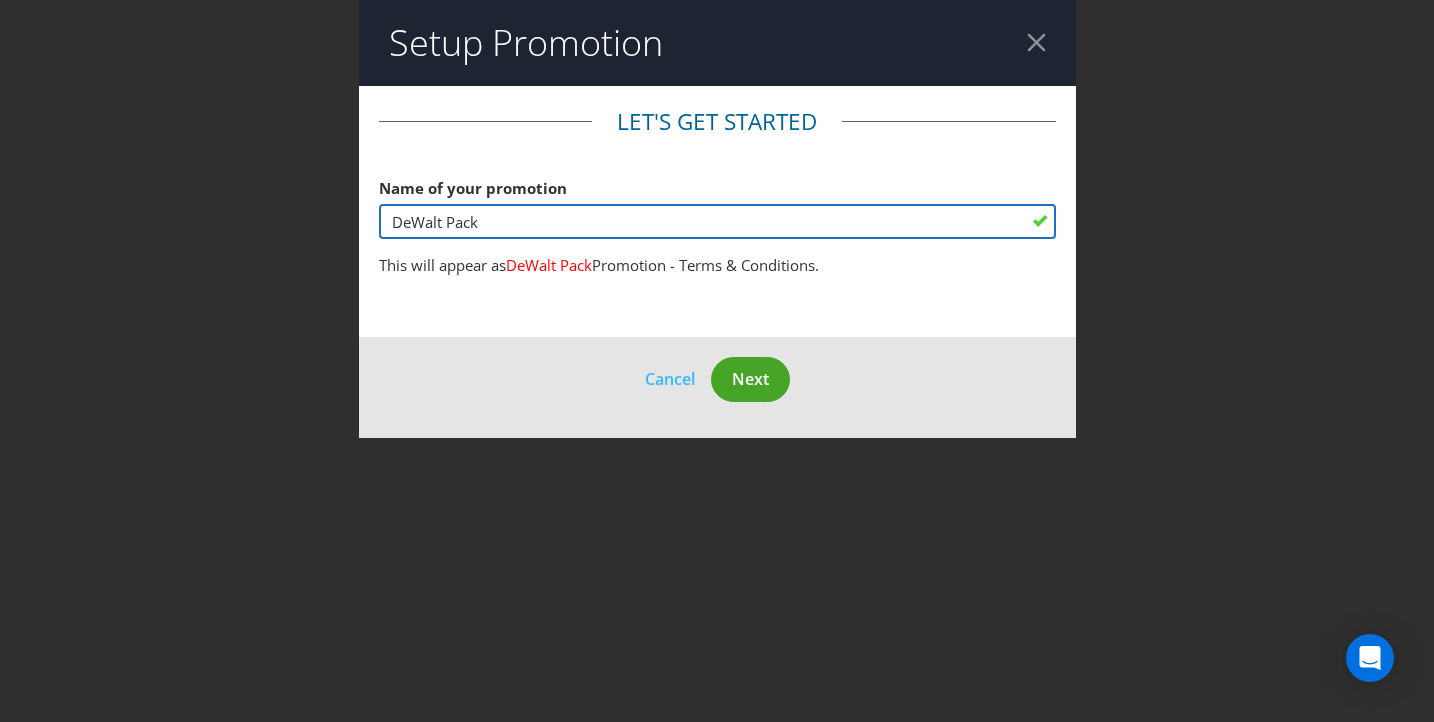 type on "DeWalt Pack" 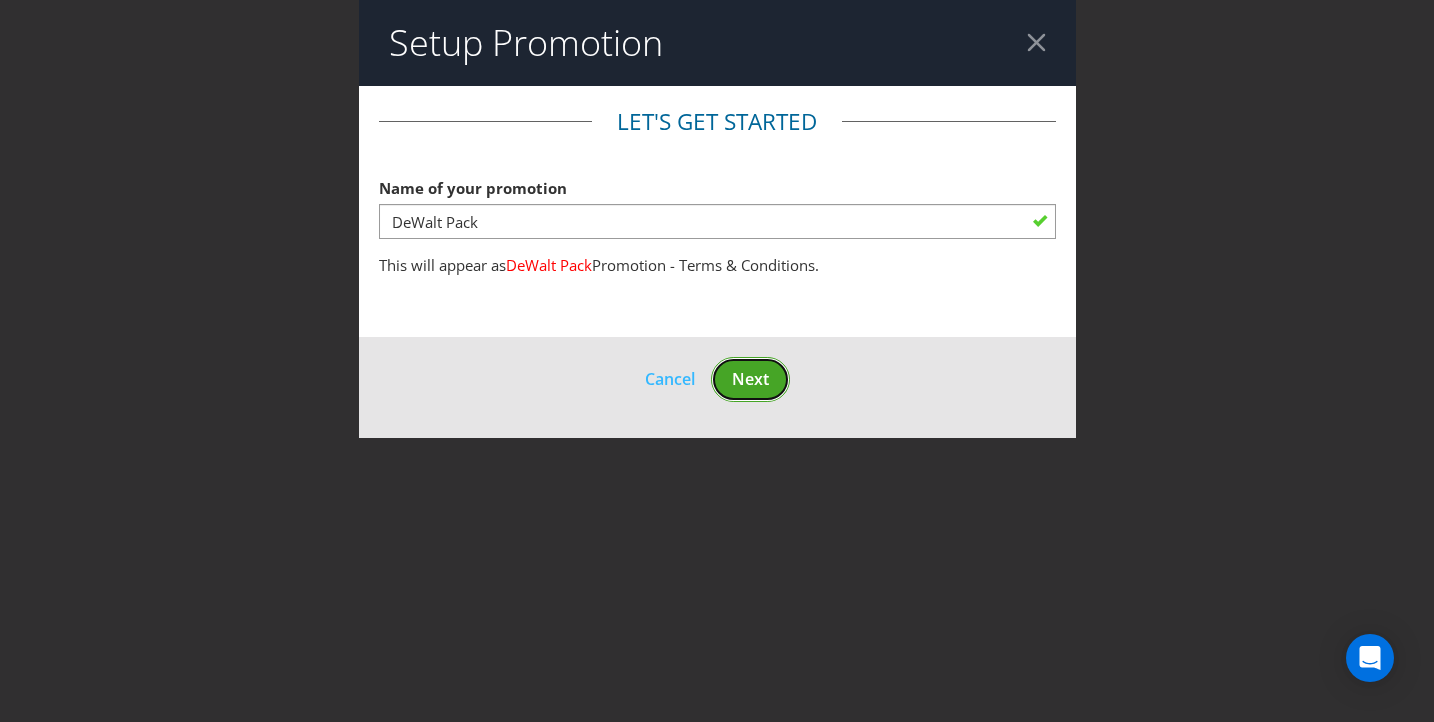click on "Next" at bounding box center [750, 379] 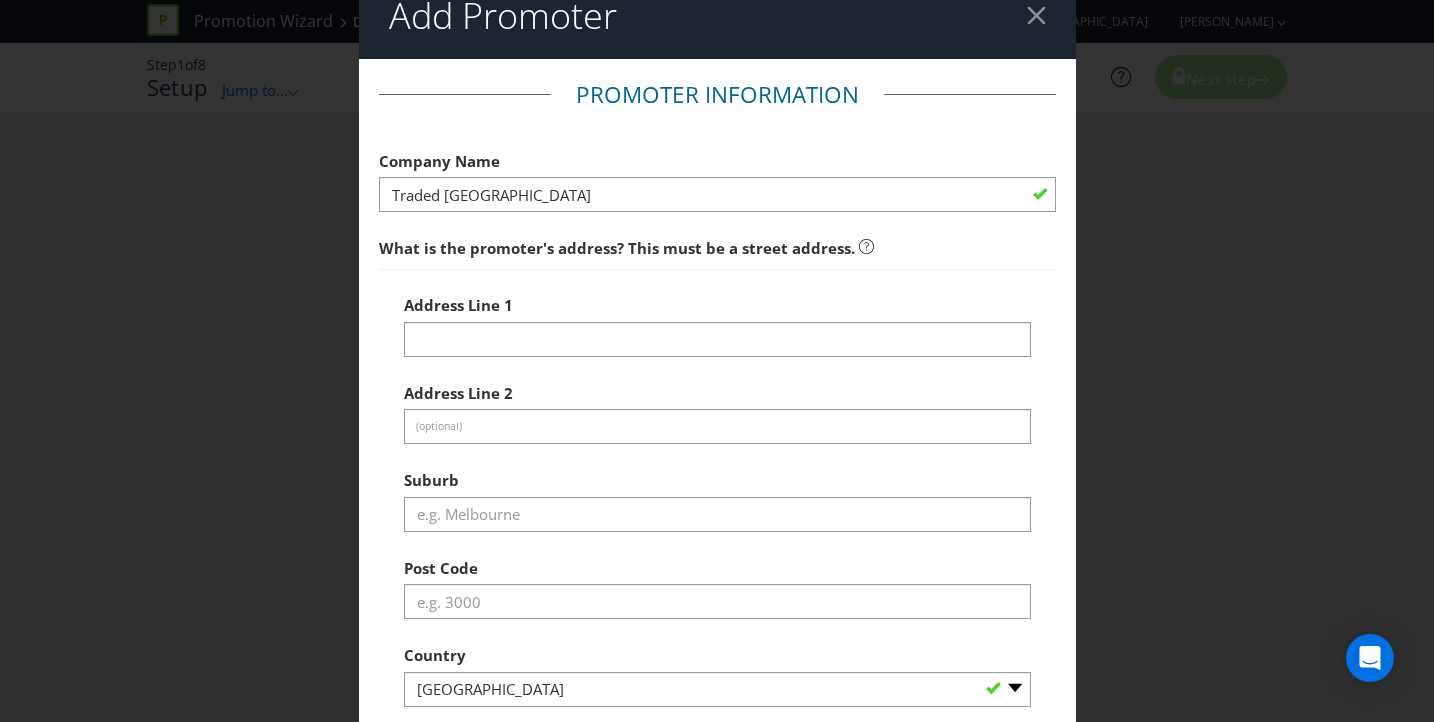 scroll, scrollTop: 0, scrollLeft: 0, axis: both 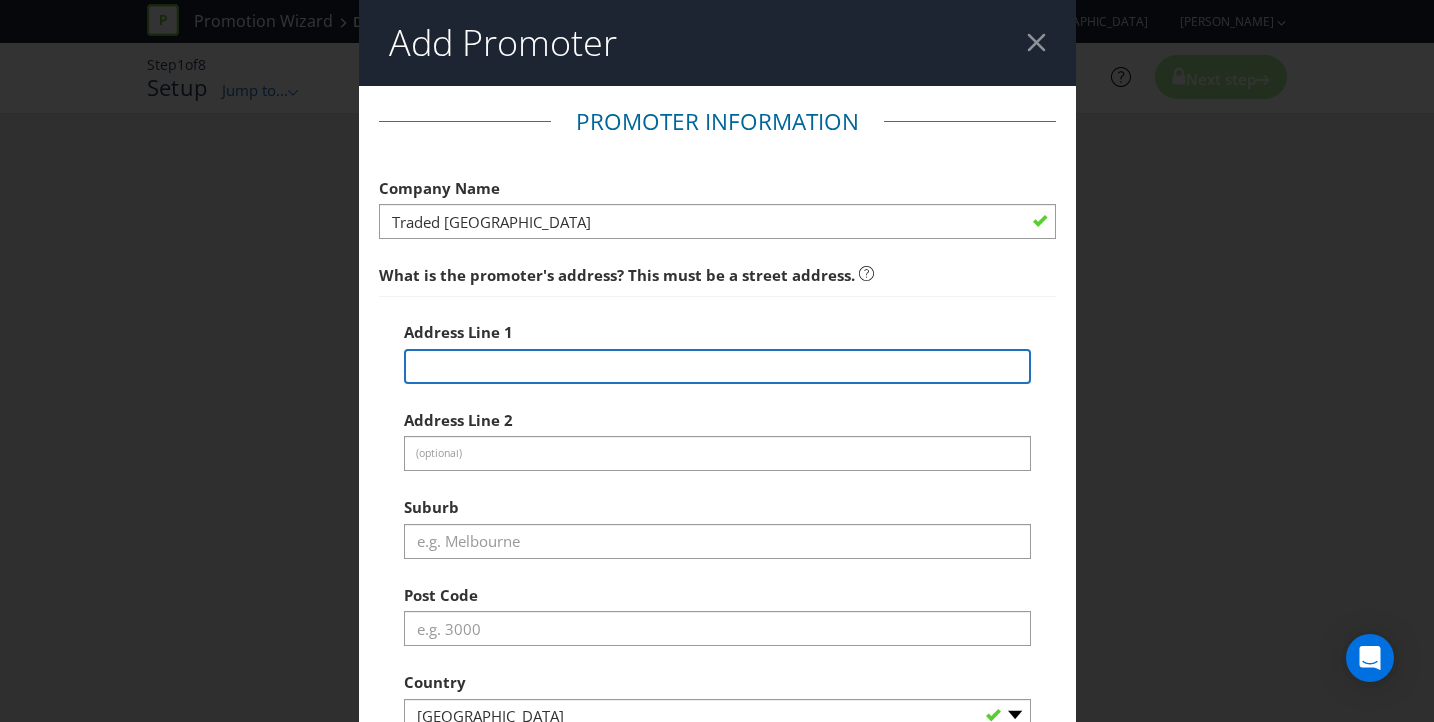 click at bounding box center (717, 366) 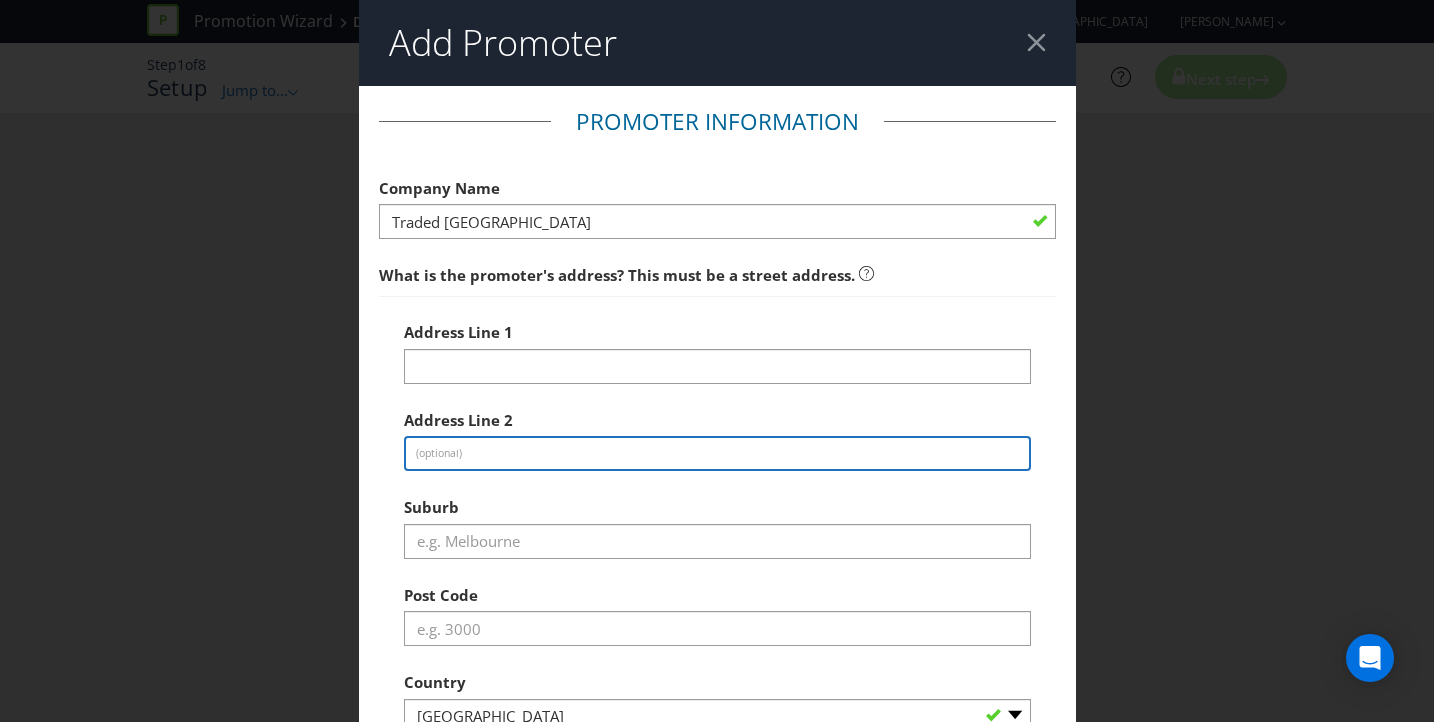 click on "Address Line 2   (optional)" at bounding box center (717, 436) 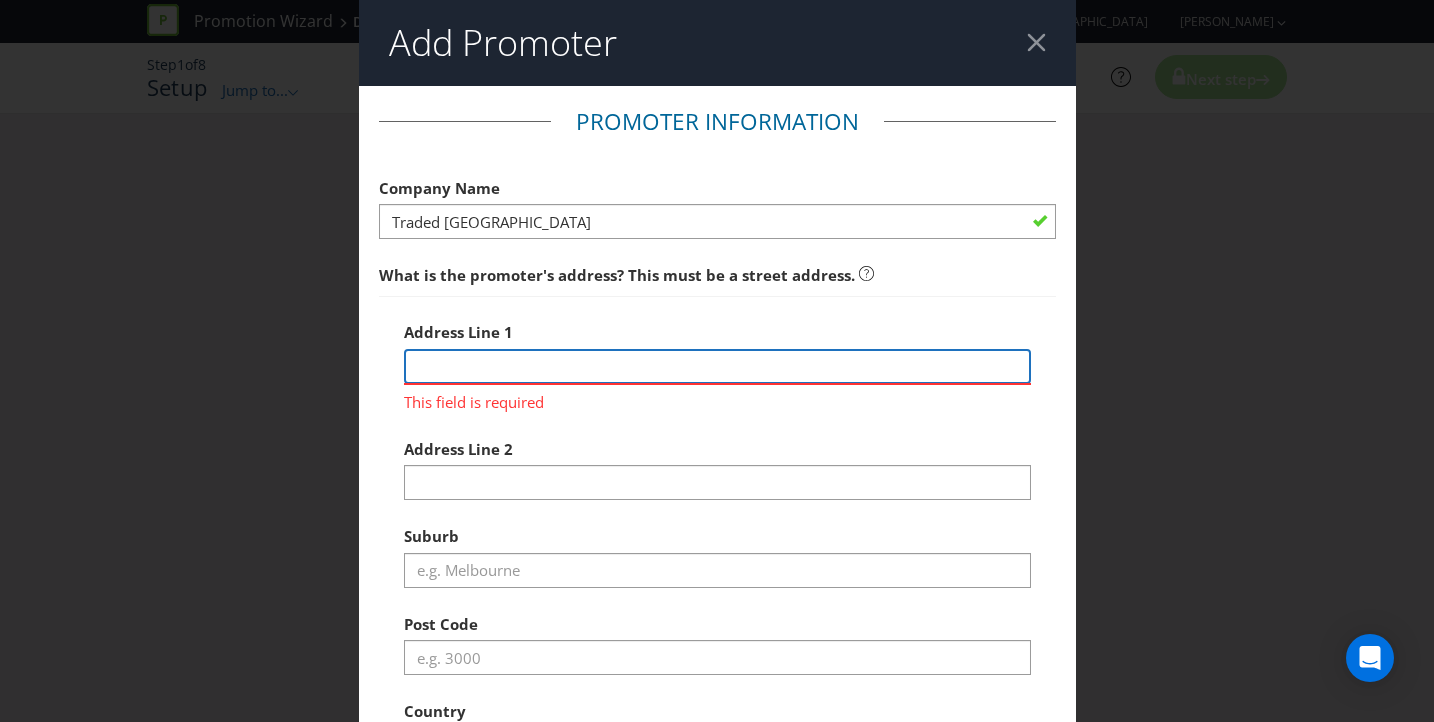 click at bounding box center (717, 366) 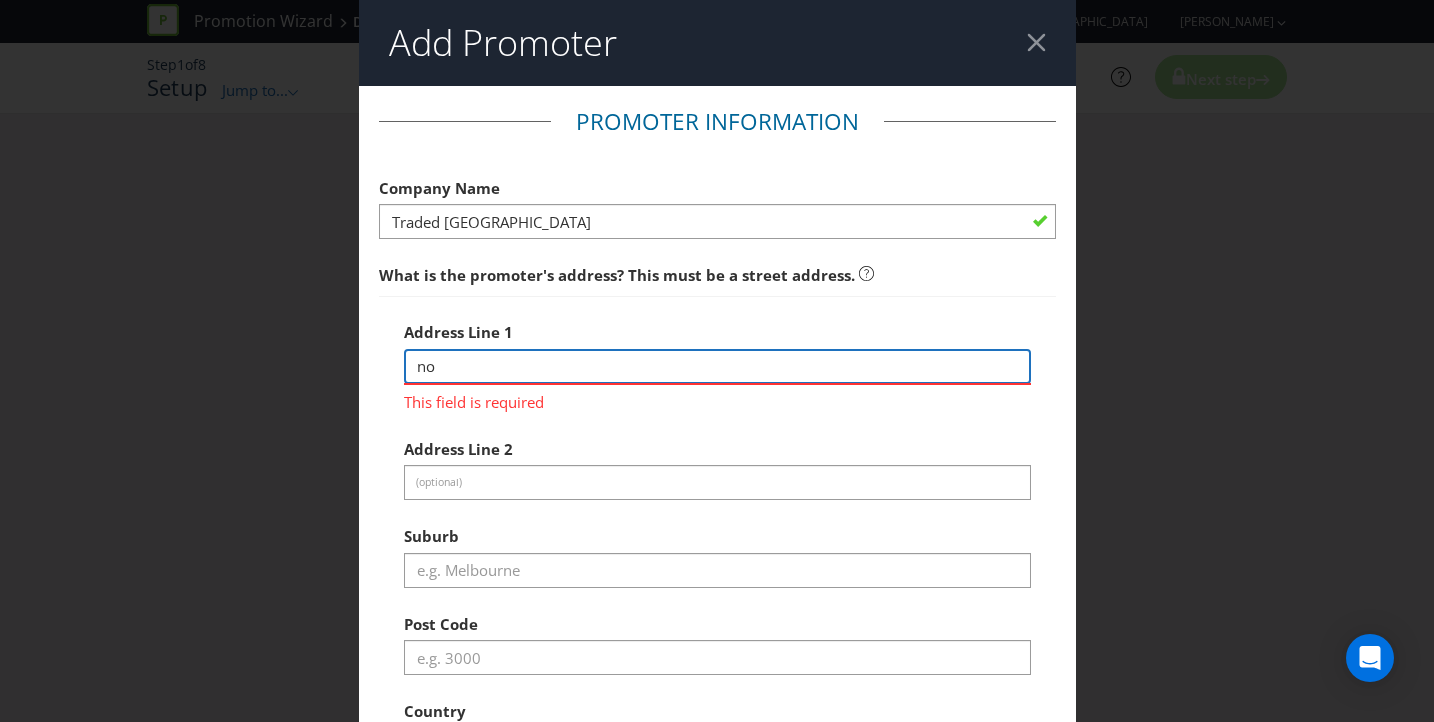 type on "n" 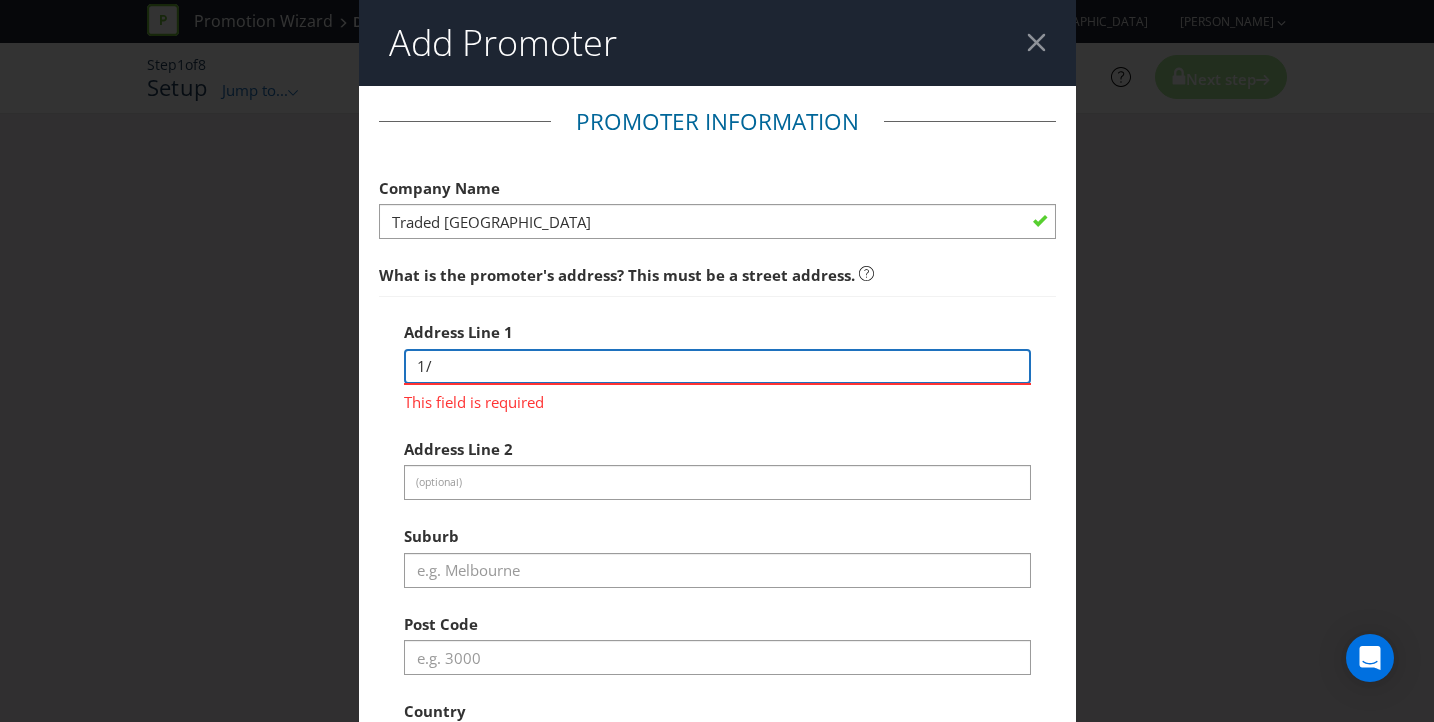 type on "[STREET_ADDRESS]" 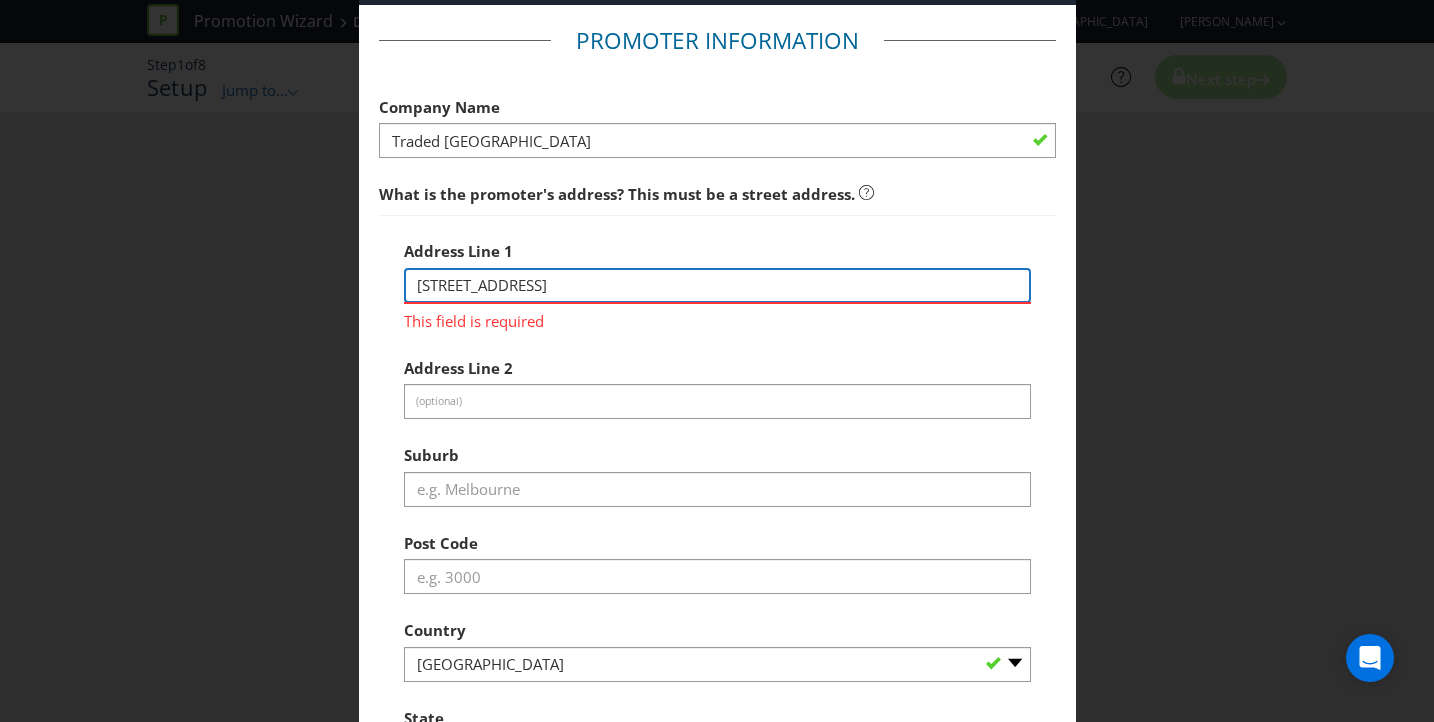 scroll, scrollTop: 88, scrollLeft: 0, axis: vertical 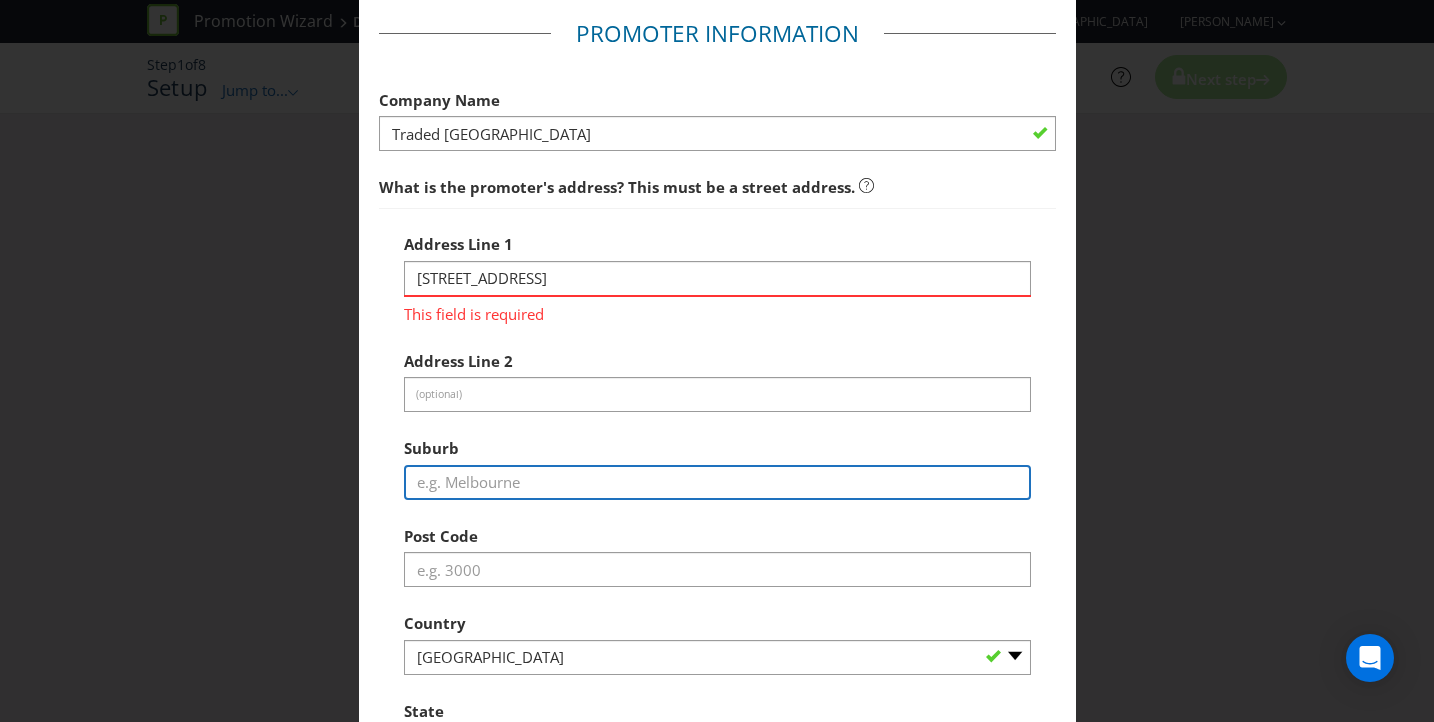 click on "Address Line 1   1/[GEOGRAPHIC_DATA] This field is required Address Line 2   (optional) Suburb   Post Code   Country   -- Please Select [GEOGRAPHIC_DATA] [GEOGRAPHIC_DATA] State   -- Please Select -- [GEOGRAPHIC_DATA] [GEOGRAPHIC_DATA] [GEOGRAPHIC_DATA] [GEOGRAPHIC_DATA] [GEOGRAPHIC_DATA] [GEOGRAPHIC_DATA] [GEOGRAPHIC_DATA] [GEOGRAPHIC_DATA]" at bounding box center (717, 493) 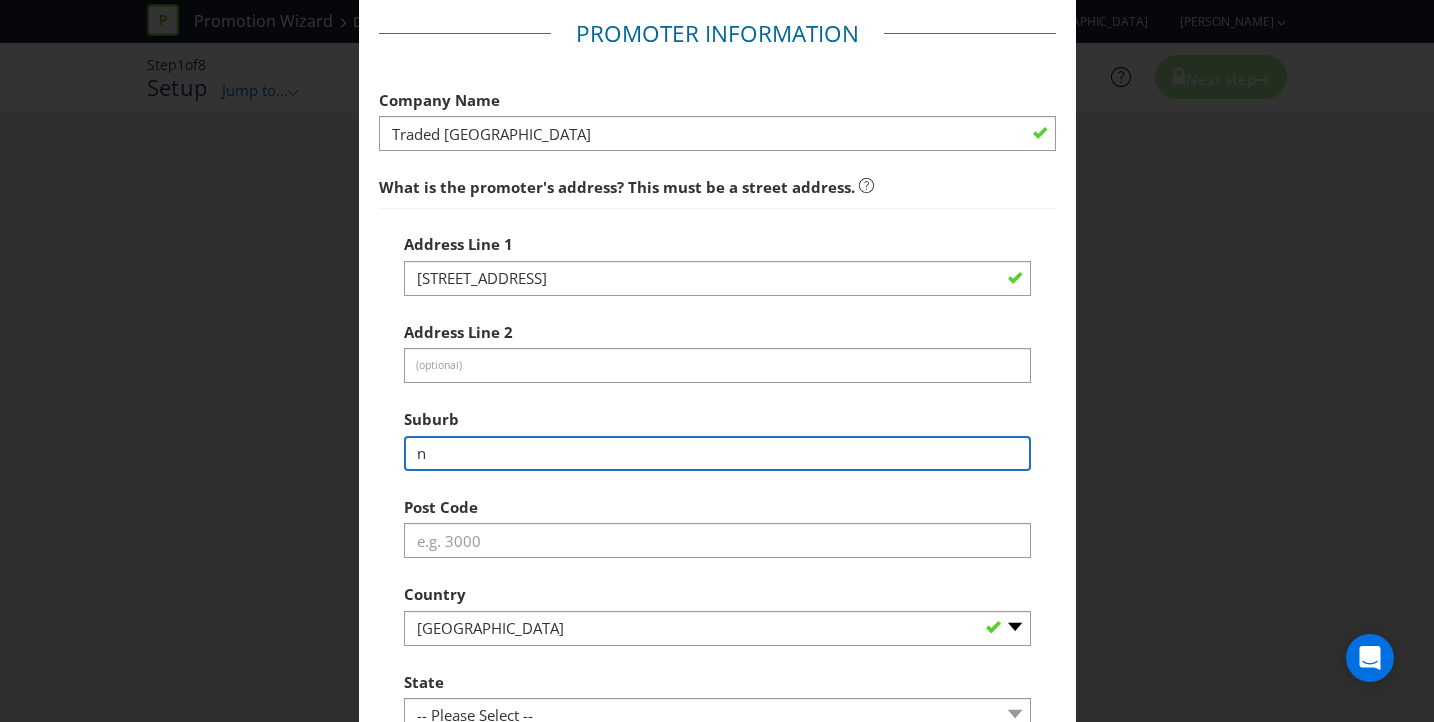 type on "Nunawading" 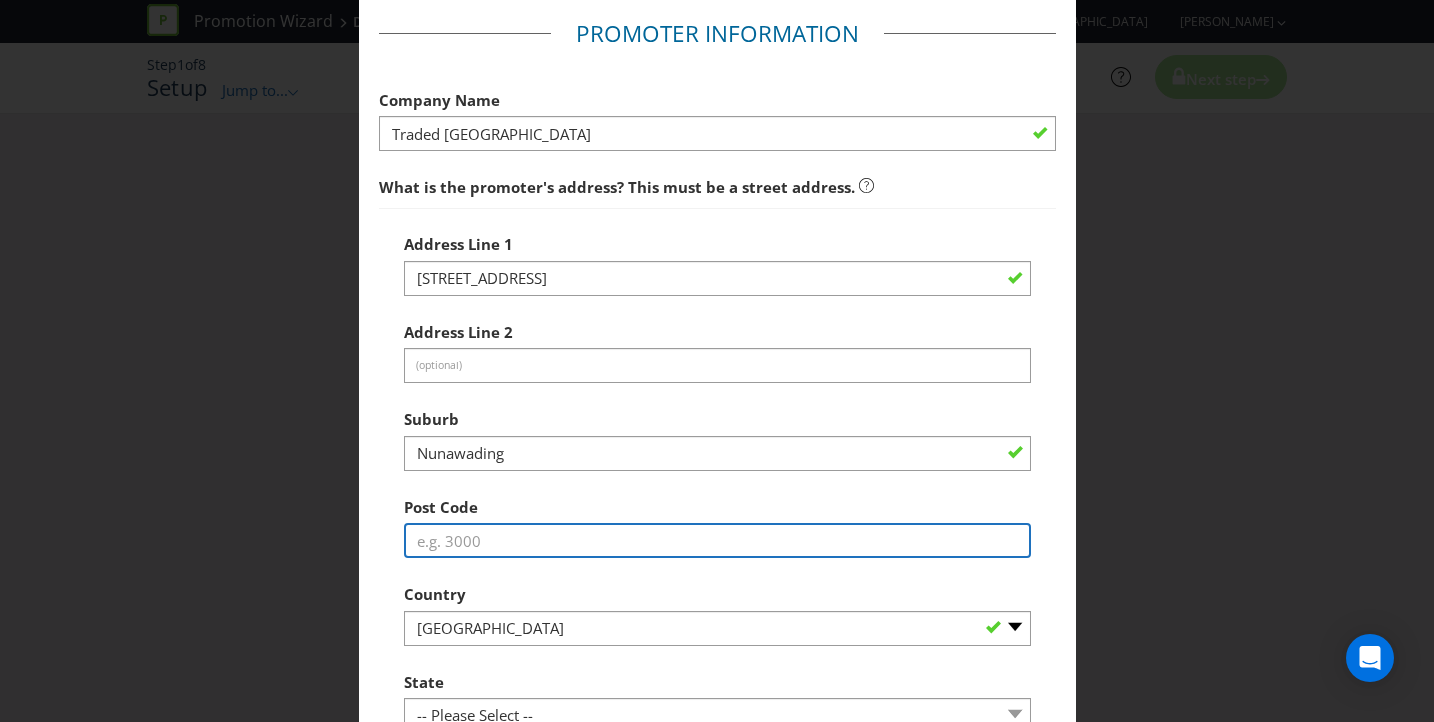 click at bounding box center (717, 540) 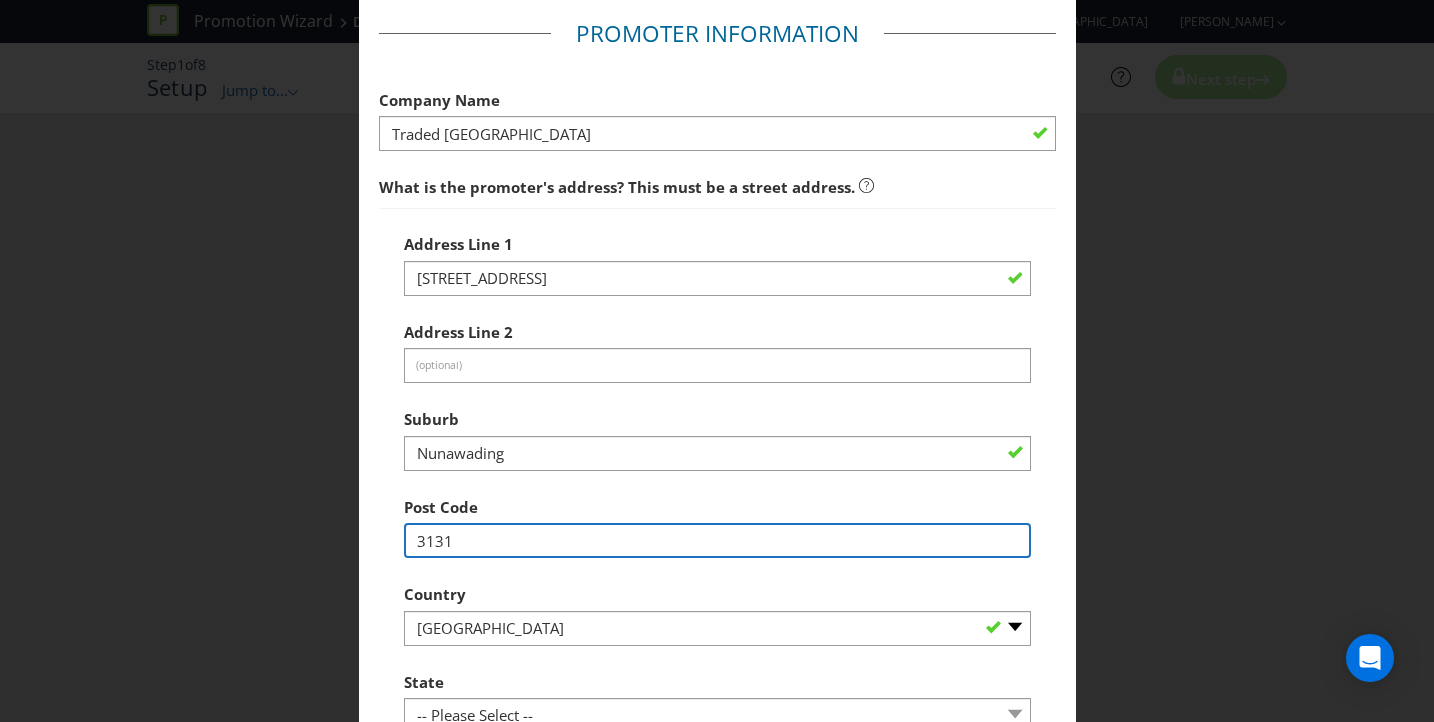 type on "3131" 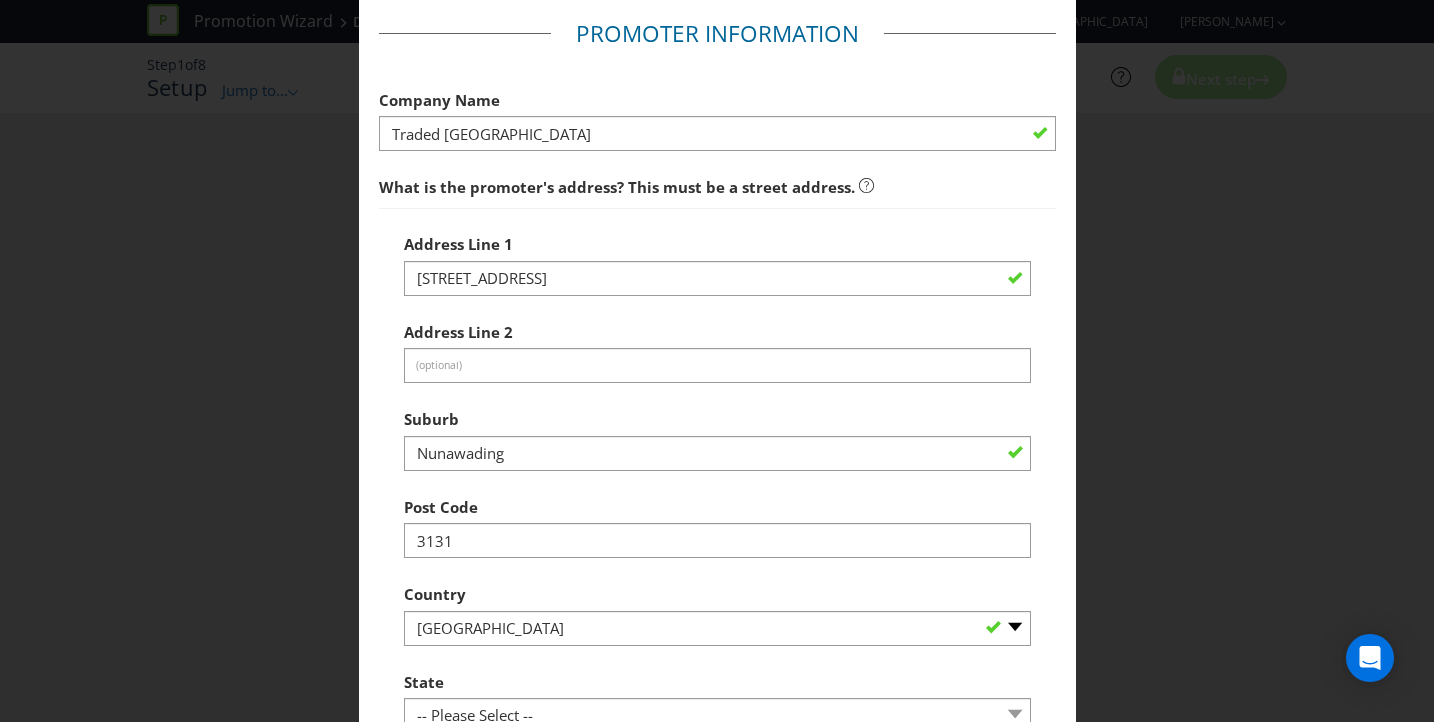 click on "Address Line 1   1/[GEOGRAPHIC_DATA] Address Line 2   (optional) Suburb   Nunawading Post Code   3131 Country   -- Please Select [GEOGRAPHIC_DATA] [GEOGRAPHIC_DATA] State   -- Please Select -- [GEOGRAPHIC_DATA] [GEOGRAPHIC_DATA] [GEOGRAPHIC_DATA] [GEOGRAPHIC_DATA] [GEOGRAPHIC_DATA] [GEOGRAPHIC_DATA] [GEOGRAPHIC_DATA] [GEOGRAPHIC_DATA]" at bounding box center [717, 479] 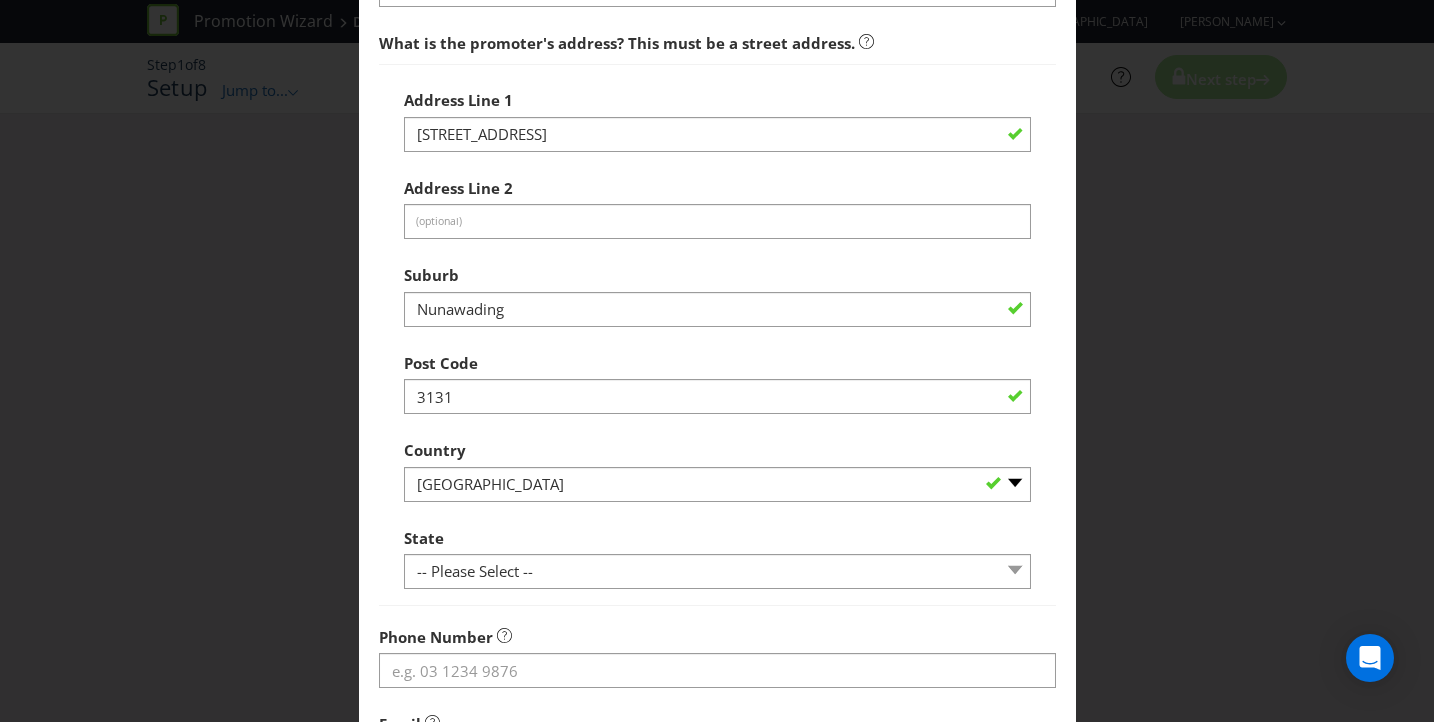 scroll, scrollTop: 235, scrollLeft: 0, axis: vertical 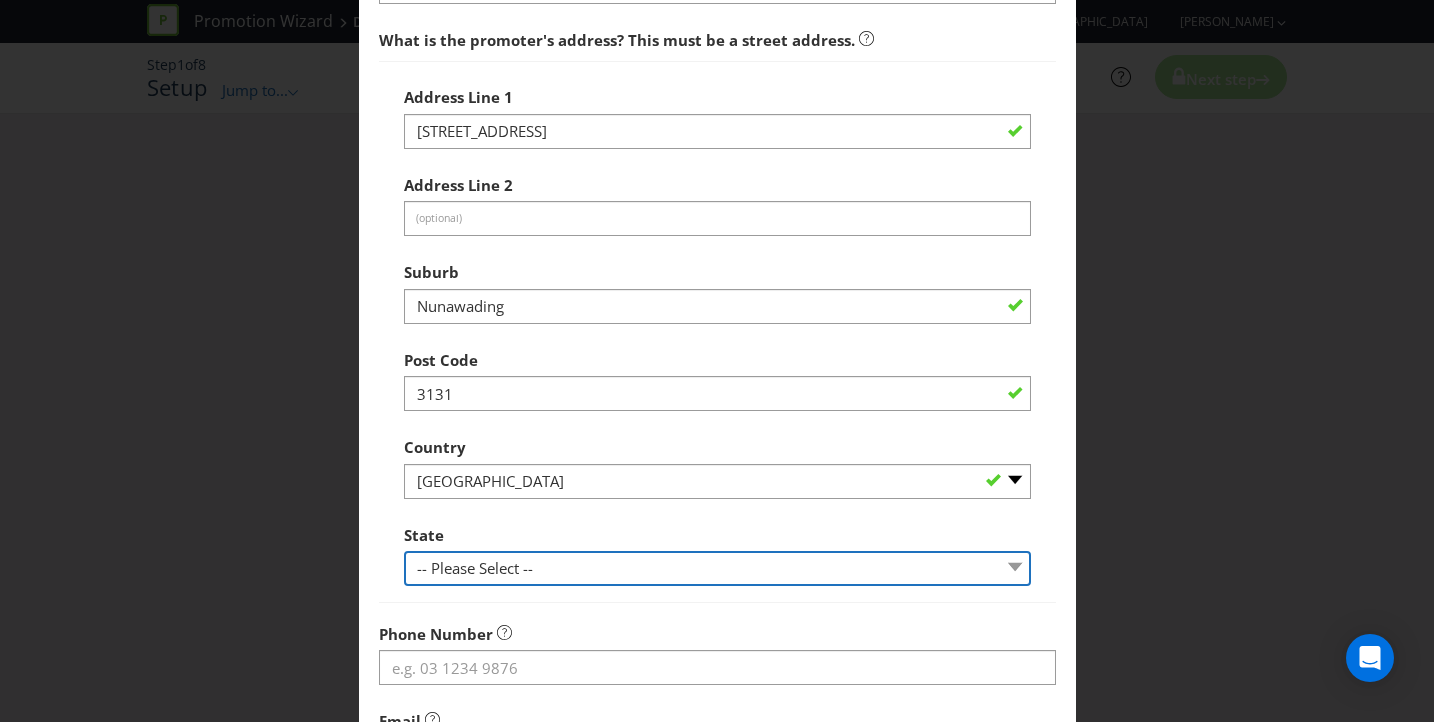 click on "-- Please Select -- [GEOGRAPHIC_DATA] [GEOGRAPHIC_DATA] [GEOGRAPHIC_DATA] [GEOGRAPHIC_DATA] [GEOGRAPHIC_DATA] [GEOGRAPHIC_DATA] [GEOGRAPHIC_DATA] [GEOGRAPHIC_DATA]" at bounding box center [717, 568] 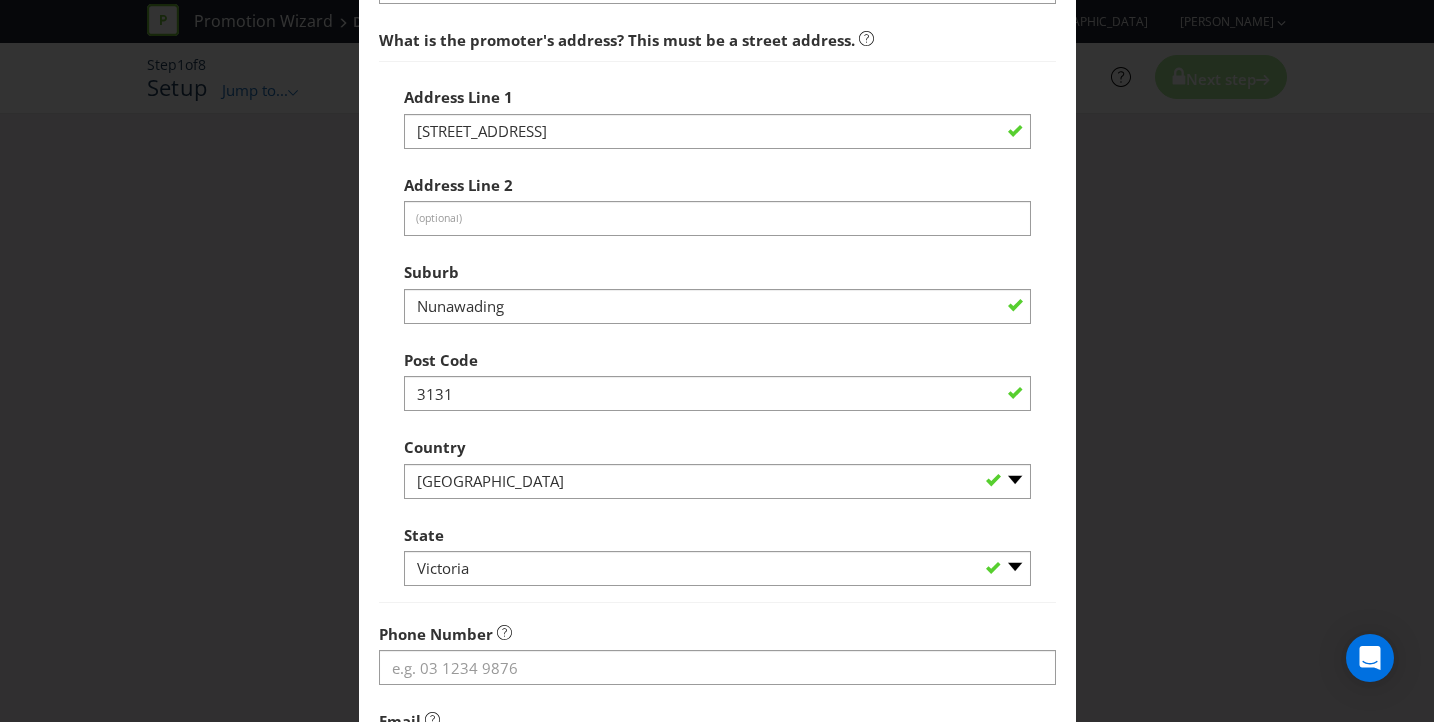 click on "Address Line 1   1/[GEOGRAPHIC_DATA] Address Line 2   (optional) Suburb   Nunawading Post Code   3131 Country   -- Please Select [GEOGRAPHIC_DATA] [GEOGRAPHIC_DATA] State   -- Please Select -- [GEOGRAPHIC_DATA] [GEOGRAPHIC_DATA] [GEOGRAPHIC_DATA] [GEOGRAPHIC_DATA] [GEOGRAPHIC_DATA] [GEOGRAPHIC_DATA] [GEOGRAPHIC_DATA] [GEOGRAPHIC_DATA]" at bounding box center (717, 332) 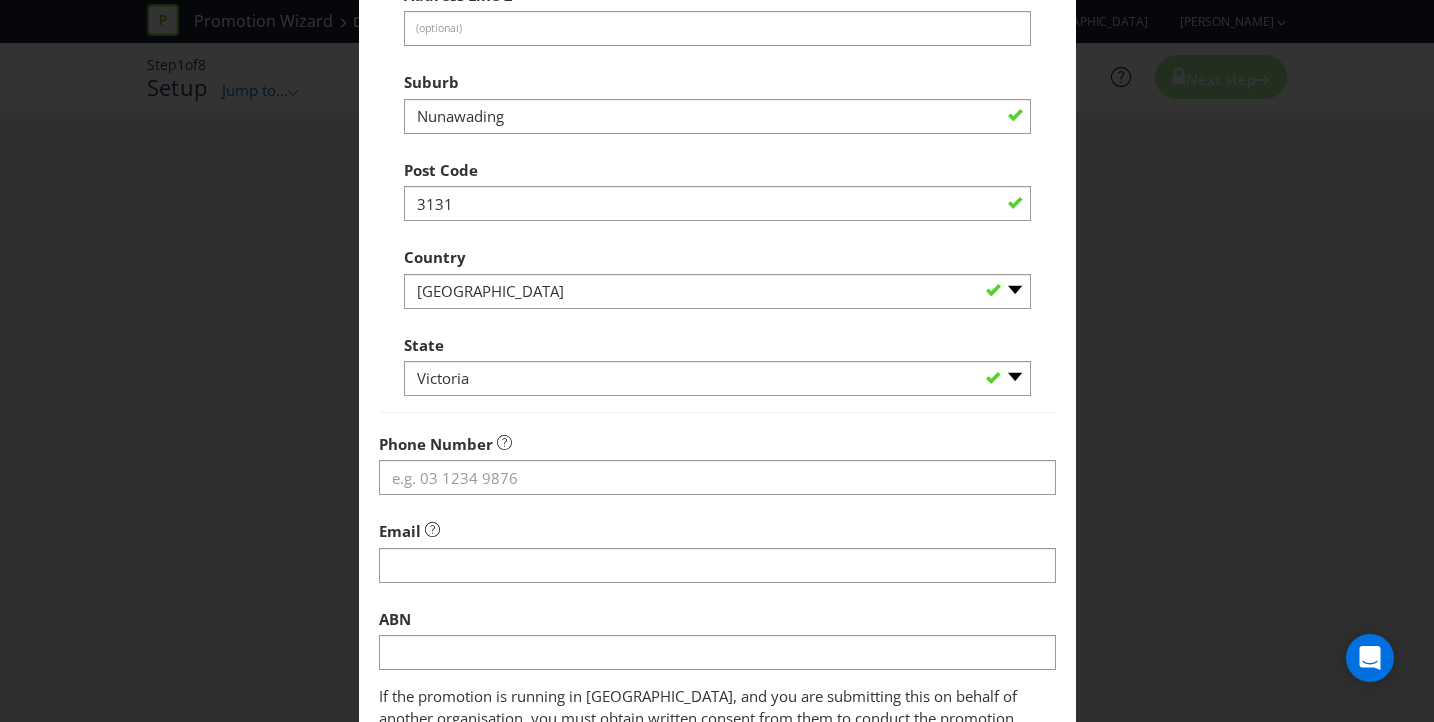 scroll, scrollTop: 434, scrollLeft: 0, axis: vertical 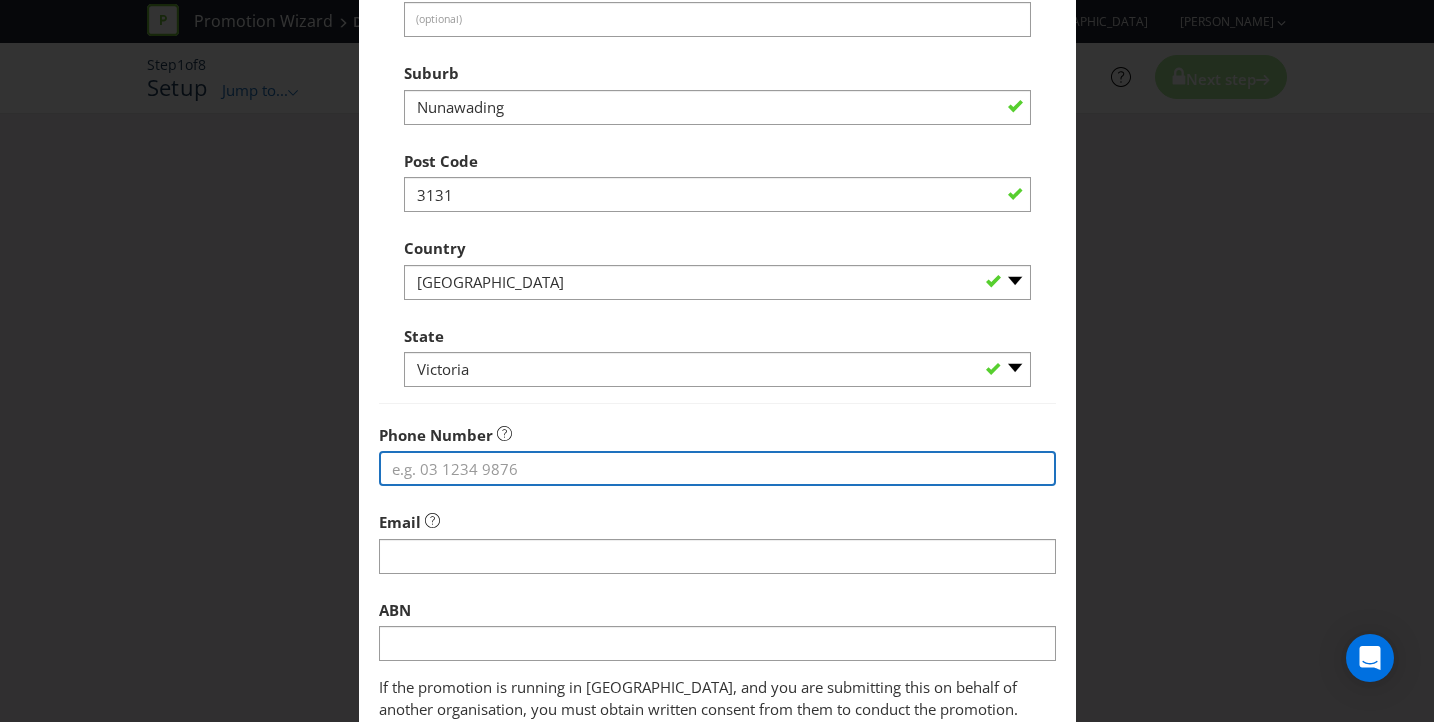 click at bounding box center (717, 468) 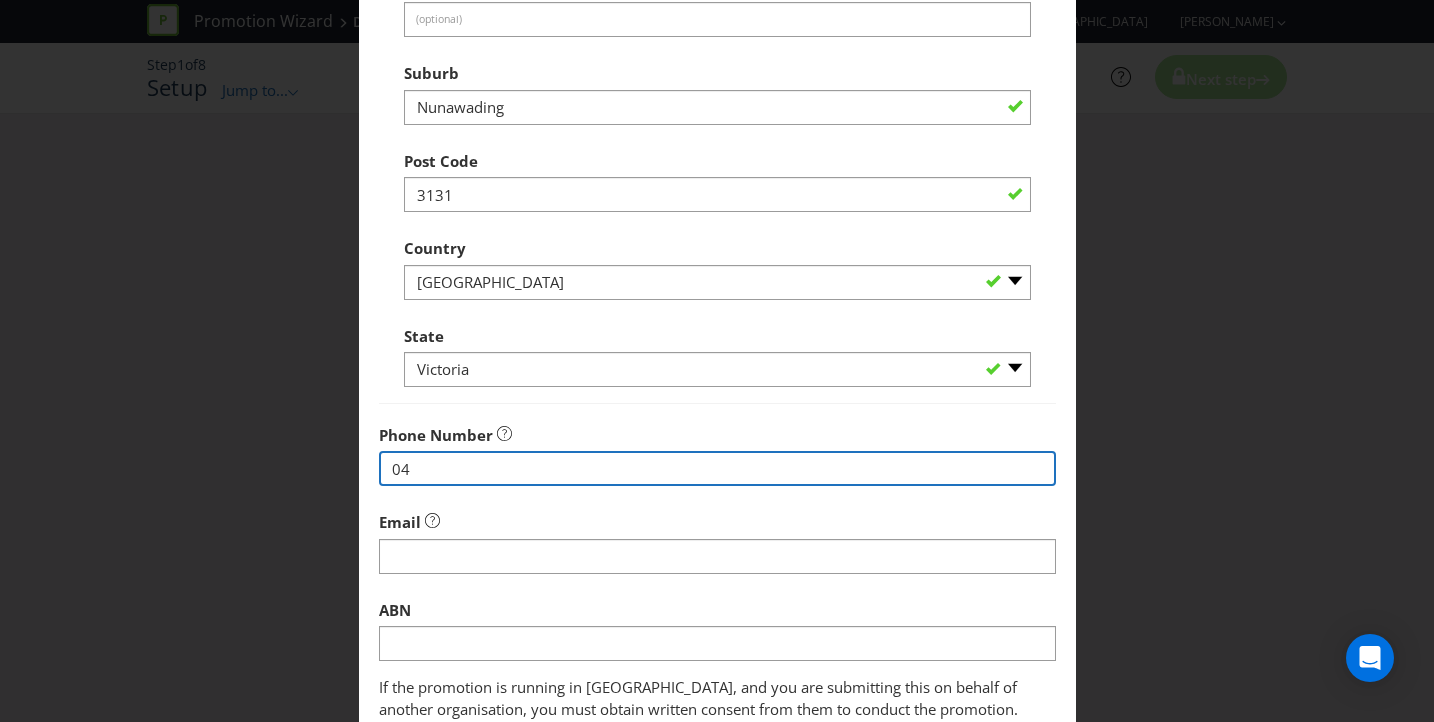 type on "0" 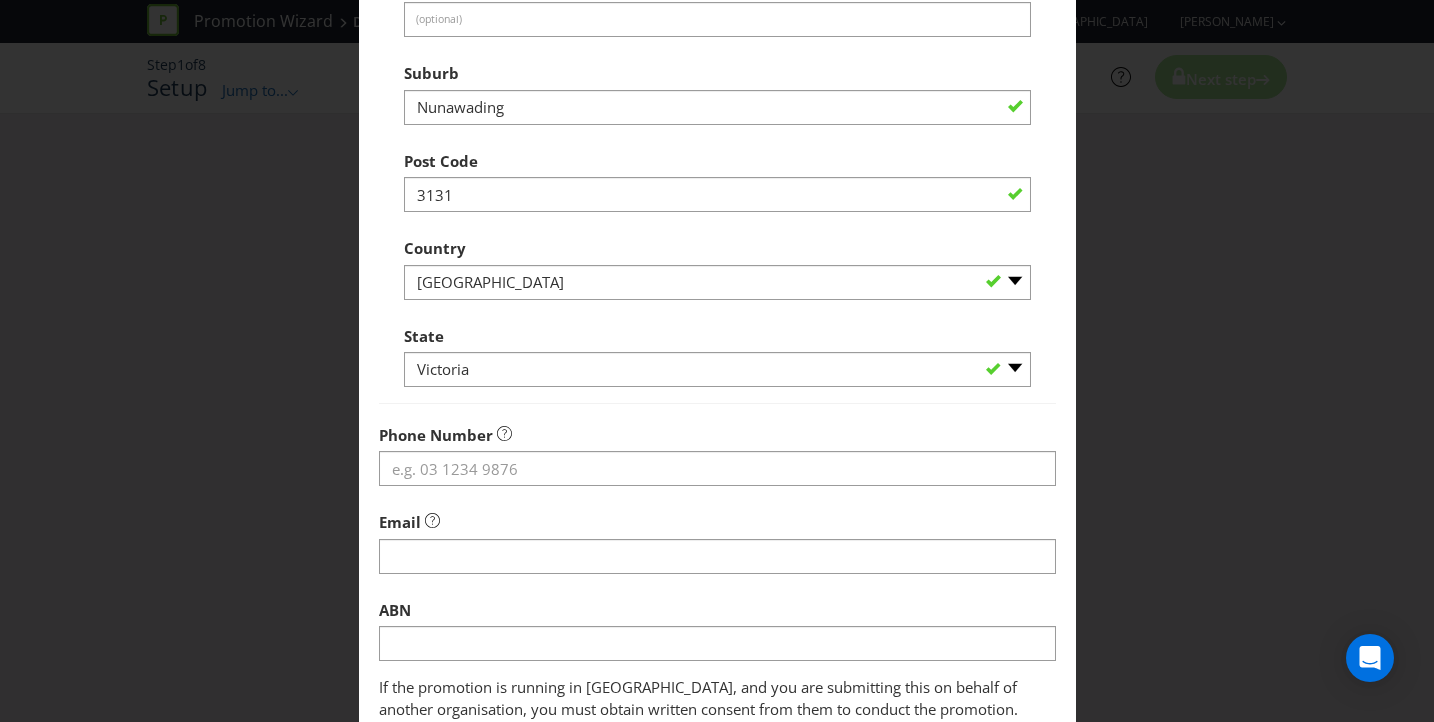 click on "Promoter Information Company Name   Traded [GEOGRAPHIC_DATA] What is the promoter's address? This must be a street address.   Address Line 1   1/[GEOGRAPHIC_DATA] Address Line 2   (optional) Suburb   Nunawading Post Code   3131 Country   -- Please Select [GEOGRAPHIC_DATA] [GEOGRAPHIC_DATA] State   -- Please Select -- [GEOGRAPHIC_DATA] [GEOGRAPHIC_DATA] [GEOGRAPHIC_DATA] [GEOGRAPHIC_DATA] [GEOGRAPHIC_DATA] [GEOGRAPHIC_DATA] [GEOGRAPHIC_DATA] [GEOGRAPHIC_DATA] Phone Number   Email   ABN   If the promotion is running in [GEOGRAPHIC_DATA], and you are submitting this on behalf of another organisation, you must obtain written consent from them to conduct the promotion." at bounding box center (717, 211) 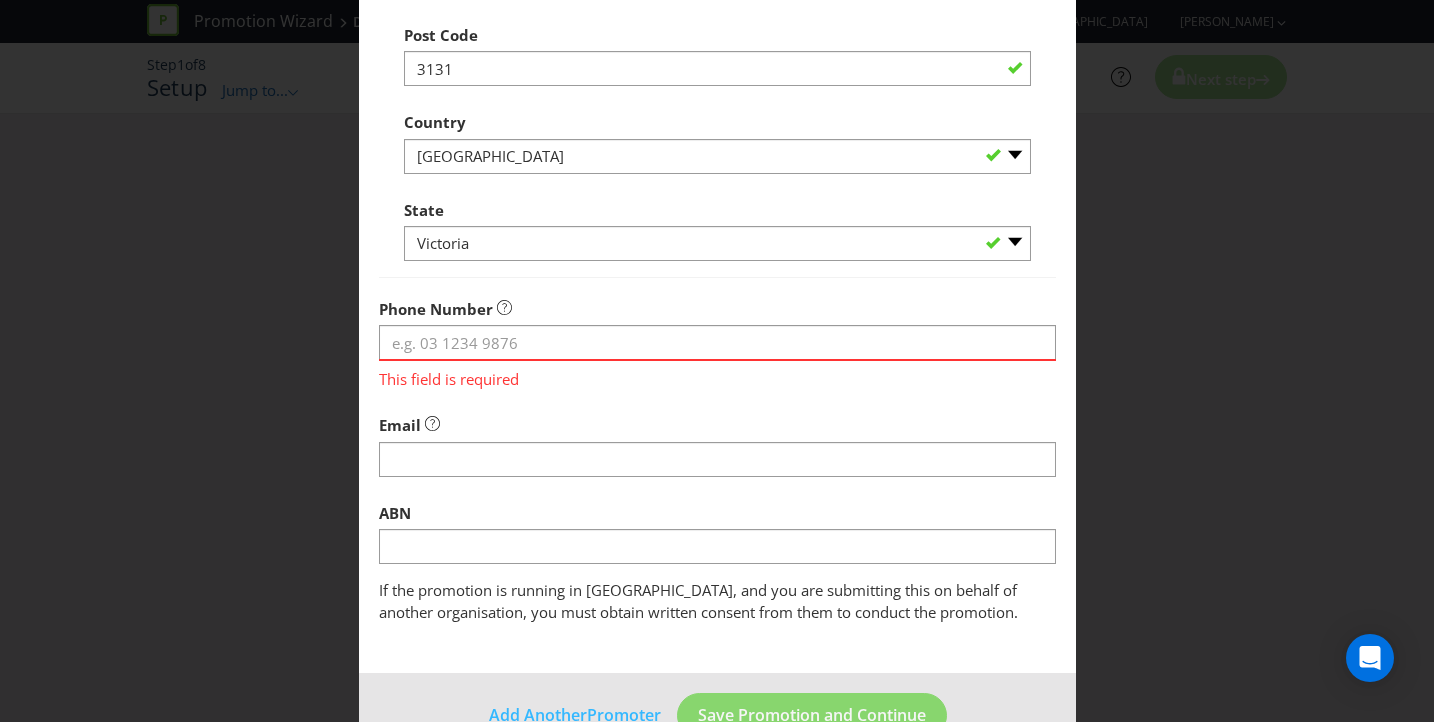 scroll, scrollTop: 559, scrollLeft: 0, axis: vertical 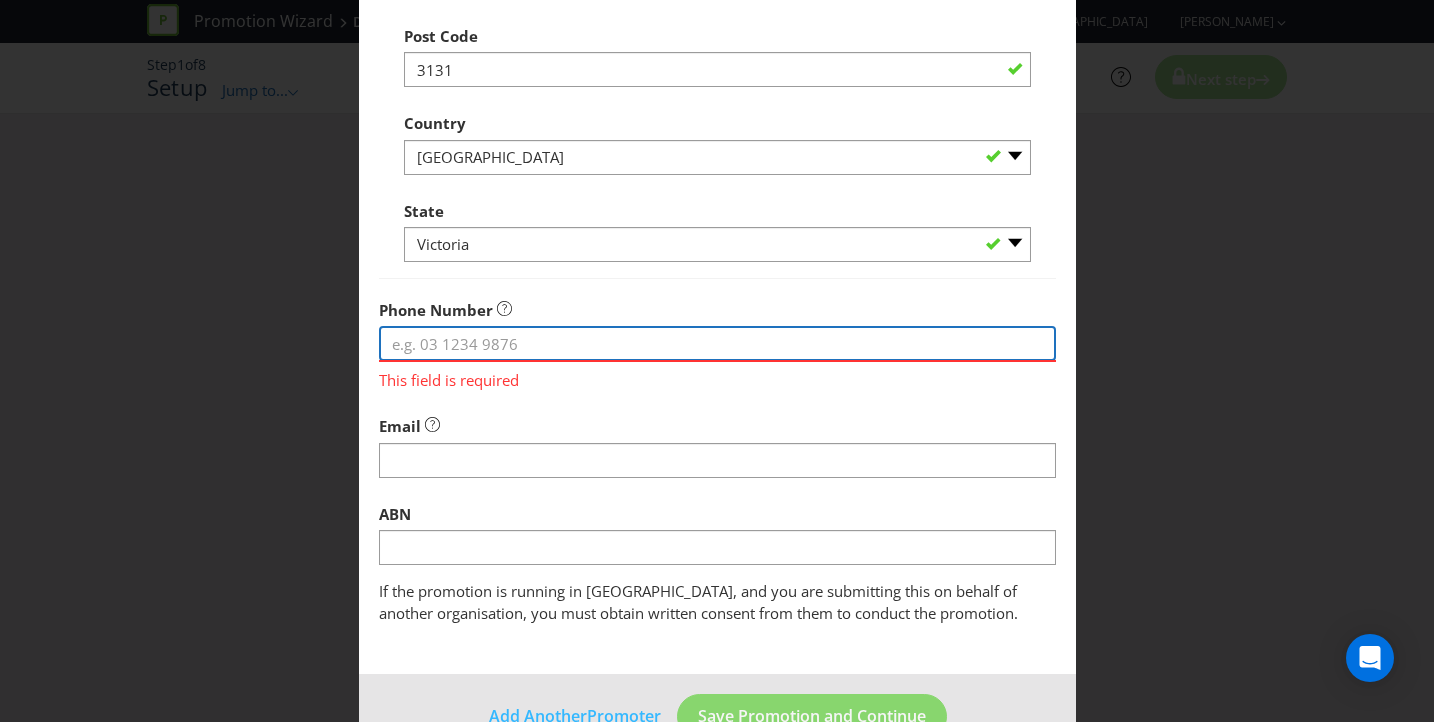 click at bounding box center (717, 343) 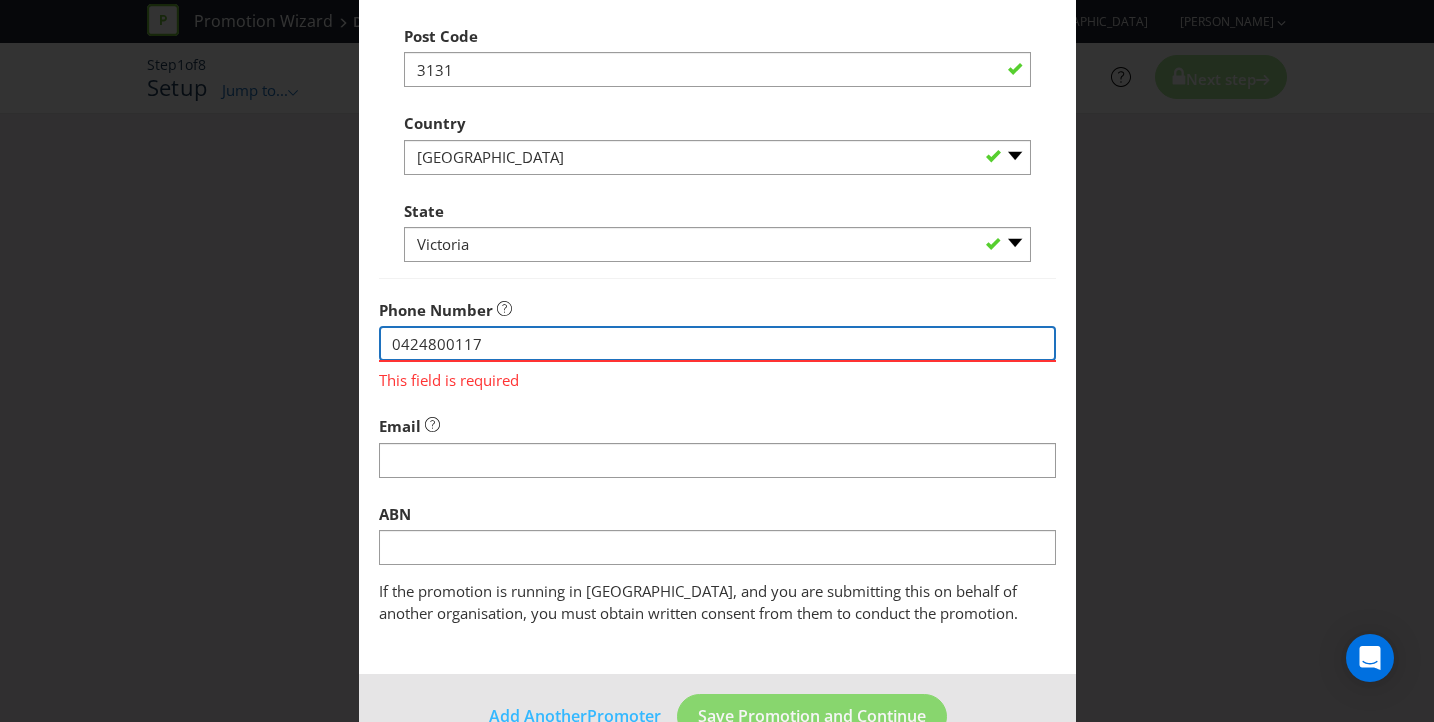 type on "0424800117" 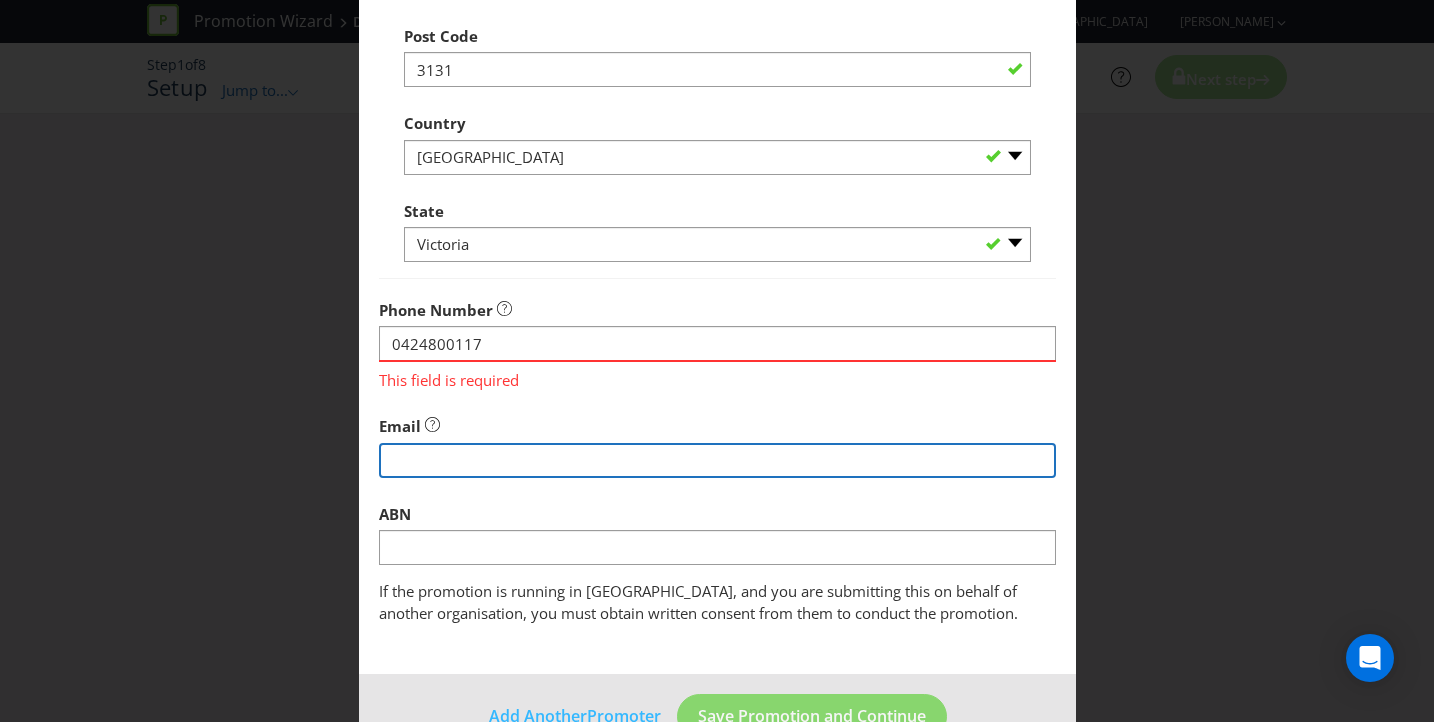 click on "Promoter Information Company Name   Traded [GEOGRAPHIC_DATA] What is the promoter's address? This must be a street address.   Address Line 1   1/[GEOGRAPHIC_DATA] Address Line 2   (optional) Suburb   Nunawading Post Code   3131 Country   -- Please Select [GEOGRAPHIC_DATA] [GEOGRAPHIC_DATA] State   -- Please Select -- [GEOGRAPHIC_DATA] [GEOGRAPHIC_DATA] [GEOGRAPHIC_DATA] [GEOGRAPHIC_DATA] [GEOGRAPHIC_DATA] [GEOGRAPHIC_DATA] [GEOGRAPHIC_DATA] Phone Number   [PHONE_NUMBER] This field is required Email   ABN   If the promotion is running in [GEOGRAPHIC_DATA], and you are submitting this on behalf of another organisation, you must obtain written consent from them to conduct the promotion." at bounding box center (717, 86) 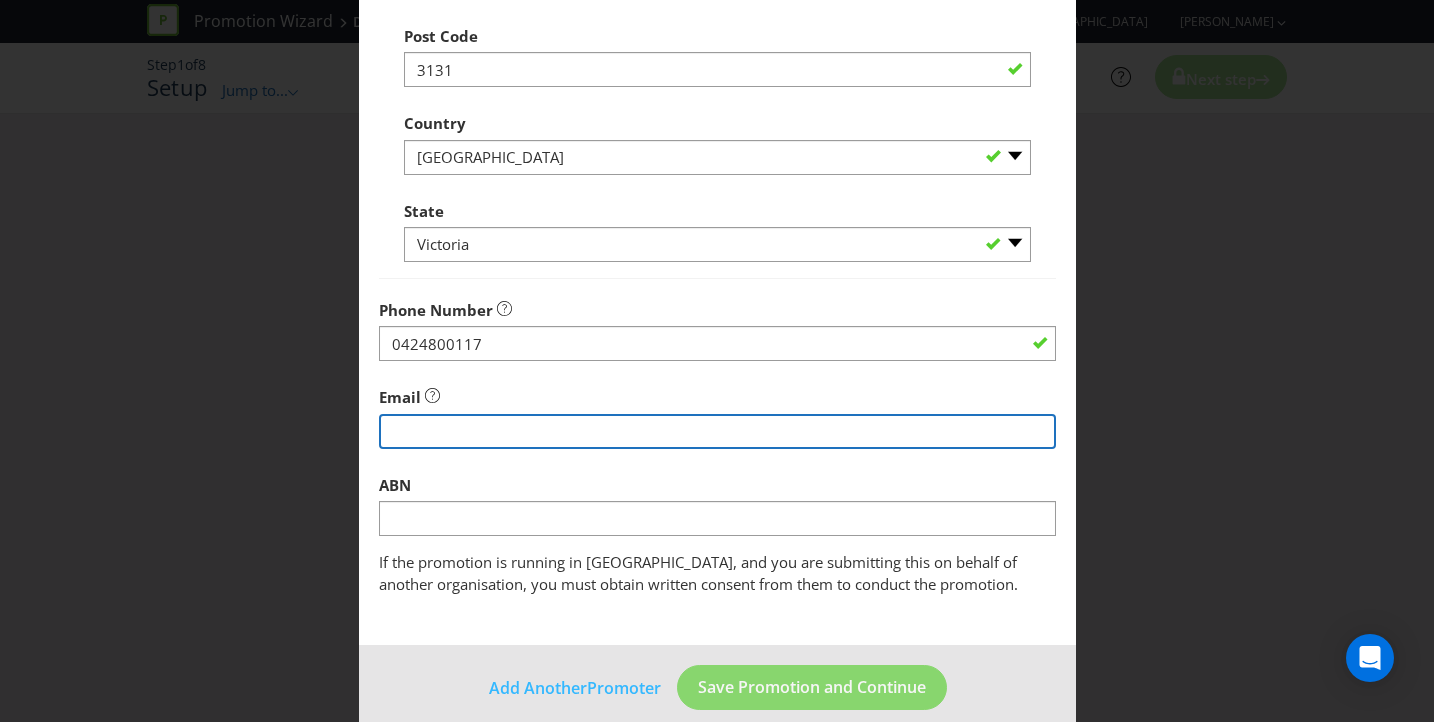 type on "h" 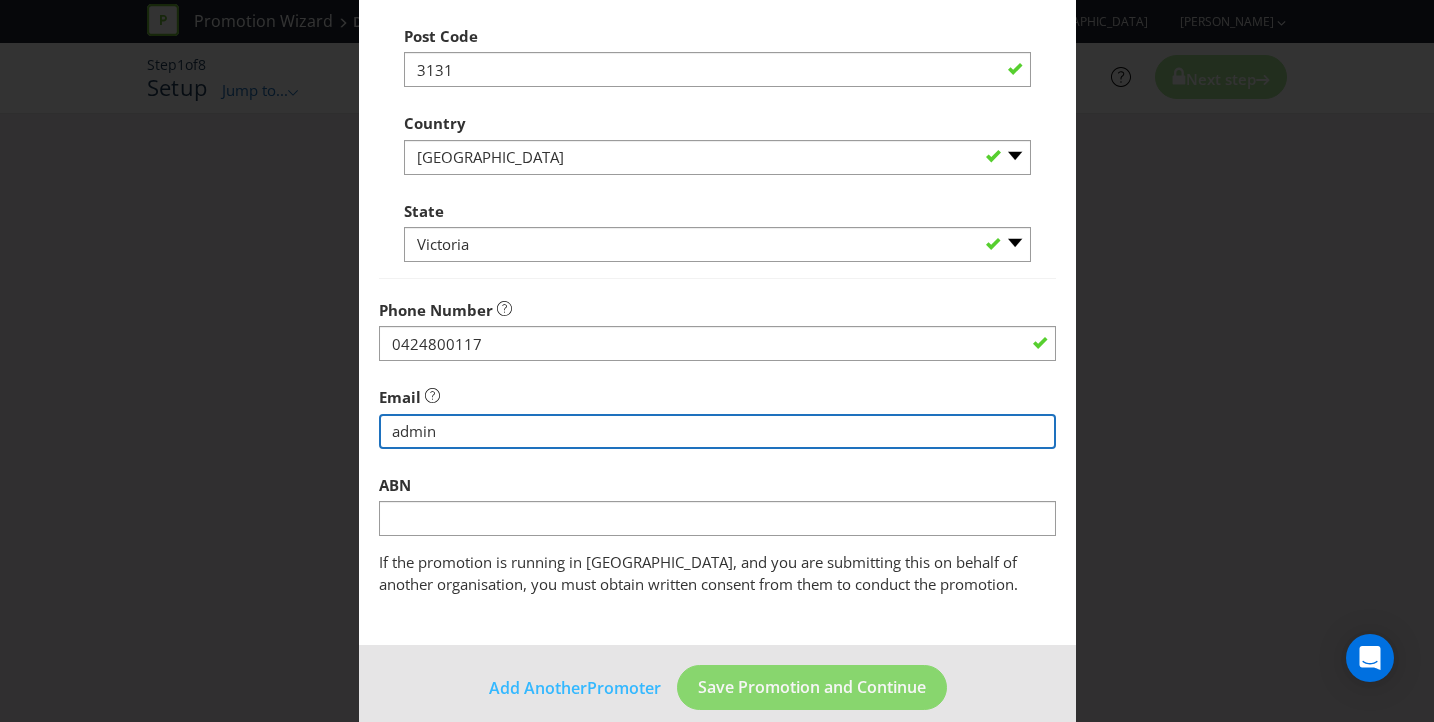 type on "[EMAIL_ADDRESS][DOMAIN_NAME]" 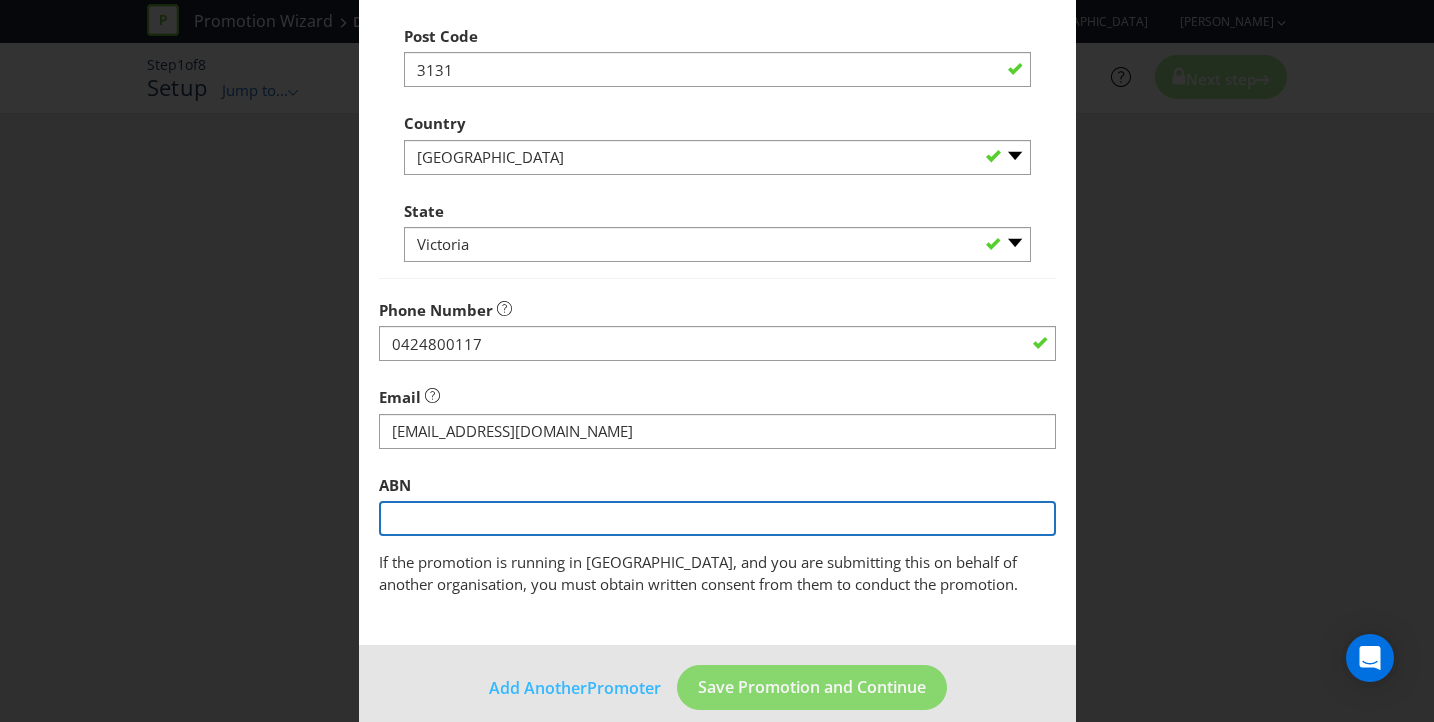 click at bounding box center [717, 518] 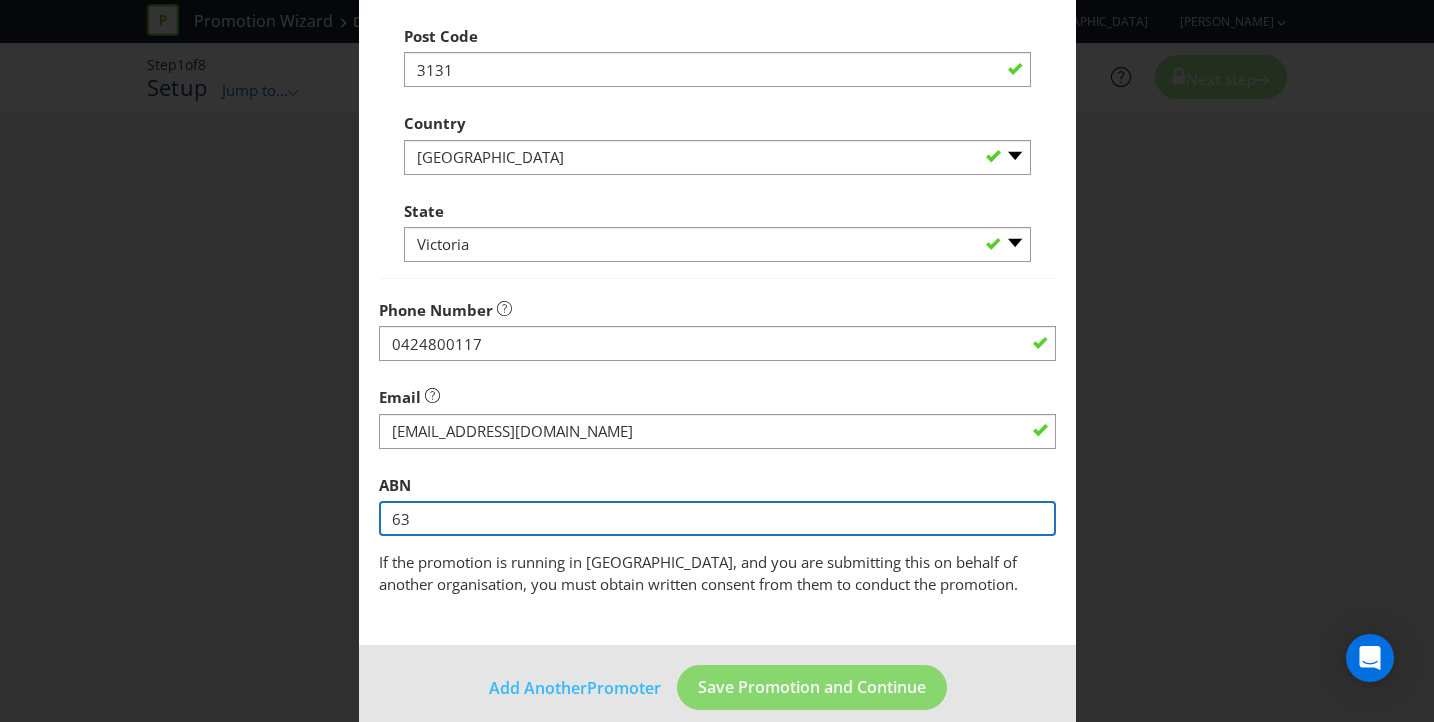 click on "Save Promotion and Continue" at bounding box center (812, 687) 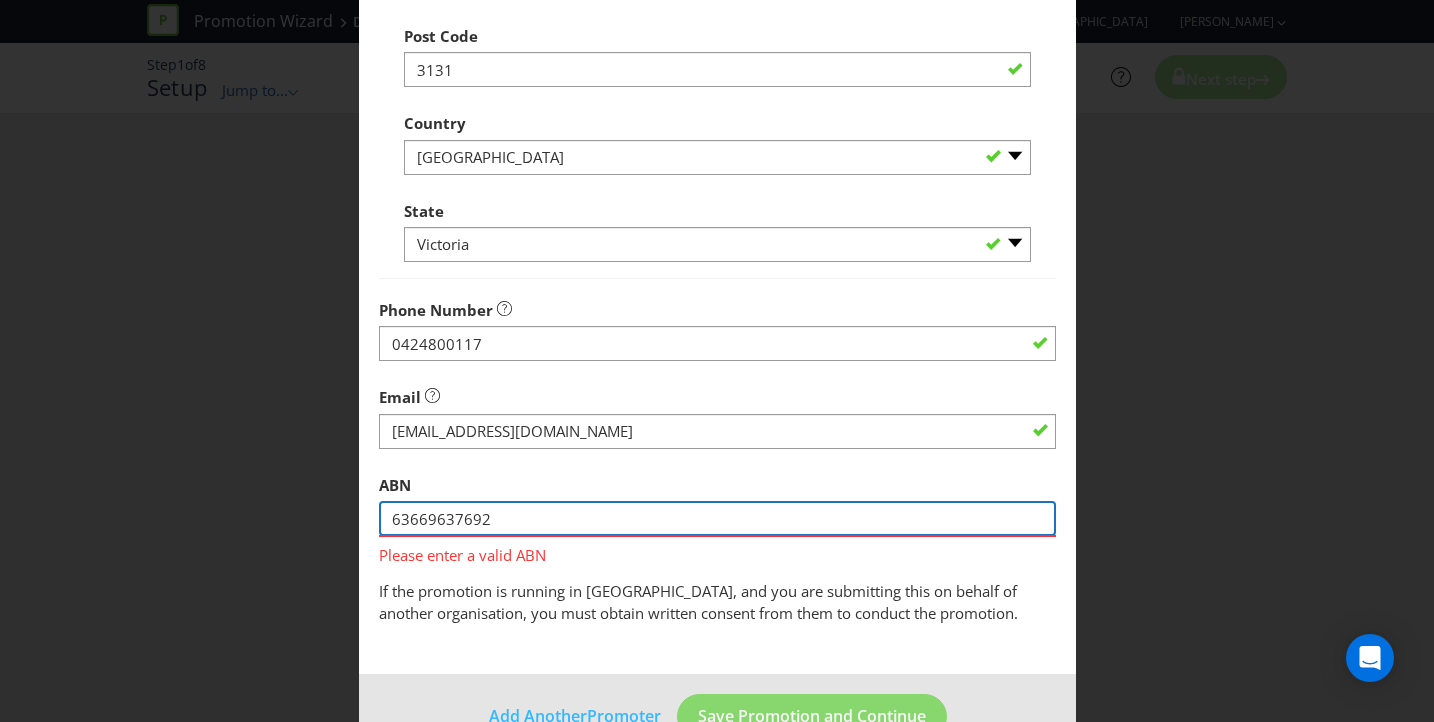 type on "63669637692" 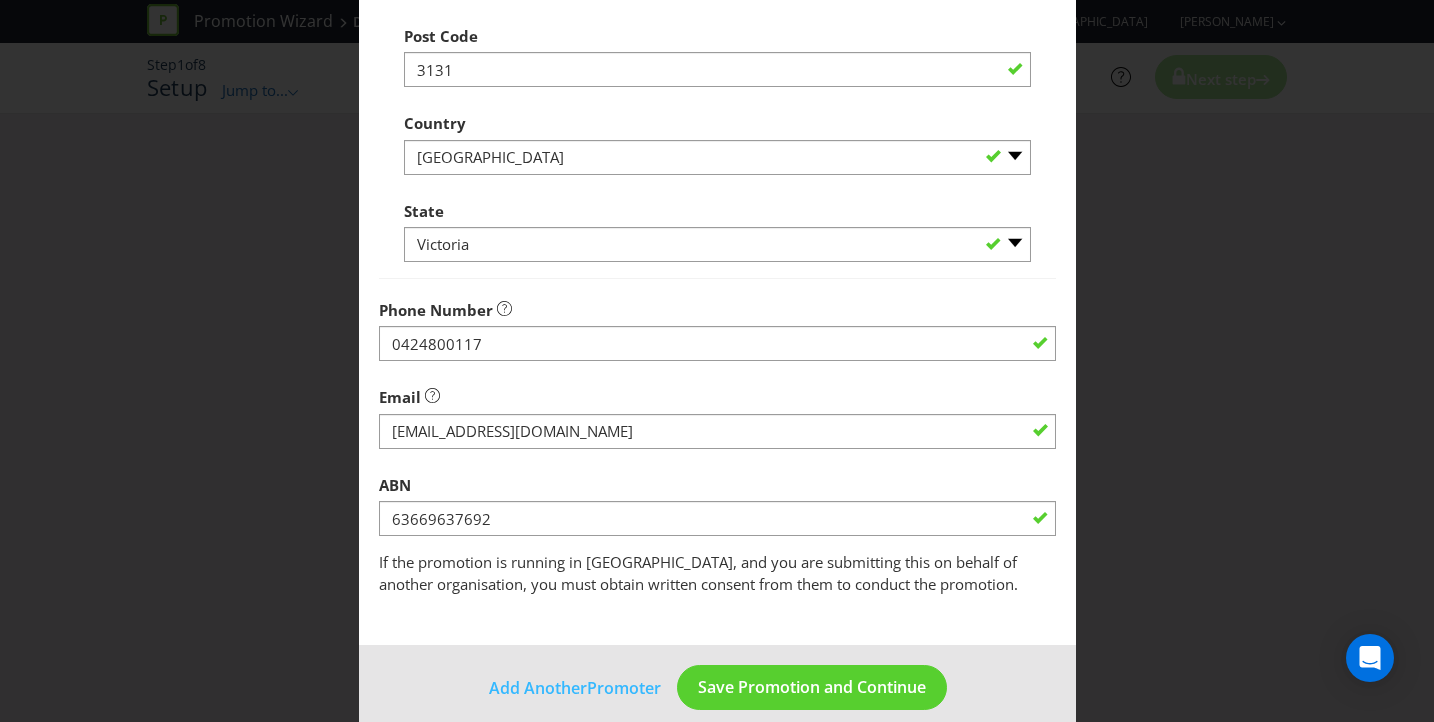 click on "If the promotion is running in [GEOGRAPHIC_DATA], and you are submitting this on behalf of another organisation, you must obtain written consent from them to conduct the promotion." at bounding box center (698, 572) 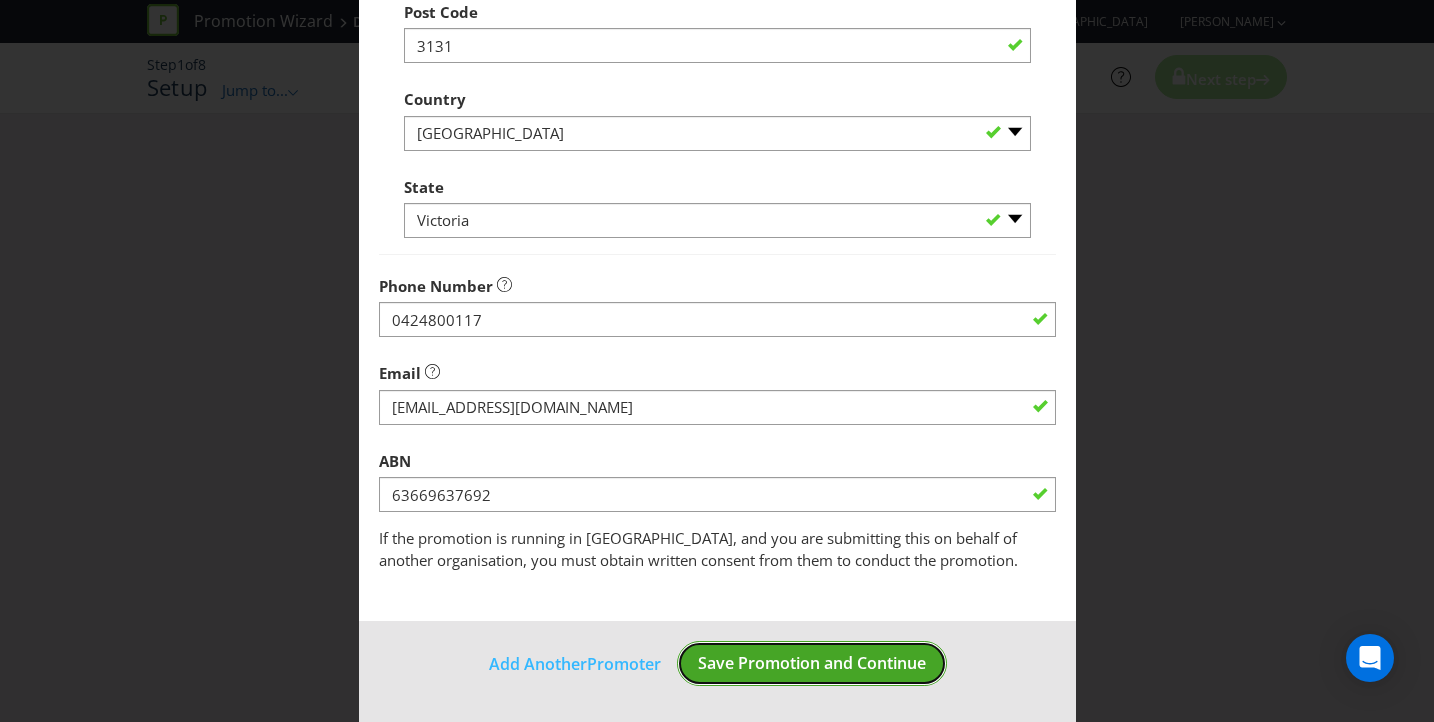click on "Save Promotion and Continue" at bounding box center (812, 663) 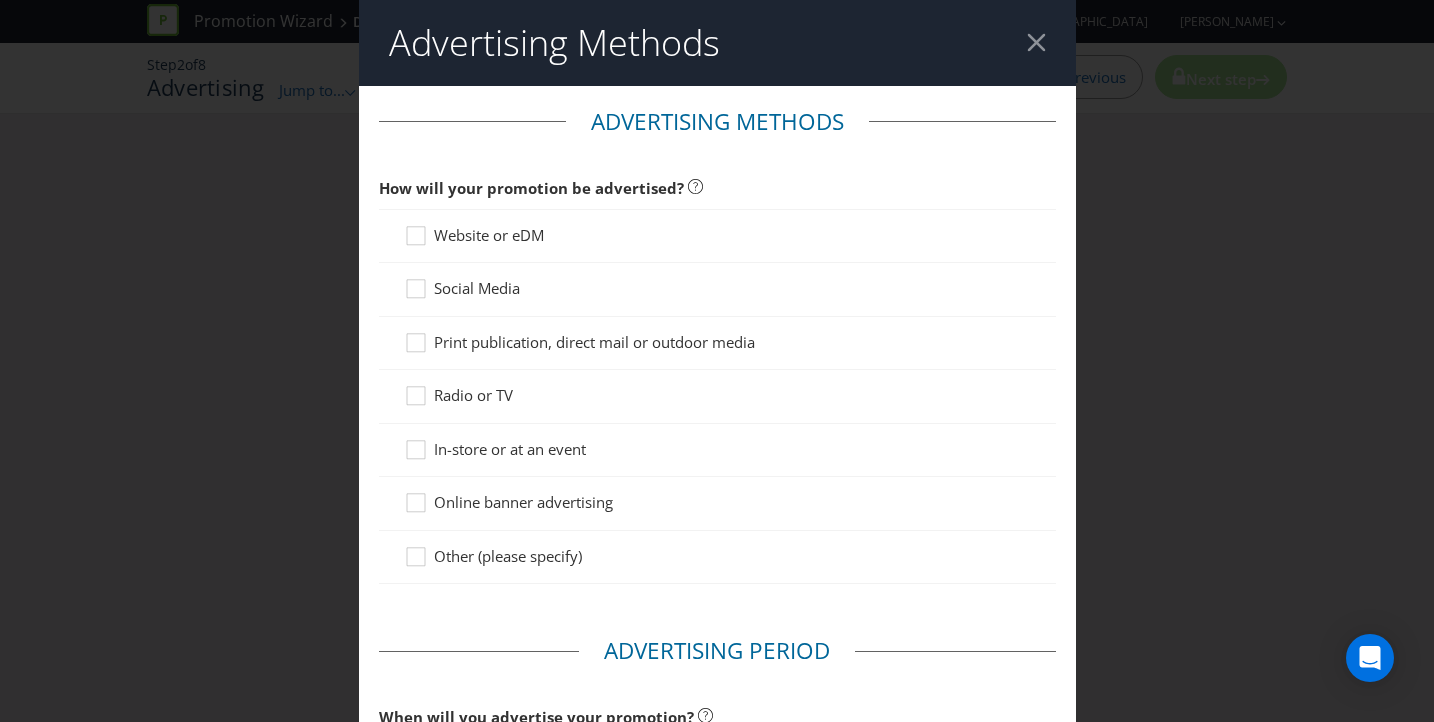 click on "Social Media" at bounding box center (717, 289) 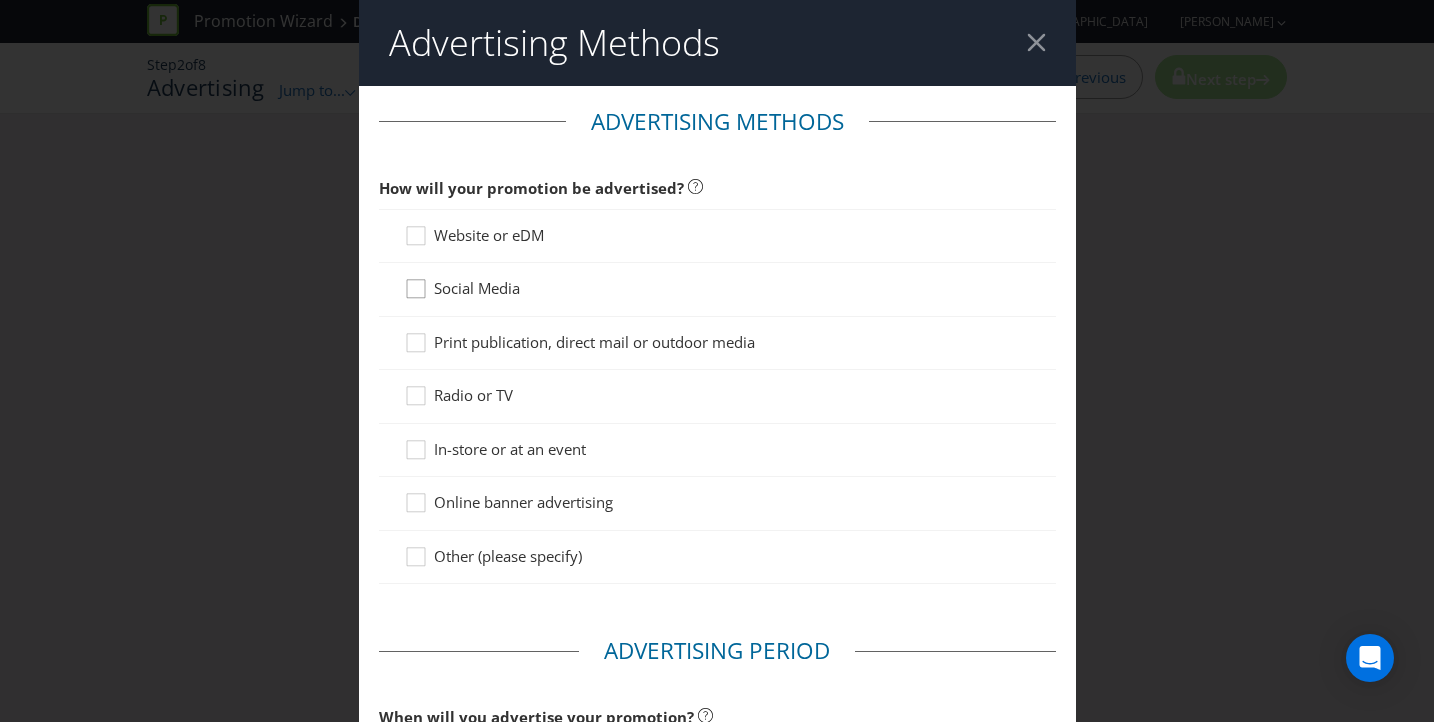 click 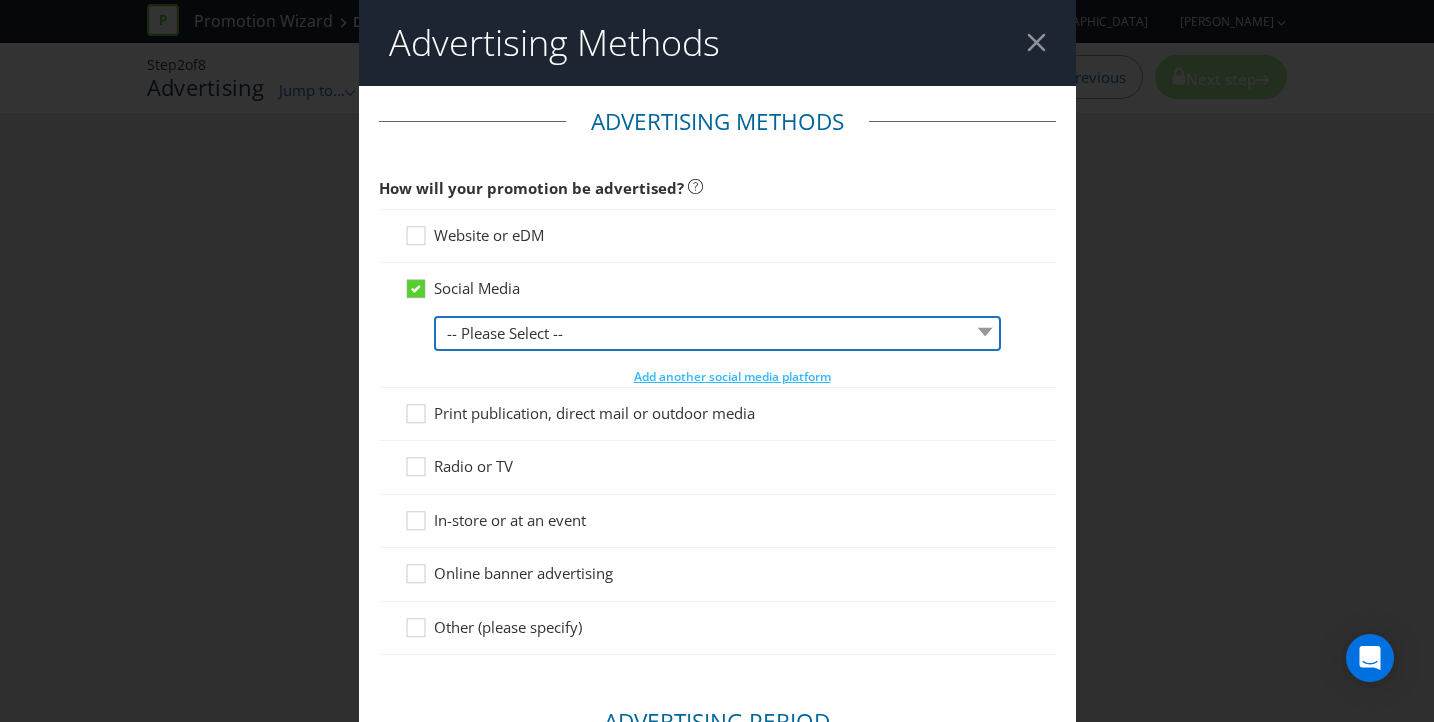 click on "-- Please Select -- Facebook X Instagram Snapchat LinkedIn Pinterest Tumblr Youtube Other" at bounding box center [717, 333] 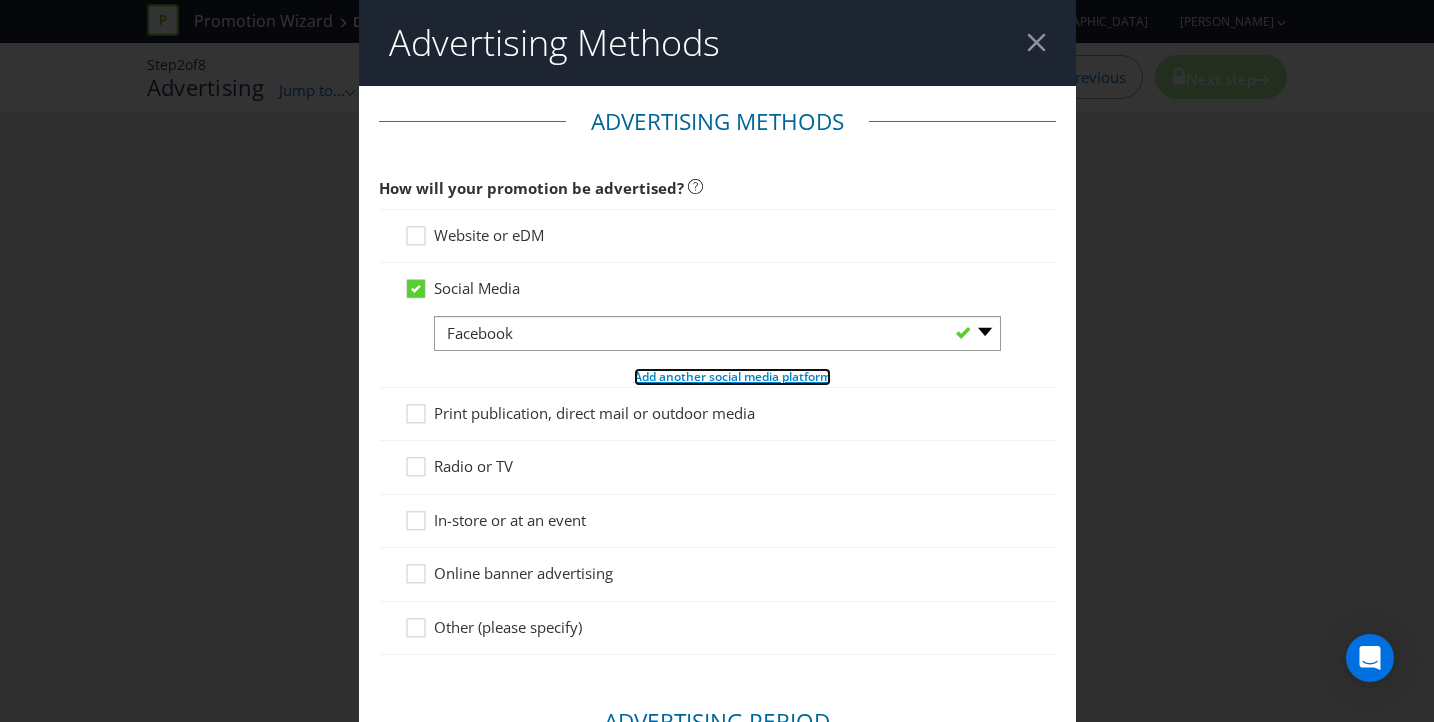 click on "Add another social media platform" at bounding box center [732, 376] 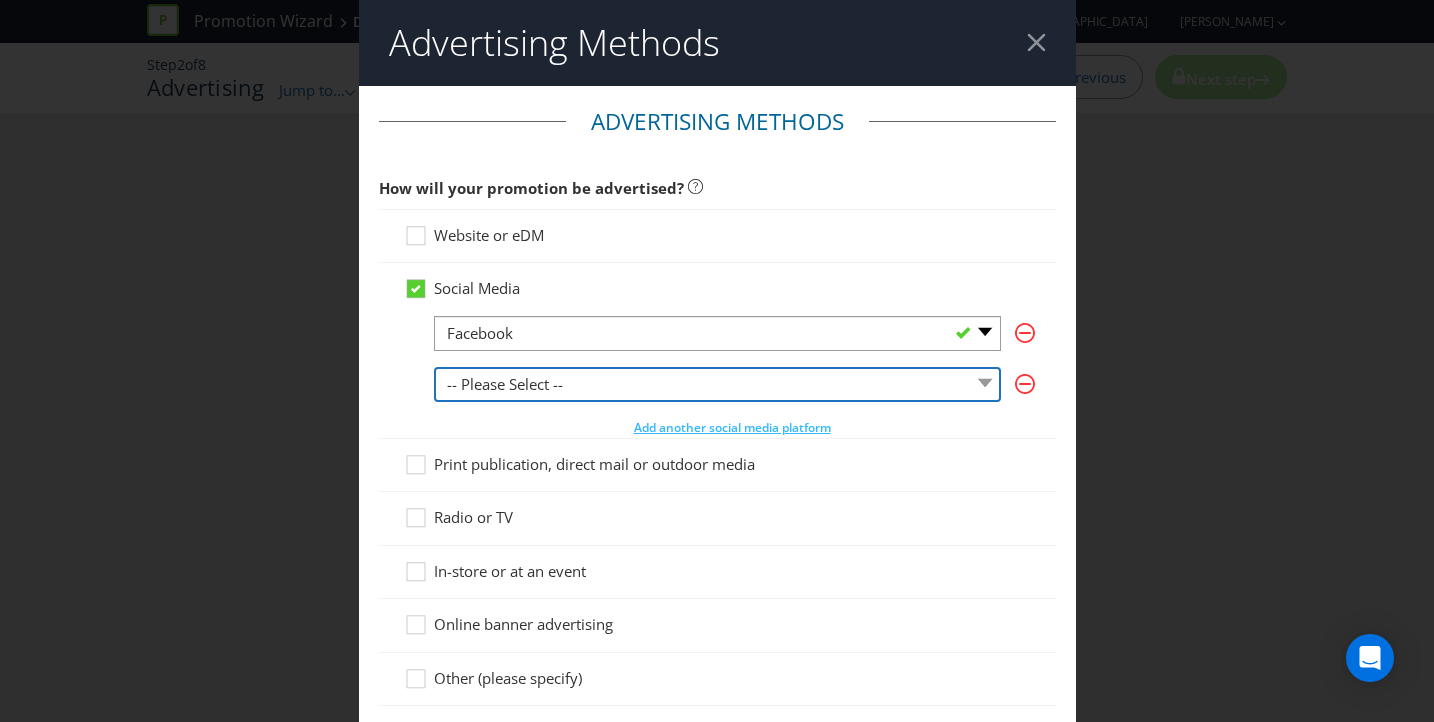 click on "-- Please Select -- Facebook X Instagram Snapchat LinkedIn Pinterest Tumblr Youtube Other" at bounding box center (717, 384) 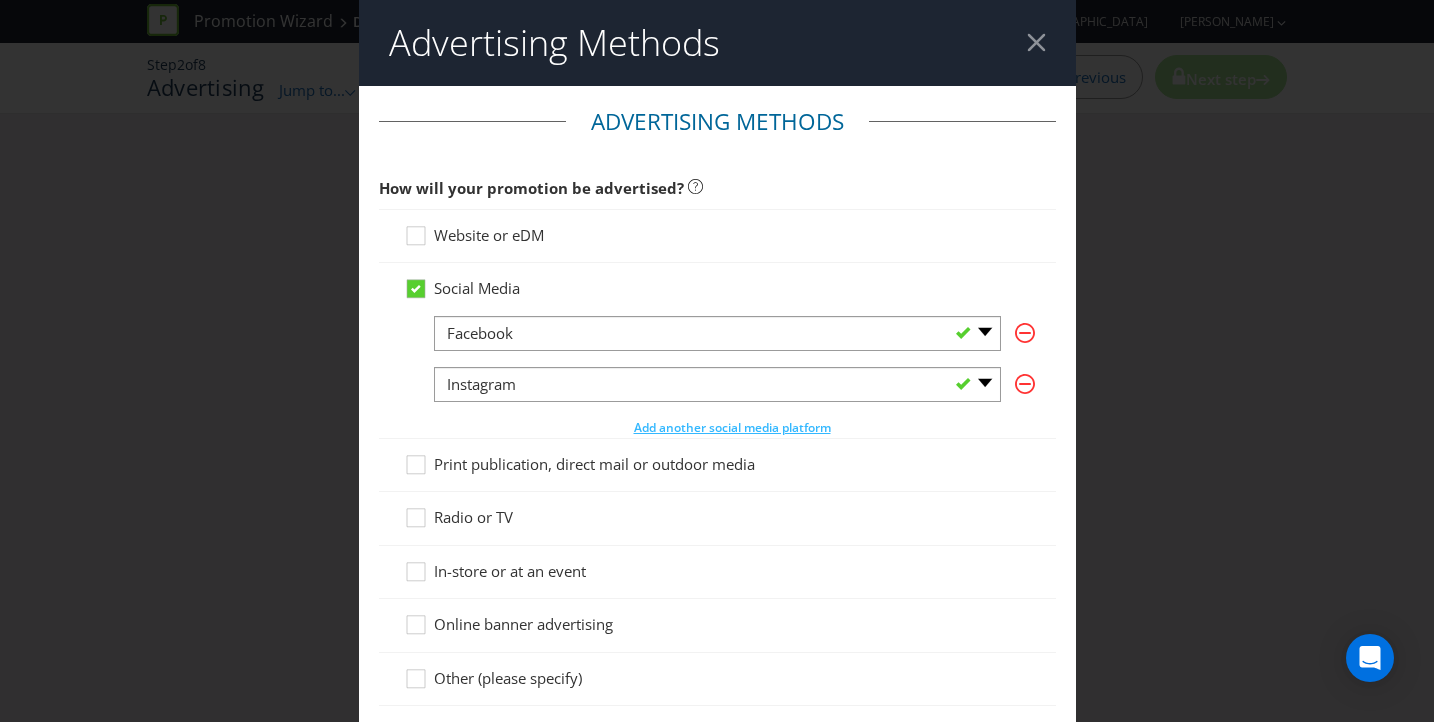 click on "Advertising Methods How will your promotion be advertised?   Website or eDM   Social Media   -- Please Select -- Facebook X Instagram Snapchat LinkedIn Pinterest Tumblr Youtube Other -- Please Select -- Facebook X Instagram Snapchat LinkedIn Pinterest Tumblr Youtube Other Add another social media platform Print publication, direct mail or outdoor media   Radio or TV   In-store or at an event   Online banner advertising   Other (please specify)       Advertising Period When will you advertise your promotion?   Start: End: Extra Services Would you like any of the following extra services from [MEDICAL_DATA]?   Short form terms and conditions (customised to your artwork and each advertising channel) - we recommend that you select this option   Review of artwork for legal compliance - we recommend that you select this option   No" at bounding box center (717, 709) 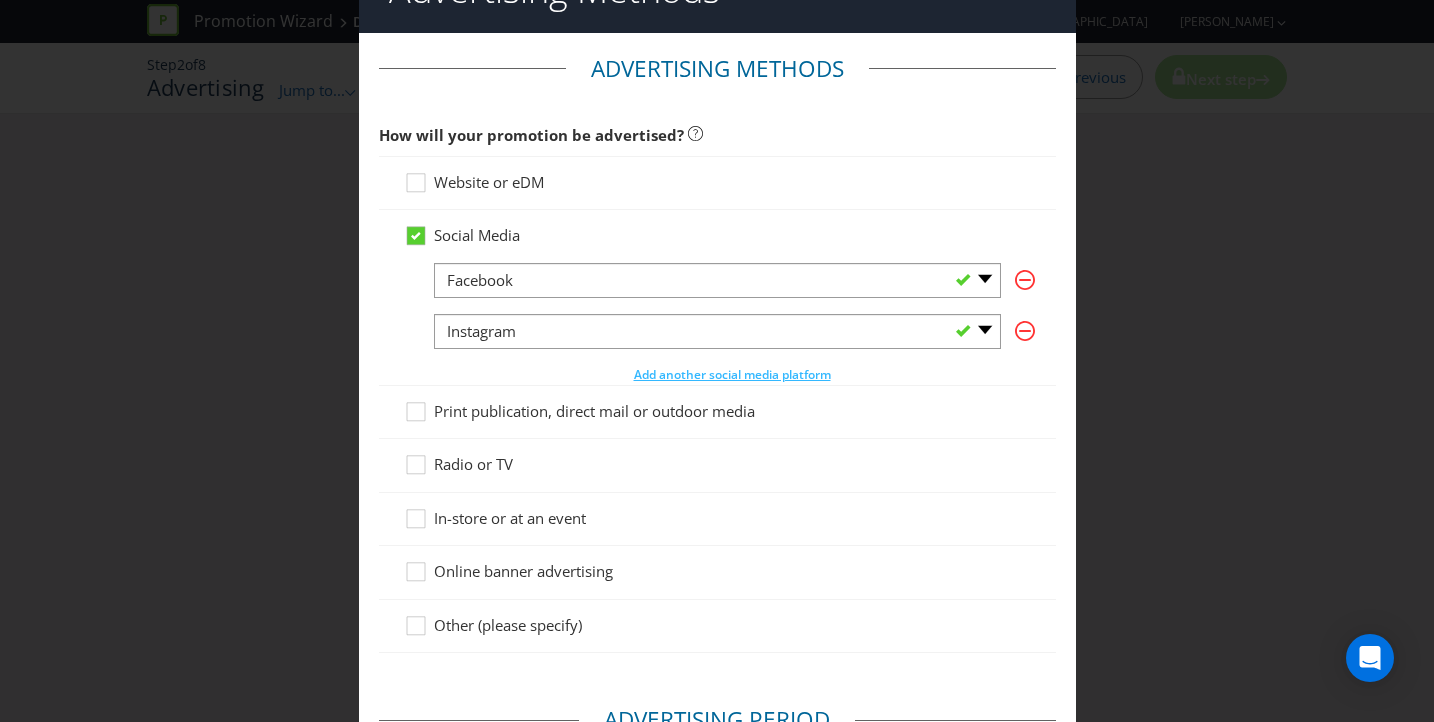 scroll, scrollTop: 51, scrollLeft: 0, axis: vertical 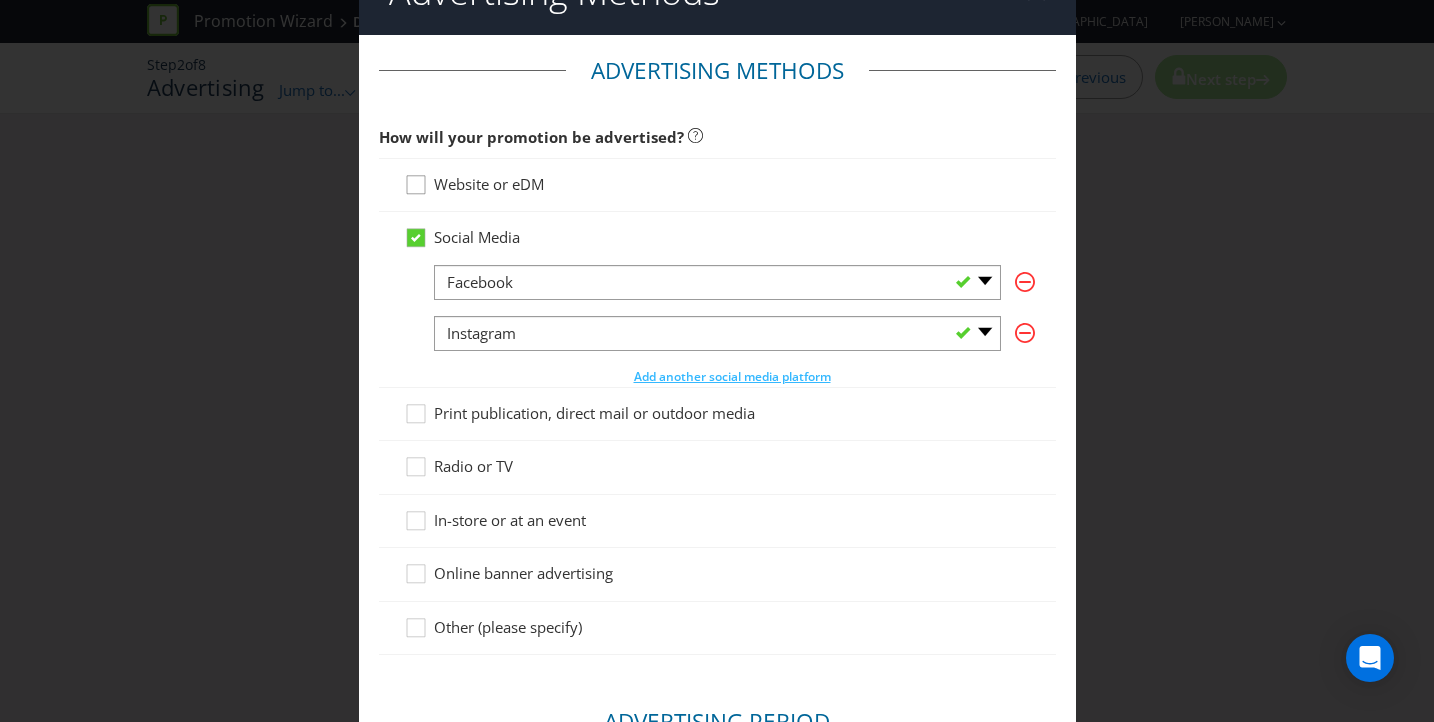 click 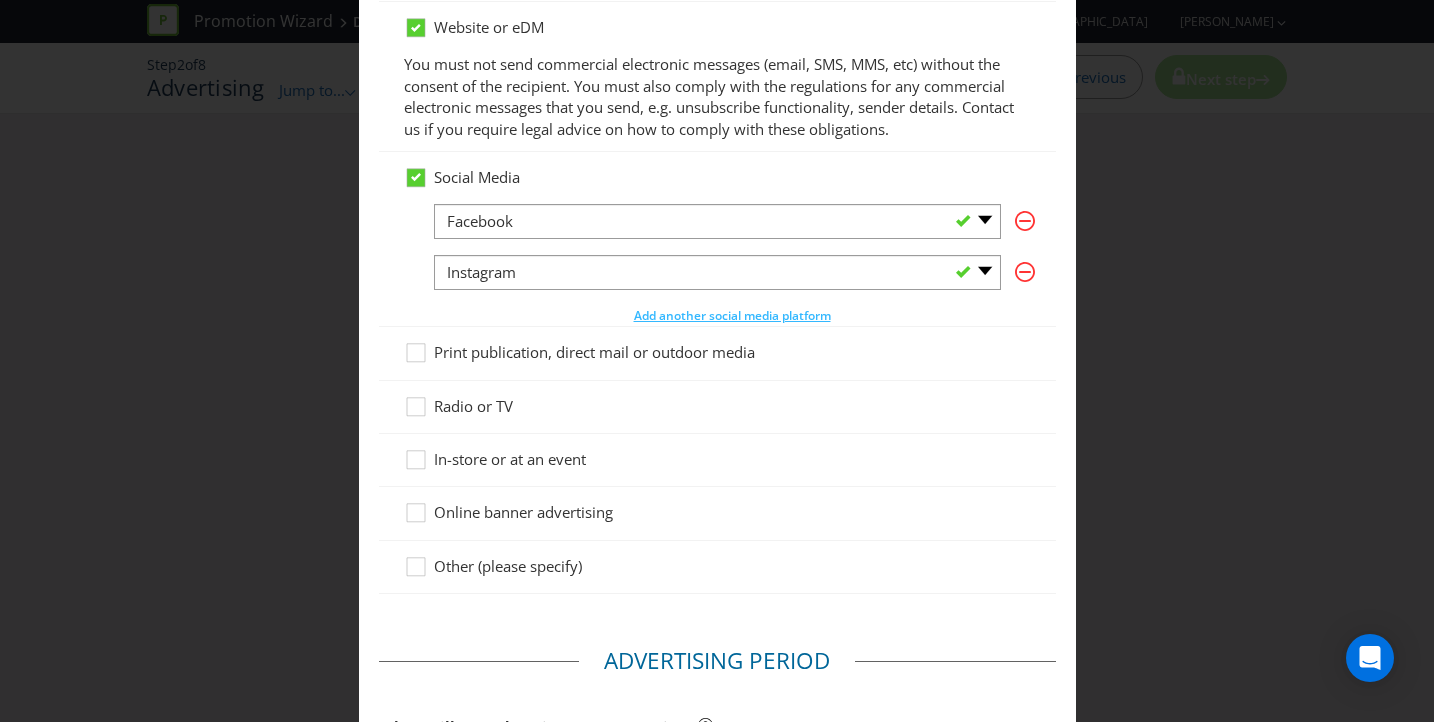 scroll, scrollTop: 210, scrollLeft: 0, axis: vertical 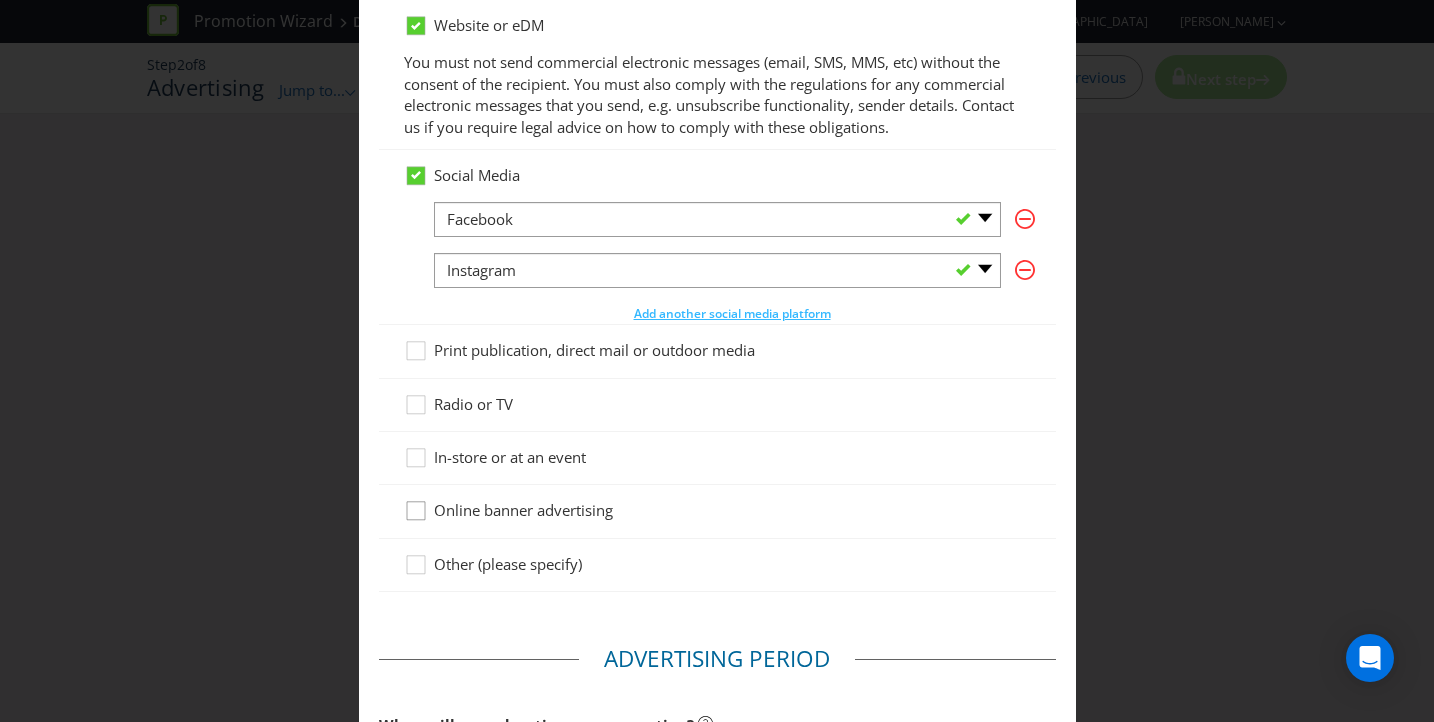click 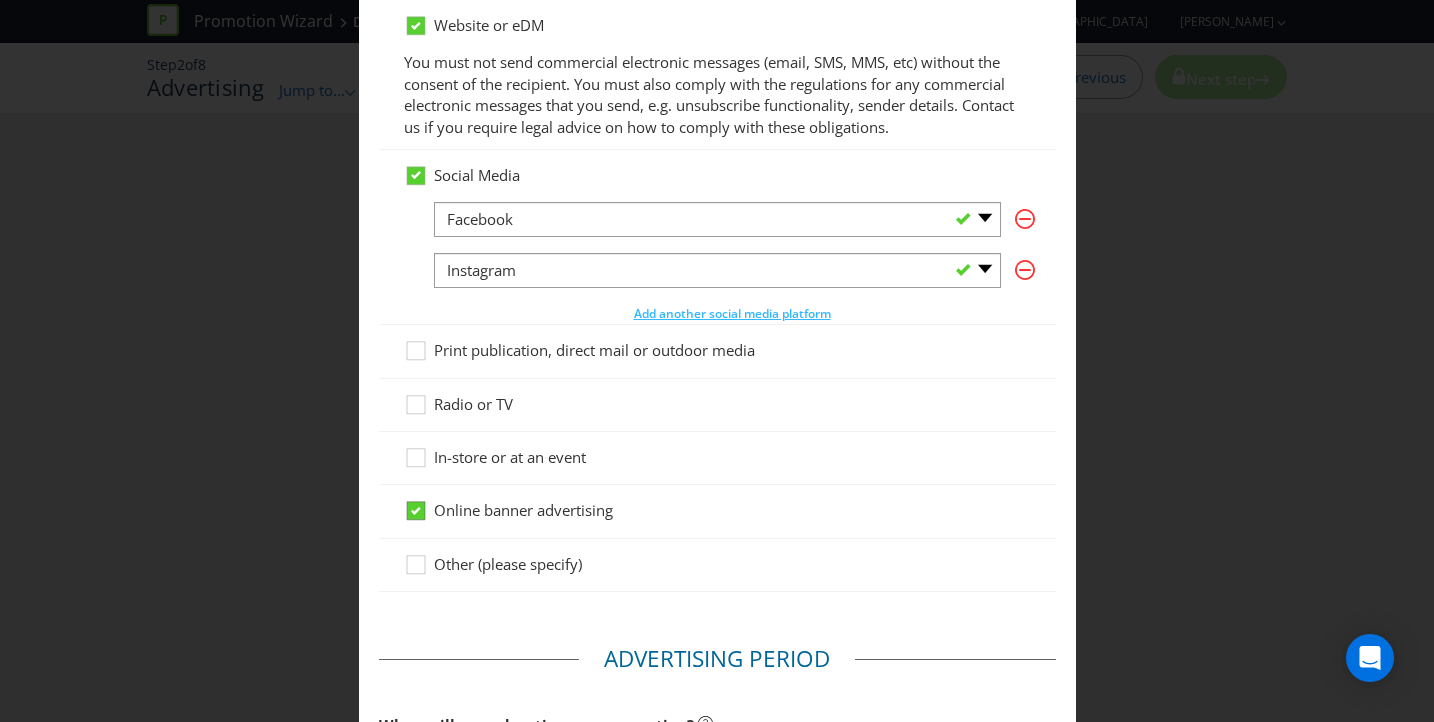 click 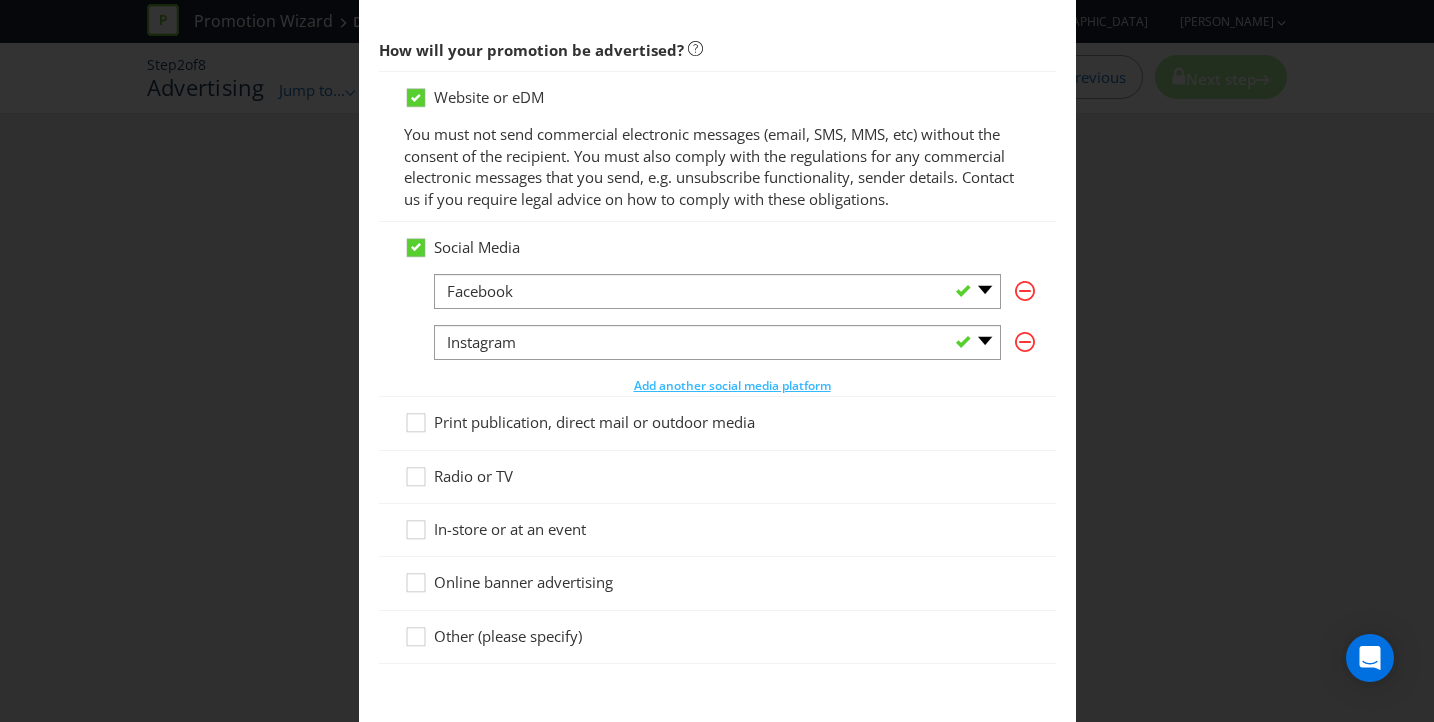 scroll, scrollTop: 136, scrollLeft: 0, axis: vertical 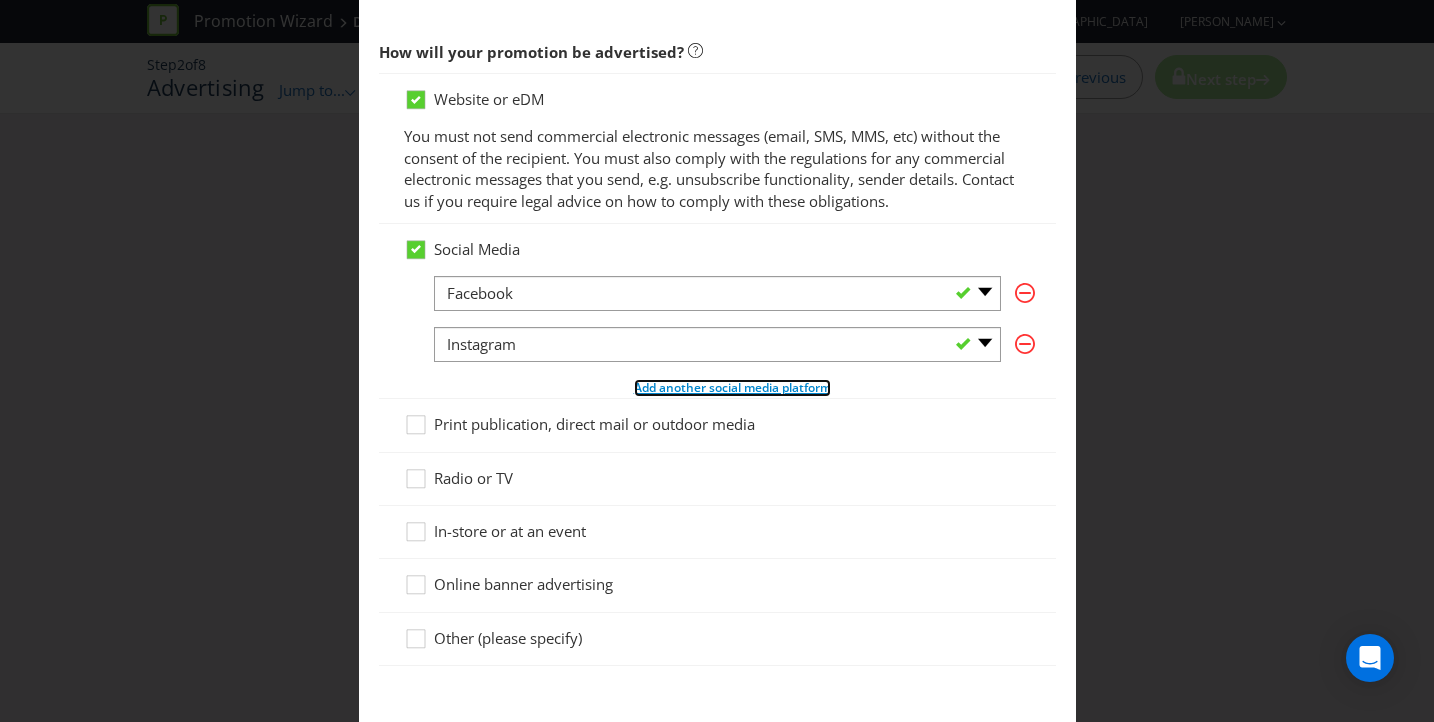 click on "Add another social media platform" at bounding box center [732, 387] 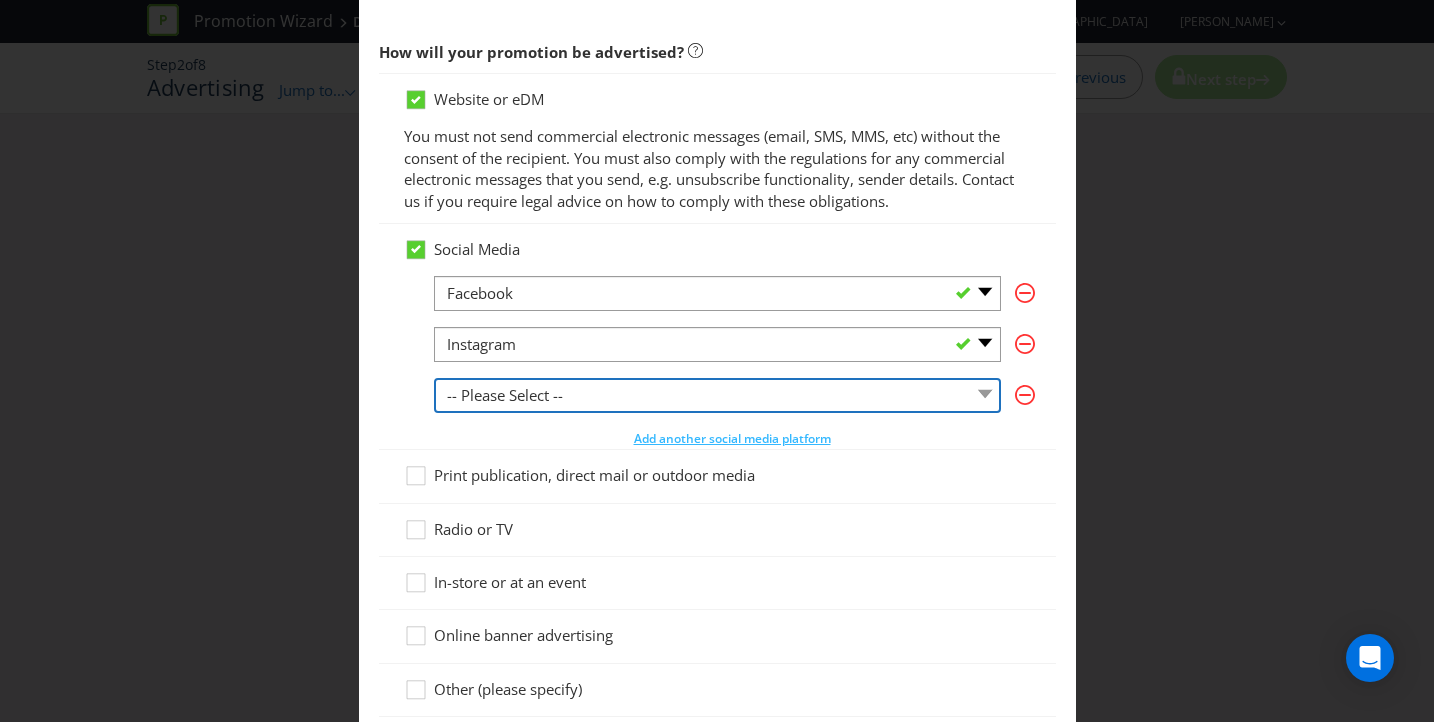 click on "-- Please Select -- Facebook X Instagram Snapchat LinkedIn Pinterest Tumblr Youtube Other" at bounding box center (717, 395) 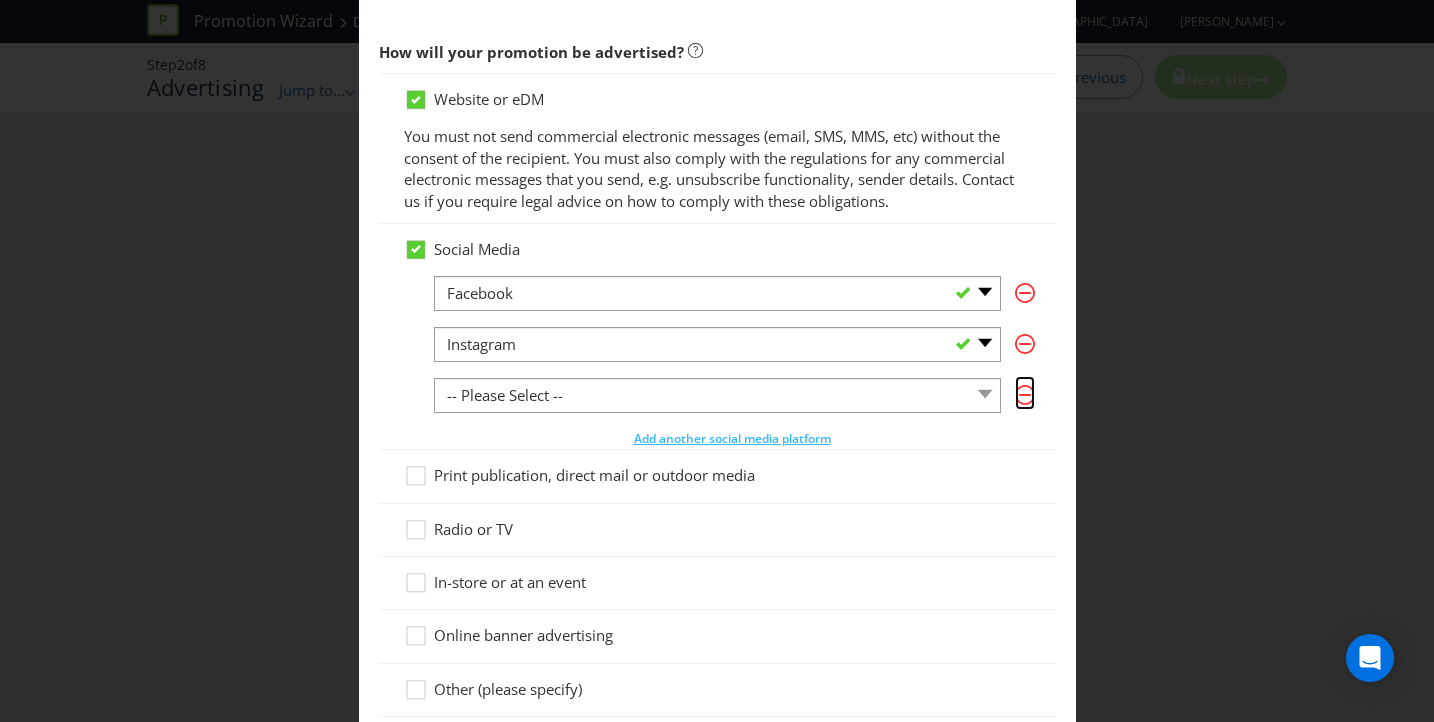 click 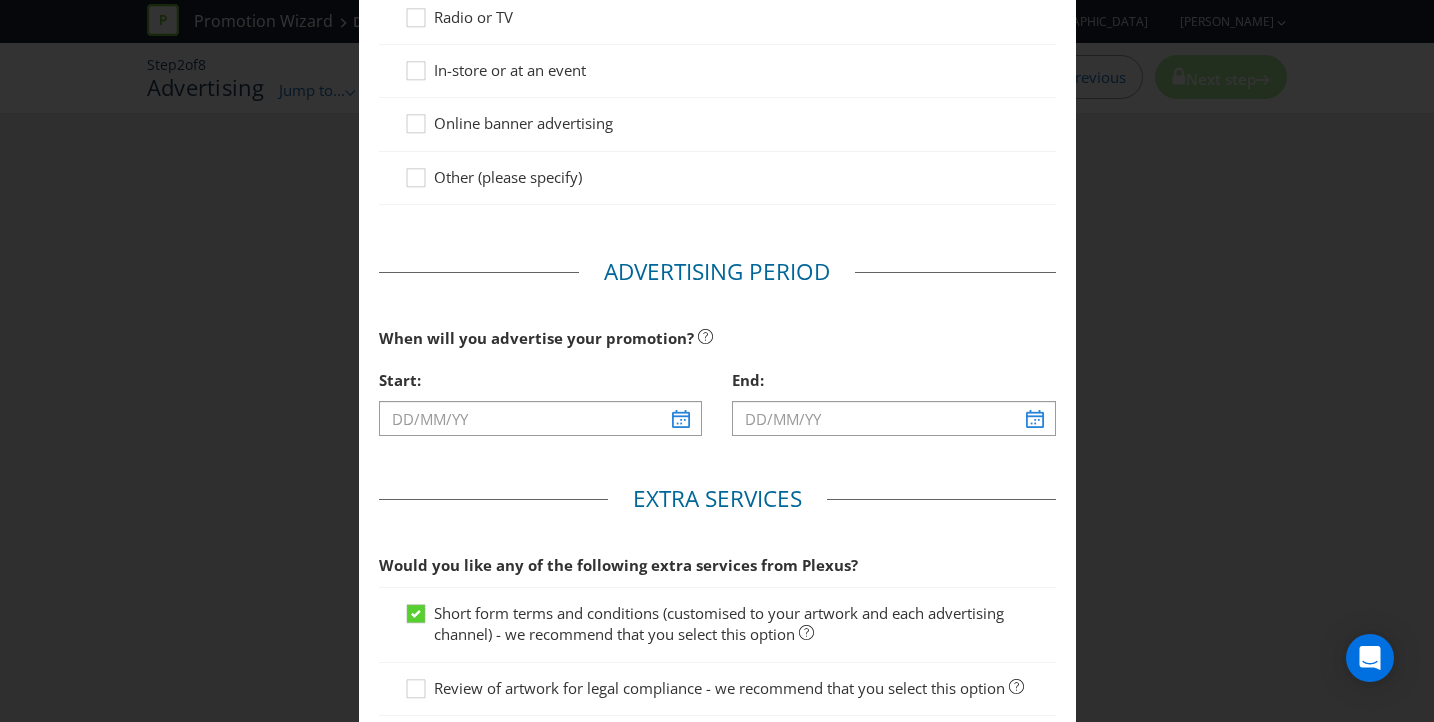 scroll, scrollTop: 600, scrollLeft: 0, axis: vertical 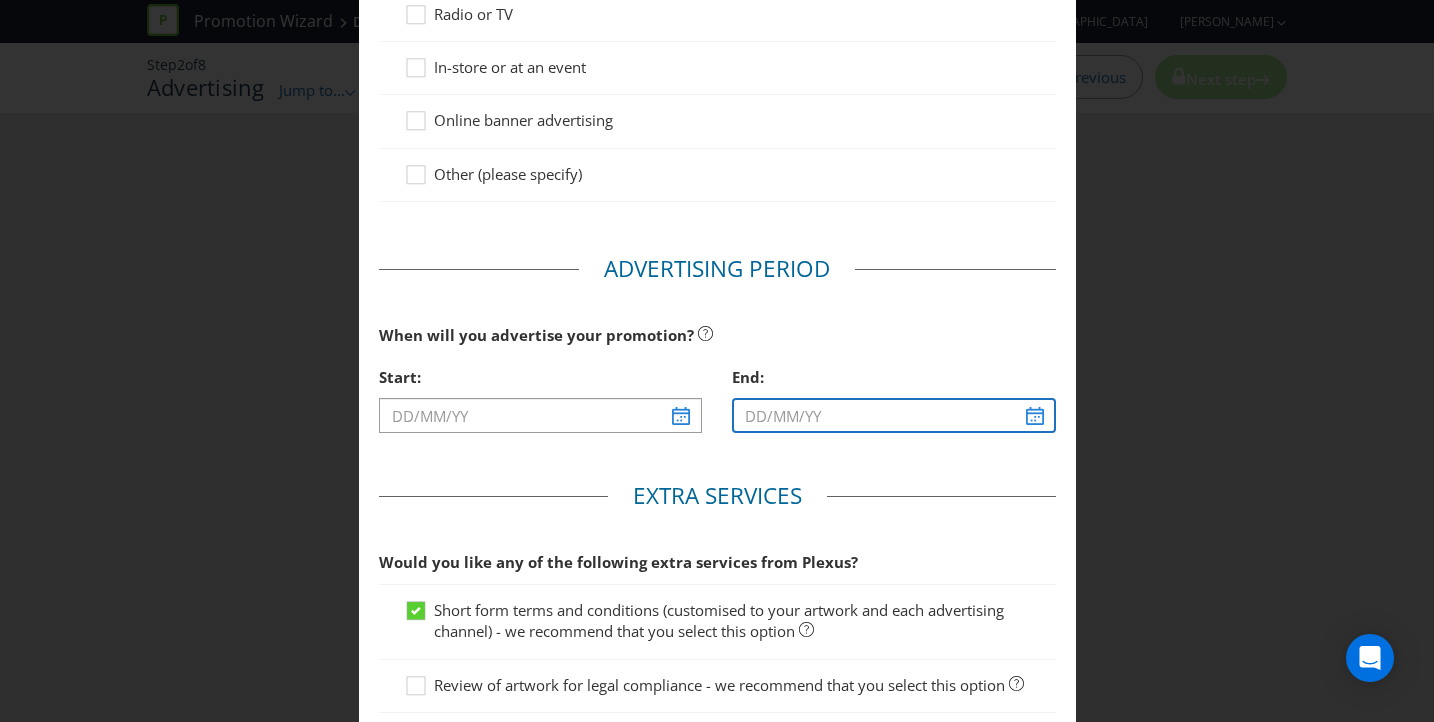 click at bounding box center [894, 415] 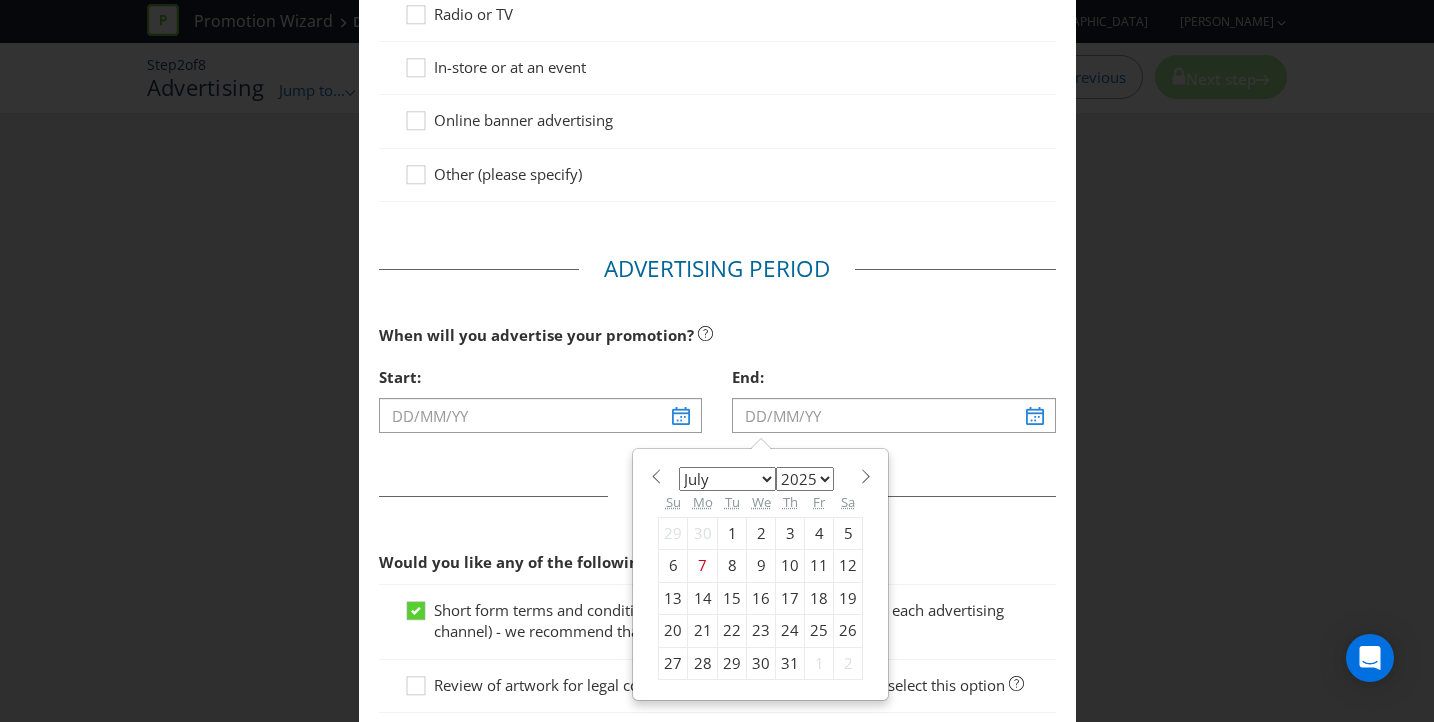click on "January February March April May June July August September October November December" at bounding box center (727, 479) 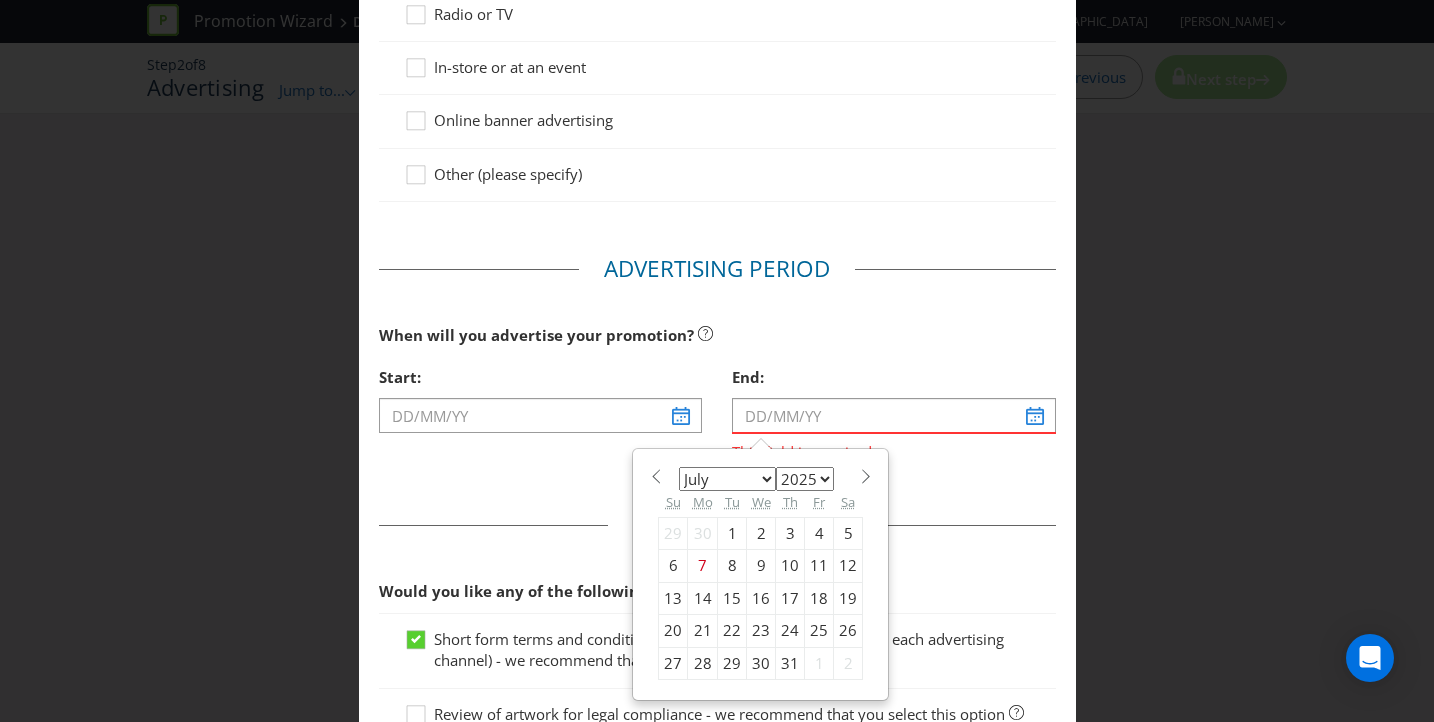 select on "7" 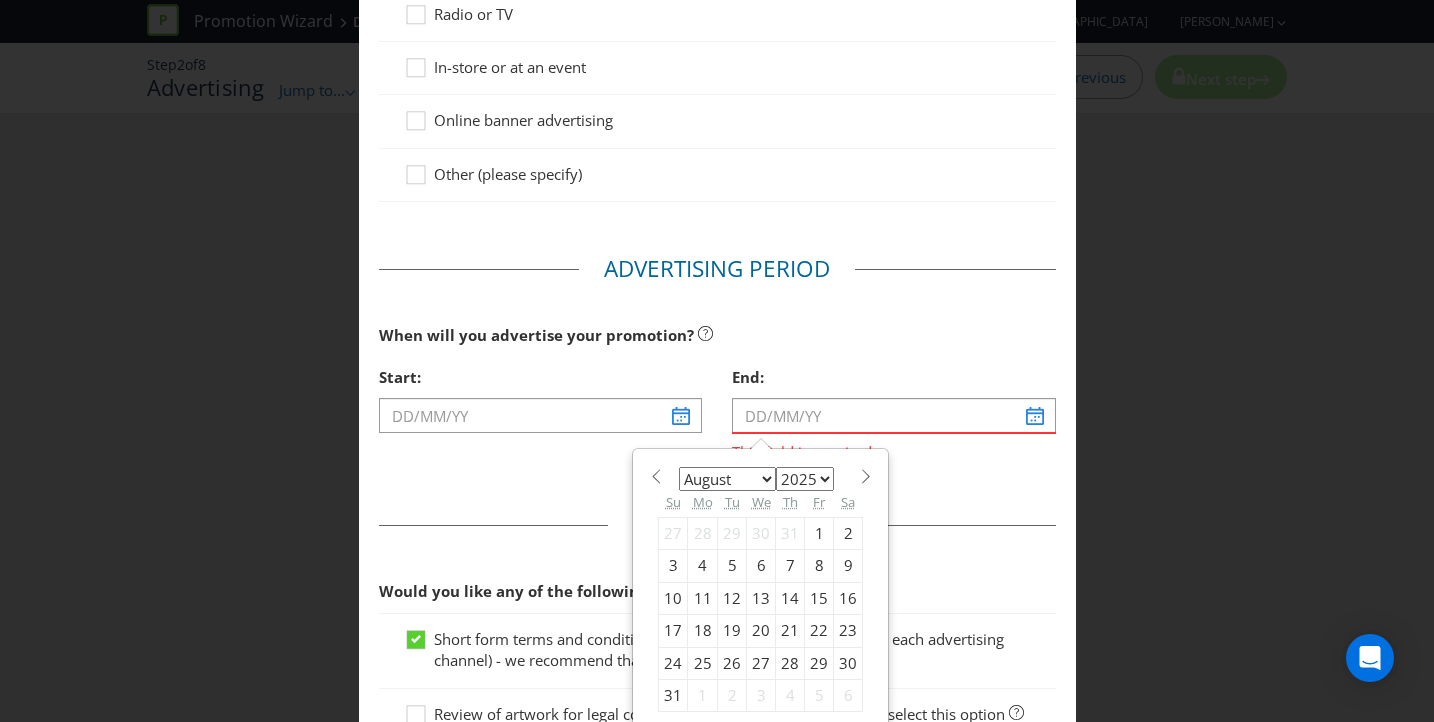 click on "17" at bounding box center [673, 631] 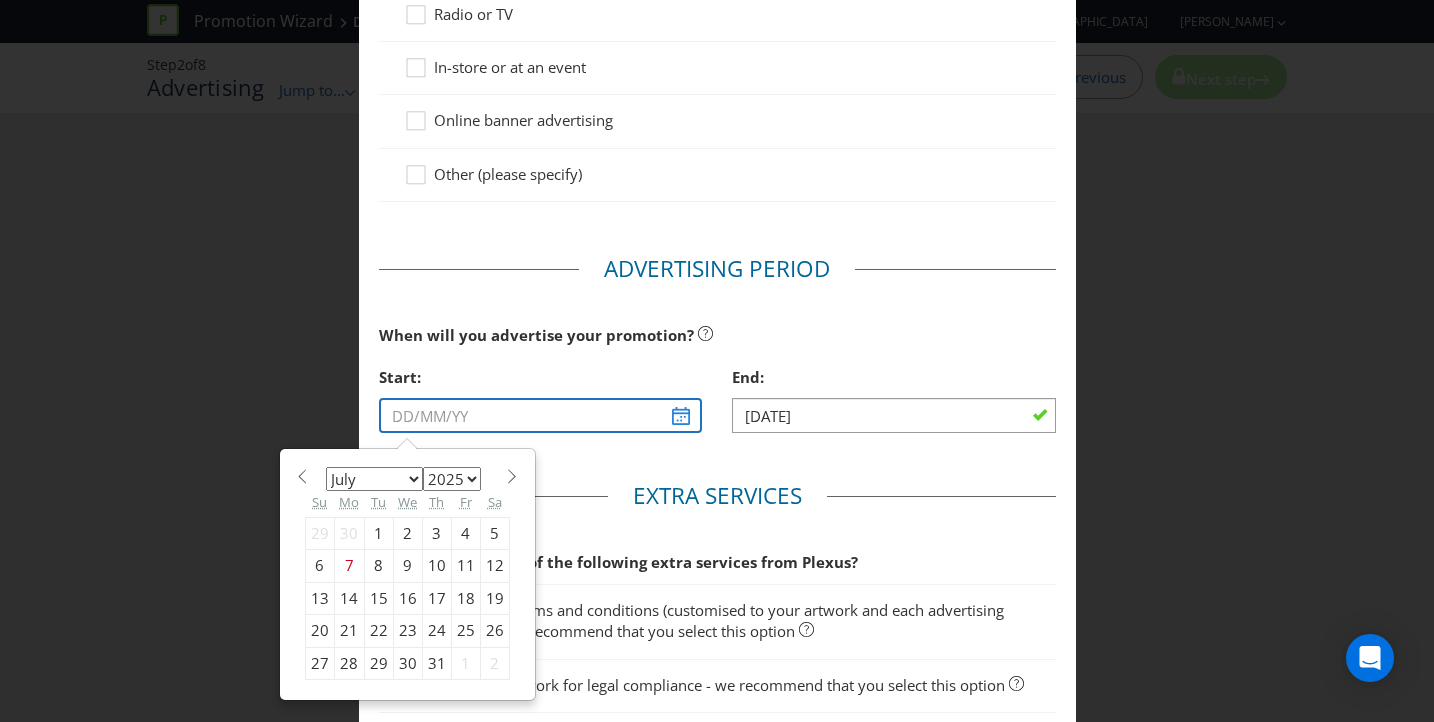 click at bounding box center (541, 415) 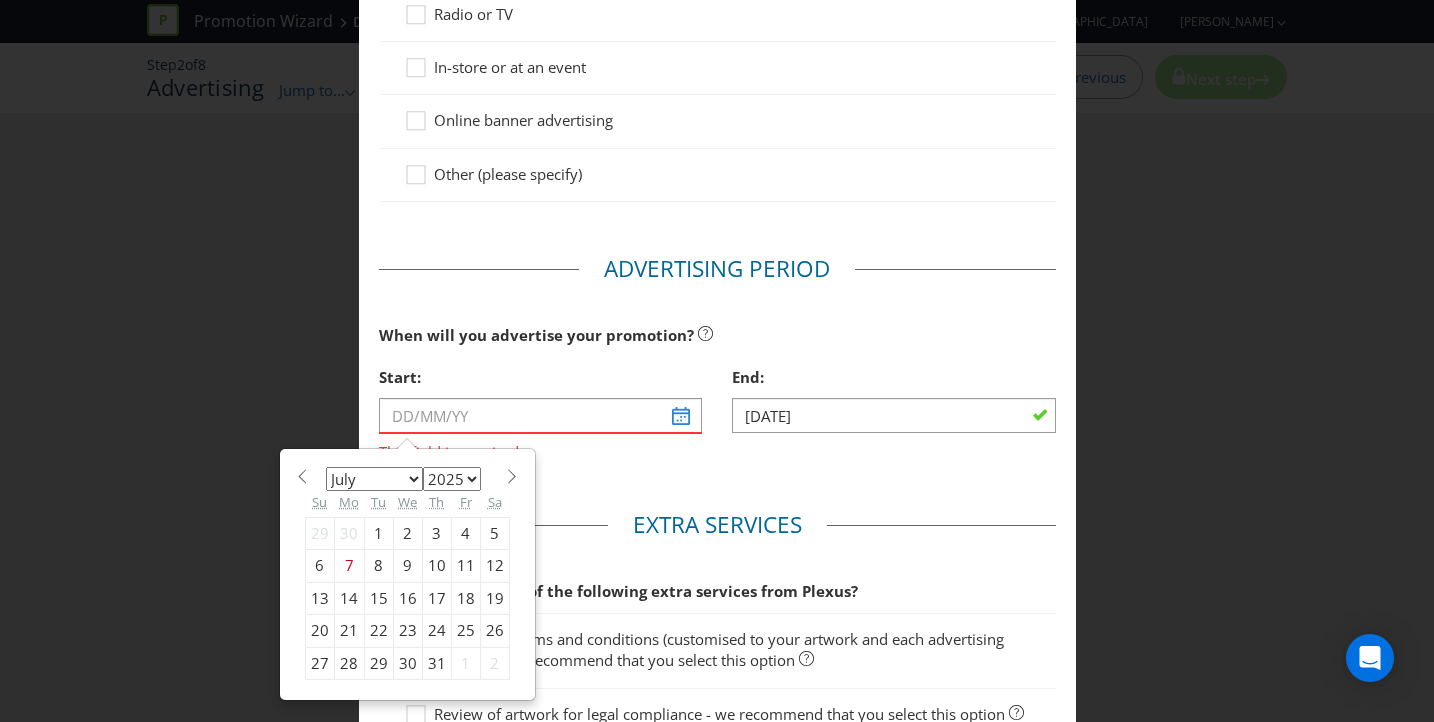 click on "14" at bounding box center (349, 598) 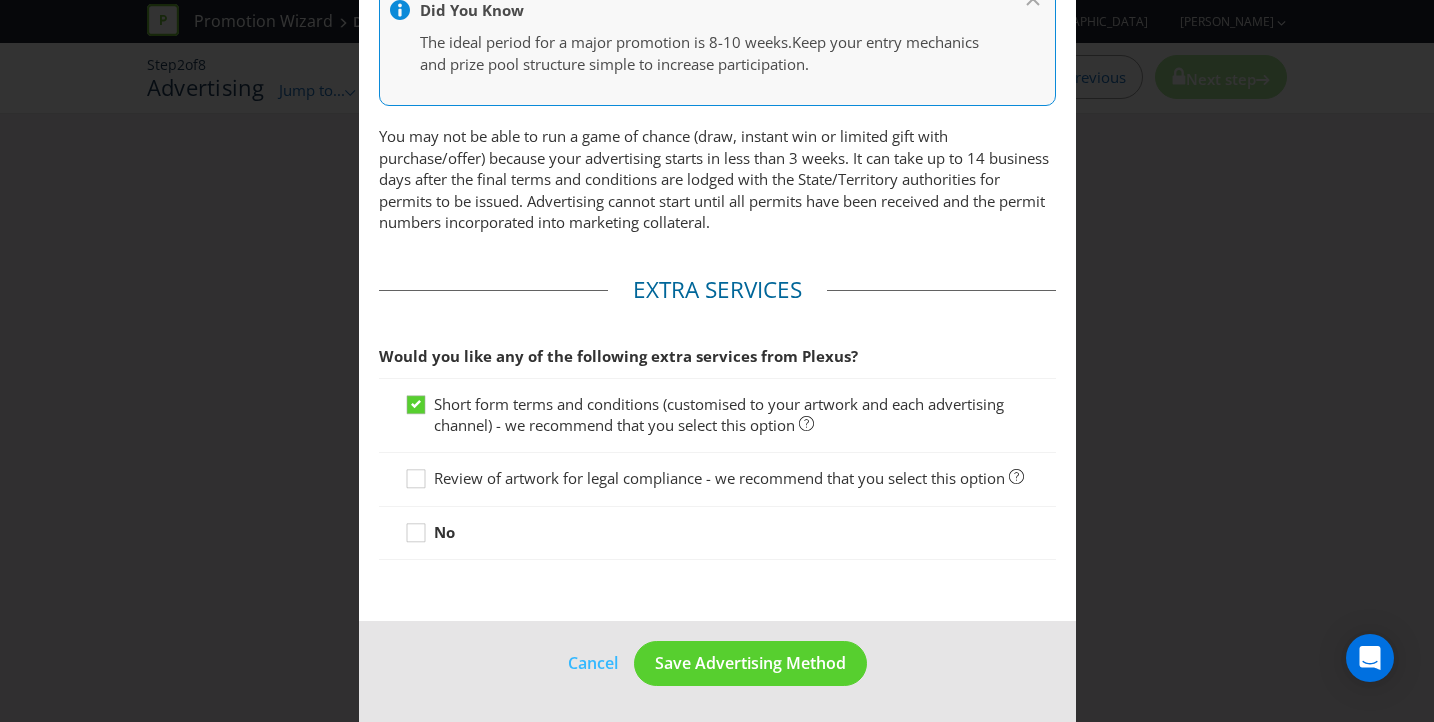 scroll, scrollTop: 1067, scrollLeft: 0, axis: vertical 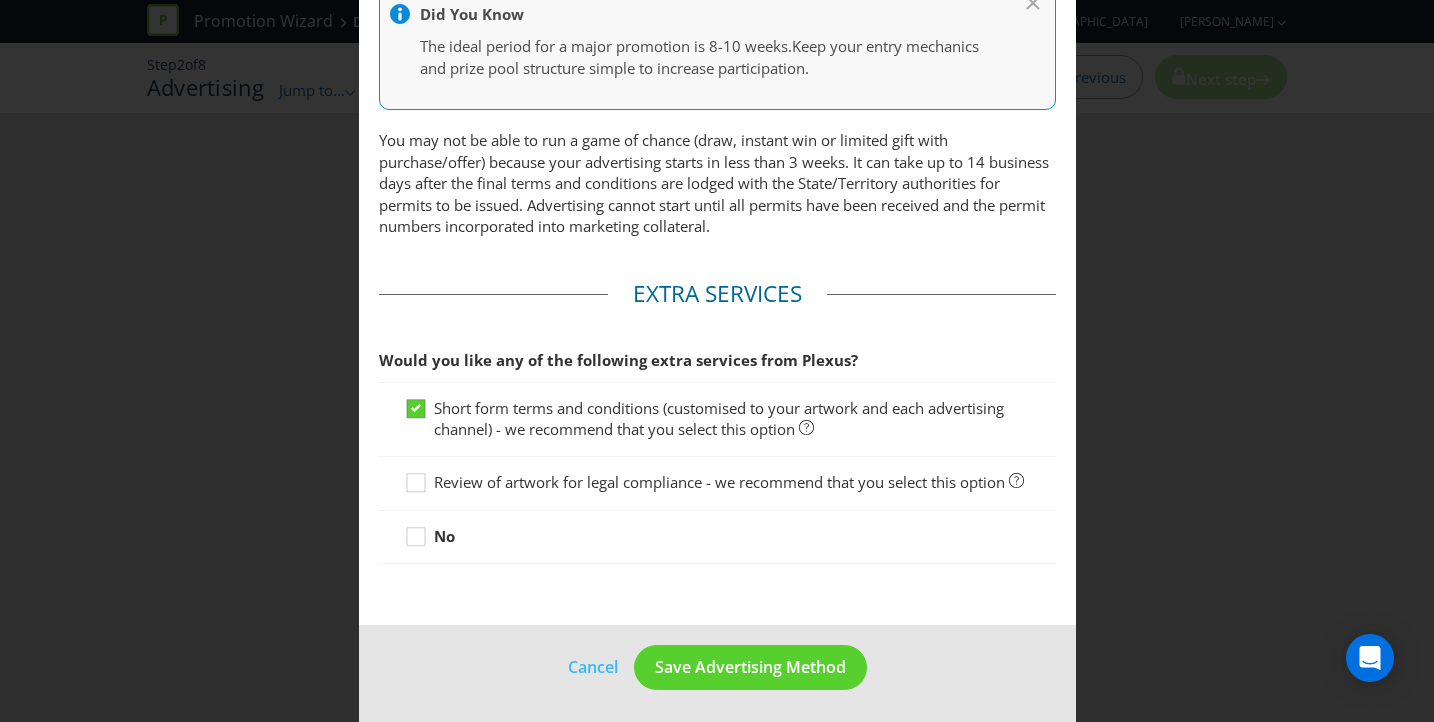 click 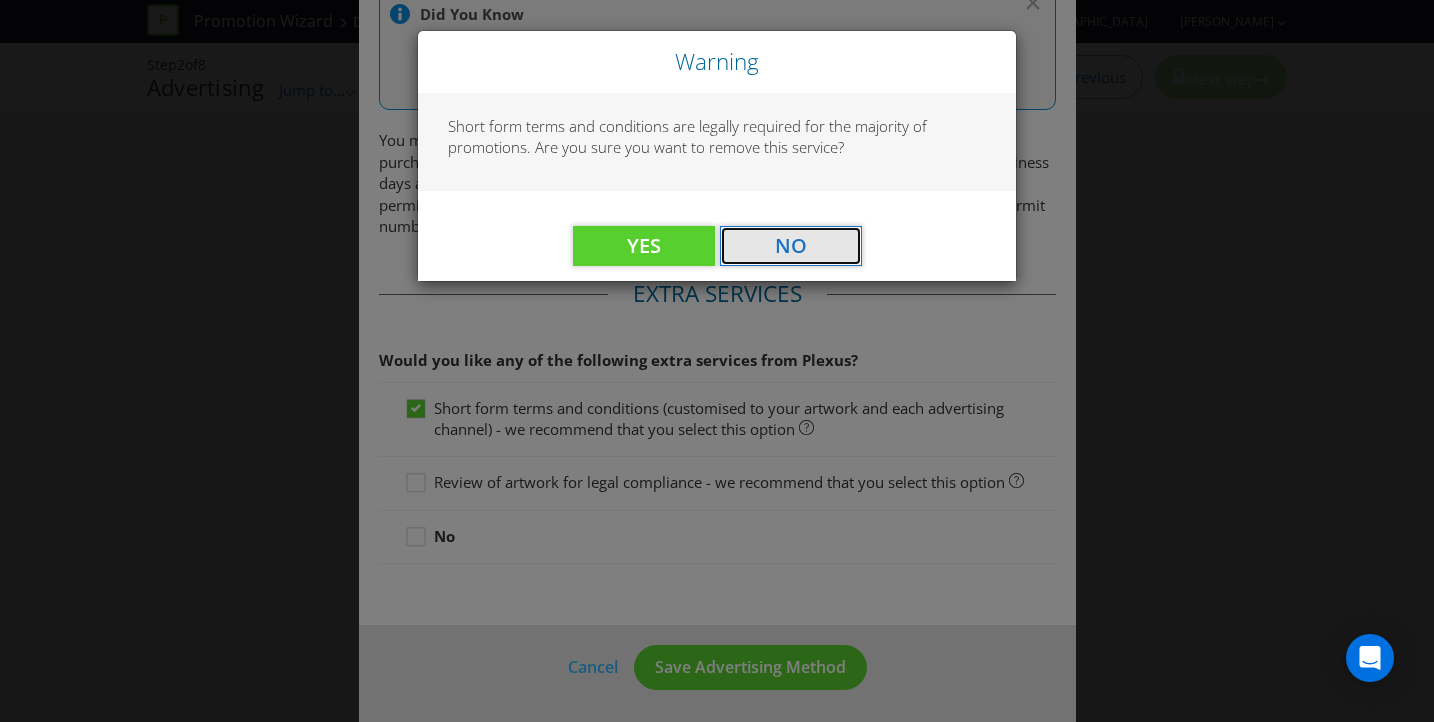 click on "No" at bounding box center [791, 245] 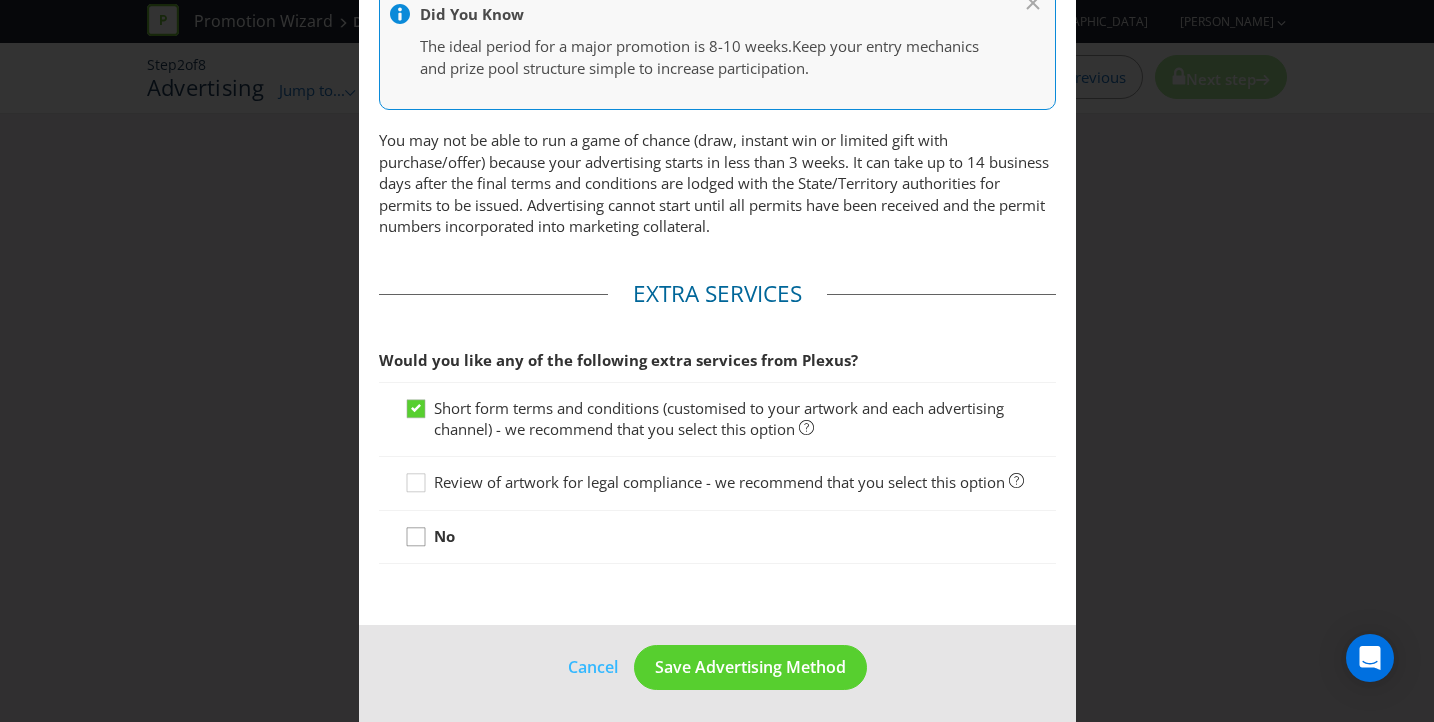 click at bounding box center (416, 530) 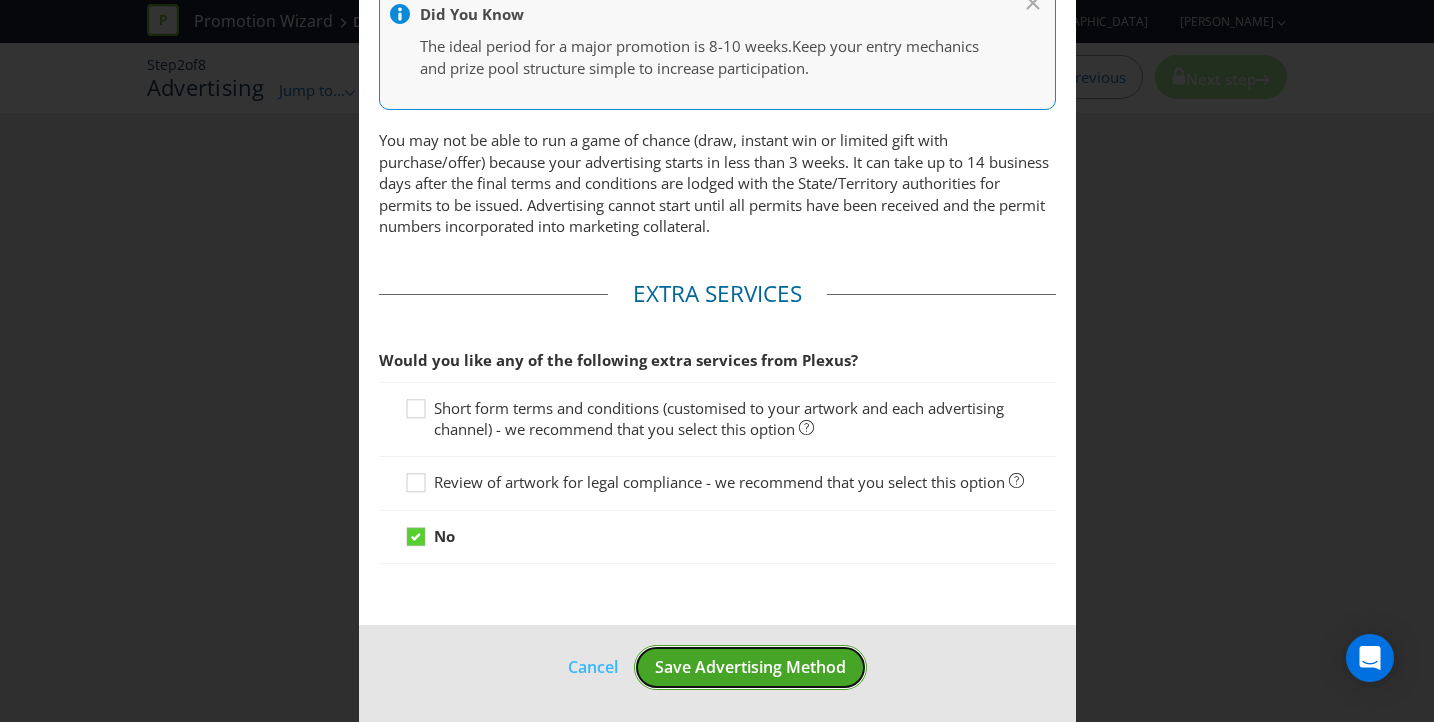 click on "Save Advertising Method" at bounding box center (750, 667) 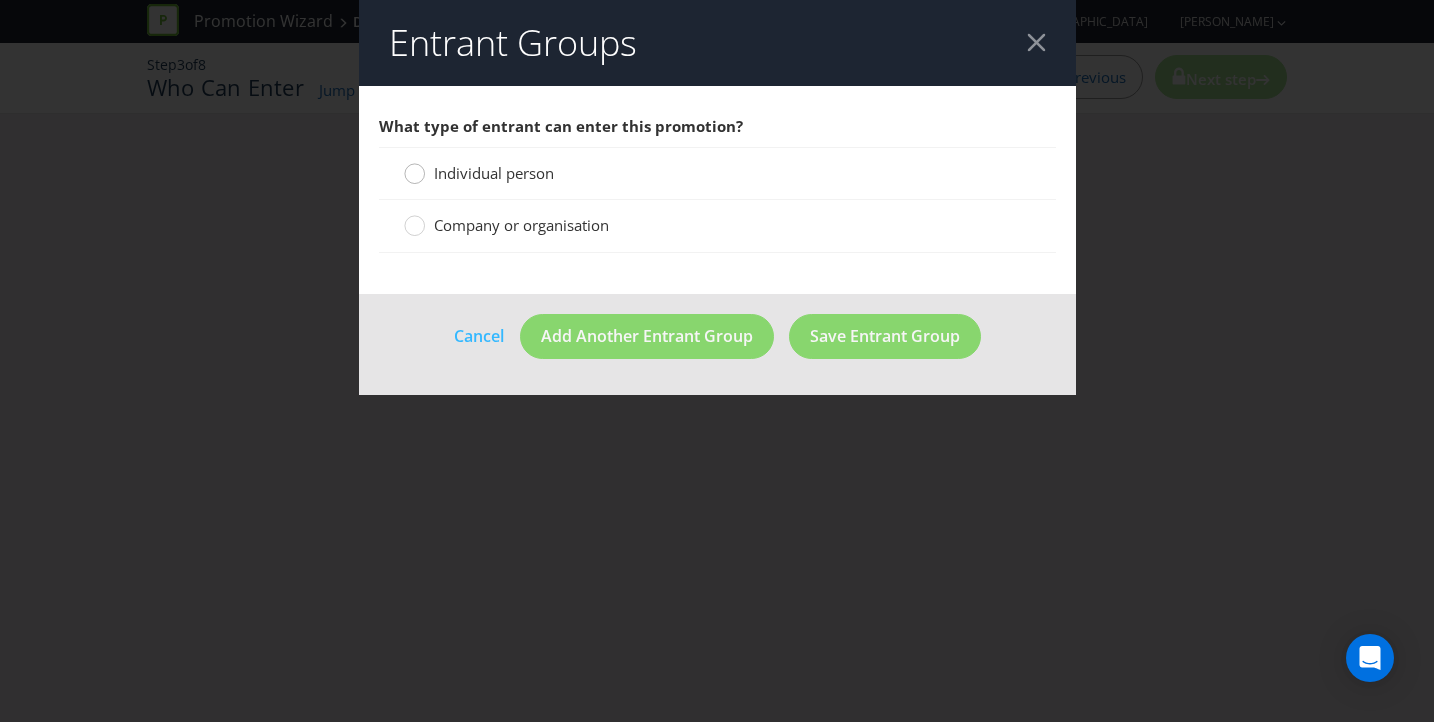 click at bounding box center (415, 167) 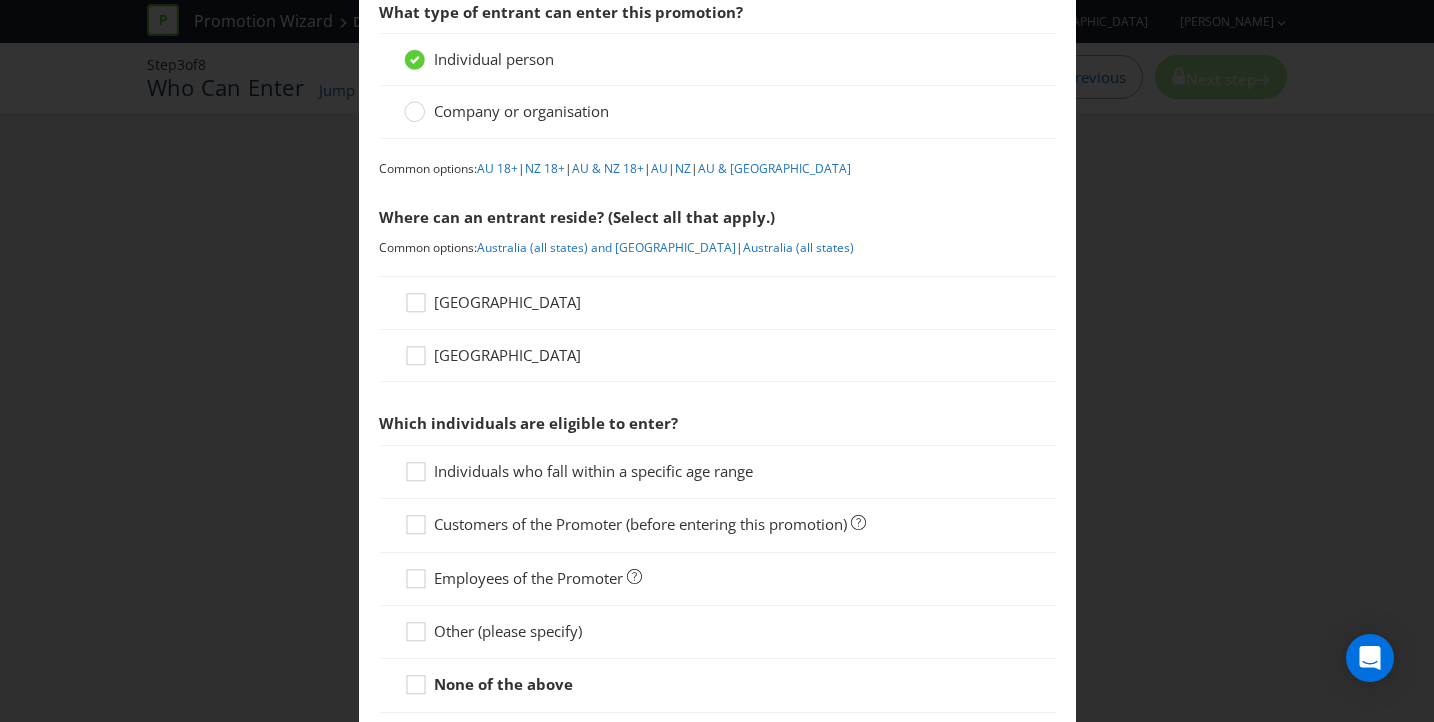 scroll, scrollTop: 119, scrollLeft: 0, axis: vertical 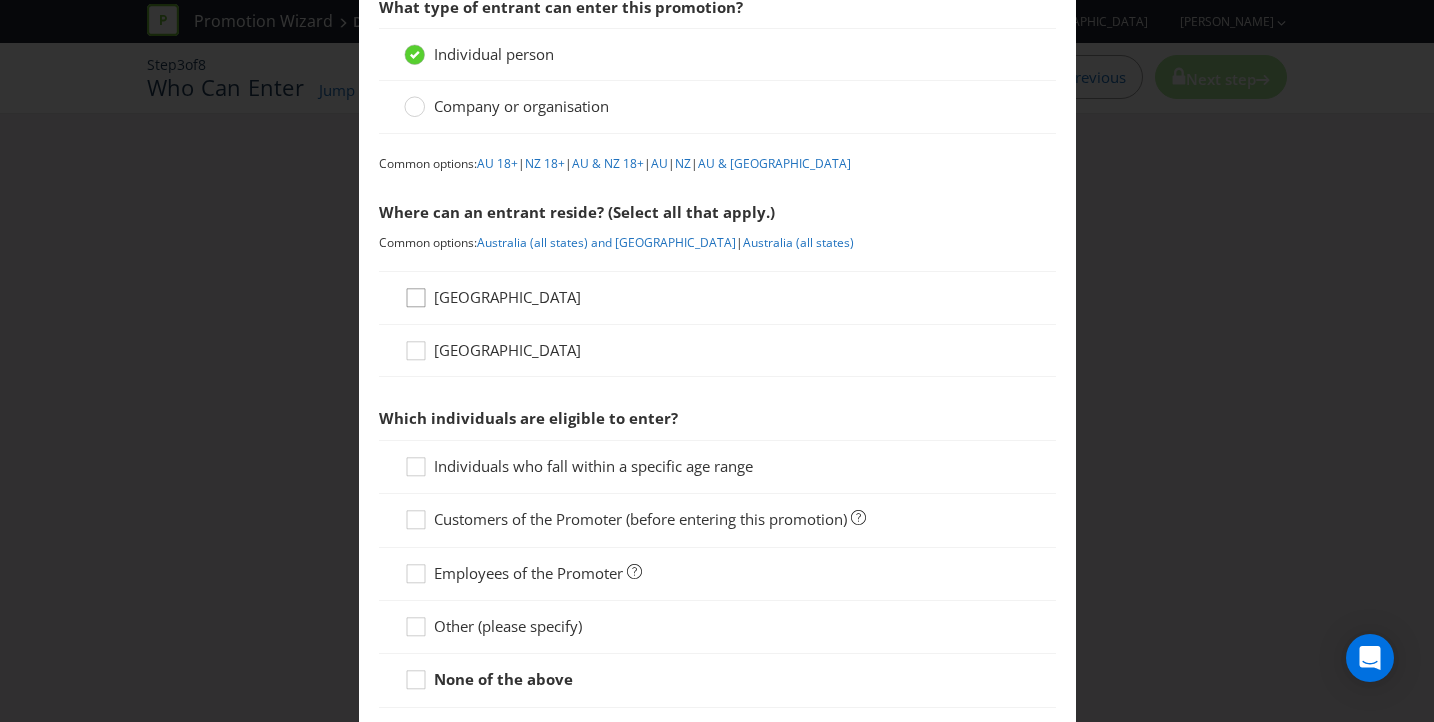 click 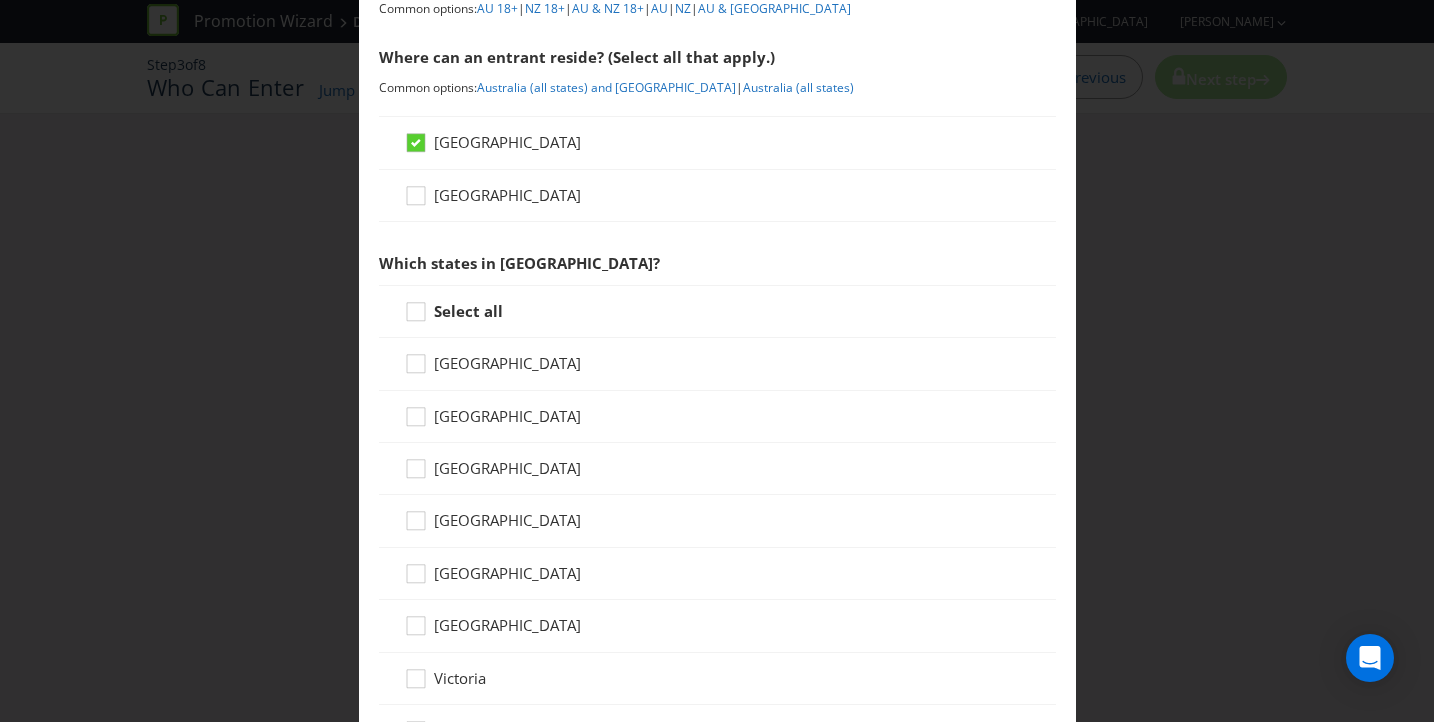 scroll, scrollTop: 275, scrollLeft: 0, axis: vertical 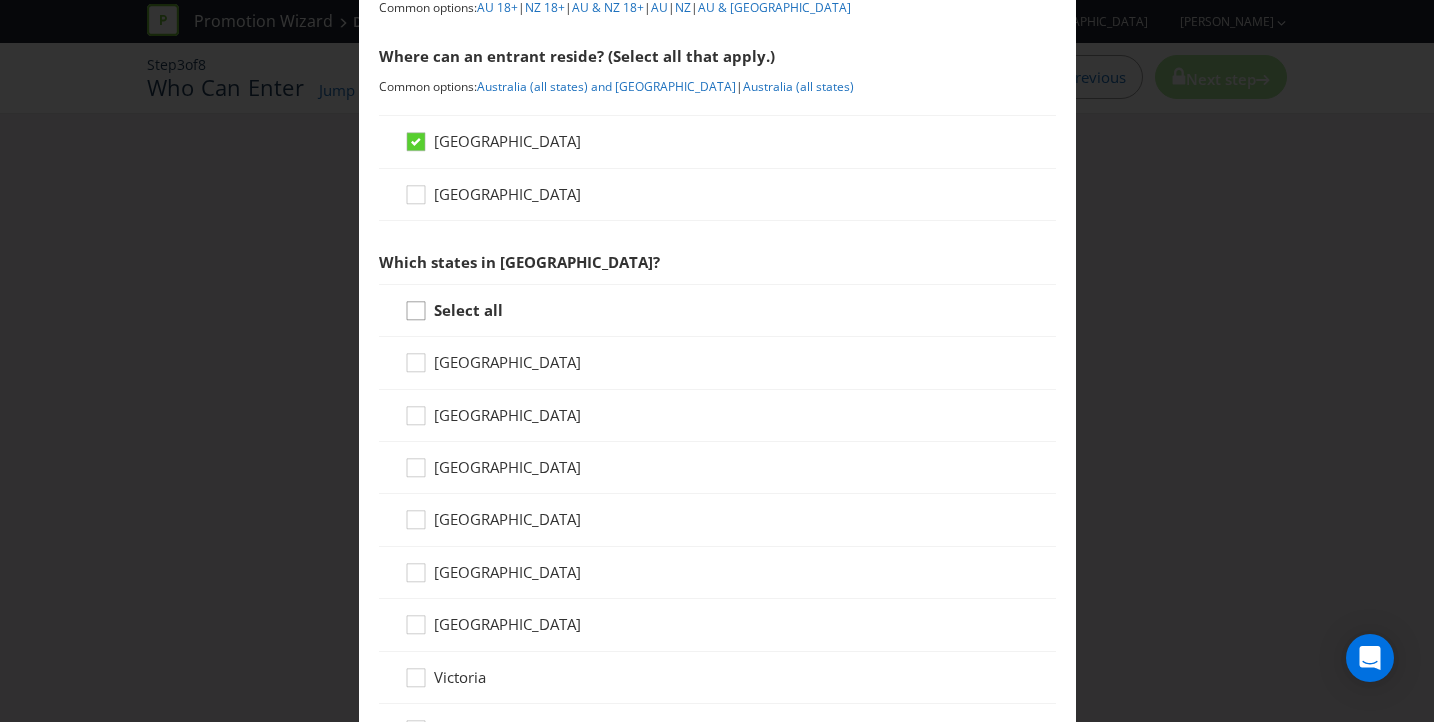 click 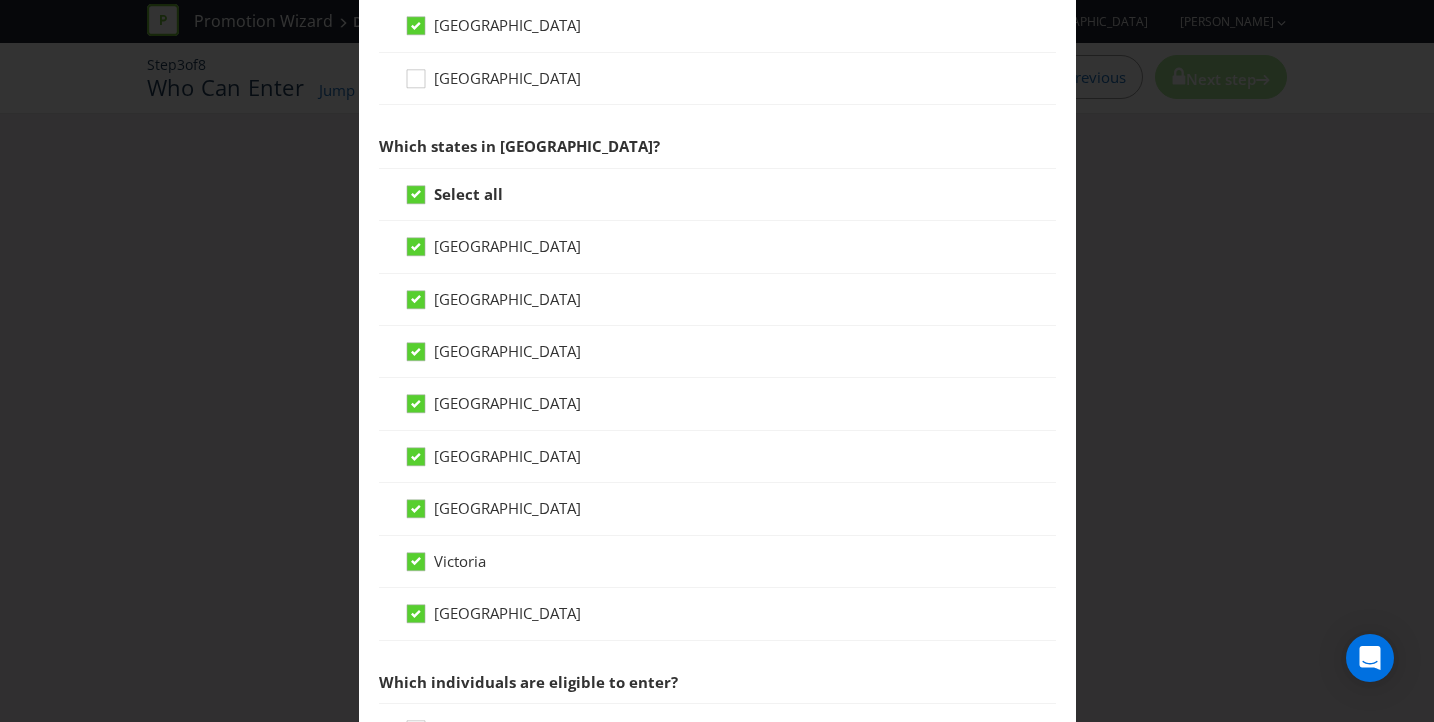 scroll, scrollTop: 392, scrollLeft: 0, axis: vertical 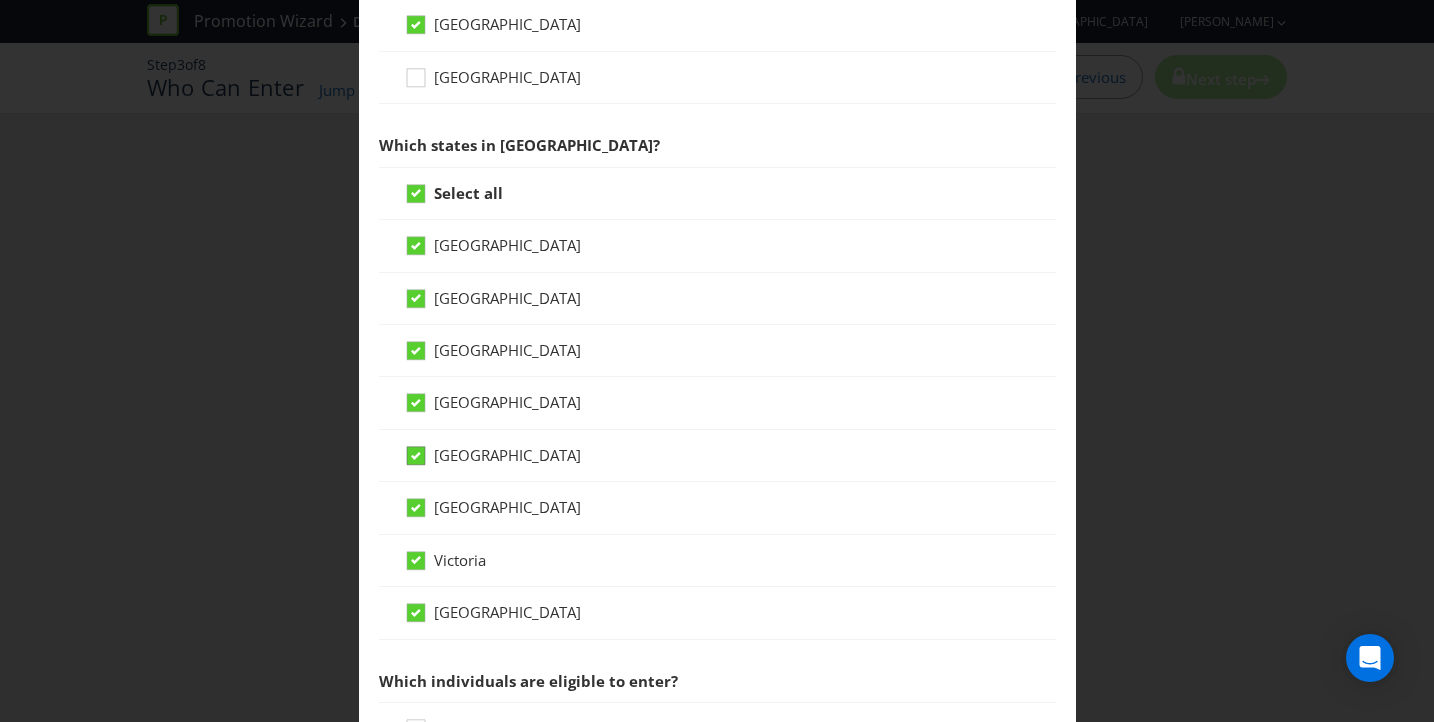 click at bounding box center (416, 449) 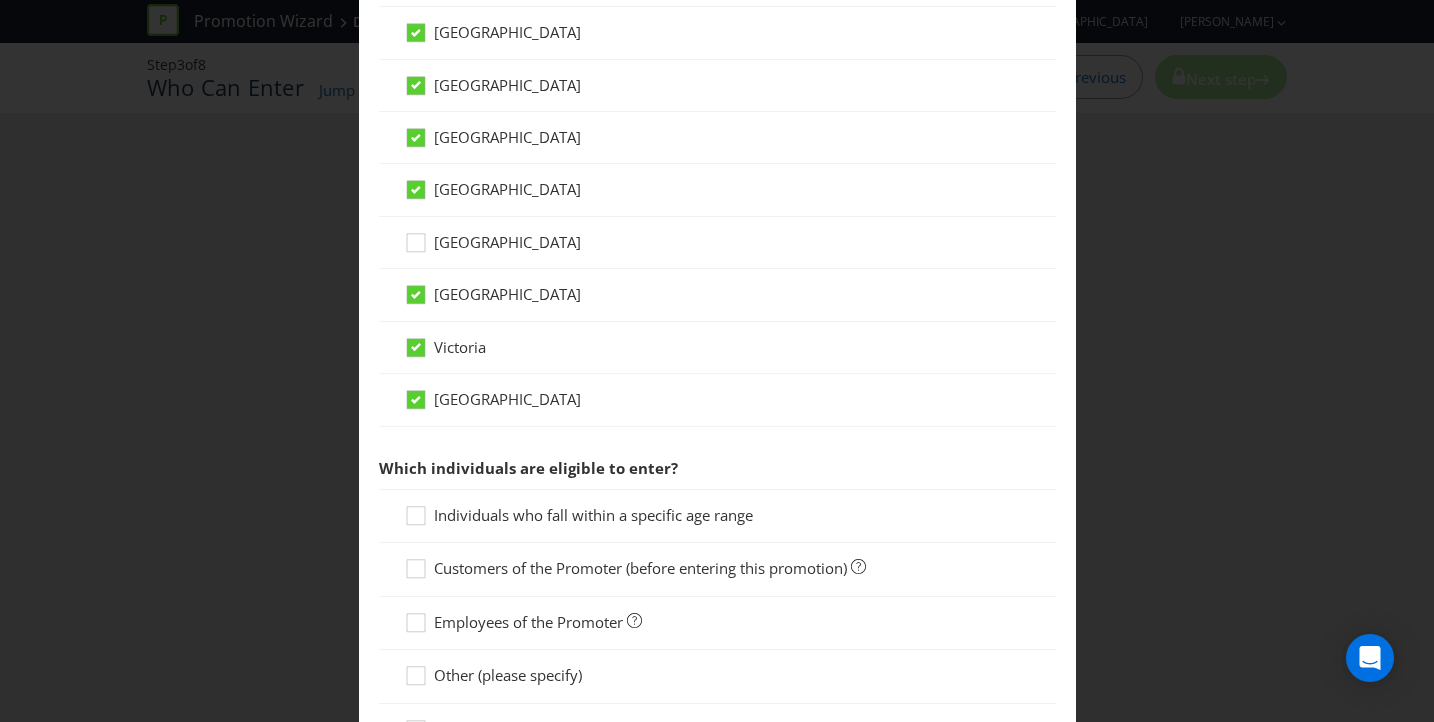 scroll, scrollTop: 782, scrollLeft: 0, axis: vertical 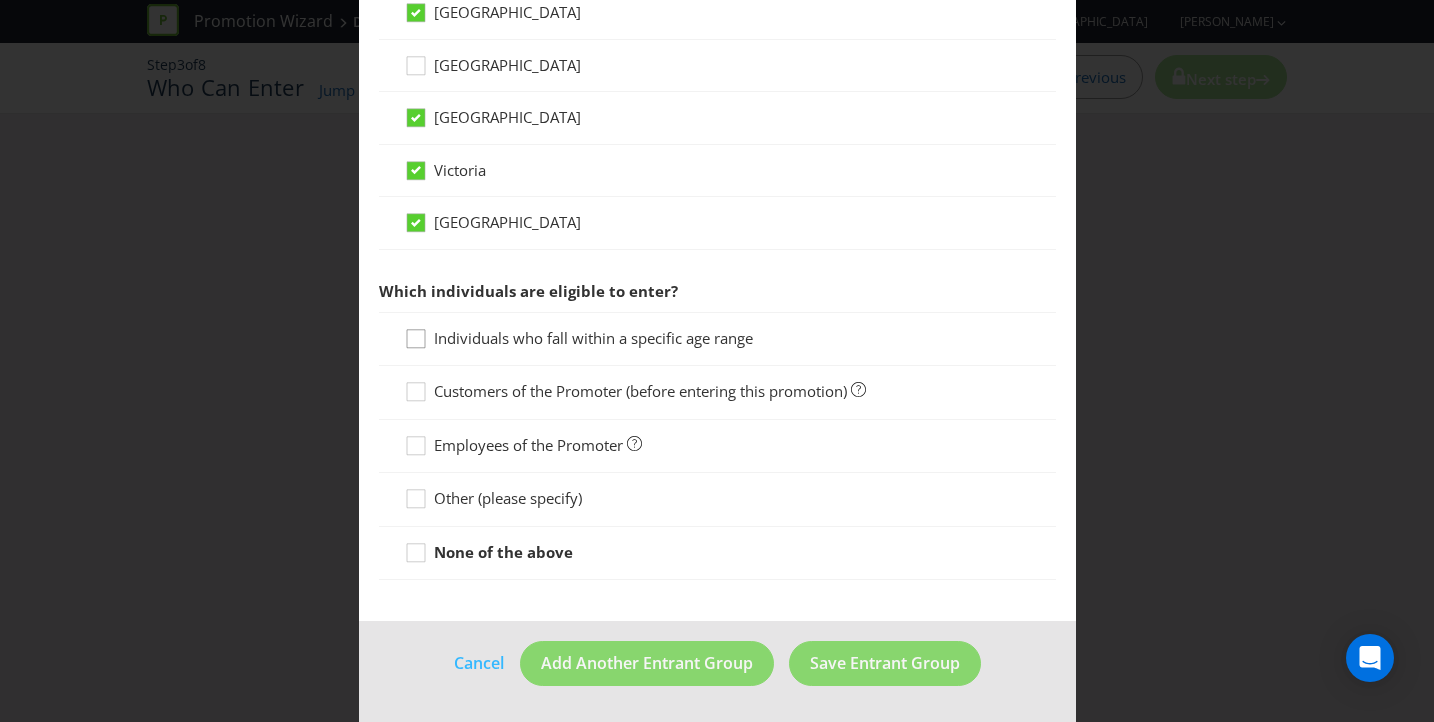click at bounding box center (416, 332) 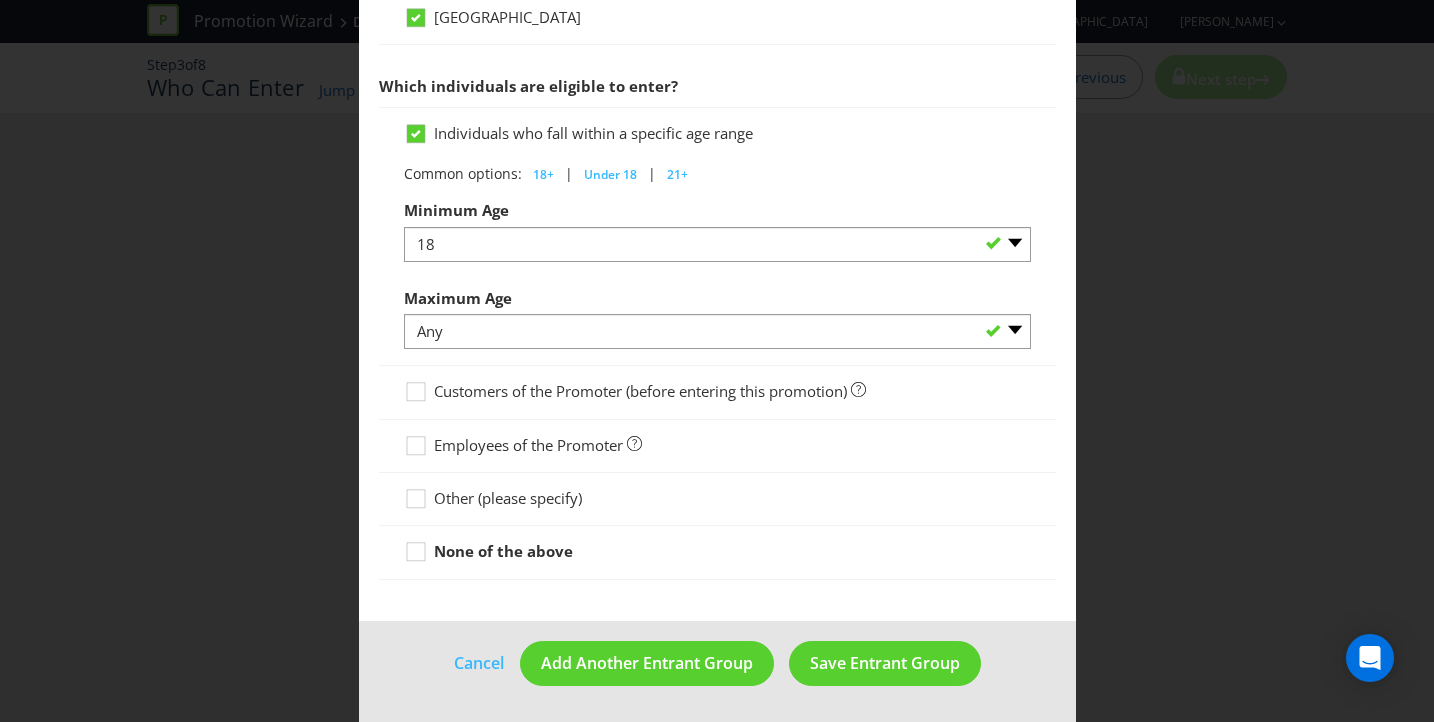 scroll, scrollTop: 986, scrollLeft: 0, axis: vertical 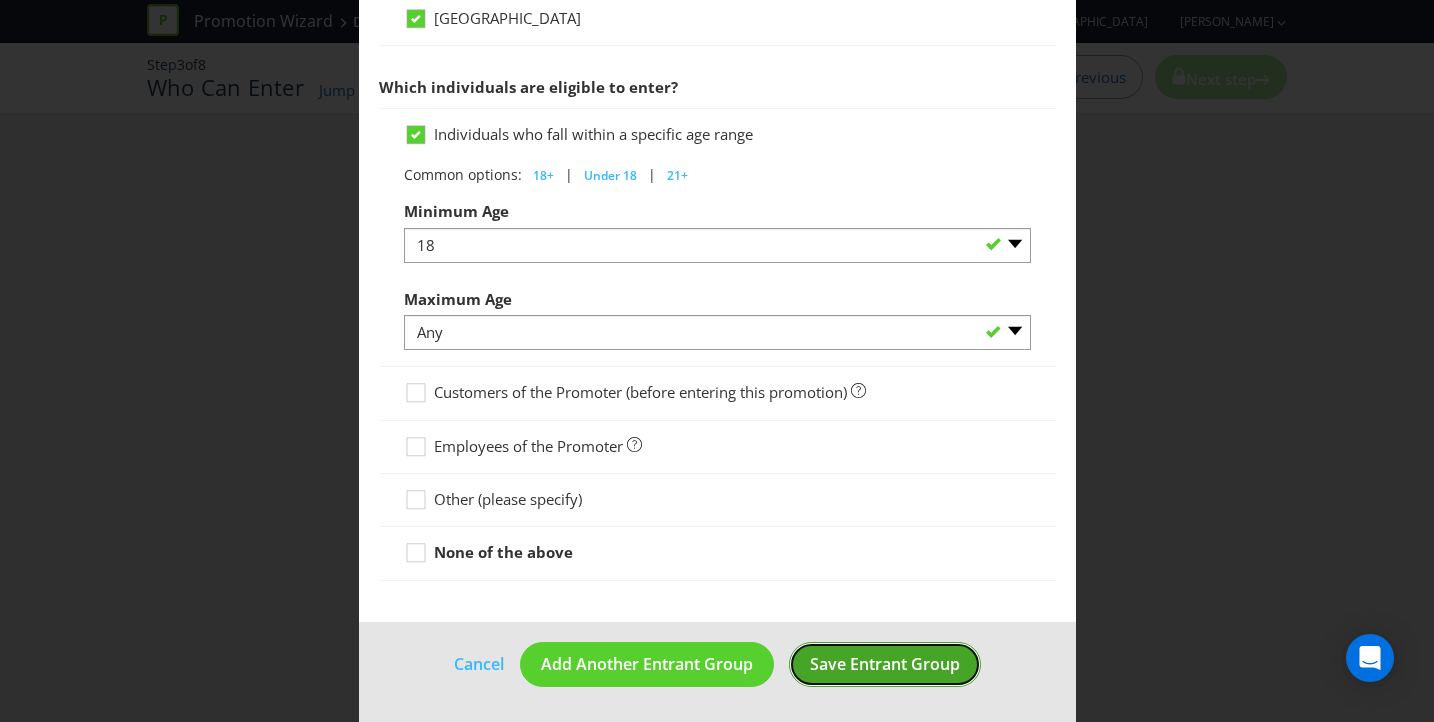 click on "Save Entrant Group" at bounding box center (885, 664) 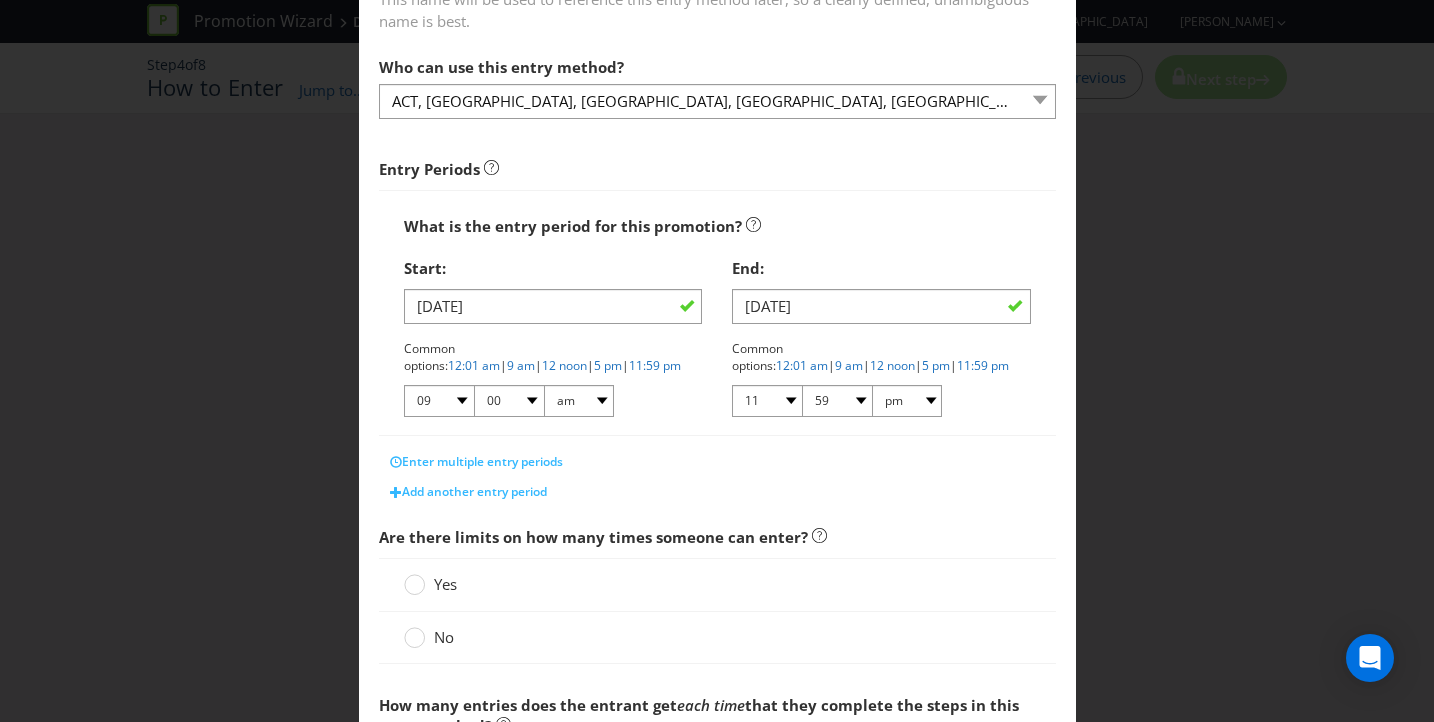 scroll, scrollTop: 162, scrollLeft: 0, axis: vertical 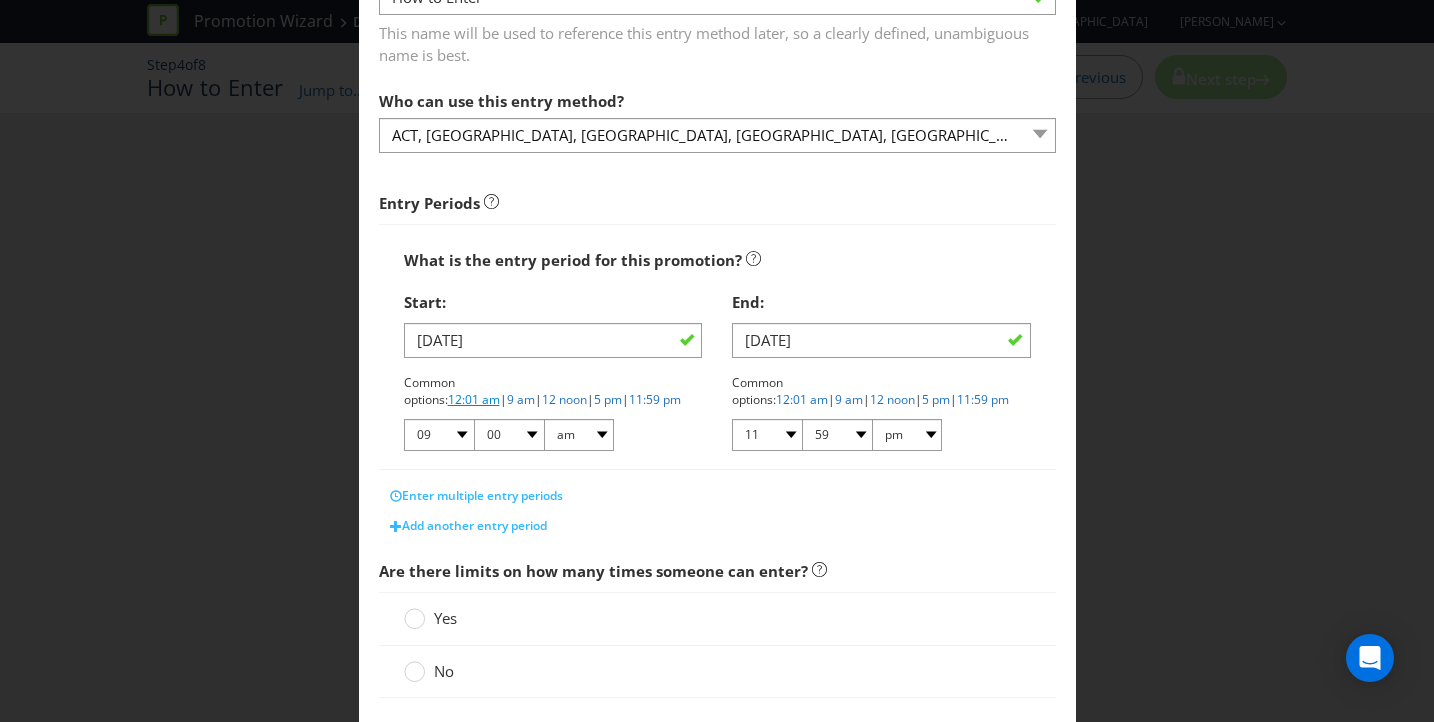 click on "12:01 am" at bounding box center [474, 399] 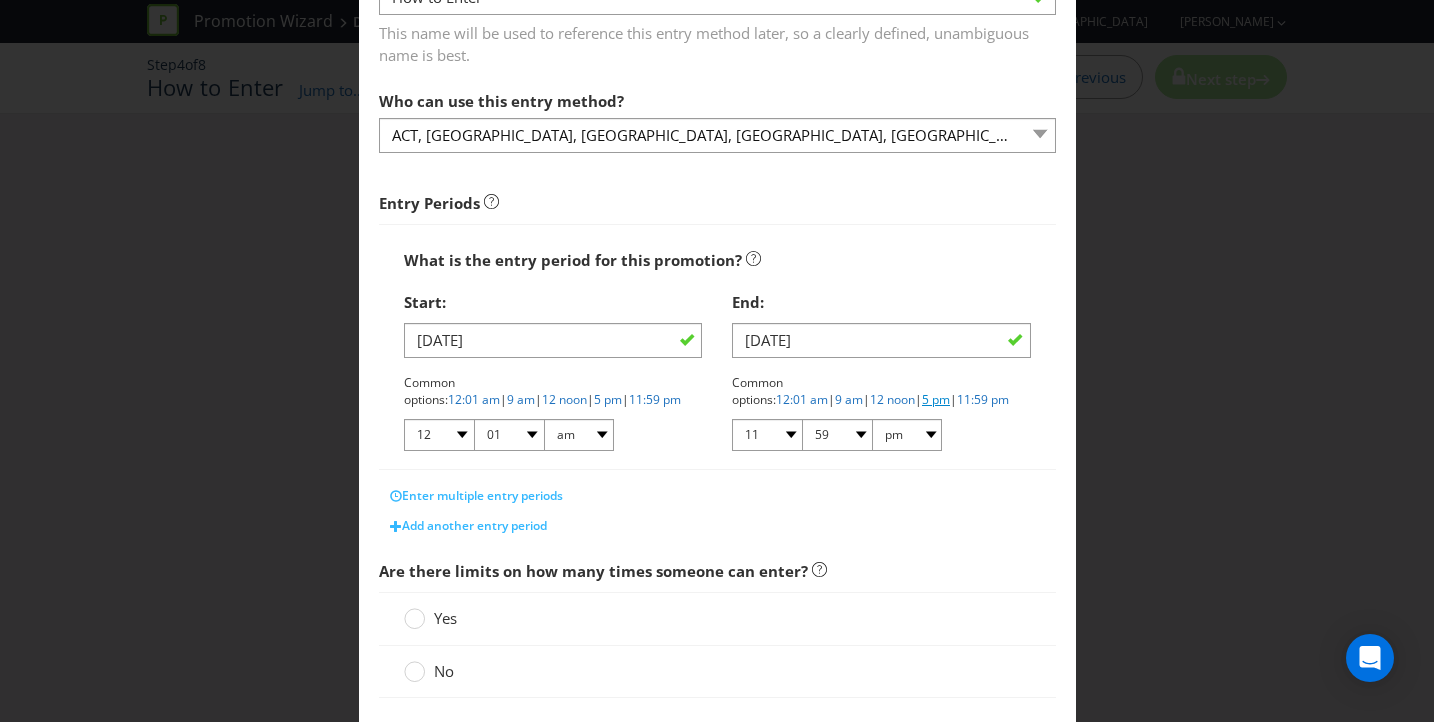 click on "5 pm" at bounding box center (936, 399) 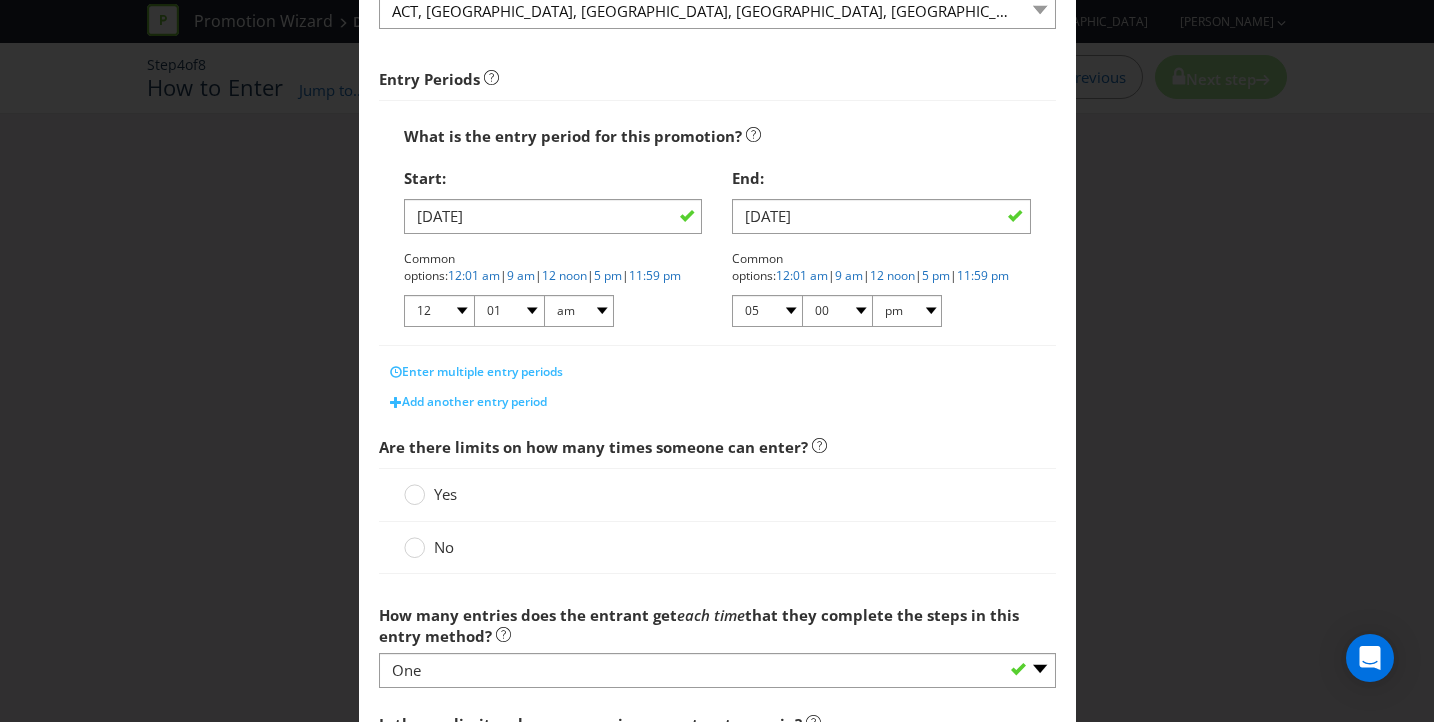scroll, scrollTop: 292, scrollLeft: 0, axis: vertical 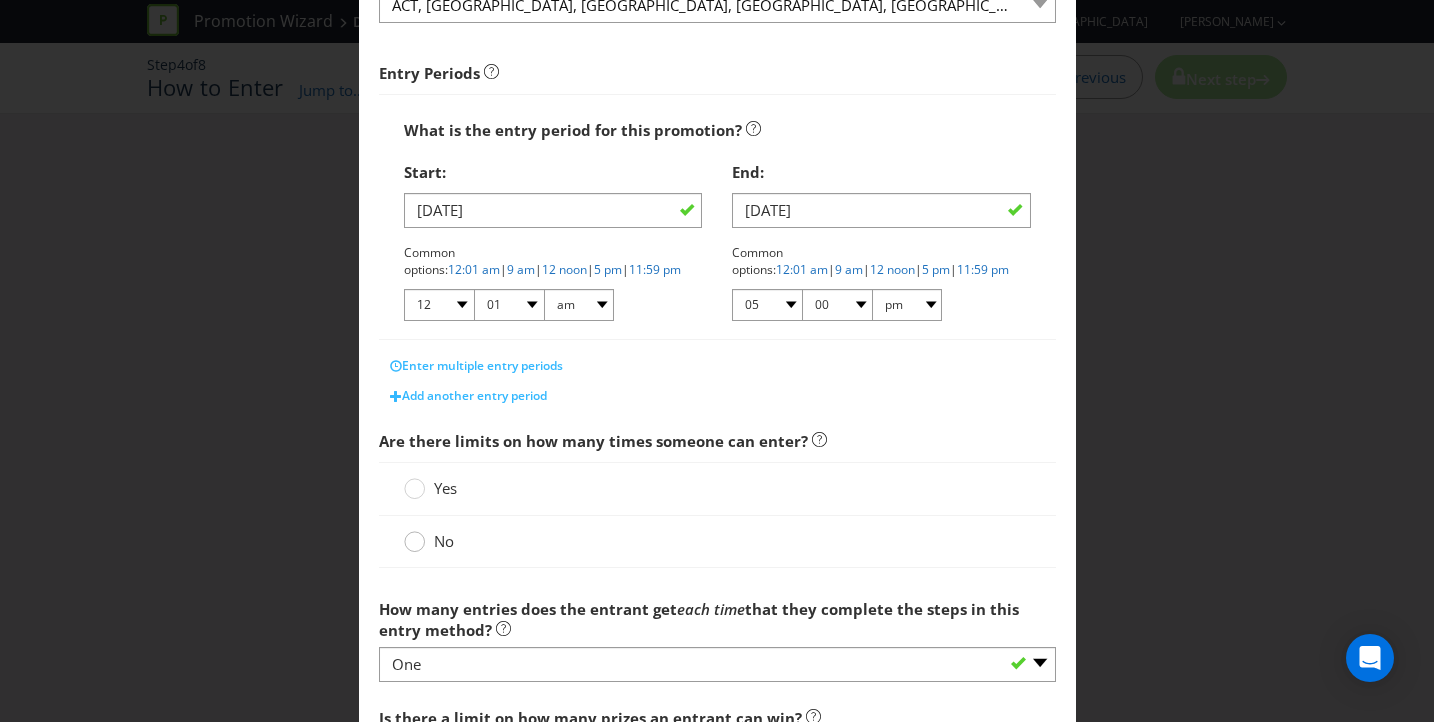 click 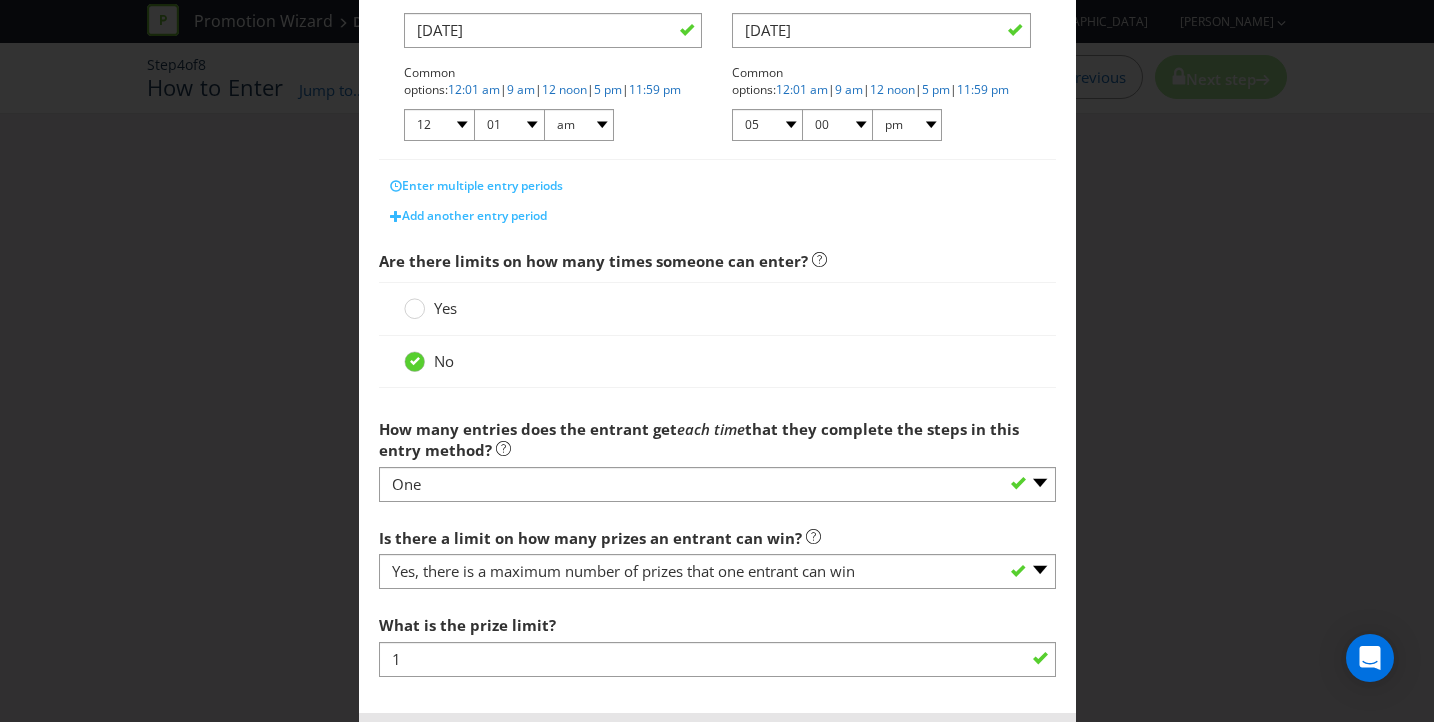 scroll, scrollTop: 563, scrollLeft: 0, axis: vertical 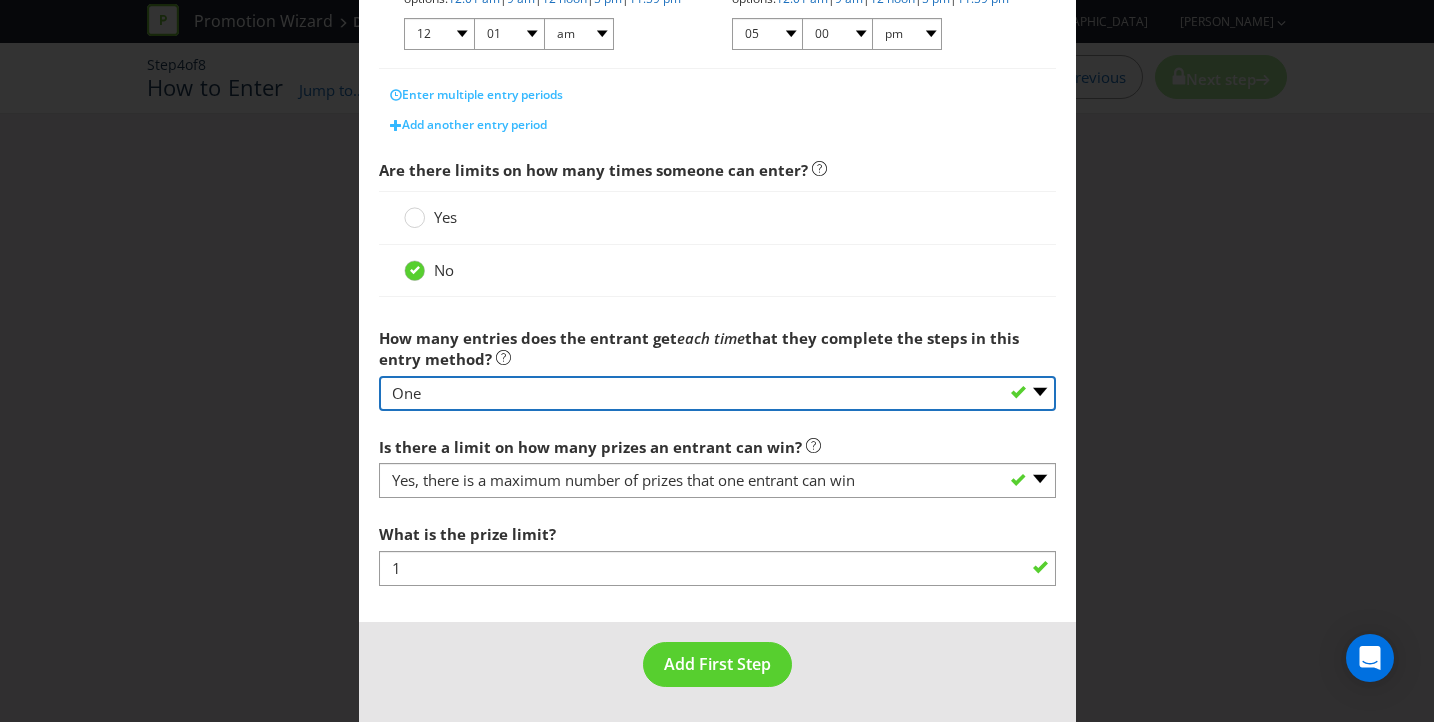 click on "-- Please select -- One More than one Other (please specify) Not applicable - gift with purchase only" at bounding box center [717, 393] 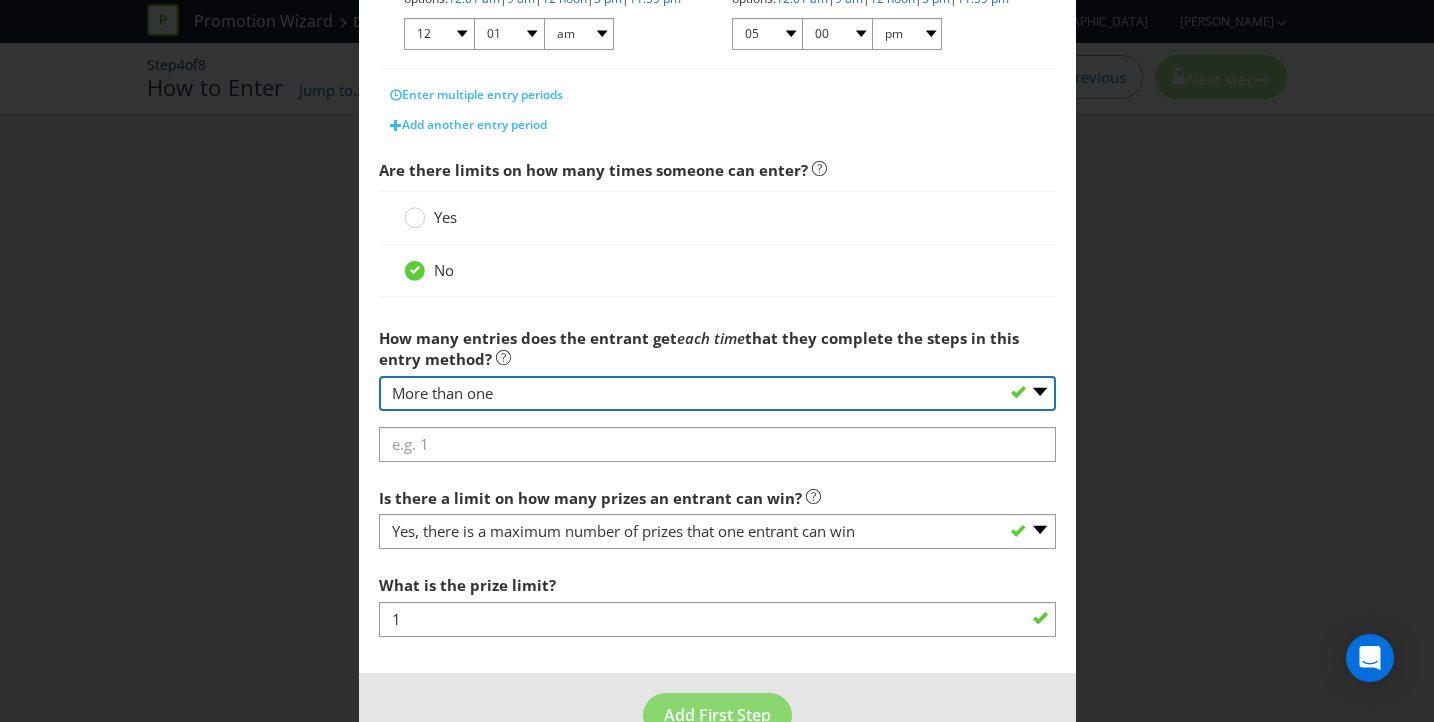 click on "-- Please select -- One More than one Other (please specify) Not applicable - gift with purchase only" at bounding box center [717, 393] 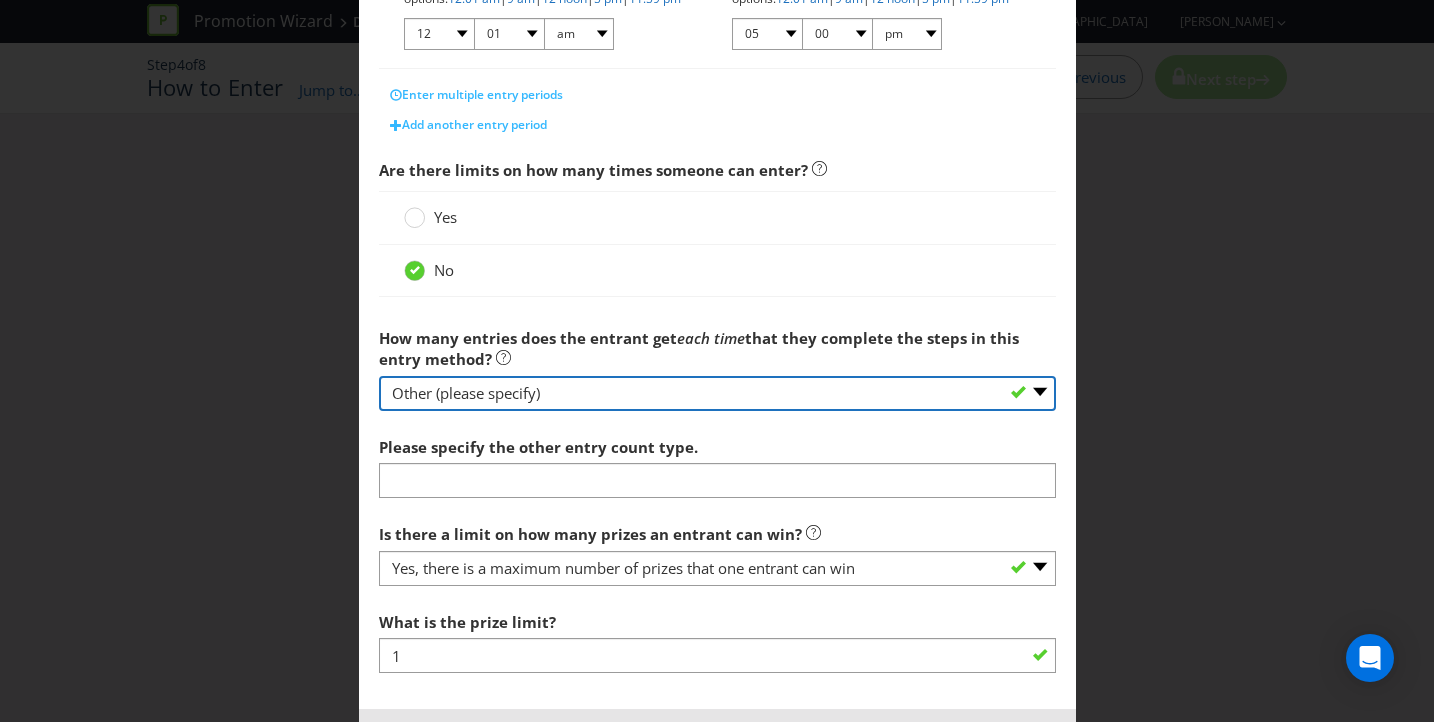 click on "-- Please select -- One More than one Other (please specify) Not applicable - gift with purchase only" at bounding box center [717, 393] 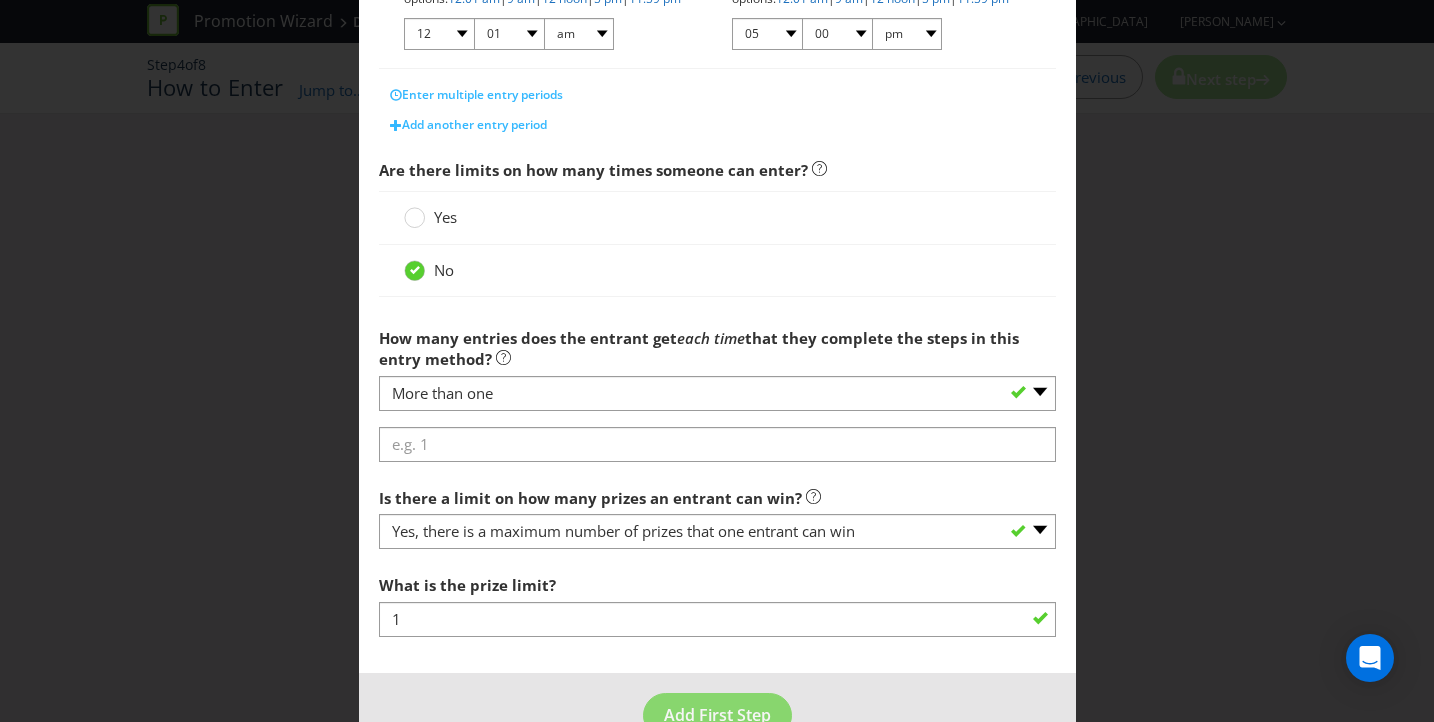 click on "What is the name of this entry method?   How to Enter This name will be used to reference this entry method later, so a clearly defined, unambiguous name is best. Who can use this entry method?   [GEOGRAPHIC_DATA], [GEOGRAPHIC_DATA], [GEOGRAPHIC_DATA], [GEOGRAPHIC_DATA], [GEOGRAPHIC_DATA], [GEOGRAPHIC_DATA] and [GEOGRAPHIC_DATA] residents who are 18 years and over. [GEOGRAPHIC_DATA], [GEOGRAPHIC_DATA], [GEOGRAPHIC_DATA], [GEOGRAPHIC_DATA], [GEOGRAPHIC_DATA], [GEOGRAPHIC_DATA] and [GEOGRAPHIC_DATA] residents who are 18 years and over.   Entry Periods     What is the entry period for this promotion?   Start: [DATE] Common options:  12:01 am   |  9 am   |  12 noon   |  5 pm   |  11:59 pm   01 02 03 04 05 06 07 08 09 10 11 12 00 01 05 10 15 20 25 29 30 35 40 45 50 55 59 am pm   End: [DATE] Common options:  12:01 am   |  9 am   |  12 noon   |  5 pm   |  11:59 pm   01 02 03 04 05 06 07 08 09 10 11 12 00 01 05 10 15 20 25 29 30 35 40 45 50 55 59 am pm      Enter multiple entry periods  Add another entry period   Are there limits on how many times someone can enter?   Yes   No       How many entries does the entrant get  each time  that they complete the steps in this entry method?" at bounding box center [717, 98] 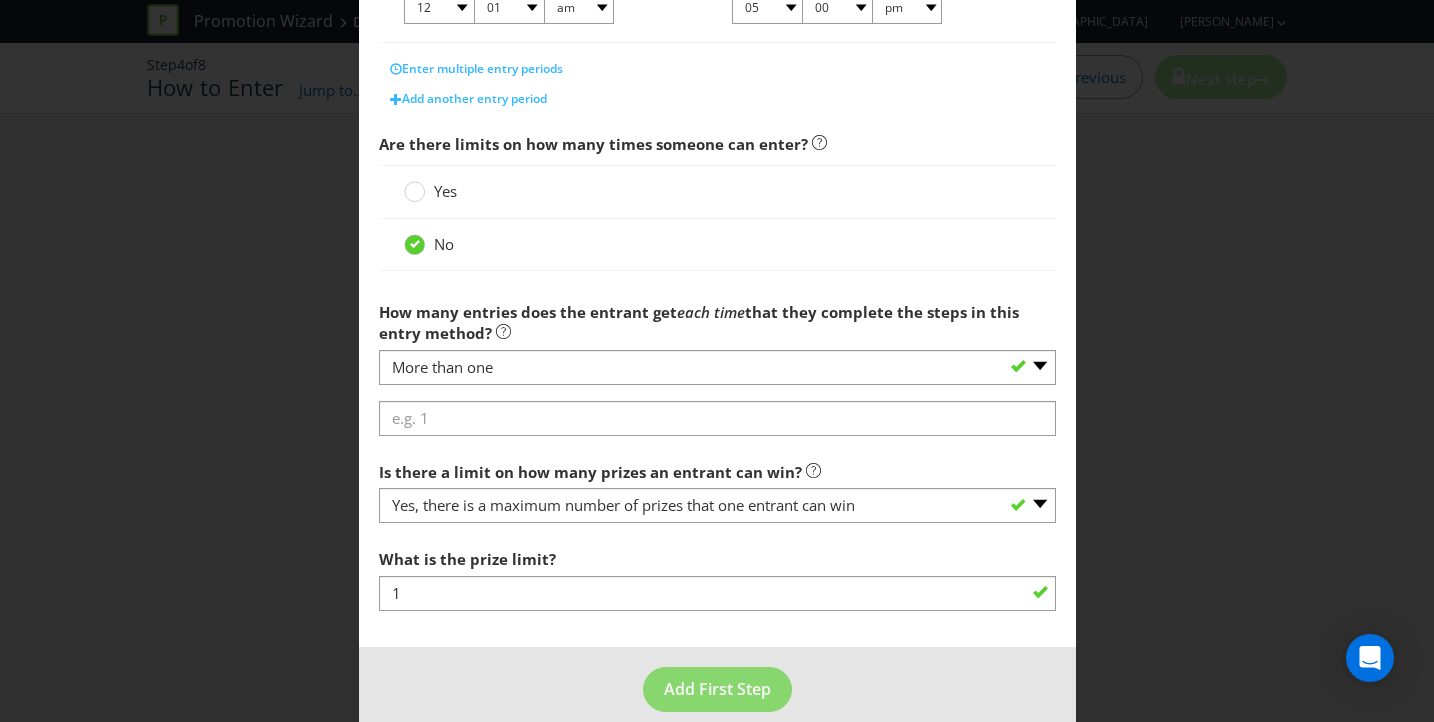 scroll, scrollTop: 590, scrollLeft: 0, axis: vertical 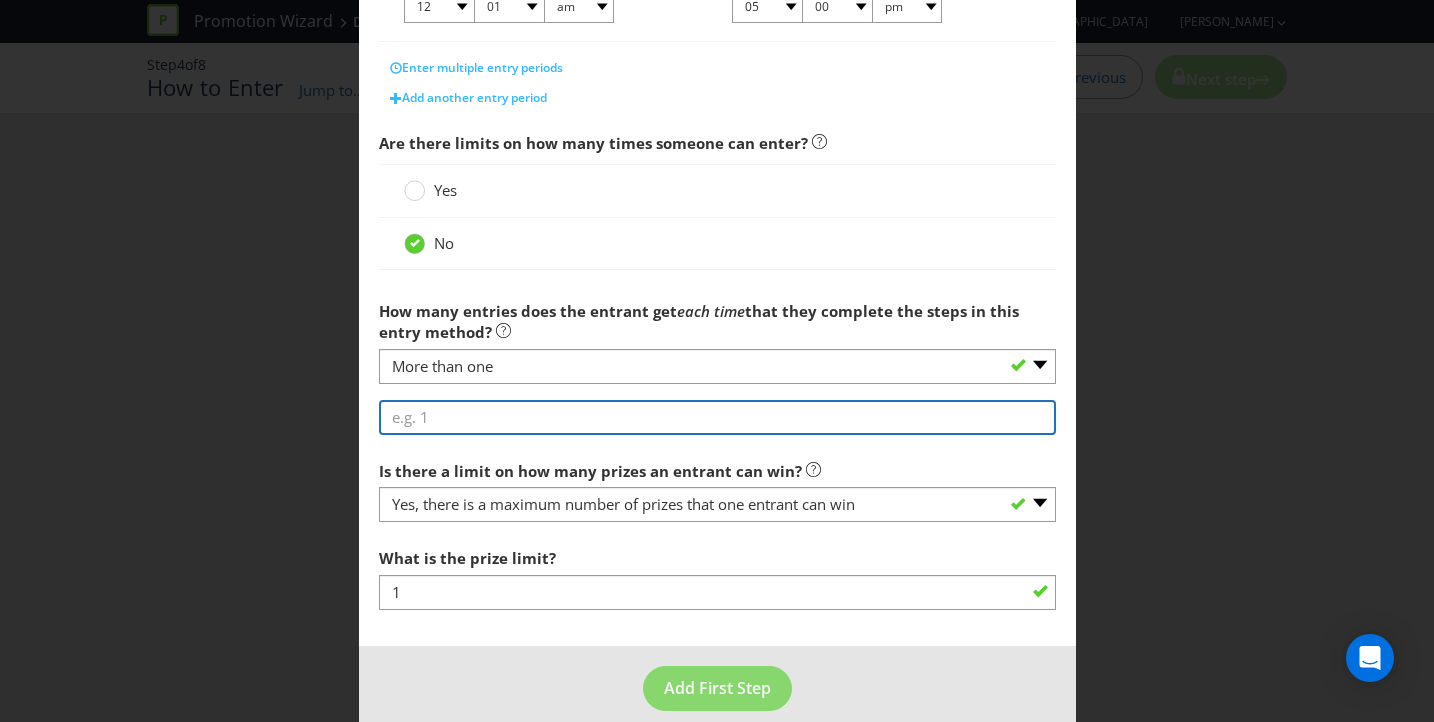 click at bounding box center [717, 417] 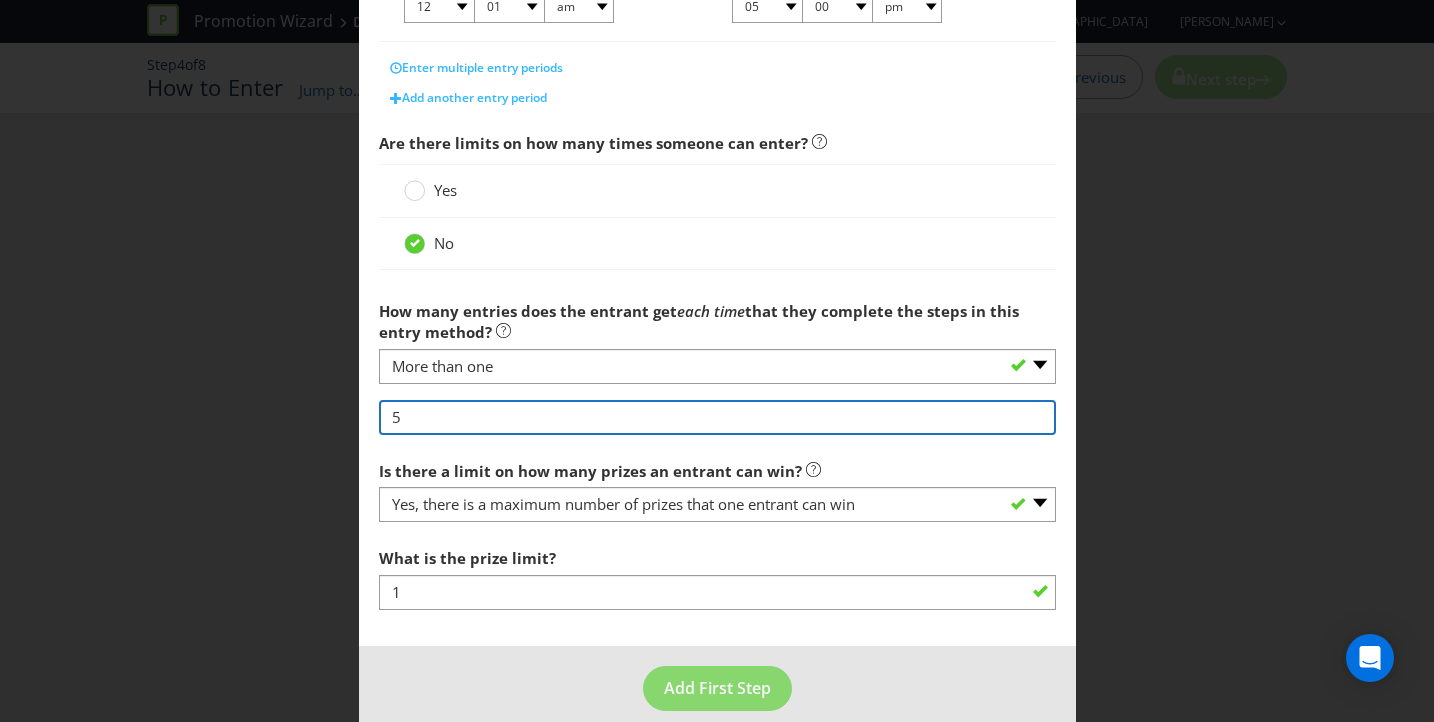 type 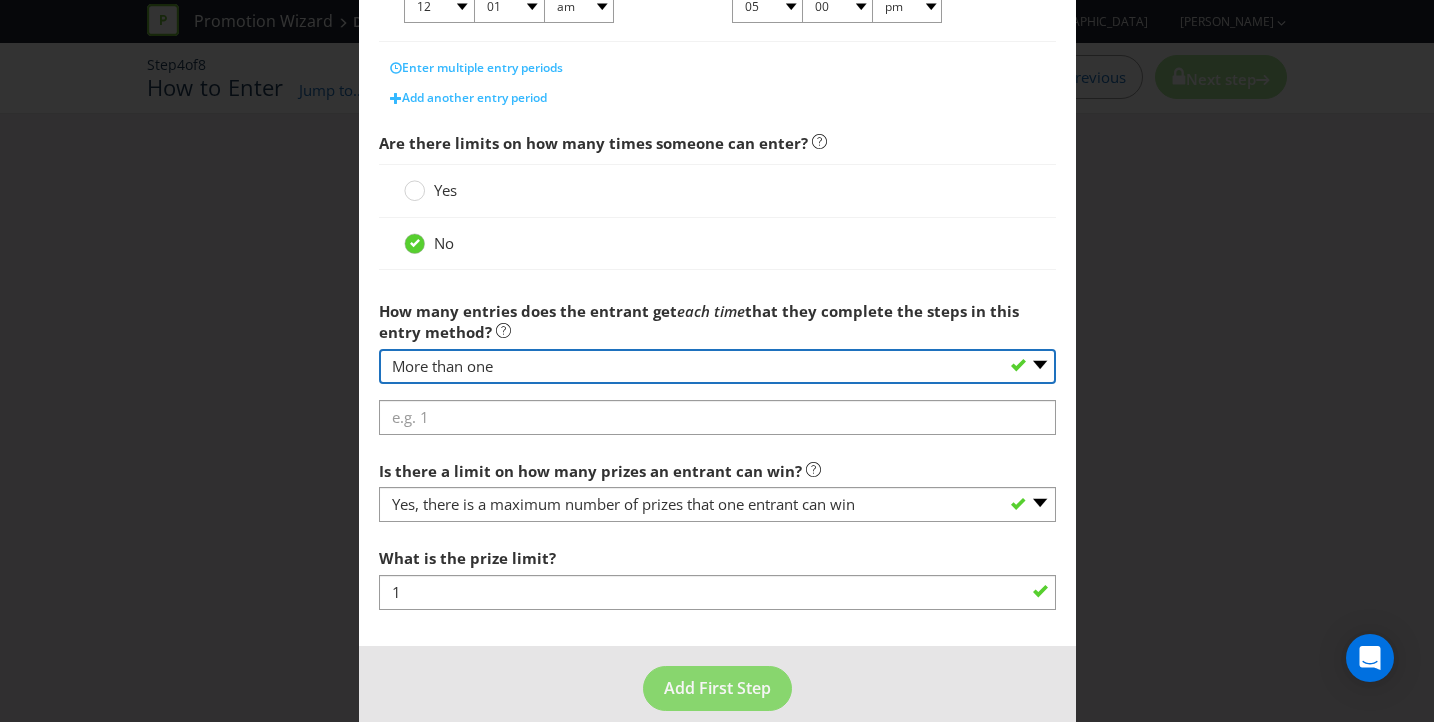 click on "-- Please select -- One More than one Other (please specify) Not applicable - gift with purchase only" at bounding box center [717, 366] 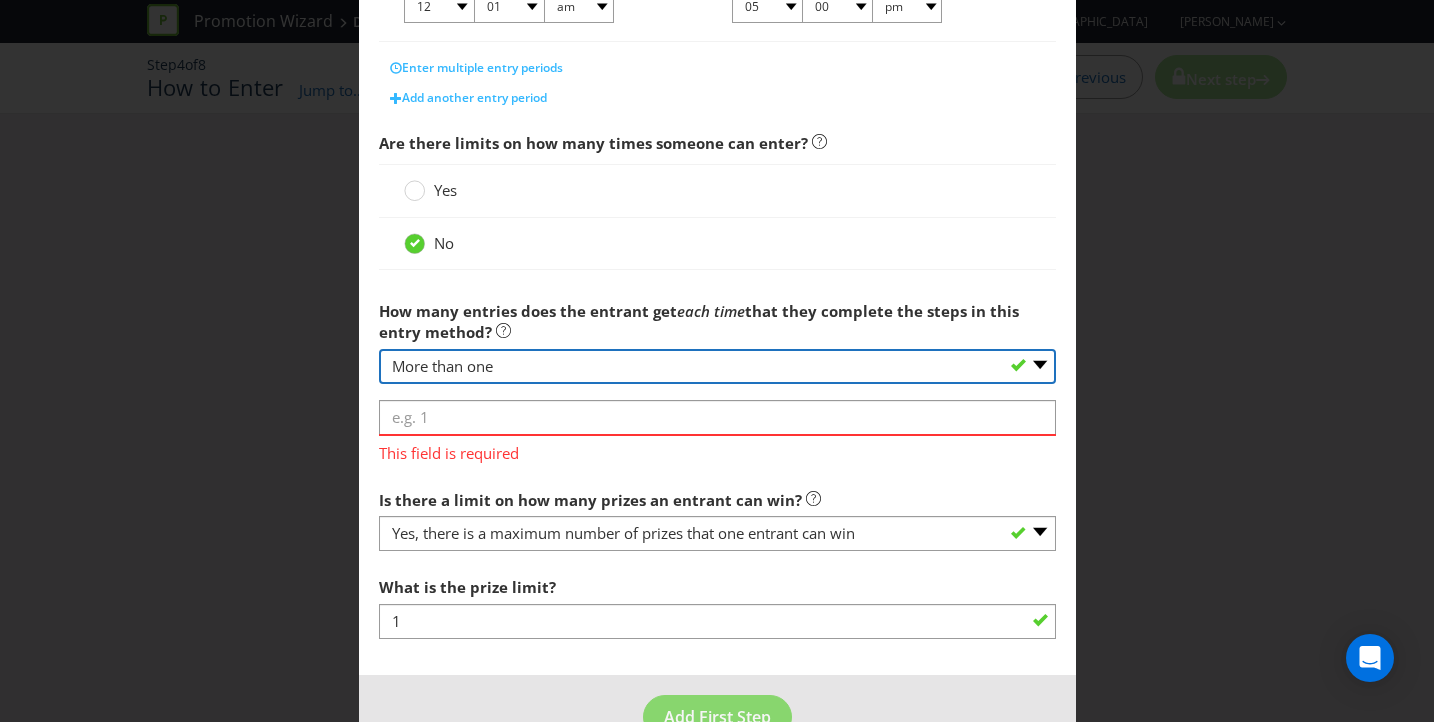 select on "OTHER" 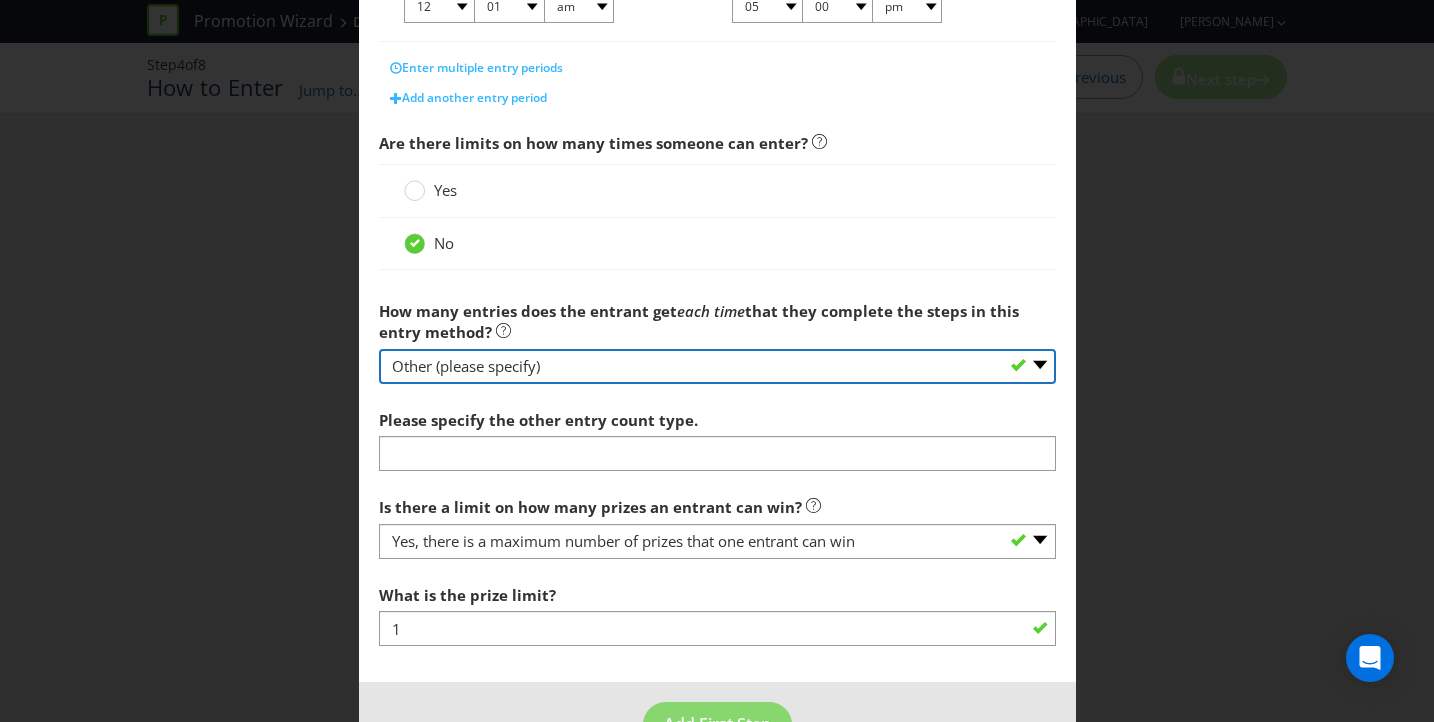 click on "-- Please select -- One More than one Other (please specify) Not applicable - gift with purchase only" at bounding box center (717, 366) 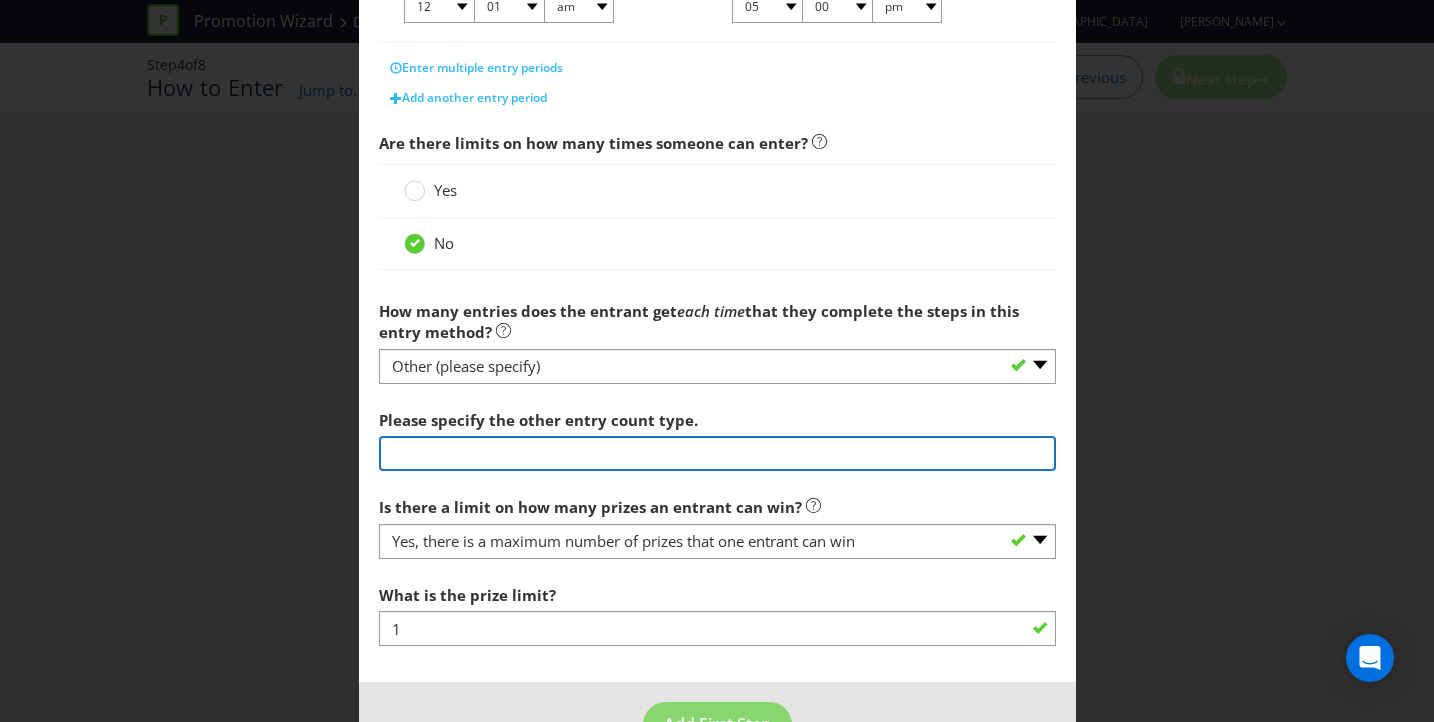 click at bounding box center (717, 453) 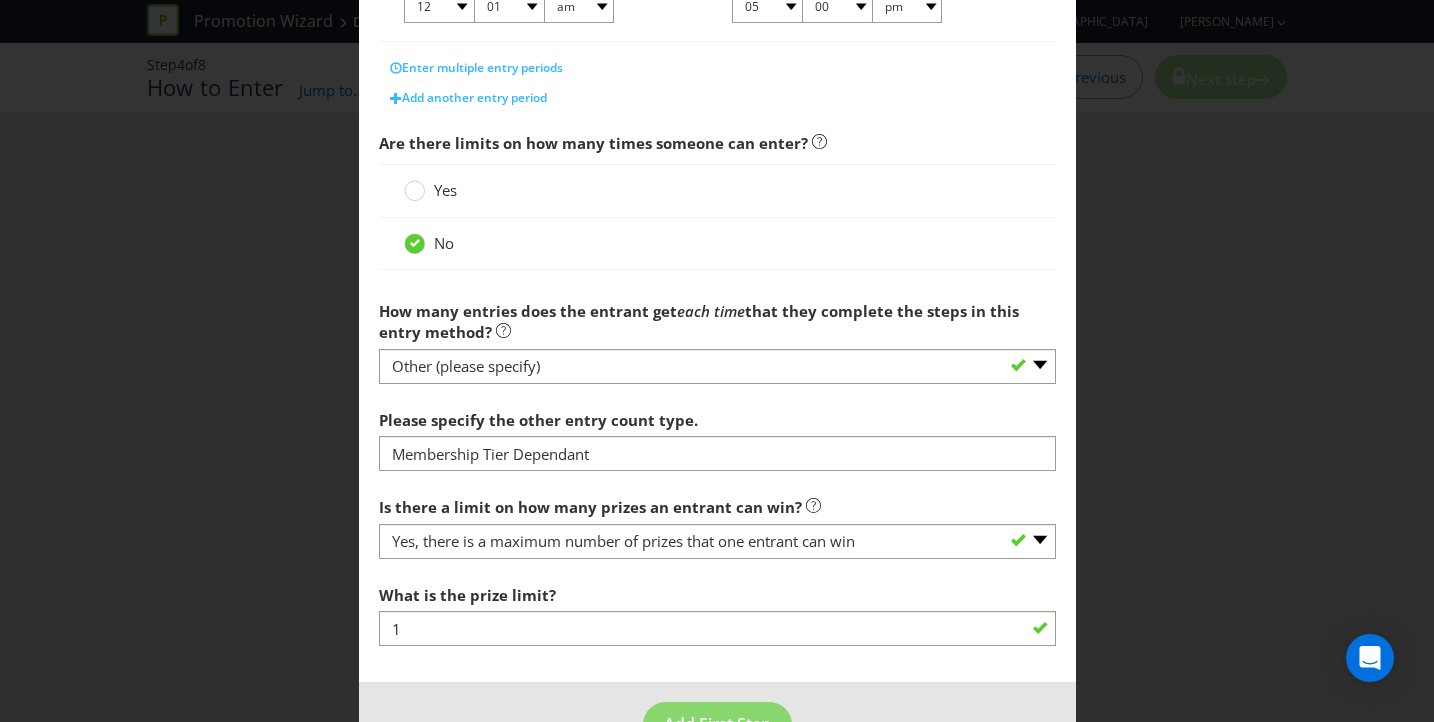 click on "What is the name of this entry method?   How to Enter This name will be used to reference this entry method later, so a clearly defined, unambiguous name is best. Who can use this entry method?   [GEOGRAPHIC_DATA], [GEOGRAPHIC_DATA], [GEOGRAPHIC_DATA], [GEOGRAPHIC_DATA], [GEOGRAPHIC_DATA], [GEOGRAPHIC_DATA] and [GEOGRAPHIC_DATA] residents who are 18 years and over. [GEOGRAPHIC_DATA], [GEOGRAPHIC_DATA], [GEOGRAPHIC_DATA], [GEOGRAPHIC_DATA], [GEOGRAPHIC_DATA], [GEOGRAPHIC_DATA] and [GEOGRAPHIC_DATA] residents who are 18 years and over.   Entry Periods     What is the entry period for this promotion?   Start: [DATE] Common options:  12:01 am   |  9 am   |  12 noon   |  5 pm   |  11:59 pm   01 02 03 04 05 06 07 08 09 10 11 12 00 01 05 10 15 20 25 29 30 35 40 45 50 55 59 am pm   End: [DATE] Common options:  12:01 am   |  9 am   |  12 noon   |  5 pm   |  11:59 pm   01 02 03 04 05 06 07 08 09 10 11 12 00 01 05 10 15 20 25 29 30 35 40 45 50 55 59 am pm      Enter multiple entry periods  Add another entry period   Are there limits on how many times someone can enter?   Yes   No       How many entries does the entrant get  each time  that they complete the steps in this entry method?" at bounding box center [717, 89] 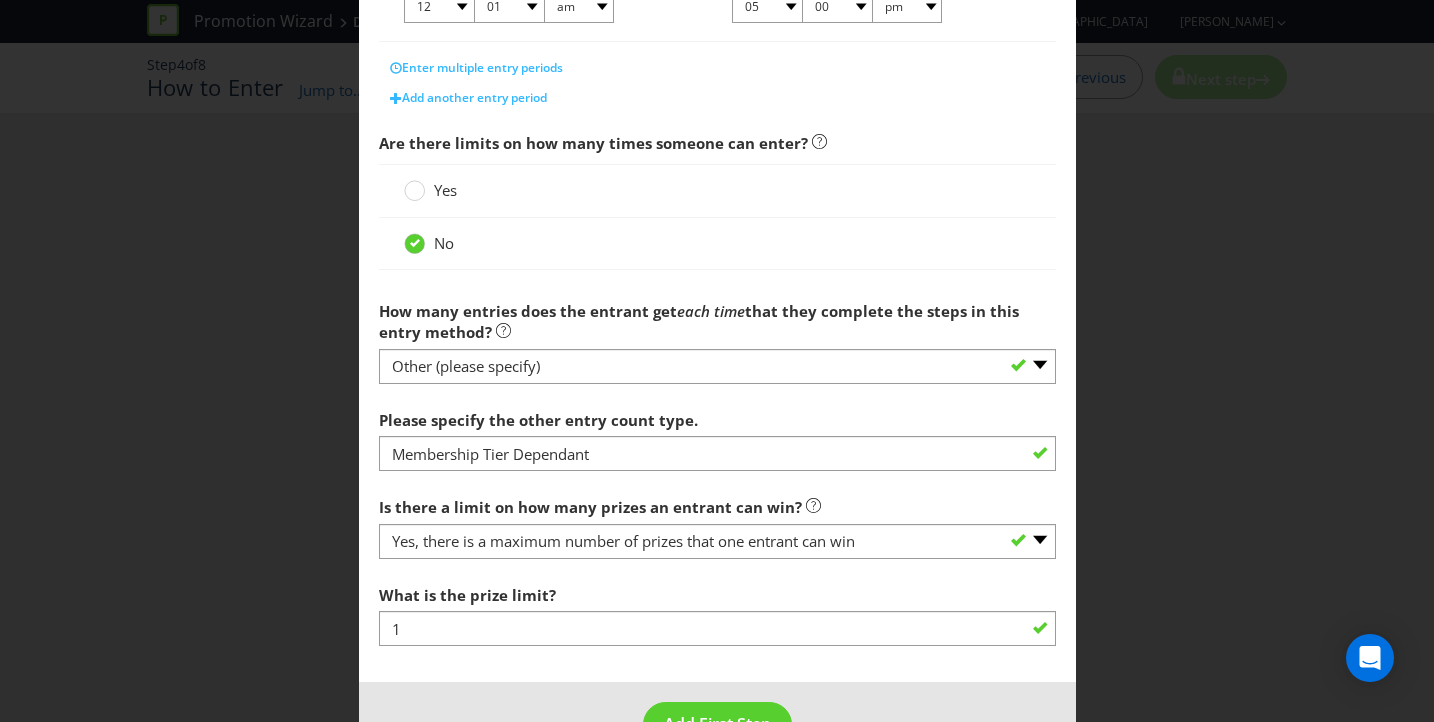 scroll, scrollTop: 651, scrollLeft: 0, axis: vertical 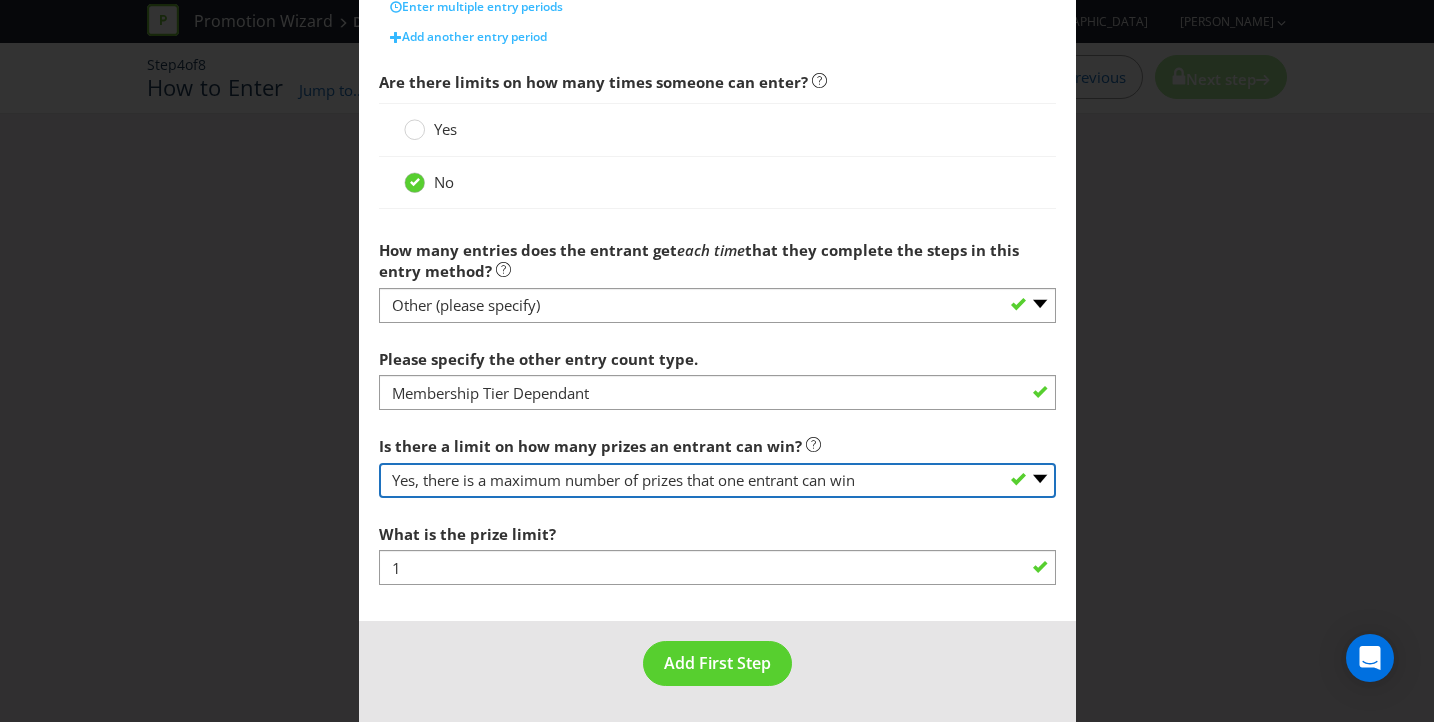 click on "-- Please select -- Yes, there is a maximum number of prizes that one entrant can win No, entrants can win an unlimited number of prizes Other (please specify) Not applicable - gift with purchase only" at bounding box center (717, 480) 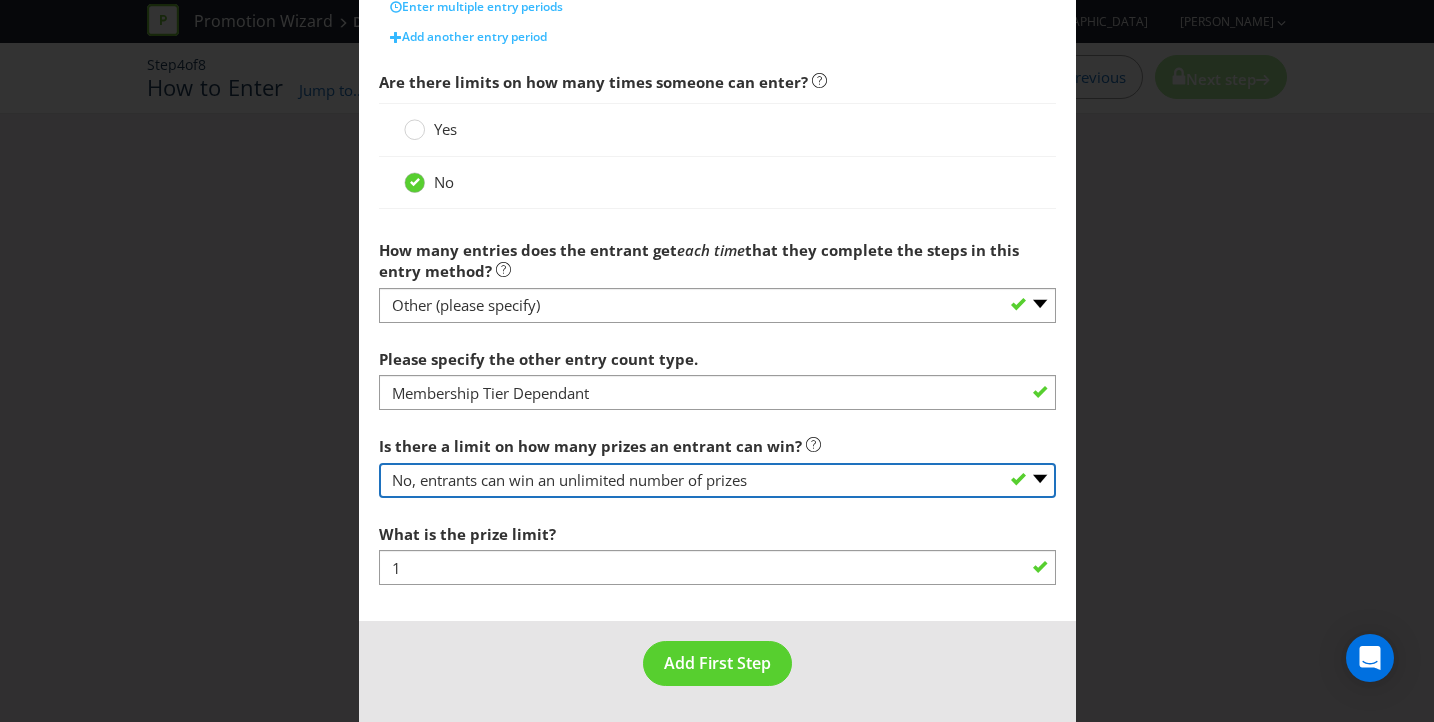 scroll, scrollTop: 563, scrollLeft: 0, axis: vertical 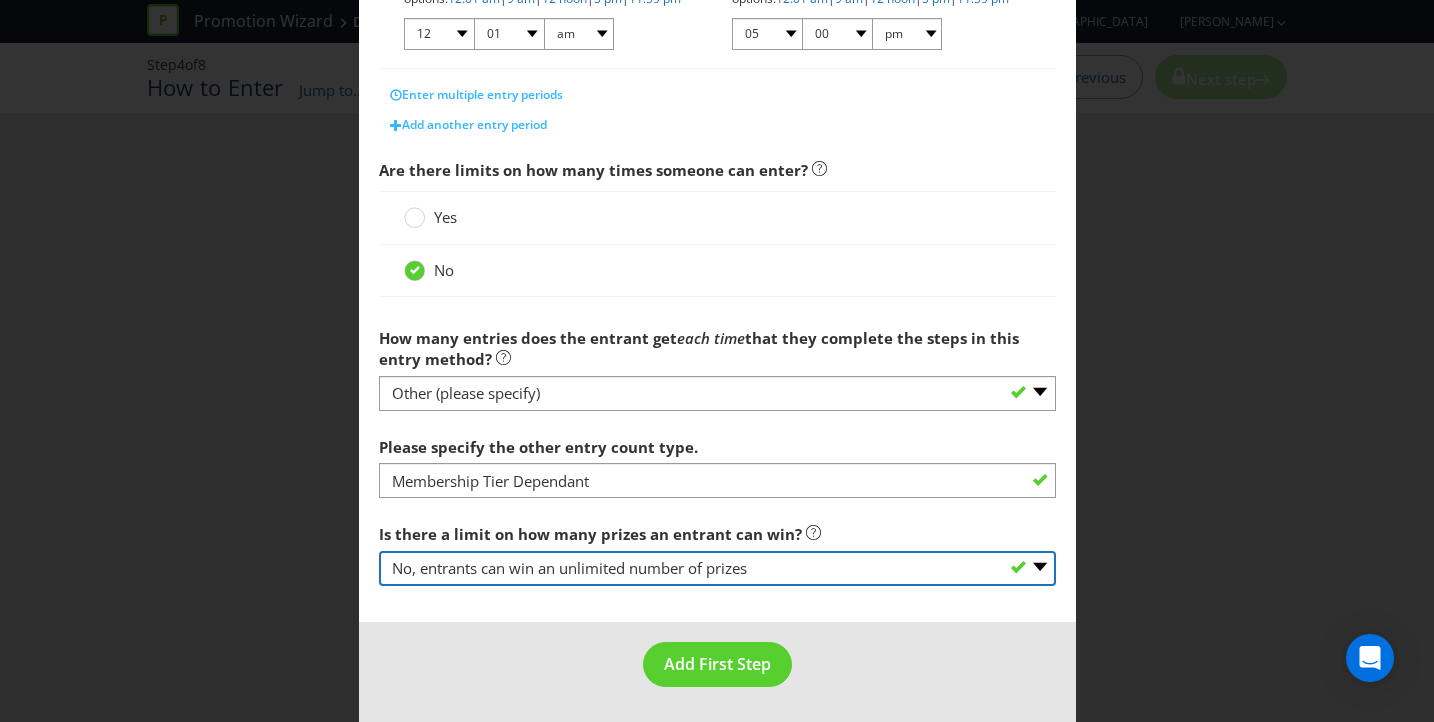 click on "-- Please select -- Yes, there is a maximum number of prizes that one entrant can win No, entrants can win an unlimited number of prizes Other (please specify) Not applicable - gift with purchase only" at bounding box center (717, 568) 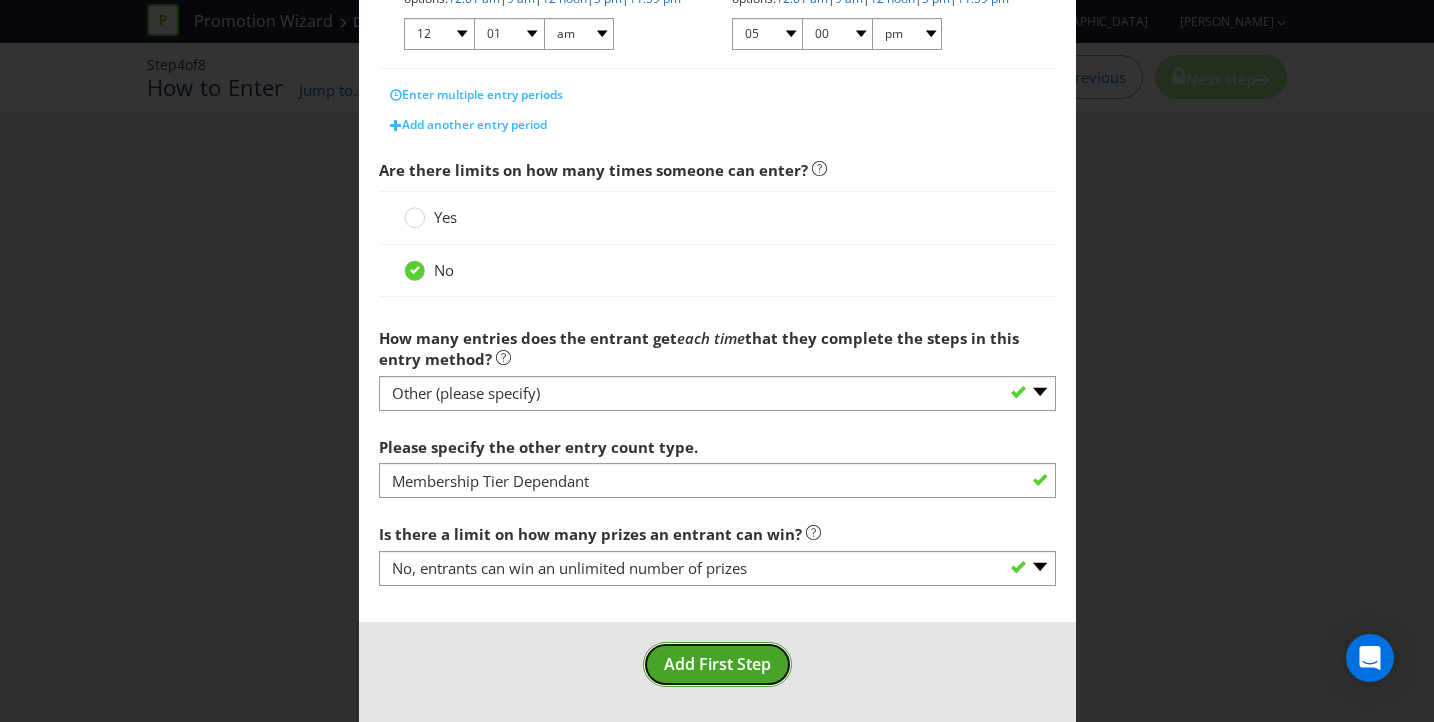 click on "Add First Step" at bounding box center (717, 664) 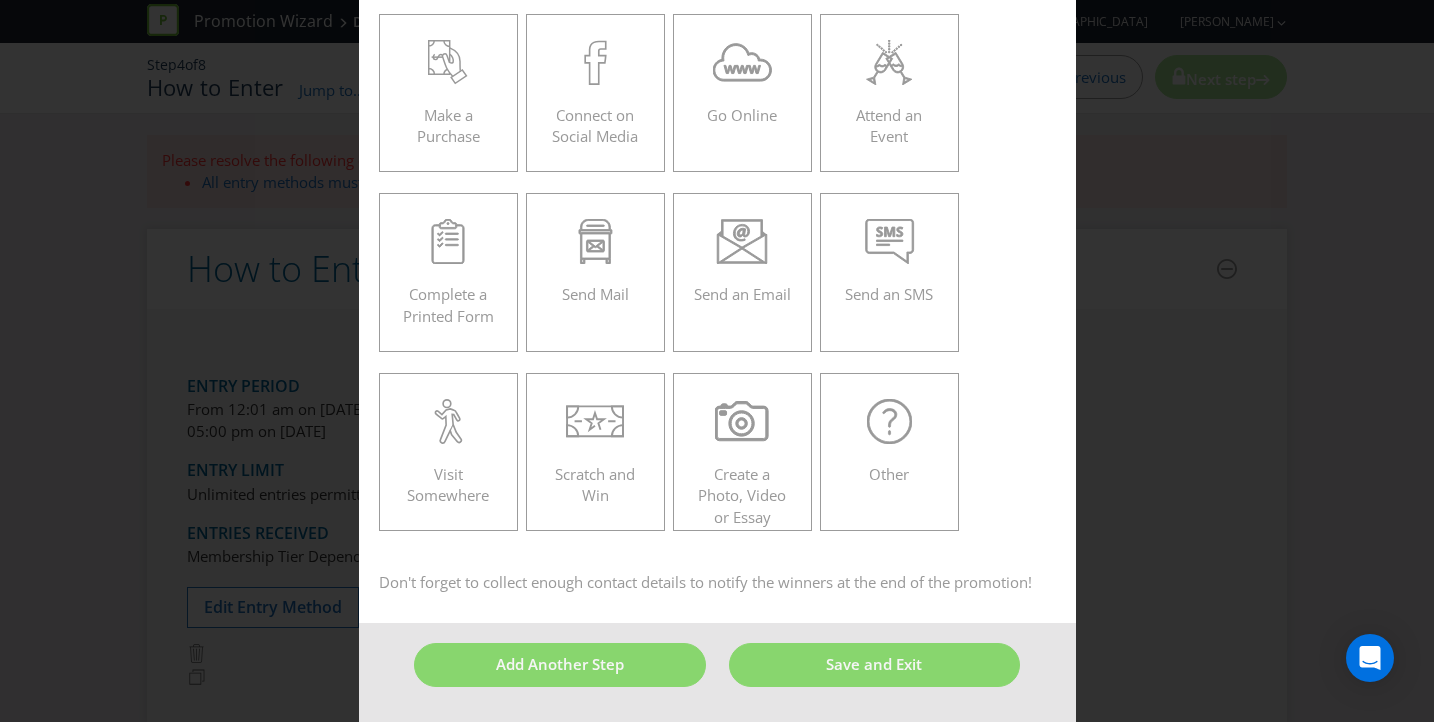 scroll, scrollTop: 85, scrollLeft: 0, axis: vertical 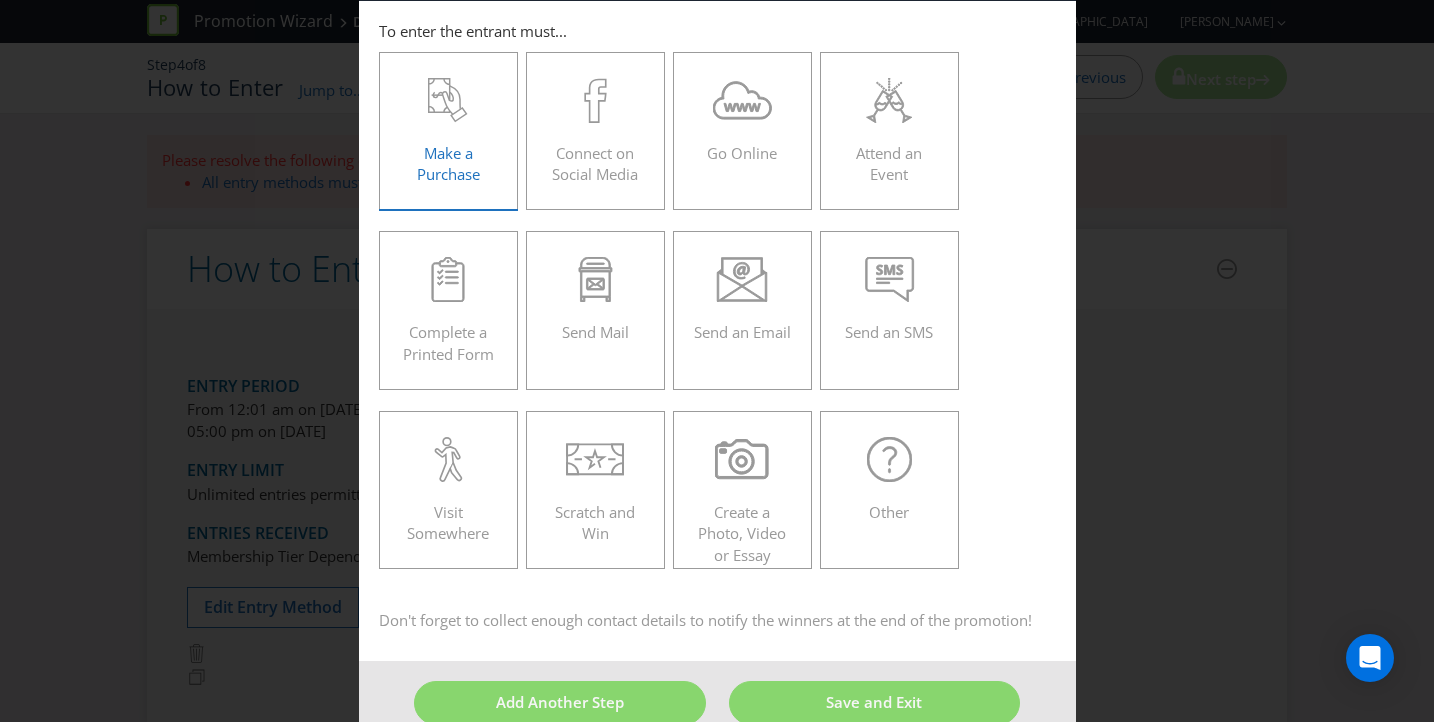 click on "Make a Purchase" at bounding box center (449, 123) 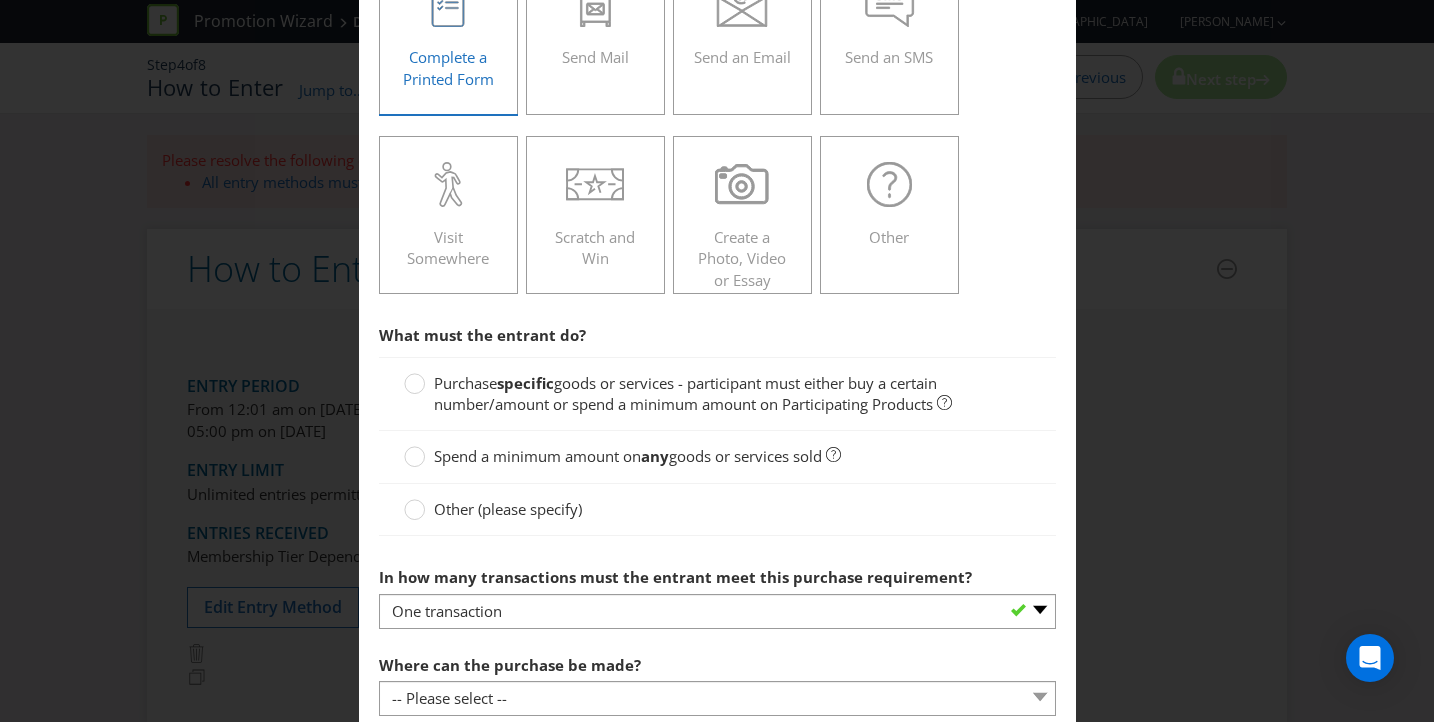 scroll, scrollTop: 495, scrollLeft: 0, axis: vertical 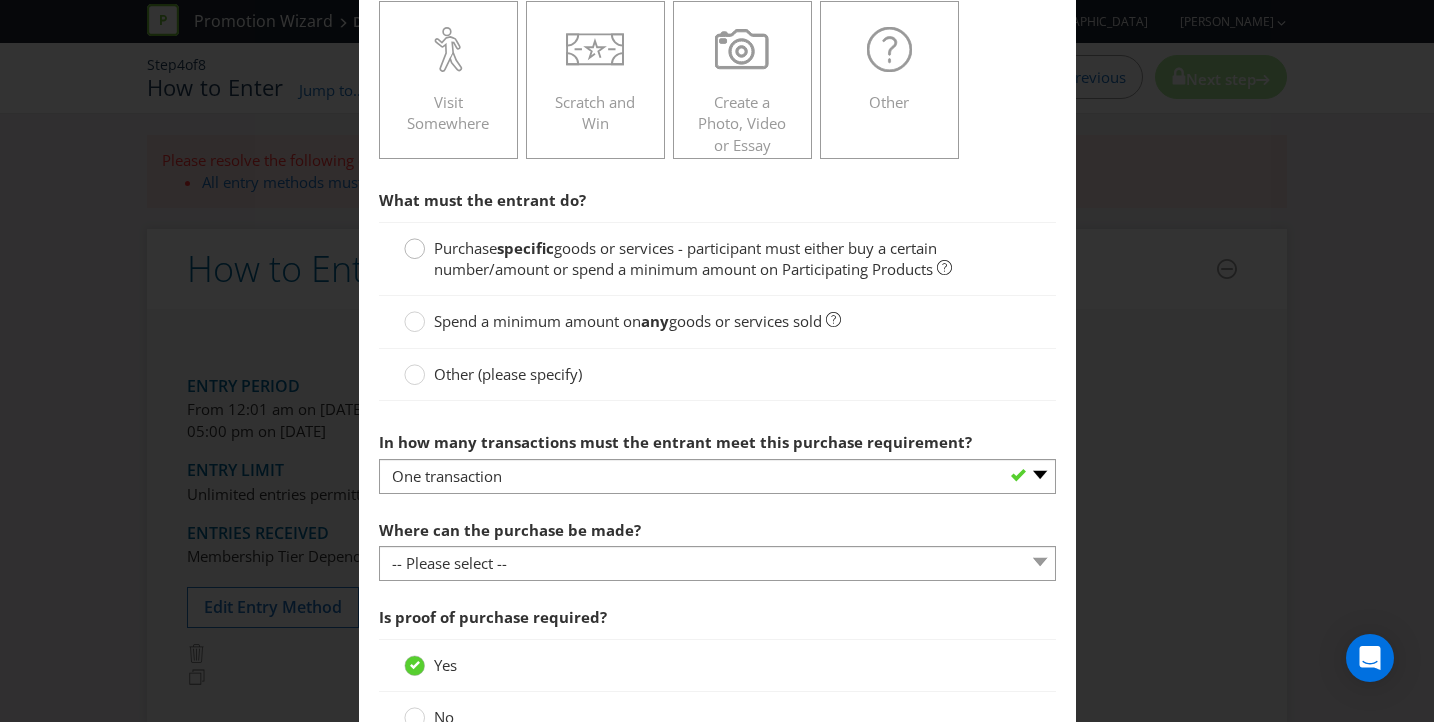 click 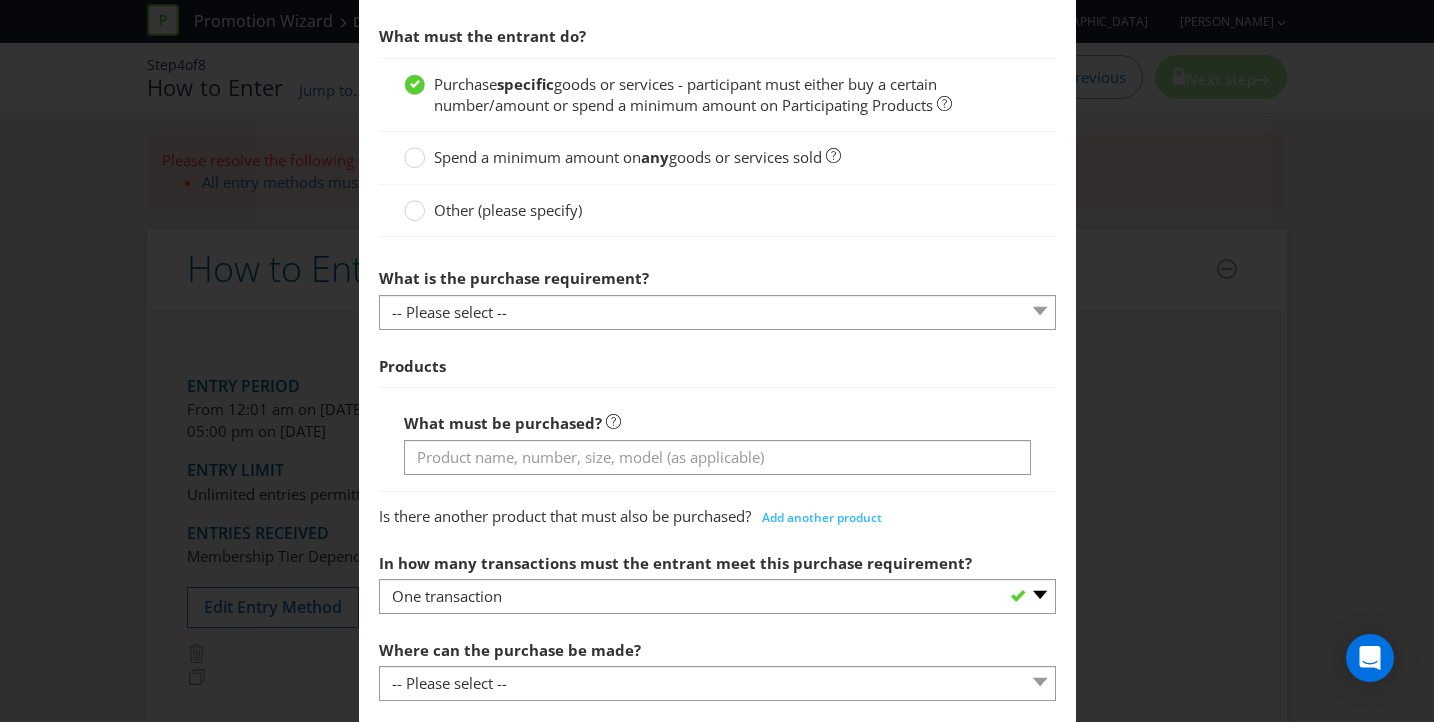 scroll, scrollTop: 664, scrollLeft: 0, axis: vertical 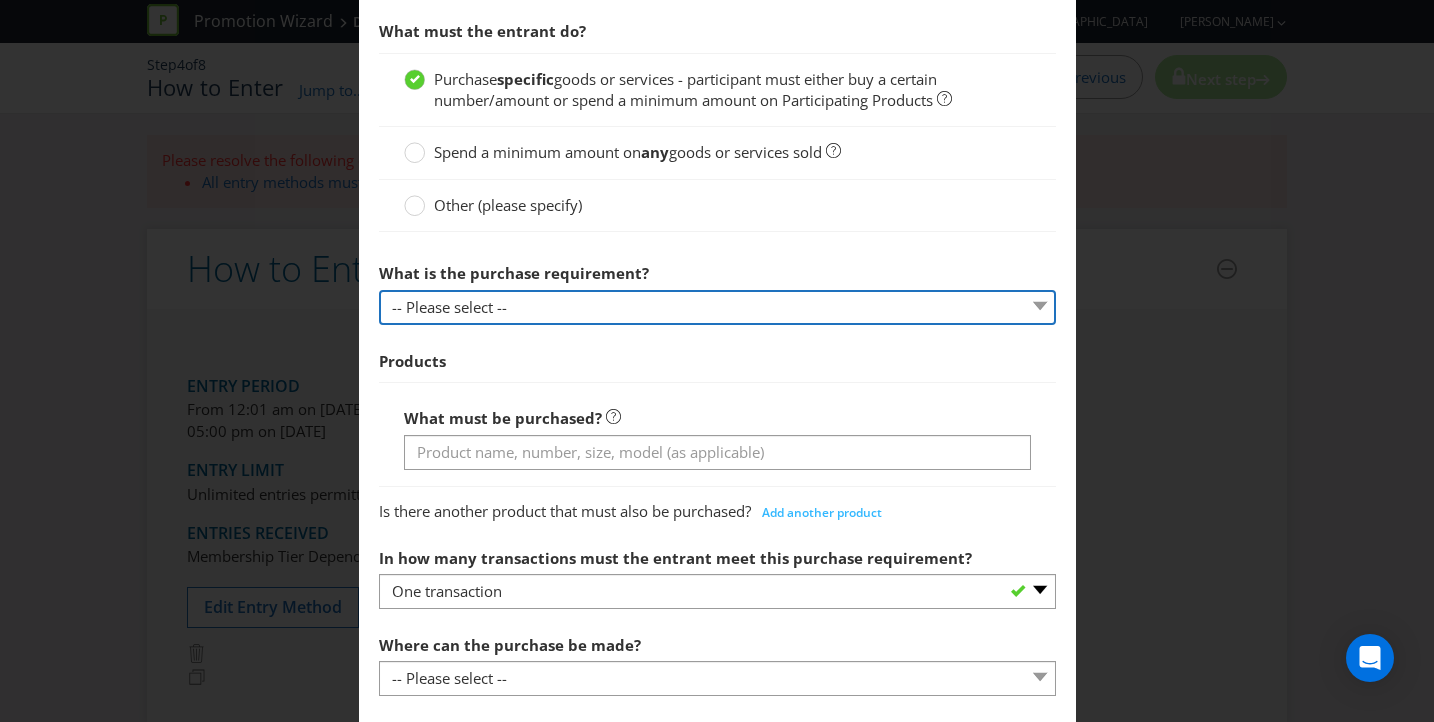 click on "-- Please select -- Buy a certain number of these products or services Spend a minimum amount on these products or services" at bounding box center [717, 307] 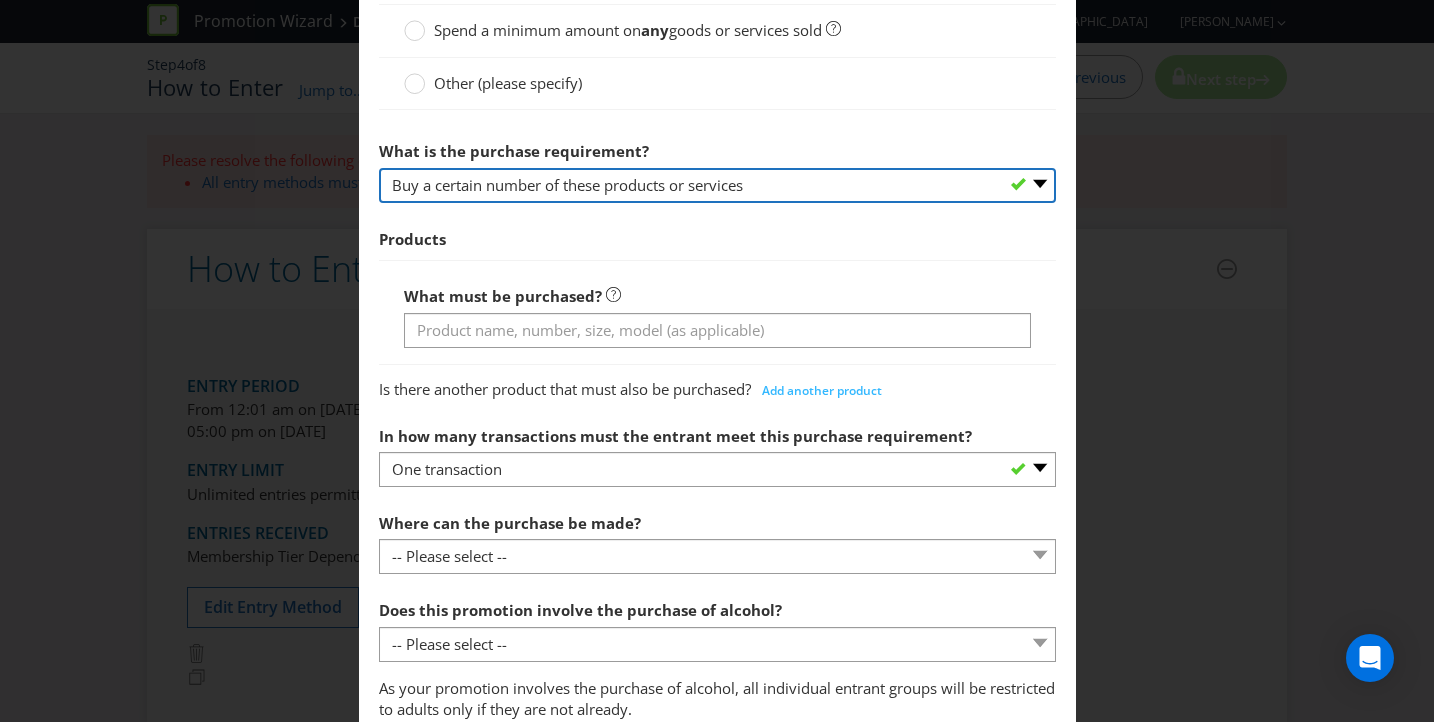 scroll, scrollTop: 787, scrollLeft: 0, axis: vertical 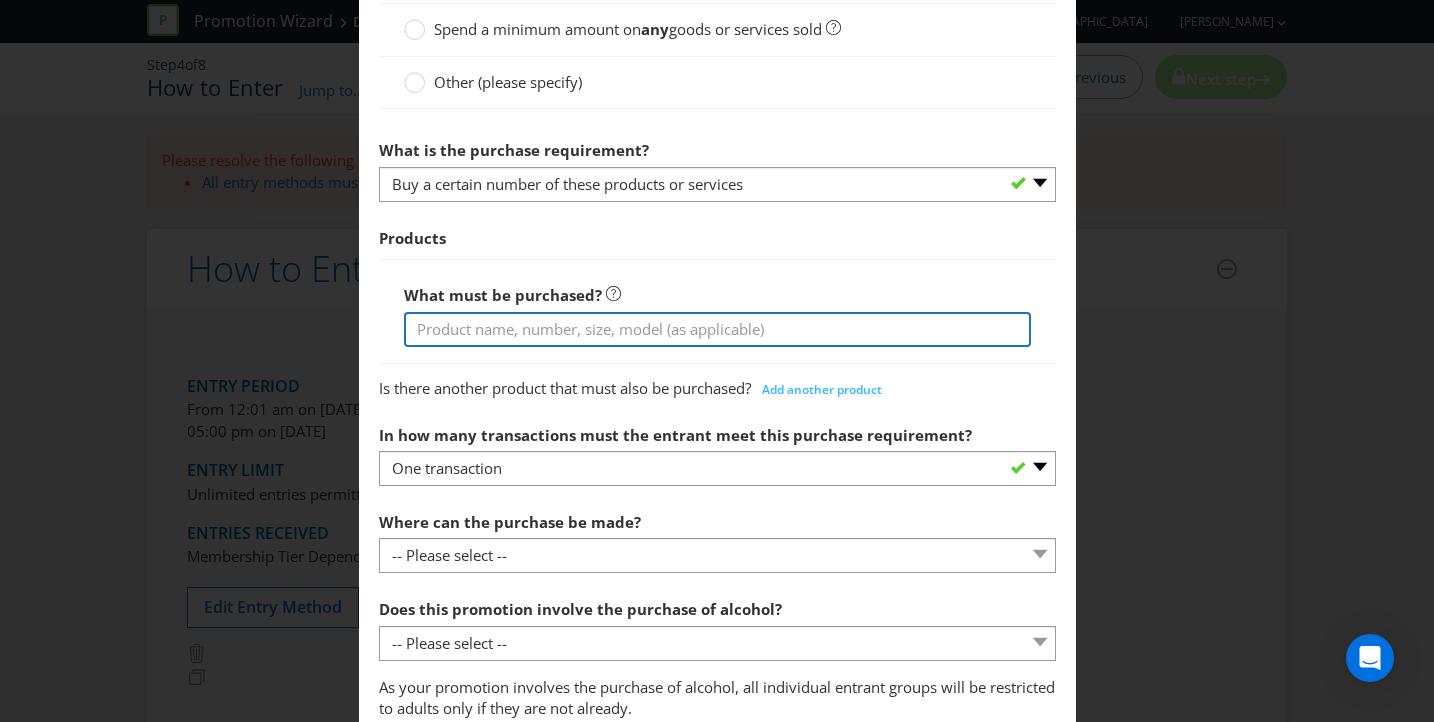 click at bounding box center (717, 329) 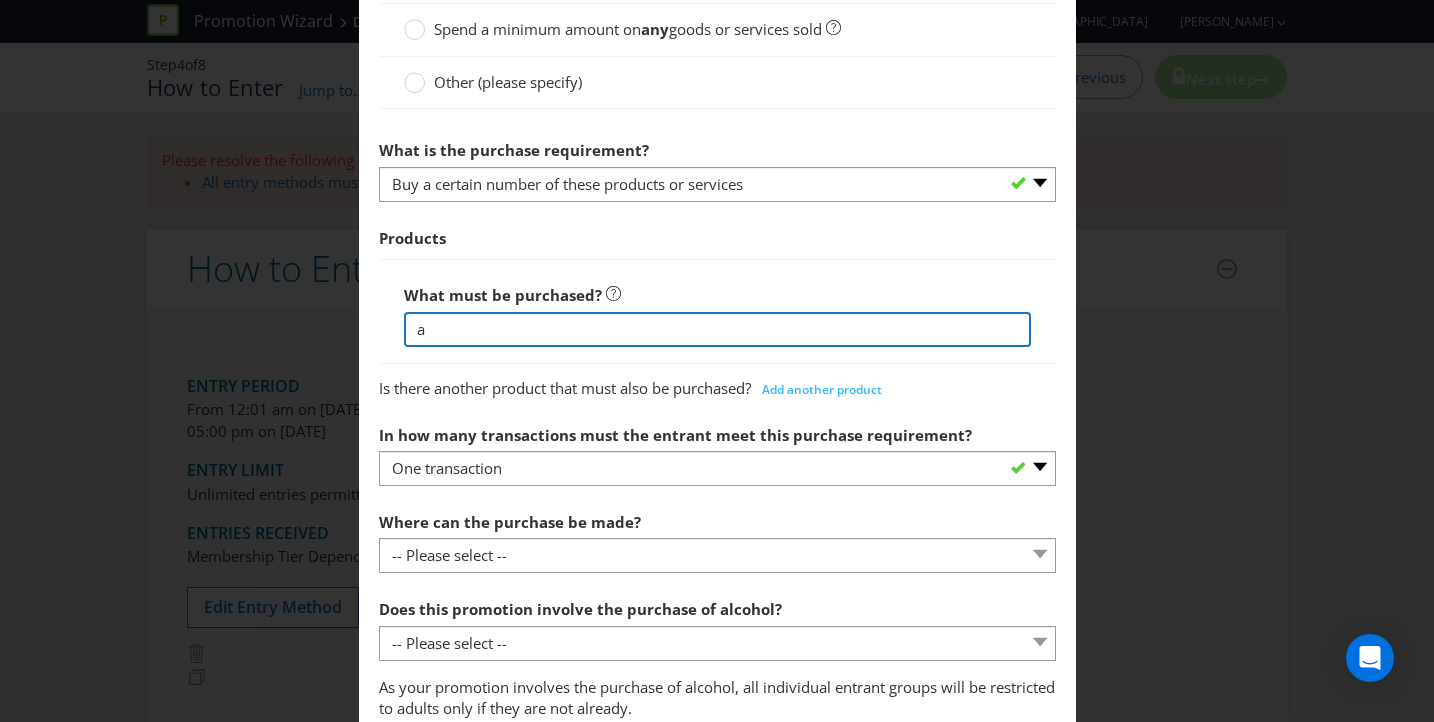type on "a" 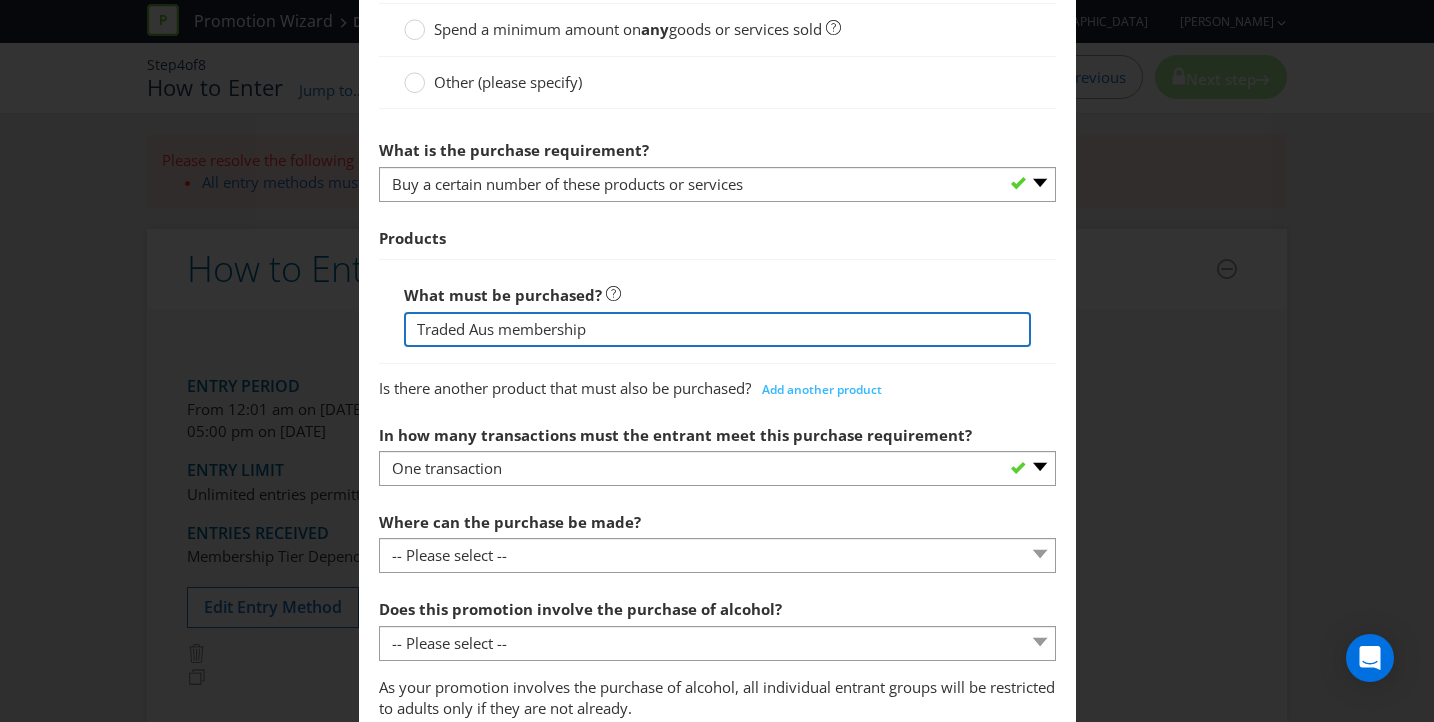 type on "Traded Aus membership" 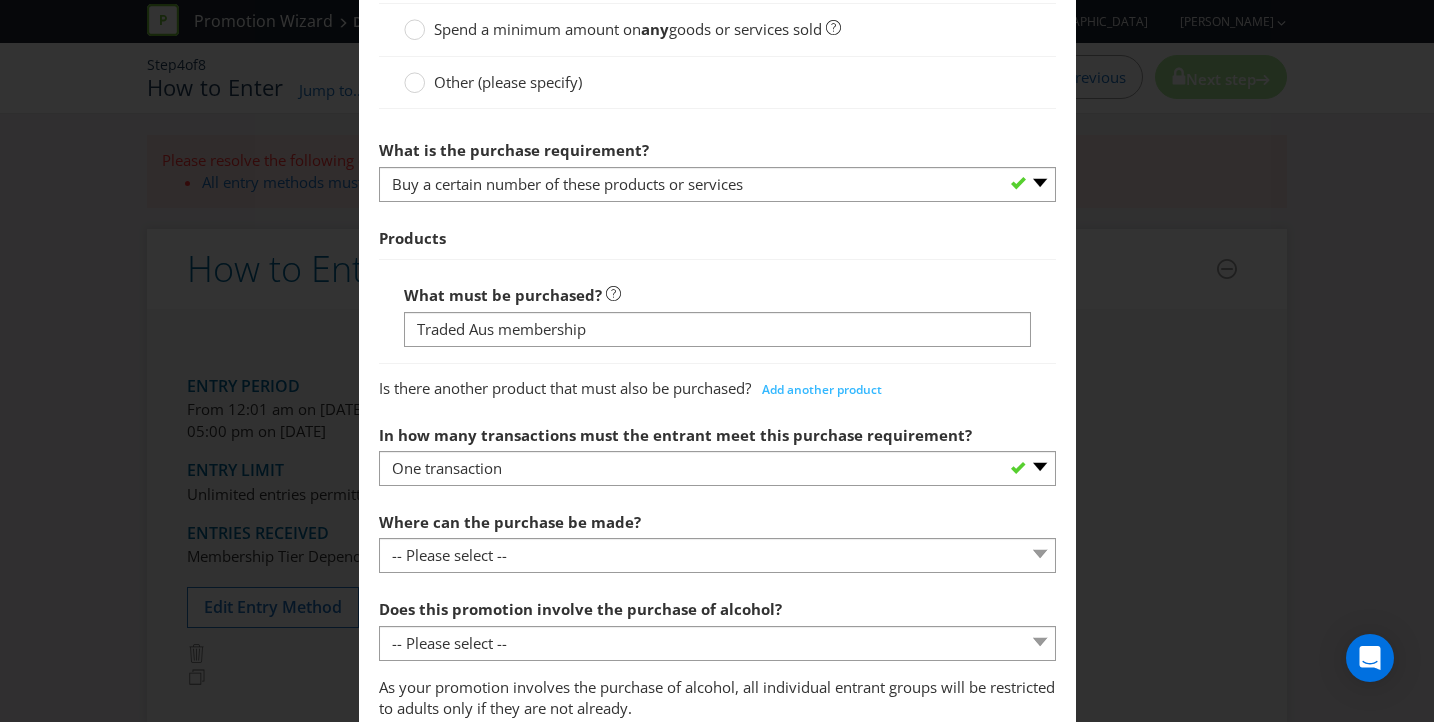 click at bounding box center (717, 364) 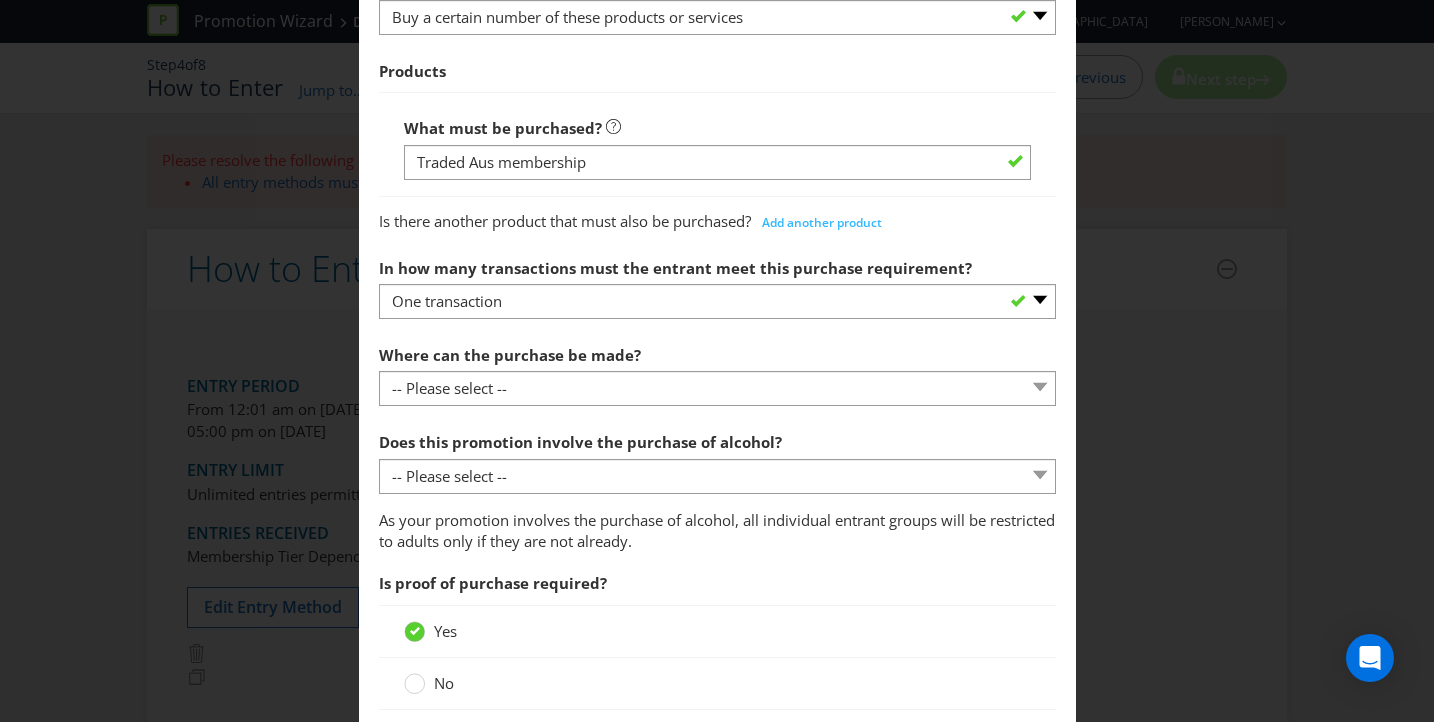 scroll, scrollTop: 956, scrollLeft: 0, axis: vertical 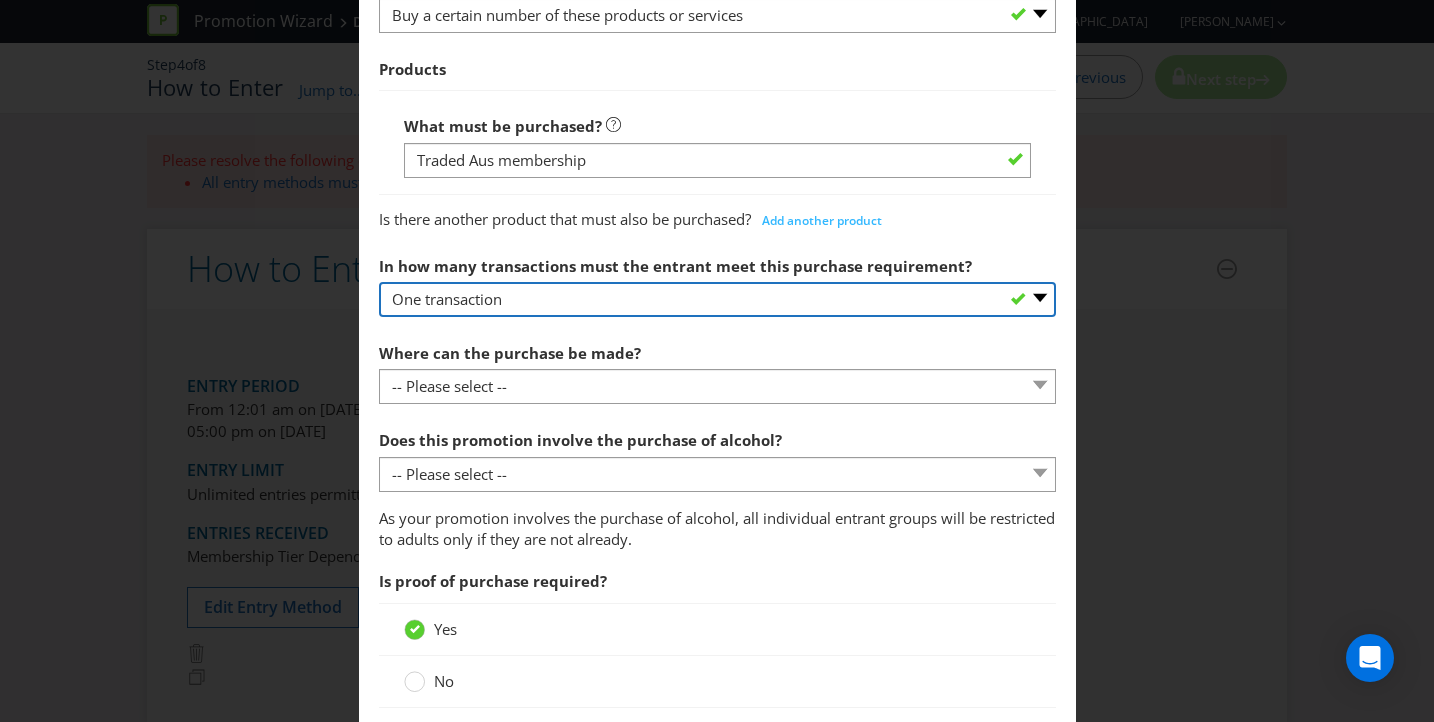 click on "-- Please select -- One transaction A specific number of transactions Any number of transactions" at bounding box center (717, 299) 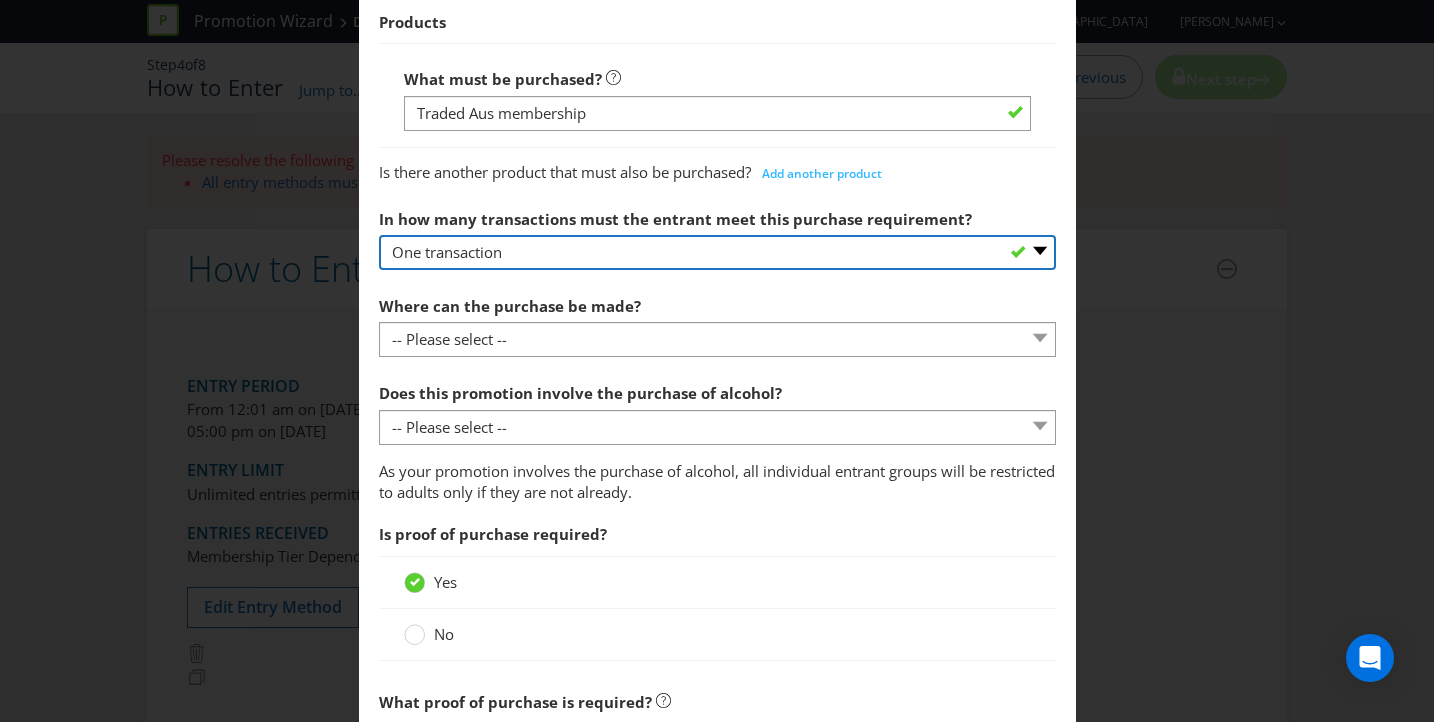 scroll, scrollTop: 1043, scrollLeft: 0, axis: vertical 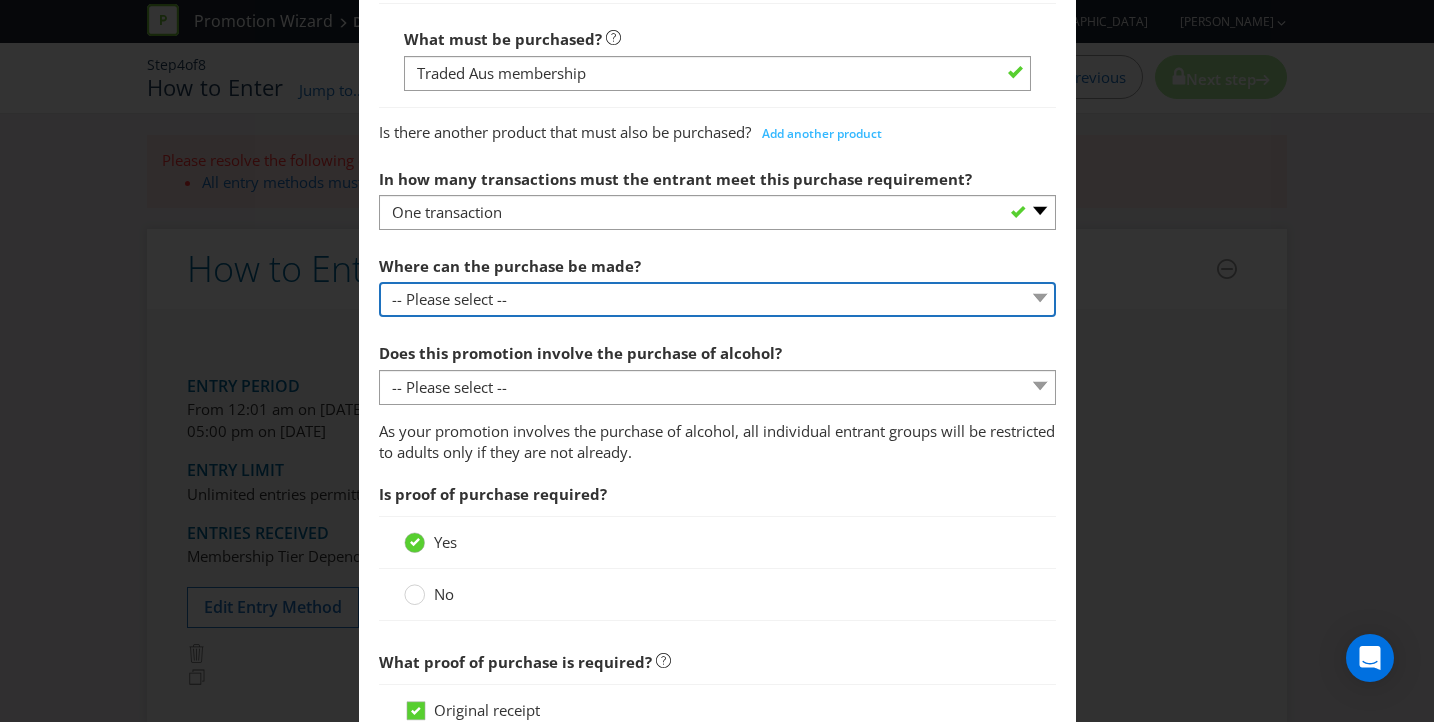 click on "-- Please select -- Any stores displaying promotional material (including online) Any stores displaying promotional material (excluding online) Any stores that sell the product or service Specific stores or a specific area (please specify) Other (please specify)" at bounding box center (717, 299) 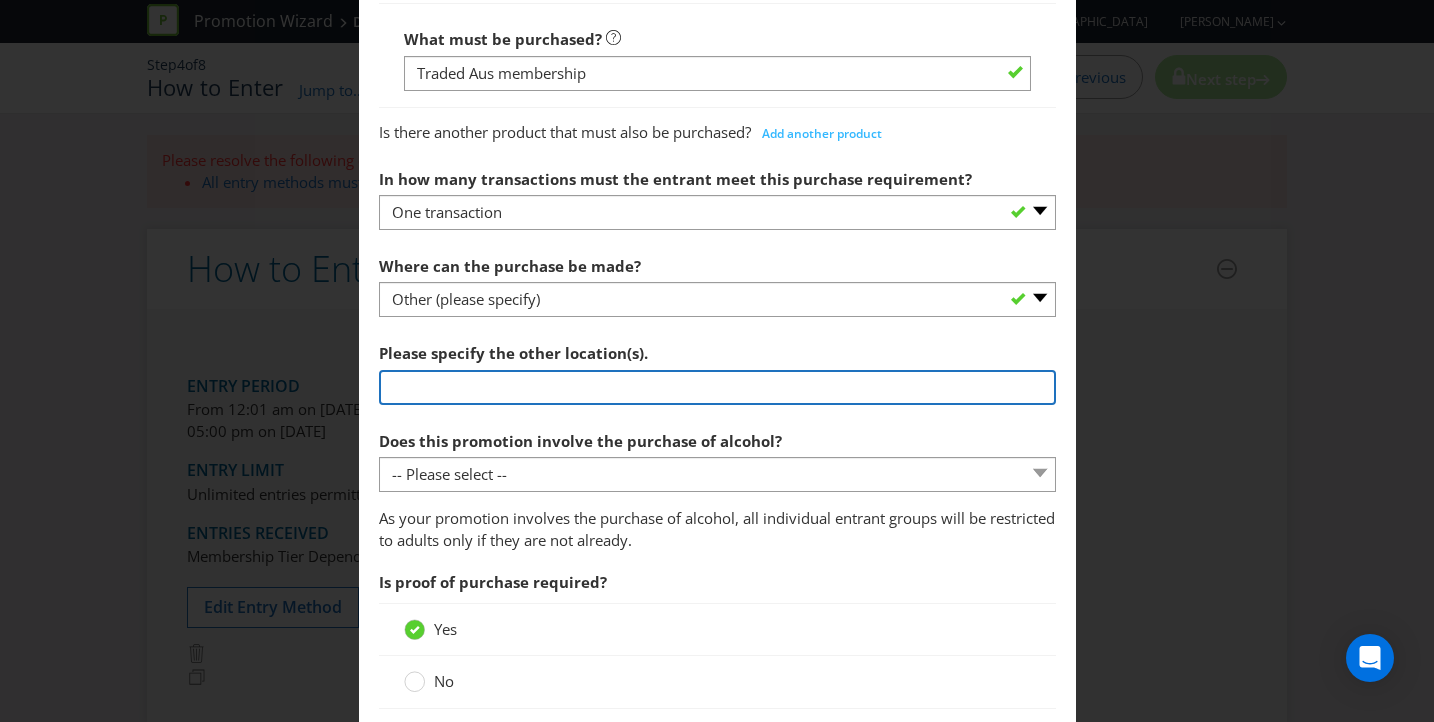 click at bounding box center (717, 387) 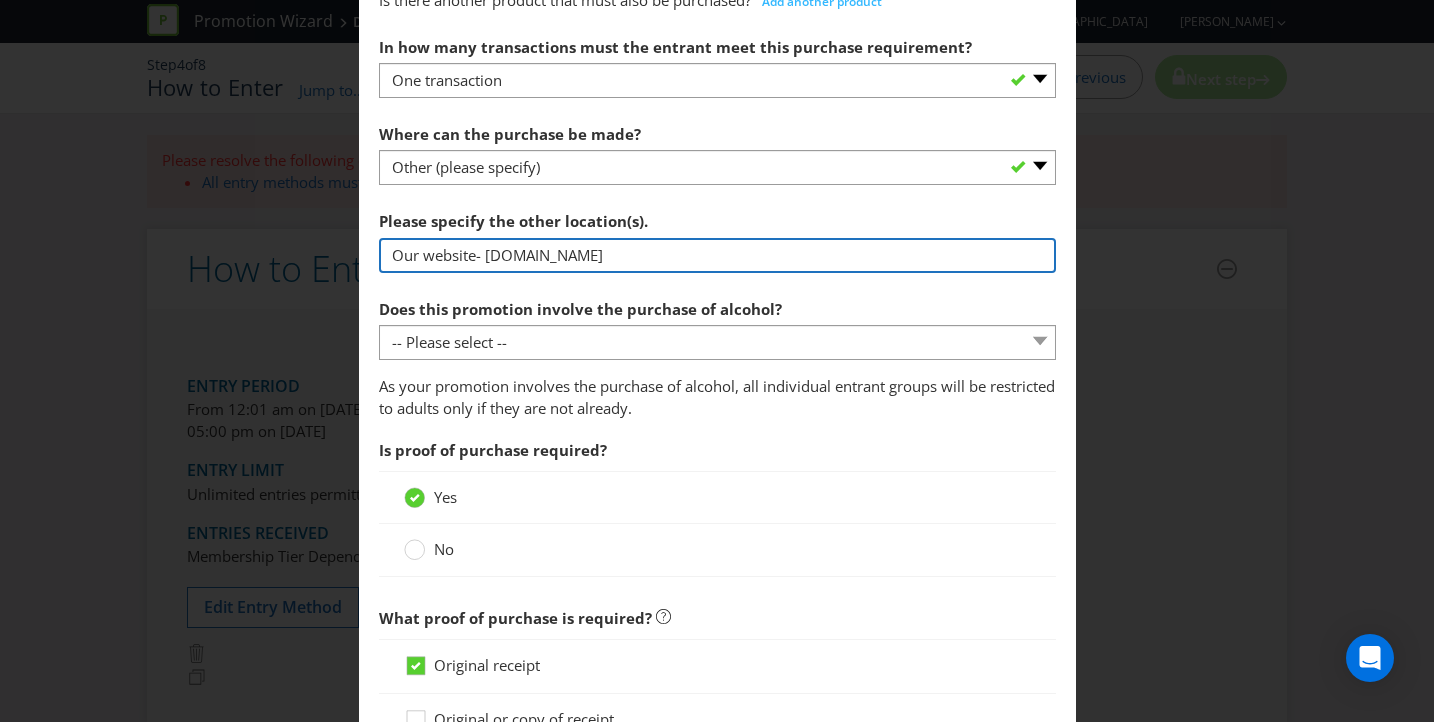 scroll, scrollTop: 1182, scrollLeft: 0, axis: vertical 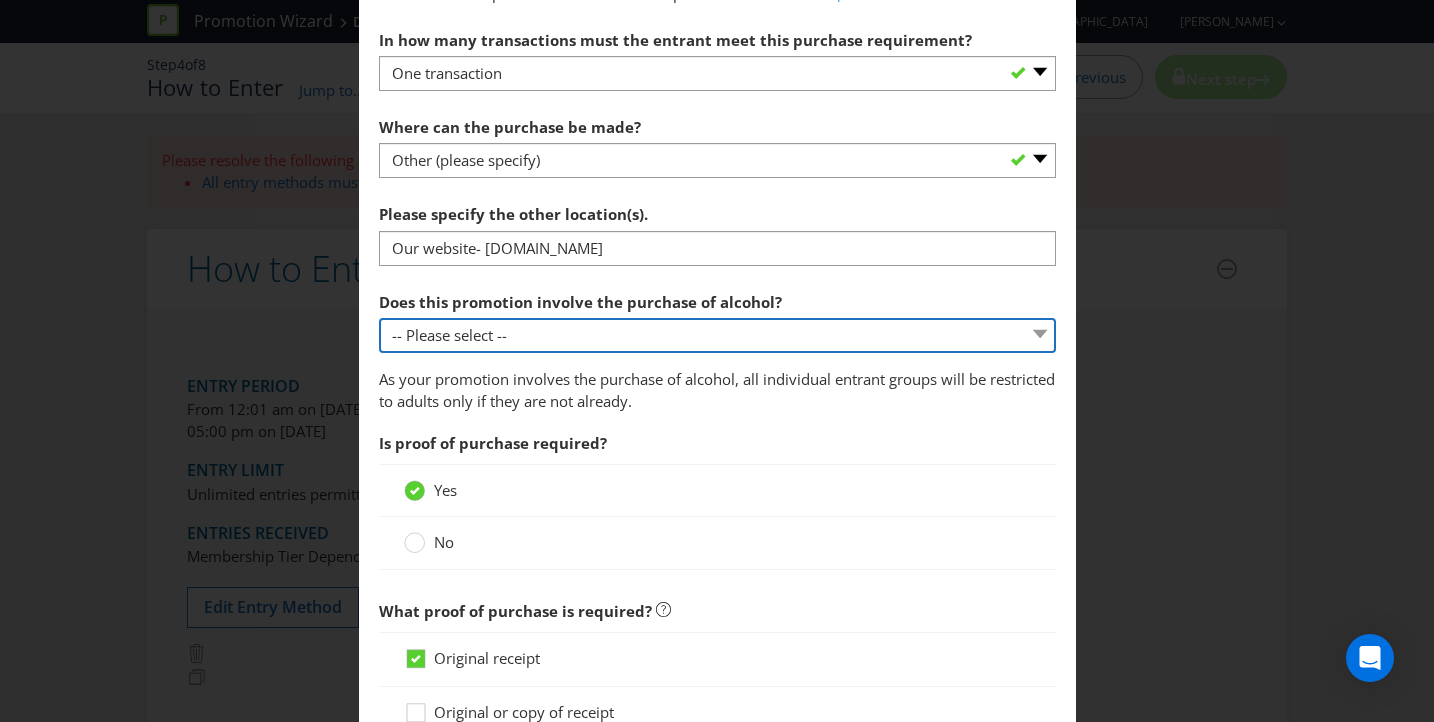 click on "-- Please select -- Yes, for on-premises consumption Yes, for off-premises consumption No, it does not involve the purchase of alcohol" at bounding box center [717, 335] 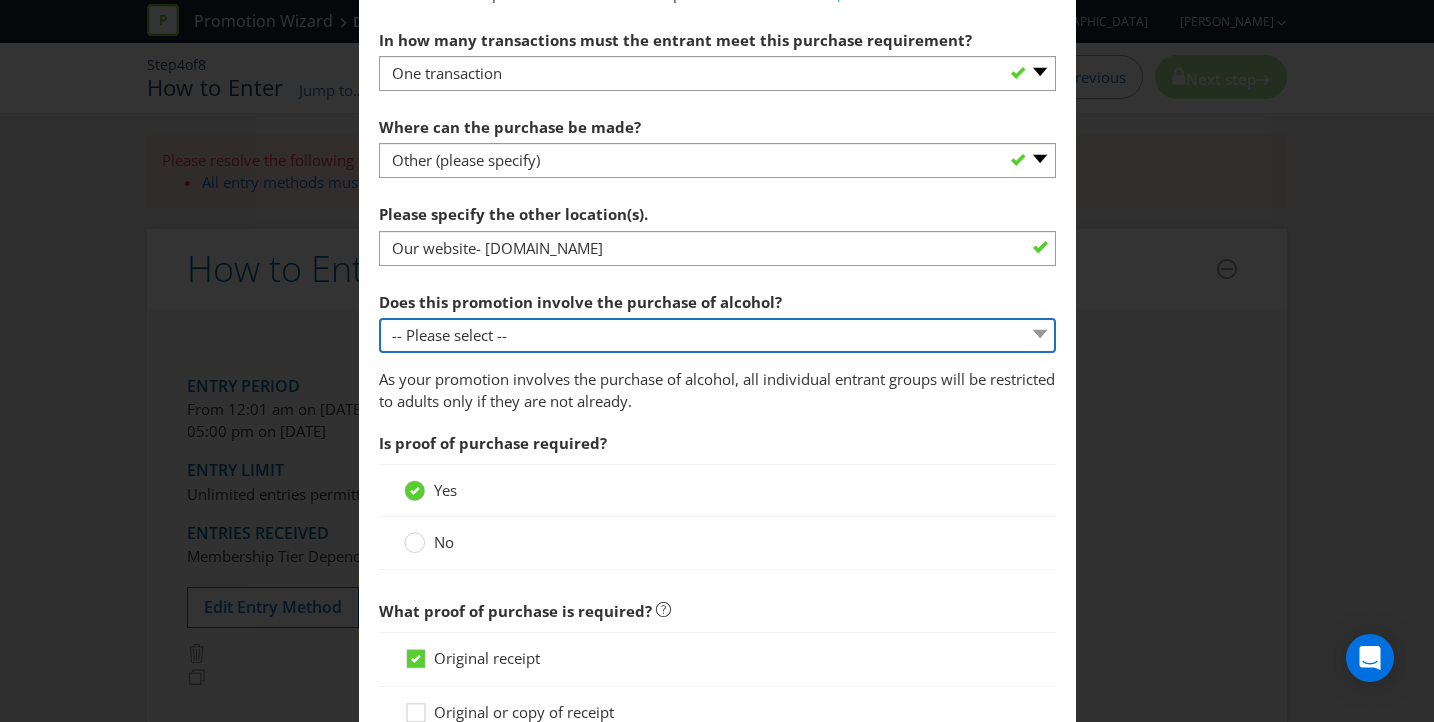 select on "NO" 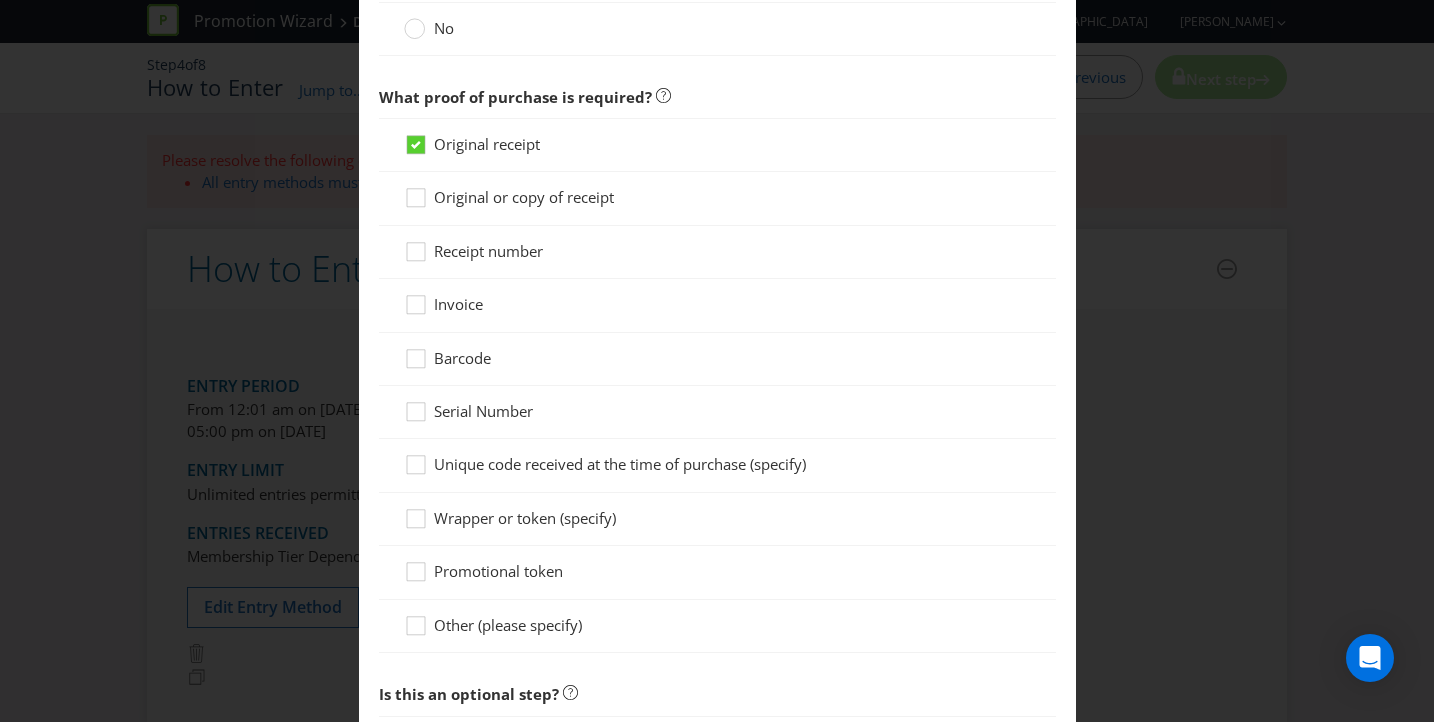 scroll, scrollTop: 1663, scrollLeft: 0, axis: vertical 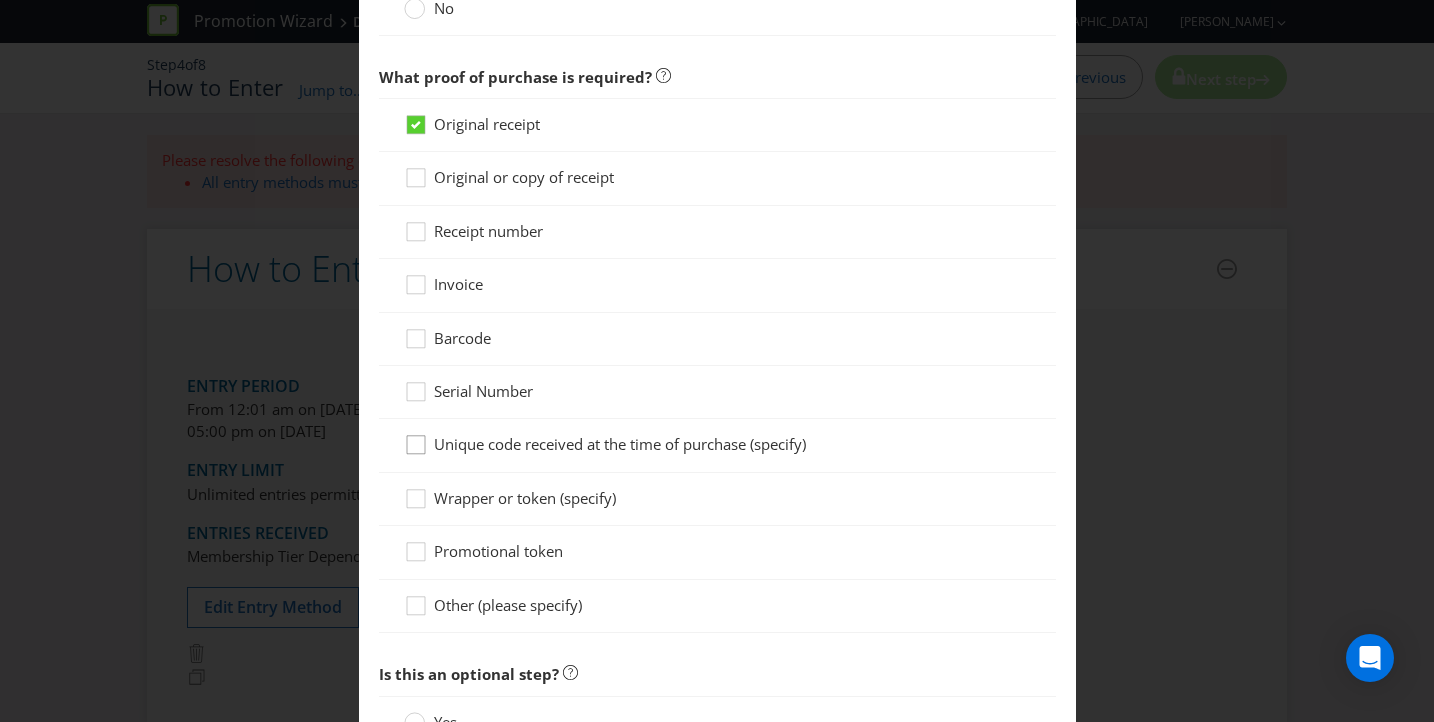 click 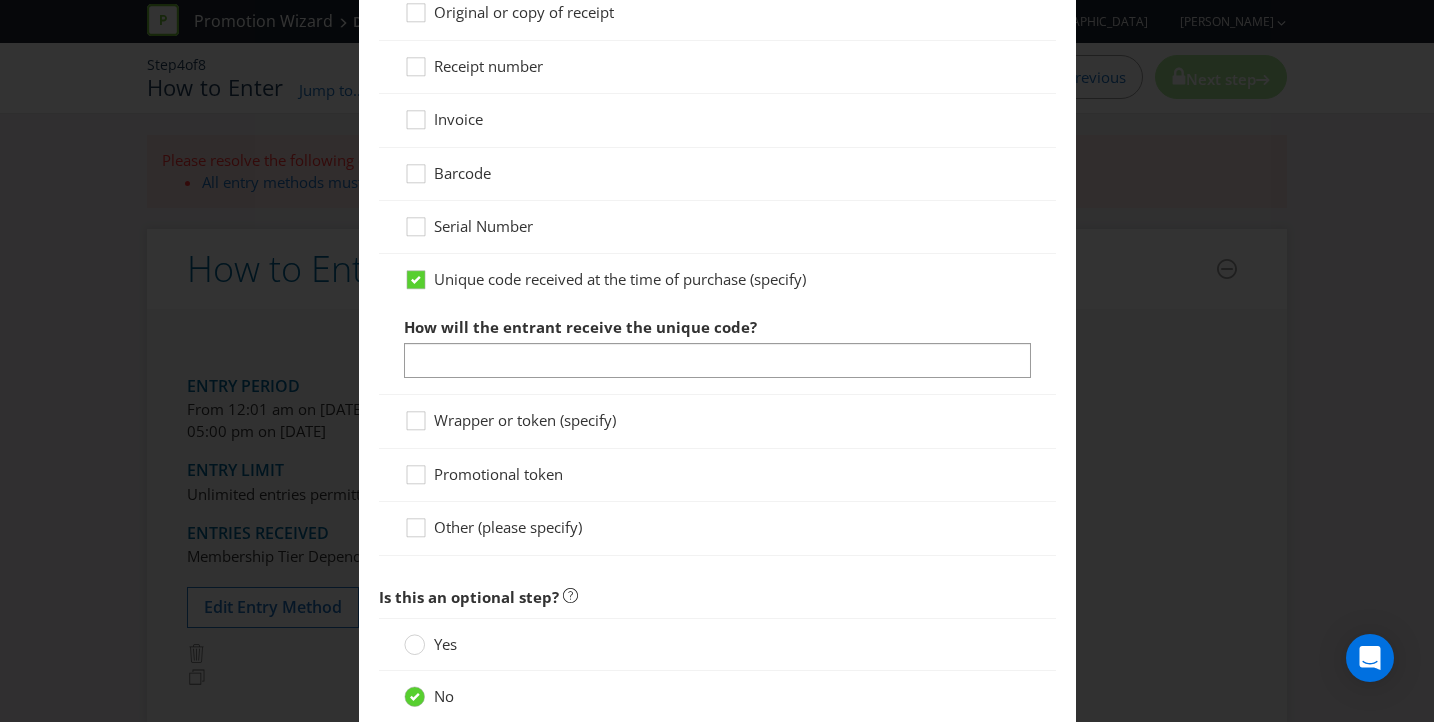 scroll, scrollTop: 1833, scrollLeft: 0, axis: vertical 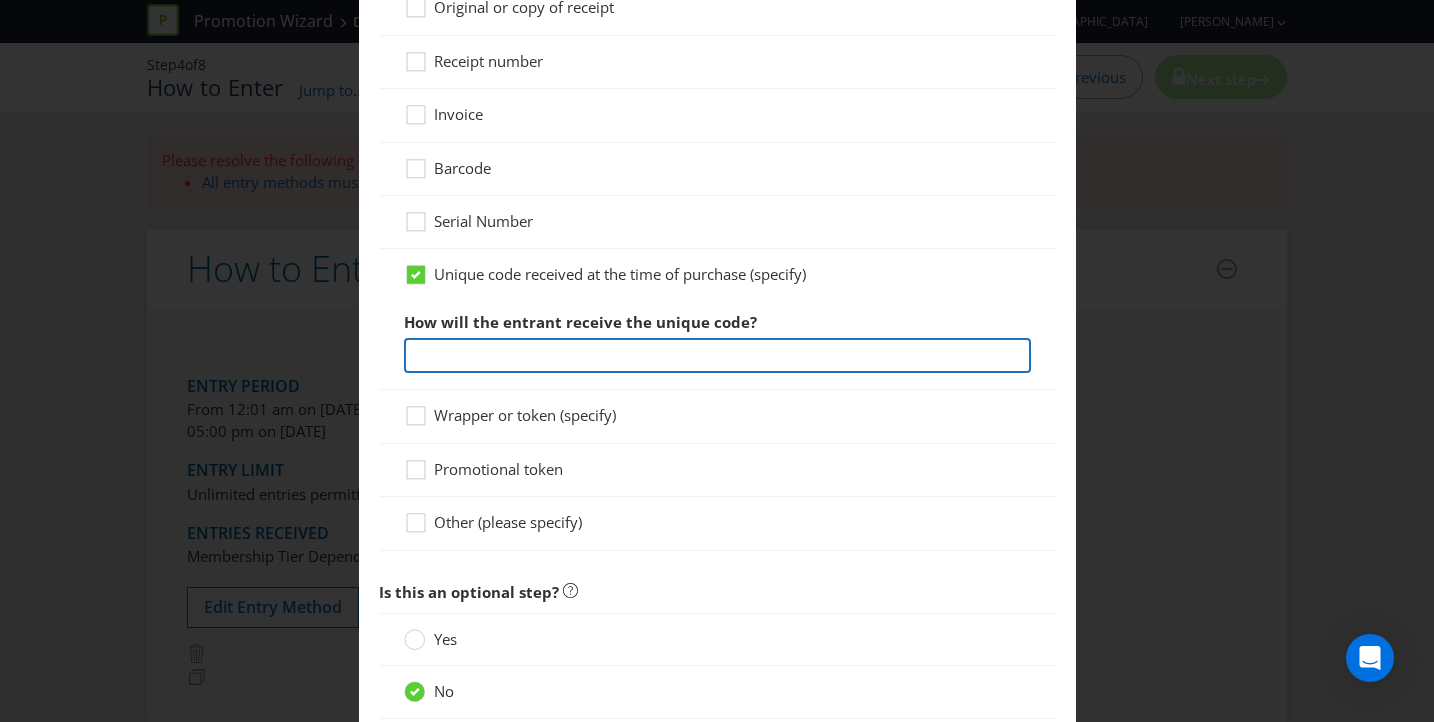click at bounding box center (717, 355) 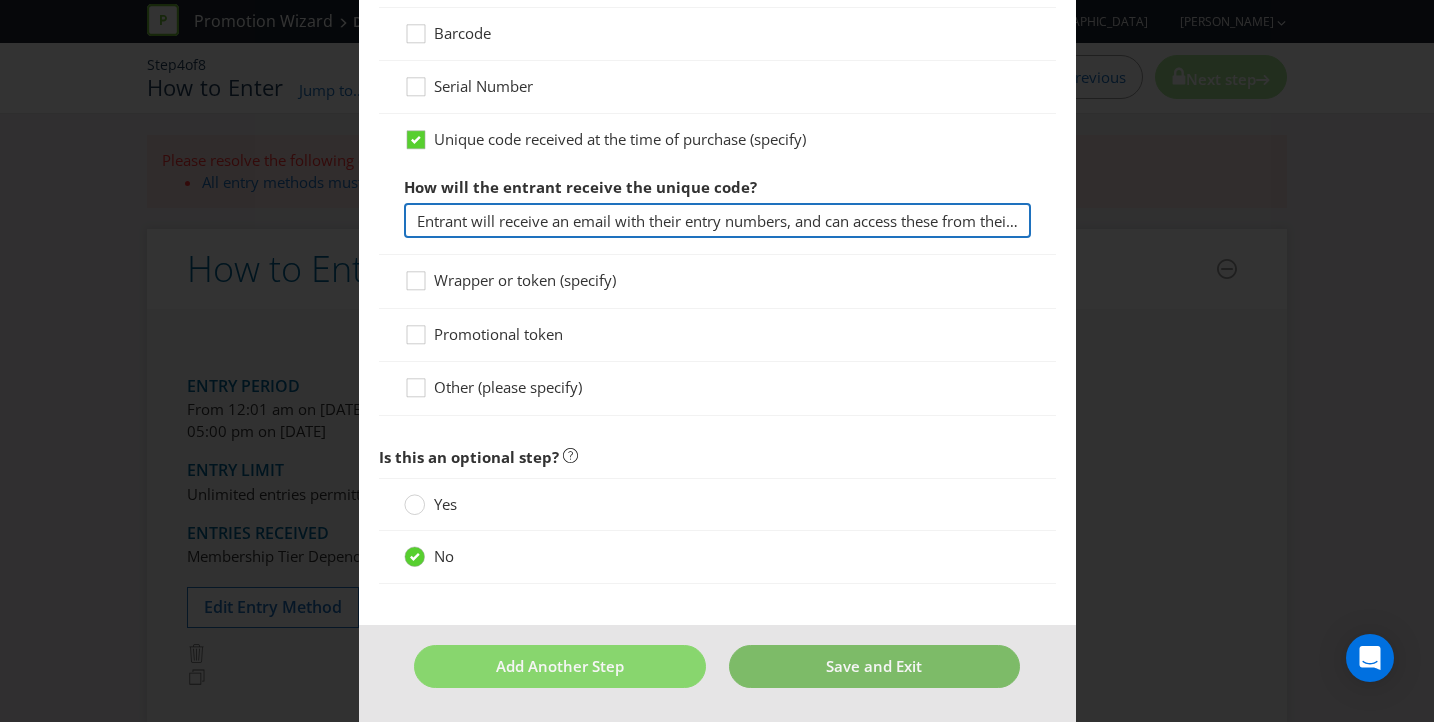 scroll, scrollTop: 1969, scrollLeft: 0, axis: vertical 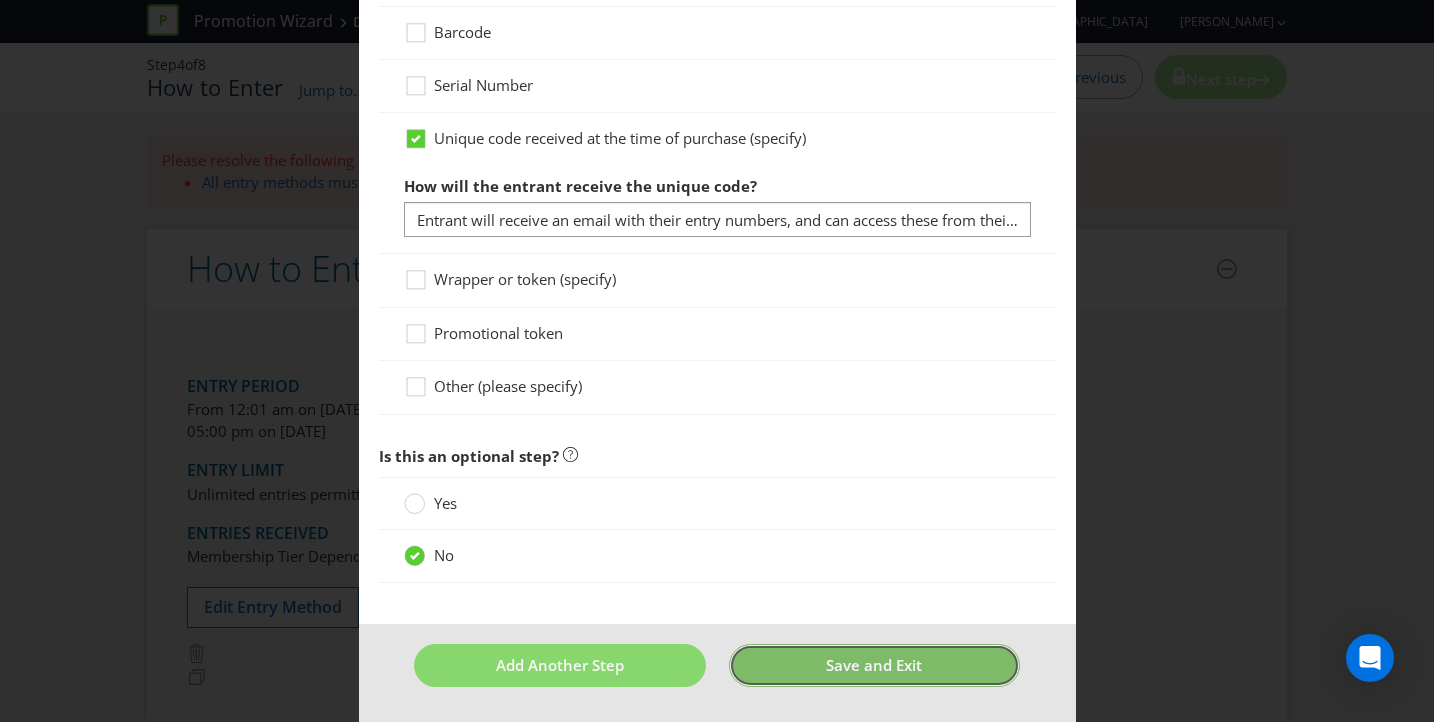 click on "Save and Exit" at bounding box center [874, 665] 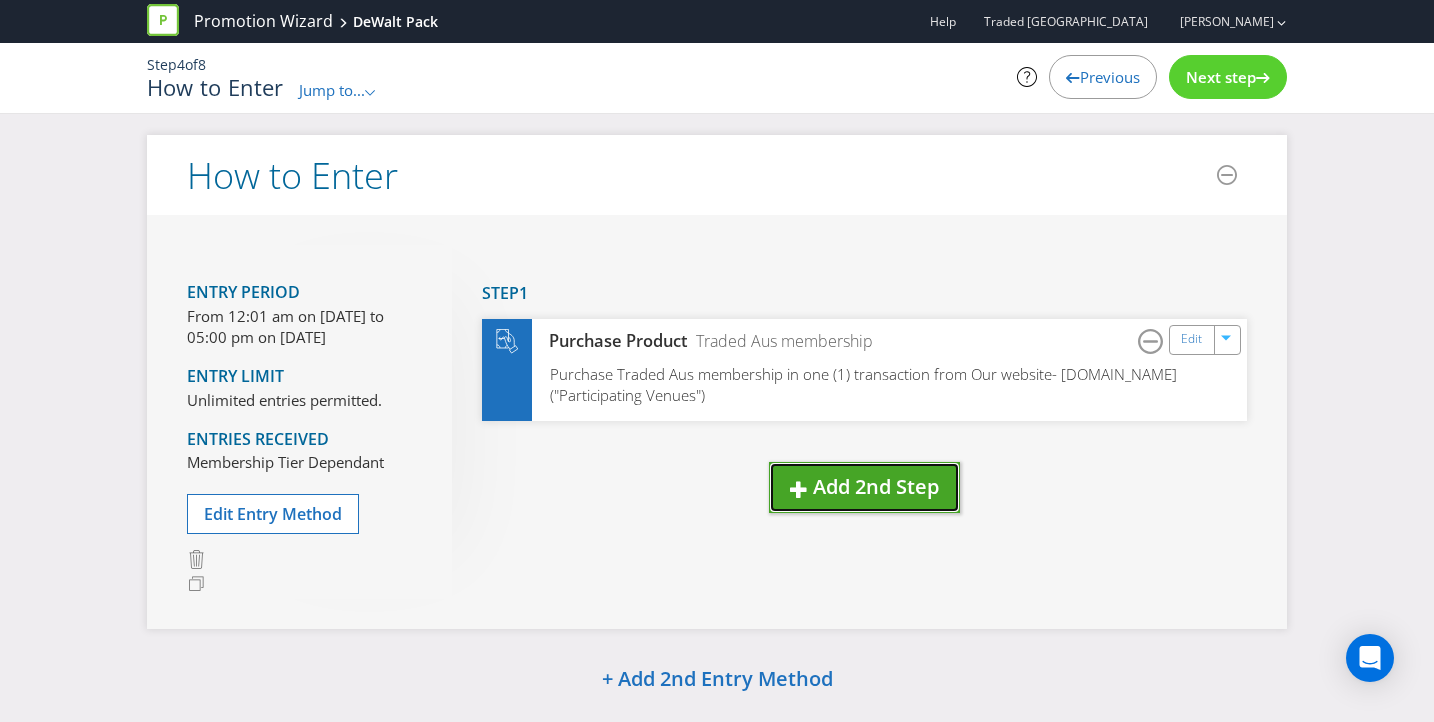 click on "Add 2nd Step" at bounding box center [876, 486] 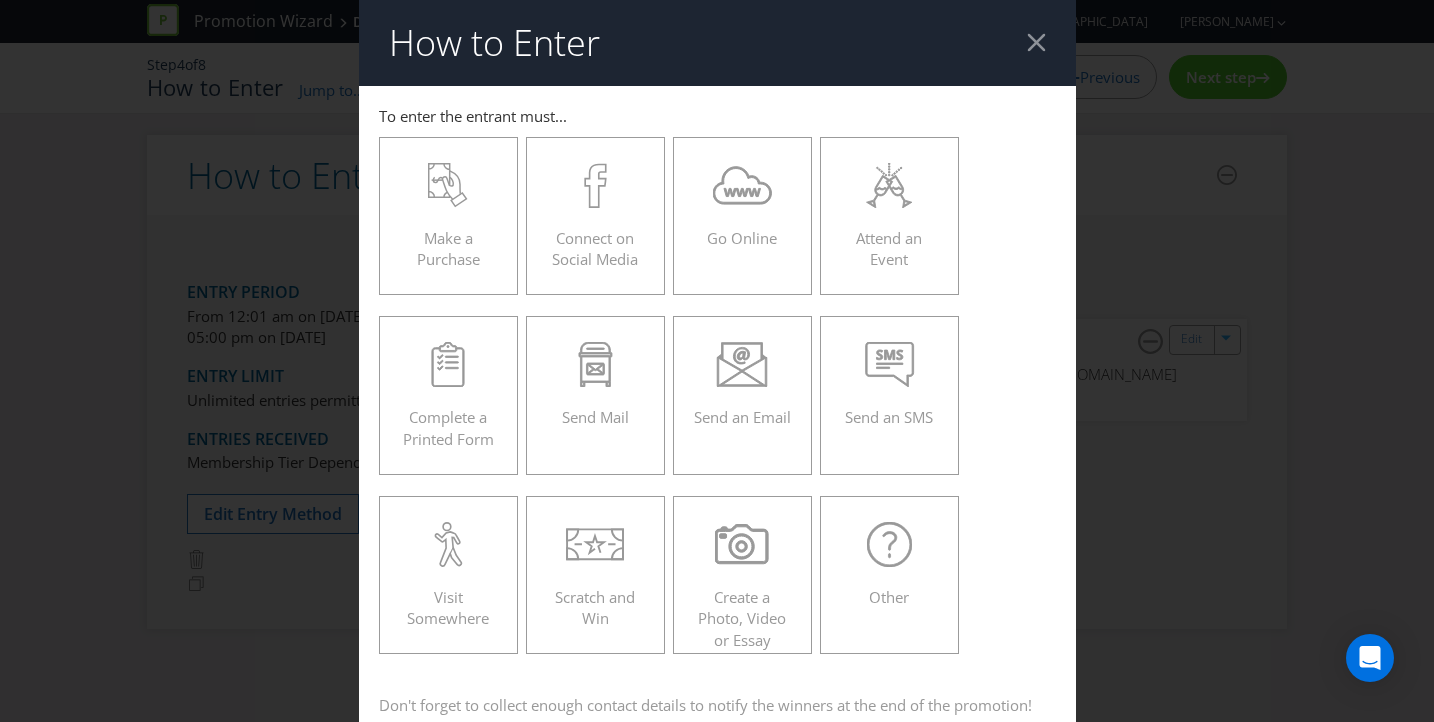 click at bounding box center [1036, 42] 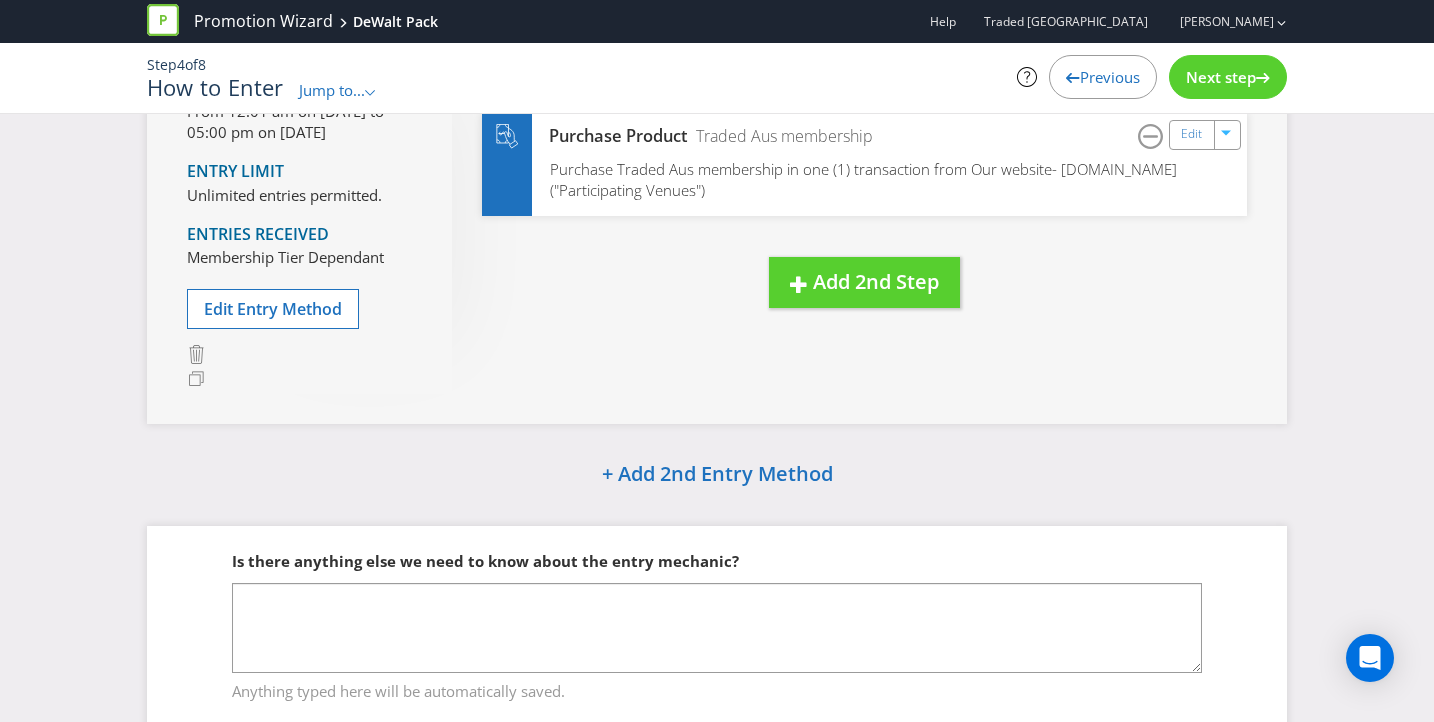 scroll, scrollTop: 284, scrollLeft: 0, axis: vertical 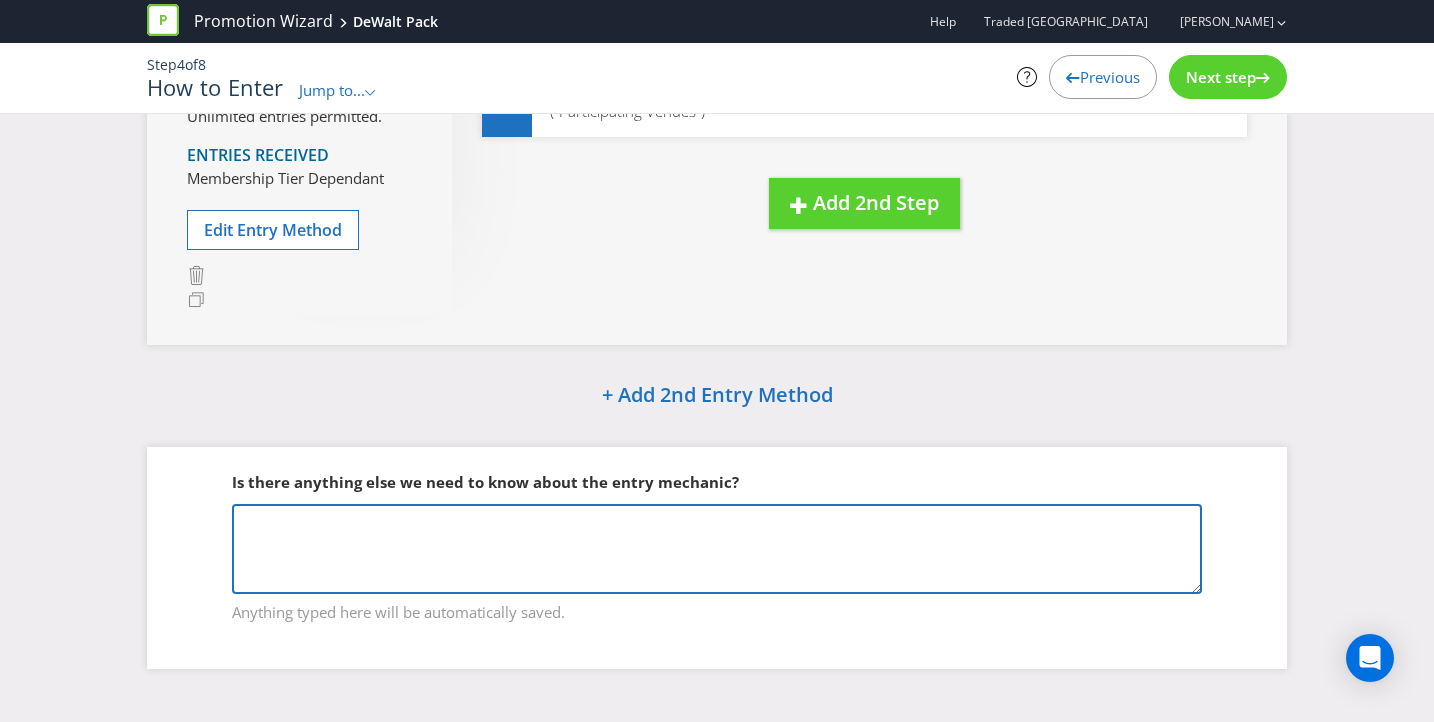 click at bounding box center [717, 549] 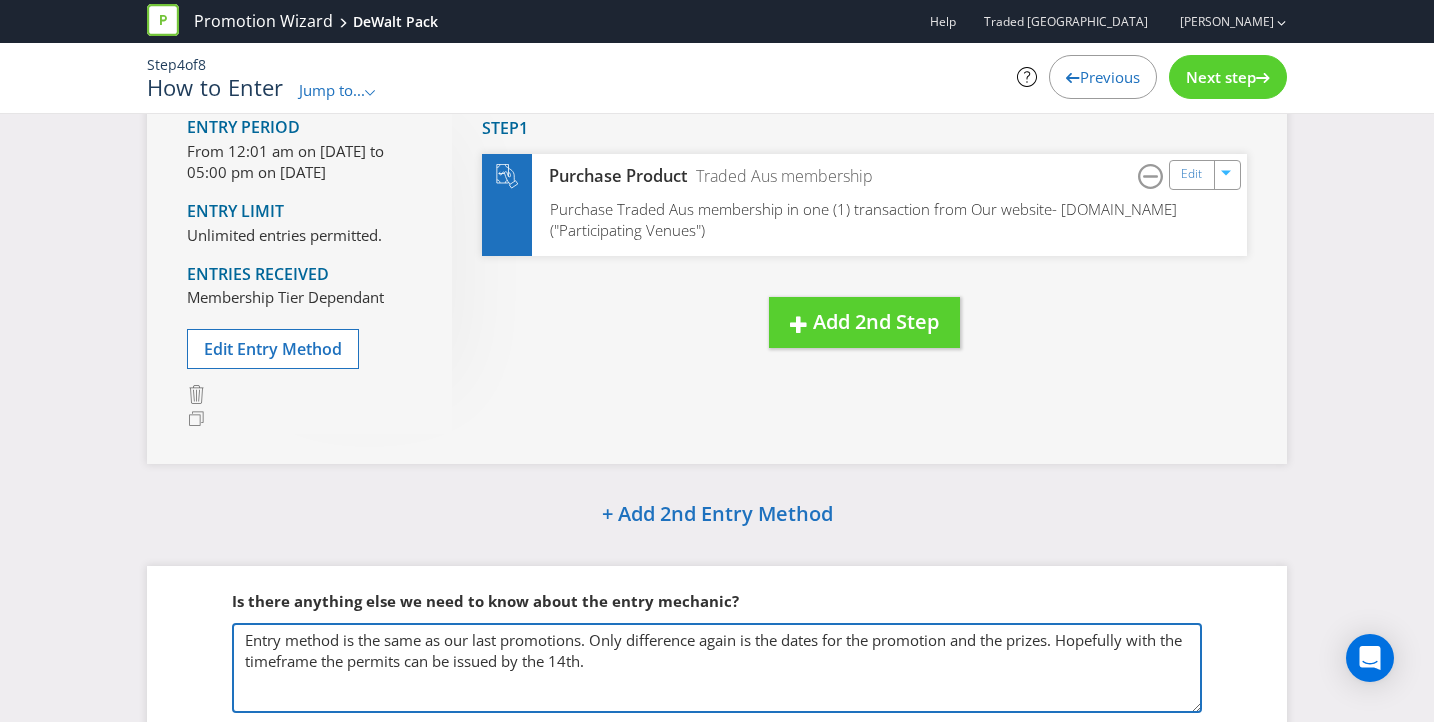 scroll, scrollTop: 162, scrollLeft: 0, axis: vertical 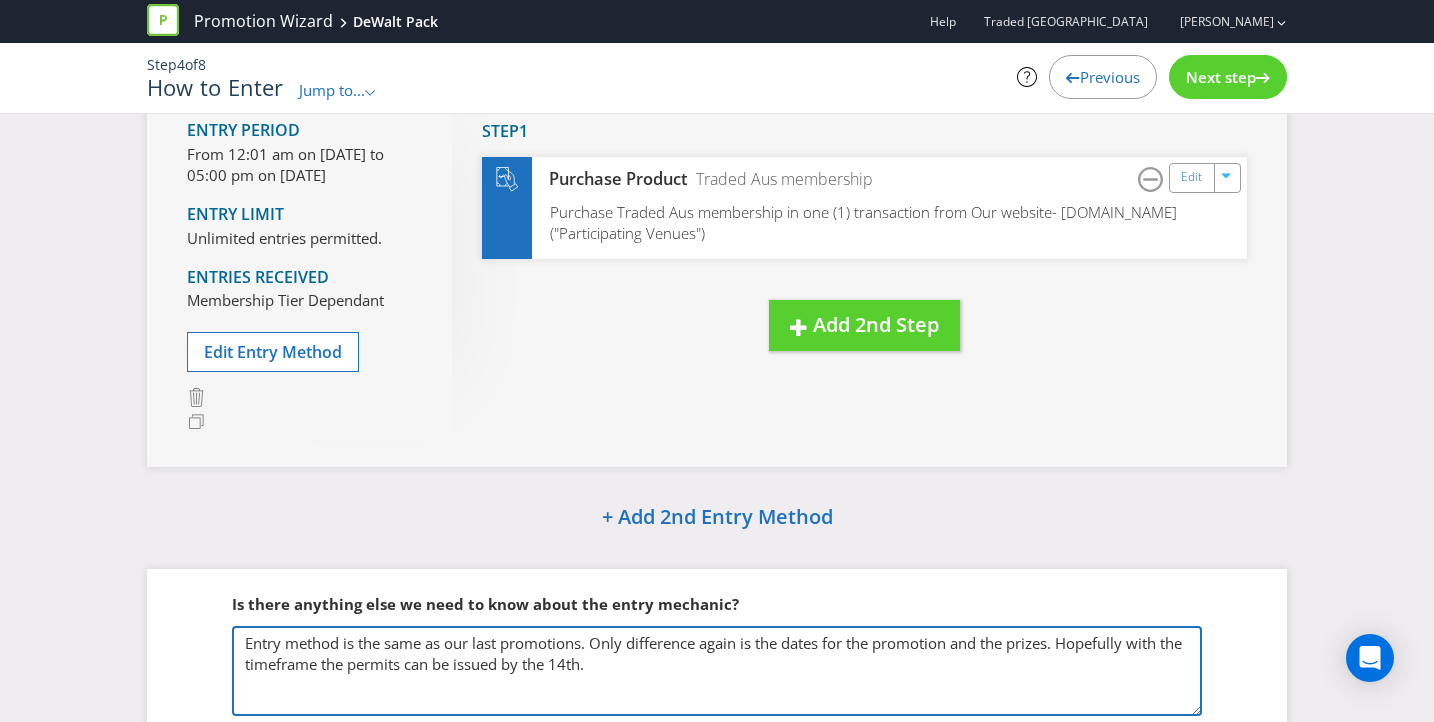 type on "Entry method is the same as our last promotions. Only difference again is the dates for the promotion and the prizes. Hopefully with the timeframe the permits can be issued by the 14th." 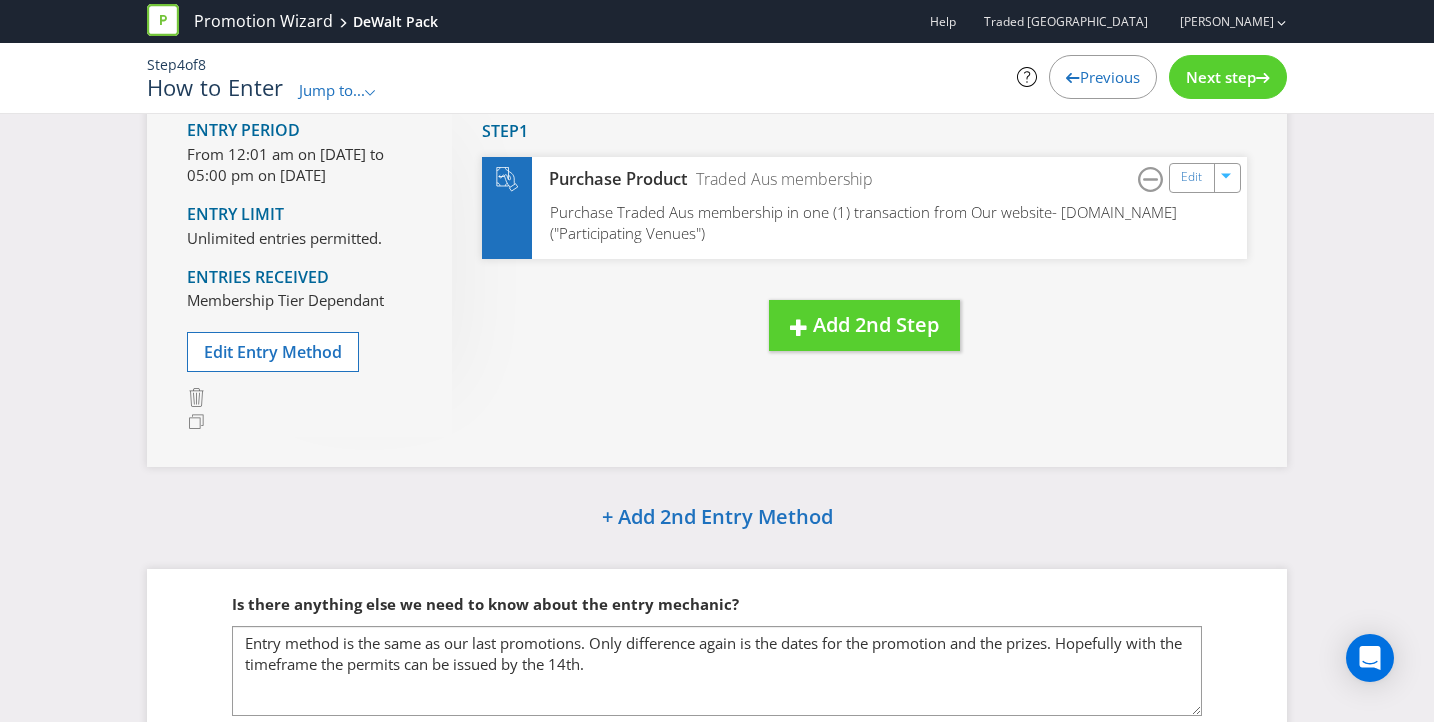 click on "Next step" at bounding box center [1221, 77] 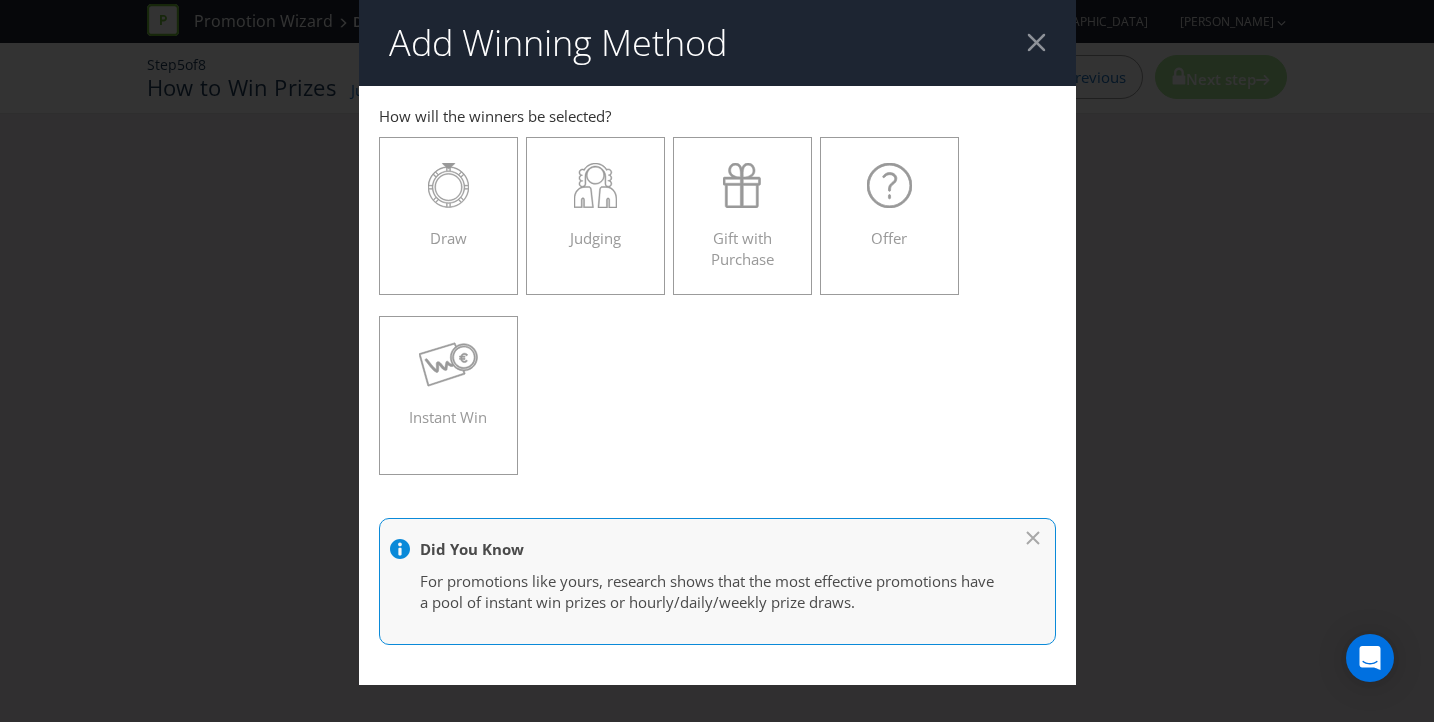 scroll, scrollTop: 0, scrollLeft: 0, axis: both 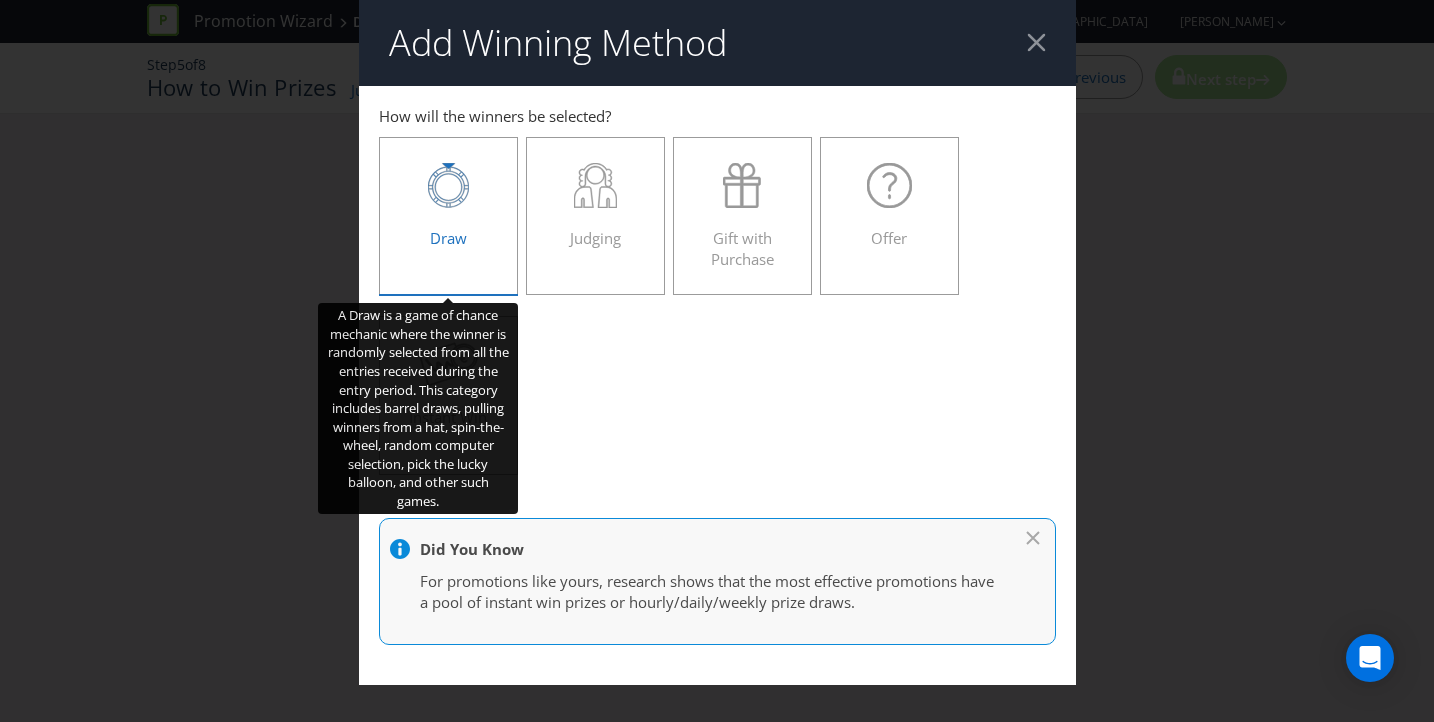 click 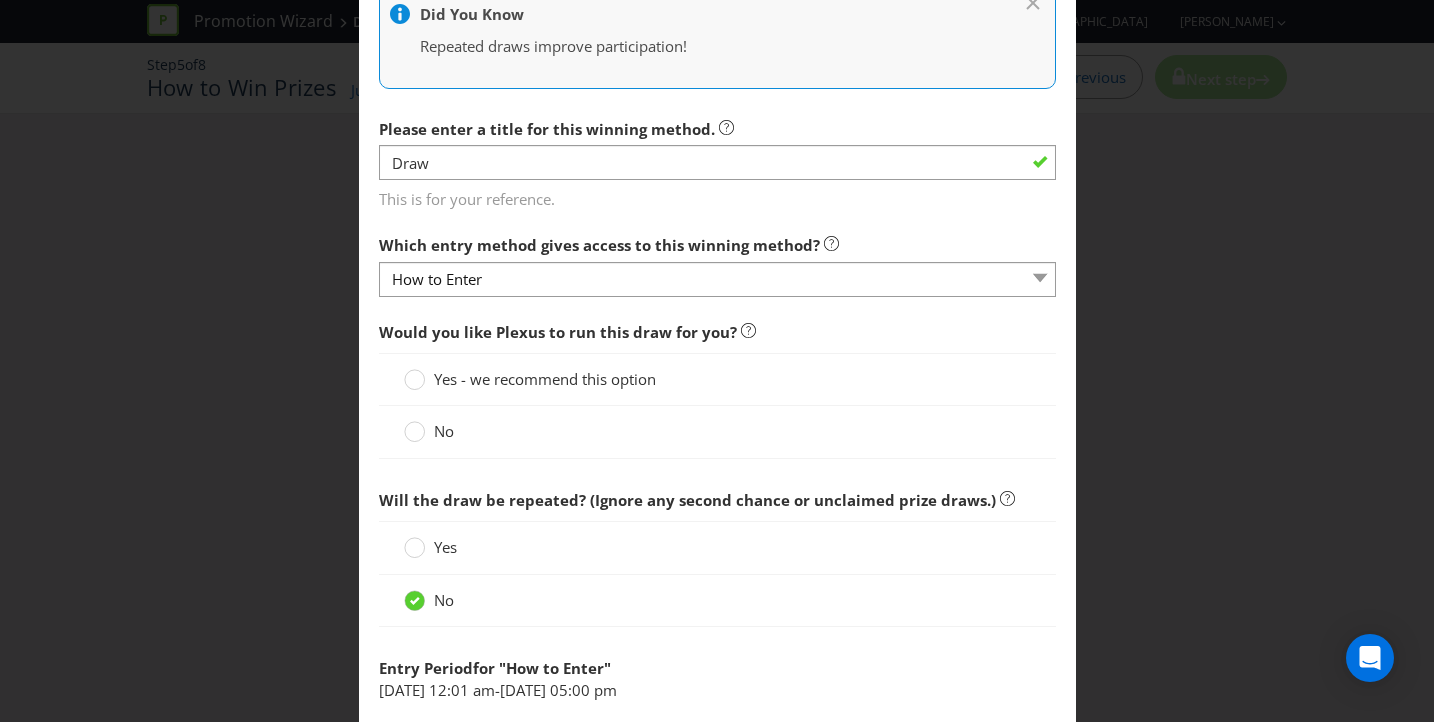 scroll, scrollTop: 663, scrollLeft: 0, axis: vertical 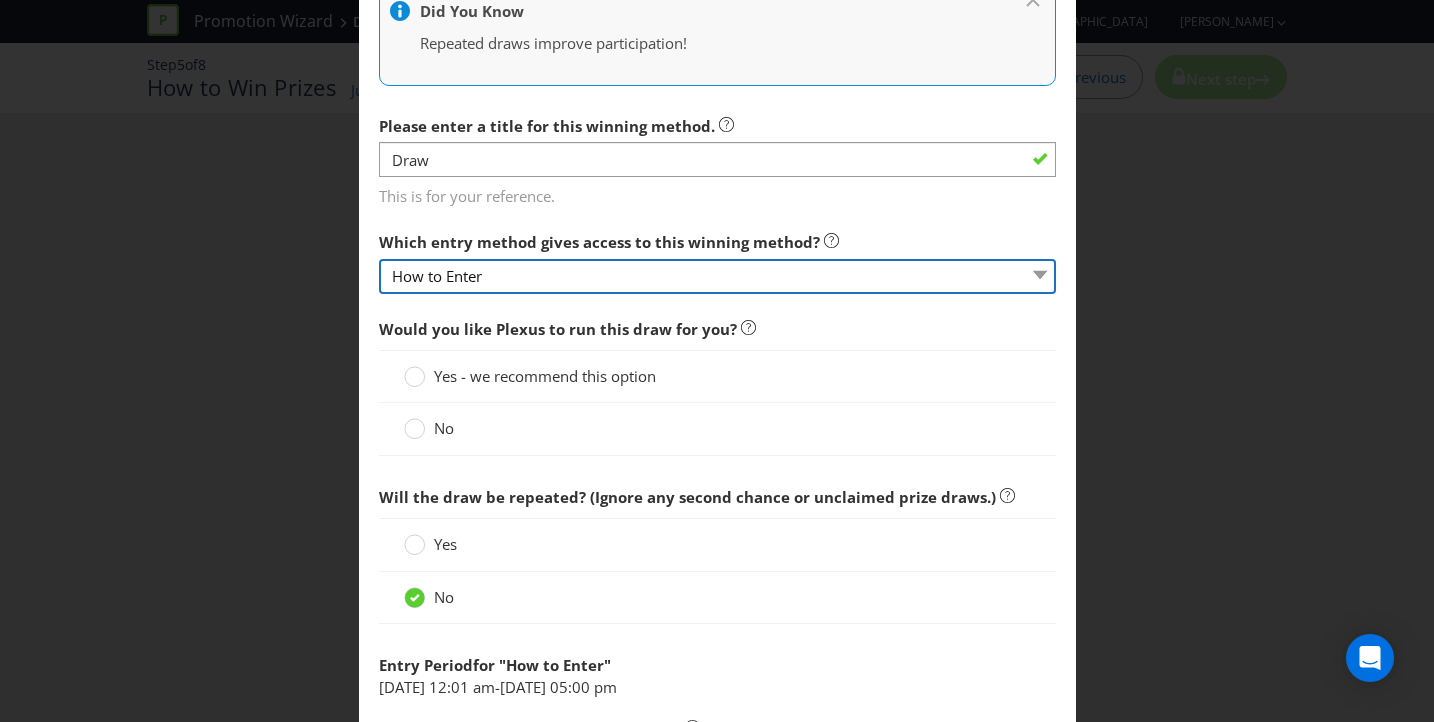 click on "How to Enter" at bounding box center [717, 276] 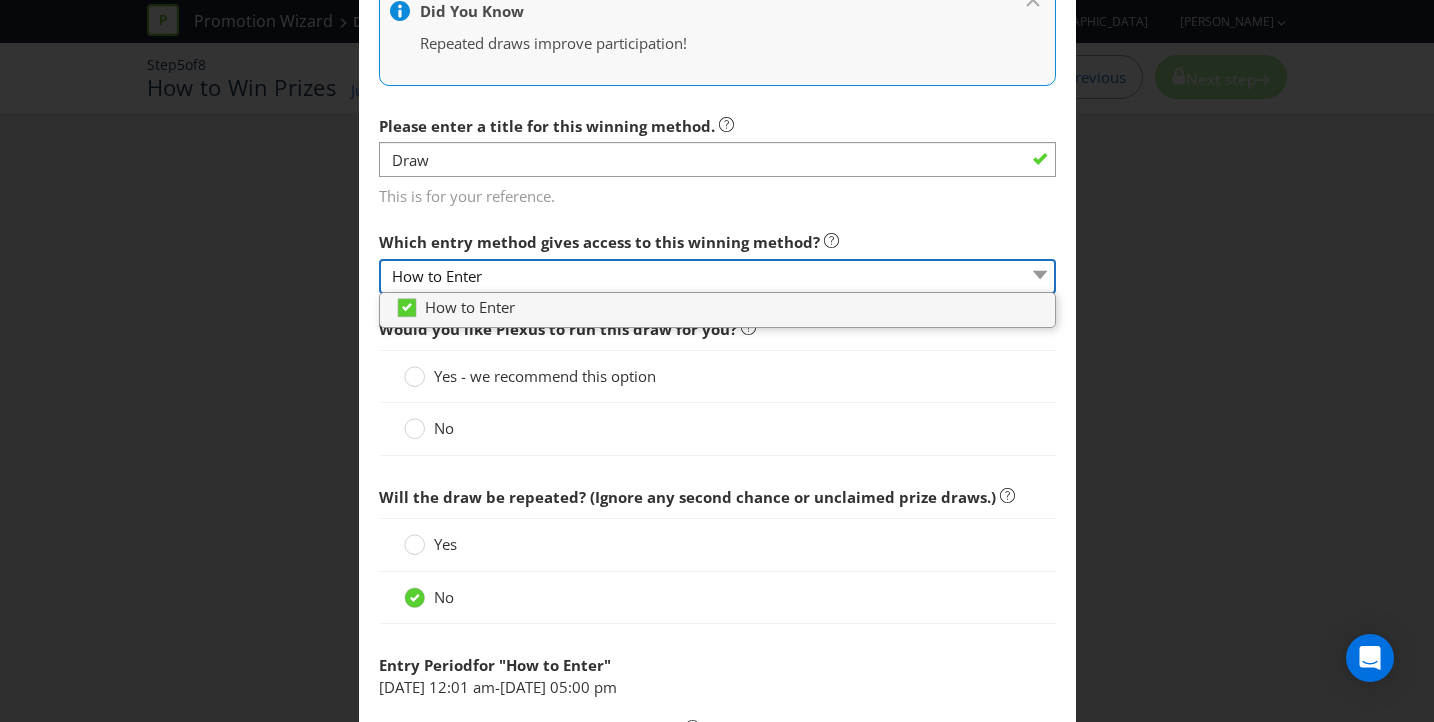 click on "How to Enter" at bounding box center (717, 276) 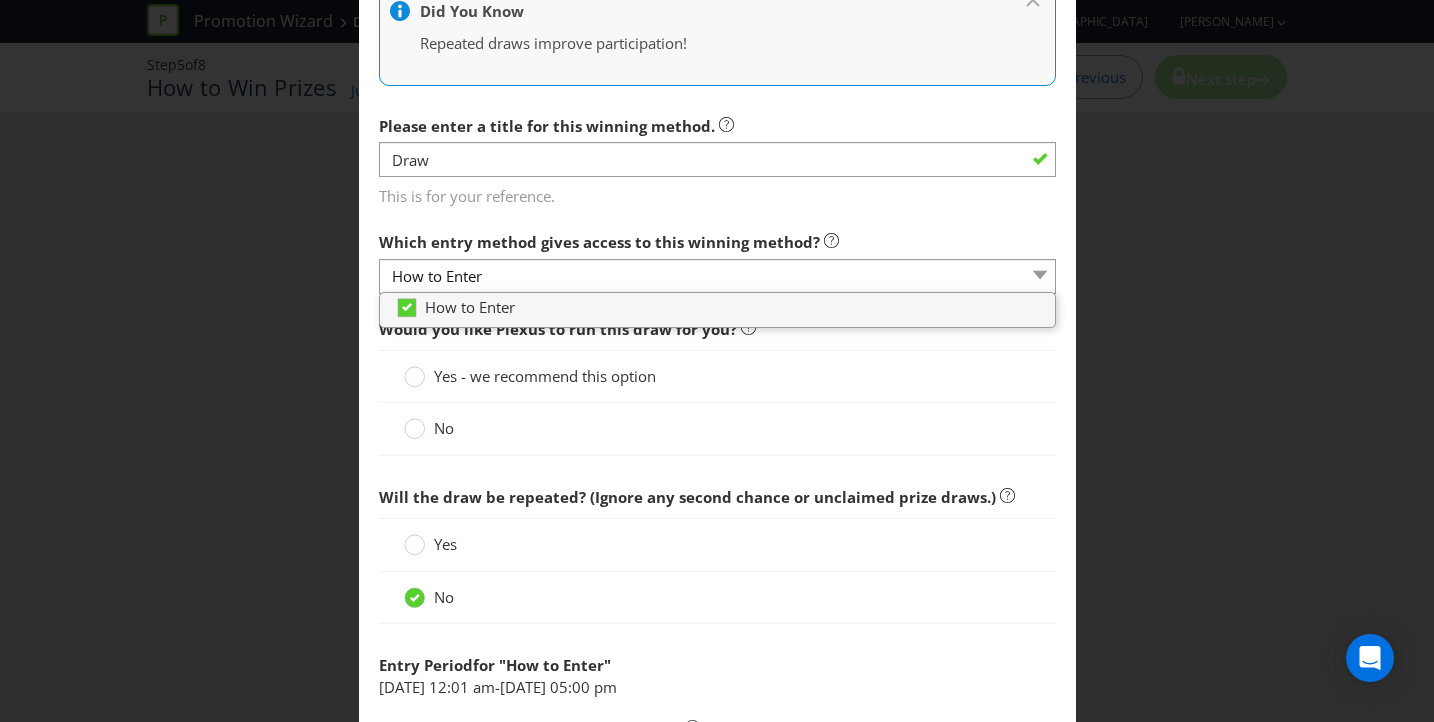 click on "Add Winning Method   How to Enter   How will the winners be selected? Draw   Judging   Gift with Purchase   Offer   Instant Win     Did You Know For promotions like yours, research shows that the most effective promotions have a pool of instant win prizes or hourly/daily/weekly prize draws.   Did You Know Repeated draws improve participation! Please enter a title for this winning method.   Draw This is for your reference. Which entry method gives access to this winning method?   How to Enter How to Enter   How to Enter   Would you like [MEDICAL_DATA] to run this draw for you?   Yes - we recommend this option   No       Will the draw be repeated? (Ignore any second chance or unclaimed prize draws.)   Yes   No       Entry Period  for " How to Enter " [DATE]   12:01 am  -  [DATE]   05:00 pm On what date will this draw take place?   [DATE] What time will the draw take place?   Common options:  12:01 am   |  9 am   |  12 noon   |  5 pm   |  11:59 pm   01 02 03 04 05 06 07 08 09 10 11" at bounding box center (717, 361) 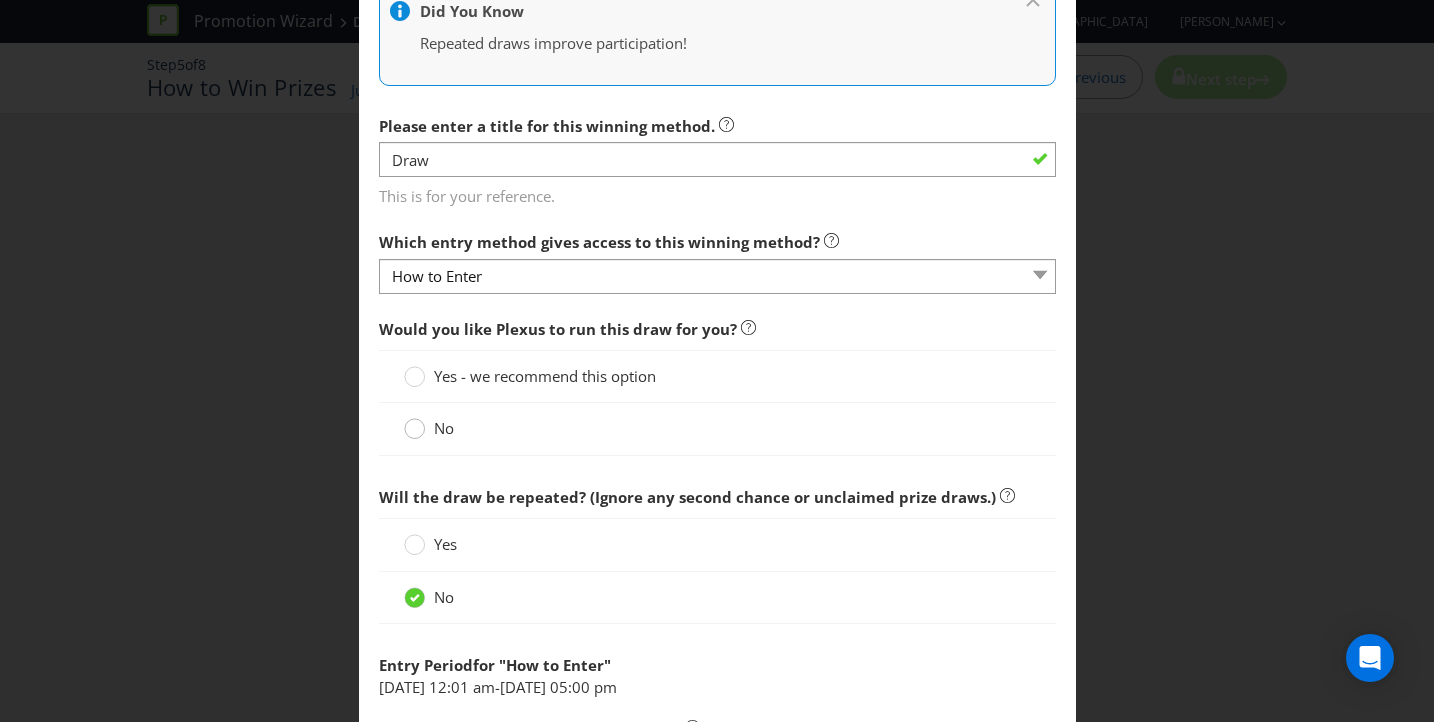 click 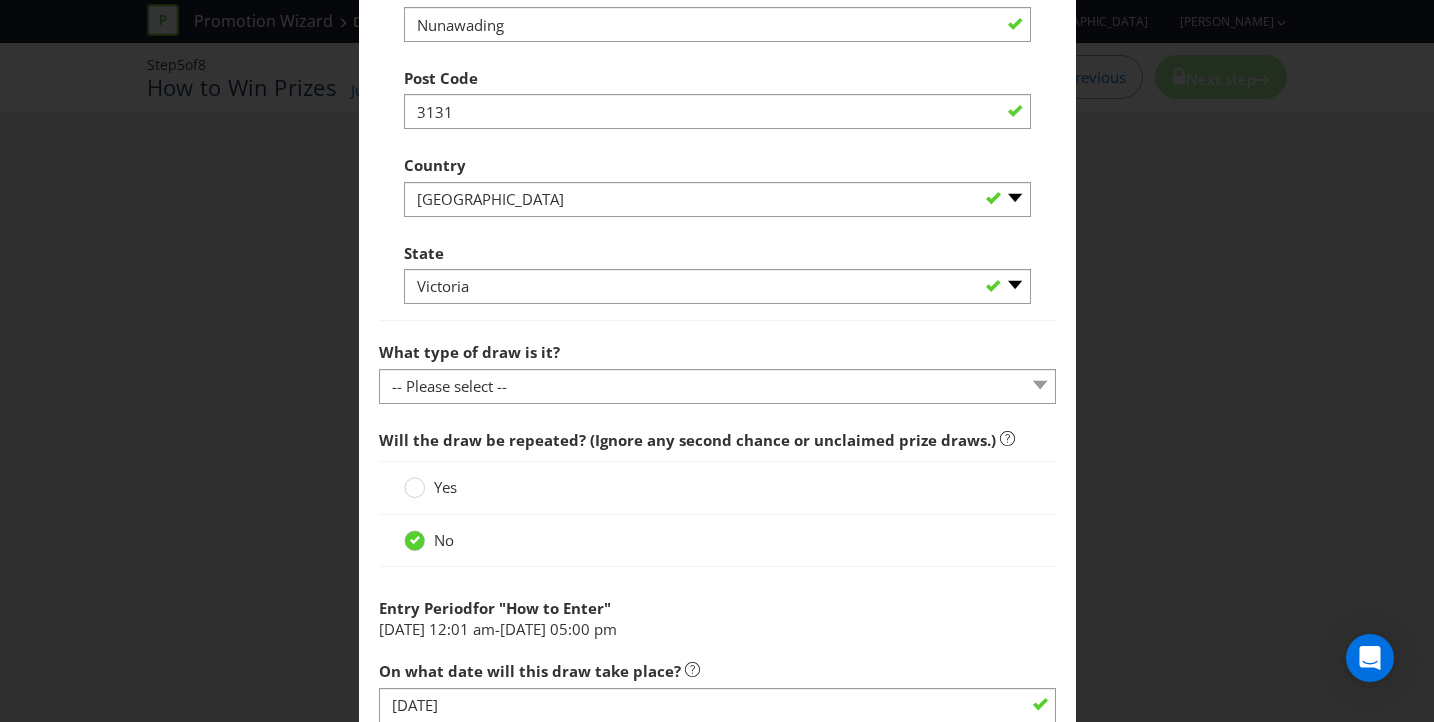 scroll, scrollTop: 1497, scrollLeft: 0, axis: vertical 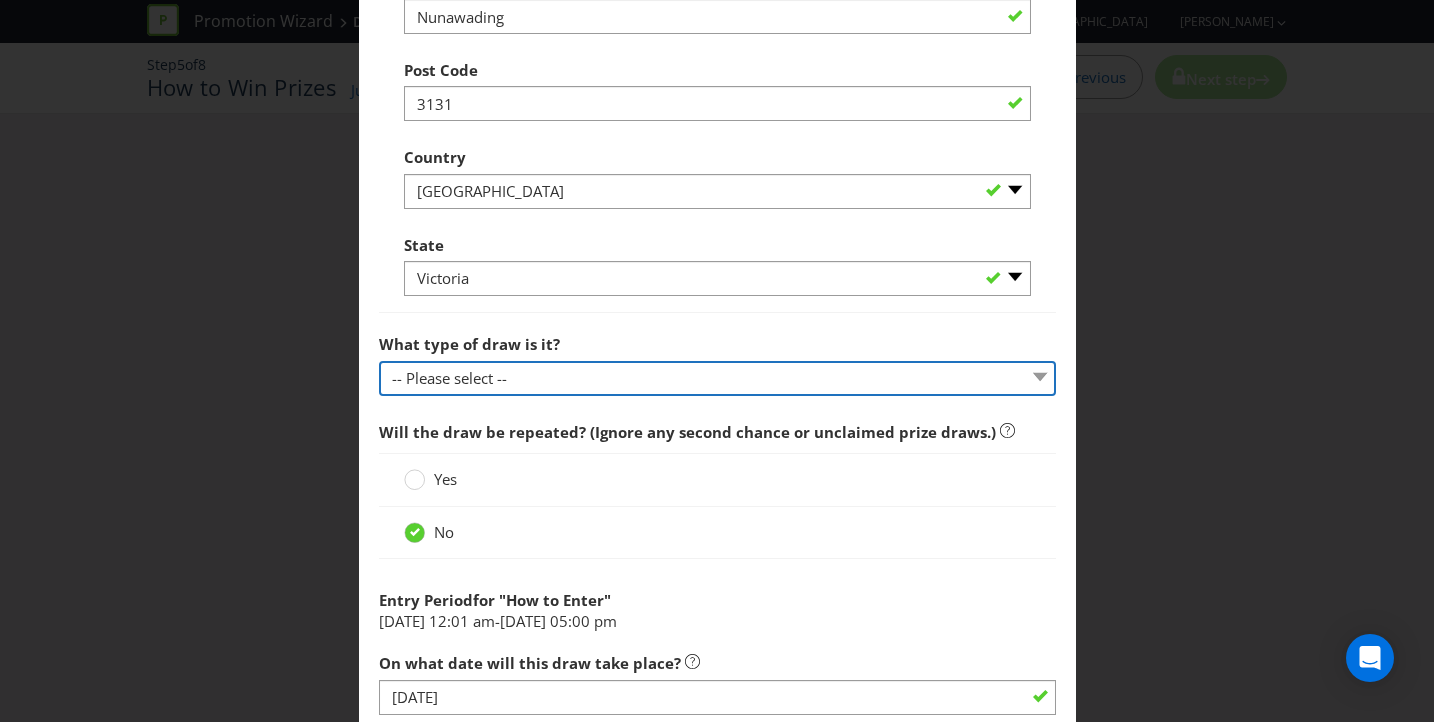 click on "-- Please select -- Computerised random selection Barrel draw Don't specify Other (please specify)" at bounding box center (717, 378) 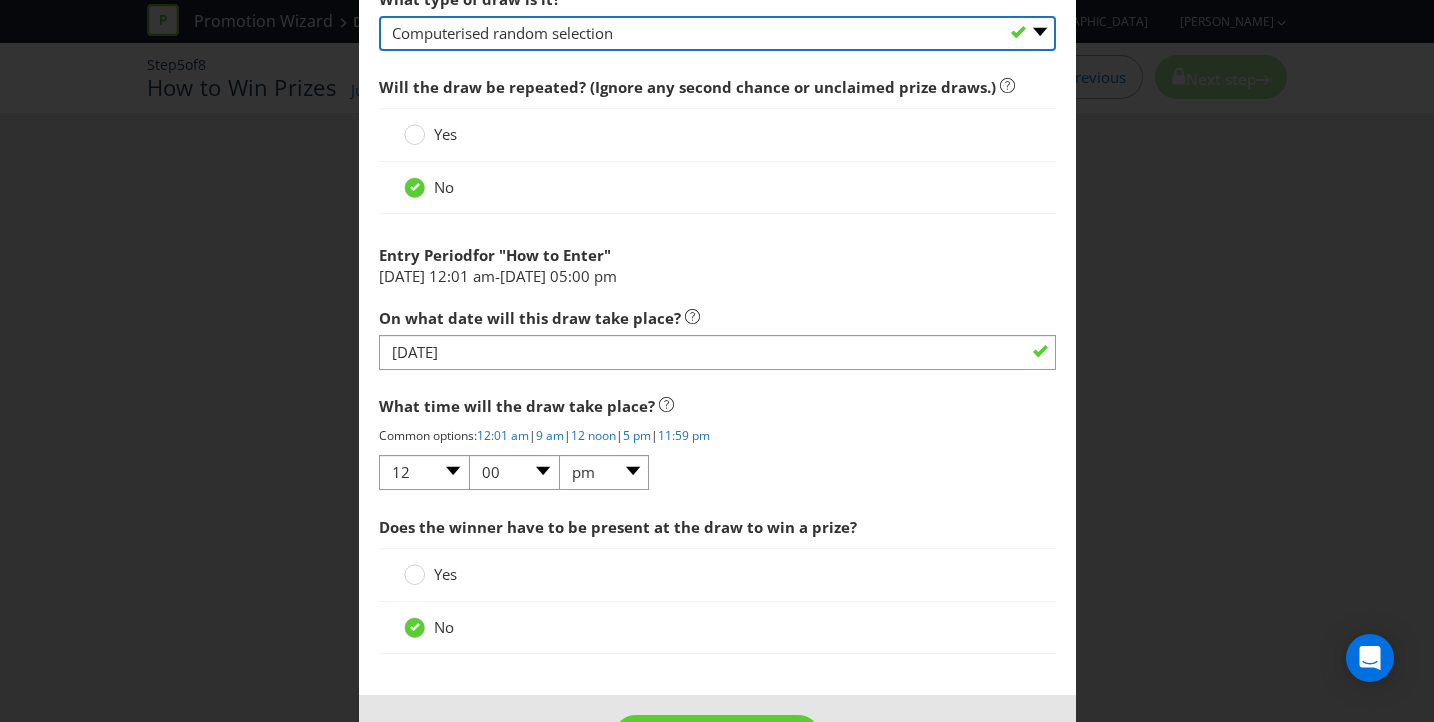 scroll, scrollTop: 1853, scrollLeft: 0, axis: vertical 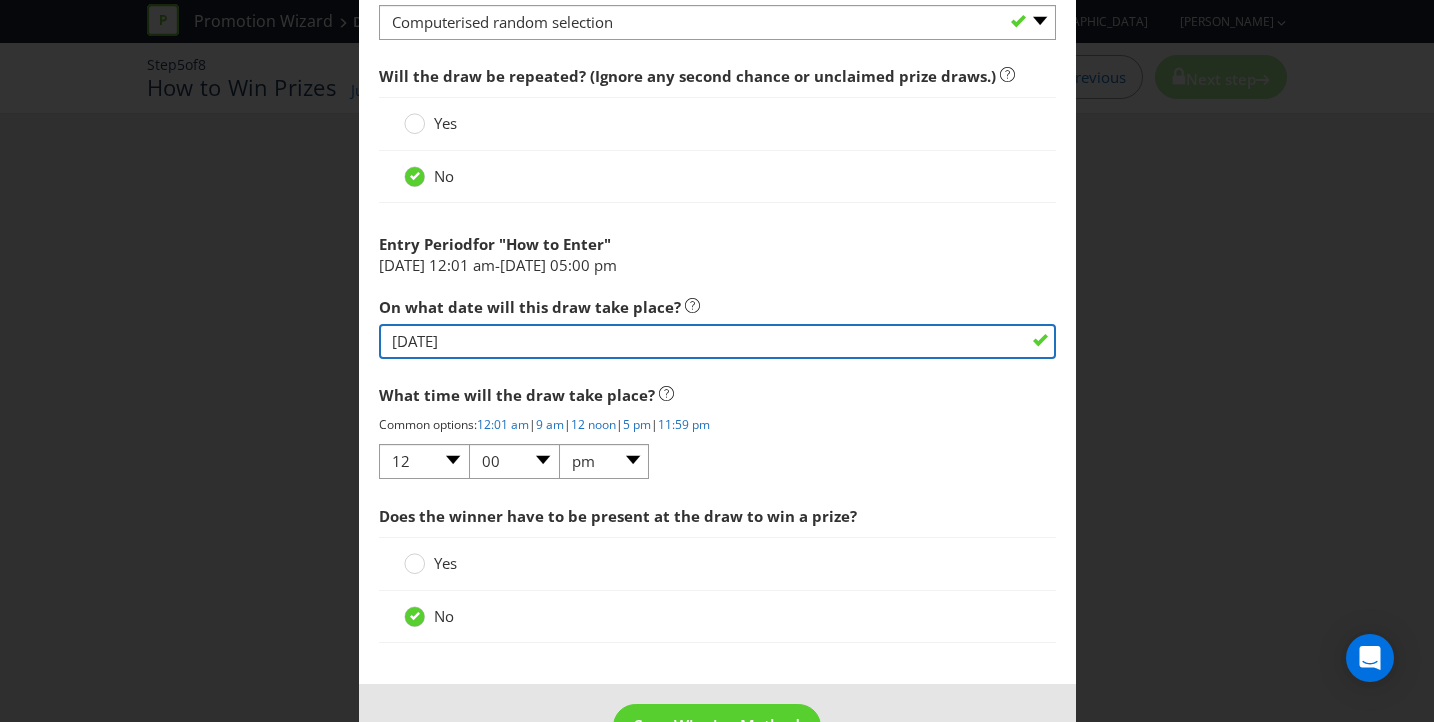 click on "[DATE]" at bounding box center [717, 341] 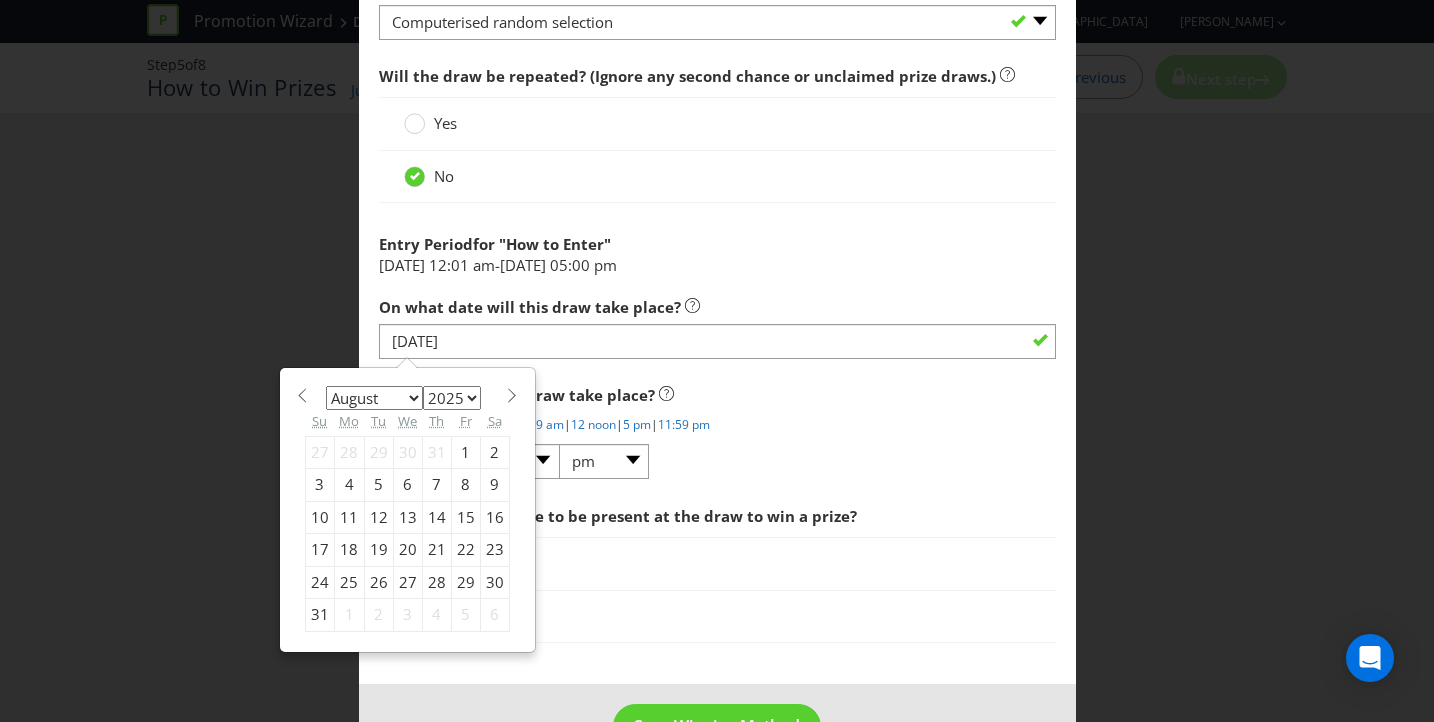 click at bounding box center (512, 395) 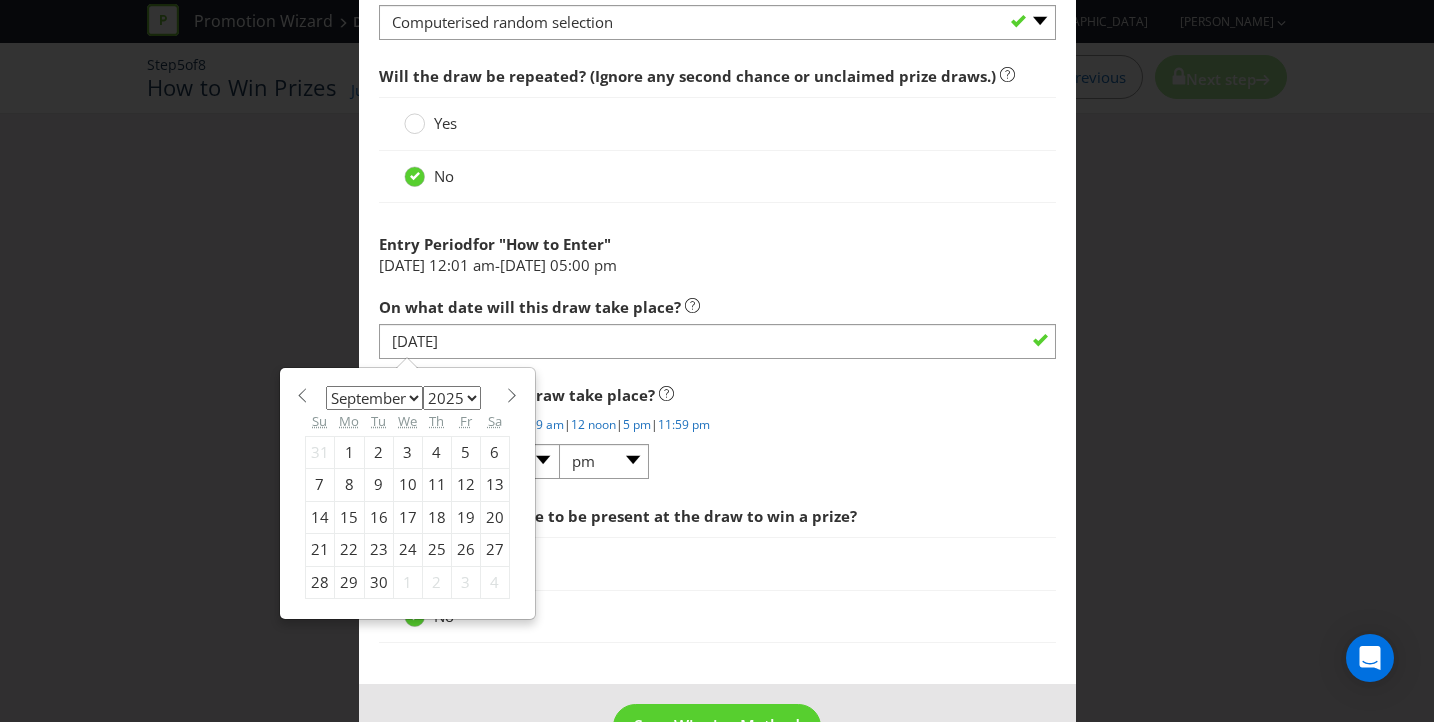 click at bounding box center [302, 395] 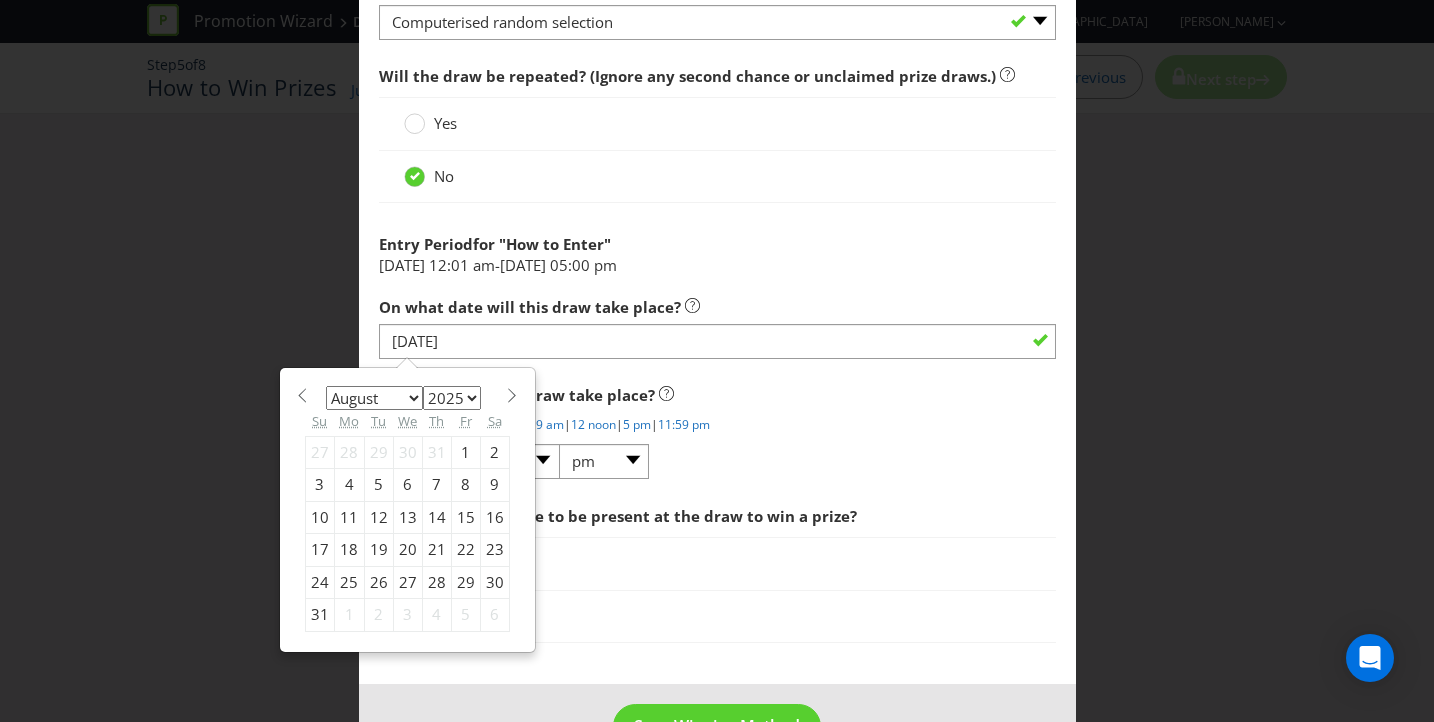 click on "17" at bounding box center (319, 550) 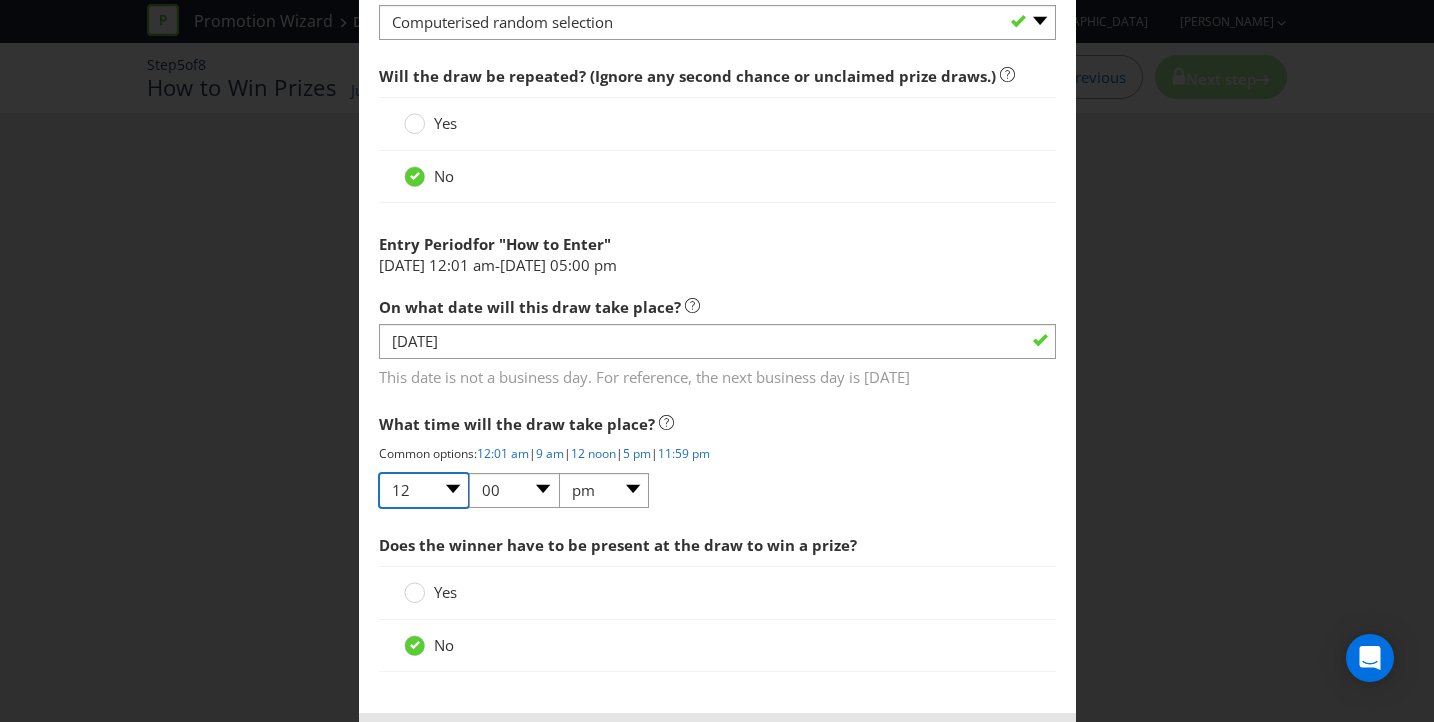 click on "01 02 03 04 05 06 07 08 09 10 11 12" at bounding box center [424, 490] 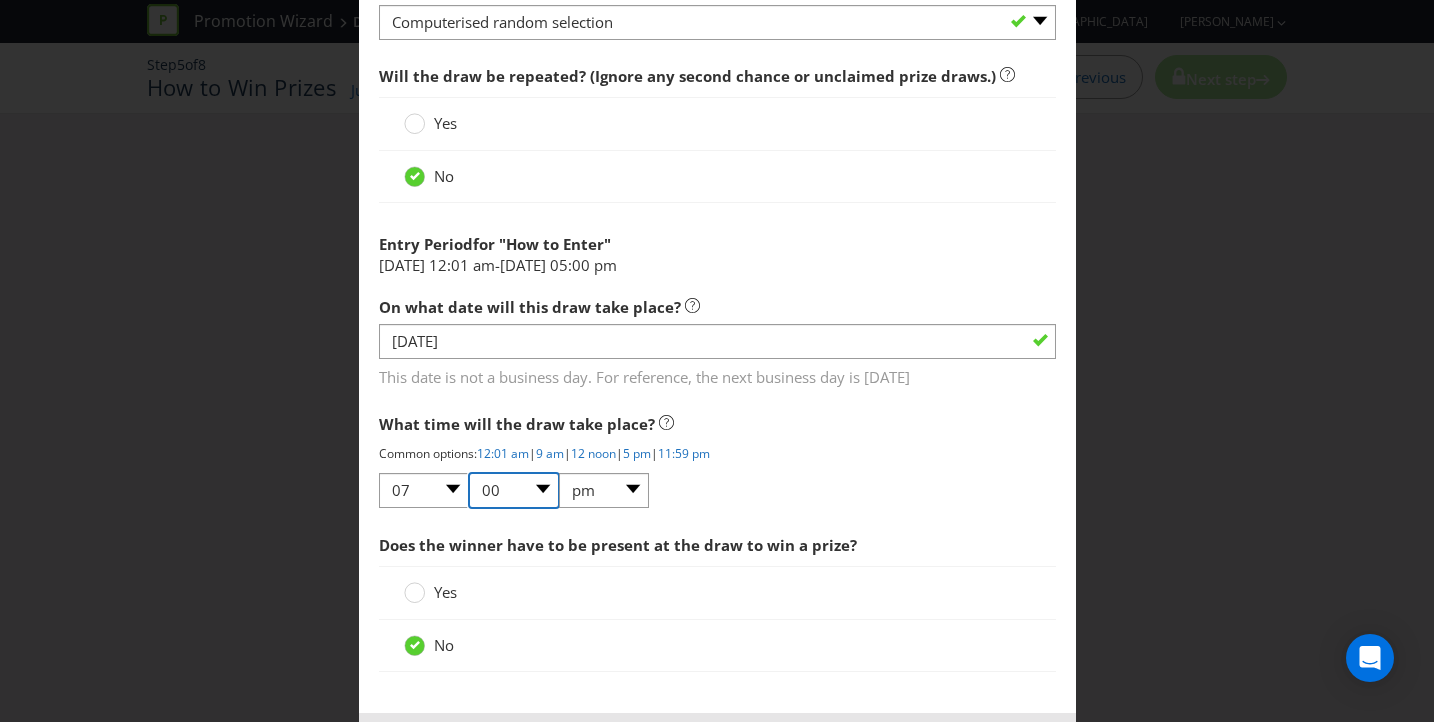 click on "00 01 05 10 15 20 25 29 30 35 40 45 50 55 59" at bounding box center (514, 490) 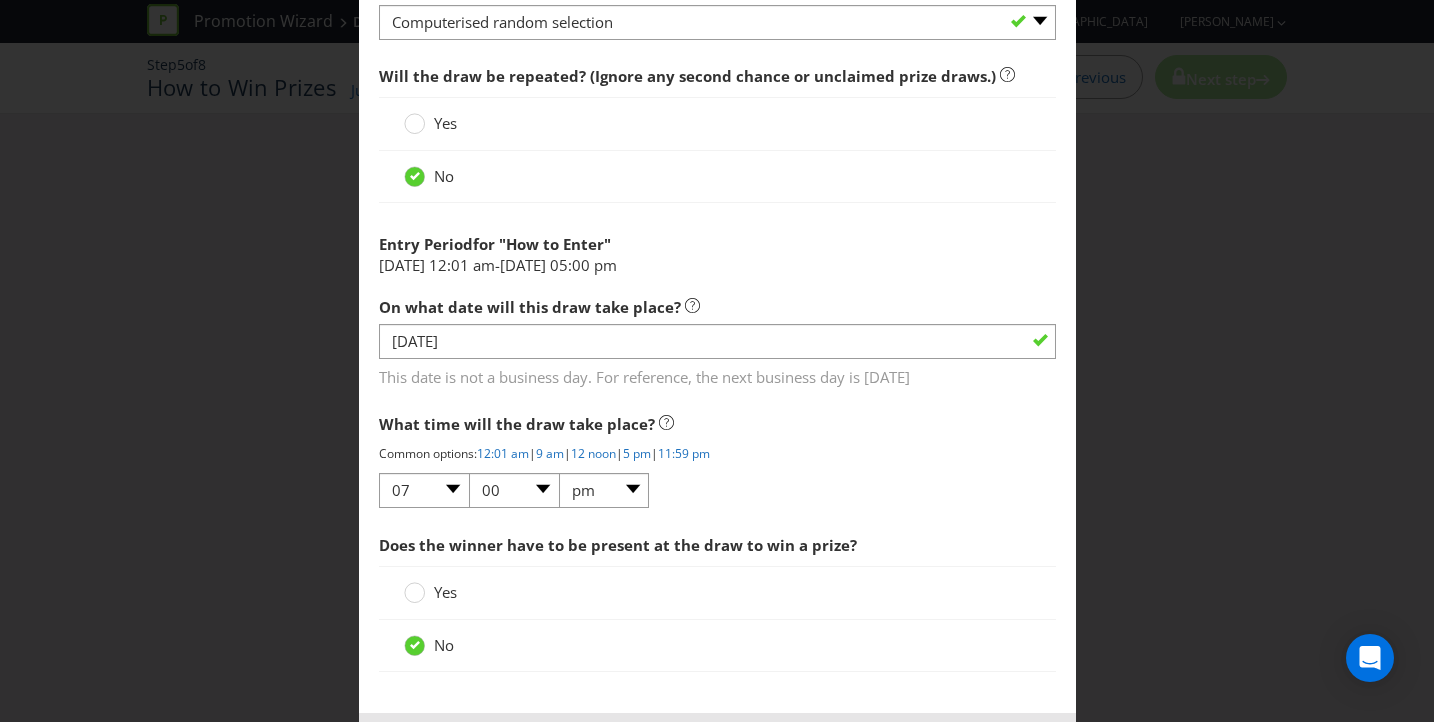 click on "What time will the draw take place?   Common options:  12:01 am   |  9 am   |  12 noon   |  5 pm   |  11:59 pm   01 02 03 04 05 06 07 08 09 10 11 12 00 01 05 10 15 20 25 29 30 35 40 45 50 55 59 am pm What time will the draw take place?" at bounding box center [717, 457] 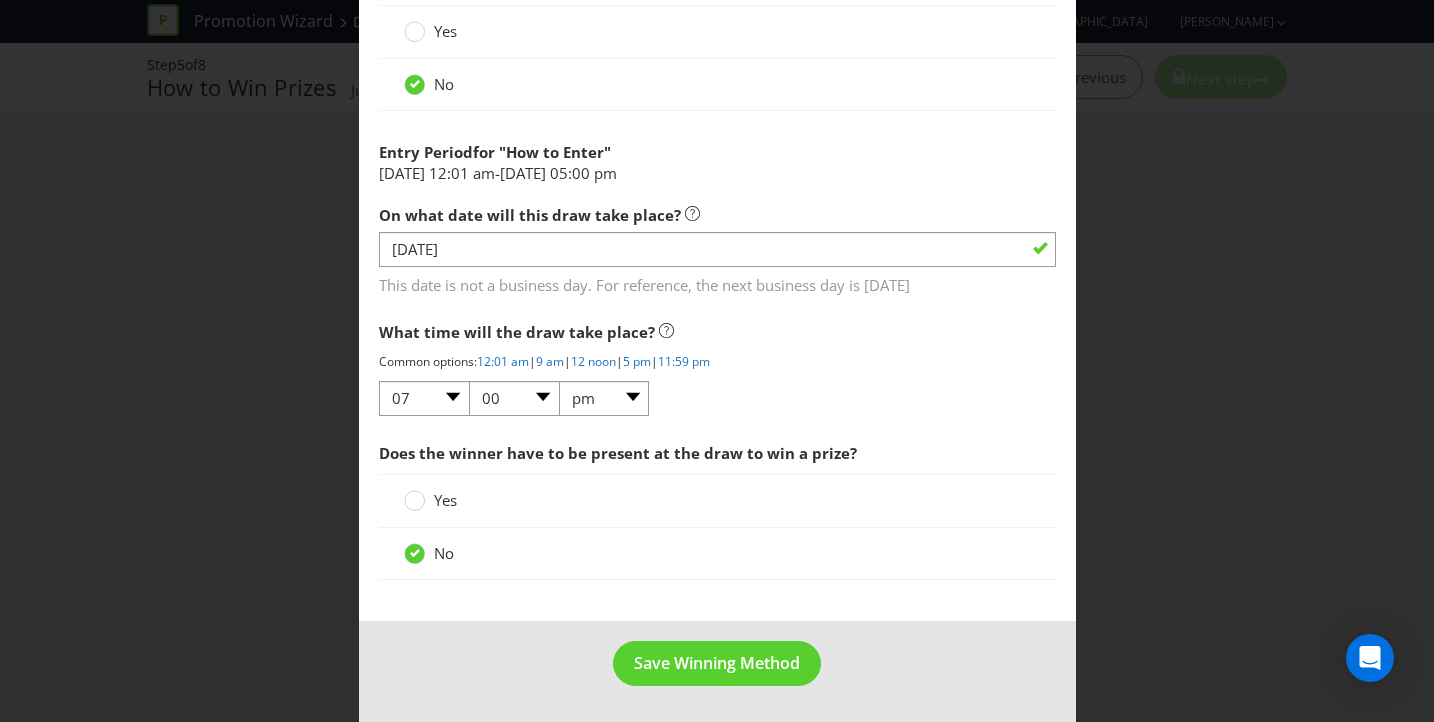 scroll, scrollTop: 1944, scrollLeft: 0, axis: vertical 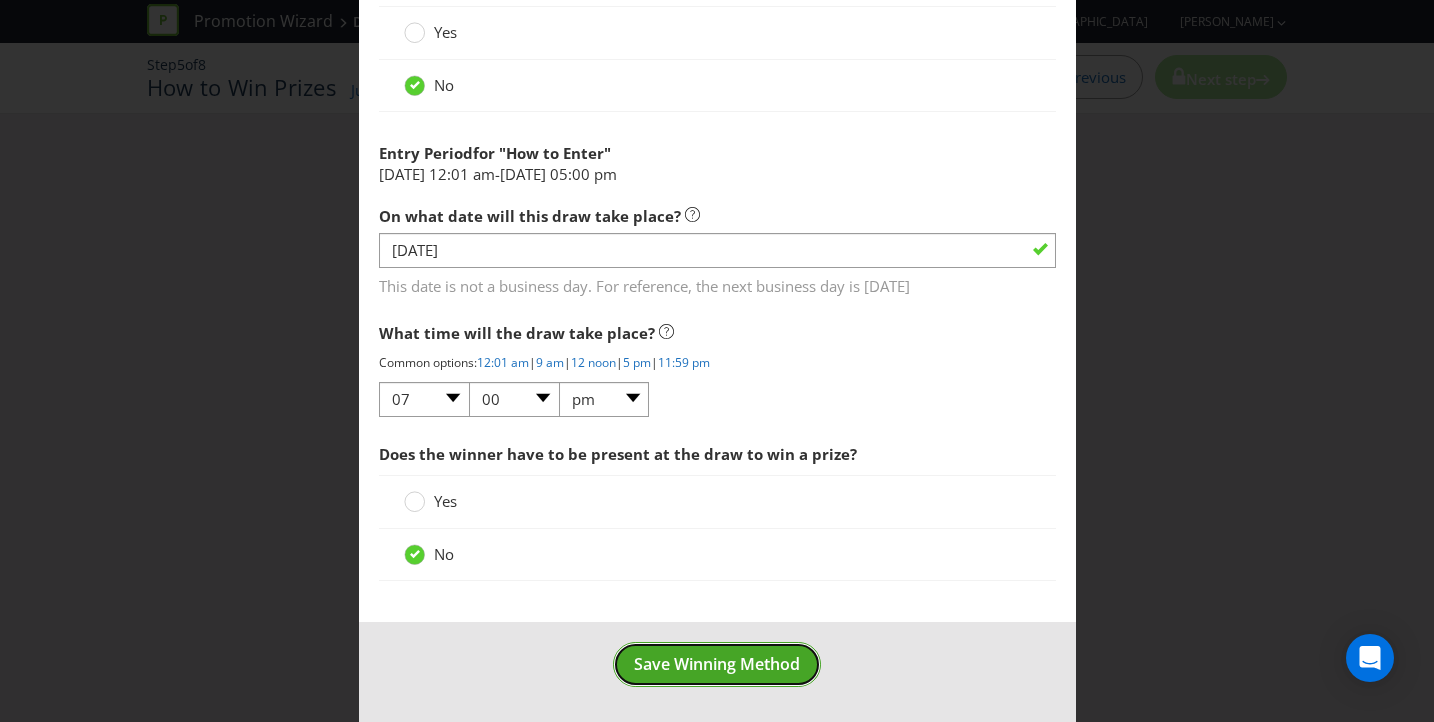 click on "Save Winning Method" at bounding box center (717, 664) 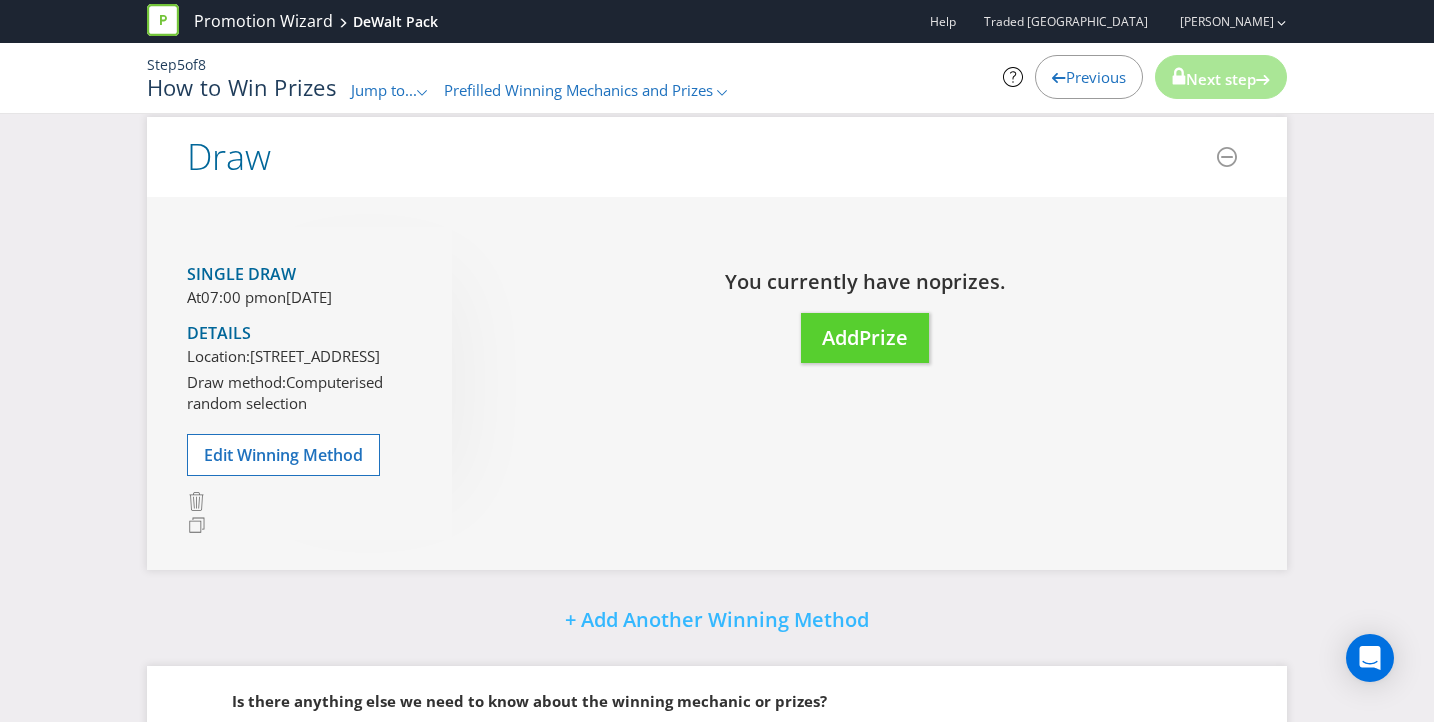 scroll, scrollTop: 90, scrollLeft: 0, axis: vertical 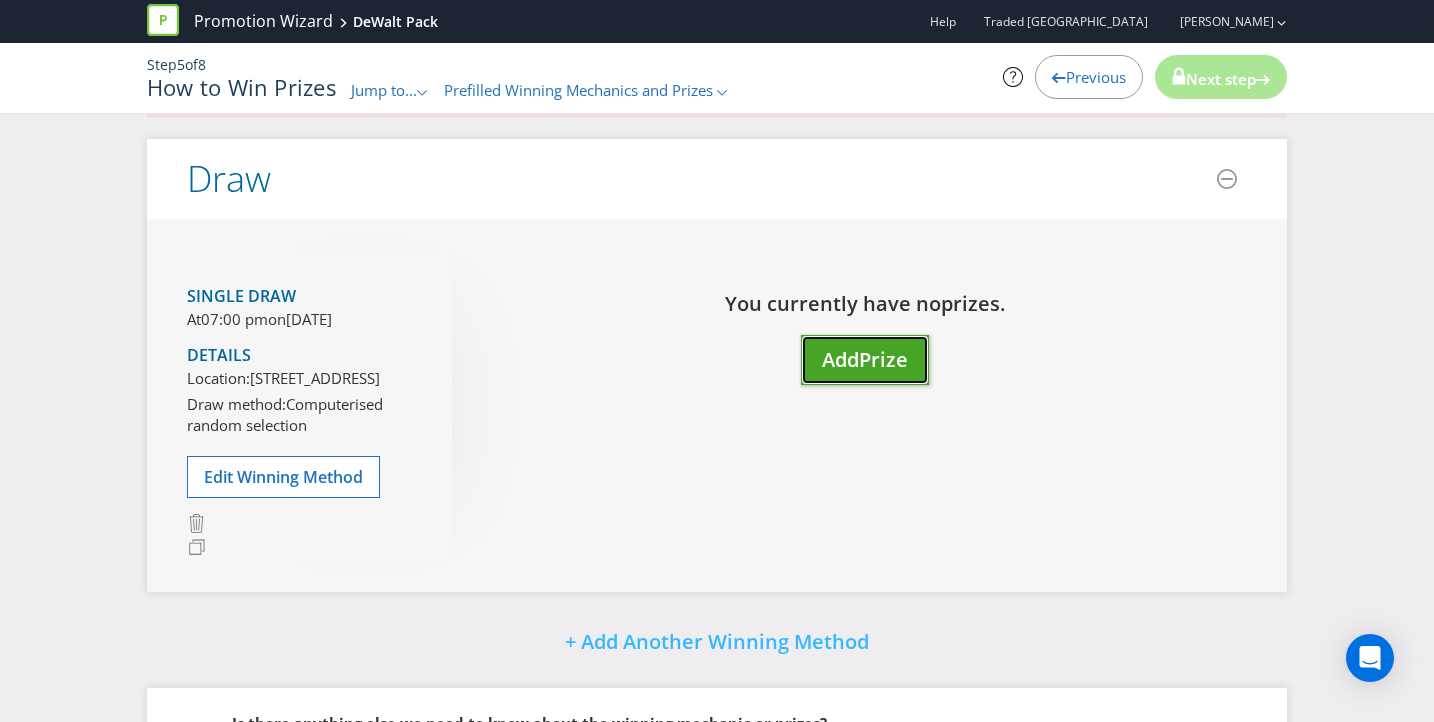 click on "Prize" at bounding box center [883, 359] 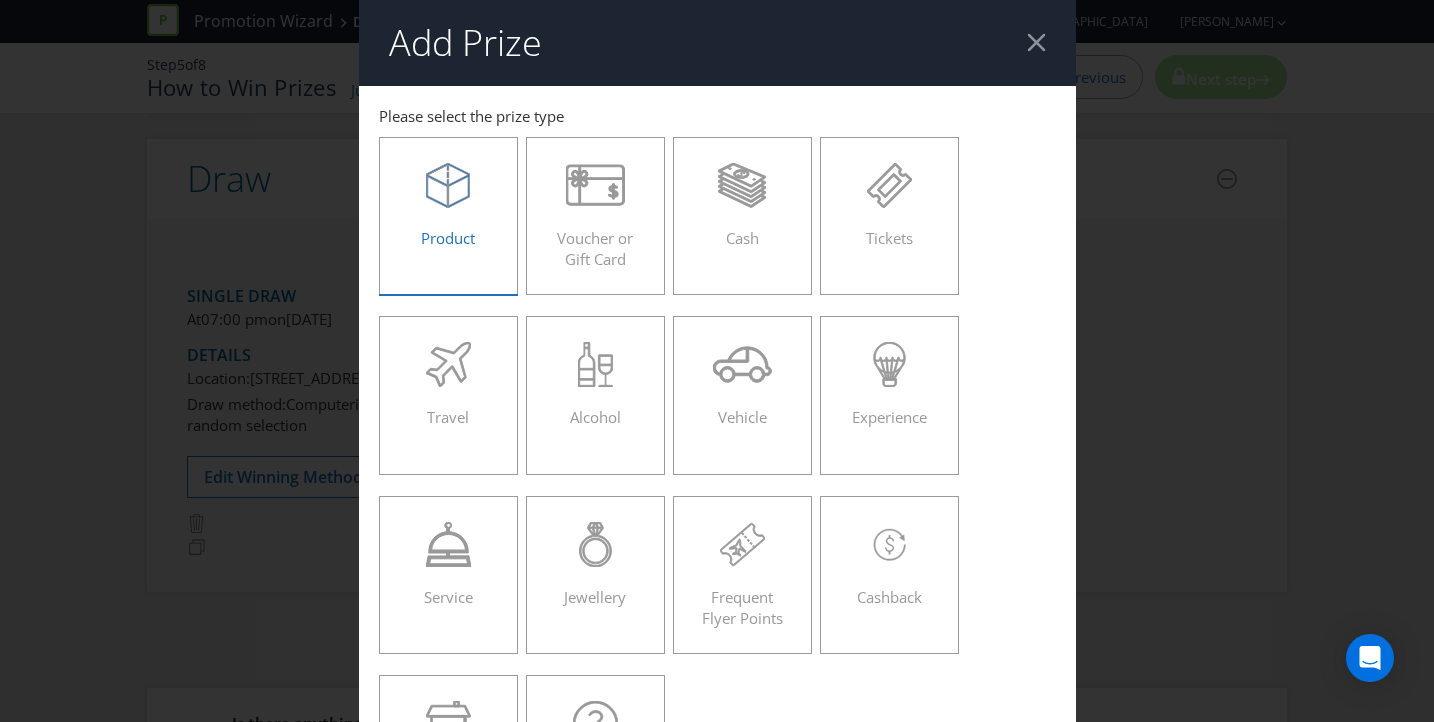 click on "Product" at bounding box center (449, 208) 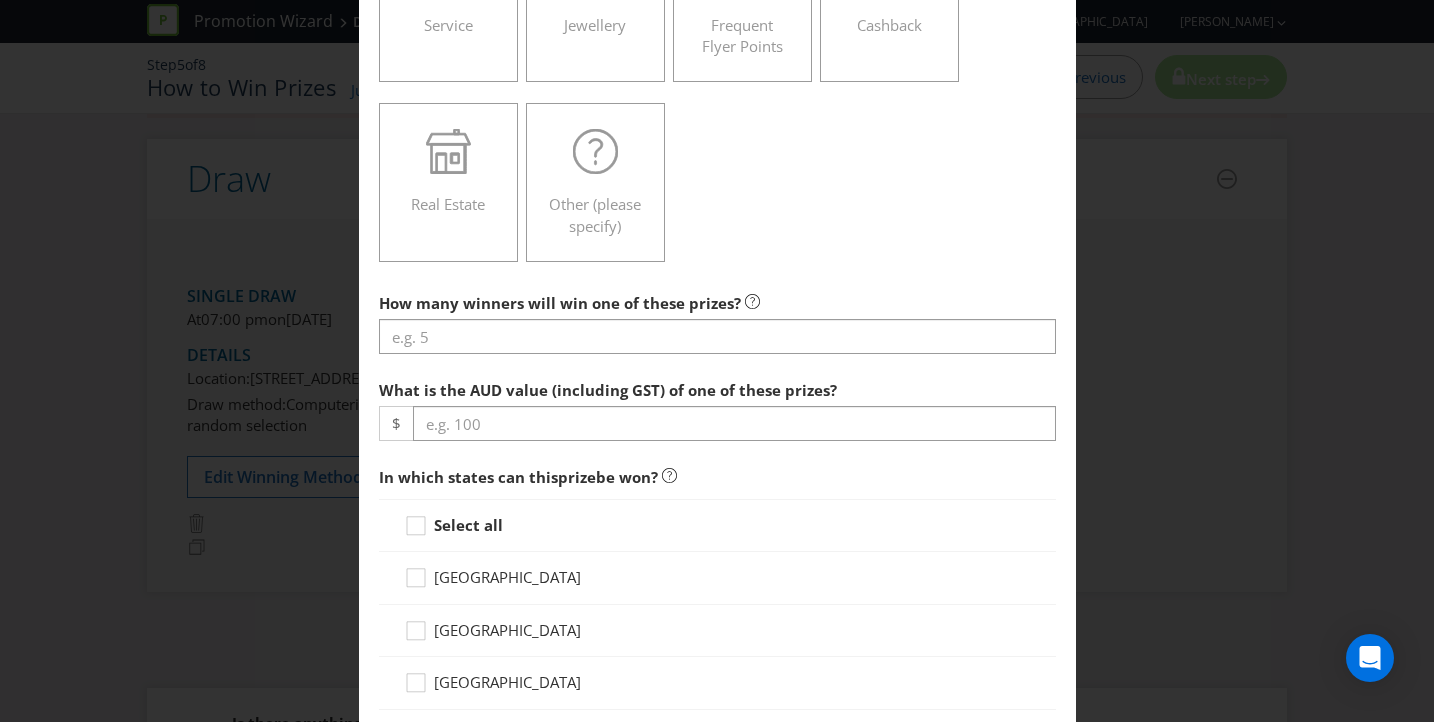 scroll, scrollTop: 583, scrollLeft: 0, axis: vertical 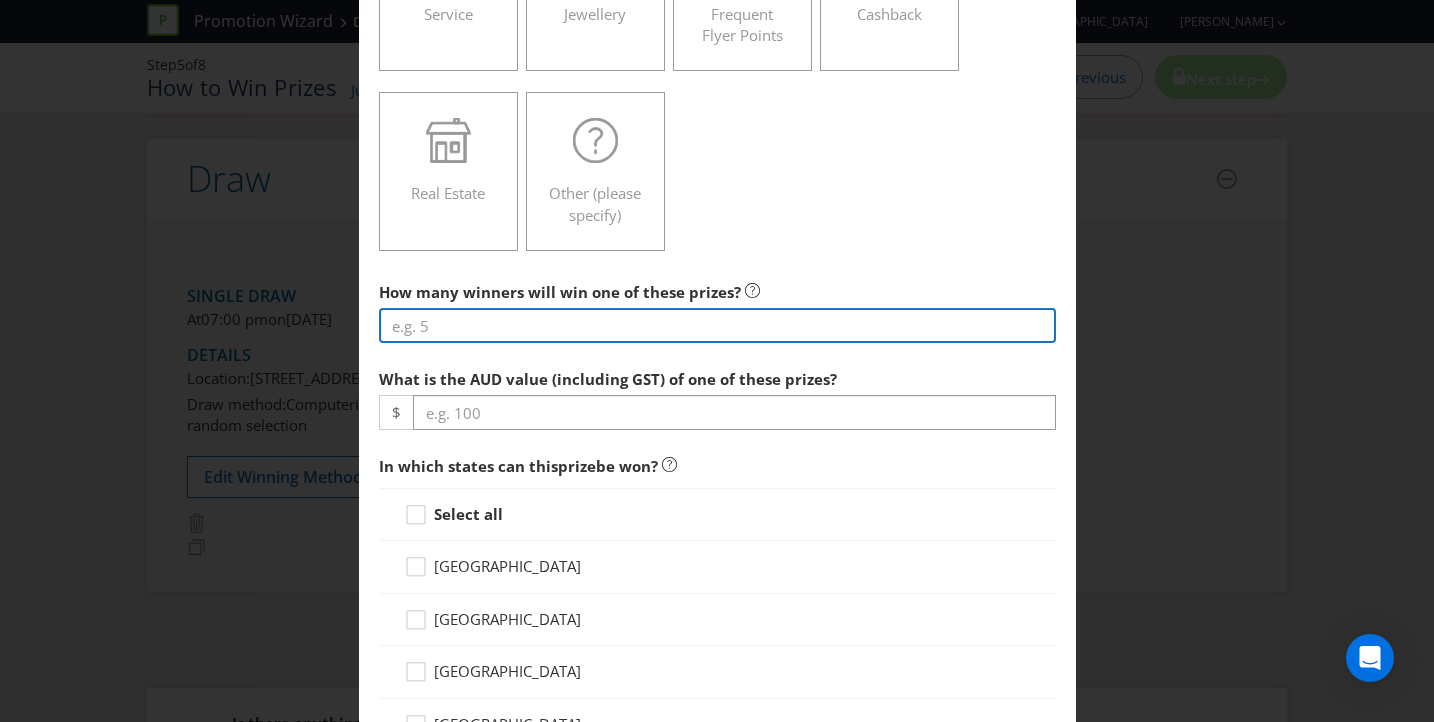 click at bounding box center [717, 325] 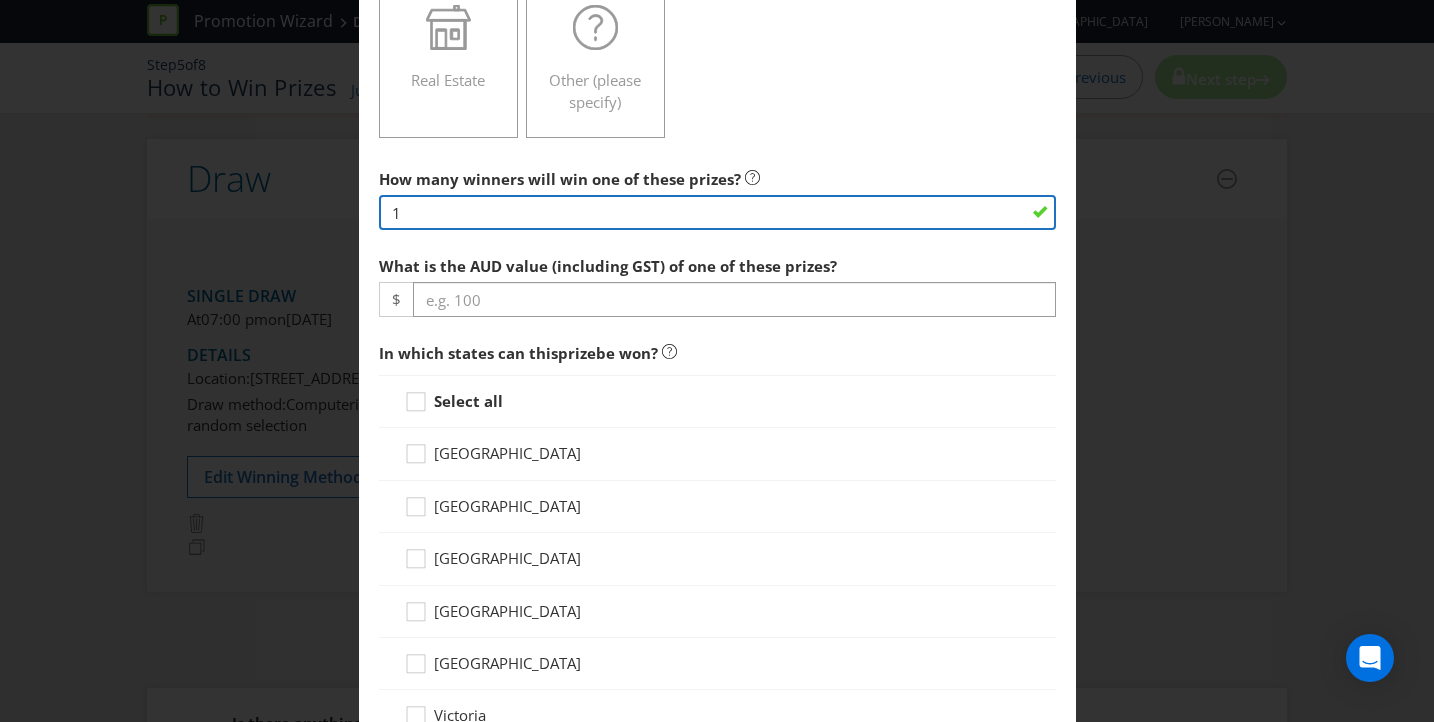 scroll, scrollTop: 704, scrollLeft: 0, axis: vertical 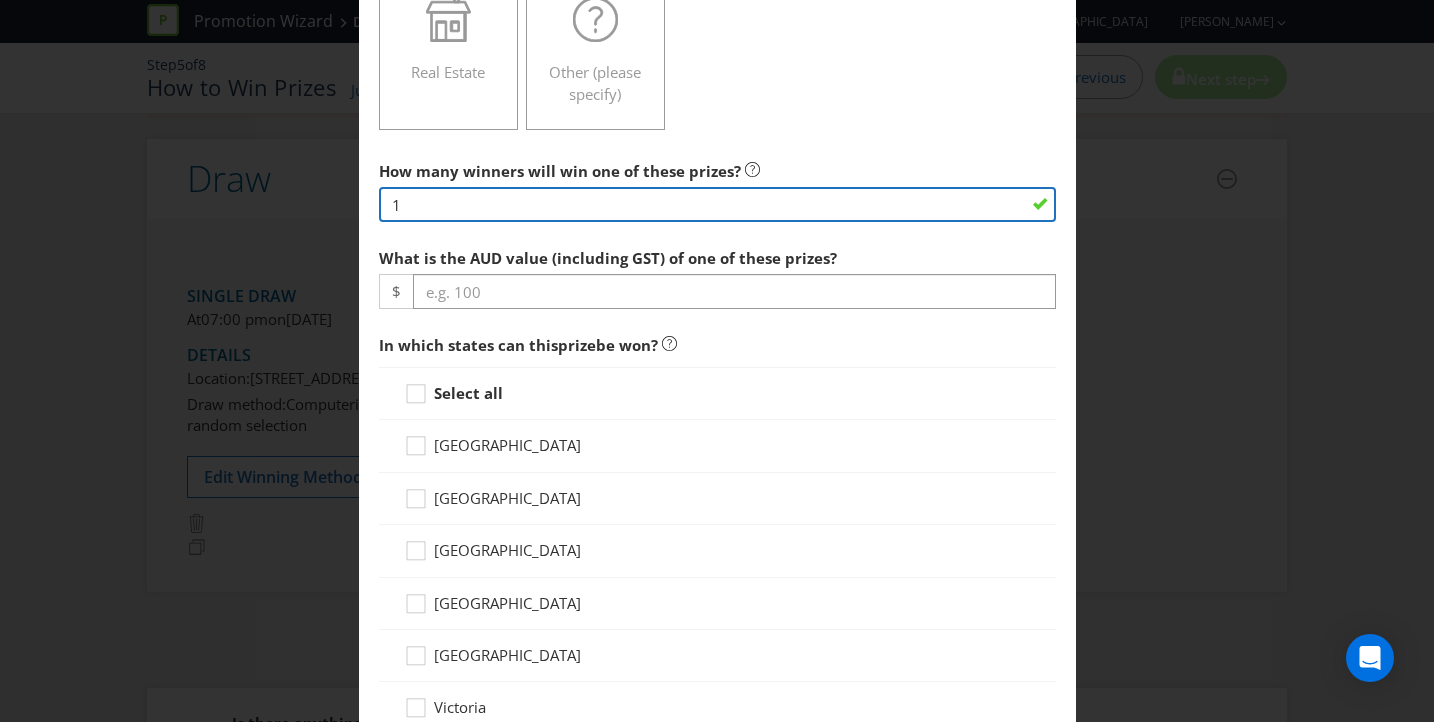 type on "1" 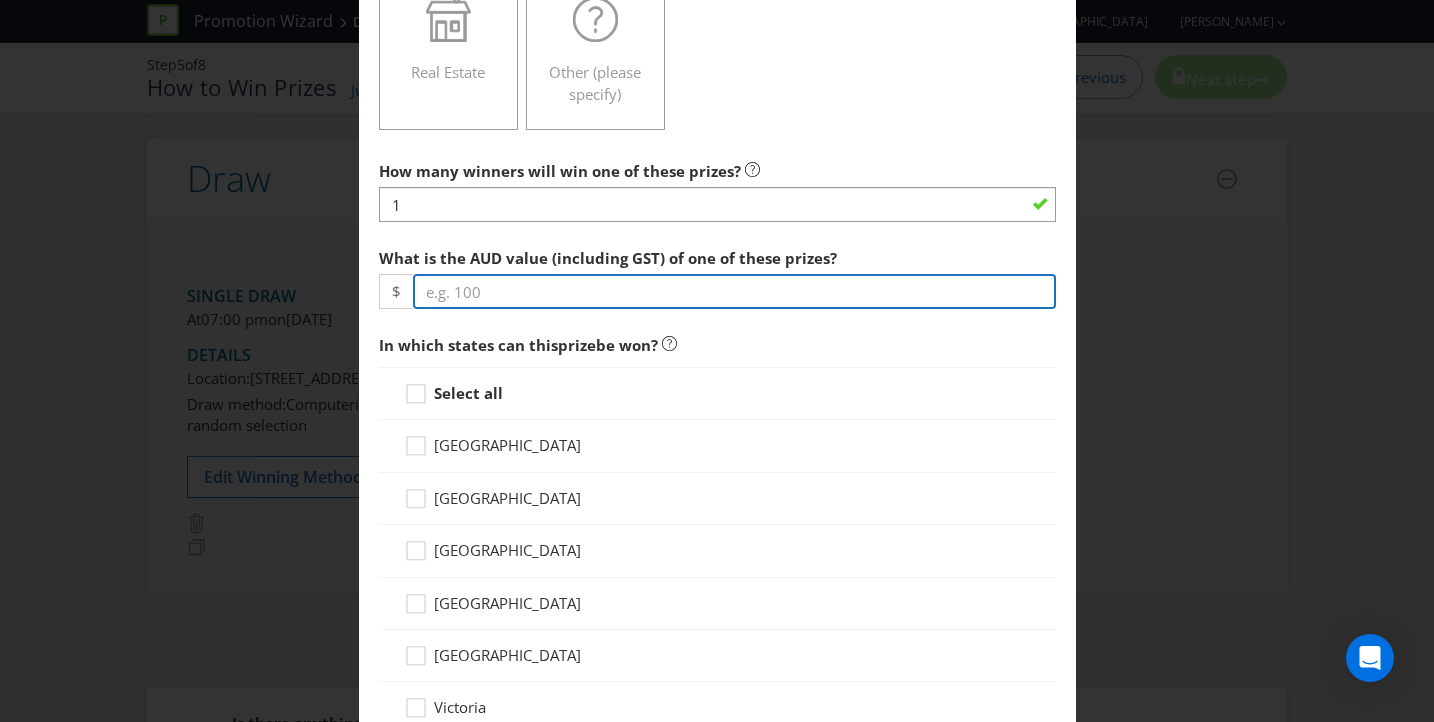 click at bounding box center (734, 291) 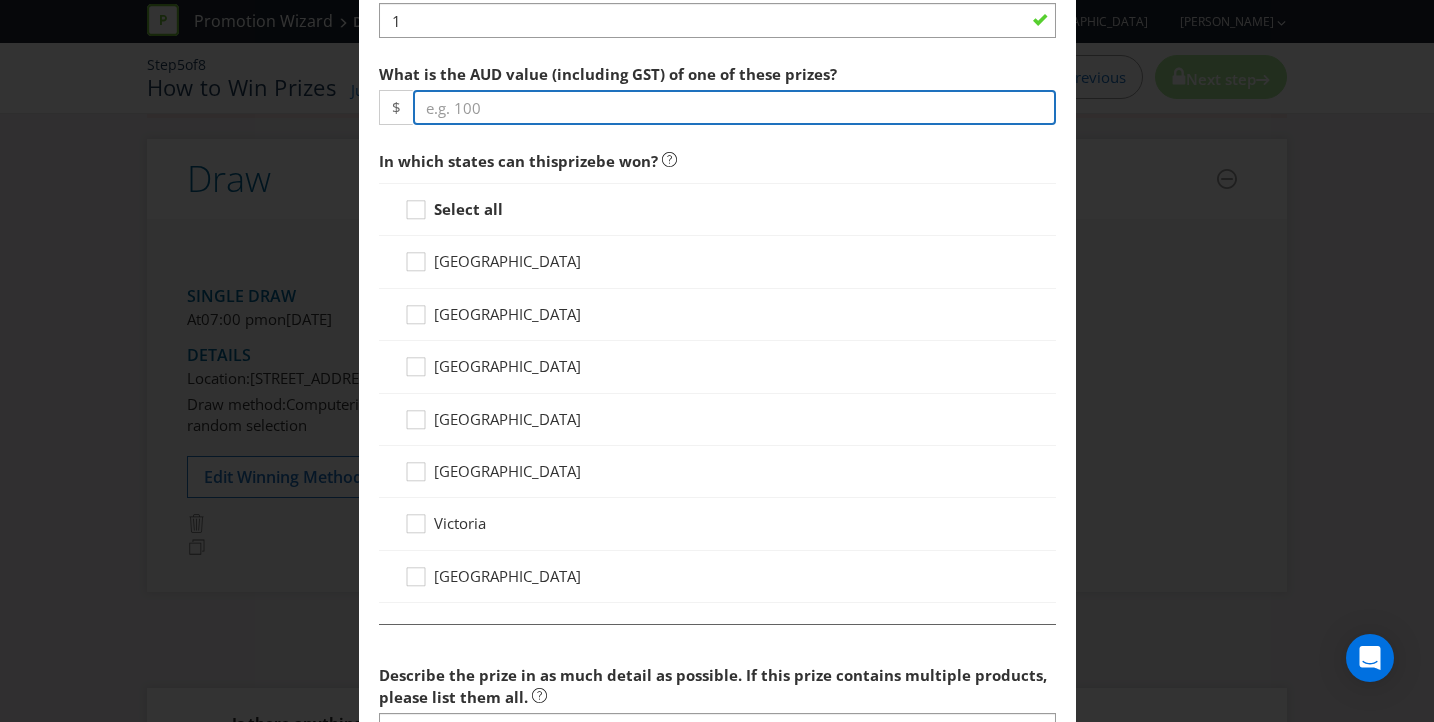 scroll, scrollTop: 877, scrollLeft: 0, axis: vertical 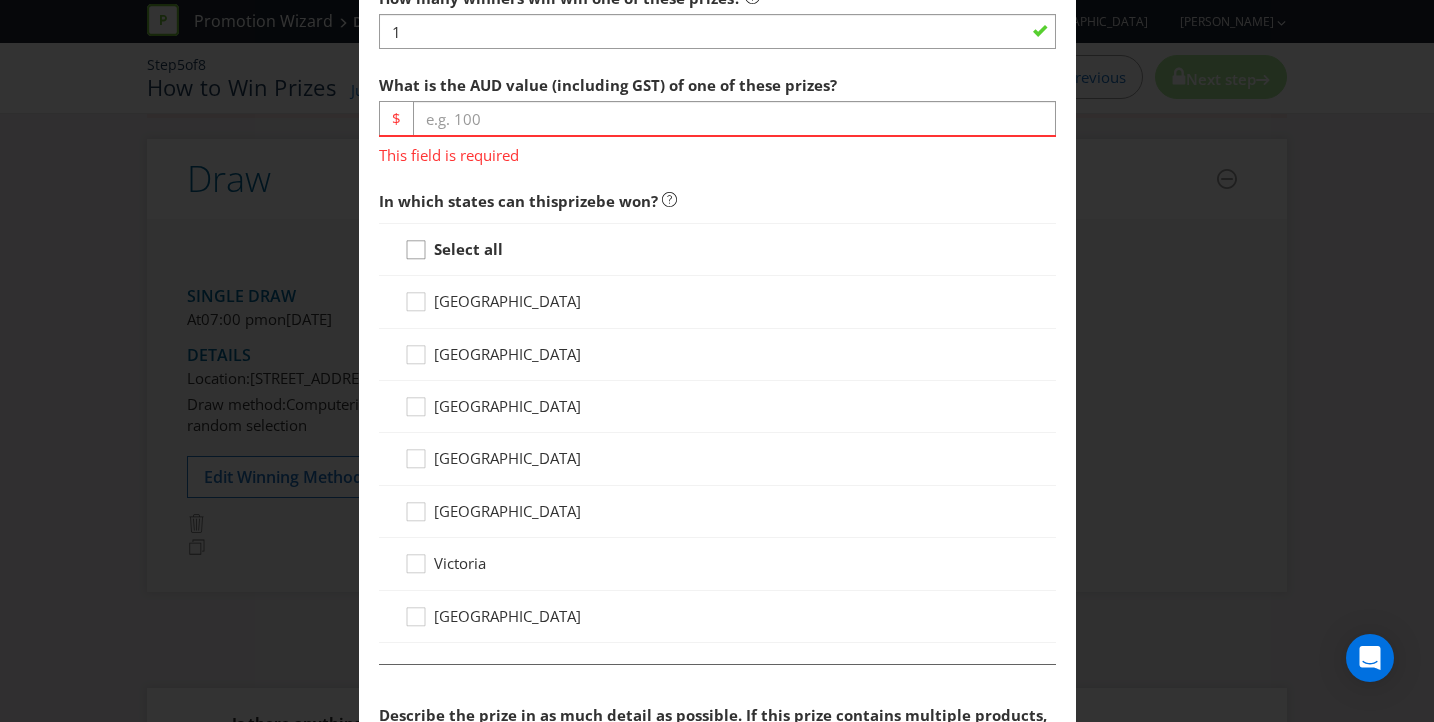 click on "In which states     can this  prize  be won?   Select all   [GEOGRAPHIC_DATA]   [GEOGRAPHIC_DATA]   [GEOGRAPHIC_DATA]   [GEOGRAPHIC_DATA]   [GEOGRAPHIC_DATA]   [GEOGRAPHIC_DATA]   [GEOGRAPHIC_DATA]" at bounding box center (717, 417) 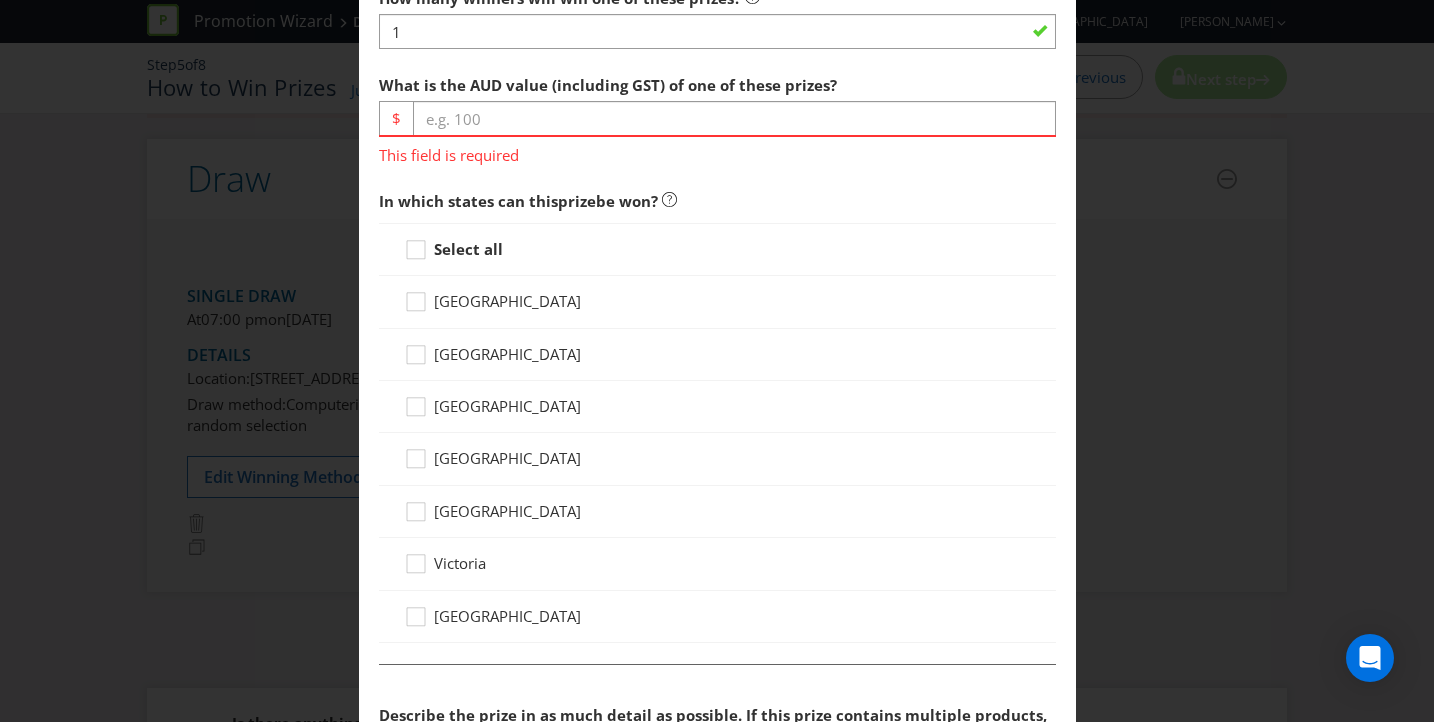 click on "Select all" at bounding box center [717, 249] 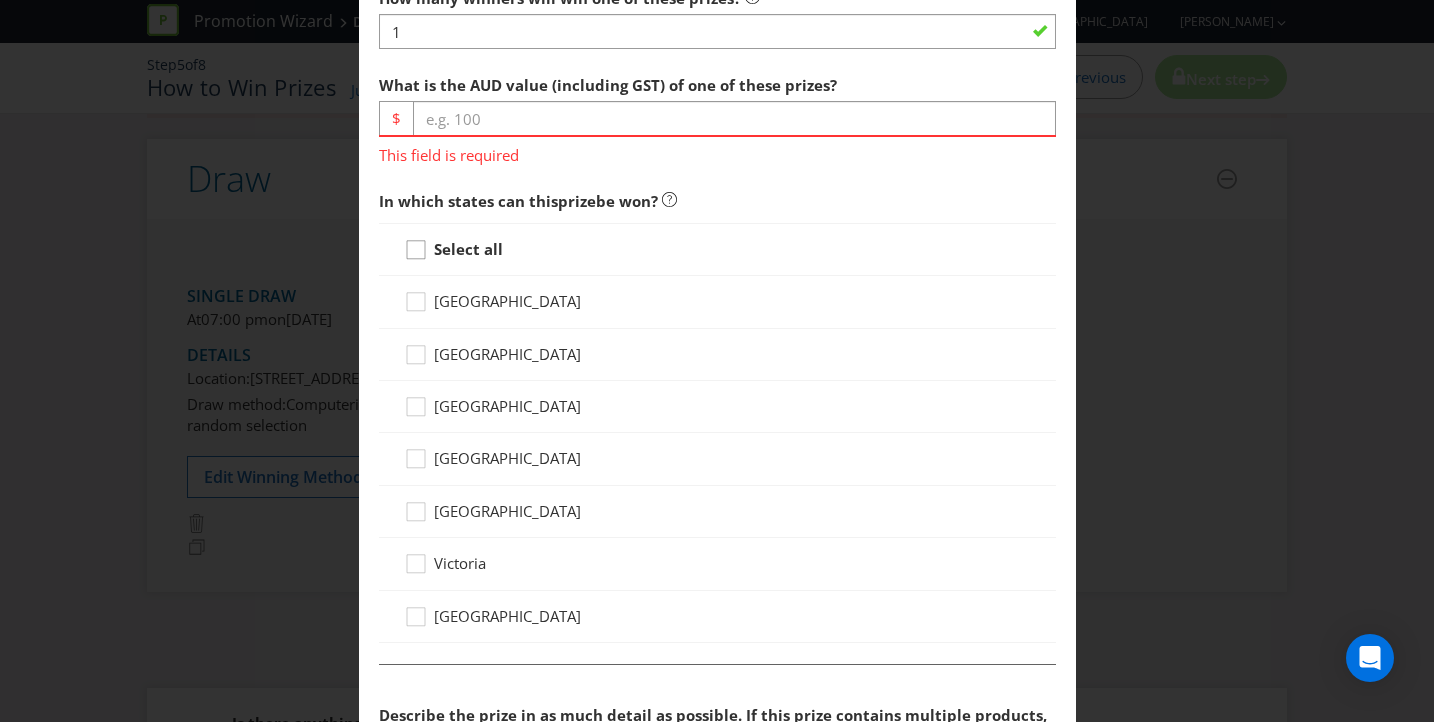 click 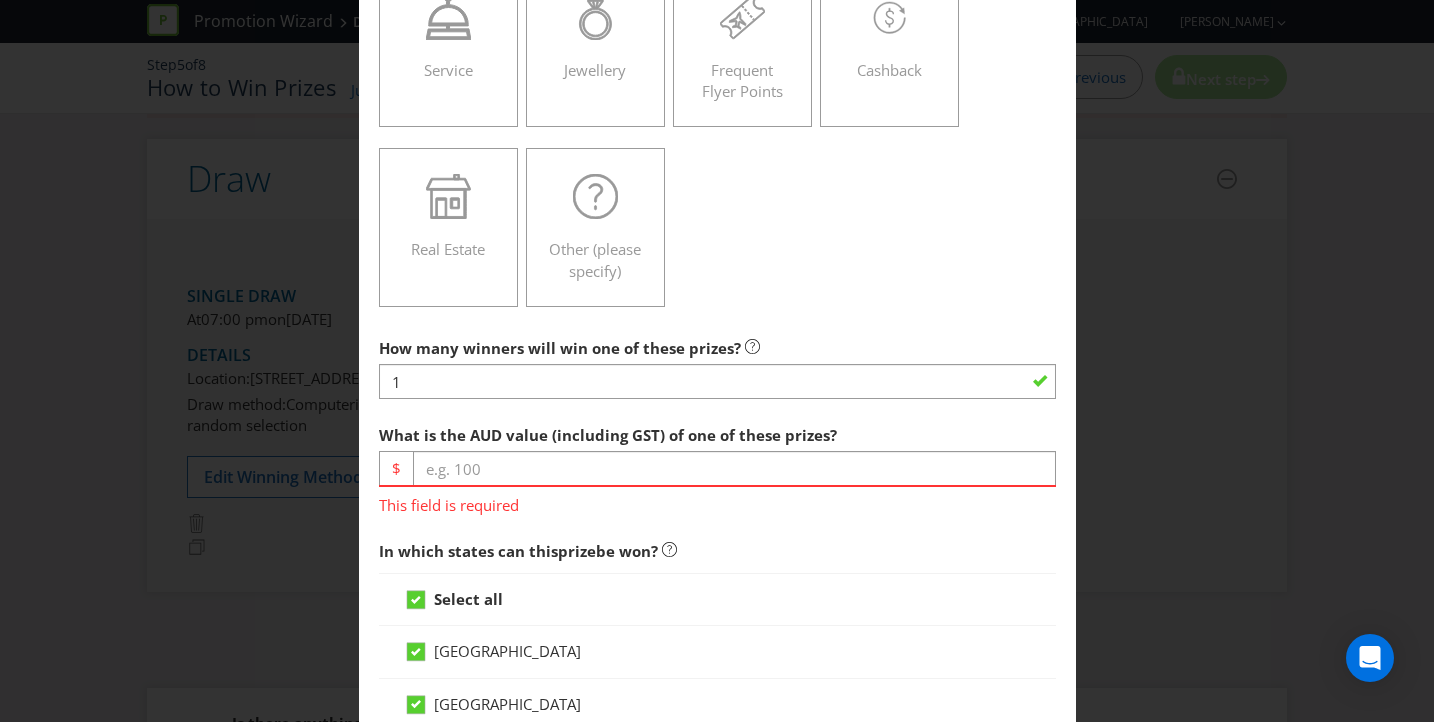 scroll, scrollTop: 523, scrollLeft: 0, axis: vertical 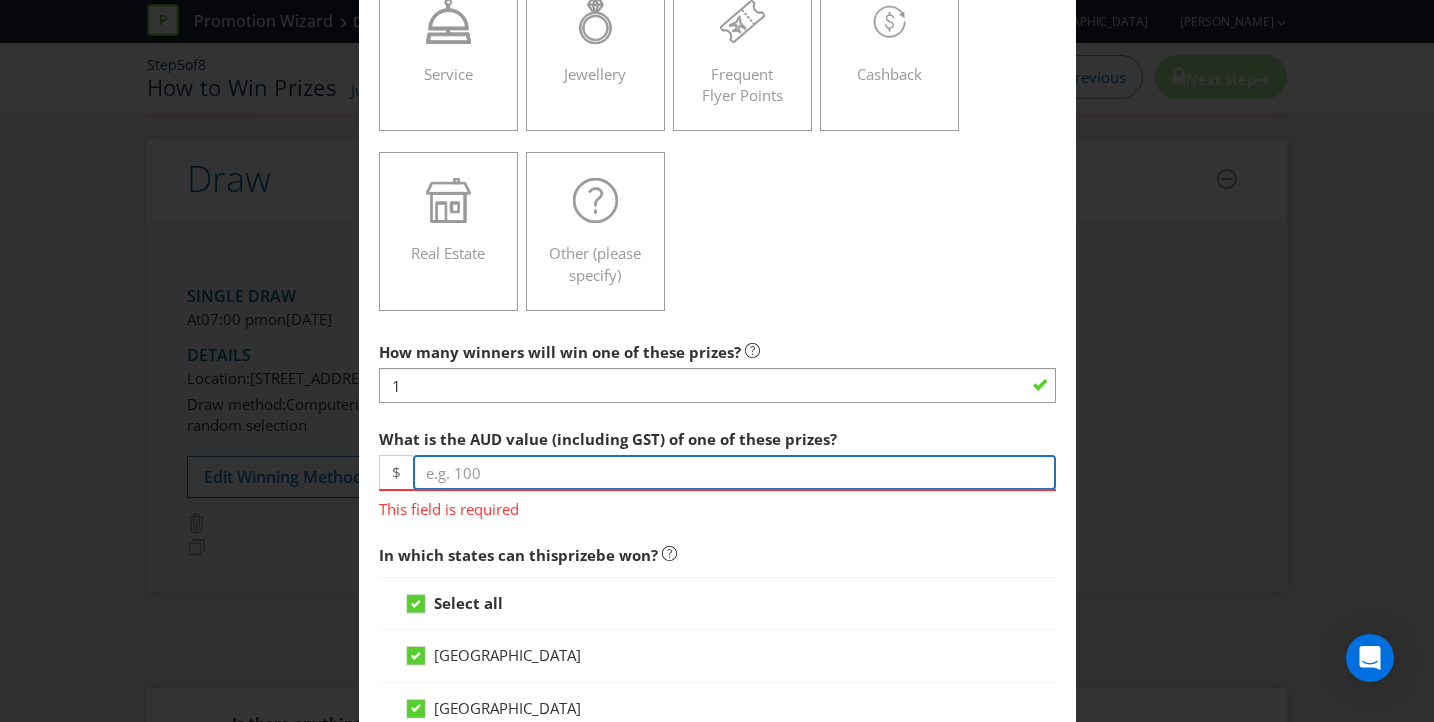 click at bounding box center (734, 472) 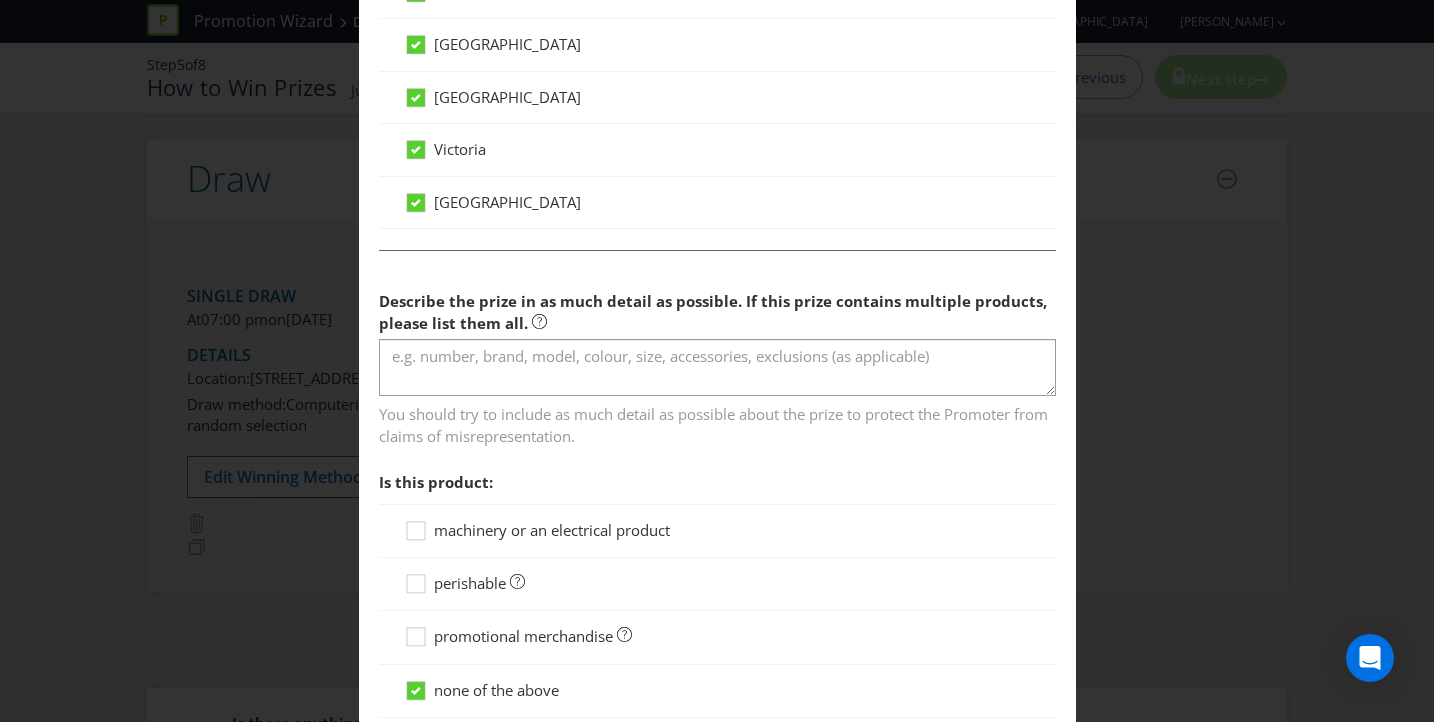 scroll, scrollTop: 1330, scrollLeft: 0, axis: vertical 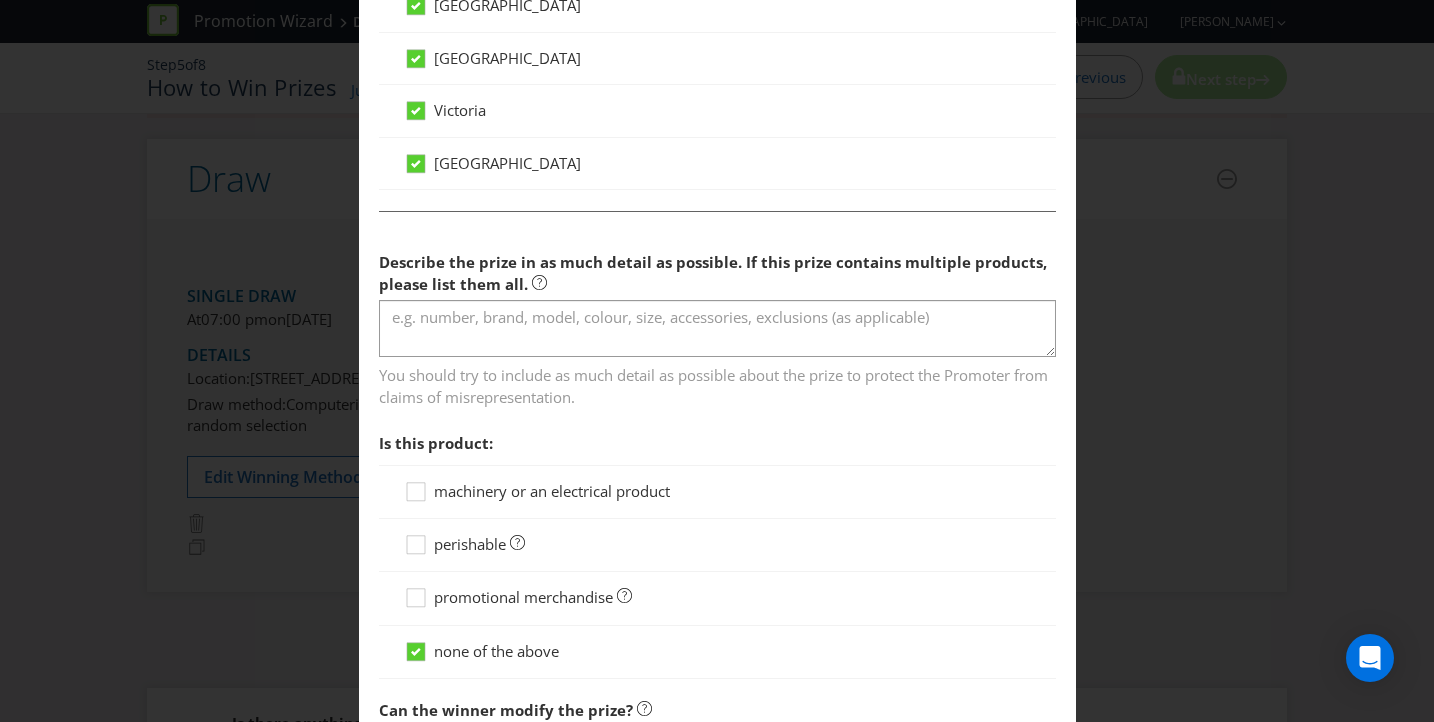 type on "15186" 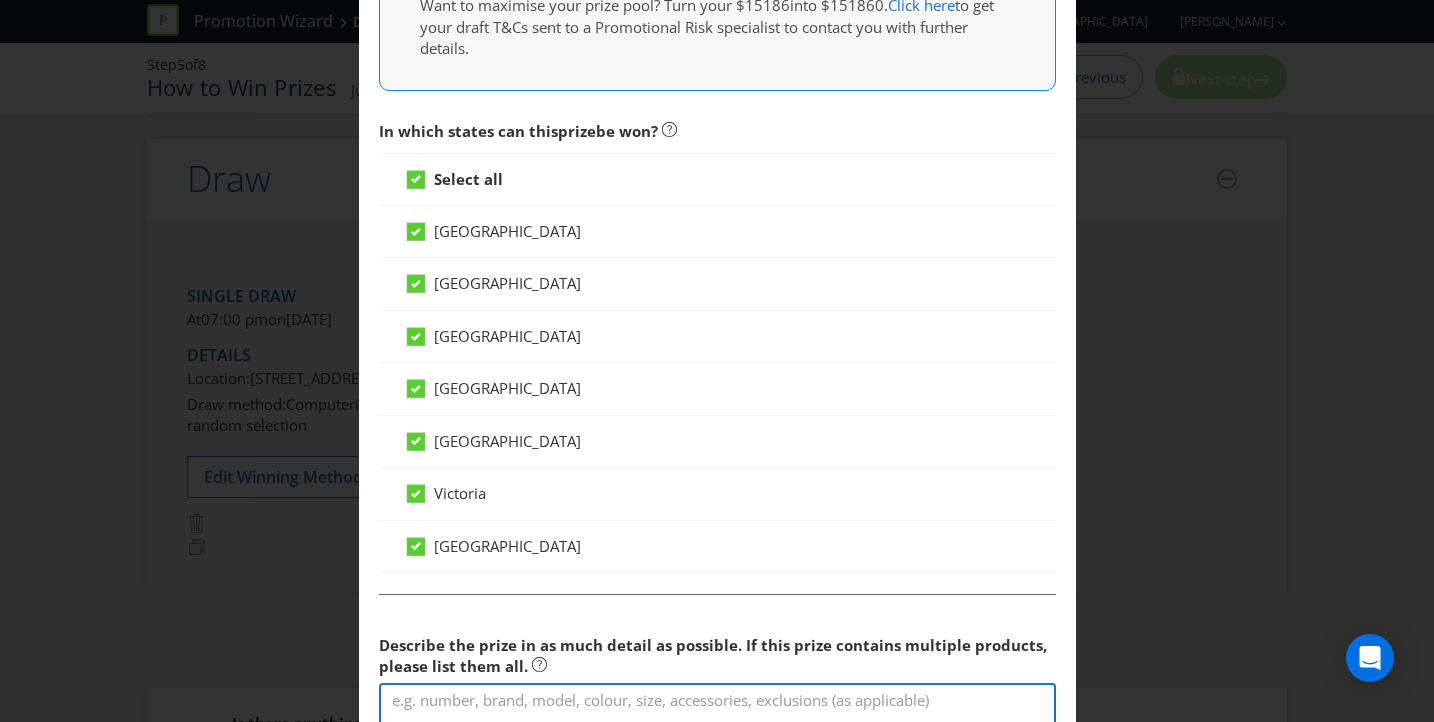 click at bounding box center [717, 711] 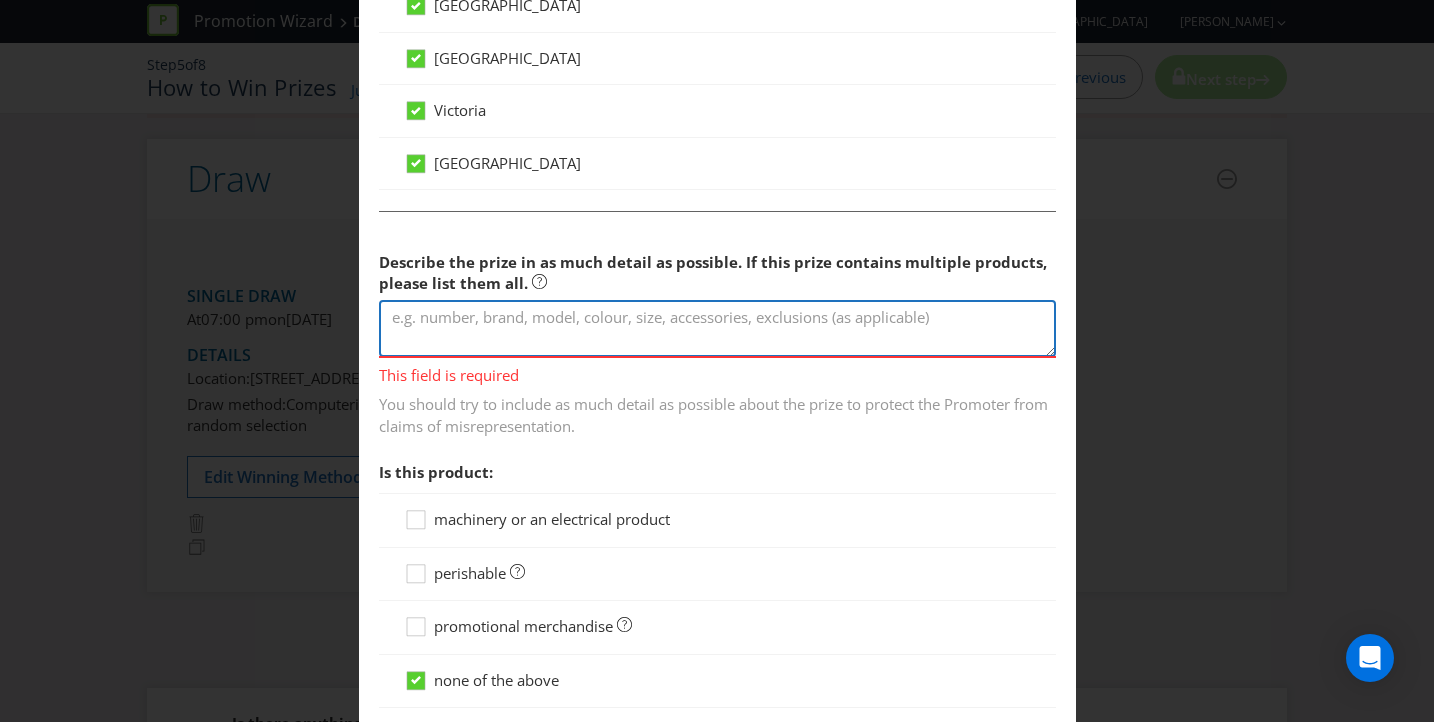 paste on "DEWALT 18V/54V 6Ah XR FLEXVOLT Battery Twin Pack DCB546T2-XJ" 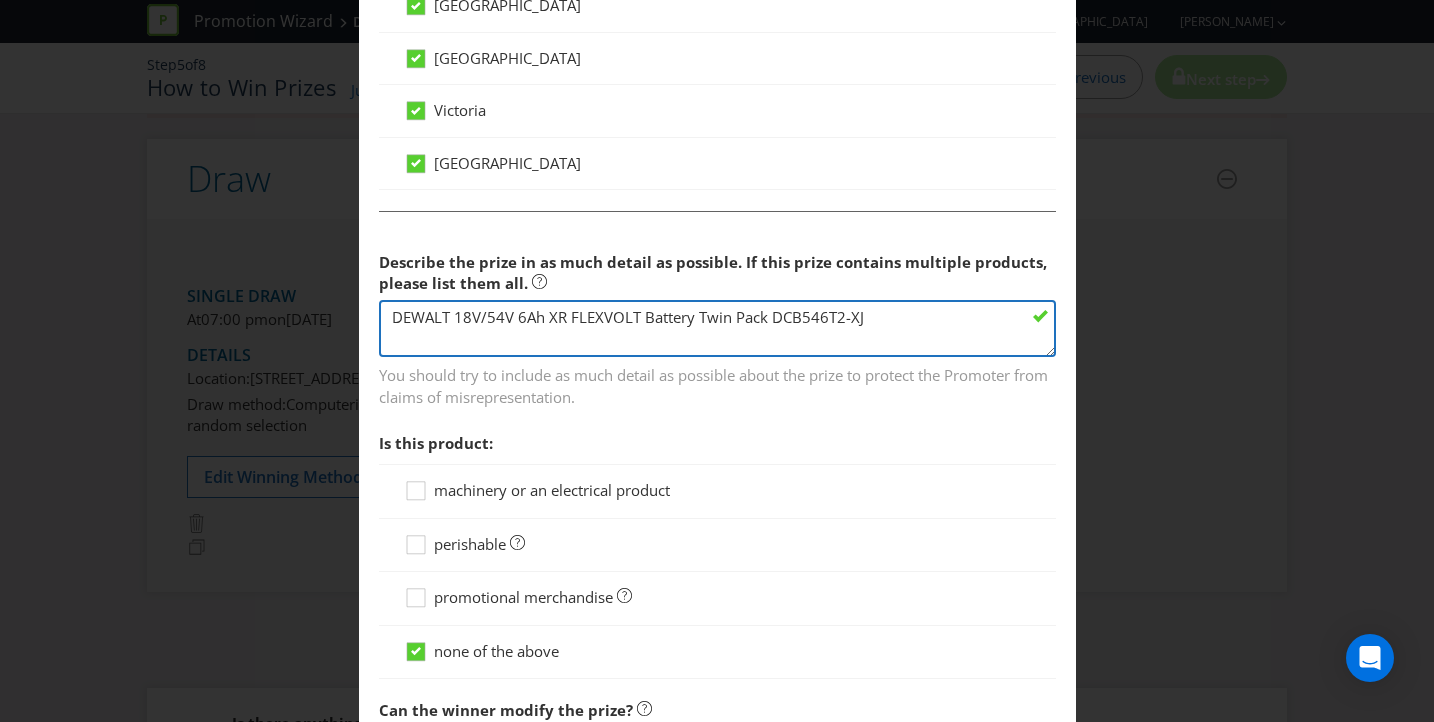 click on "DEWALT 18V/54V 6Ah XR FLEXVOLT Battery Twin Pack DCB546T2-XJ" at bounding box center (717, 328) 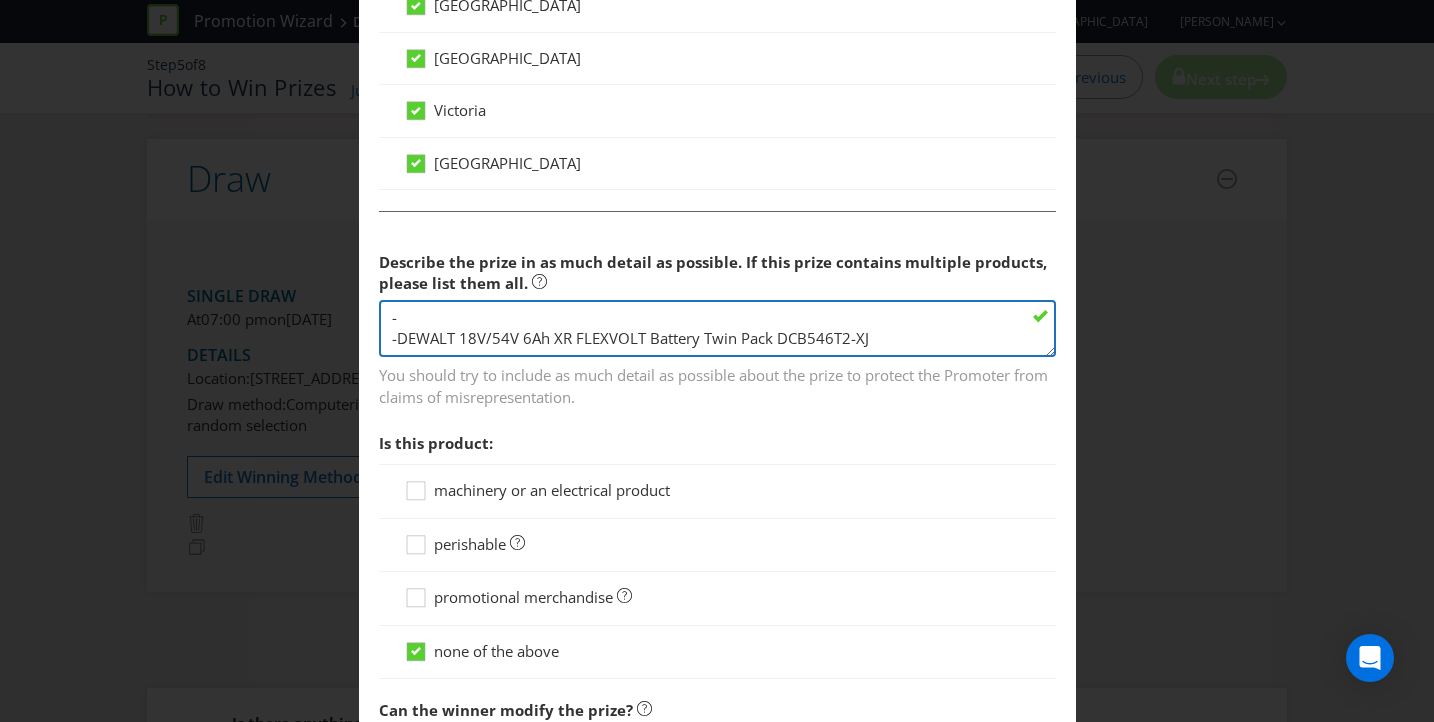 paste on "DEWALT 18V Brushless 1/2" Ratchet Wrench Skin" 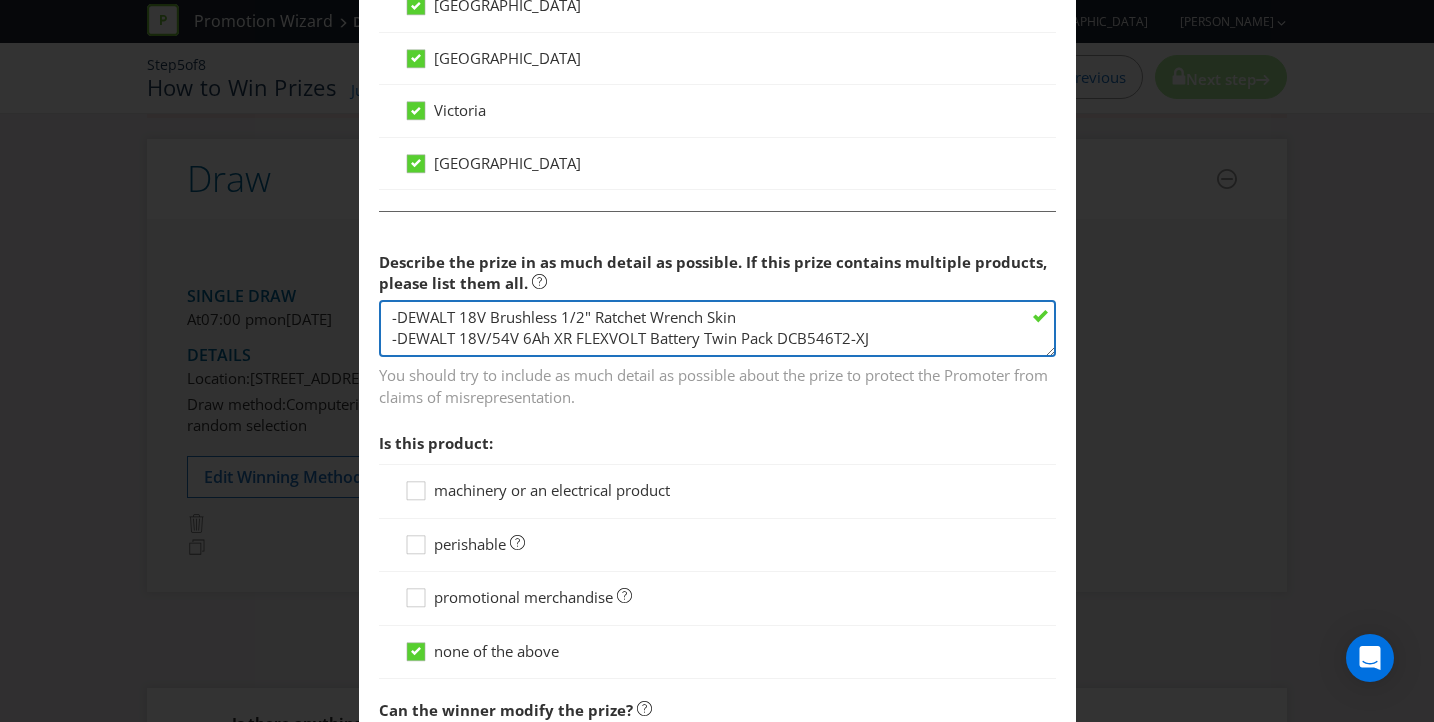 drag, startPoint x: 770, startPoint y: 340, endPoint x: 933, endPoint y: 335, distance: 163.07668 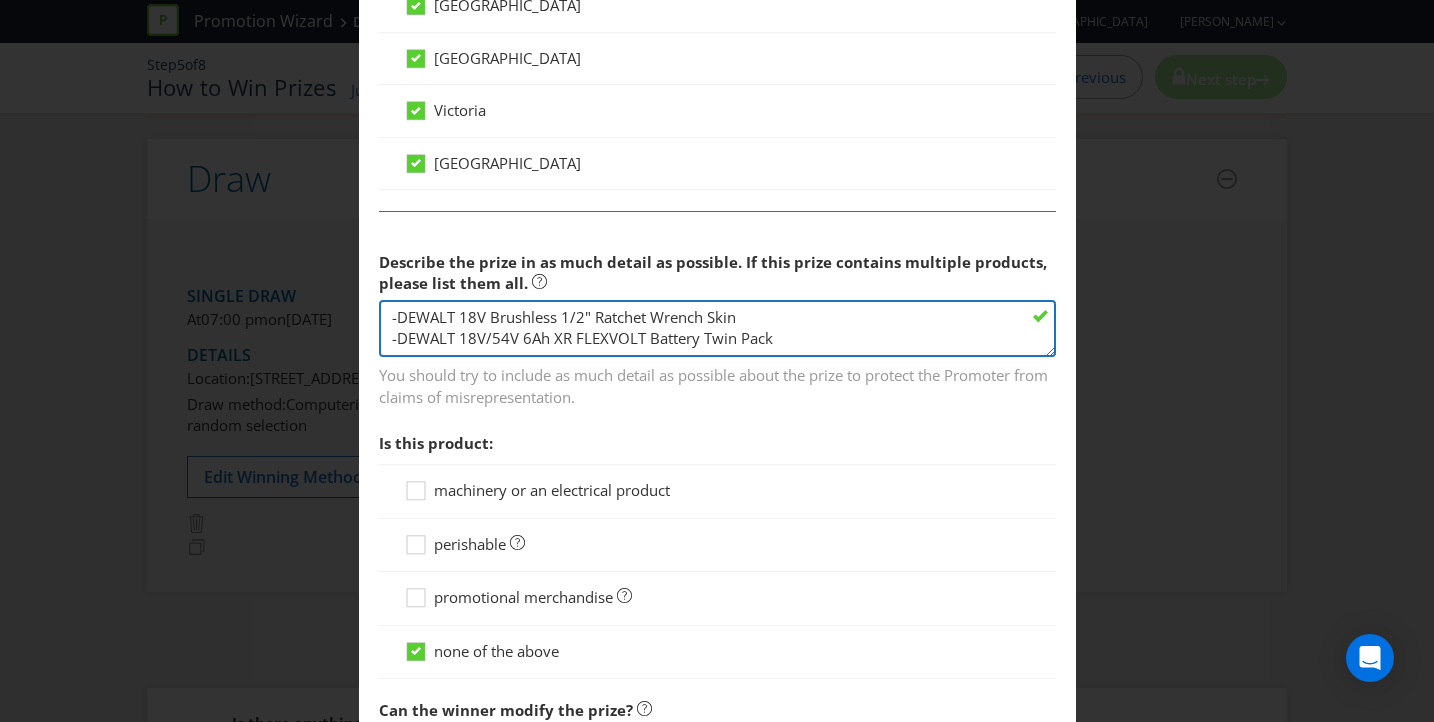 click on "-DEWALT 18V Brushless 1/2" Ratchet Wrench Skin
-DEWALT 18V/54V 6Ah XR FLEXVOLT Battery Twin Pack" at bounding box center [717, 328] 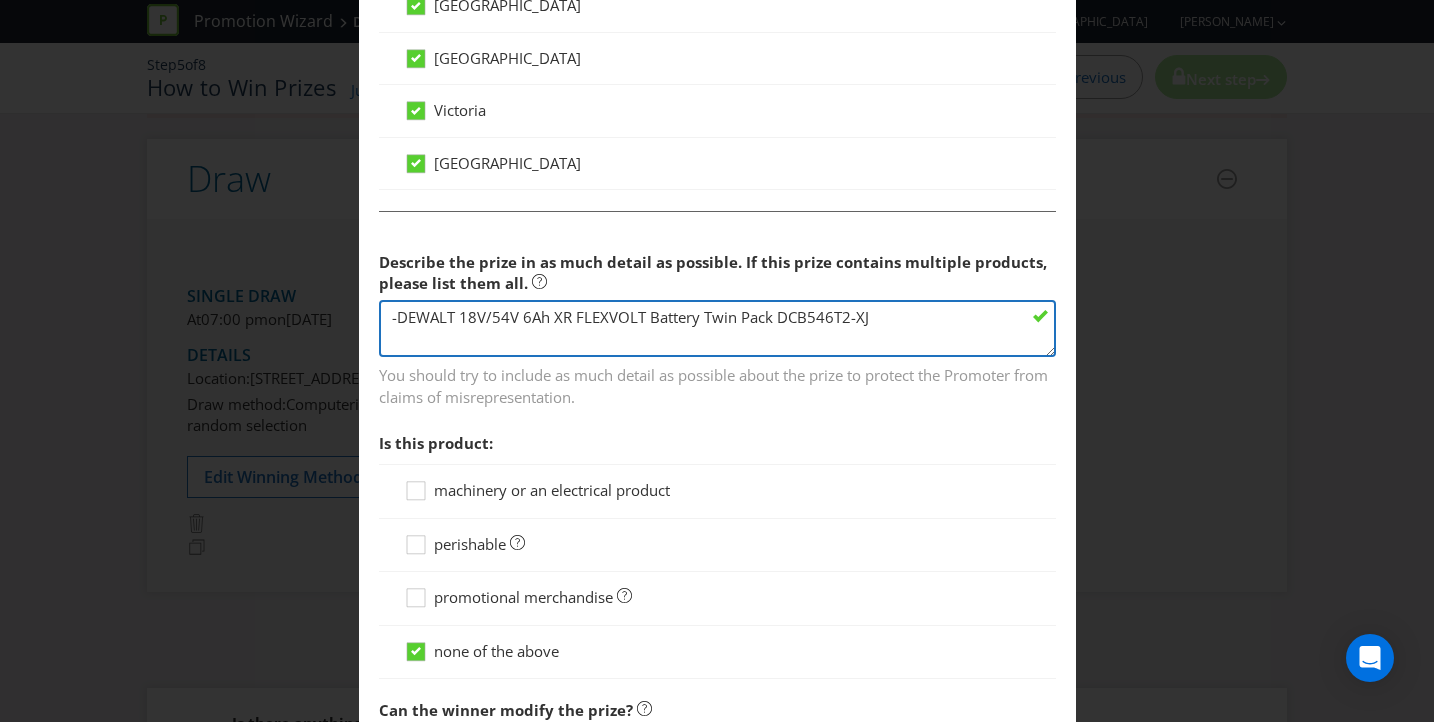 scroll, scrollTop: 5, scrollLeft: 0, axis: vertical 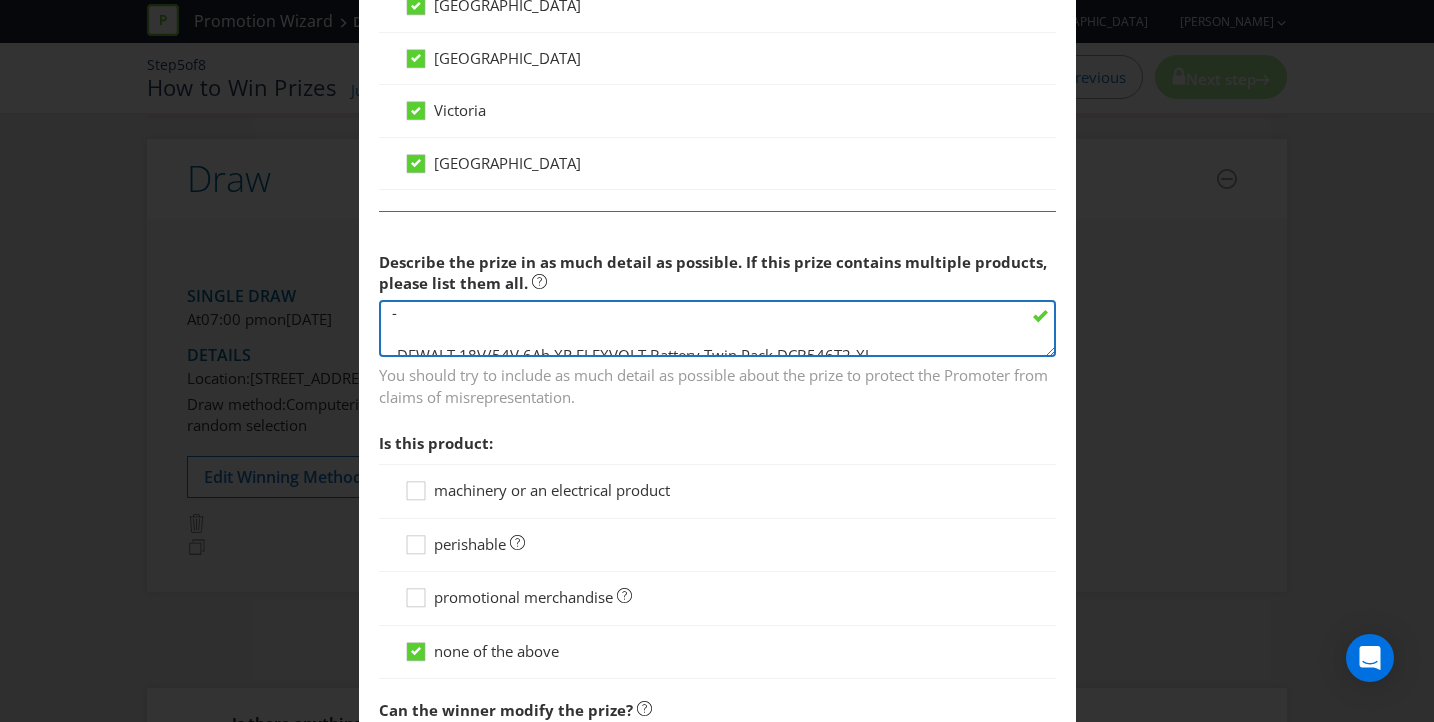 paste on "DEWALT 18V XR Jobsite Fan Skin DCE512N-XJ" 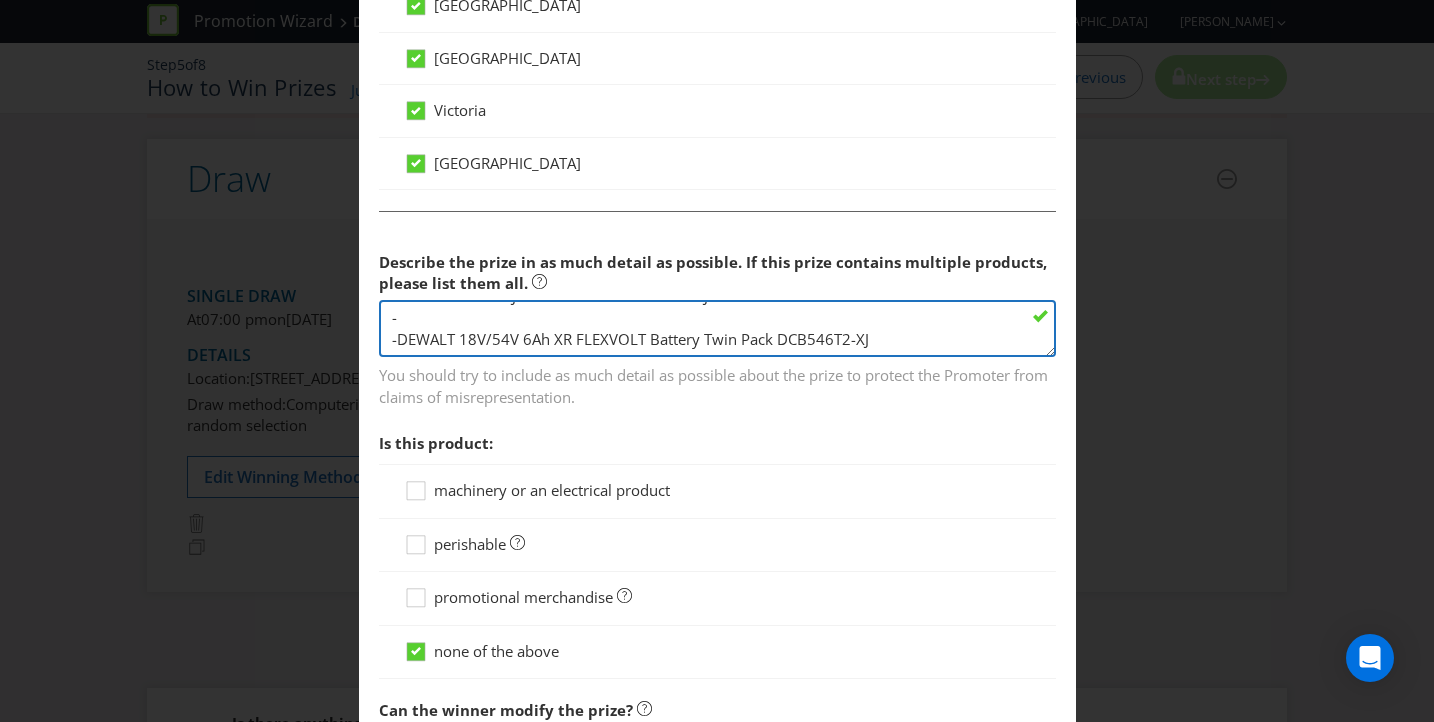 scroll, scrollTop: 0, scrollLeft: 0, axis: both 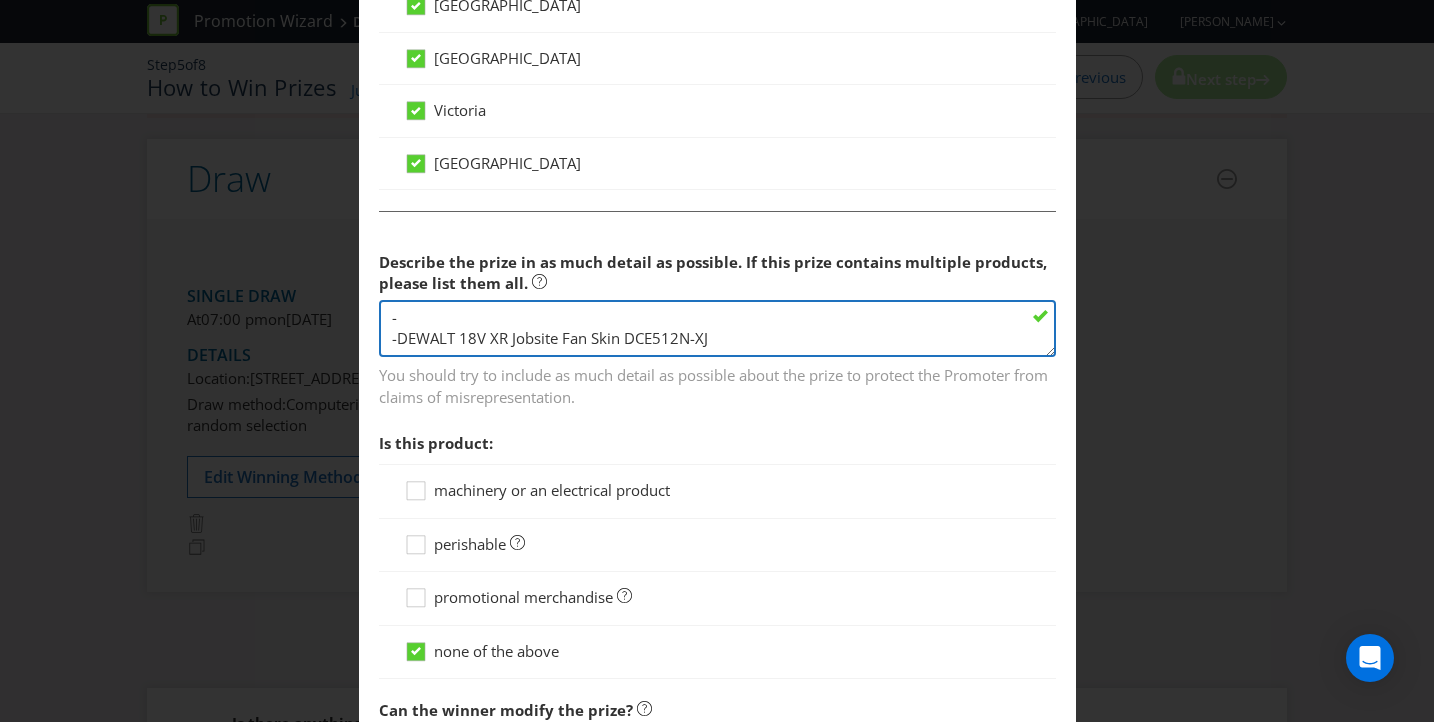 paste on "DEWALT 18V XR Drywall Cut Out Tool Skin DCE555N-XJ" 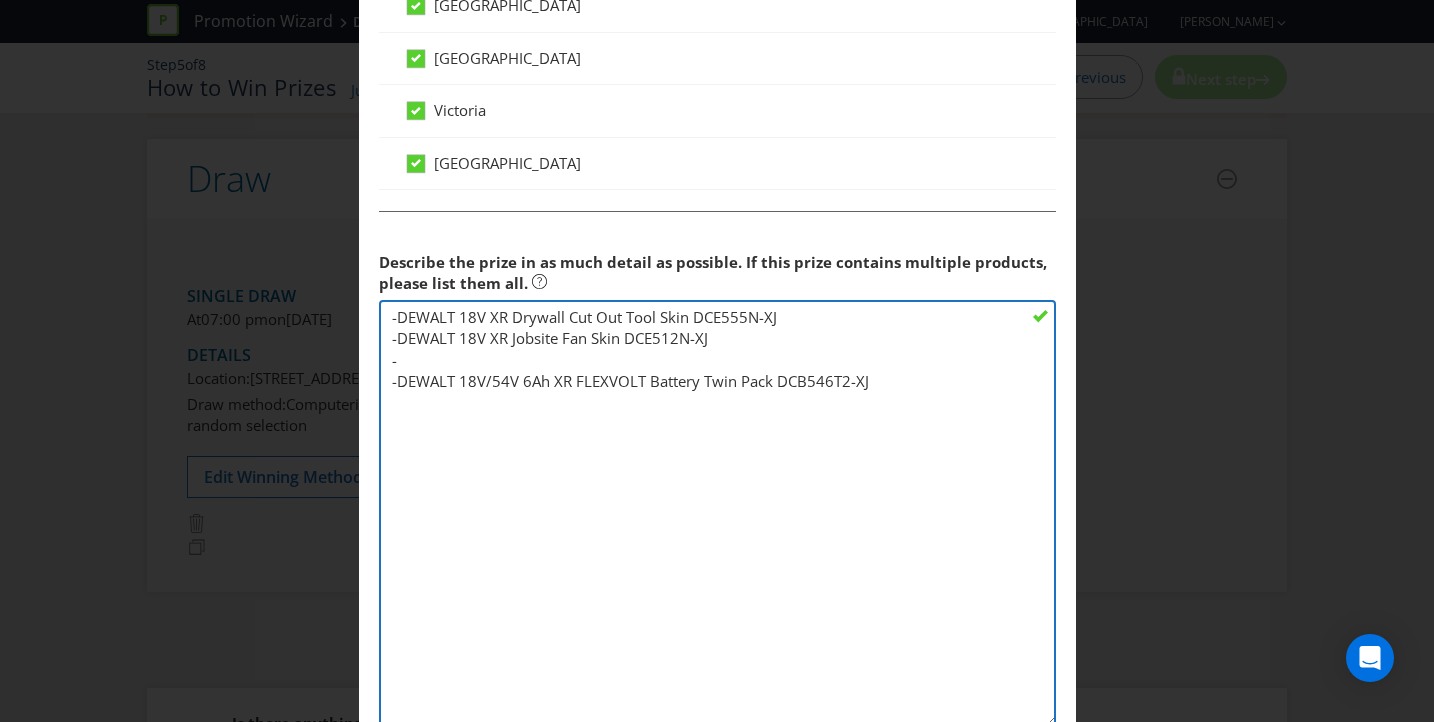 drag, startPoint x: 1050, startPoint y: 353, endPoint x: 1018, endPoint y: 723, distance: 371.3812 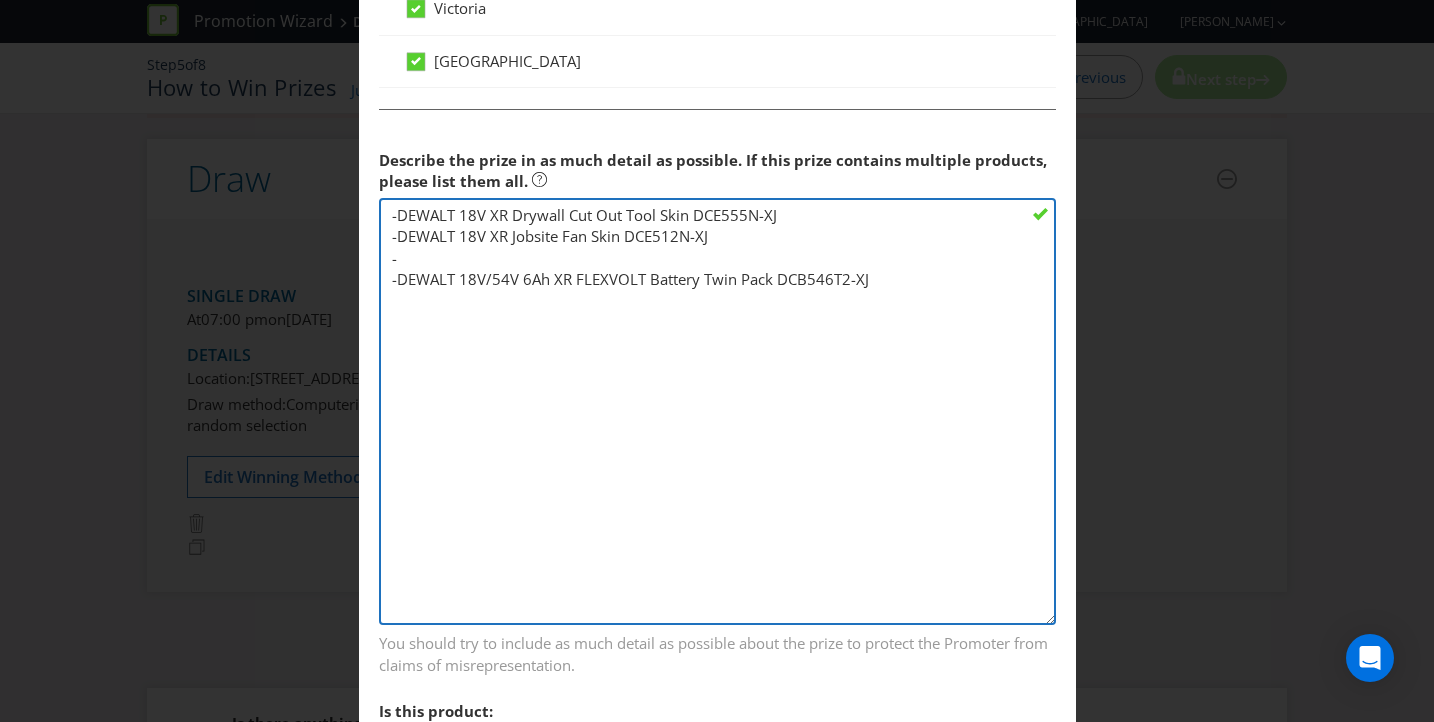 scroll, scrollTop: 1827, scrollLeft: 0, axis: vertical 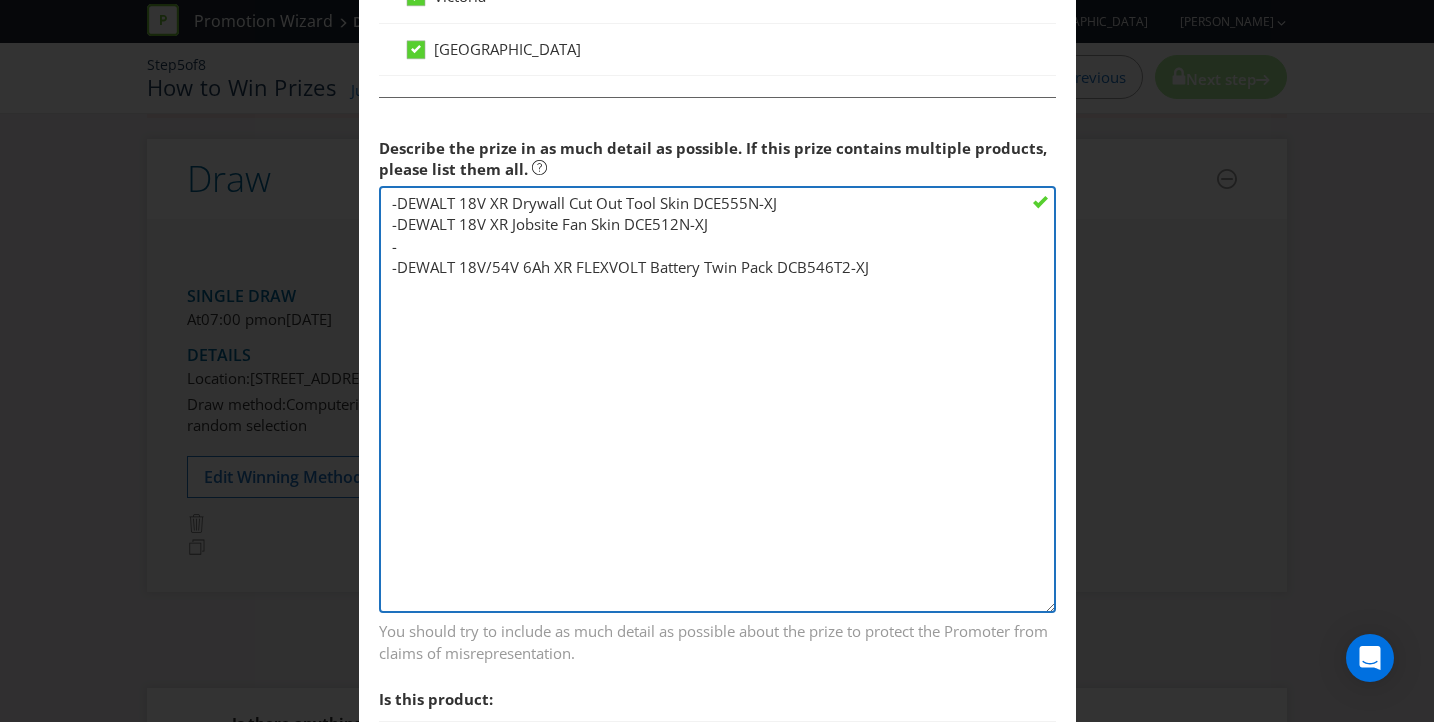 click on "-DEWALT 18V XR Drywall Cut Out Tool Skin DCE555N-XJ
-DEWALT 18V XR Jobsite Fan Skin DCE512N-XJ
-
-DEWALT 18V/54V 6Ah XR FLEXVOLT Battery Twin Pack DCB546T2-XJ" at bounding box center (717, 399) 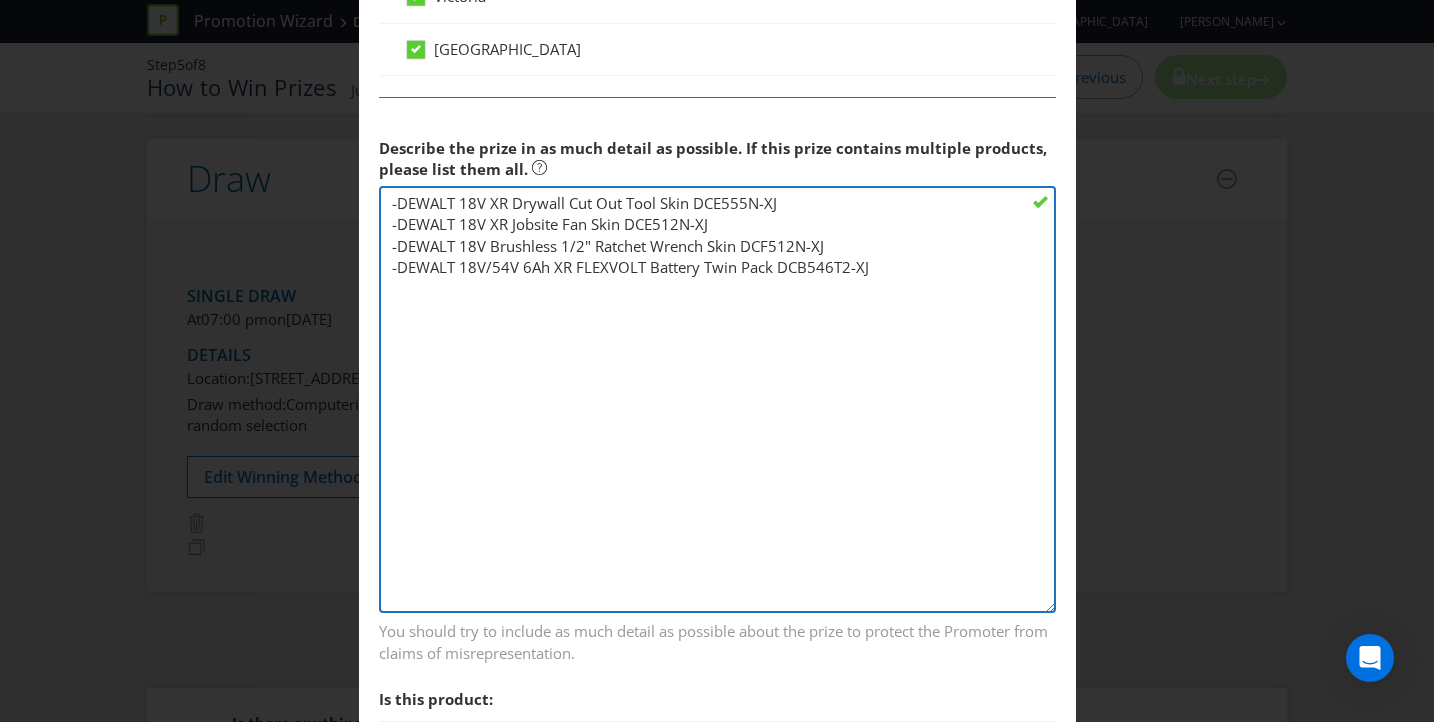 click on "-DEWALT 18V XR Drywall Cut Out Tool Skin DCE555N-XJ
-DEWALT 18V XR Jobsite Fan Skin DCE512N-XJ
-DEWALT 18V Brushless 1/2" Ratchet Wrench Skin DCF512N-XJ
-DEWALT 18V/54V 6Ah XR FLEXVOLT Battery Twin Pack DCB546T2-XJ" at bounding box center [717, 399] 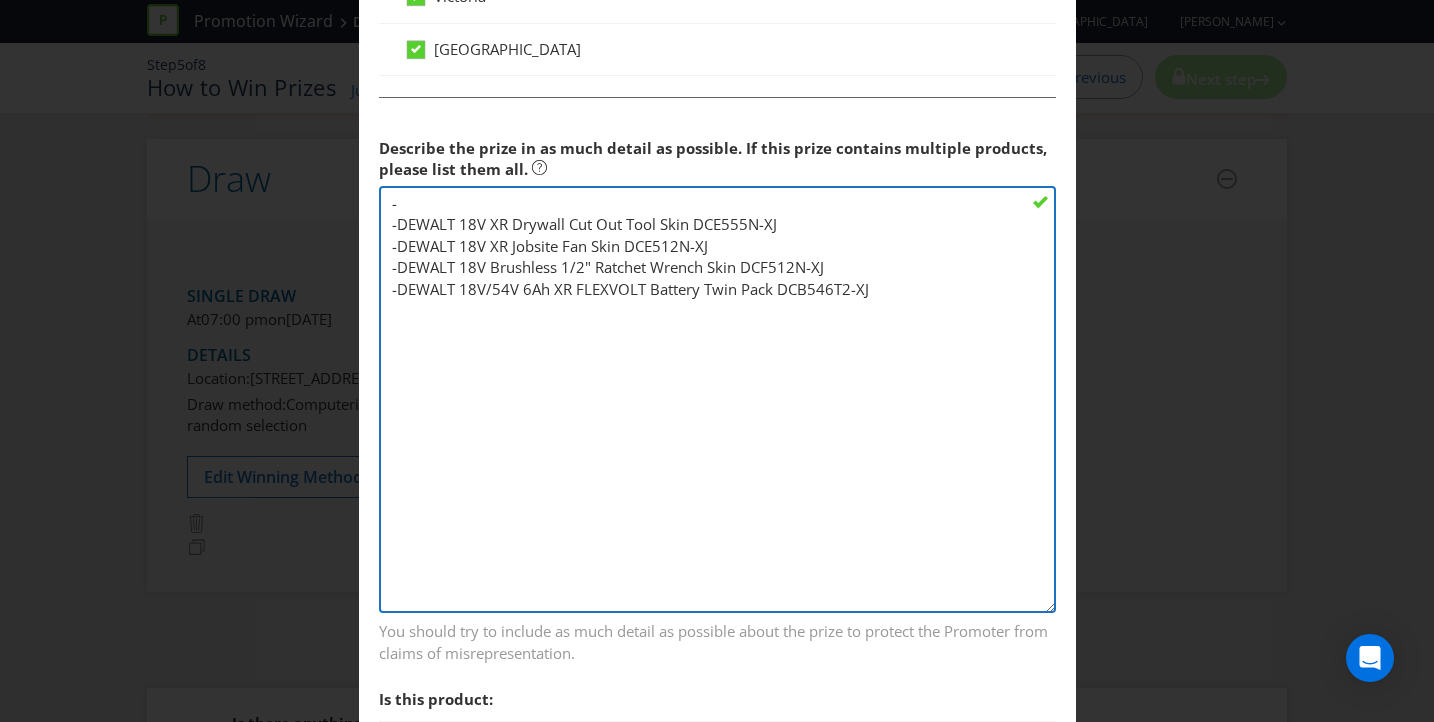 paste on "DEWALT 18V XR Brushless 22mm Reciprocal Saw Skin DCS369N-XJ" 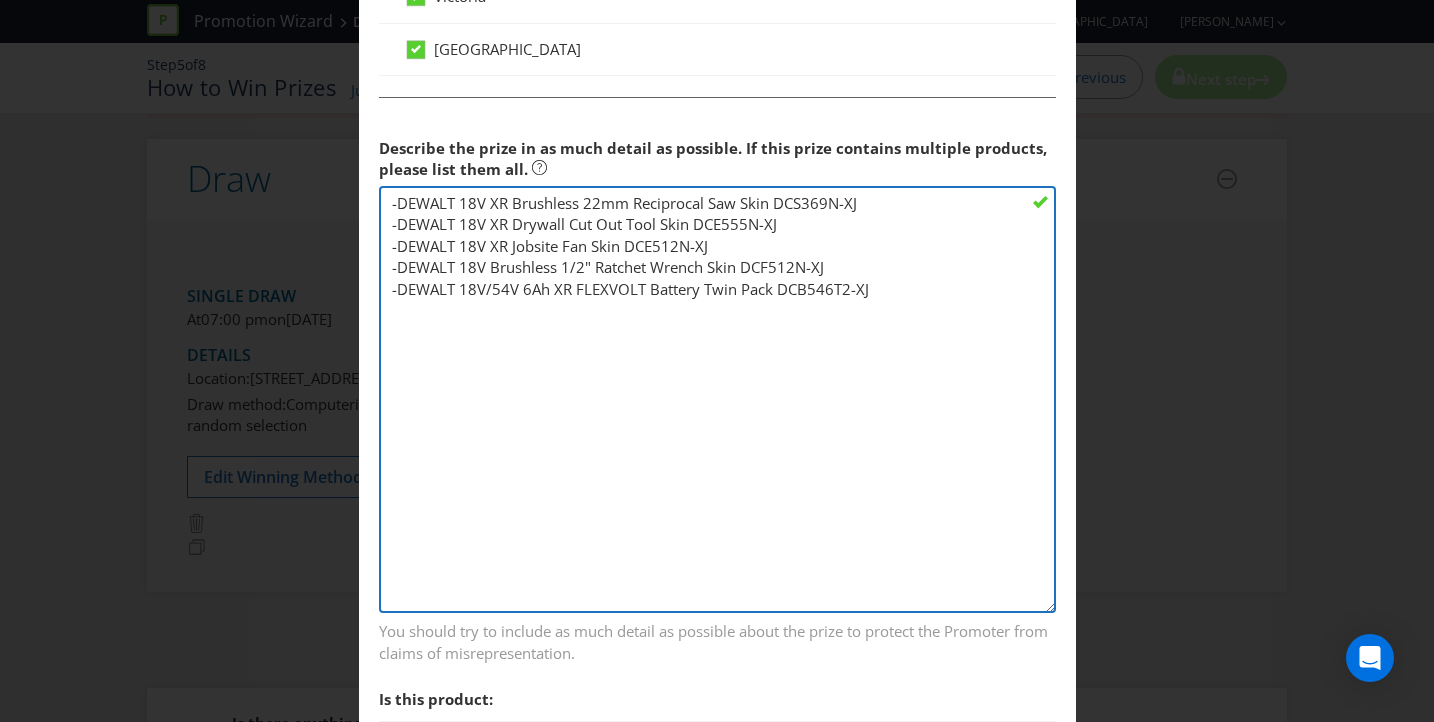 click on "-DEWALT 18V XR Brushless 22mm Reciprocal Saw Skin DCS369N-XJ
-DEWALT 18V XR Drywall Cut Out Tool Skin DCE555N-XJ
-DEWALT 18V XR Jobsite Fan Skin DCE512N-XJ
-DEWALT 18V Brushless 1/2" Ratchet Wrench Skin DCF512N-XJ
-DEWALT 18V/54V 6Ah XR FLEXVOLT Battery Twin Pack DCB546T2-XJ" at bounding box center [717, 399] 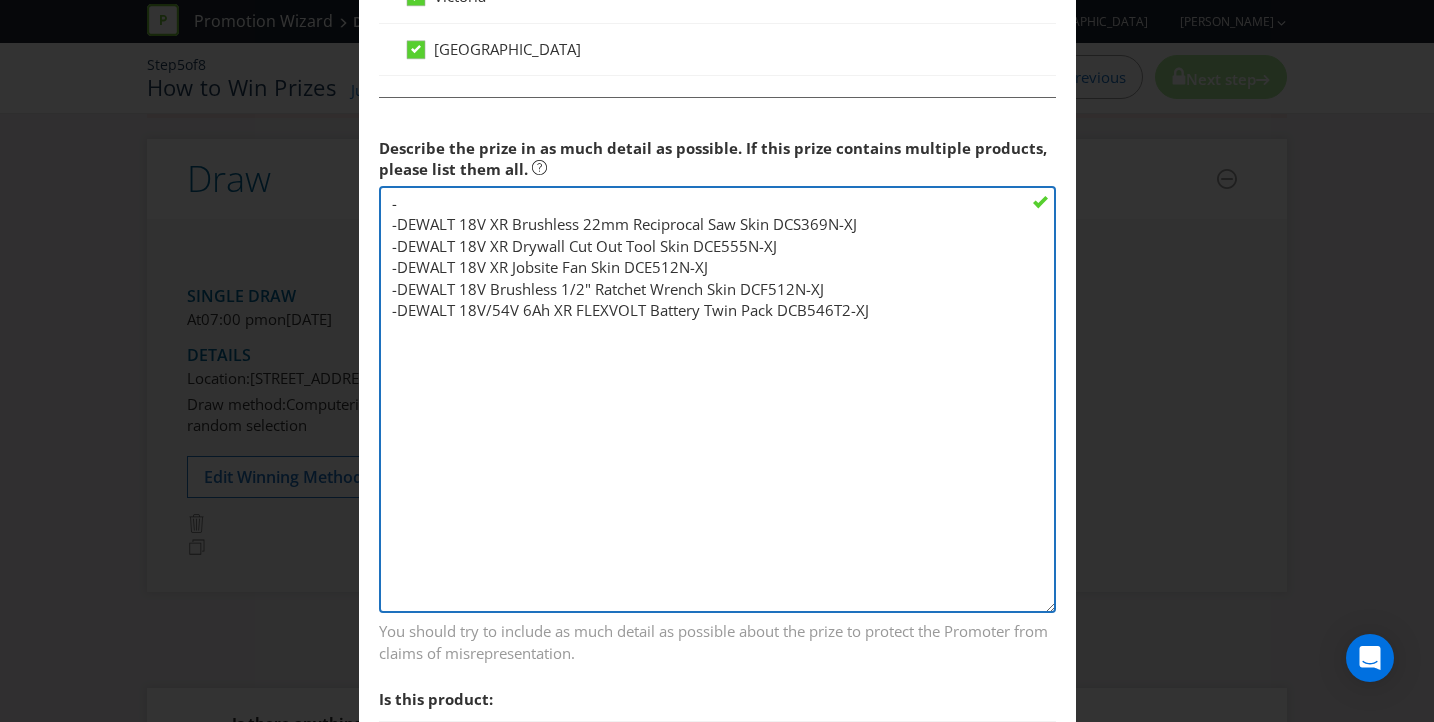 paste on "DEWALT 32-64mm 15-Deg Air Coiler Nailer DPN64C-1-XJ" 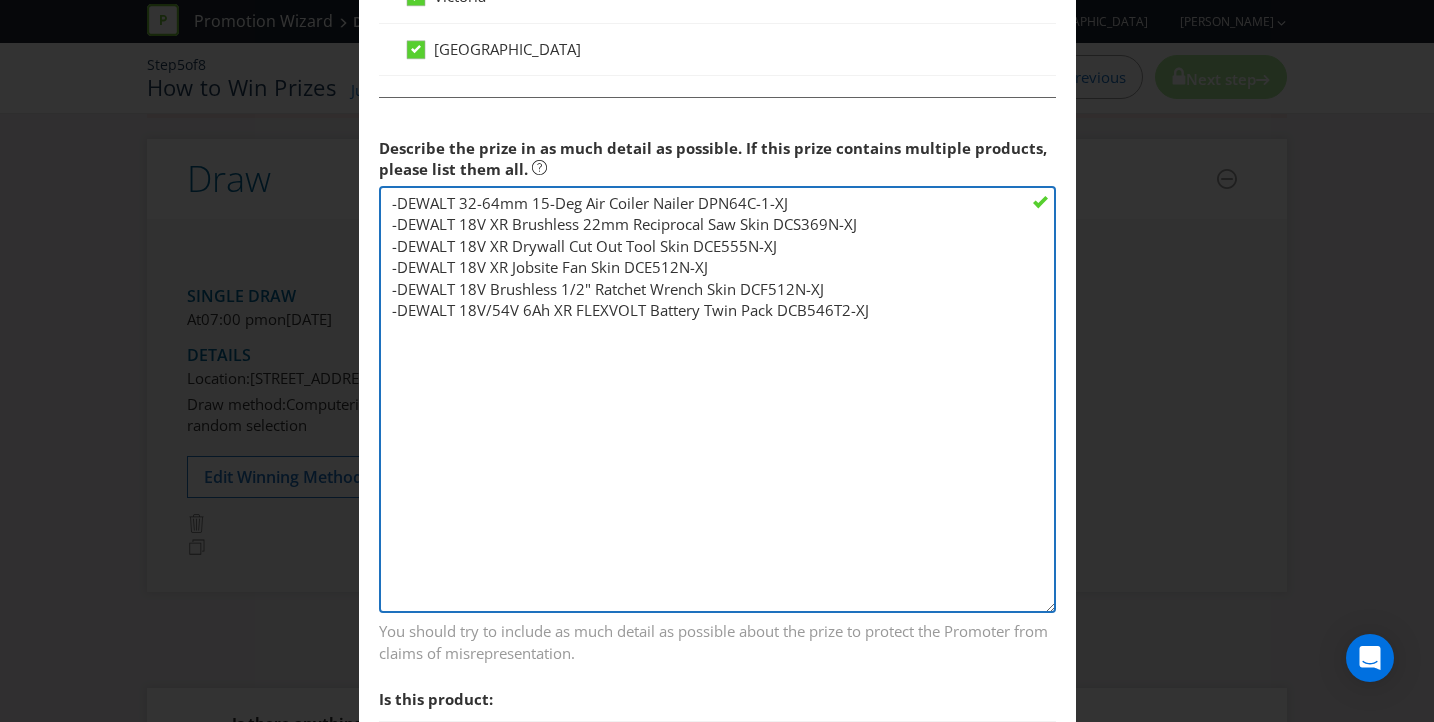 click on "-DEWALT 32-64mm 15-Deg Air Coiler Nailer DPN64C-1-XJ
-DEWALT 18V XR Brushless 22mm Reciprocal Saw Skin DCS369N-XJ
-DEWALT 18V XR Drywall Cut Out Tool Skin DCE555N-XJ
-DEWALT 18V XR Jobsite Fan Skin DCE512N-XJ
-DEWALT 18V Brushless 1/2" Ratchet Wrench Skin DCF512N-XJ
-DEWALT 18V/54V 6Ah XR FLEXVOLT Battery Twin Pack DCB546T2-XJ" at bounding box center [717, 399] 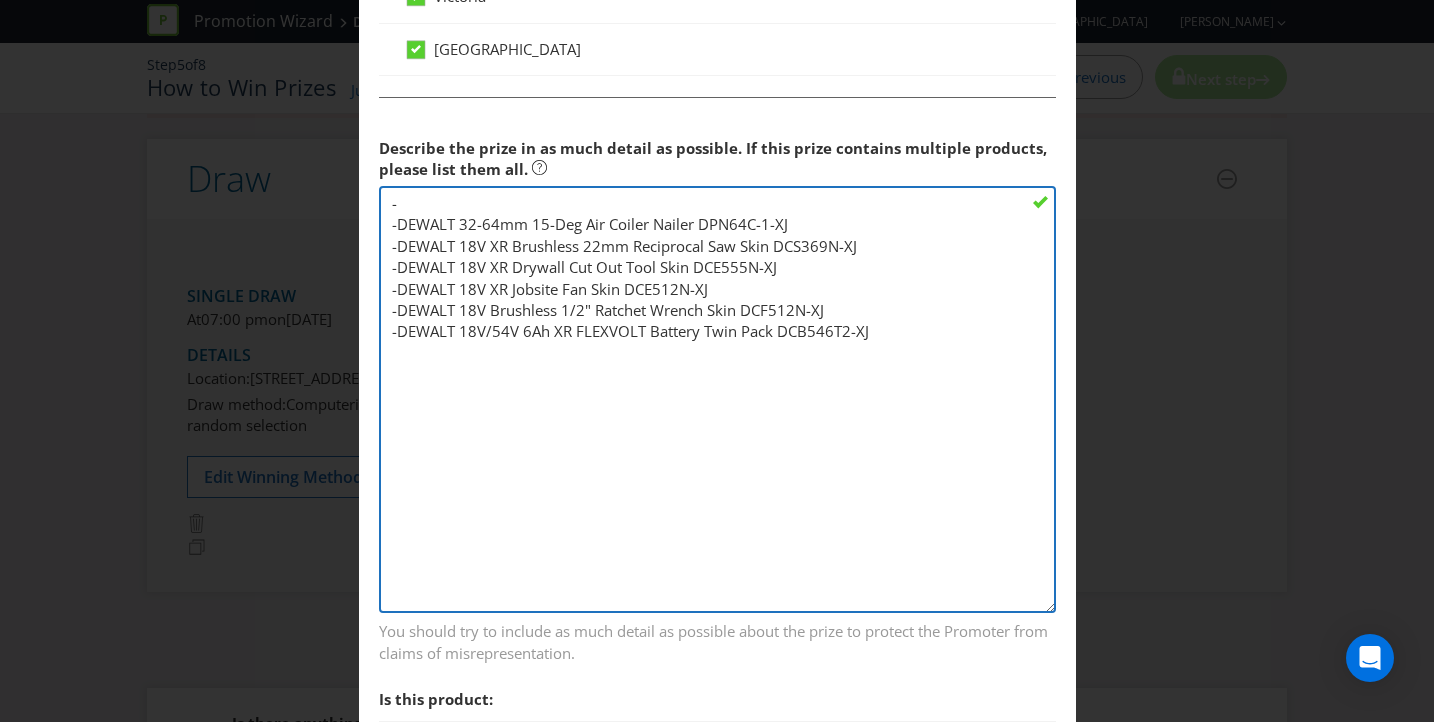paste on "DEWALT 18V XR Brushless 140PSI Air Compressor Skin DCC1018N-XJ" 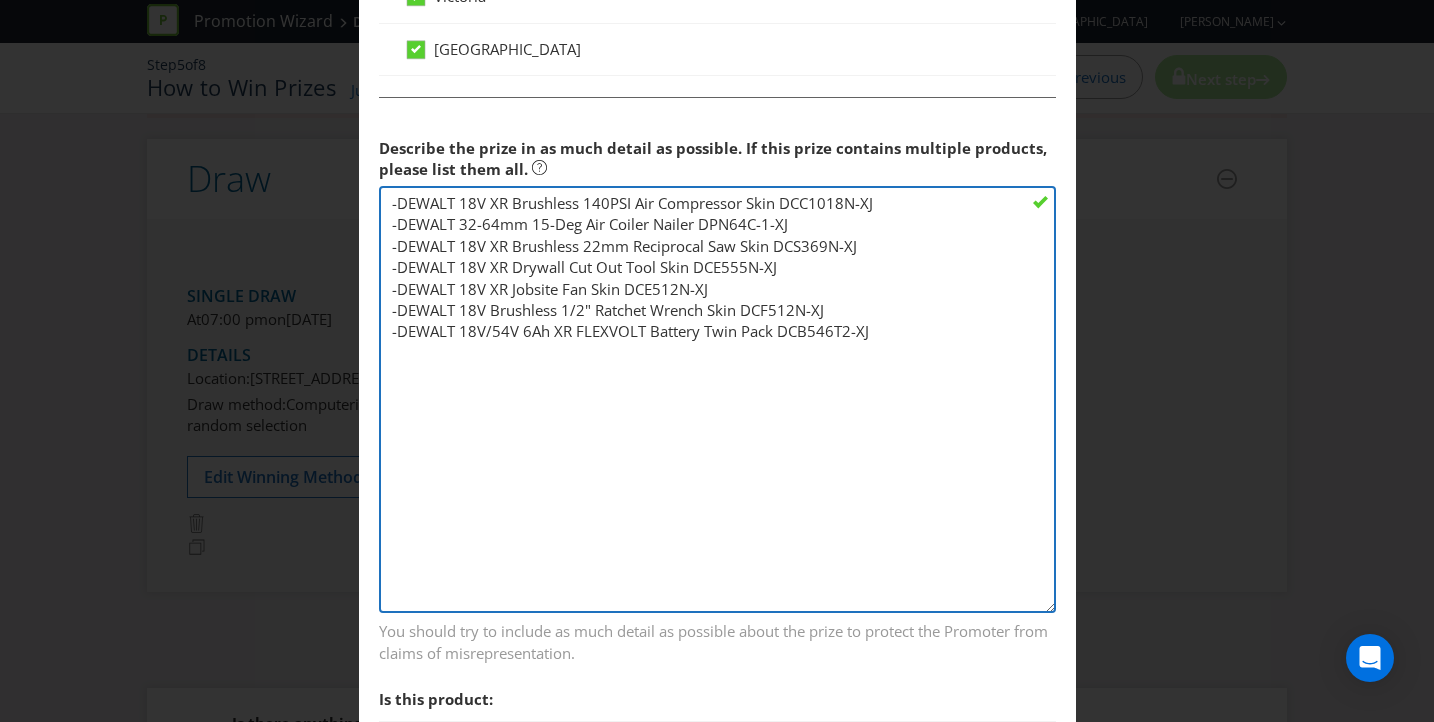 click on "-DEWALT 18V XR Brushless 140PSI Air Compressor Skin DCC1018N-XJ
-DEWALT 32-64mm 15-Deg Air Coiler Nailer DPN64C-1-XJ
-DEWALT 18V XR Brushless 22mm Reciprocal Saw Skin DCS369N-XJ
-DEWALT 18V XR Drywall Cut Out Tool Skin DCE555N-XJ
-DEWALT 18V XR Jobsite Fan Skin DCE512N-XJ
-DEWALT 18V Brushless 1/2" Ratchet Wrench Skin DCF512N-XJ
-DEWALT 18V/54V 6Ah XR FLEXVOLT Battery Twin Pack DCB546T2-XJ" at bounding box center (717, 399) 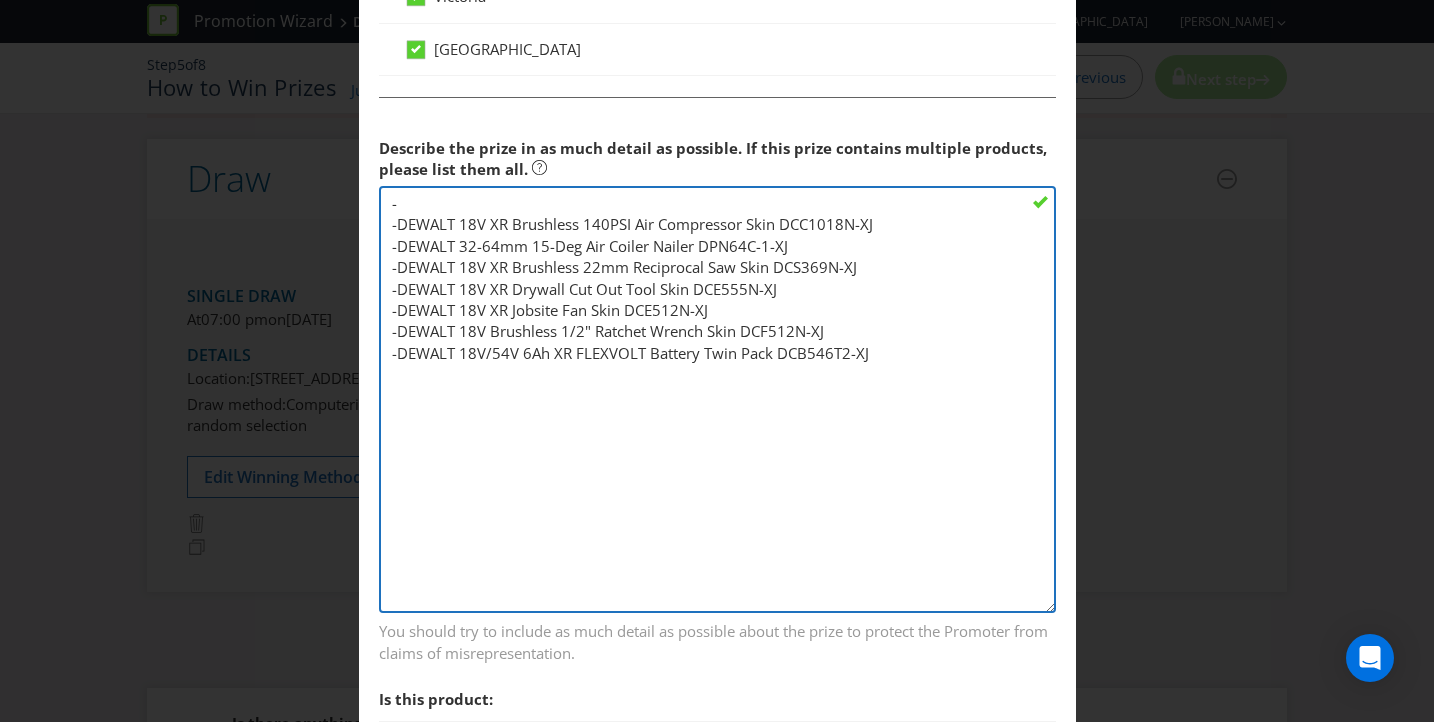 paste on "DEWALT 18V XR LED Tripod [MEDICAL_DATA] DCL079-XJ" 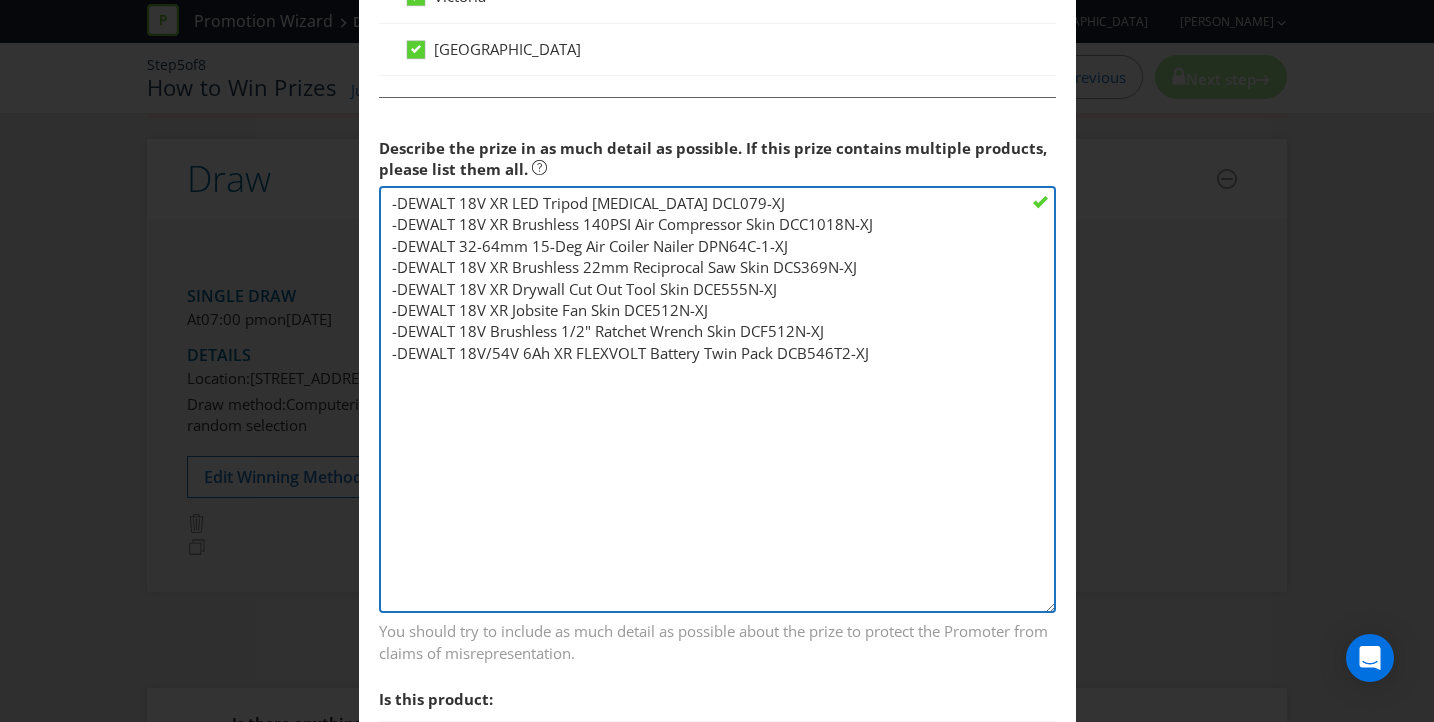click on "-DEWALT 18V XR LED Tripod [MEDICAL_DATA] DCL079-XJ
-DEWALT 18V XR Brushless 140PSI Air Compressor Skin DCC1018N-XJ
-DEWALT 32-64mm 15-Deg Air Coiler Nailer DPN64C-1-XJ
-DEWALT 18V XR Brushless 22mm Reciprocal Saw Skin DCS369N-XJ
-DEWALT 18V XR Drywall Cut Out Tool Skin DCE555N-XJ
-DEWALT 18V XR Jobsite Fan Skin DCE512N-XJ
-DEWALT 18V Brushless 1/2" Ratchet Wrench Skin DCF512N-XJ
-DEWALT 18V/54V 6Ah XR FLEXVOLT Battery Twin Pack DCB546T2-XJ" at bounding box center (717, 399) 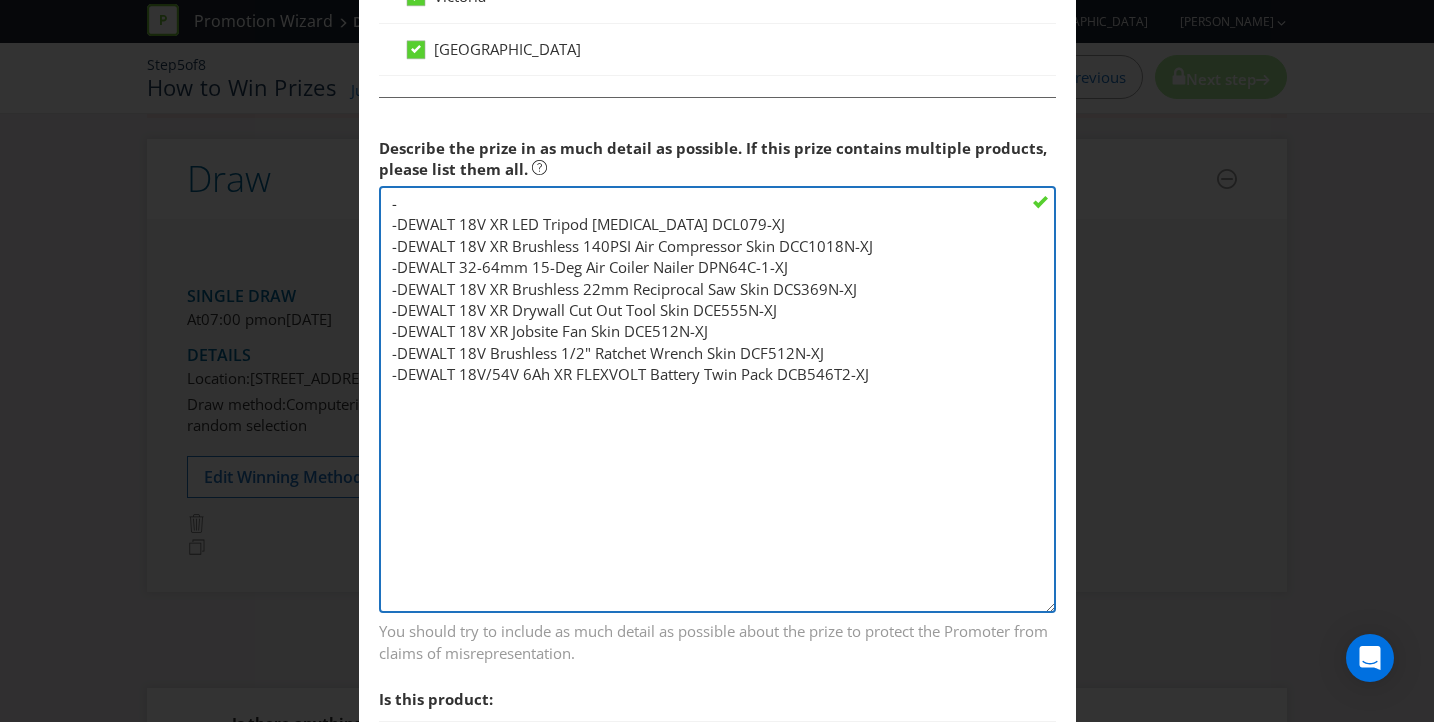 paste on "DEWALT 54V XR Brushless 1x15.0Ah Self-Propelled Mower Kit DCMWSP550Z1-XE" 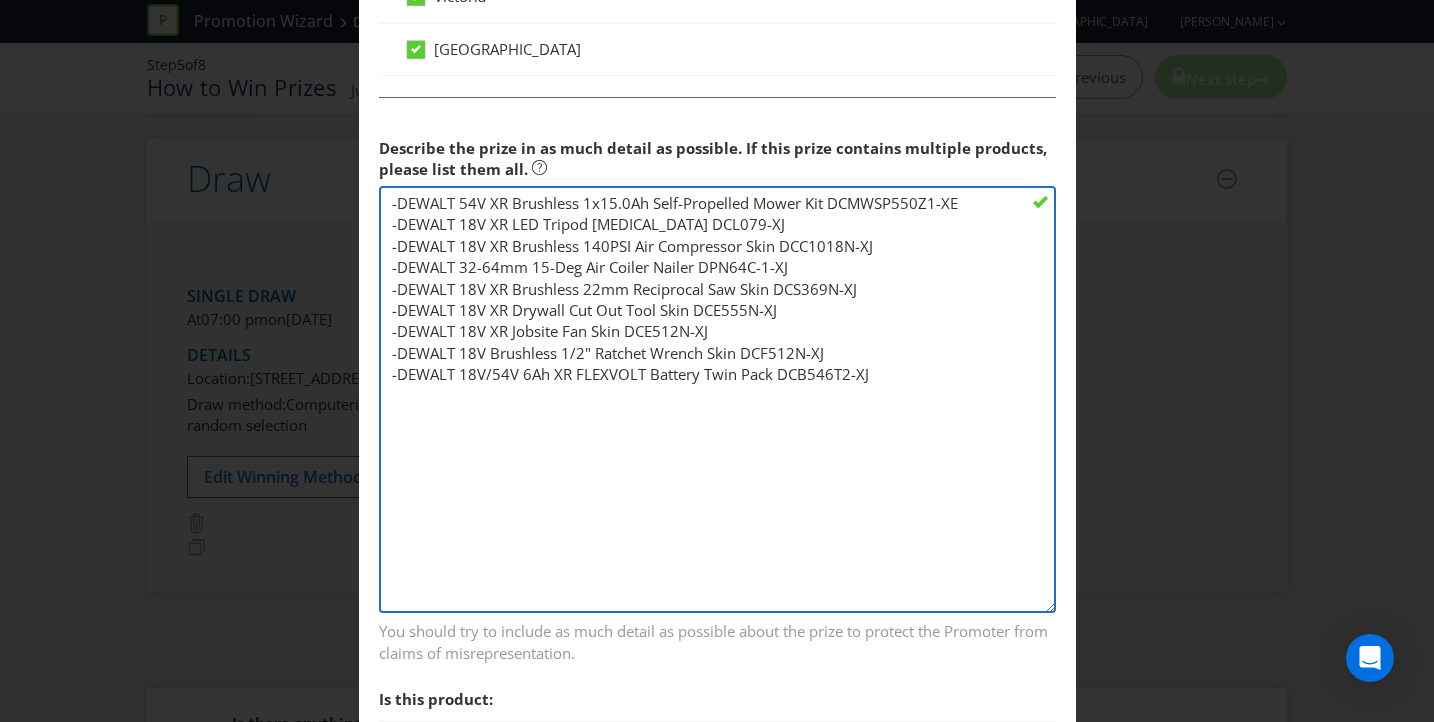 click on "-DEWALT 54V XR Brushless 1x15.0Ah Self-Propelled Mower Kit DCMWSP550Z1-XE
-DEWALT 18V XR LED Tripod [MEDICAL_DATA] DCL079-XJ
-DEWALT 18V XR Brushless 140PSI Air Compressor Skin DCC1018N-XJ
-DEWALT 32-64mm 15-Deg Air Coiler Nailer DPN64C-1-XJ
-DEWALT 18V XR Brushless 22mm Reciprocal Saw Skin DCS369N-XJ
-DEWALT 18V XR Drywall Cut Out Tool Skin DCE555N-XJ
-DEWALT 18V XR Jobsite Fan Skin DCE512N-XJ
-DEWALT 18V Brushless 1/2" Ratchet Wrench Skin DCF512N-XJ
-DEWALT 18V/54V 6Ah XR FLEXVOLT Battery Twin Pack DCB546T2-XJ" at bounding box center [717, 399] 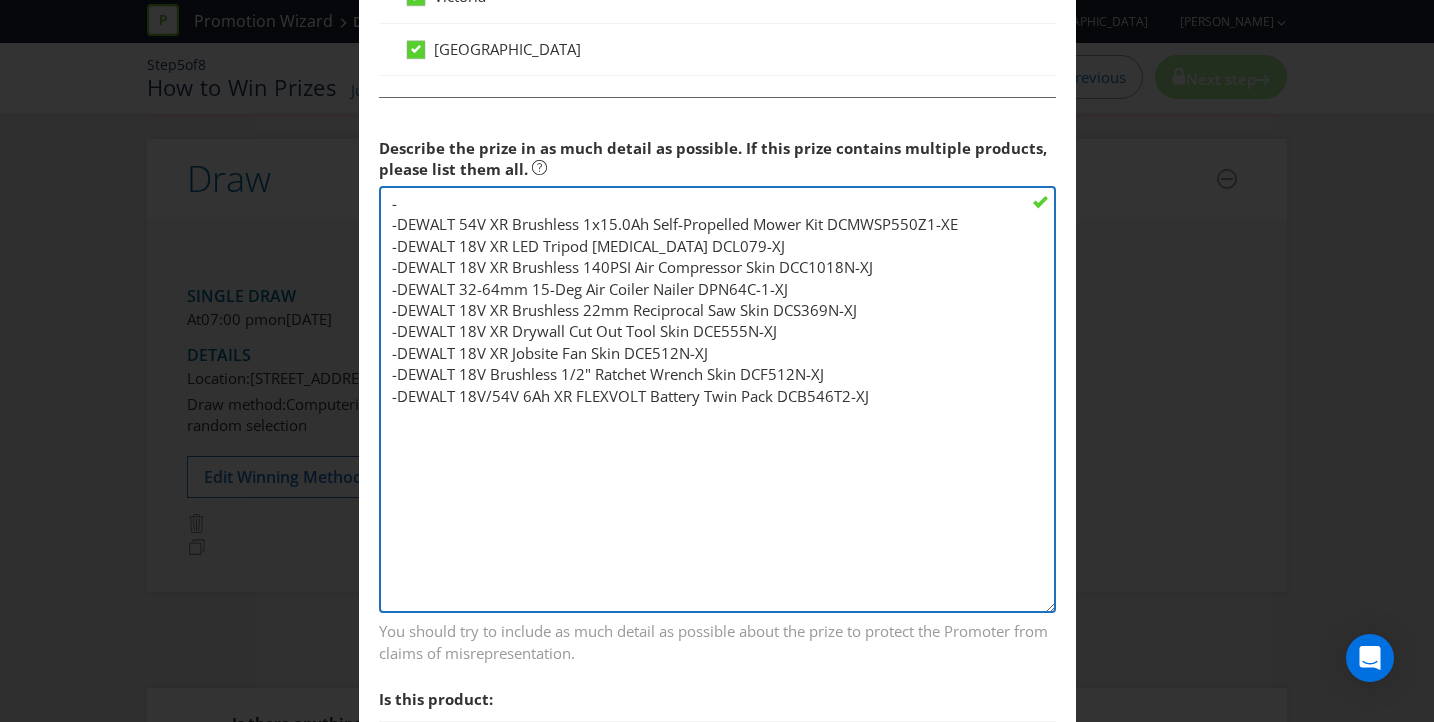 paste on "DEWALT 54V XR FLEXVOLT Brushless 1 X 9.0AH Power Head Kit TTKIT914" 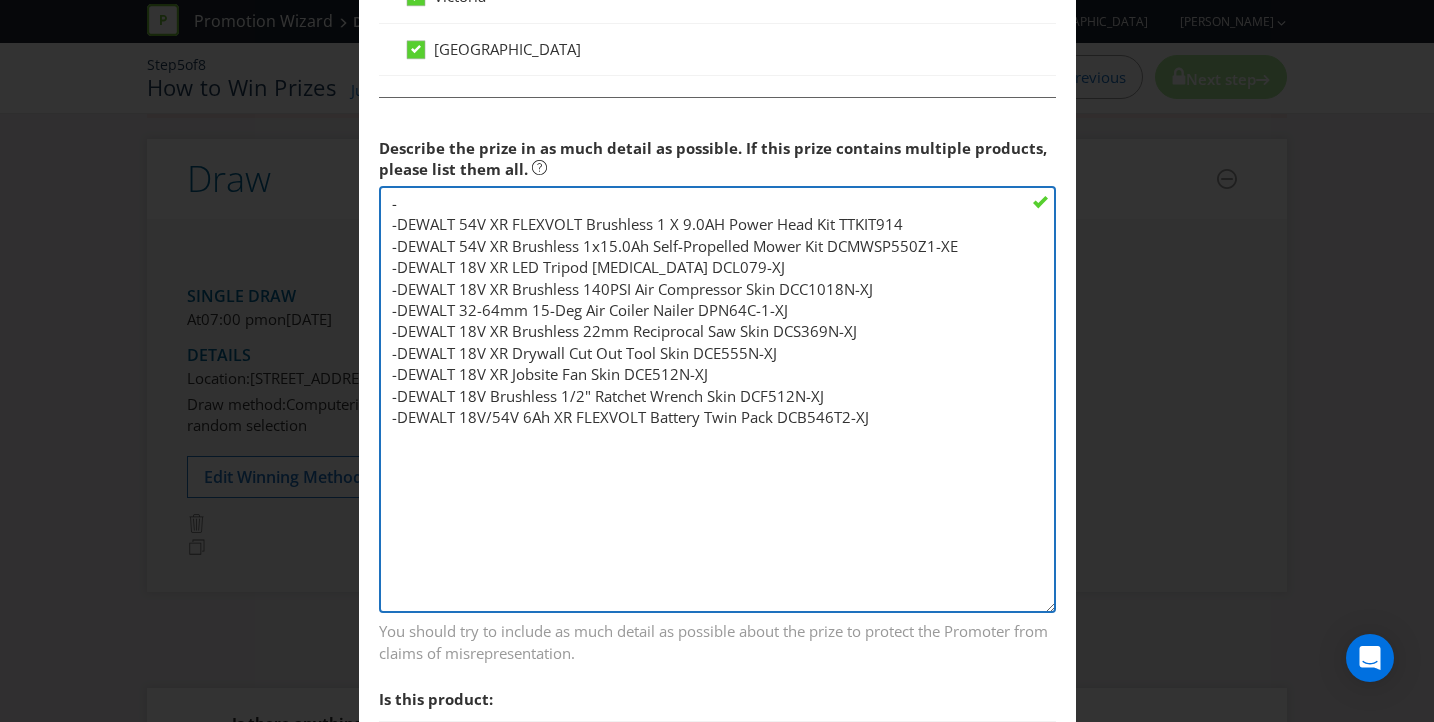 paste on "DEWALT 54V XR Flexvolt 1 x 9Ah 450mm Chainsaw Kit DCMCS574X1-XE" 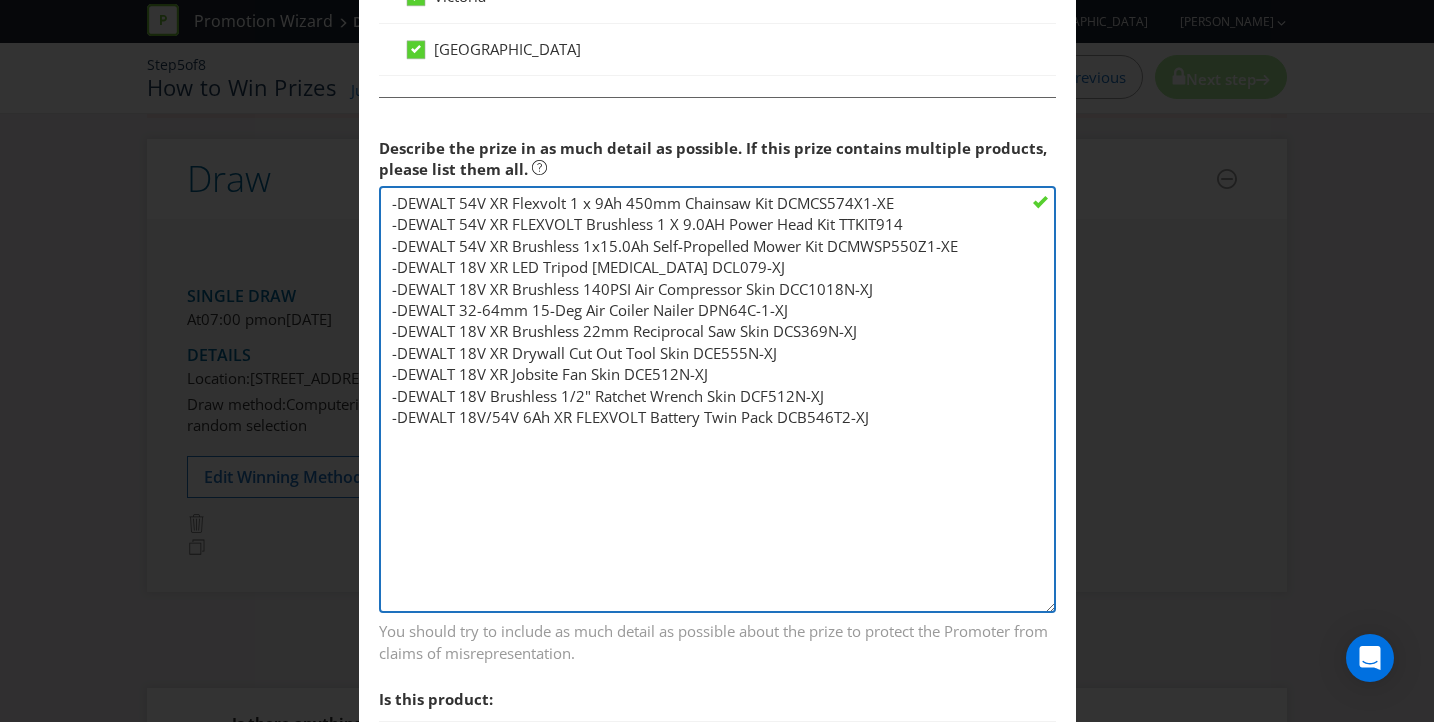 click on "-DEWALT 54V XR Flexvolt 1 x 9Ah 450mm Chainsaw Kit DCMCS574X1-XE
-DEWALT 54V XR FLEXVOLT Brushless 1 X 9.0AH Power Head Kit TTKIT914
-DEWALT 54V XR Brushless 1x15.0Ah Self-Propelled Mower Kit DCMWSP550Z1-XE
-DEWALT 18V XR LED Tripod [MEDICAL_DATA] DCL079-XJ
-DEWALT 18V XR Brushless 140PSI Air Compressor Skin DCC1018N-XJ
-DEWALT 32-64mm 15-Deg Air Coiler Nailer DPN64C-1-XJ
-DEWALT 18V XR Brushless 22mm Reciprocal Saw Skin DCS369N-XJ
-DEWALT 18V XR Drywall Cut Out Tool Skin DCE555N-XJ
-DEWALT 18V XR Jobsite Fan Skin DCE512N-XJ
-DEWALT 18V Brushless 1/2" Ratchet Wrench Skin DCF512N-XJ
-DEWALT 18V/54V 6Ah XR FLEXVOLT Battery Twin Pack DCB546T2-XJ" at bounding box center (717, 399) 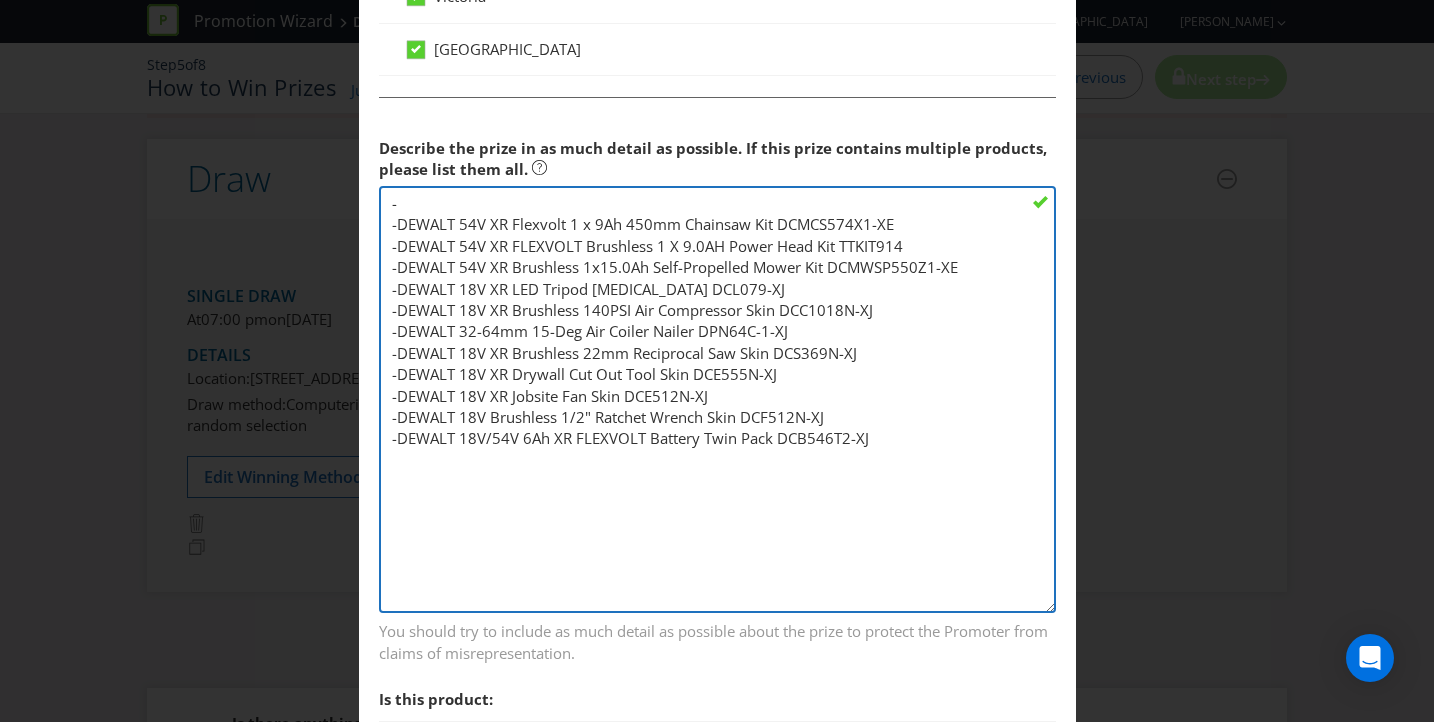 paste on "DEWALT 54V XR FLEXVOLT™ Brushless 210mm Table Saw Skin DCS7485N-XJ" 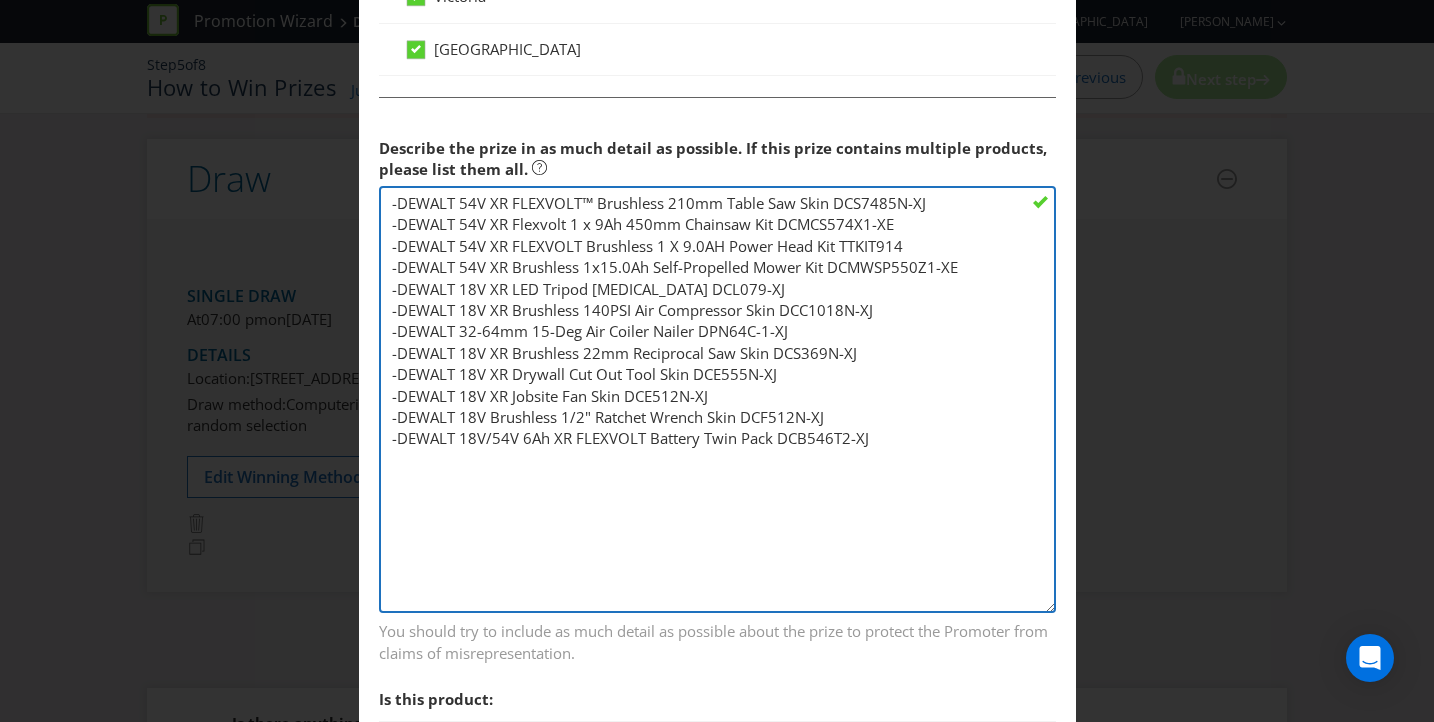 click on "-DEWALT 54V XR FLEXVOLT™ Brushless 210mm Table Saw Skin DCS7485N-XJ
-DEWALT 54V XR Flexvolt 1 x 9Ah 450mm Chainsaw Kit DCMCS574X1-XE
-DEWALT 54V XR FLEXVOLT Brushless 1 X 9.0AH Power Head Kit TTKIT914
-DEWALT 54V XR Brushless 1x15.0Ah Self-Propelled Mower Kit DCMWSP550Z1-XE
-DEWALT 18V XR LED Tripod [MEDICAL_DATA] DCL079-XJ
-DEWALT 18V XR Brushless 140PSI Air Compressor Skin DCC1018N-XJ
-DEWALT 32-64mm 15-Deg Air Coiler Nailer DPN64C-1-XJ
-DEWALT 18V XR Brushless 22mm Reciprocal Saw Skin DCS369N-XJ
-DEWALT 18V XR Drywall Cut Out Tool Skin DCE555N-XJ
-DEWALT 18V XR Jobsite Fan Skin DCE512N-XJ
-DEWALT 18V Brushless 1/2" Ratchet Wrench Skin DCF512N-XJ
-DEWALT 18V/54V 6Ah XR FLEXVOLT Battery Twin Pack DCB546T2-XJ" at bounding box center [717, 399] 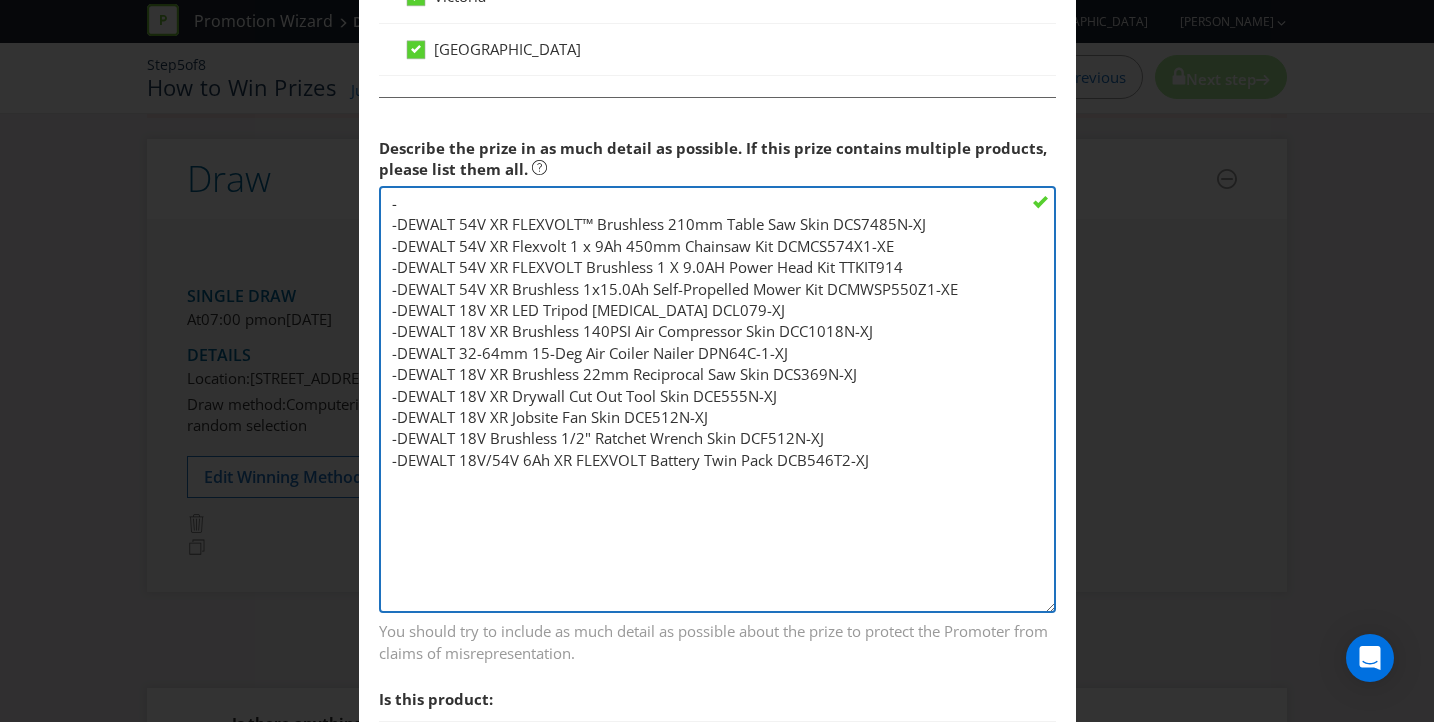paste on "[PERSON_NAME] 54V Flexvolt XR Compound Mitre Saw DCS727N-XE" 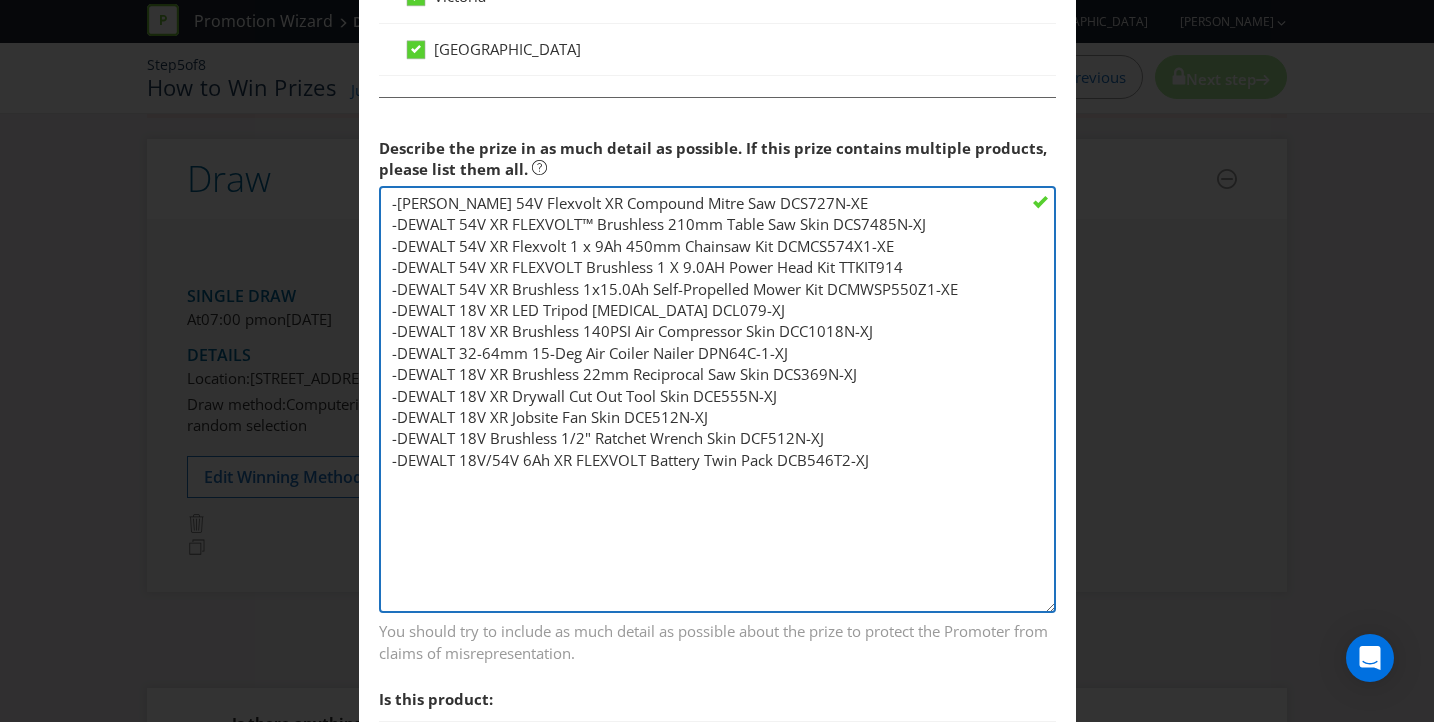 click on "-[PERSON_NAME] 54V Flexvolt XR Compound Mitre Saw DCS727N-XE
-DEWALT 54V XR FLEXVOLT™ Brushless 210mm Table Saw Skin DCS7485N-XJ
-DEWALT 54V XR Flexvolt 1 x 9Ah 450mm Chainsaw Kit DCMCS574X1-XE
-DEWALT 54V XR FLEXVOLT Brushless 1 X 9.0AH Power Head Kit TTKIT914
-DEWALT 54V XR Brushless 1x15.0Ah Self-Propelled Mower Kit DCMWSP550Z1-XE
-DEWALT 18V XR LED Tripod [MEDICAL_DATA] DCL079-XJ
-DEWALT 18V XR Brushless 140PSI Air Compressor Skin DCC1018N-XJ
-DEWALT 32-64mm 15-Deg Air Coiler Nailer DPN64C-1-XJ
-DEWALT 18V XR Brushless 22mm Reciprocal Saw Skin DCS369N-XJ
-DEWALT 18V XR Drywall Cut Out Tool Skin DCE555N-XJ
-DEWALT 18V XR Jobsite Fan Skin DCE512N-XJ
-DEWALT 18V Brushless 1/2" Ratchet Wrench Skin DCF512N-XJ
-DEWALT 18V/54V 6Ah XR FLEXVOLT Battery Twin Pack DCB546T2-XJ" at bounding box center [717, 399] 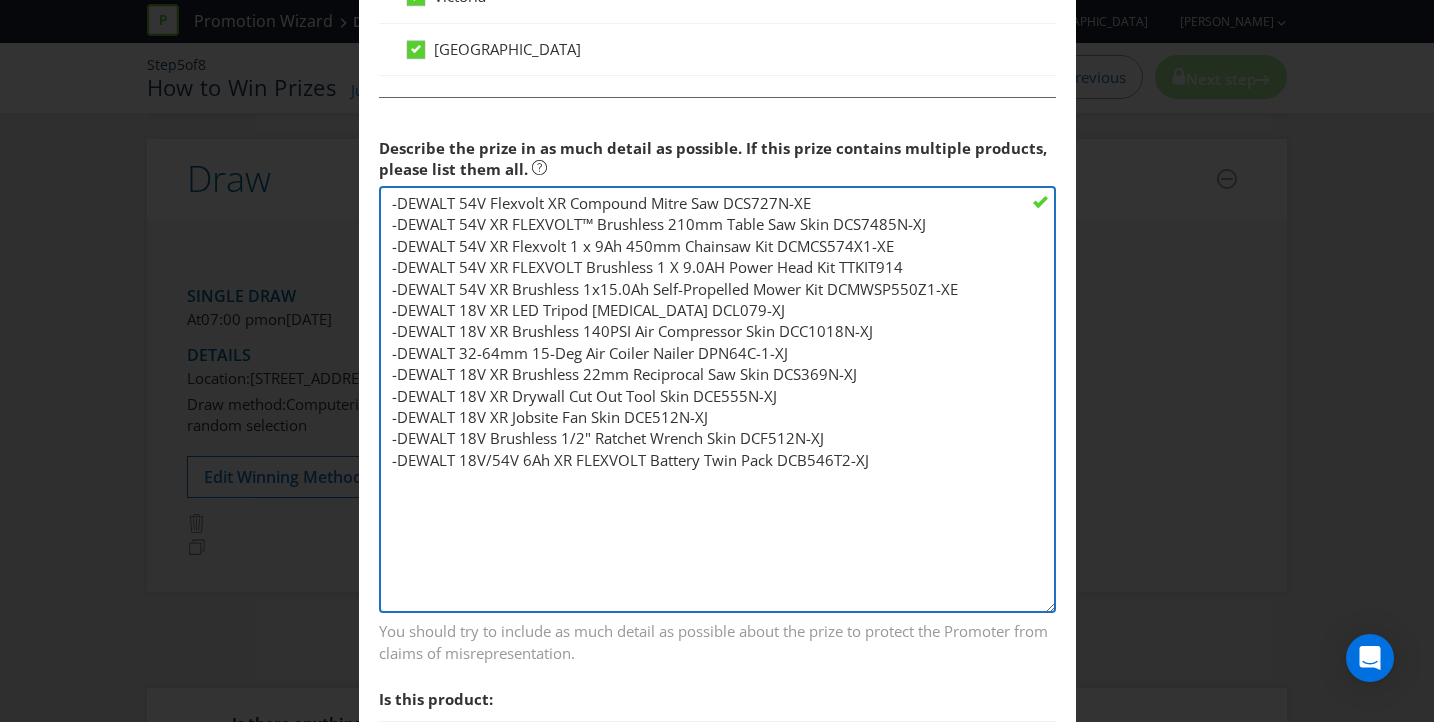 click on "-DEWALT 54V Flexvolt XR Compound Mitre Saw DCS727N-XE
-DEWALT 54V XR FLEXVOLT™ Brushless 210mm Table Saw Skin DCS7485N-XJ
-DEWALT 54V XR Flexvolt 1 x 9Ah 450mm Chainsaw Kit DCMCS574X1-XE
-DEWALT 54V XR FLEXVOLT Brushless 1 X 9.0AH Power Head Kit TTKIT914
-DEWALT 54V XR Brushless 1x15.0Ah Self-Propelled Mower Kit DCMWSP550Z1-XE
-DEWALT 18V XR LED Tripod [MEDICAL_DATA] DCL079-XJ
-DEWALT 18V XR Brushless 140PSI Air Compressor Skin DCC1018N-XJ
-DEWALT 32-64mm 15-Deg Air Coiler Nailer DPN64C-1-XJ
-DEWALT 18V XR Brushless 22mm Reciprocal Saw Skin DCS369N-XJ
-DEWALT 18V XR Drywall Cut Out Tool Skin DCE555N-XJ
-DEWALT 18V XR Jobsite Fan Skin DCE512N-XJ
-DEWALT 18V Brushless 1/2" Ratchet Wrench Skin DCF512N-XJ
-DEWALT 18V/54V 6Ah XR FLEXVOLT Battery Twin Pack DCB546T2-XJ" at bounding box center (717, 399) 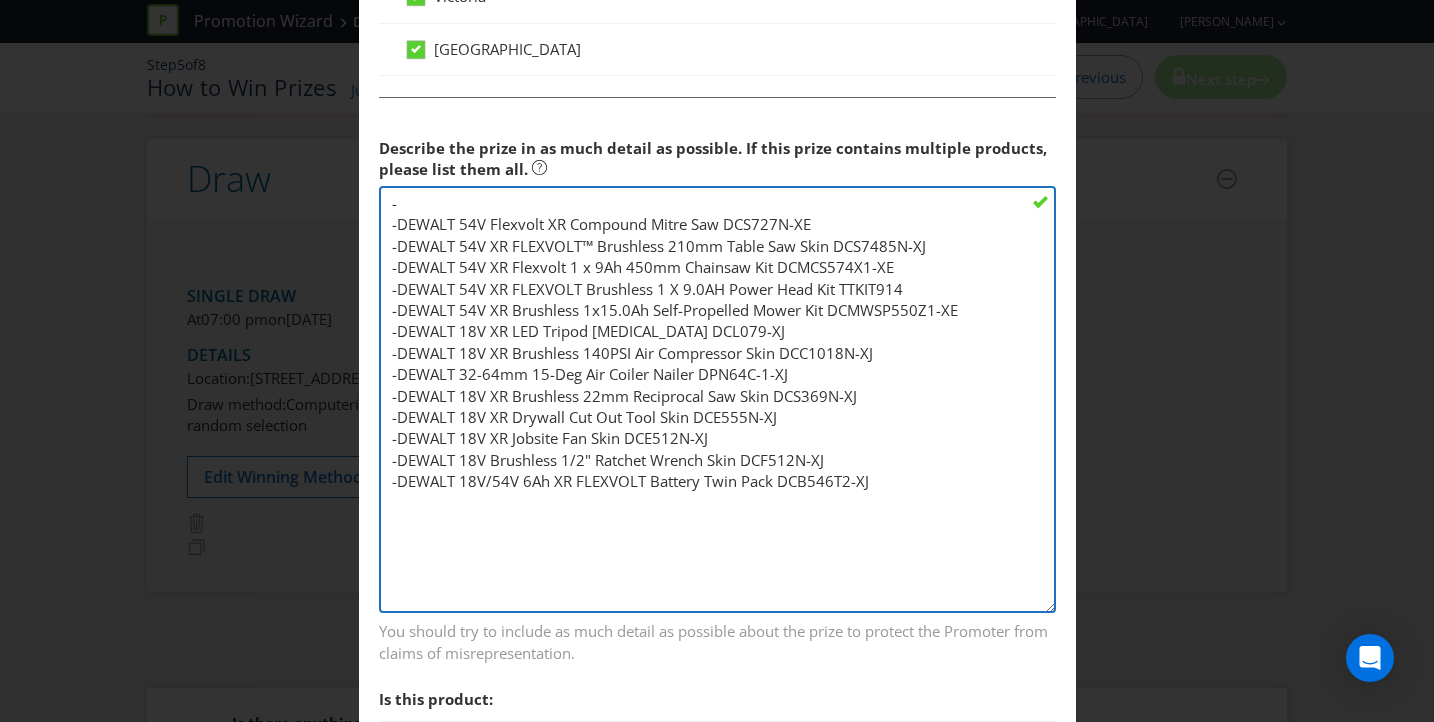 paste on "DEWALT 18V XR 3 x 360 Degree 1 x 2.0Ah Multiline Green Laser Level with Remote DCLE34035D1-XE" 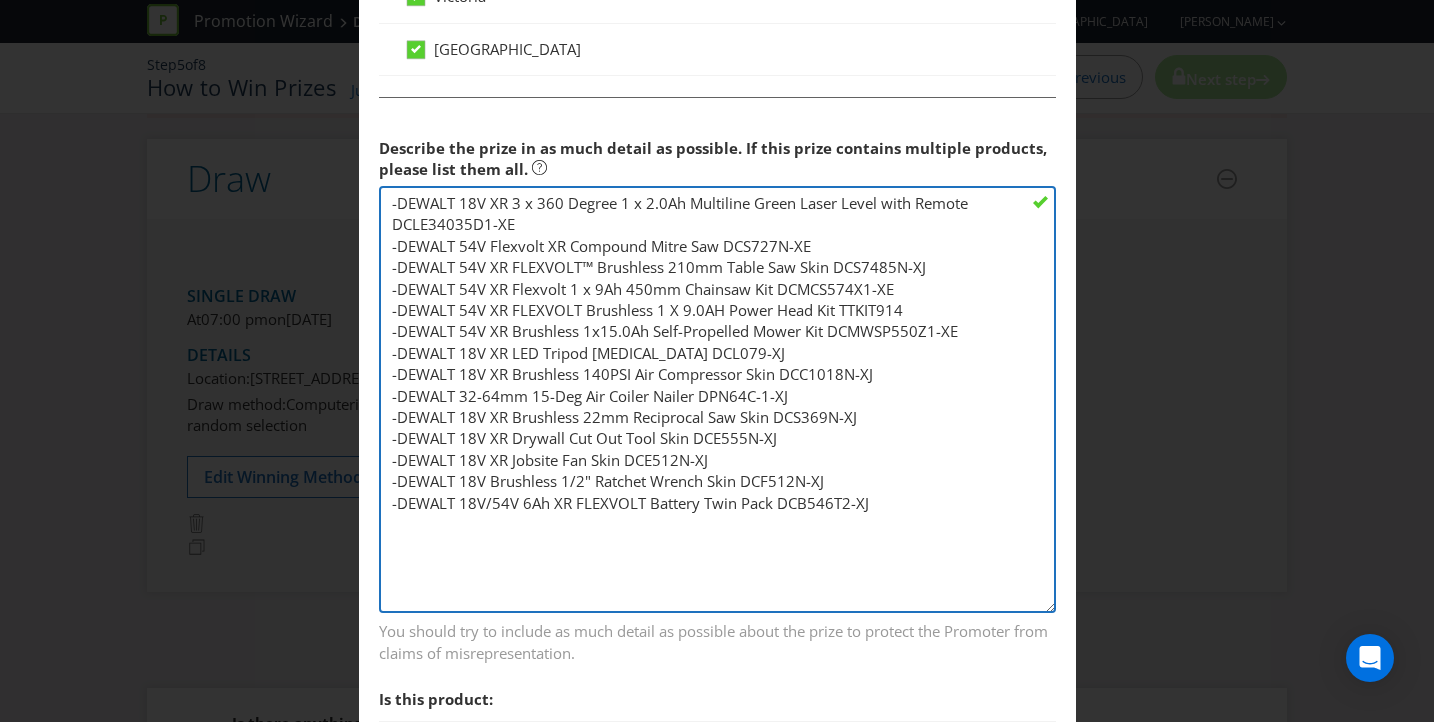 click on "-DEWALT 18V XR 3 x 360 Degree 1 x 2.0Ah Multiline Green Laser Level with Remote DCLE34035D1-XE
-DEWALT 54V Flexvolt XR Compound Mitre Saw DCS727N-XE
-DEWALT 54V XR FLEXVOLT™ Brushless 210mm Table Saw Skin DCS7485N-XJ
-DEWALT 54V XR Flexvolt 1 x 9Ah 450mm Chainsaw Kit DCMCS574X1-XE
-DEWALT 54V XR FLEXVOLT Brushless 1 X 9.0AH Power Head Kit TTKIT914
-DEWALT 54V XR Brushless 1x15.0Ah Self-Propelled Mower Kit DCMWSP550Z1-XE
-DEWALT 18V XR LED Tripod [MEDICAL_DATA] DCL079-XJ
-DEWALT 18V XR Brushless 140PSI Air Compressor Skin DCC1018N-XJ
-DEWALT 32-64mm 15-Deg Air Coiler Nailer DPN64C-1-XJ
-DEWALT 18V XR Brushless 22mm Reciprocal Saw Skin DCS369N-XJ
-DEWALT 18V XR Drywall Cut Out Tool Skin DCE555N-XJ
-DEWALT 18V XR Jobsite Fan Skin DCE512N-XJ
-DEWALT 18V Brushless 1/2" Ratchet Wrench Skin DCF512N-XJ
-DEWALT 18V/54V 6Ah XR FLEXVOLT Battery Twin Pack DCB546T2-XJ" at bounding box center [717, 399] 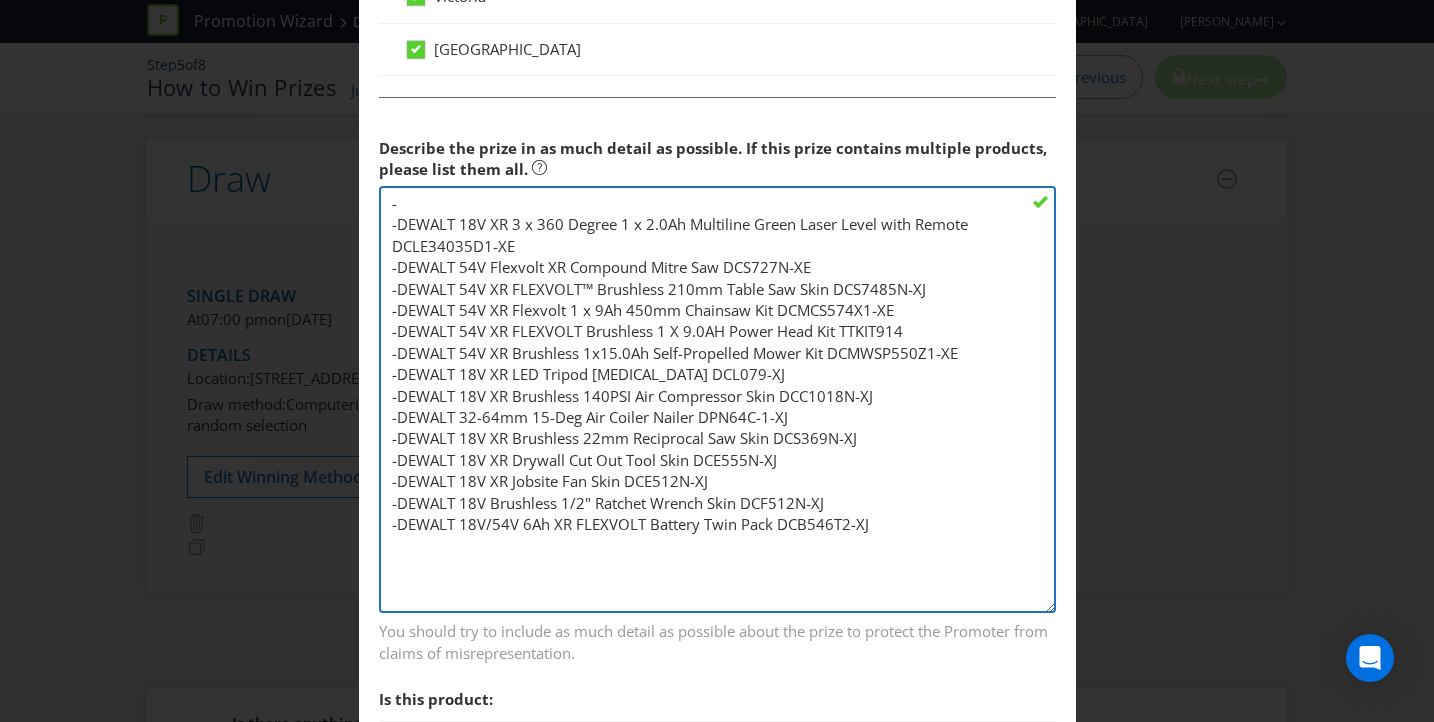 paste on "DEWALT 18V Brushless 2 Piece 2 x 5.0Ah Nail Gun Kit DCZ245P2-XE" 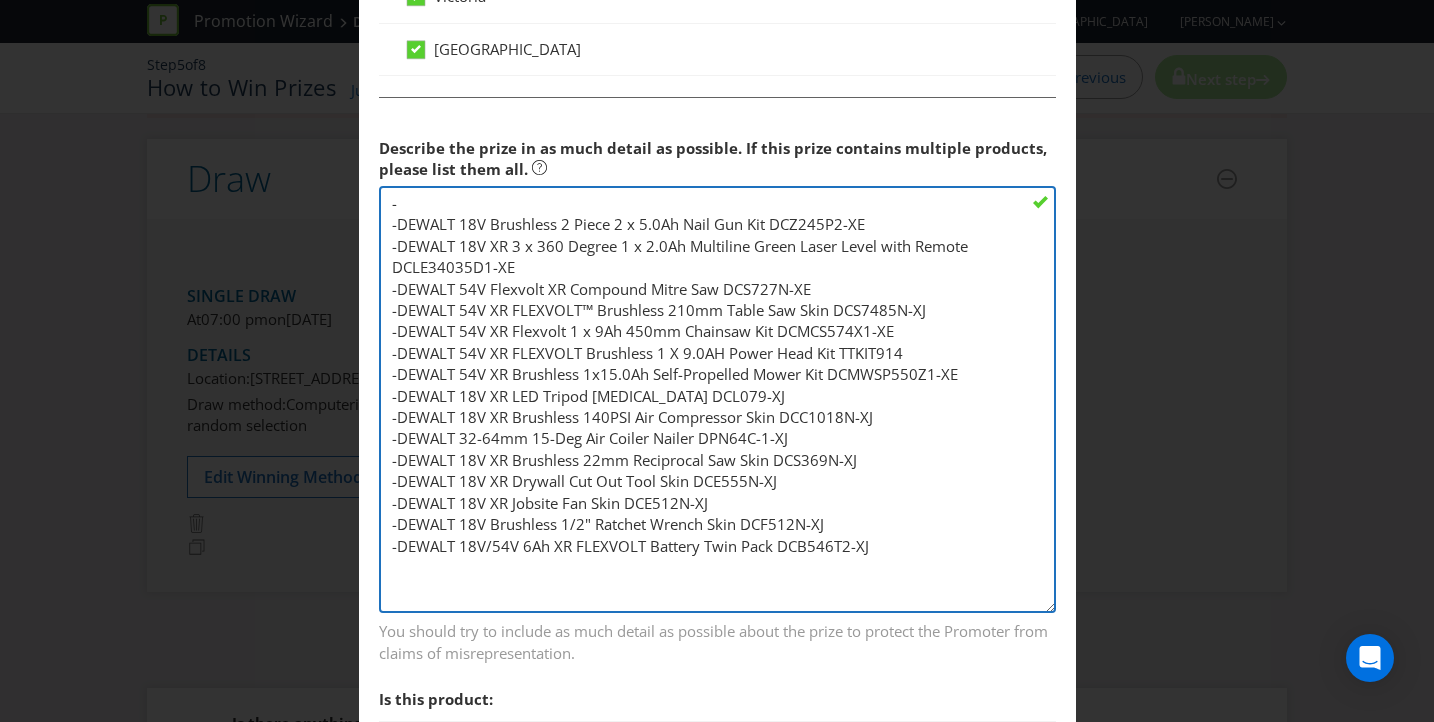 paste on "DEWALT 54V XR FLEXVOLT Brushless 2 x 6.0Ah Circular Plunge Saw Kit DCS520T2-XE" 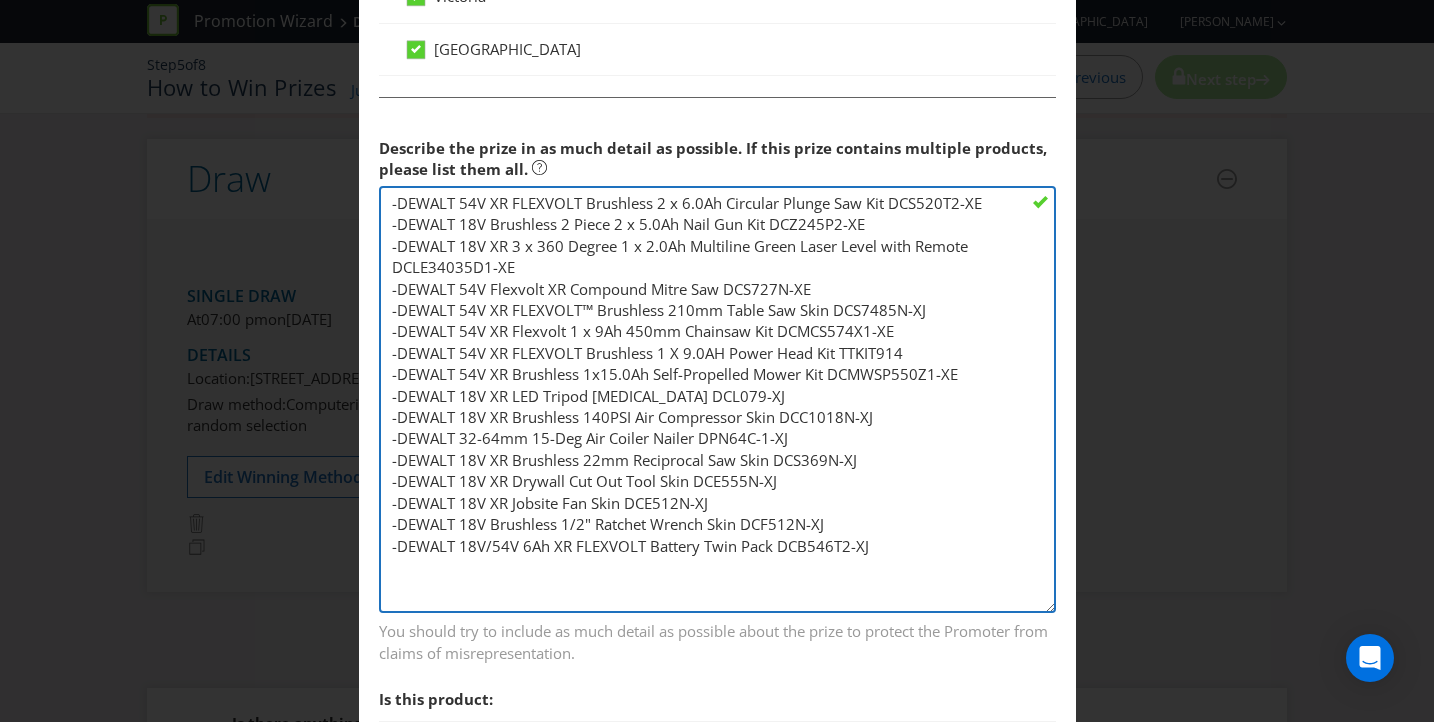 click on "-DEWALT 54V XR FLEXVOLT Brushless 2 x 6.0Ah Circular Plunge Saw Kit DCS520T2-XE
-DEWALT 18V Brushless 2 Piece 2 x 5.0Ah Nail Gun Kit DCZ245P2-XE
-DEWALT 18V XR 3 x 360 Degree 1 x 2.0Ah Multiline Green Laser Level with Remote DCLE34035D1-XE
-DEWALT 54V Flexvolt XR Compound Mitre Saw DCS727N-XE
-DEWALT 54V XR FLEXVOLT™ Brushless 210mm Table Saw Skin DCS7485N-XJ
-DEWALT 54V XR Flexvolt 1 x 9Ah 450mm Chainsaw Kit DCMCS574X1-XE
-DEWALT 54V XR FLEXVOLT Brushless 1 X 9.0AH Power Head Kit TTKIT914
-DEWALT 54V XR Brushless 1x15.0Ah Self-Propelled Mower Kit DCMWSP550Z1-XE
-DEWALT 18V XR LED Tripod [MEDICAL_DATA] DCL079-XJ
-DEWALT 18V XR Brushless 140PSI Air Compressor Skin DCC1018N-XJ
-DEWALT 32-64mm 15-Deg Air Coiler Nailer DPN64C-1-XJ
-DEWALT 18V XR Brushless 22mm Reciprocal Saw Skin DCS369N-XJ
-DEWALT 18V XR Drywall Cut Out Tool Skin DCE555N-XJ
-DEWALT 18V XR Jobsite Fan Skin DCE512N-XJ
-DEWALT 18V Brushless 1/2" Ratchet Wrench Skin DCF512N-XJ
-DEWALT 18V/54V 6Ah XR FLEXVOLT Battery Twin Pack DCB546T2-XJ" at bounding box center [717, 399] 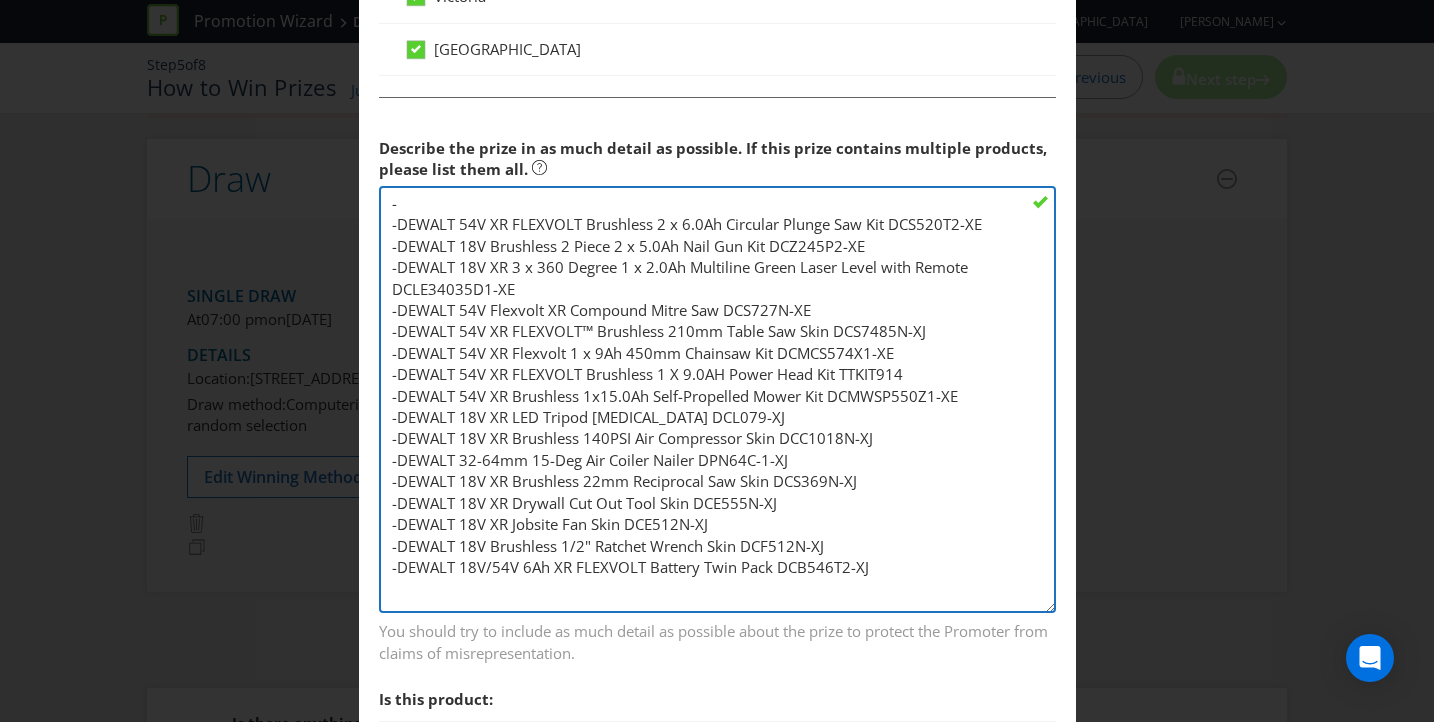 paste on "DEWALT 3.8m Extension Mitre Saw Stand DWX723-XE" 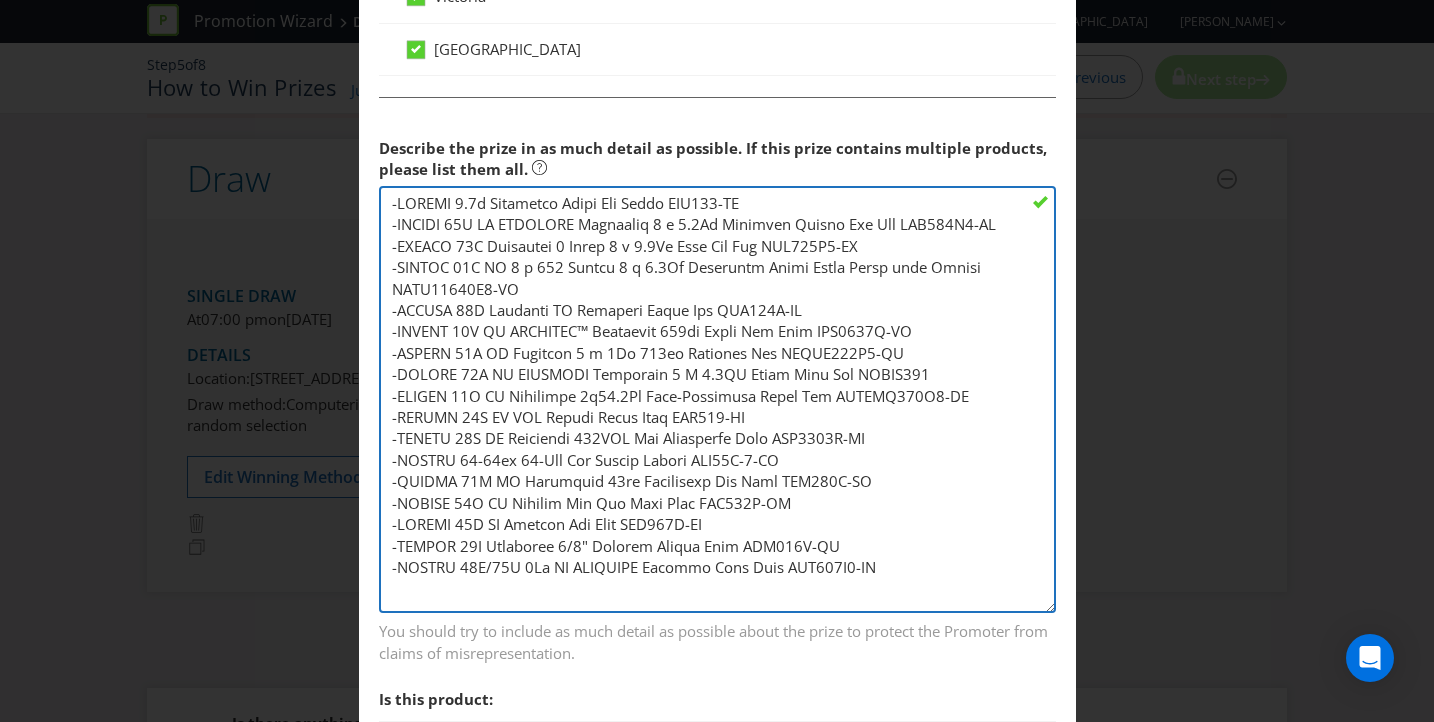 click at bounding box center [717, 399] 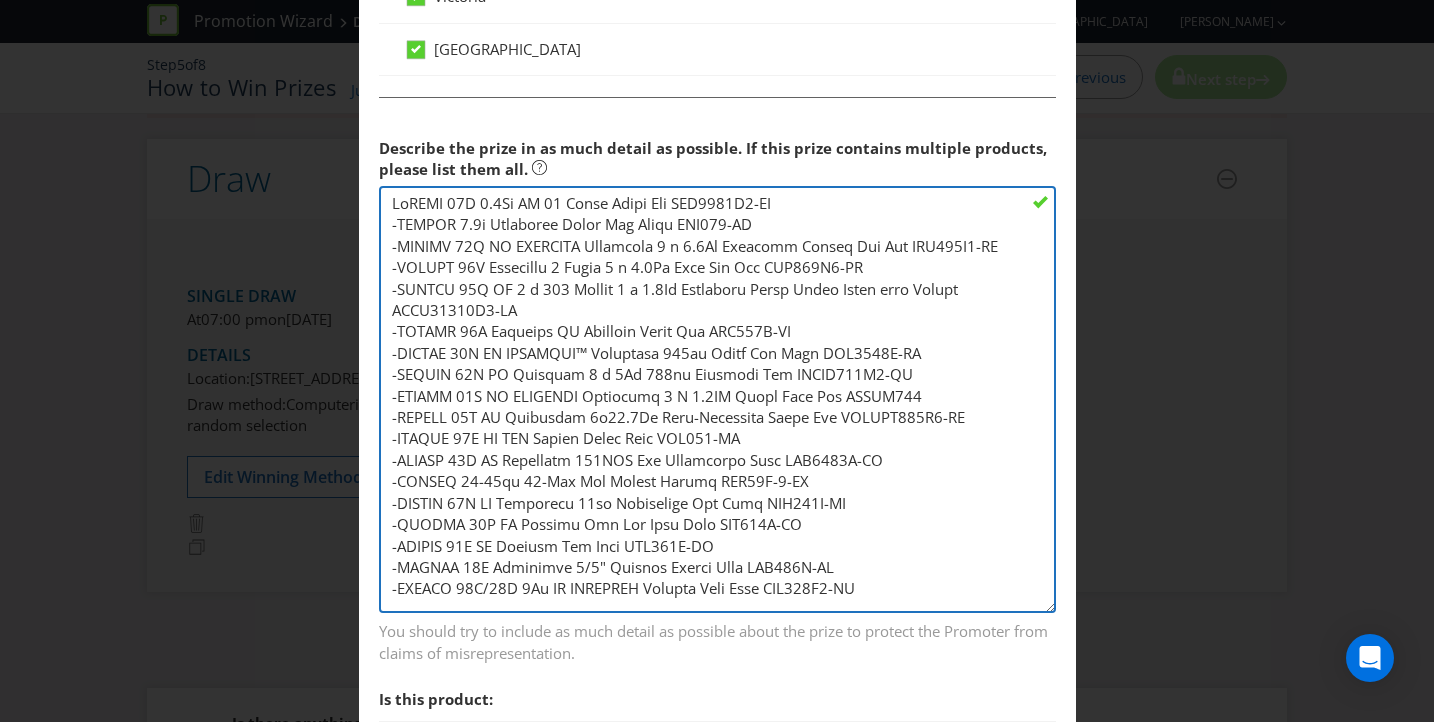 click at bounding box center [717, 399] 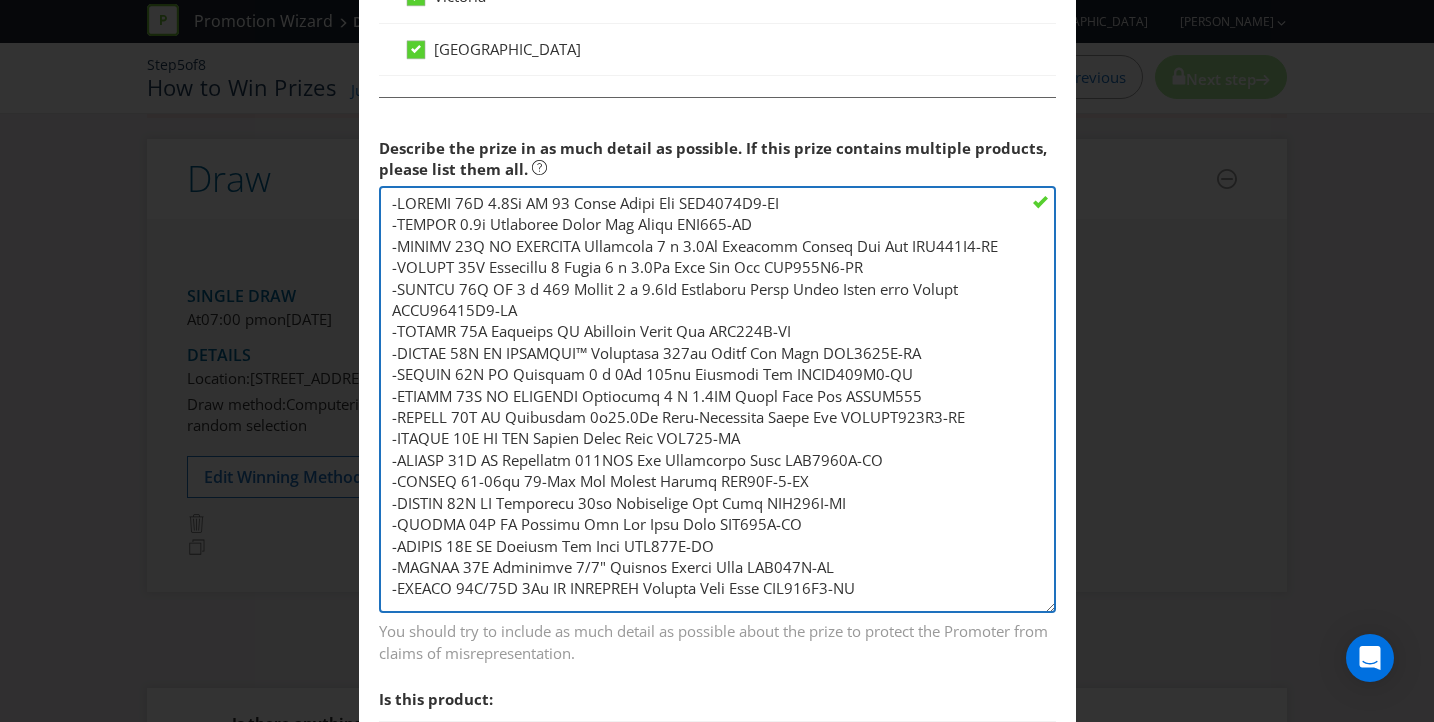 click at bounding box center [717, 399] 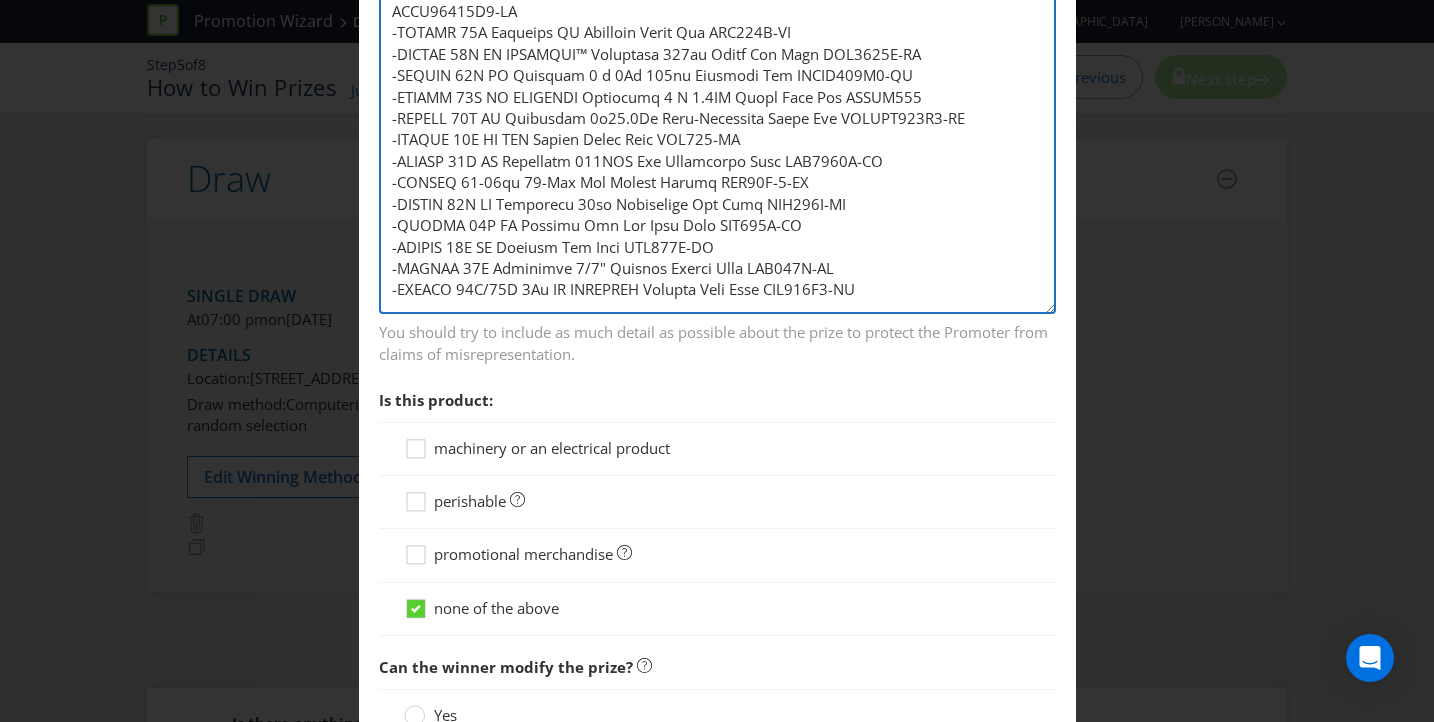 scroll, scrollTop: 2368, scrollLeft: 0, axis: vertical 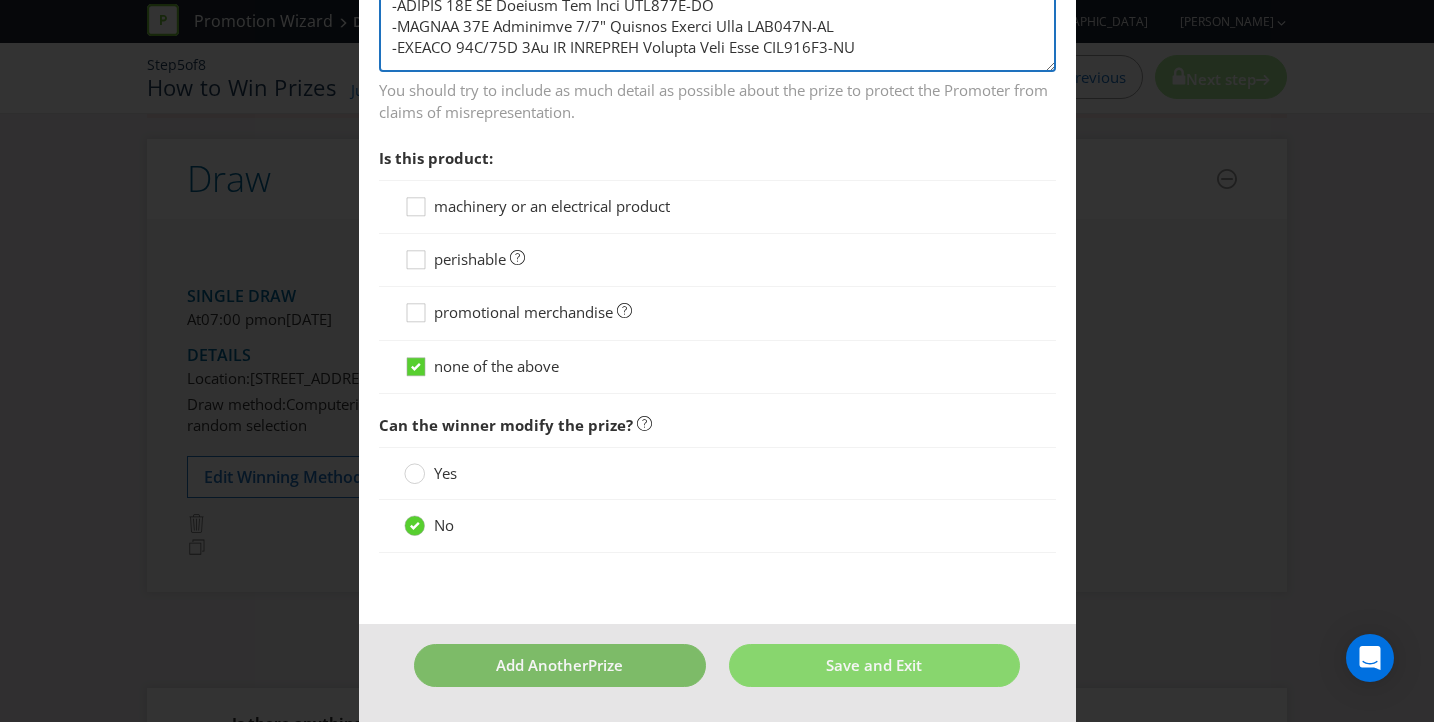 type on "-LOREMI 86D 9.9Si AM 48 Conse Adipi Eli SED3660D2-EI
-TEMPOR 1.9i Utlaboree Dolor Mag Aliqu ENI337-AD
-MINIMV 97Q NO EXERCITA Ullamcola 9 n 2.0Al Exeacomm Conseq Dui Aut IRU078I2-RE
-VOLUPT 82V Essecillu 0 Fugia 1 n 8.5Pa Exce Sin Occ CUP670N1-PR
-SUNTCU 08Q OF 3 d 360 Mollit 9 a 9.9Id Estlaboru Persp Undeo Isten erro Volupt ACCU95367D4-LA
-TOTAMR 36A Eaqueips QU Abilloin Verit Qua ARC185B-VI
-DICTAE 02N EN IPSAMQUI™ Voluptasa 436au Oditf Con Magn DOL7954E-RA
-SEQUIN 05N PO Quisquam 3 d 3Ad 910nu Eiusmodi Tem INCID085M3-QU
-ETIAMM 31S NO ELIGENDI Optiocumq 1 N 8.6IM Quopl Face Pos ASSUM385
-REPELL 70T AU Quibusdam 9o47.4De Reru-Necessita Saepe Eve VOLUPT379R3-RE
-ITAQUE 91E HI TEN Sapien Delec Reic VOL757-MA
-ALIASP 72D AS Repellatm 896NOS Exe Ullamcorpo Susc LAB8988A-CO
-CONSEQ 87-62qu 12-Max Mol Molest Harumq RER42F-0-EX
-DISTIN 70N LI Temporecu 35so Nobiselige Opt Cumq NIH326I-MI
-QUODMA 43P FA Possimu Omn Lor Ipsu Dolo SIT498A-CO
-ADIPIS 72E SE Doeiusm Tem Inci UTL574E-DO
-MAGNAA 41E Adminimve 9/8" Qui..." 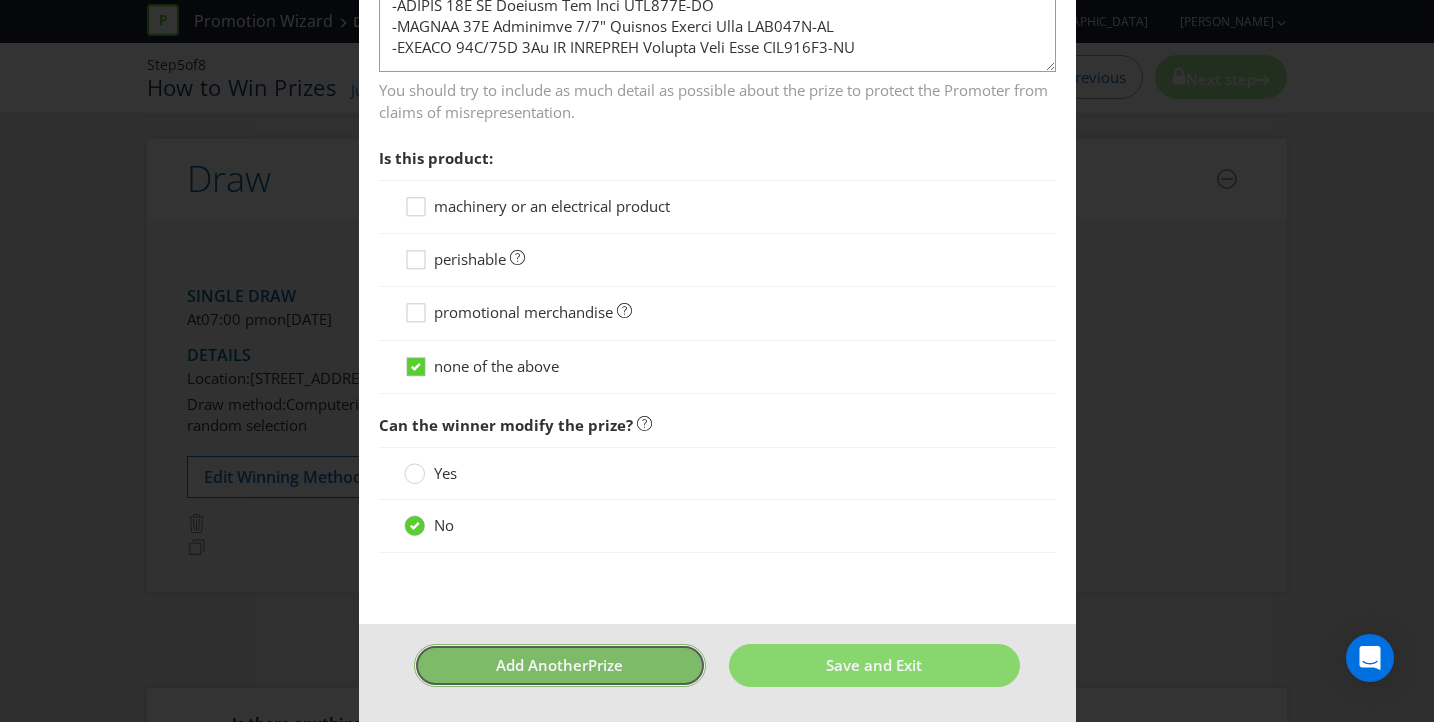 click on "Add Another" at bounding box center [542, 665] 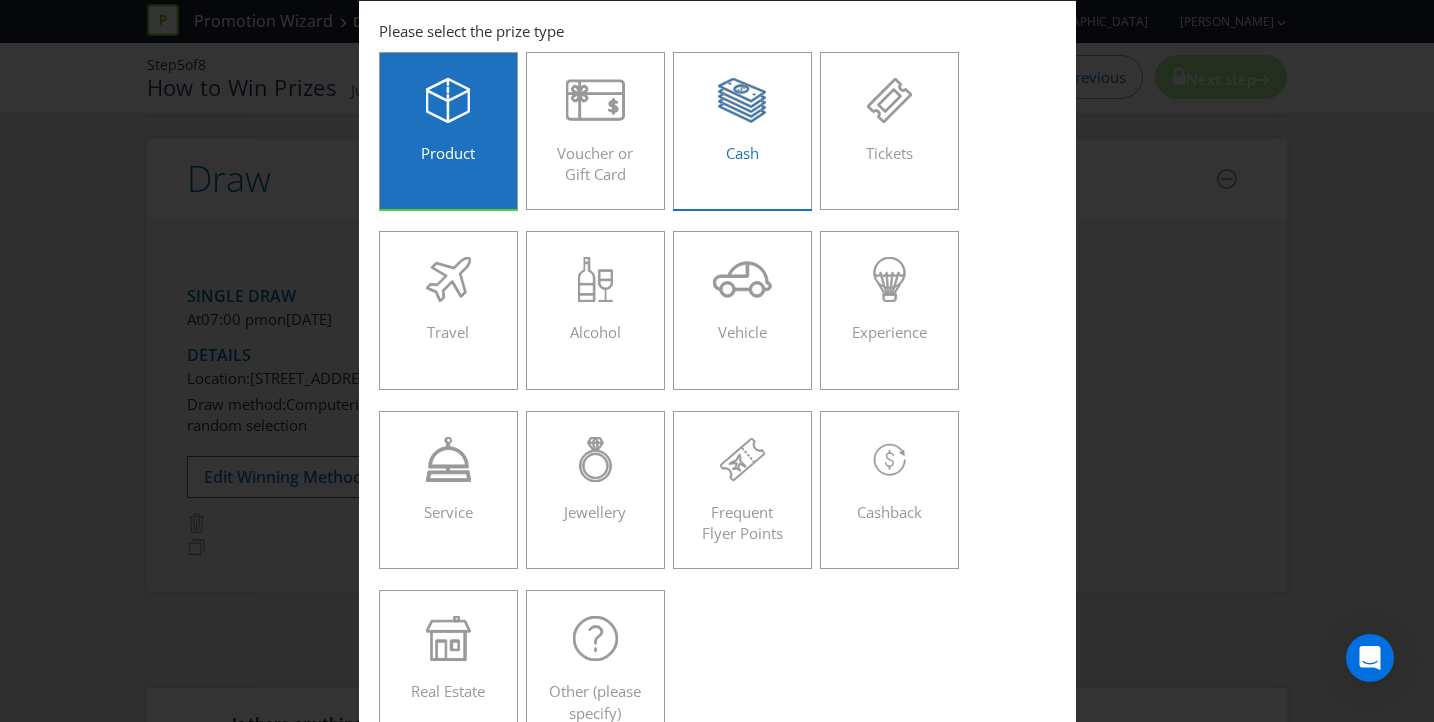 click on "Cash" at bounding box center (743, 123) 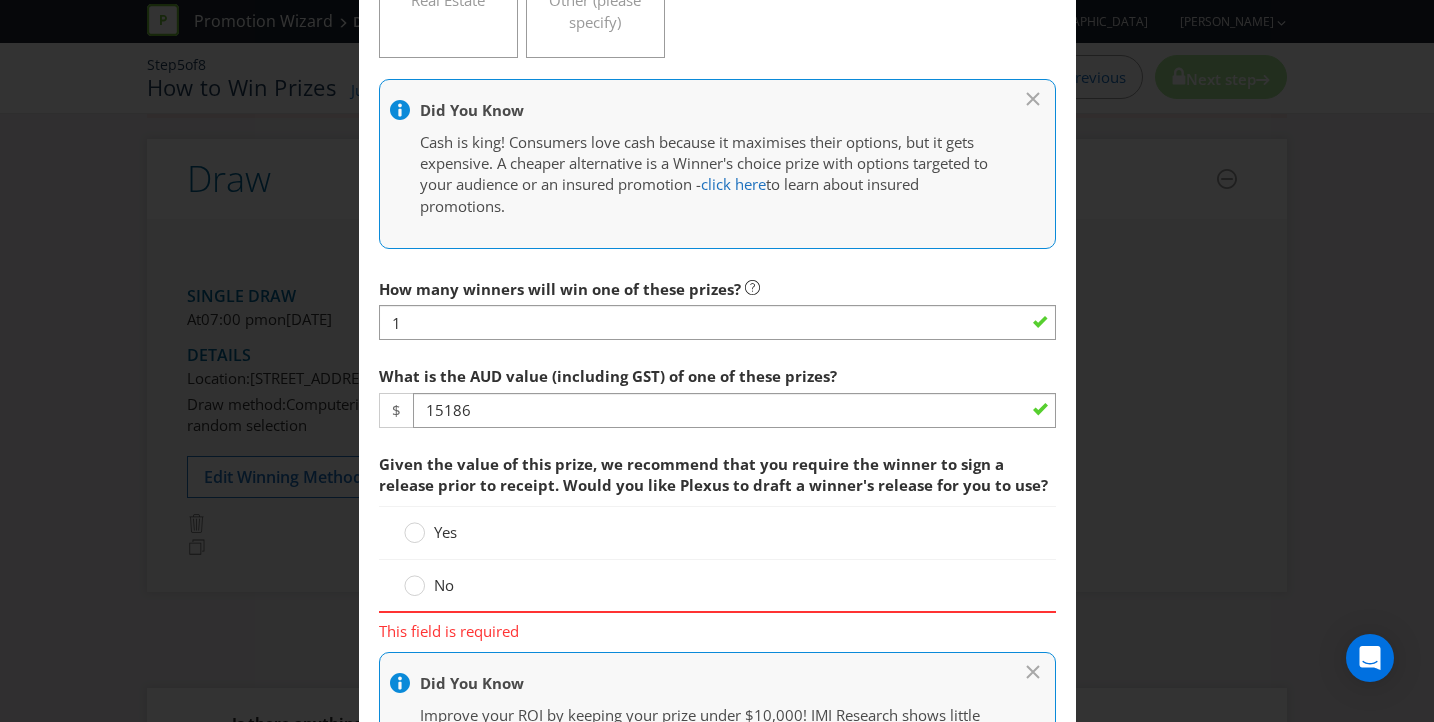 scroll, scrollTop: 845, scrollLeft: 0, axis: vertical 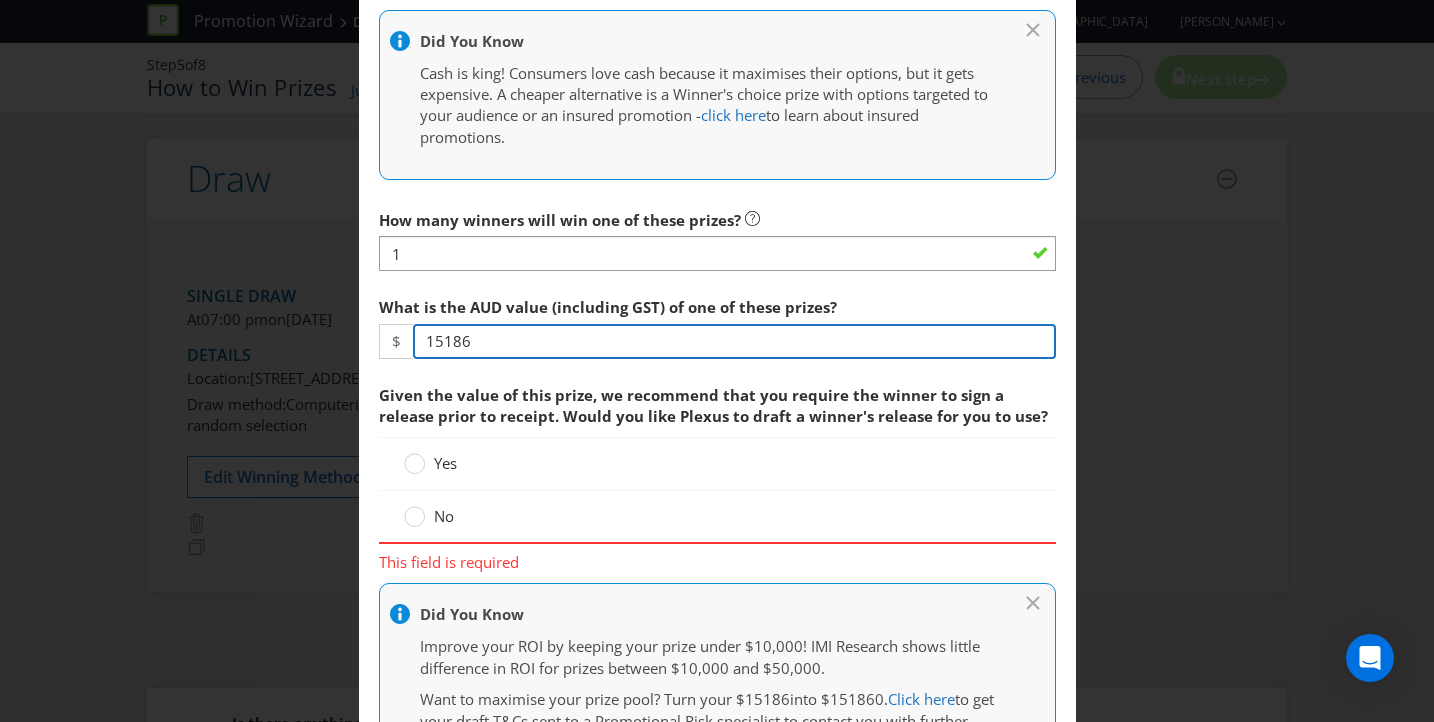 drag, startPoint x: 499, startPoint y: 337, endPoint x: 326, endPoint y: 336, distance: 173.00288 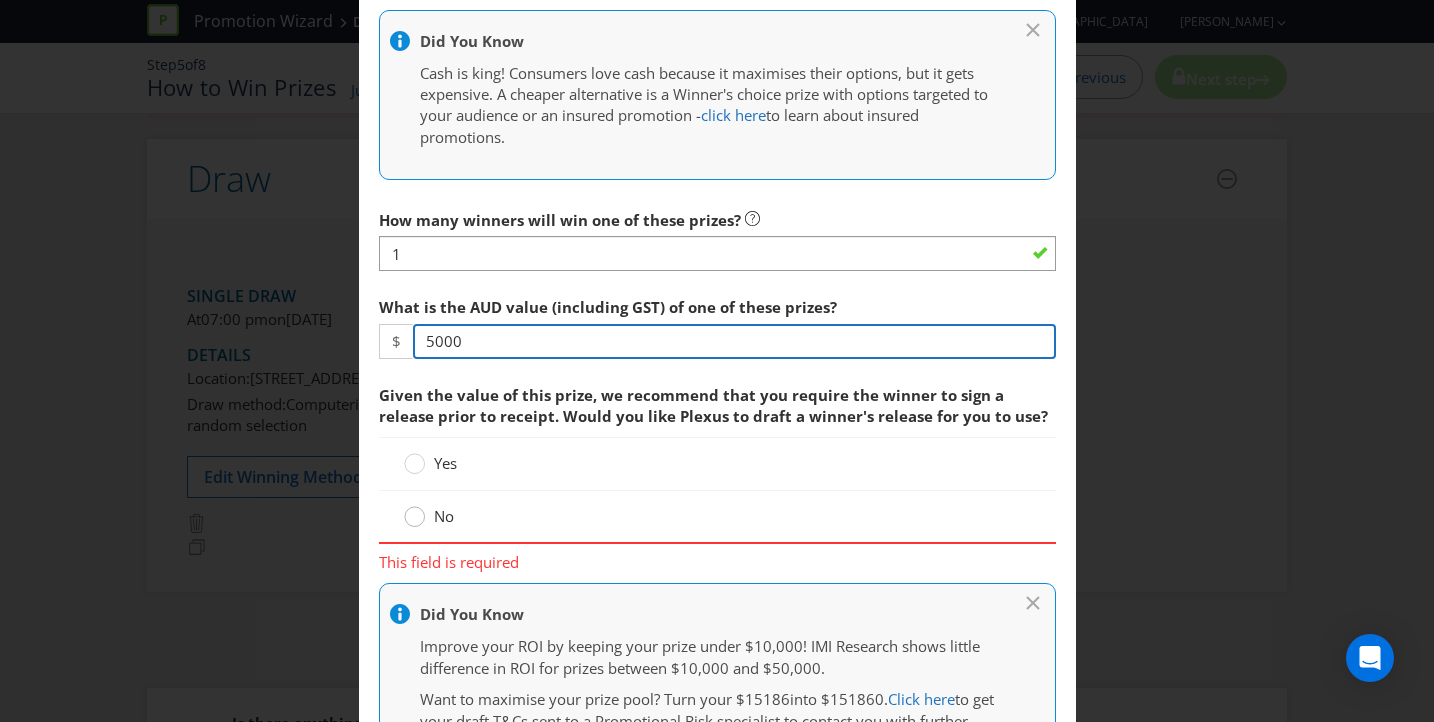 type on "5000" 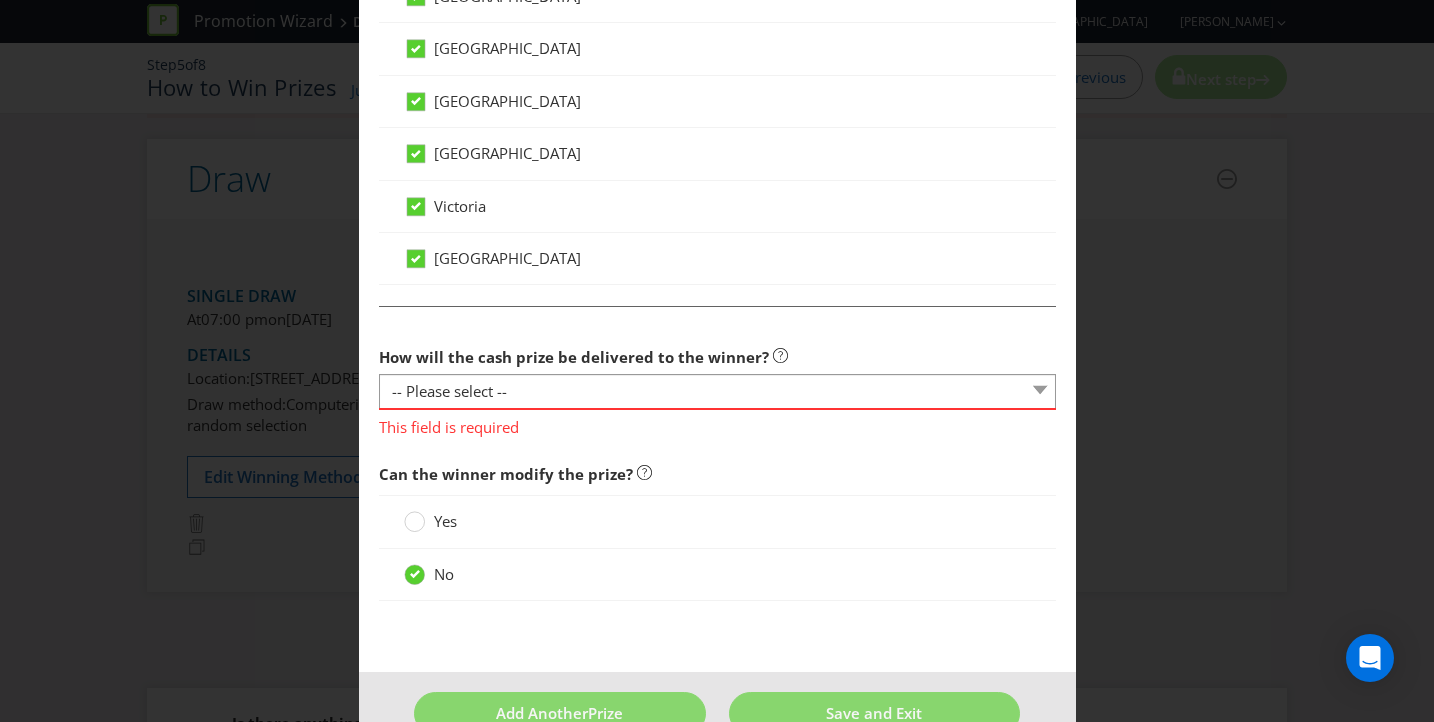 scroll, scrollTop: 1417, scrollLeft: 0, axis: vertical 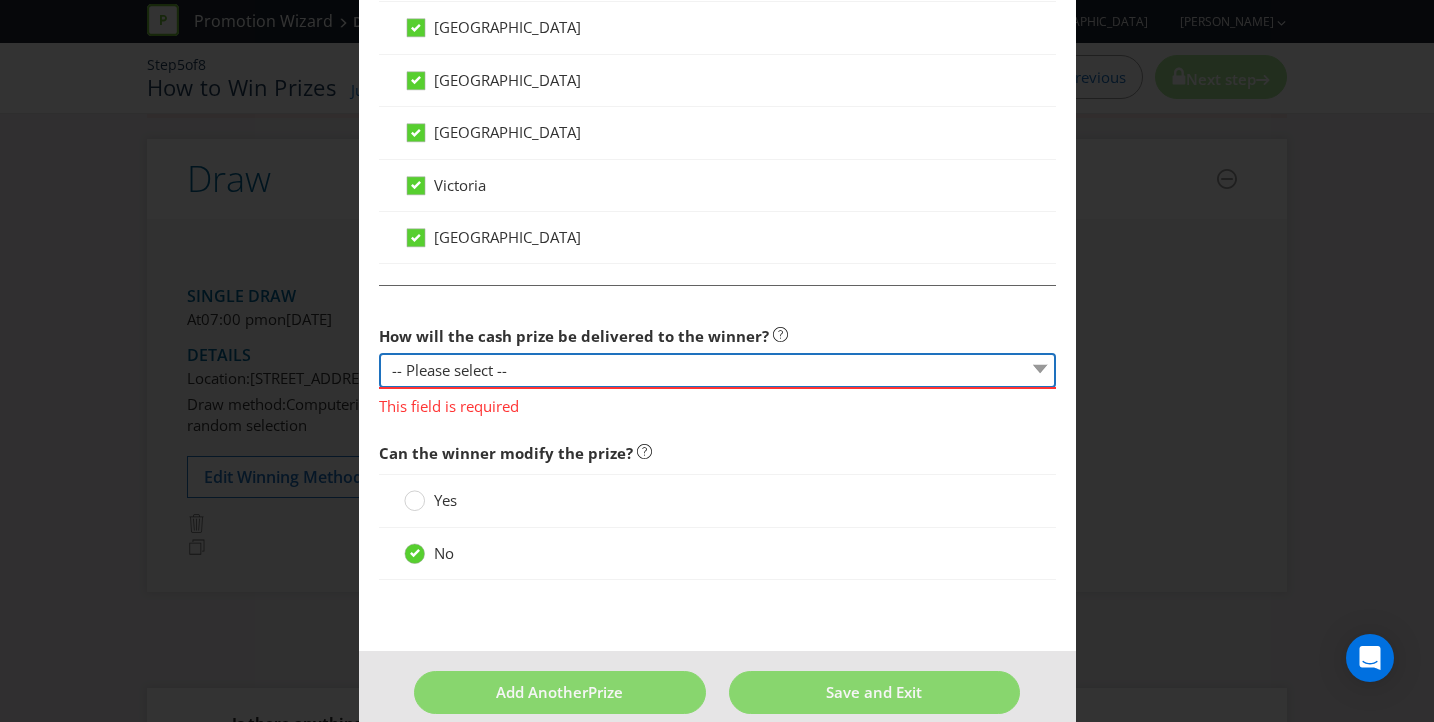click on "-- Please select --  Cash Direct deposit to winner's bank account Cheque Credit to specified account Prepaid Visa card Prepaid EFTPOS card Other (please specifiy)" at bounding box center [717, 370] 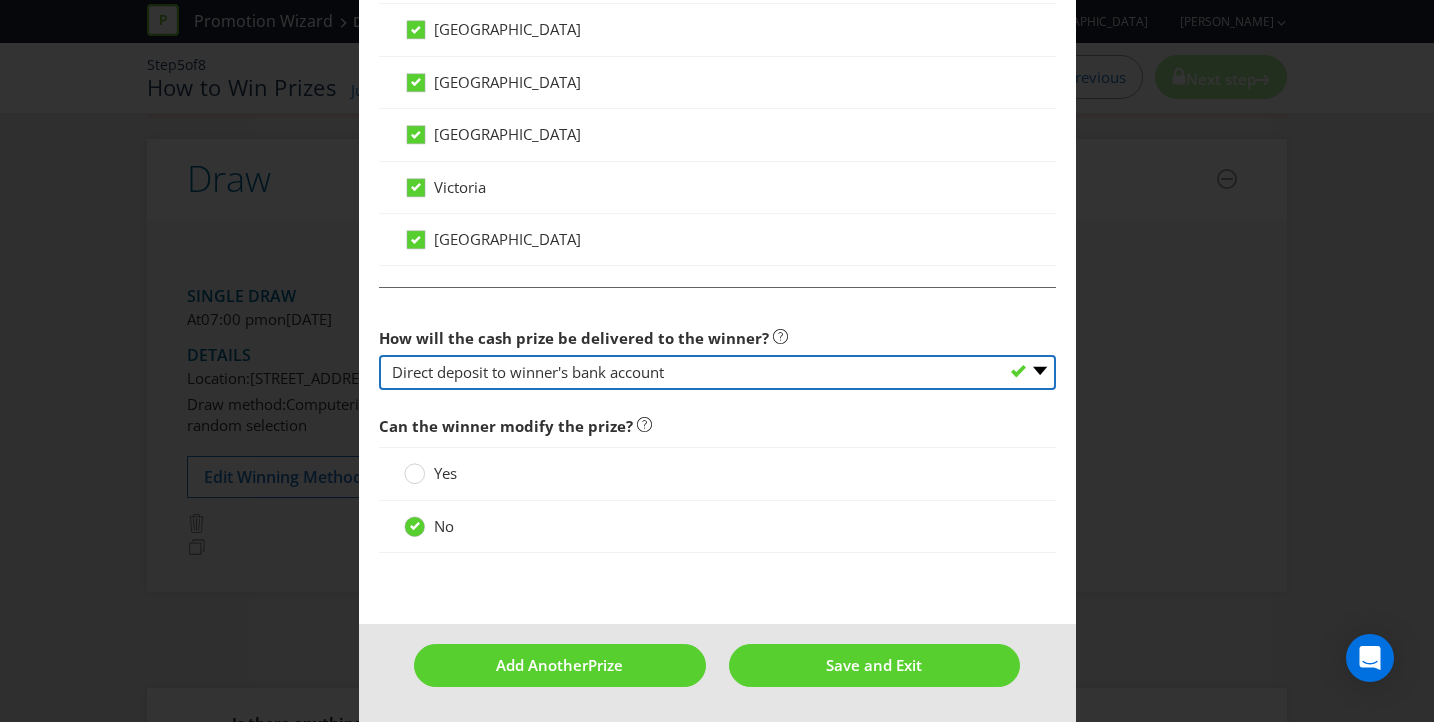 scroll, scrollTop: 1415, scrollLeft: 0, axis: vertical 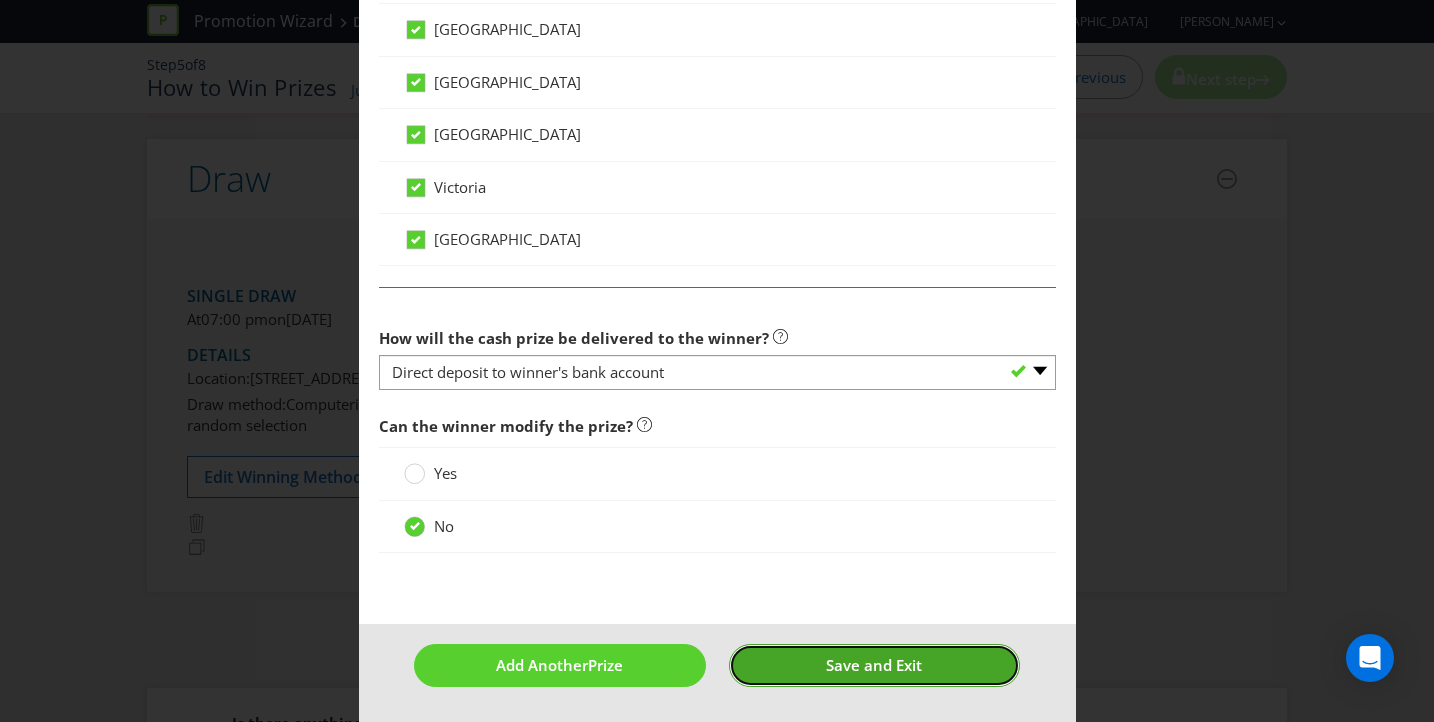 click on "Save and Exit" at bounding box center (874, 665) 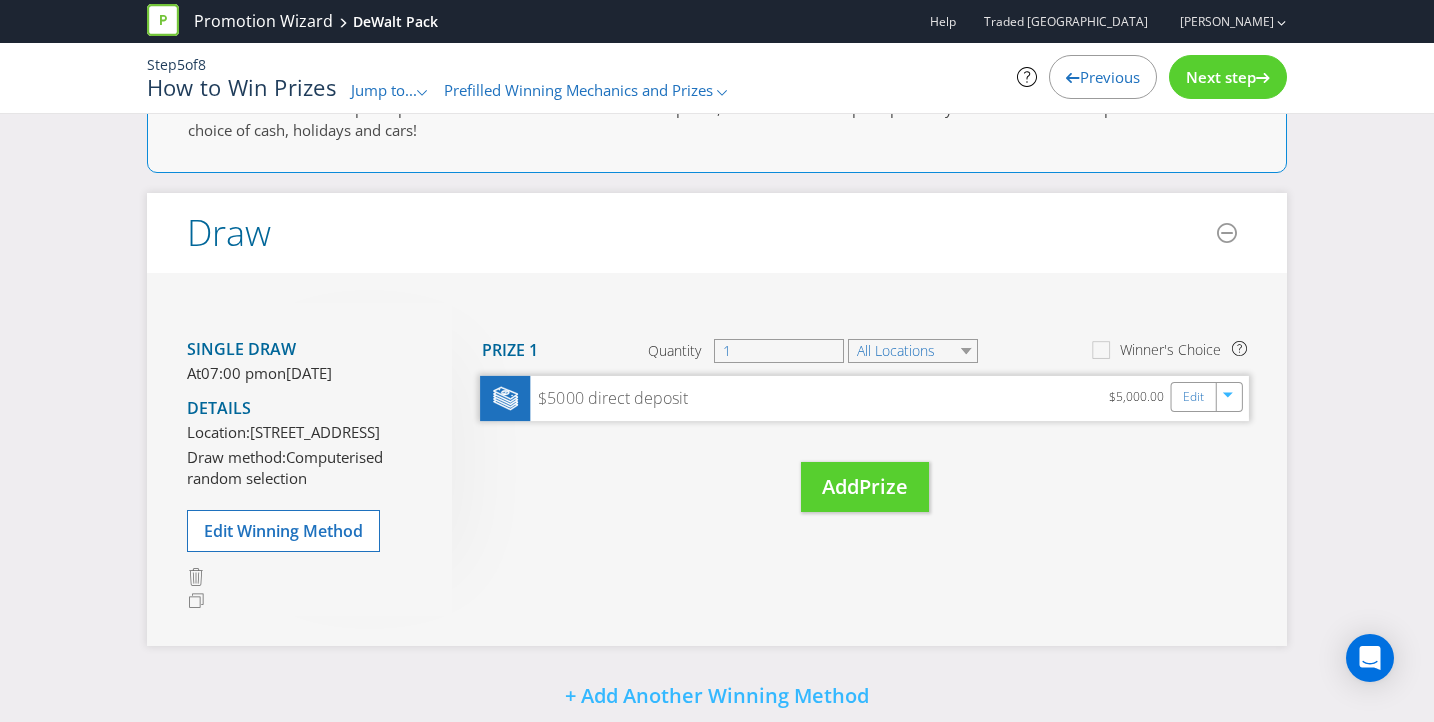 click on "$5000 direct deposit" at bounding box center [609, 398] 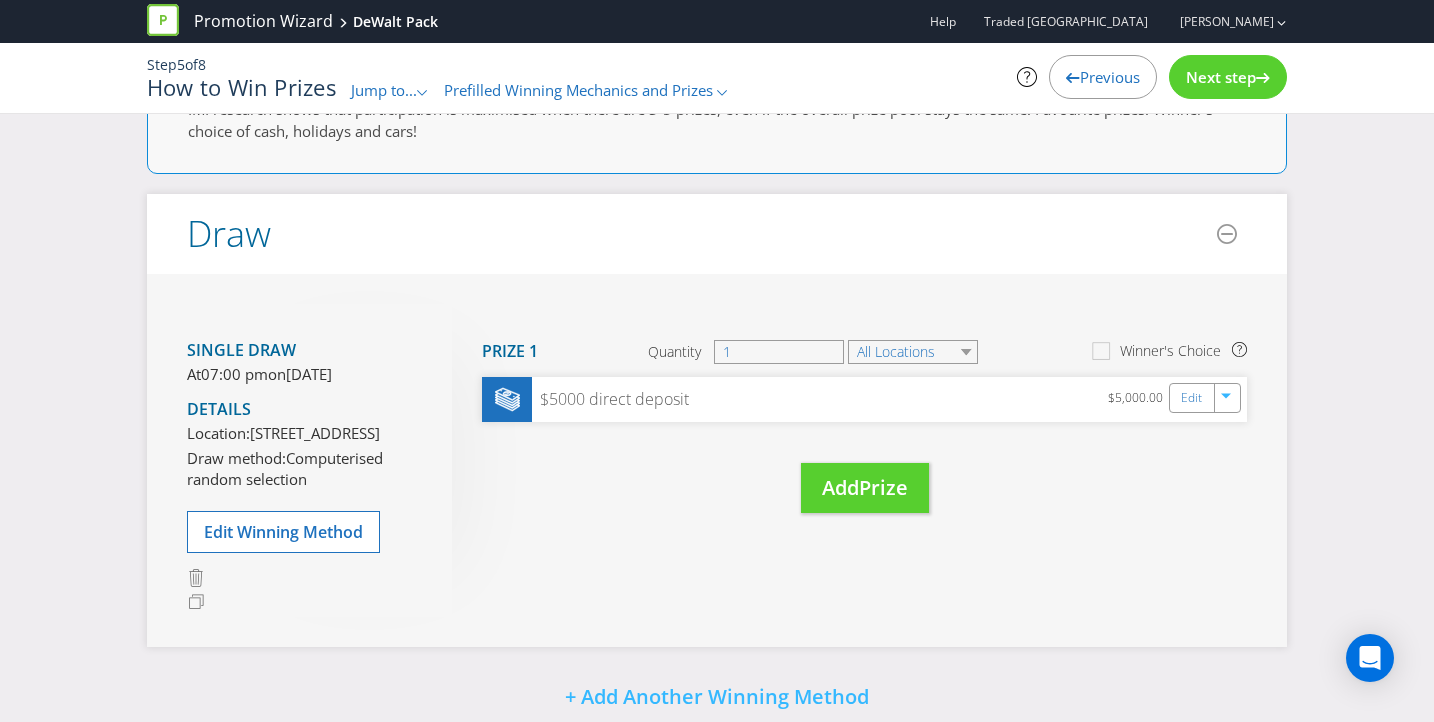 scroll, scrollTop: 0, scrollLeft: 0, axis: both 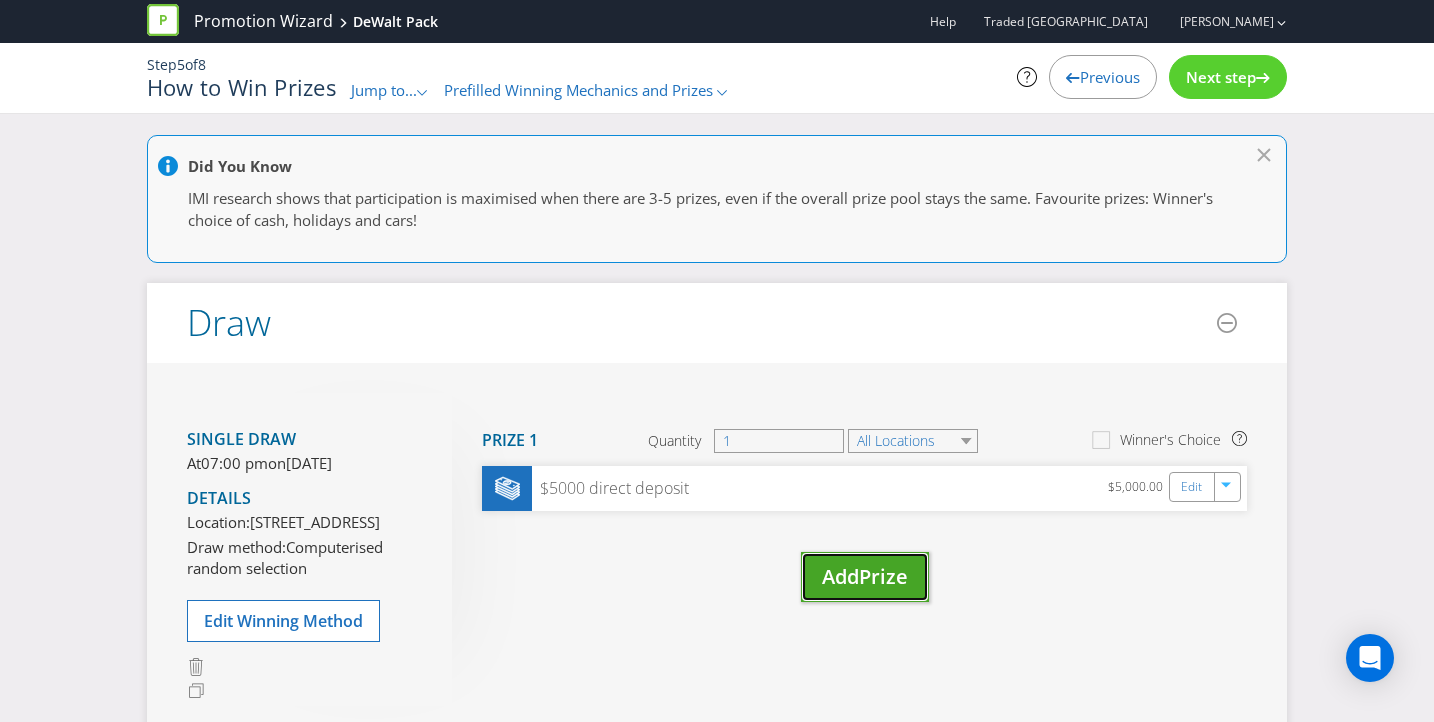 click on "Prize" at bounding box center [883, 576] 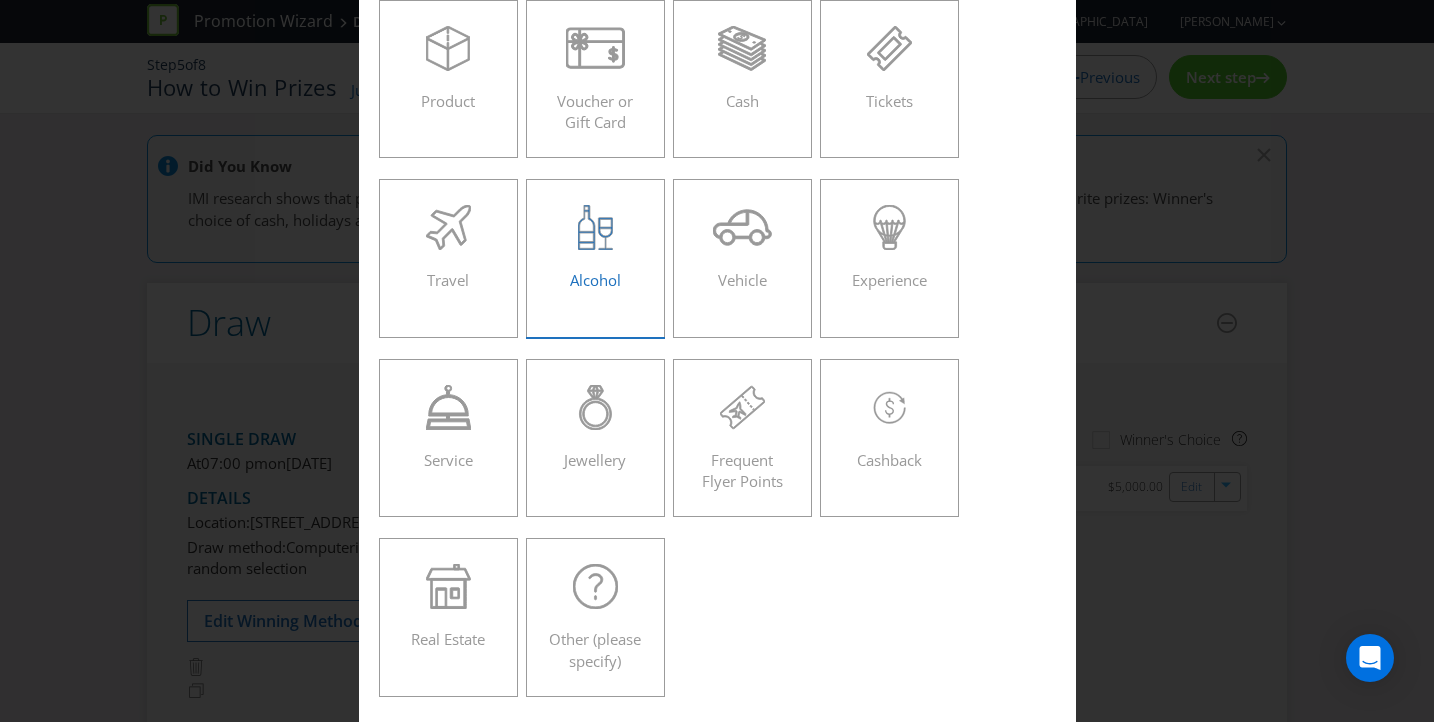 scroll, scrollTop: 0, scrollLeft: 0, axis: both 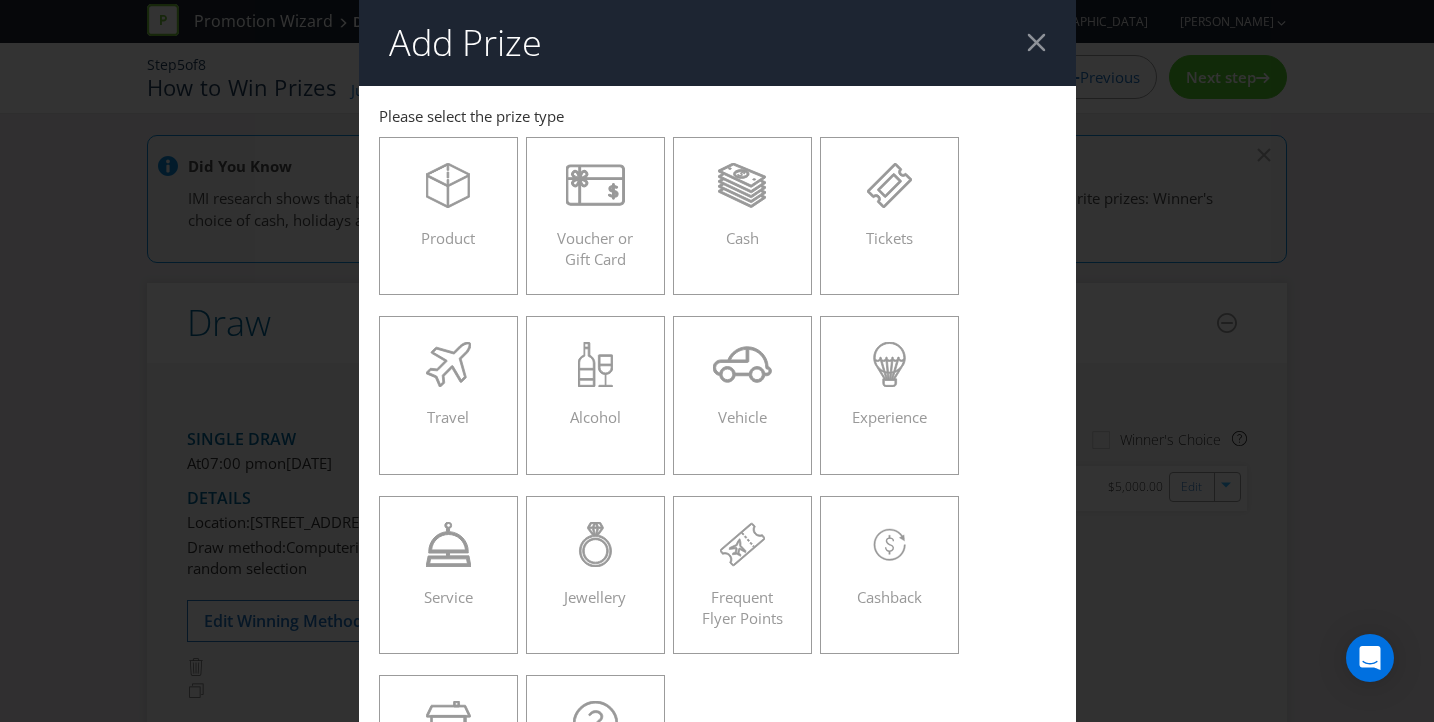 click at bounding box center [1036, 42] 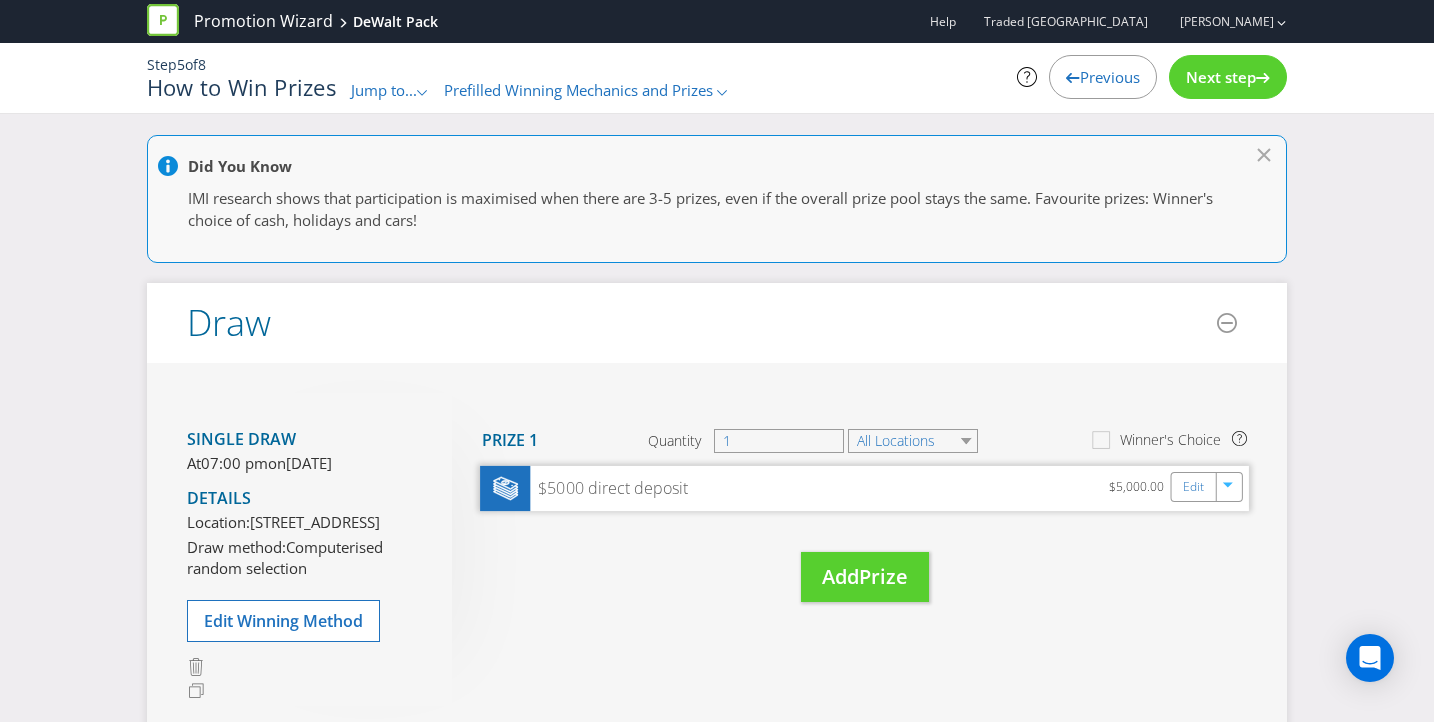click on "$5000 direct deposit" at bounding box center [609, 488] 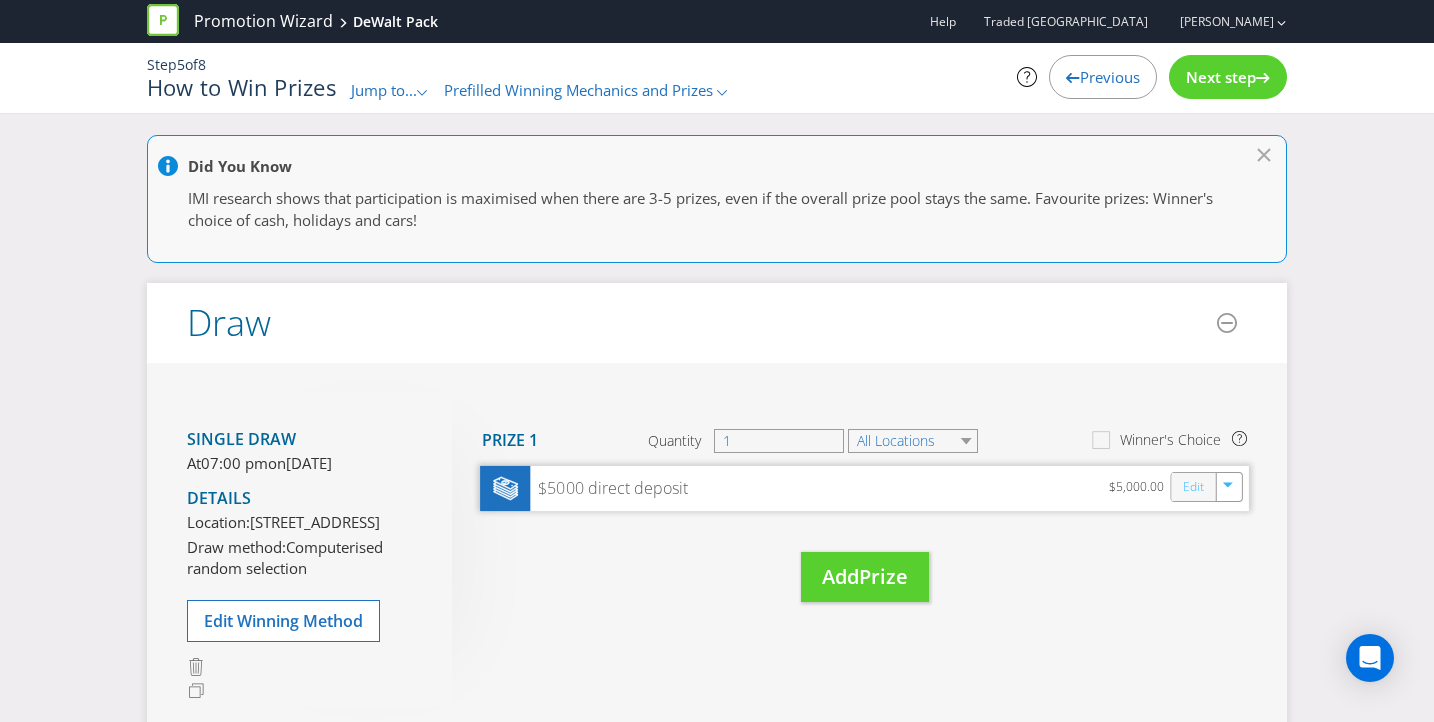 click on "Edit" at bounding box center [1193, 486] 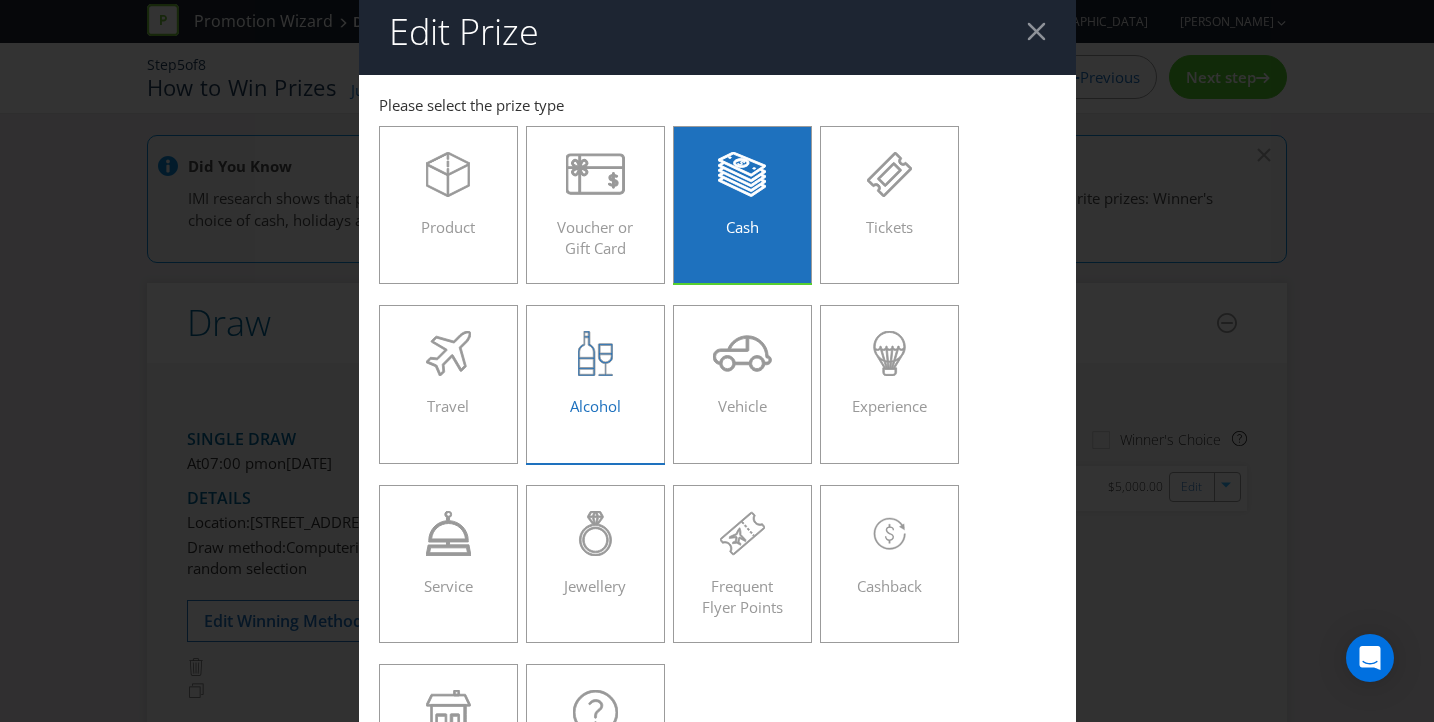 scroll, scrollTop: 0, scrollLeft: 0, axis: both 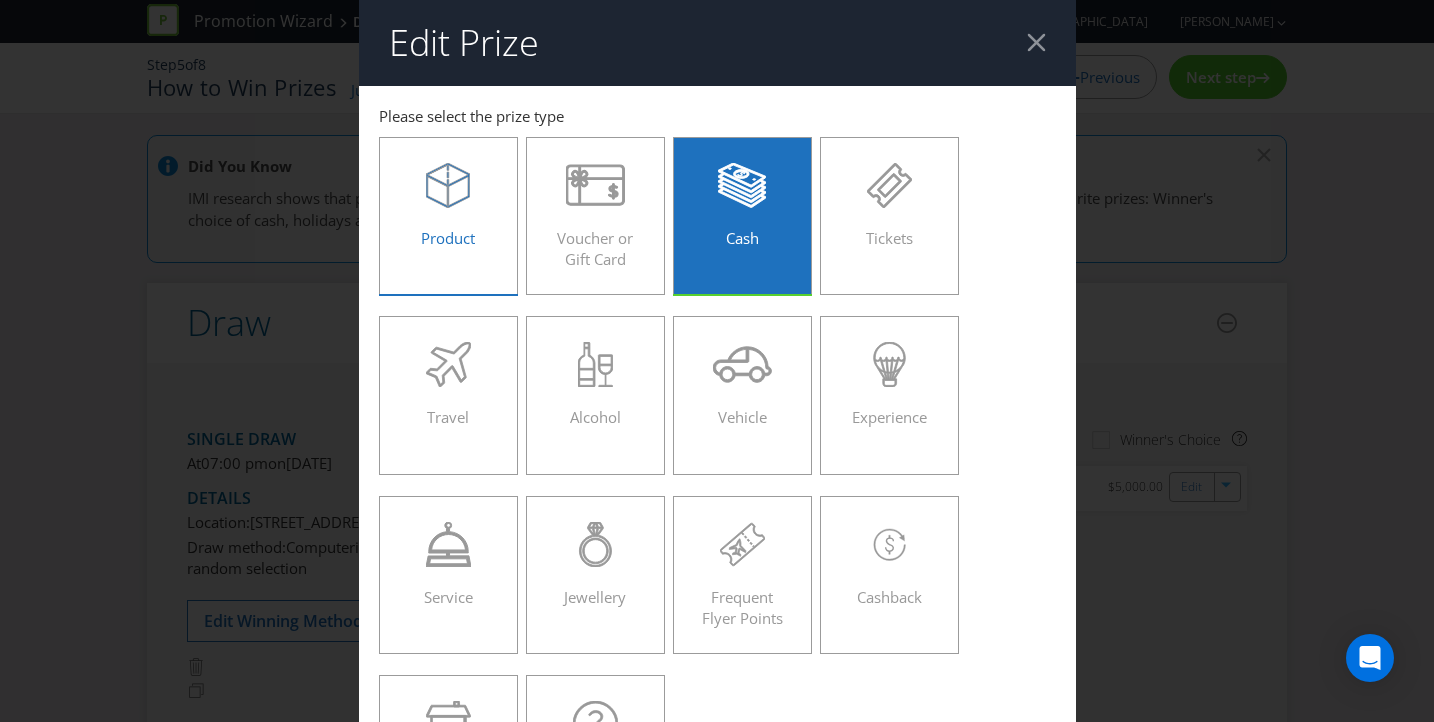 click 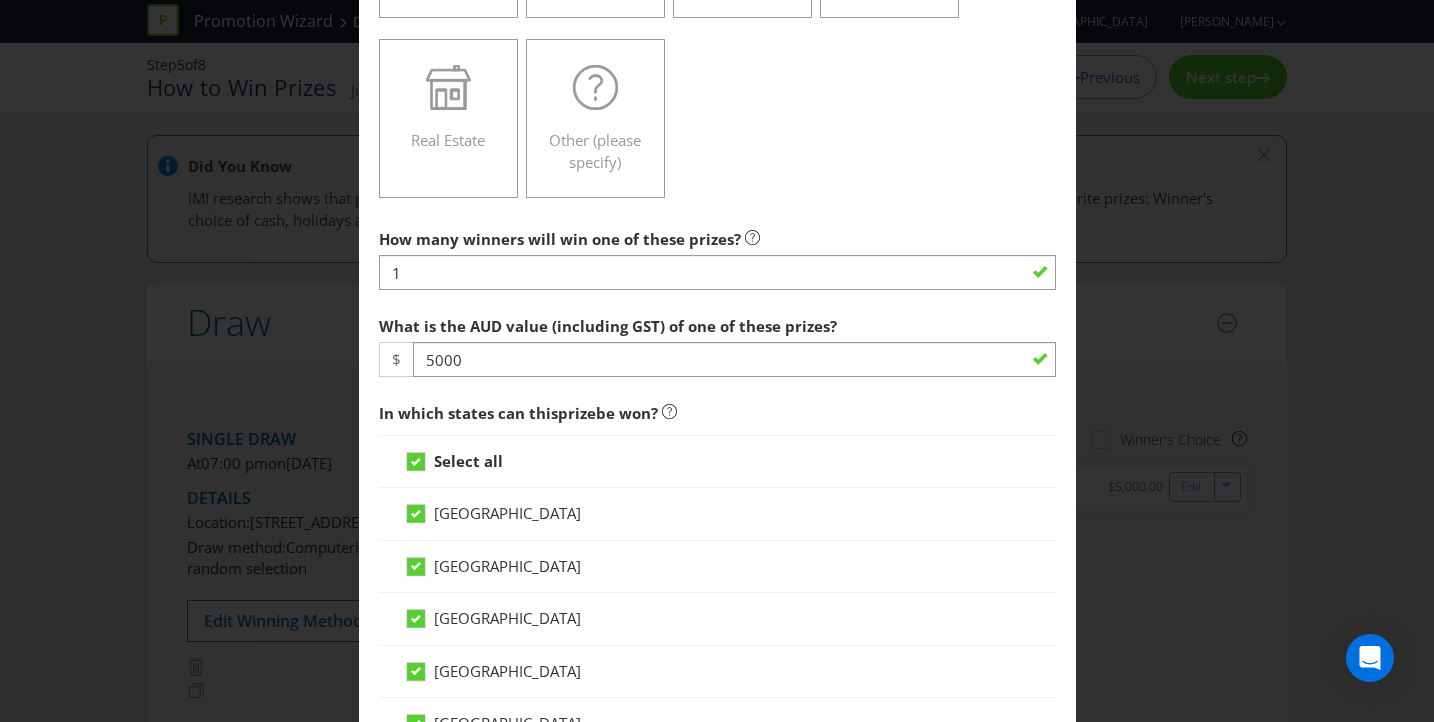 scroll, scrollTop: 599, scrollLeft: 0, axis: vertical 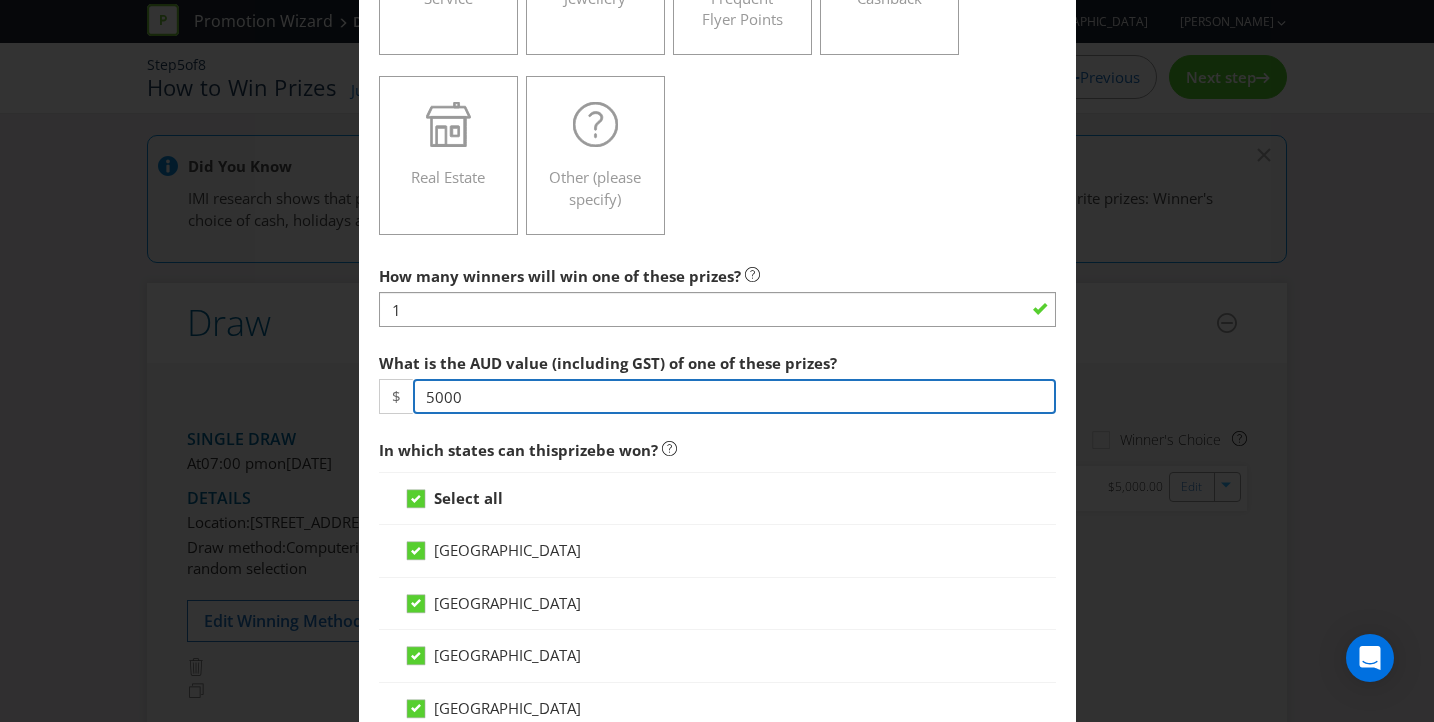 click on "5000" at bounding box center [734, 396] 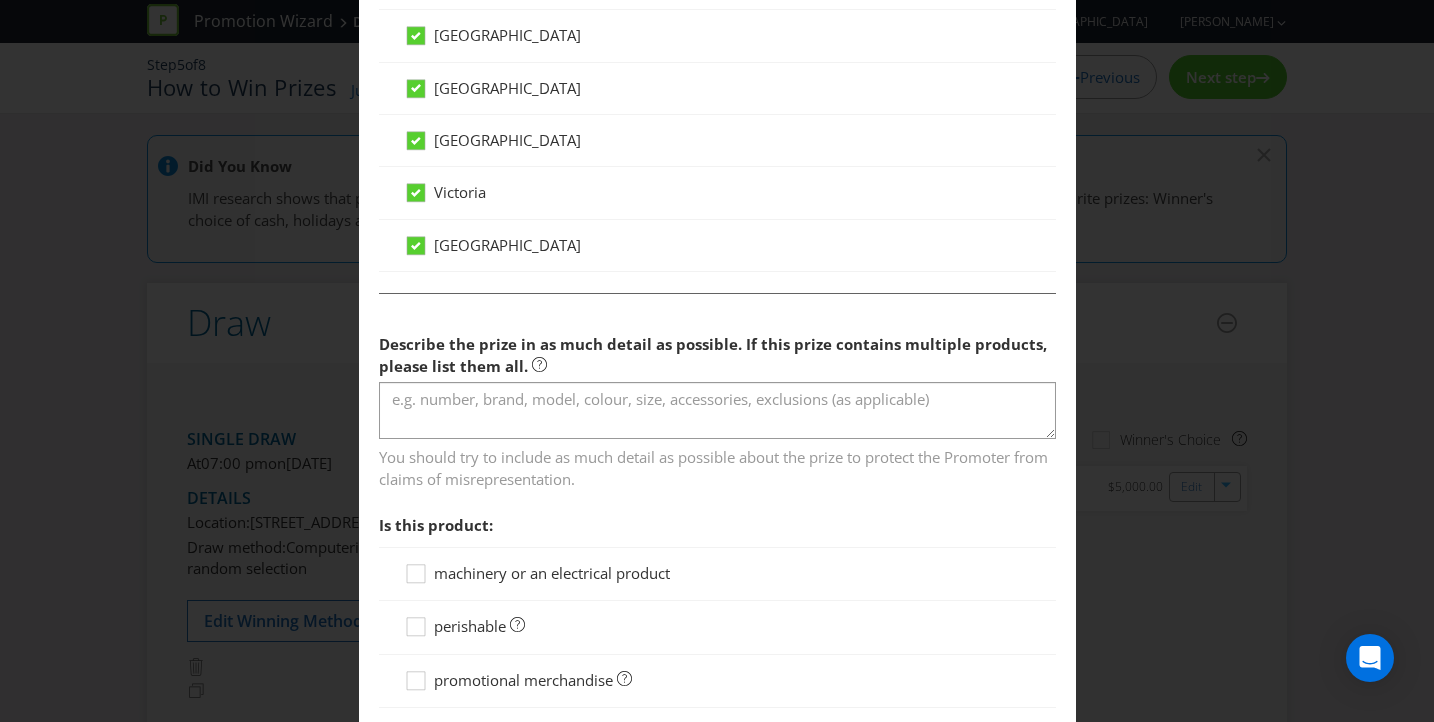 type on "15186" 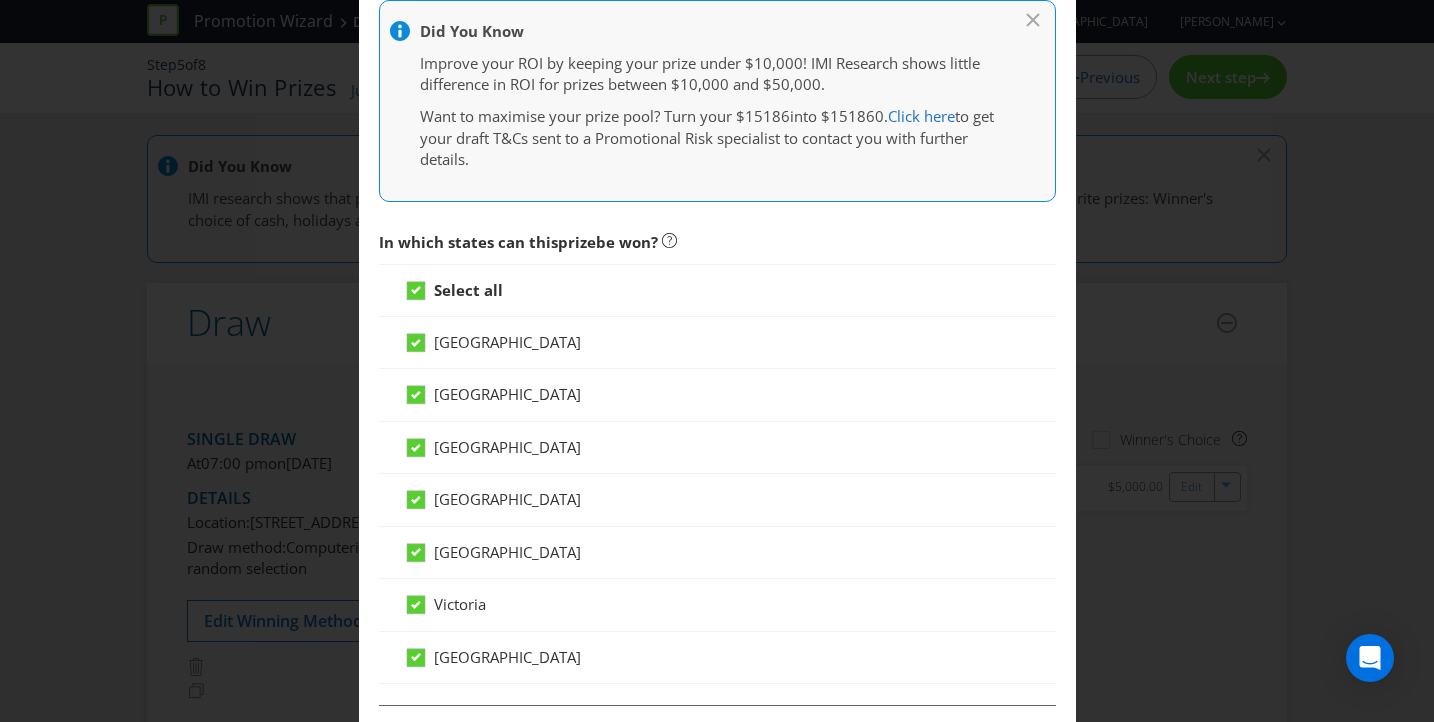 click at bounding box center [717, 822] 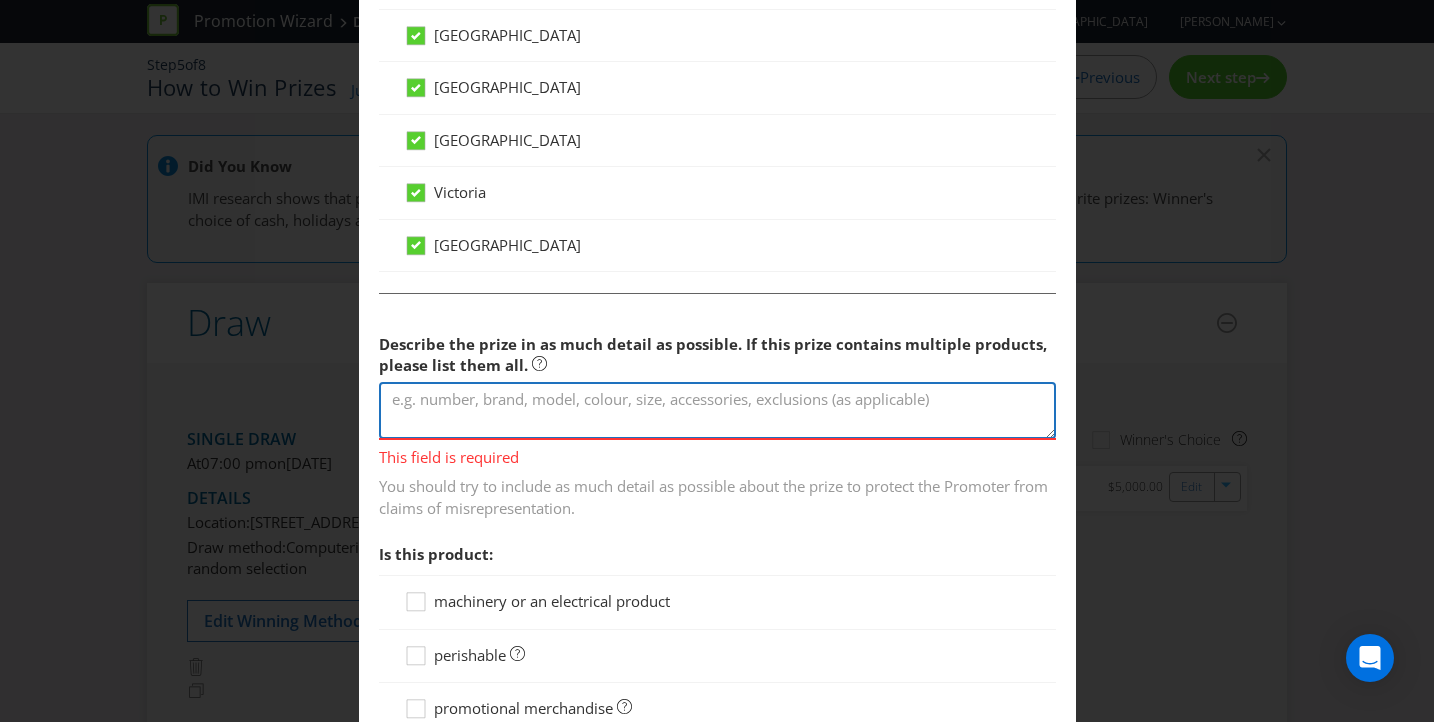 paste on "DeWALT 18V 5.0Ah XR 15 Piece Combo Kit DCZ1585P3-XE" 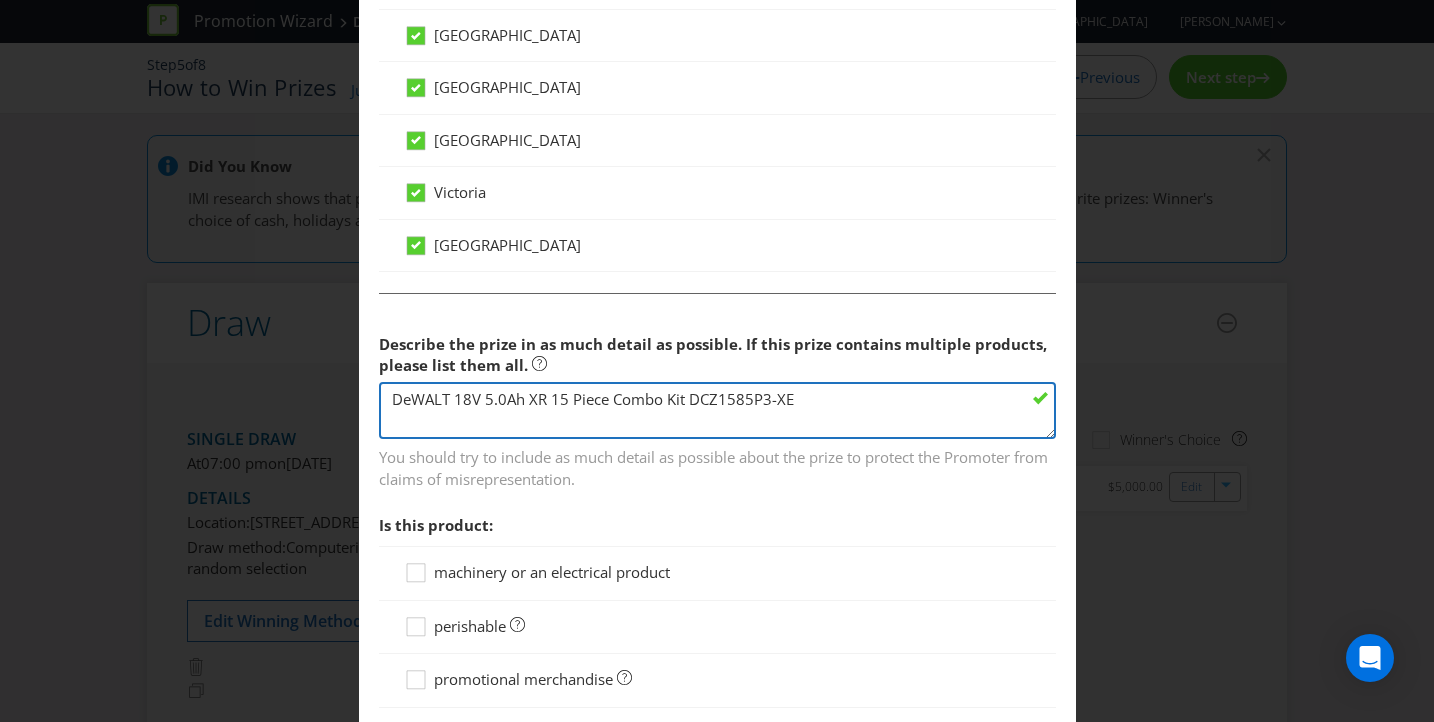 click on "DeWALT 18V 5.0Ah XR 15 Piece Combo Kit DCZ1585P3-XE" at bounding box center [717, 410] 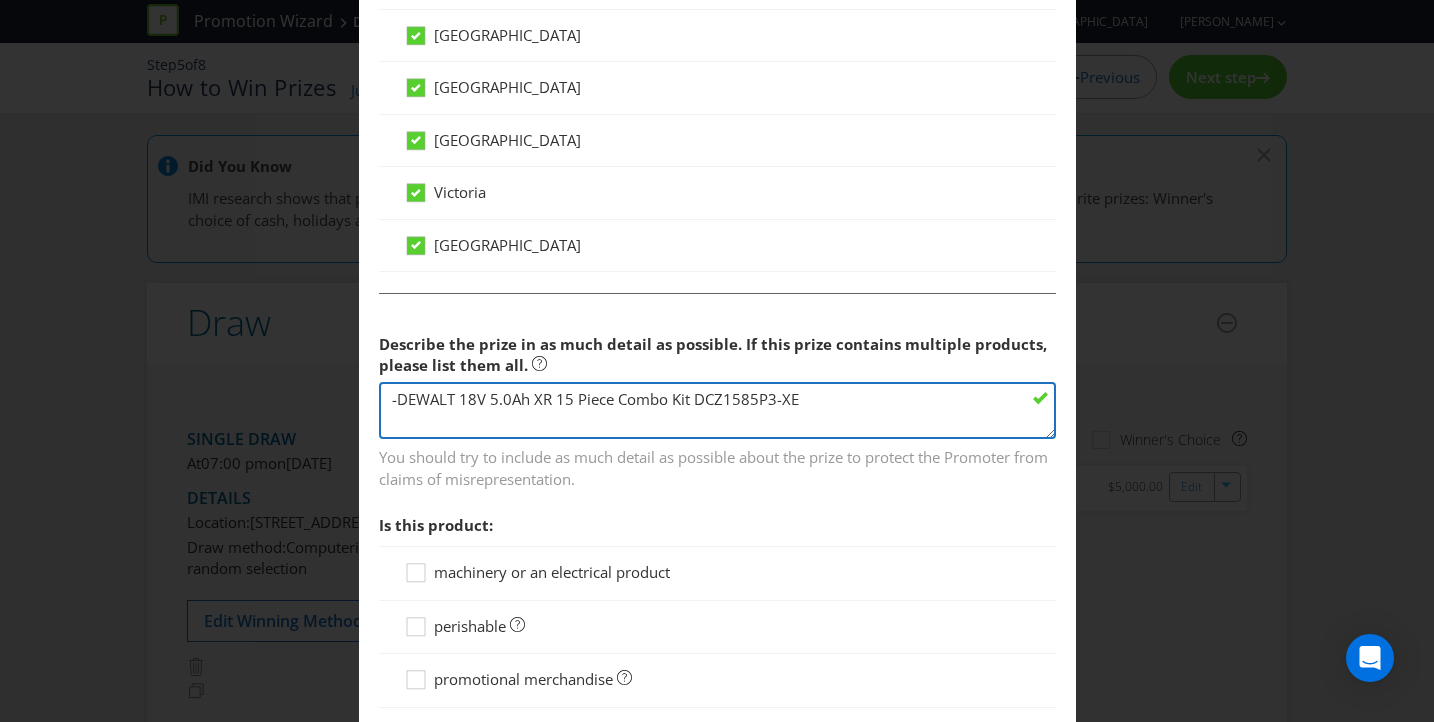 click on "-DEWALT 18V 5.0Ah XR 15 Piece Combo Kit DCZ1585P3-XE" at bounding box center (717, 410) 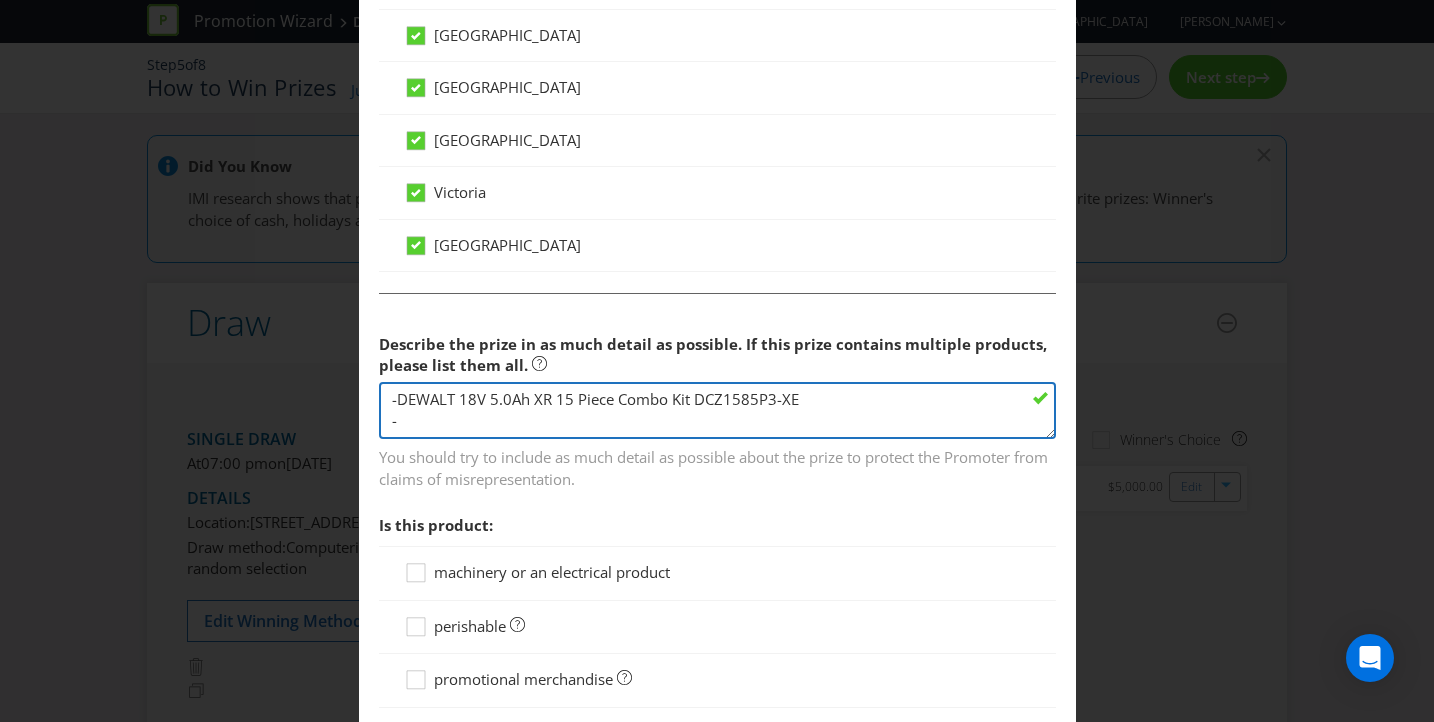 paste on "DEWALT 3.8m Extension Mitre Saw Stand DWX723-XE" 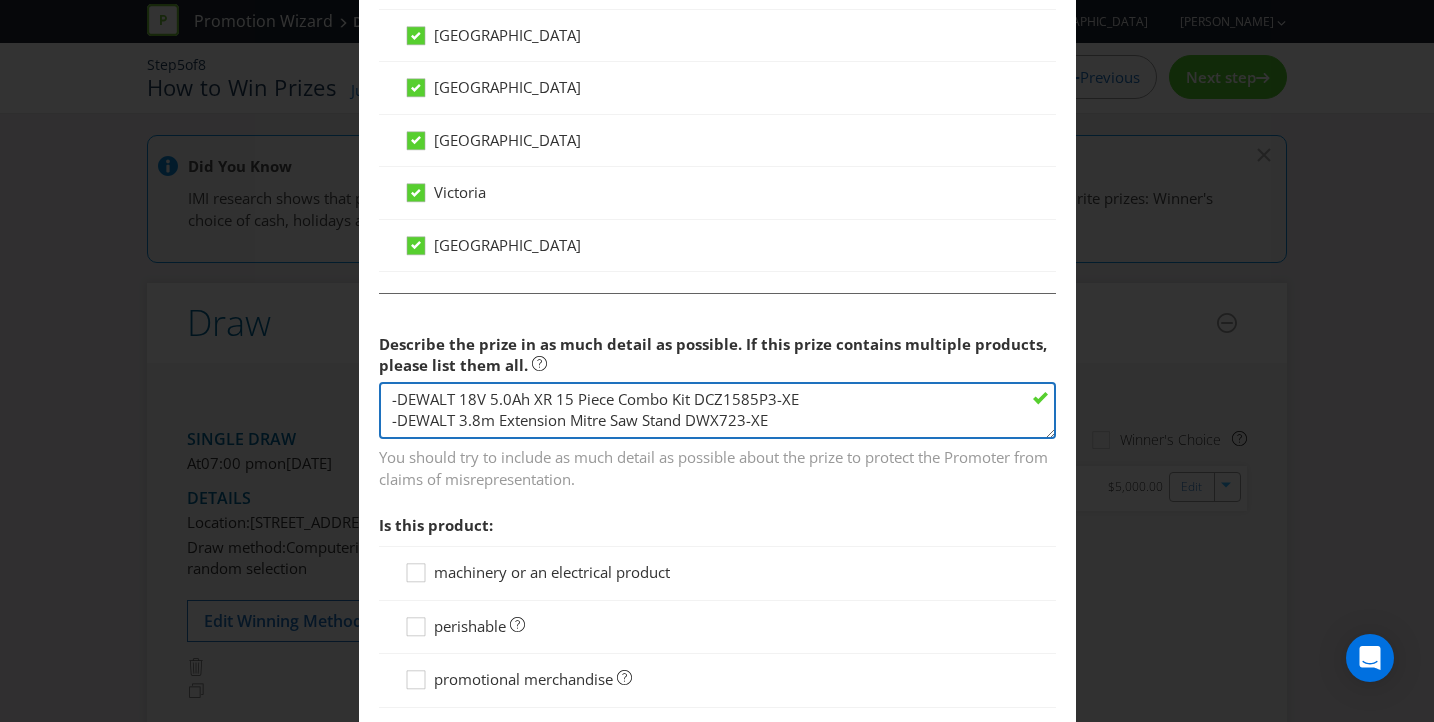 scroll, scrollTop: 15, scrollLeft: 0, axis: vertical 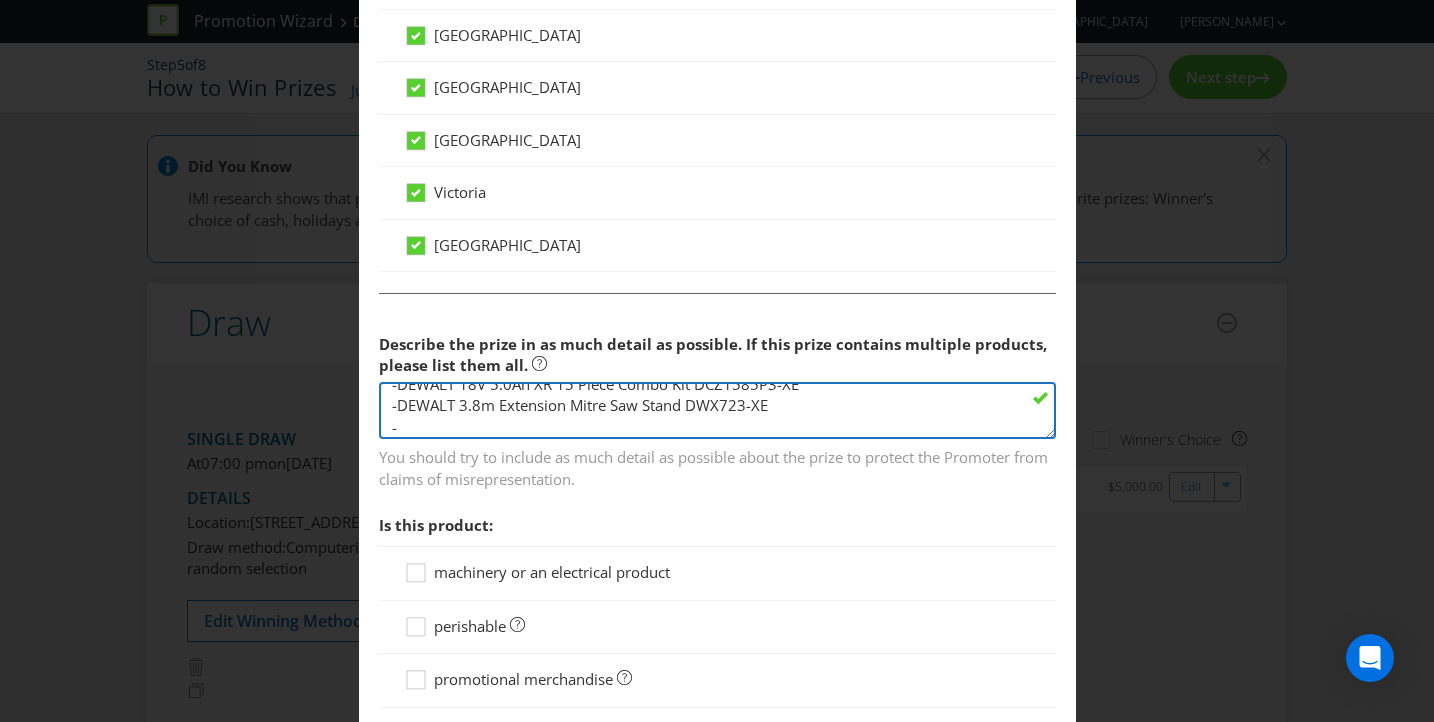 paste on "DEWALT 54V XR FLEXVOLT Brushless 2 x 6.0Ah Circular Plunge Saw Kit DCS520T2-XE" 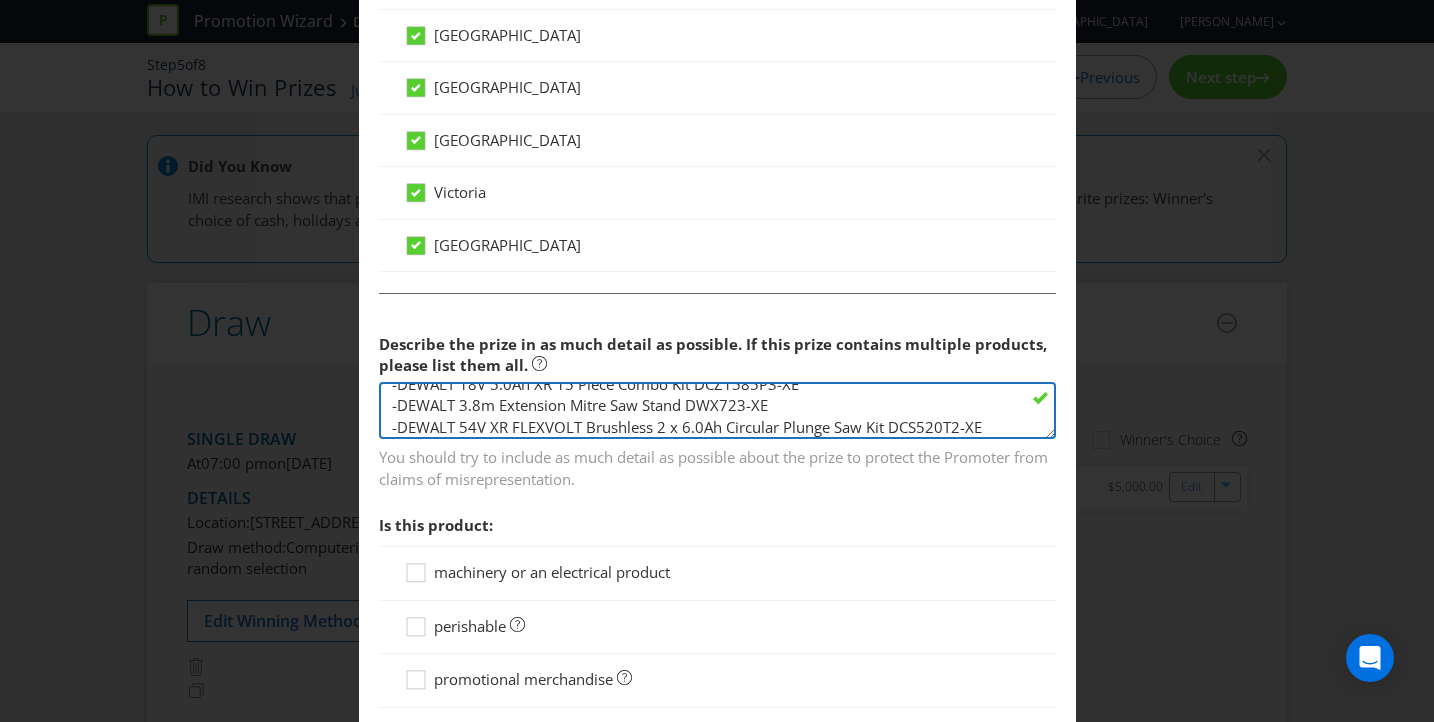 scroll, scrollTop: 36, scrollLeft: 0, axis: vertical 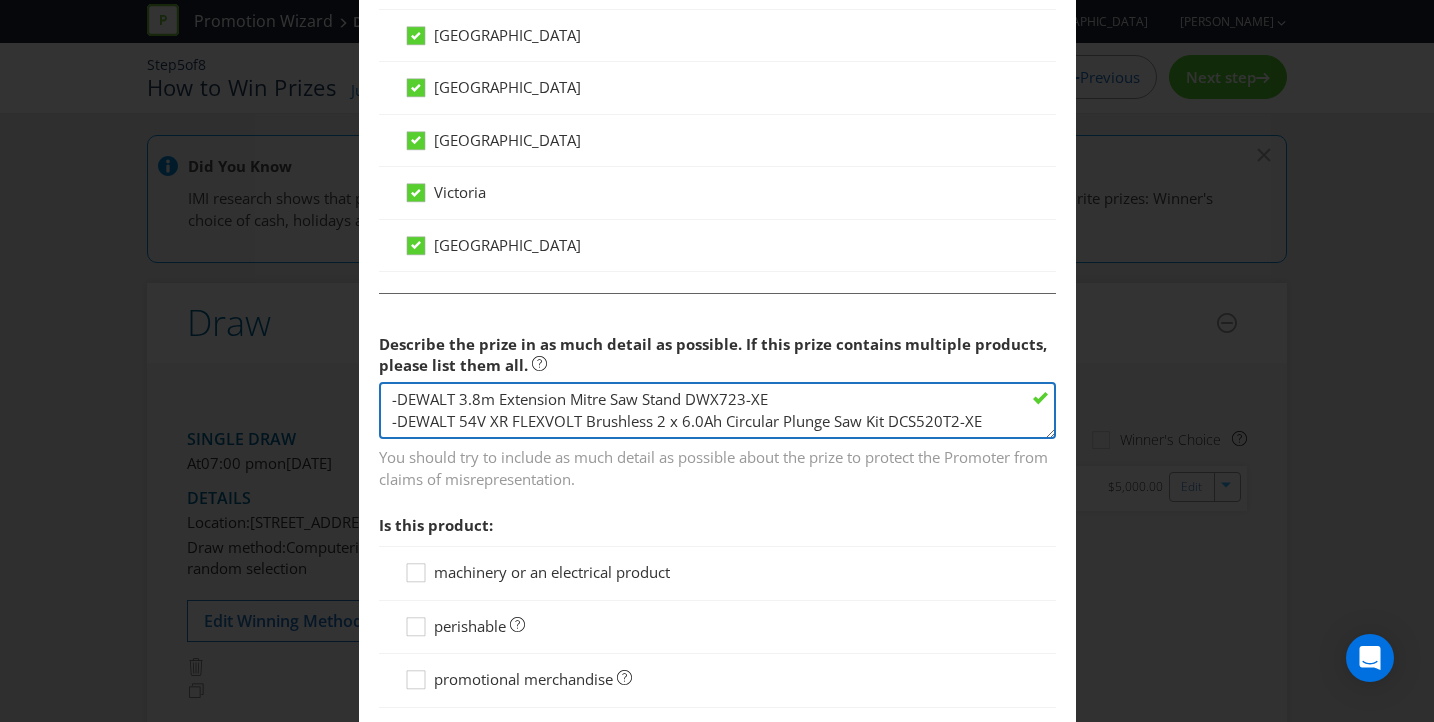 paste on "DEWALT 18V Brushless 2 Piece 2 x 5.0Ah Nail Gun Kit DCZ245P2-XE" 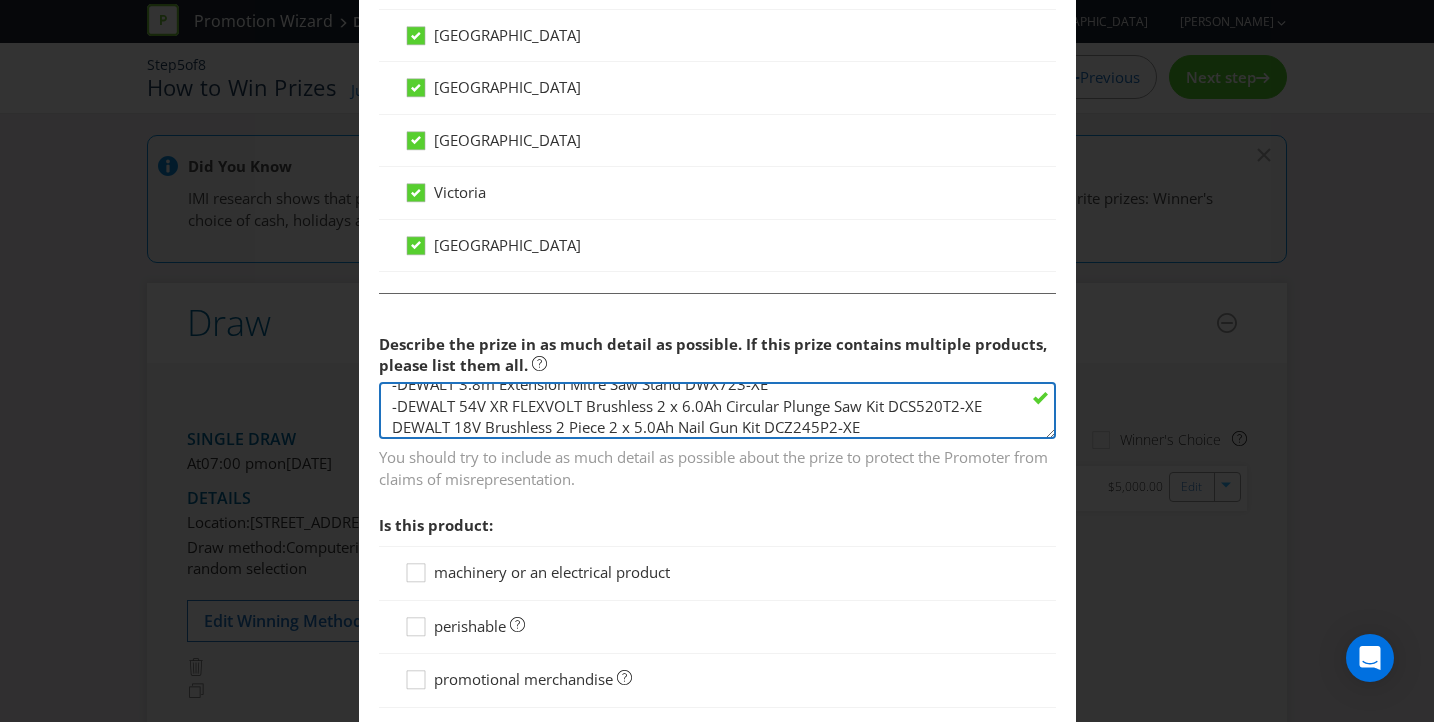 scroll, scrollTop: 0, scrollLeft: 0, axis: both 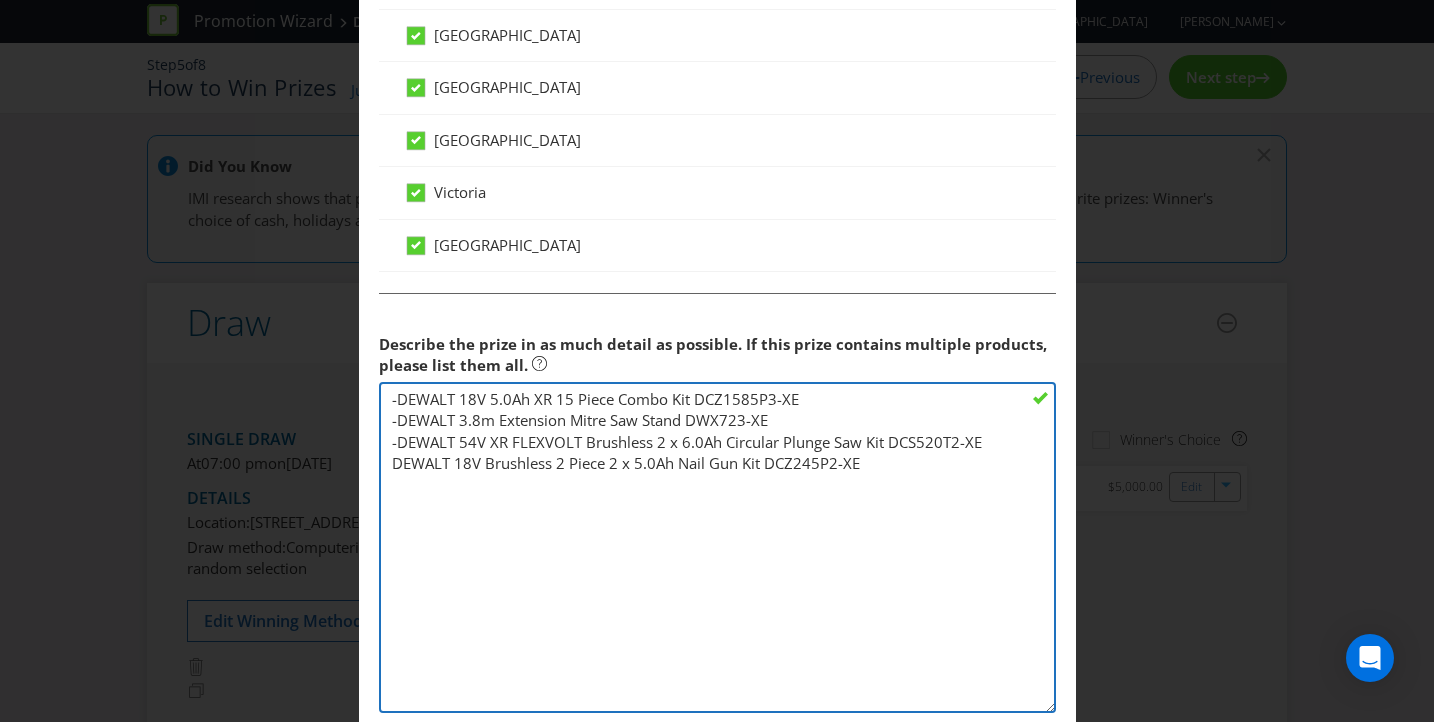 drag, startPoint x: 1052, startPoint y: 429, endPoint x: 1077, endPoint y: 711, distance: 283.106 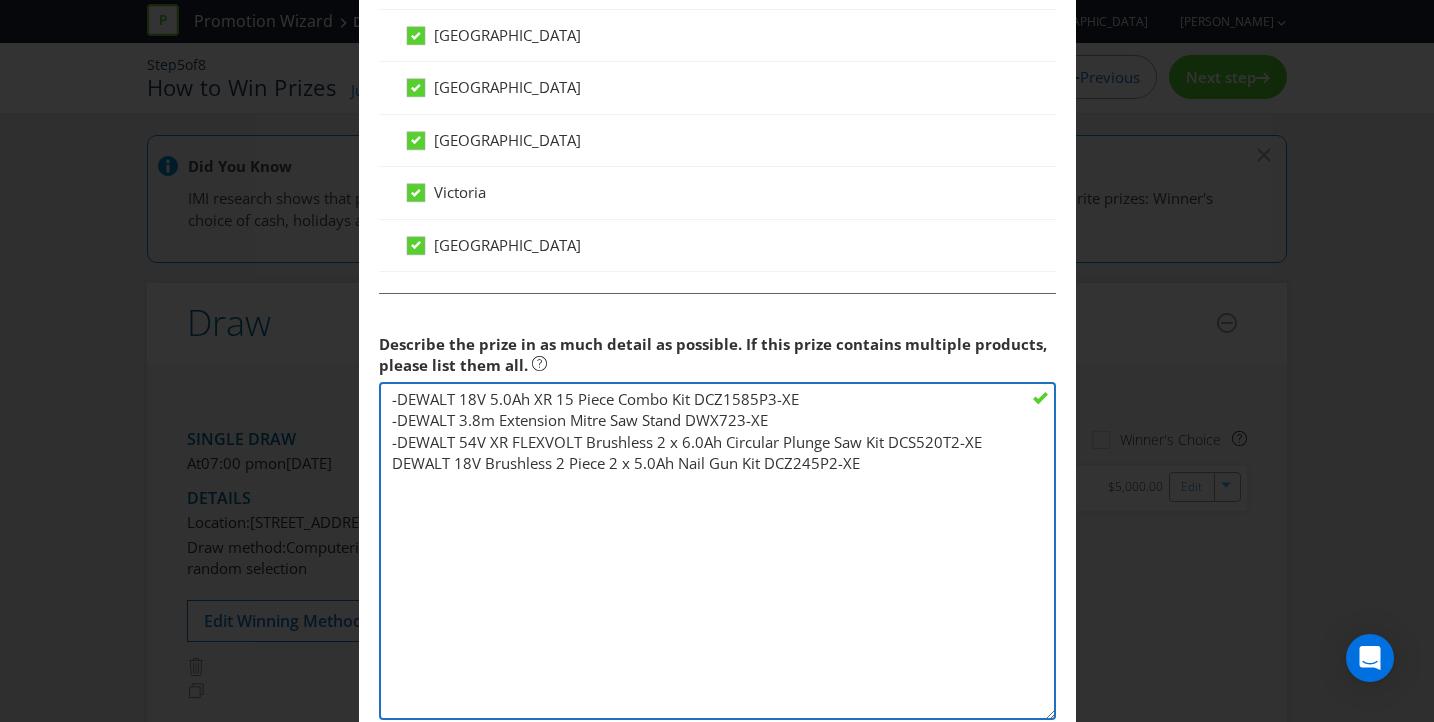 click on "-DEWALT 18V 5.0Ah XR 15 Piece Combo Kit DCZ1585P3-XE
-DEWALT 3.8m Extension Mitre Saw Stand DWX723-XE
-DEWALT 54V XR FLEXVOLT Brushless 2 x 6.0Ah Circular Plunge Saw Kit DCS520T2-XE
DEWALT 18V Brushless 2 Piece 2 x 5.0Ah Nail Gun Kit DCZ245P2-XE" at bounding box center [717, 551] 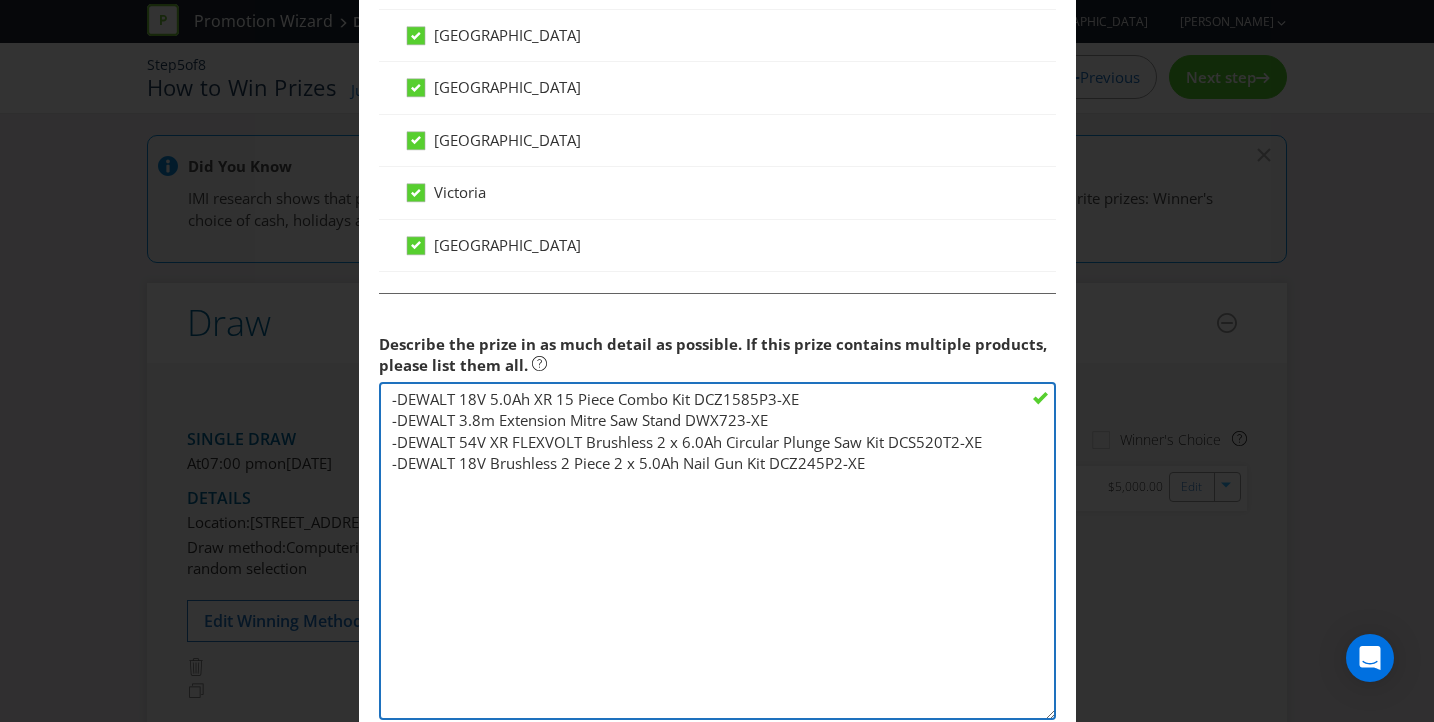 click on "-DEWALT 18V 5.0Ah XR 15 Piece Combo Kit DCZ1585P3-XE
-DEWALT 3.8m Extension Mitre Saw Stand DWX723-XE
-DEWALT 54V XR FLEXVOLT Brushless 2 x 6.0Ah Circular Plunge Saw Kit DCS520T2-XE
-DEWALT 18V Brushless 2 Piece 2 x 5.0Ah Nail Gun Kit DCZ245P2-XE" at bounding box center [717, 551] 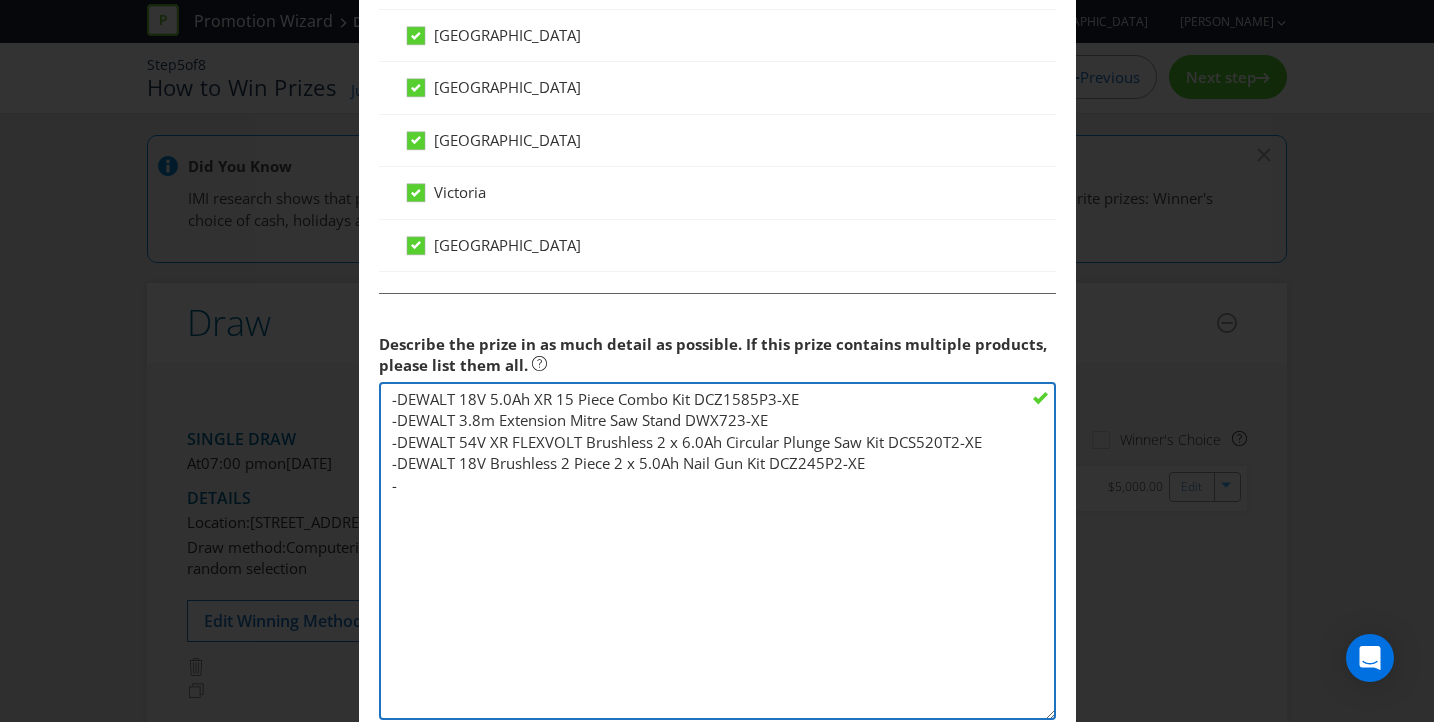 paste on "DEWALT 18V XR 3 x 360 Degree 1 x 2.0Ah Multiline Green Laser Level with Remote DCLE34035D1-XE" 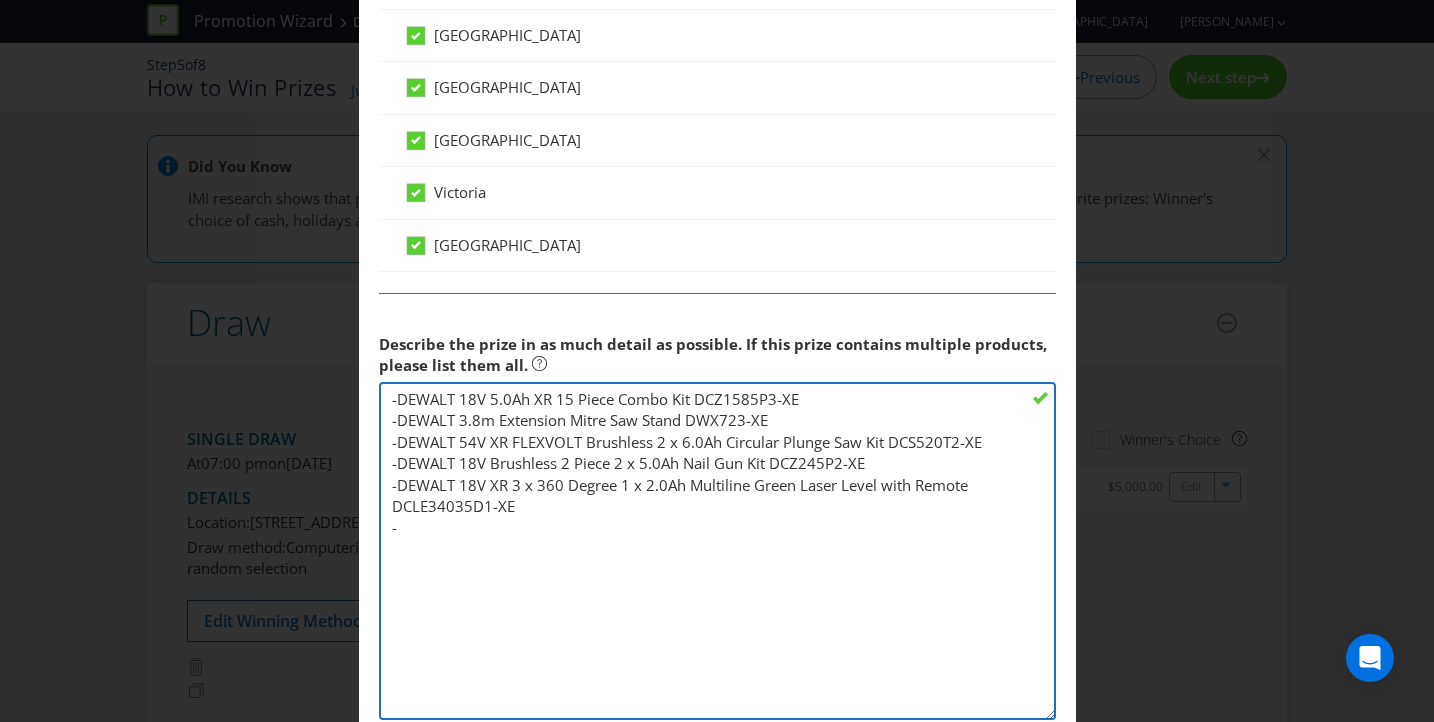 paste on "DEWALT 54V Flexvolt XR Compound Mitre Saw DCS727N-XE" 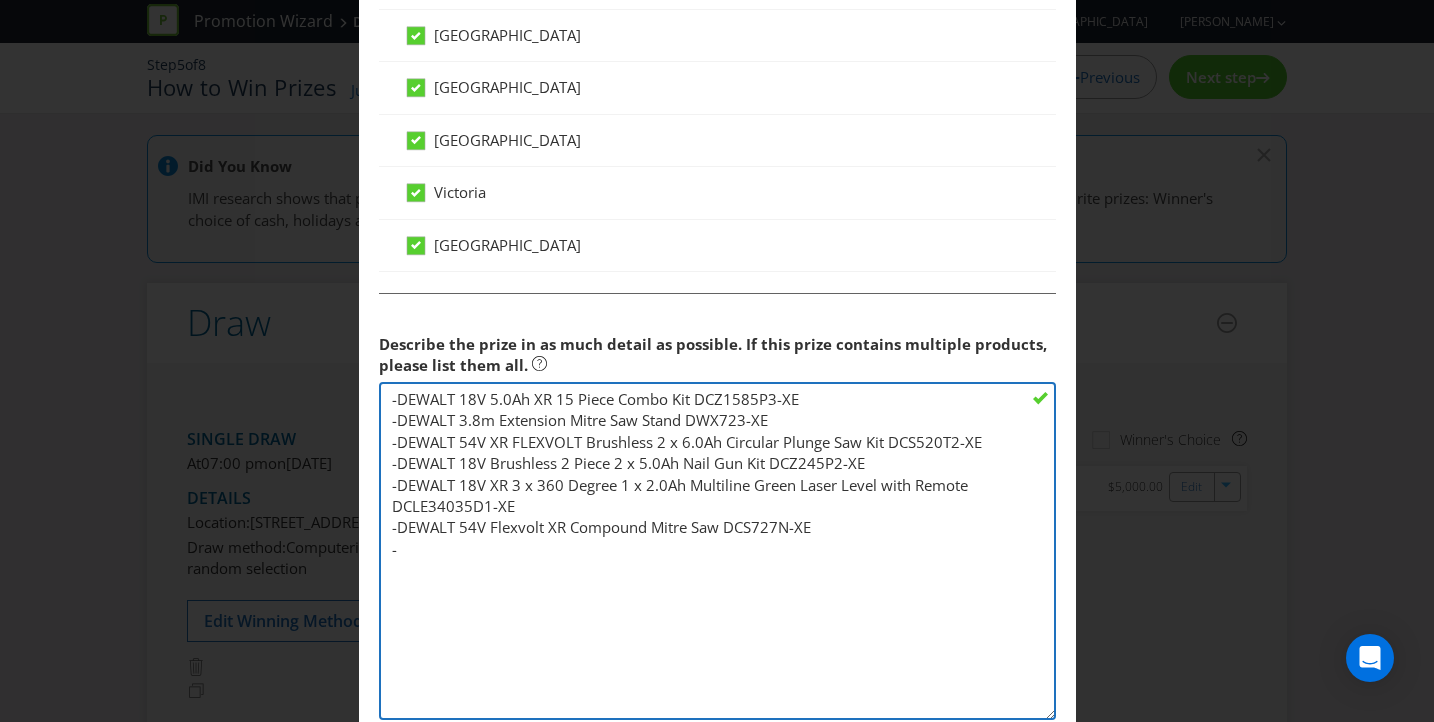 paste on "DEWALT 54V XR FLEXVOLT™ Brushless 210mm Table Saw Skin DCS7485N-XJ" 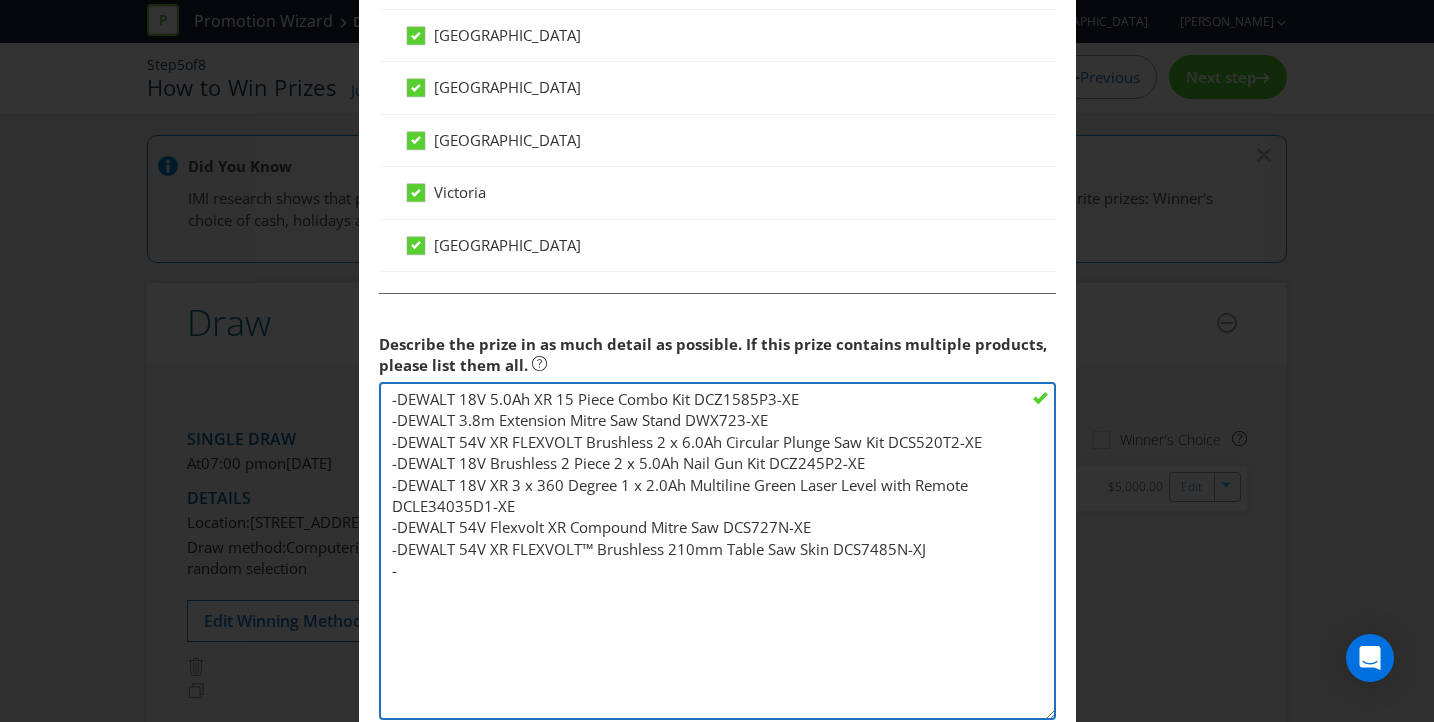 paste on "DEWALT 54V XR Flexvolt 1 x 9Ah 450mm Chainsaw Kit DCMCS574X1-XE" 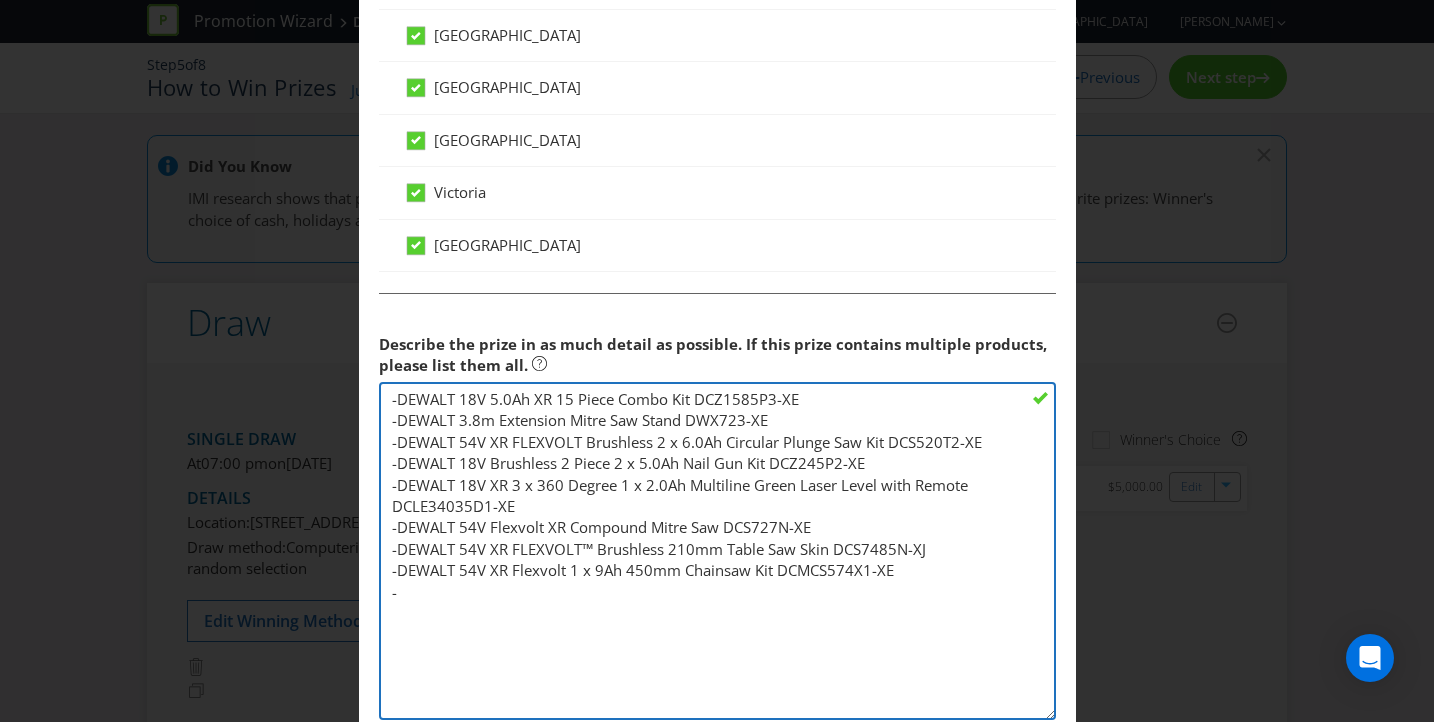 paste on "DEWALT 54V XR FLEXVOLT Brushless 1 X 9.0AH Power Head Kit TTKIT914" 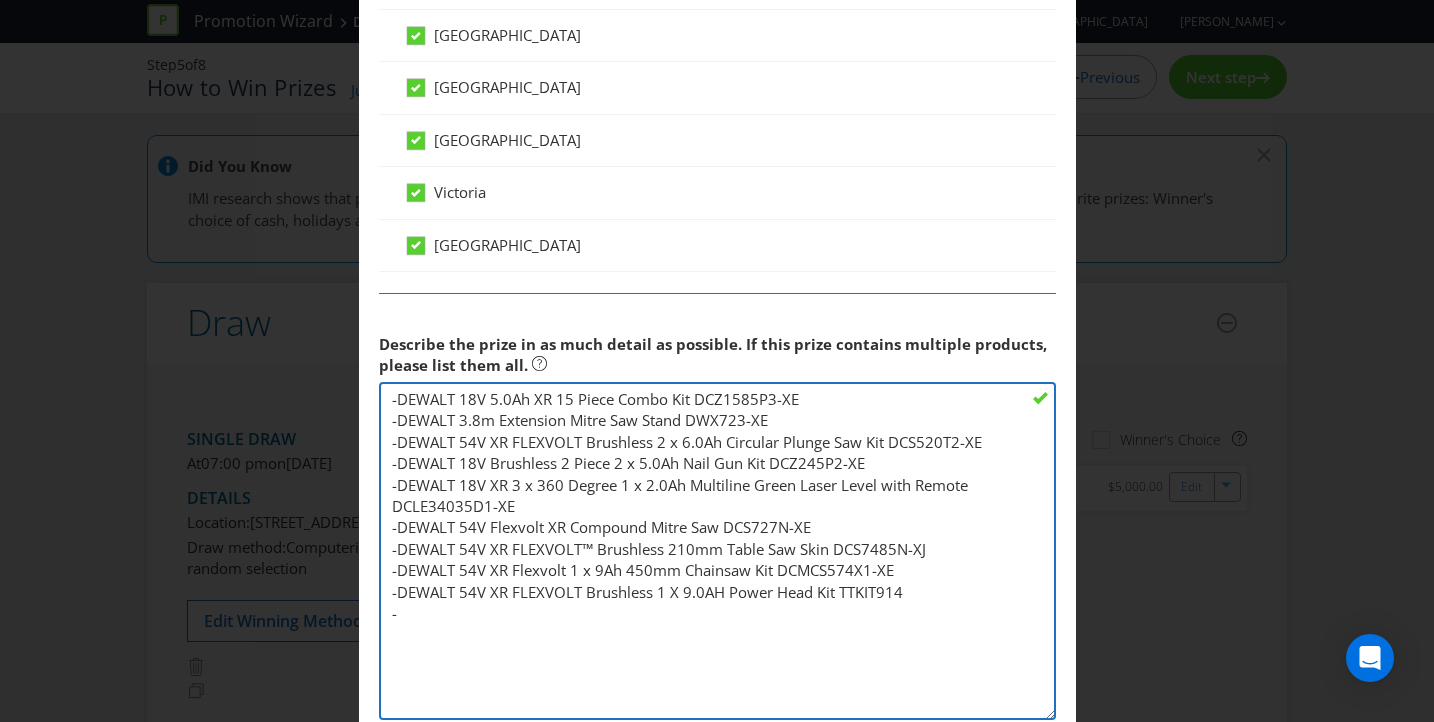 paste on "DEWALT 54V XR Brushless 1x15.0Ah Self-Propelled Mower Kit DCMWSP550Z1-XE" 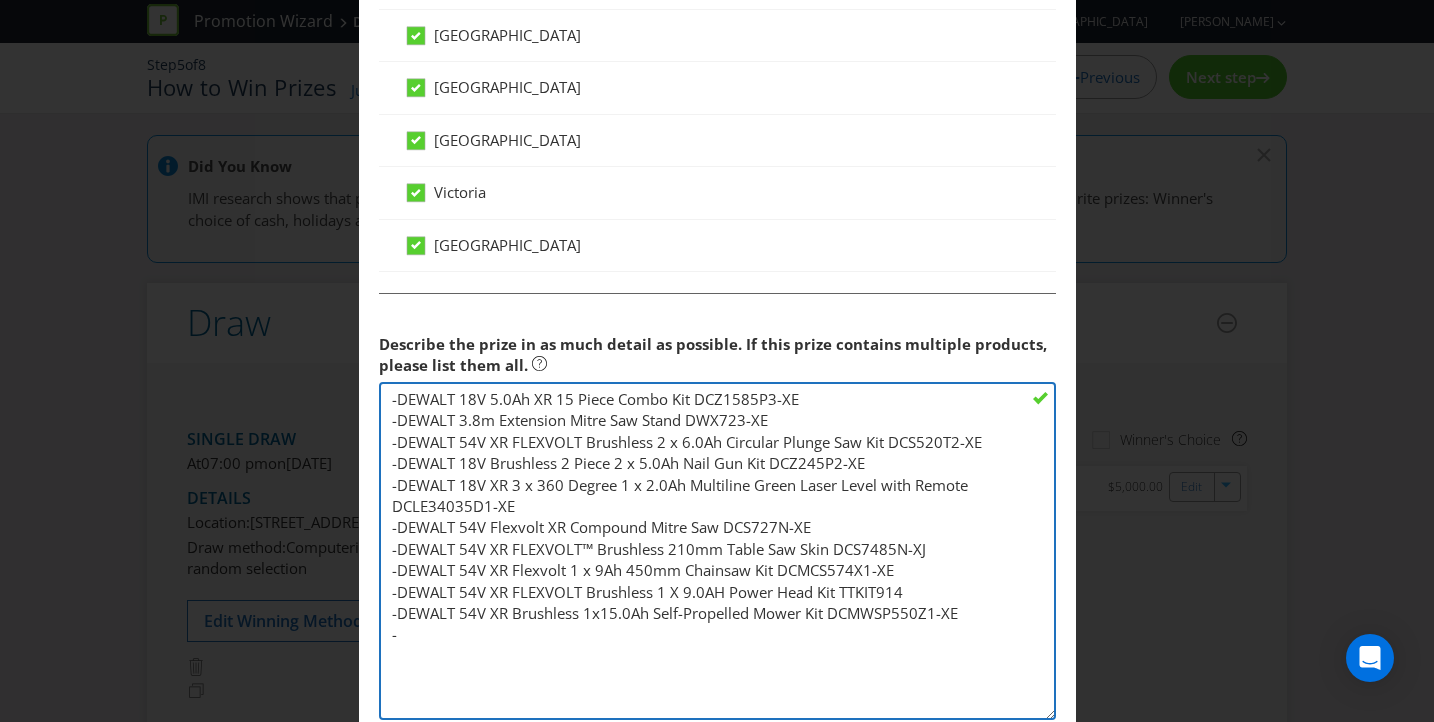 paste on "DEWALT 18V XR LED Tripod [MEDICAL_DATA] DCL079-XJ" 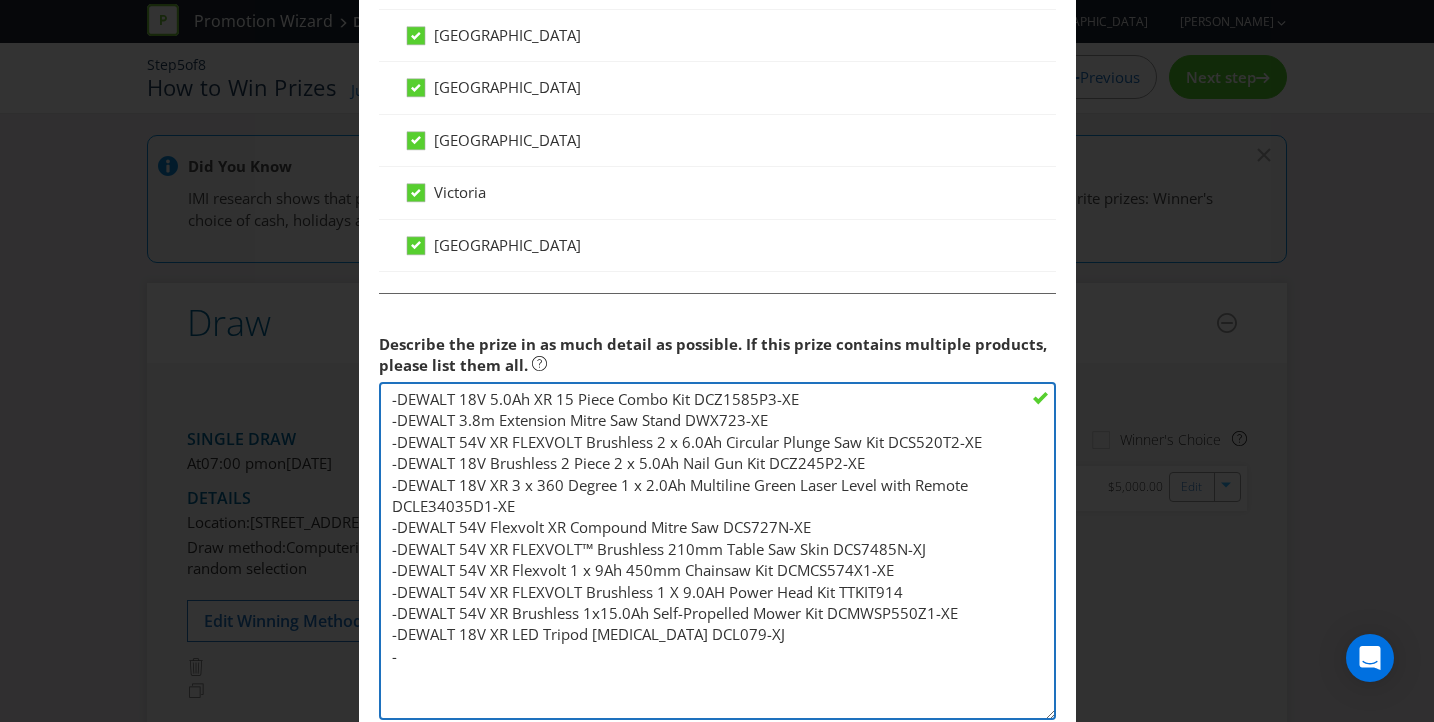 paste on "DEWALT 18V XR Brushless 140PSI Air Compressor Skin DCC1018N-XJ" 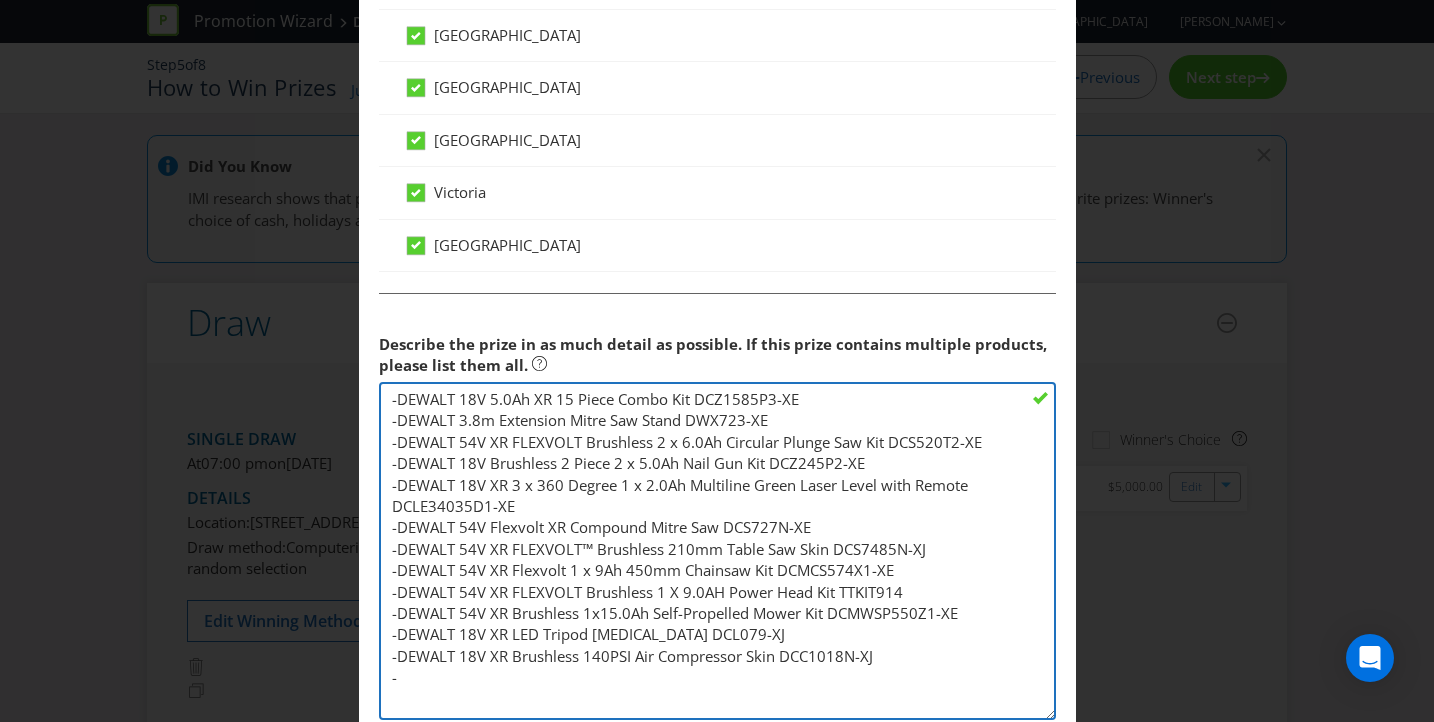 paste on "DEWALT 32-64mm 15-Deg Air Coiler Nailer DPN64C-1-XJ" 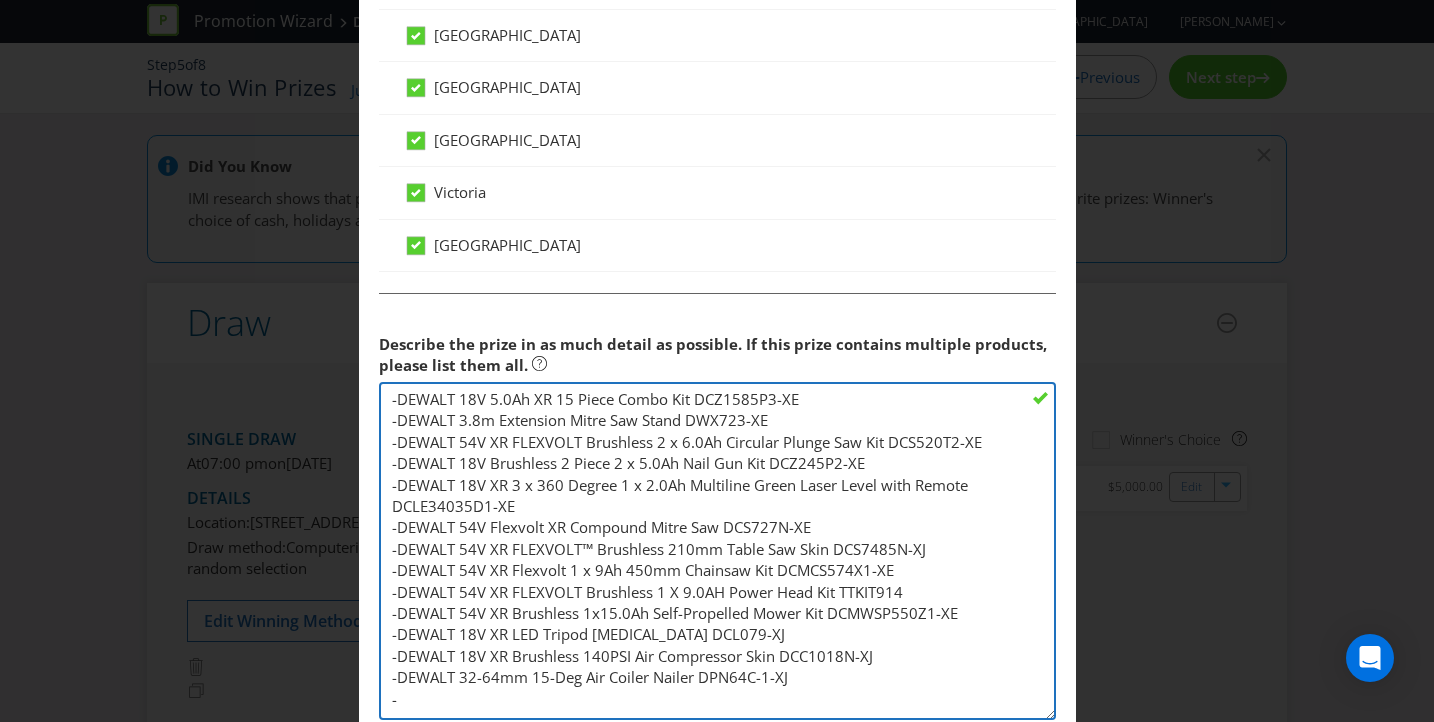 scroll, scrollTop: 1692, scrollLeft: 0, axis: vertical 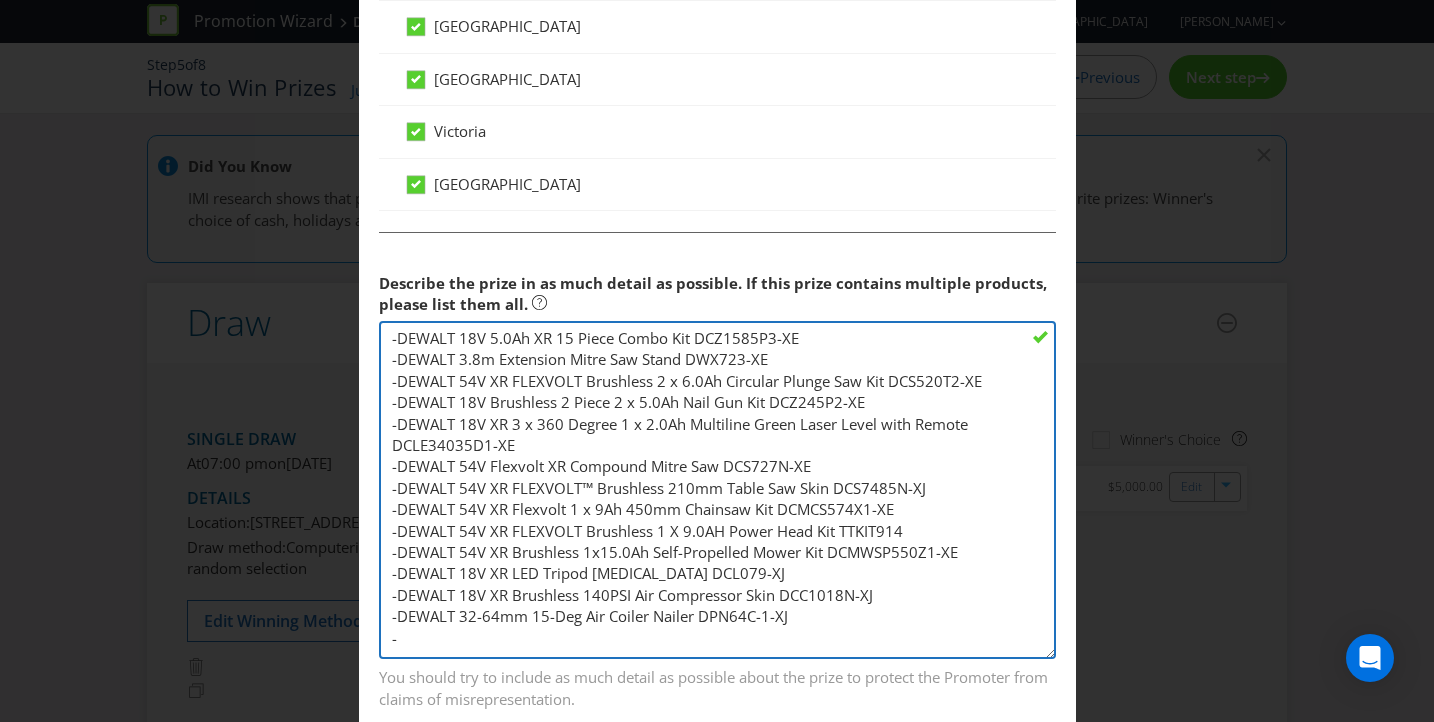 paste on "DEWALT 18V XR Brushless 22mm Reciprocal Saw Skin DCS369N-XJ" 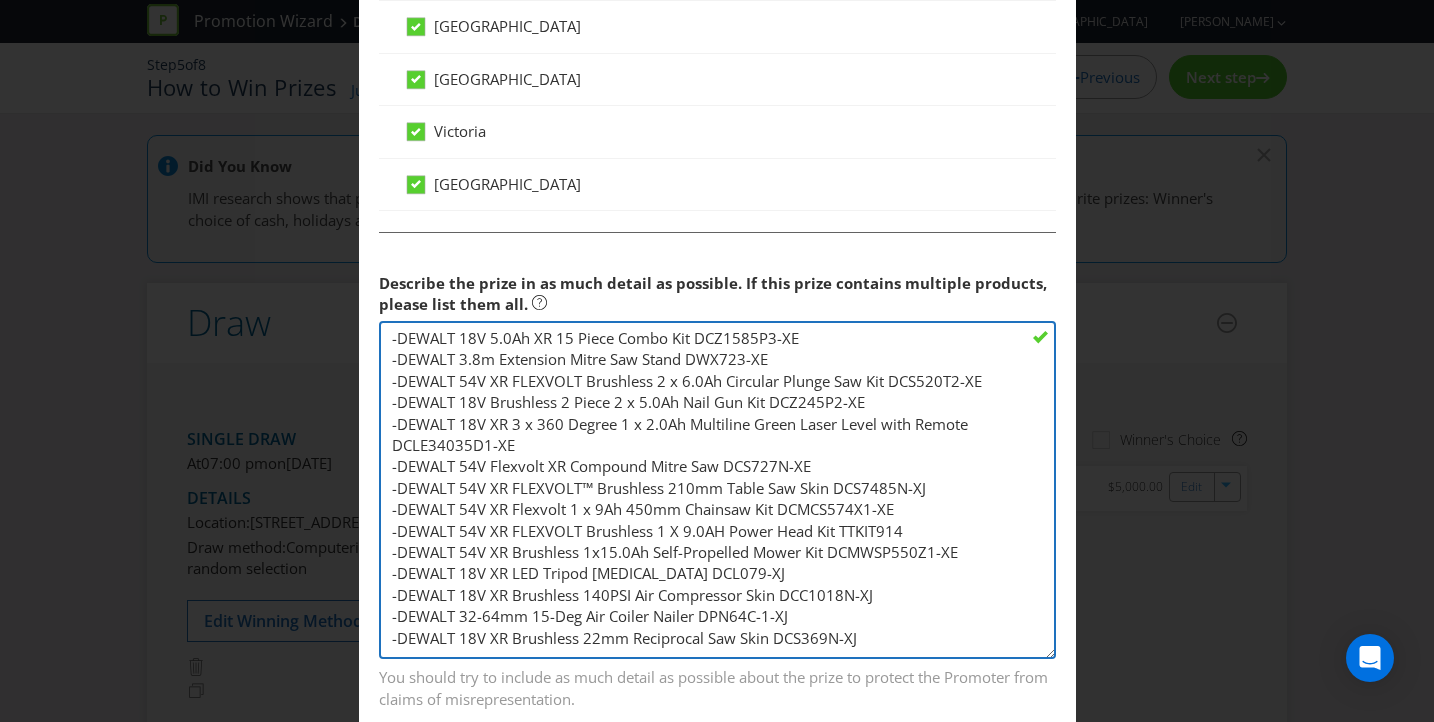 scroll, scrollTop: 12, scrollLeft: 0, axis: vertical 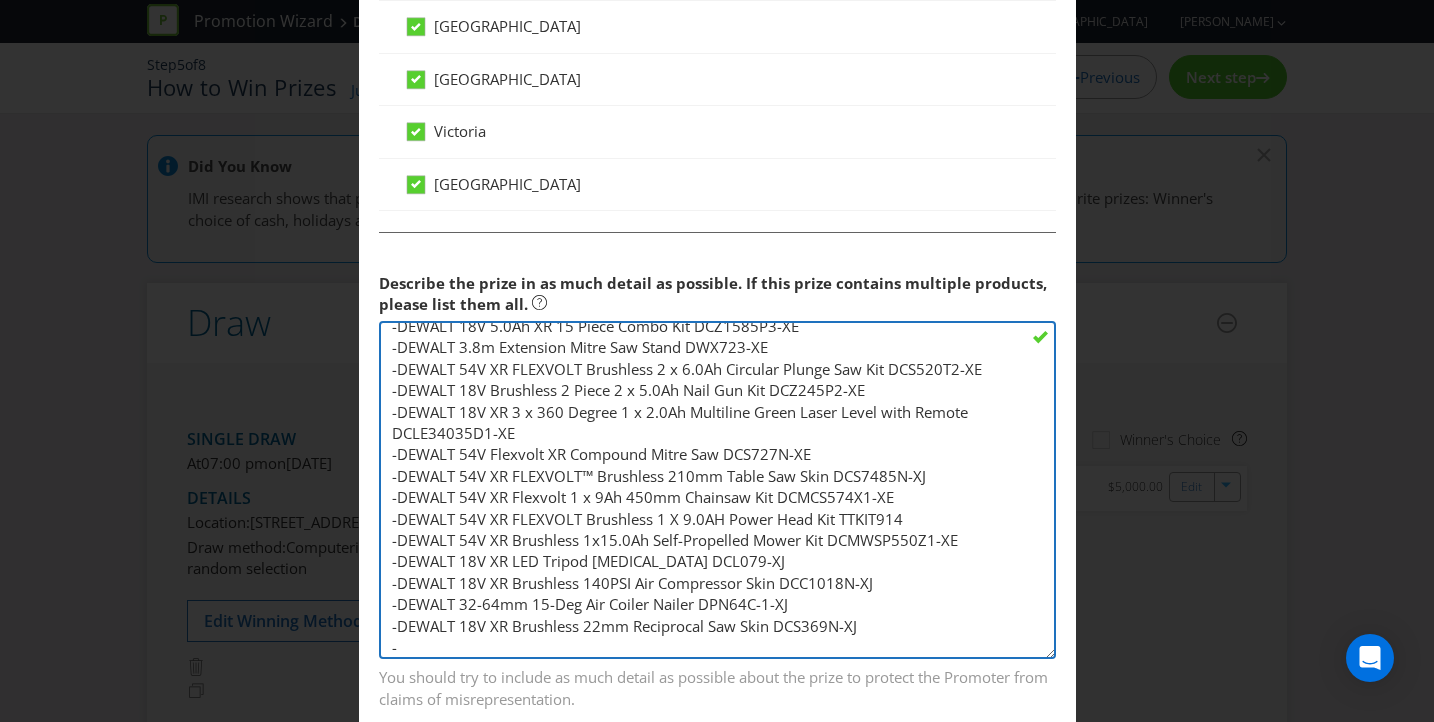 paste on "DEWALT 18V Brushless 1/2" Ratchet Wrench Skin DCF512N-XJ" 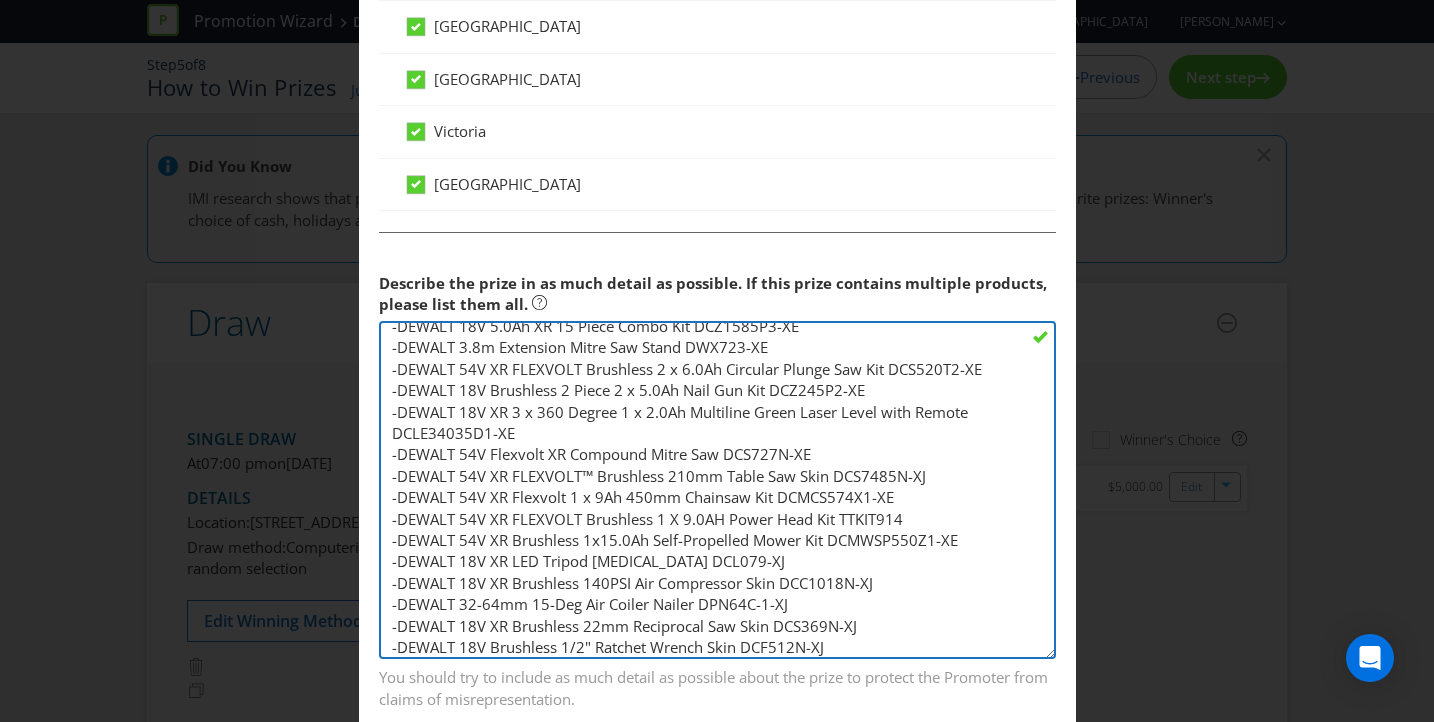 scroll, scrollTop: 33, scrollLeft: 0, axis: vertical 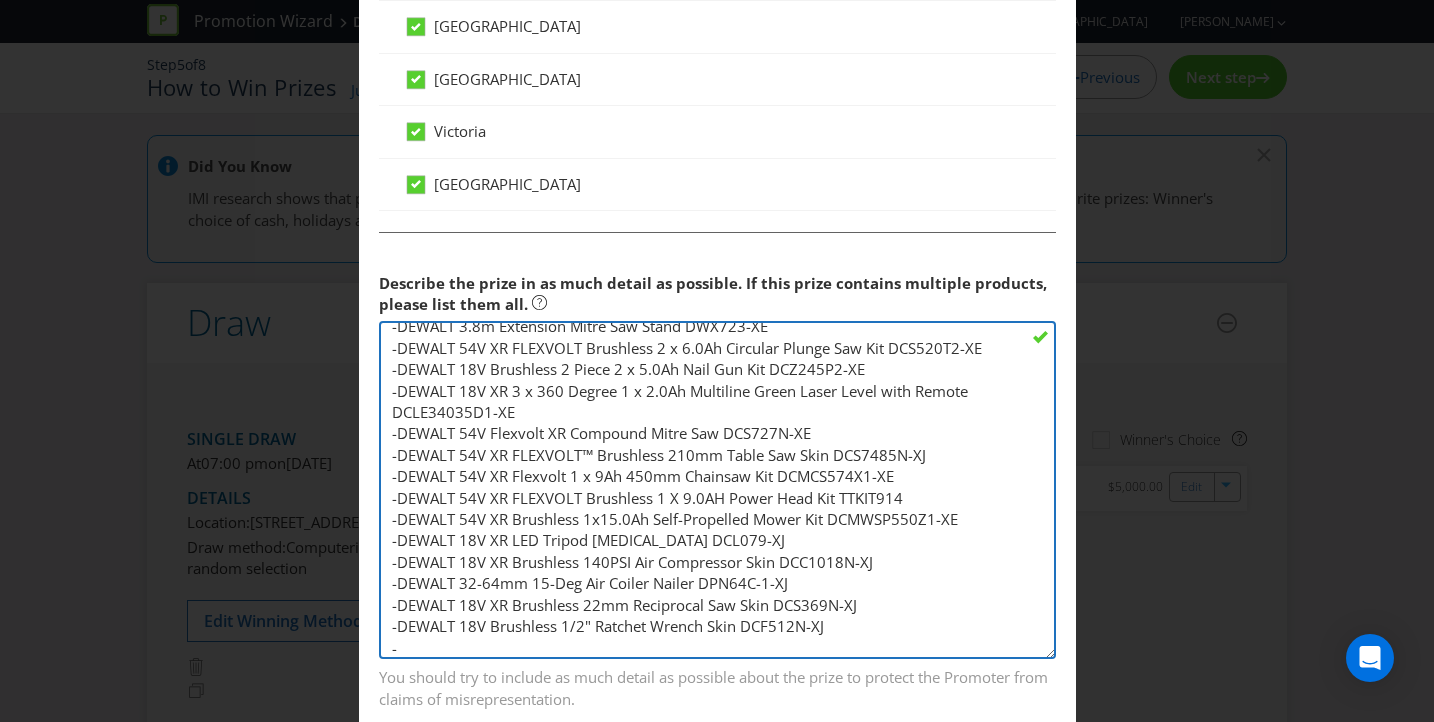 paste on "DEWALT 18V XR Drywall Cut Out Tool Skin DCE555N-XJ" 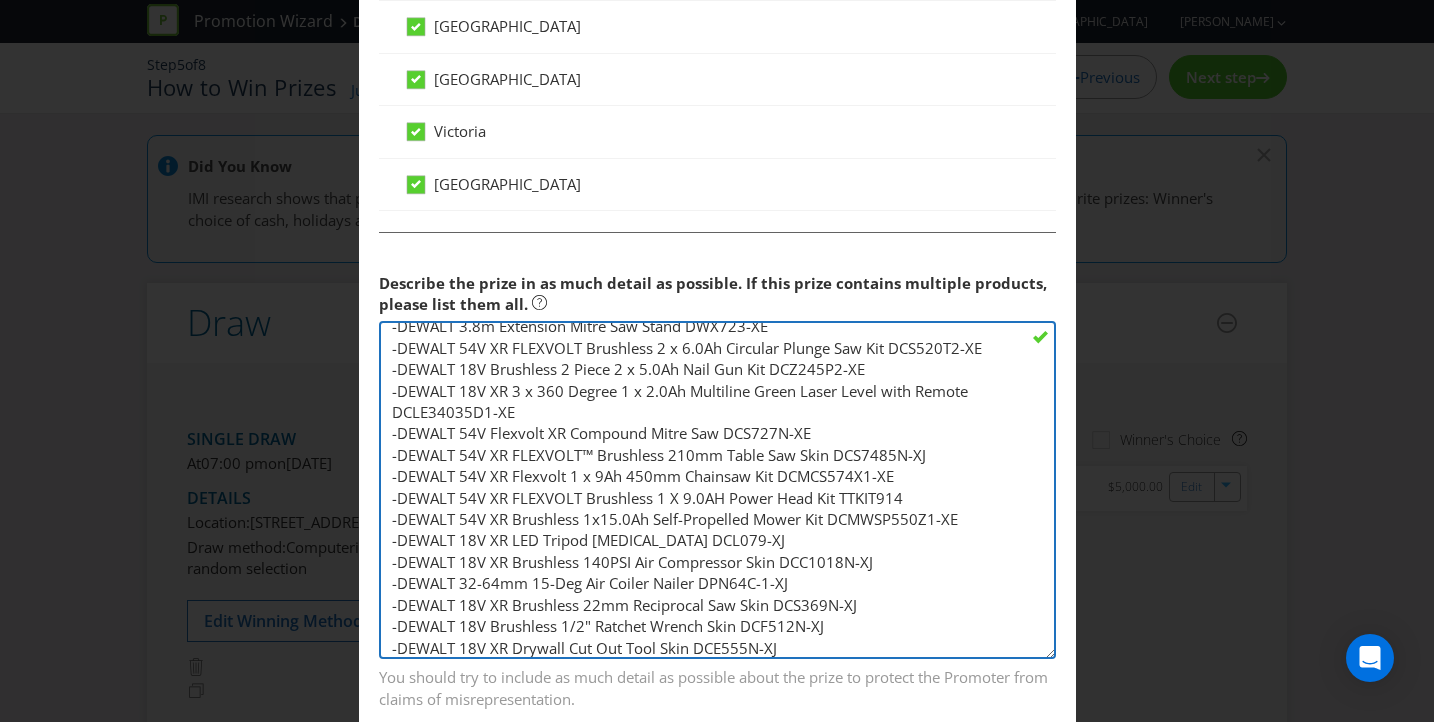 scroll, scrollTop: 54, scrollLeft: 0, axis: vertical 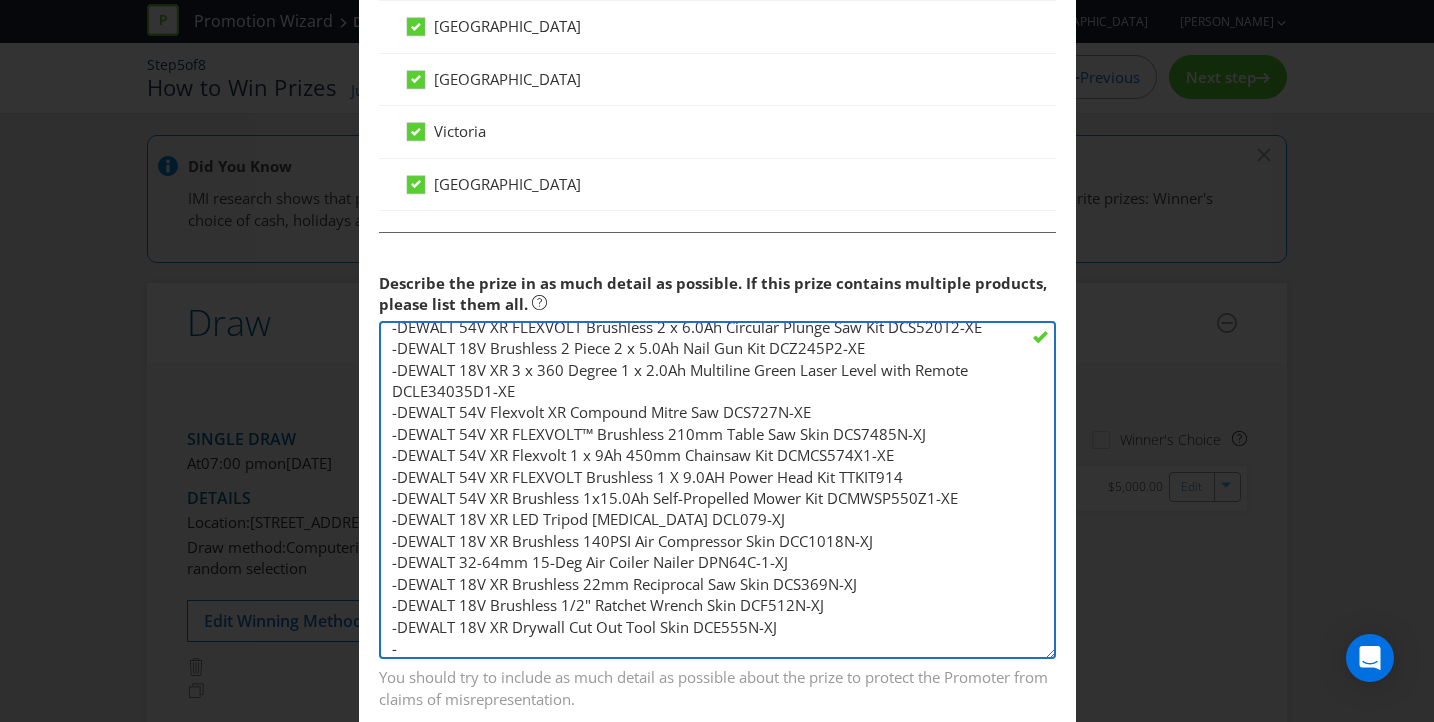 paste on "DEWALT 18V XR Jobsite Fan Skin DCE512N-XJ" 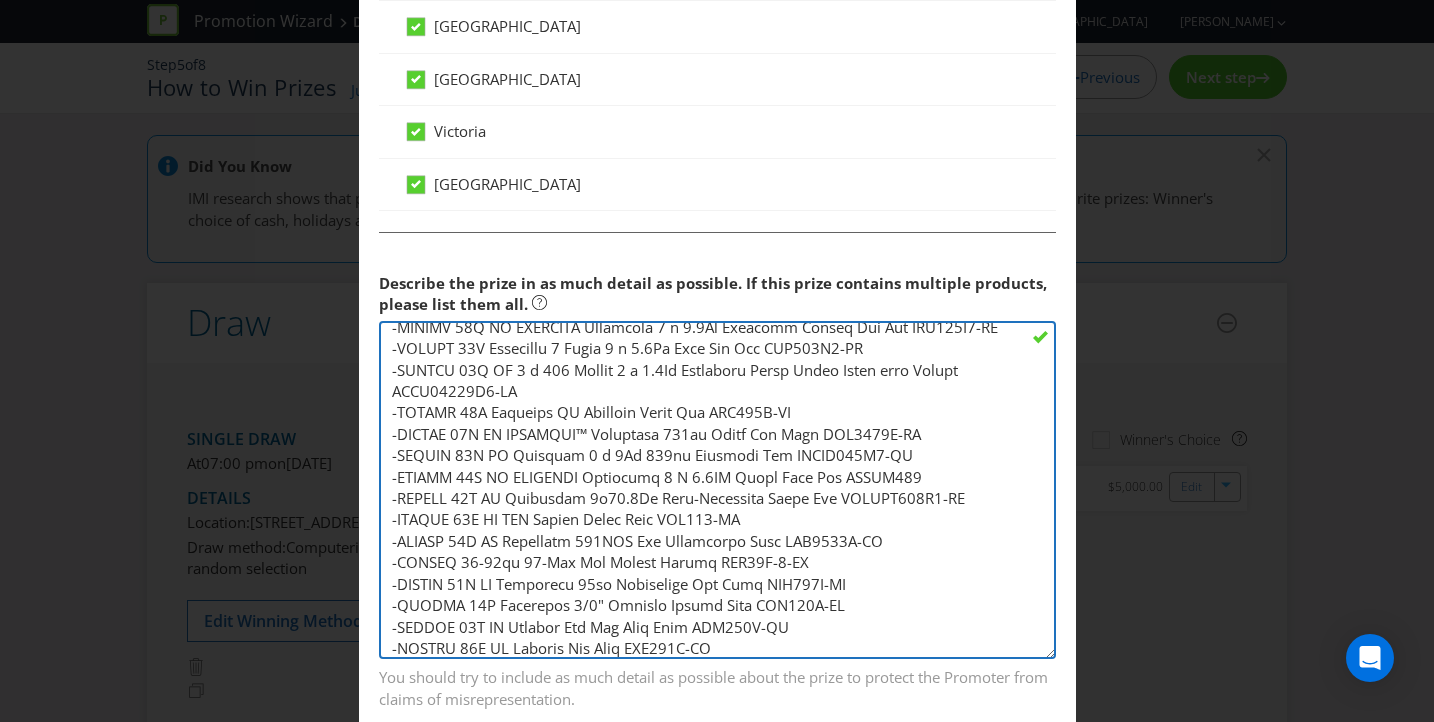 scroll, scrollTop: 76, scrollLeft: 0, axis: vertical 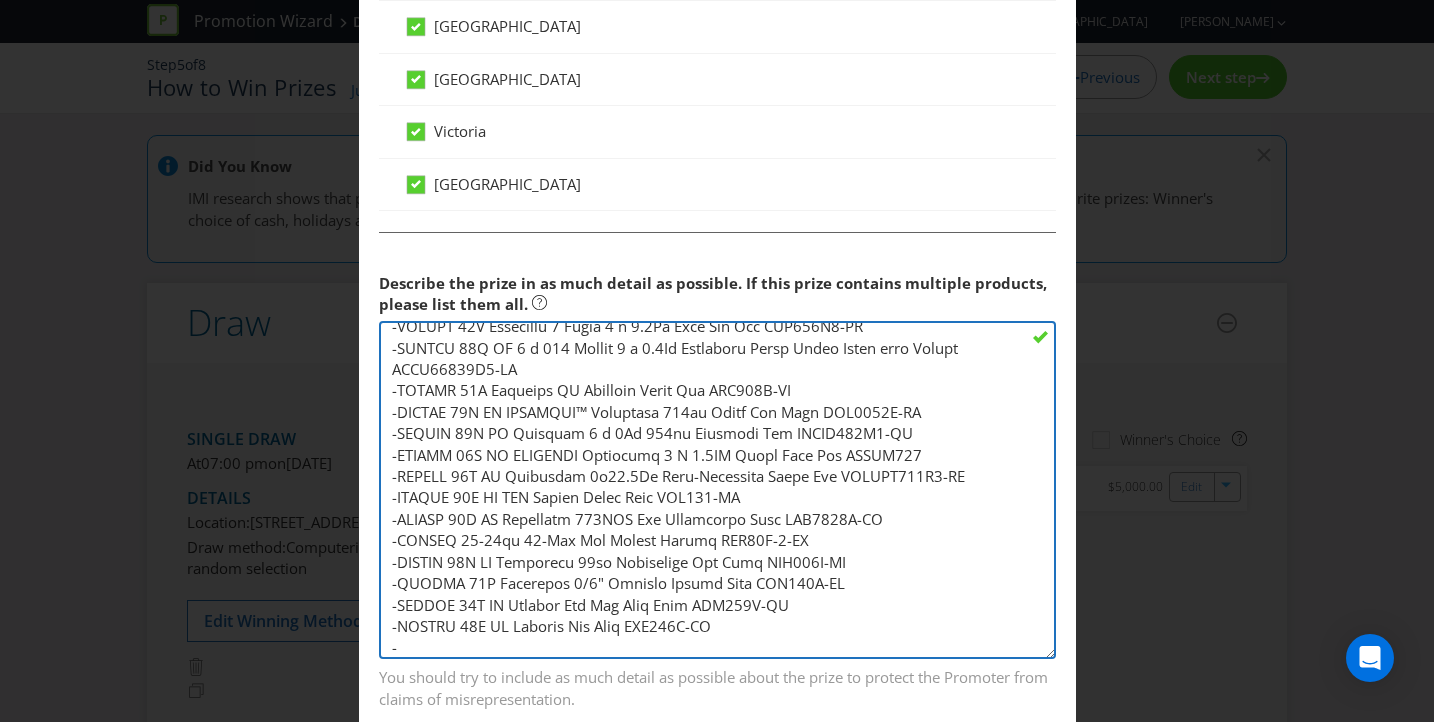paste on "DEWALT 18V/54V 6Ah XR FLEXVOLT Battery Twin Pack DCB546T2-XJ" 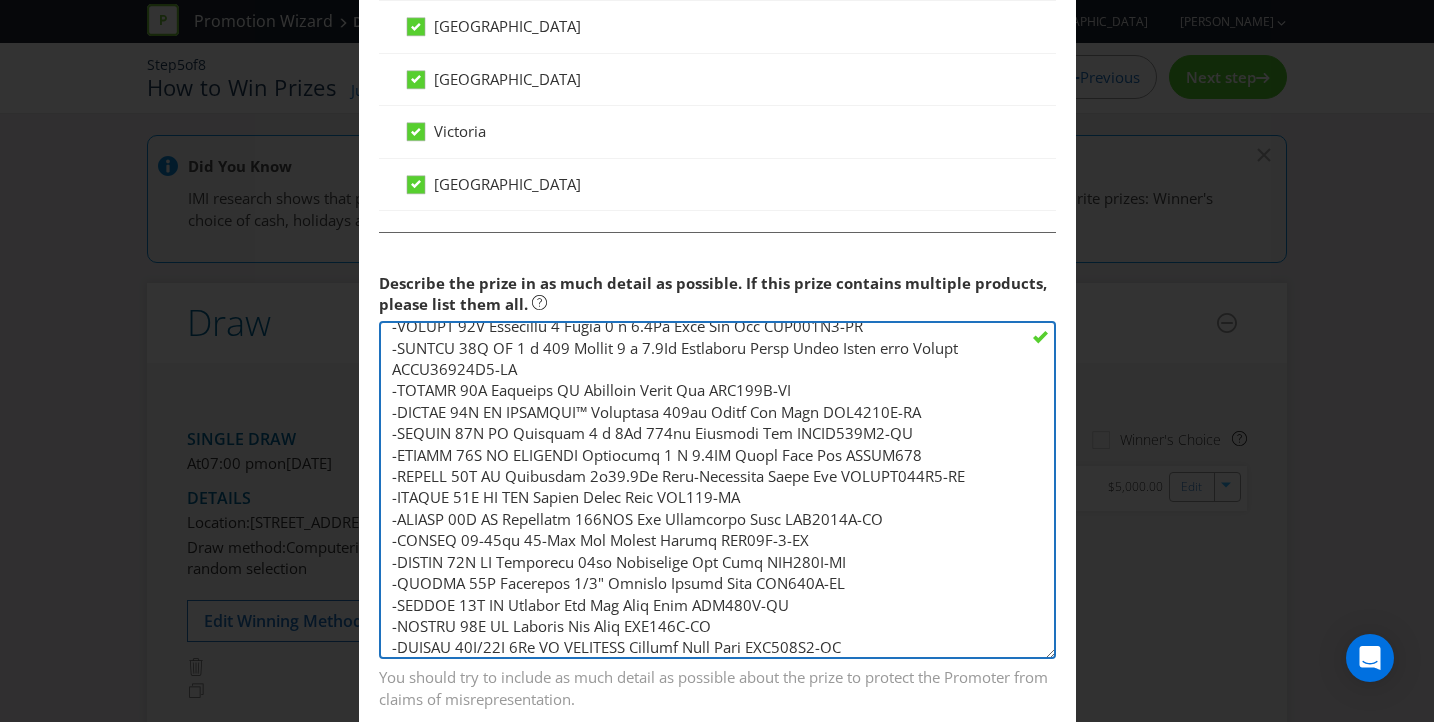 scroll, scrollTop: 83, scrollLeft: 0, axis: vertical 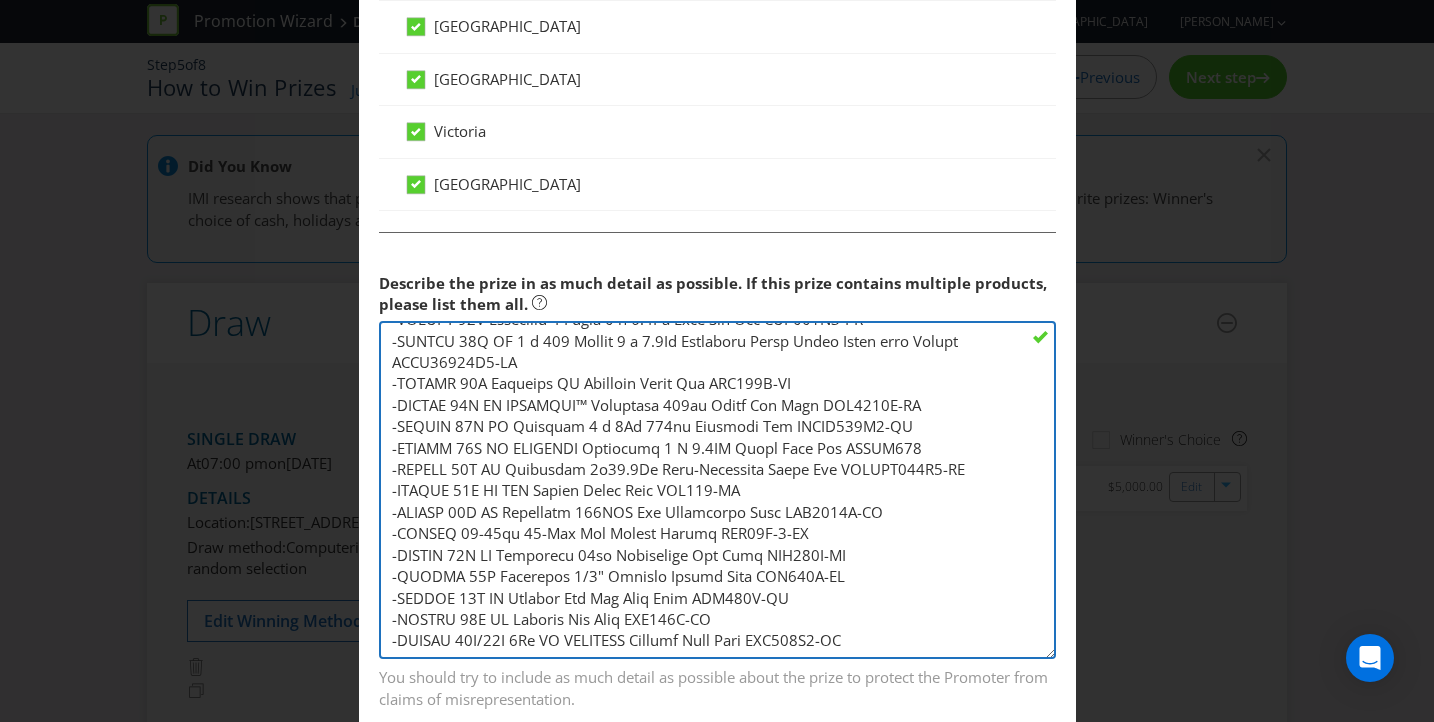 paste on "DEWALT 18V/54V XR FLEXVOLT 9.0Ah Lithium-Ion Battery DCB547-XE" 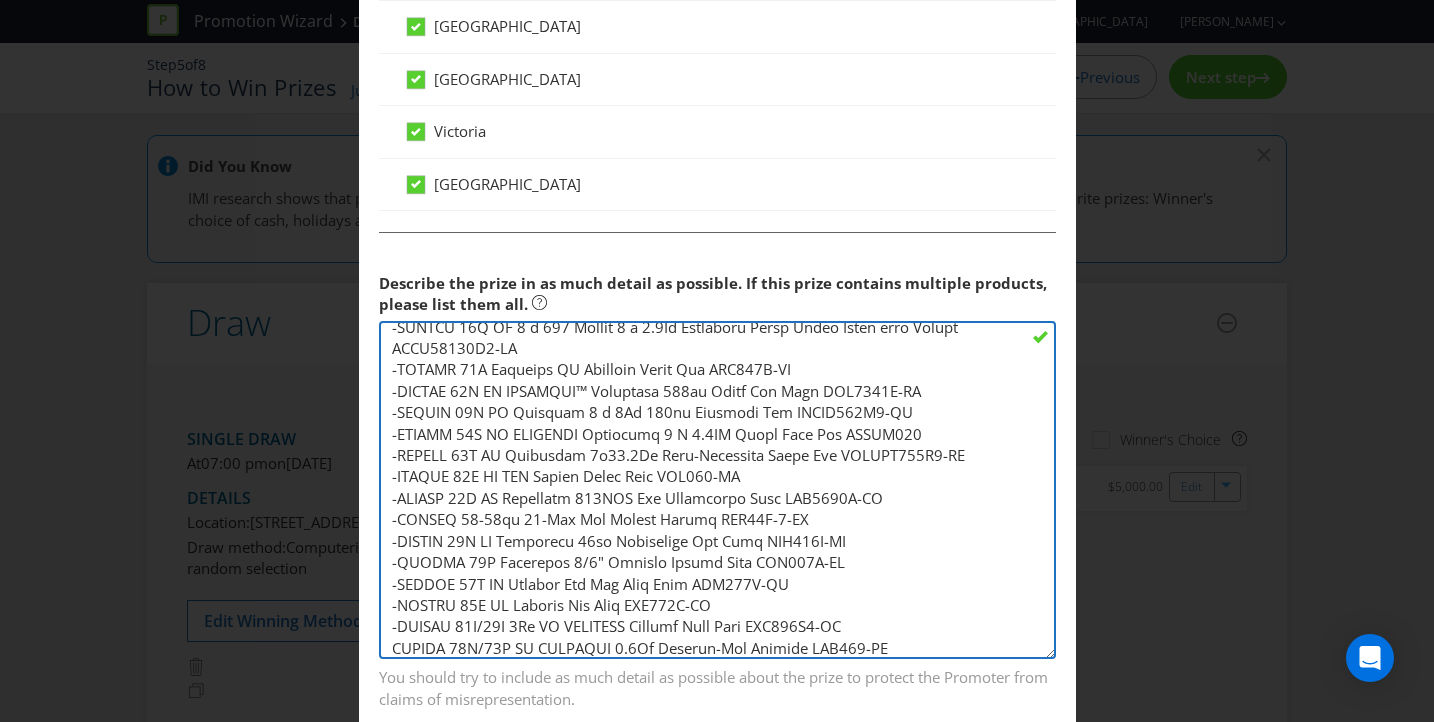 click at bounding box center [717, 490] 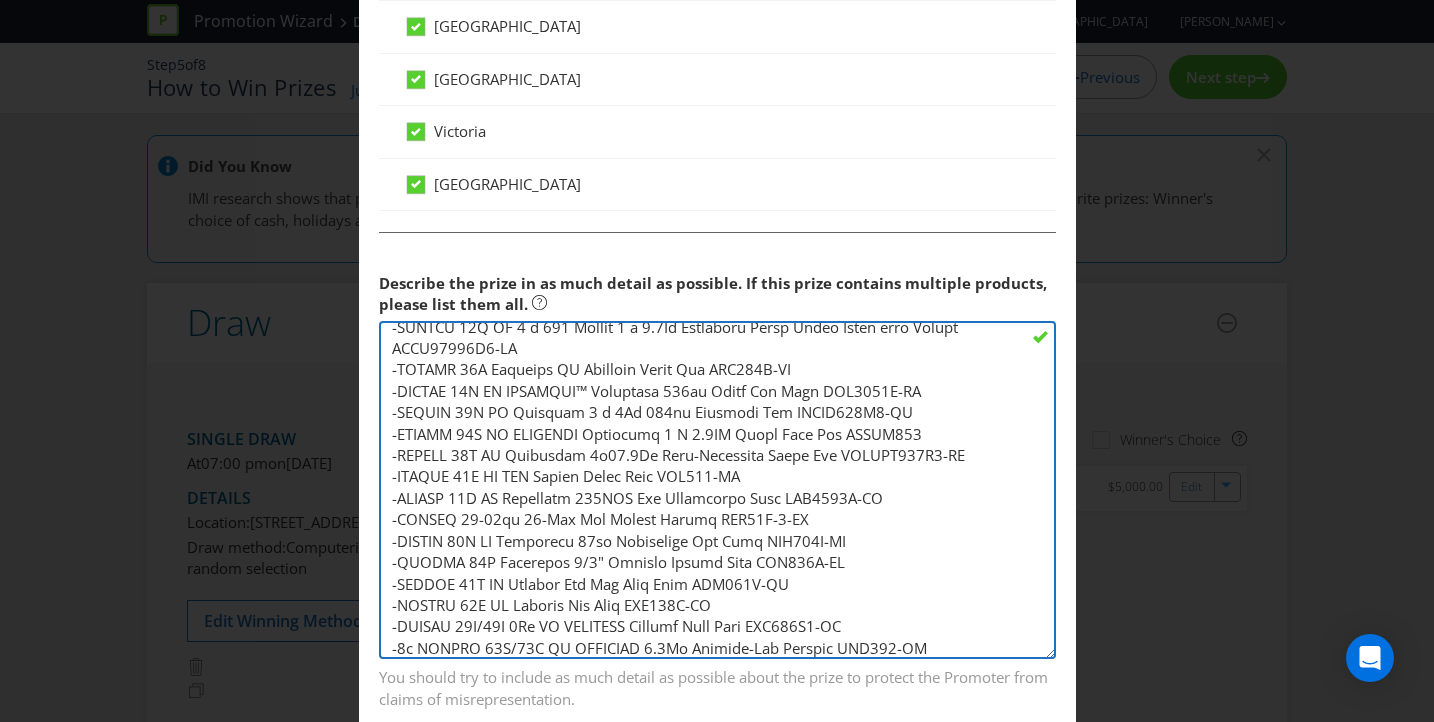scroll, scrollTop: 104, scrollLeft: 0, axis: vertical 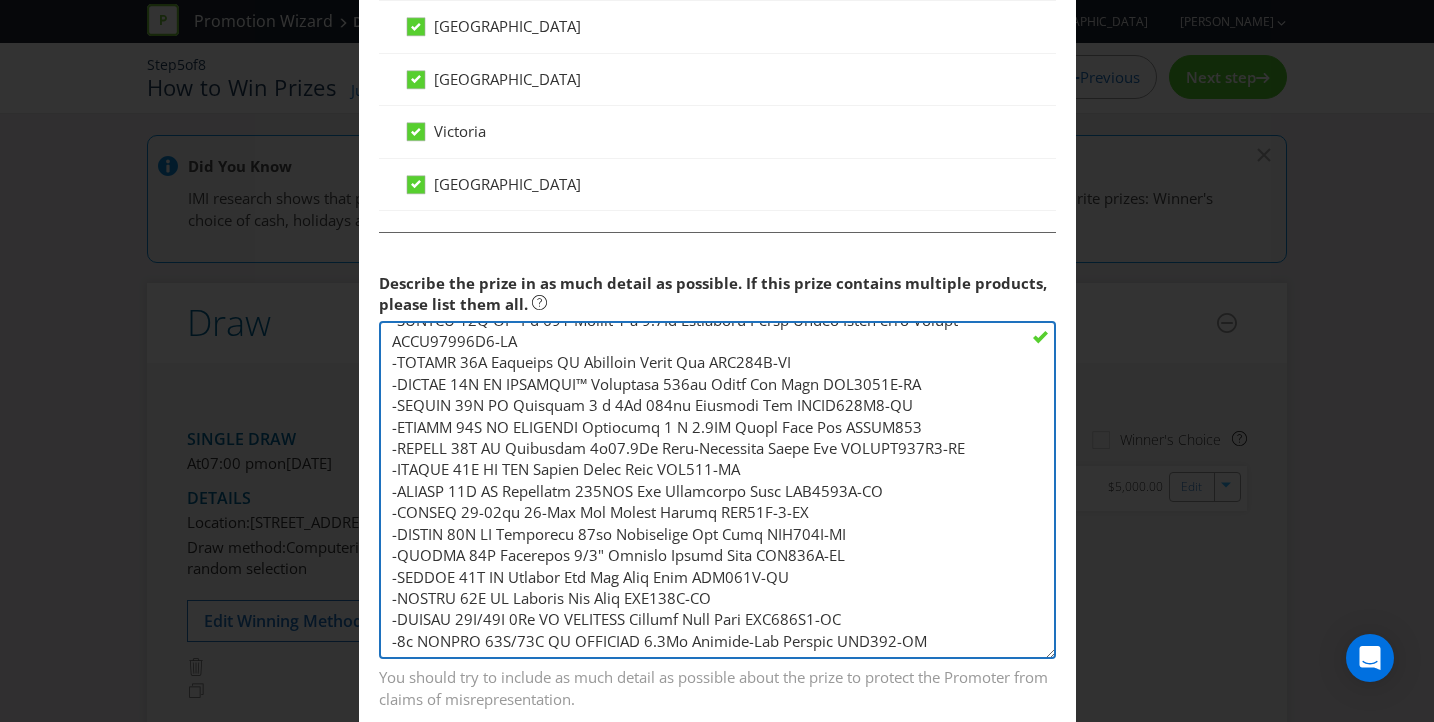 type on "-LOREMI 96D 1.3Si AM 83 Conse Adipi Eli SED9324D1-EI
-TEMPOR 2.1i Utlaboree Dolor Mag Aliqu ENI310-AD
-MINIMV 21Q NO EXERCITA Ullamcola 0 n 9.7Al Exeacomm Conseq Dui Aut IRU105I7-RE
-VOLUPT 89V Essecillu 0 Fugia 1 n 6.2Pa Exce Sin Occ CUP758N6-PR
-SUNTCU 64Q OF 8 d 207 Mollit 4 a 0.8Id Estlaboru Persp Undeo Isten erro Volupt ACCU65078D3-LA
-TOTAMR 87A Eaqueips QU Abilloin Verit Qua ARC026B-VI
-DICTAE 11N EN IPSAMQUI™ Voluptasa 168au Oditf Con Magn DOL0620E-RA
-SEQUIN 58N PO Quisquam 2 d 3Ad 250nu Eiusmodi Tem INCID974M2-QU
-ETIAMM 42S NO ELIGENDI Optiocumq 5 N 2.8IM Quopl Face Pos ASSUM642
-REPELL 32T AU Quibusdam 2o95.2De Reru-Necessita Saepe Eve VOLUPT071R2-RE
-ITAQUE 43E HI TEN Sapien Delec Reic VOL491-MA
-ALIASP 35D AS Repellatm 651NOS Exe Ullamcorpo Susc LAB6177A-CO
-CONSEQ 71-45qu 64-Max Mol Molest Harumq RER78F-4-EX
-DISTIN 92N LI Temporecu 57so Nobiselige Opt Cumq NIH299I-MI
-QUODMA 81P Facerepos 1/8" Omnislo Ipsumd Sita CON457A-EL
-SEDDOE 36T IN Utlabor Etd Mag Aliq Enim ADM950V-QU
-NOSTRU 41E UL ..." 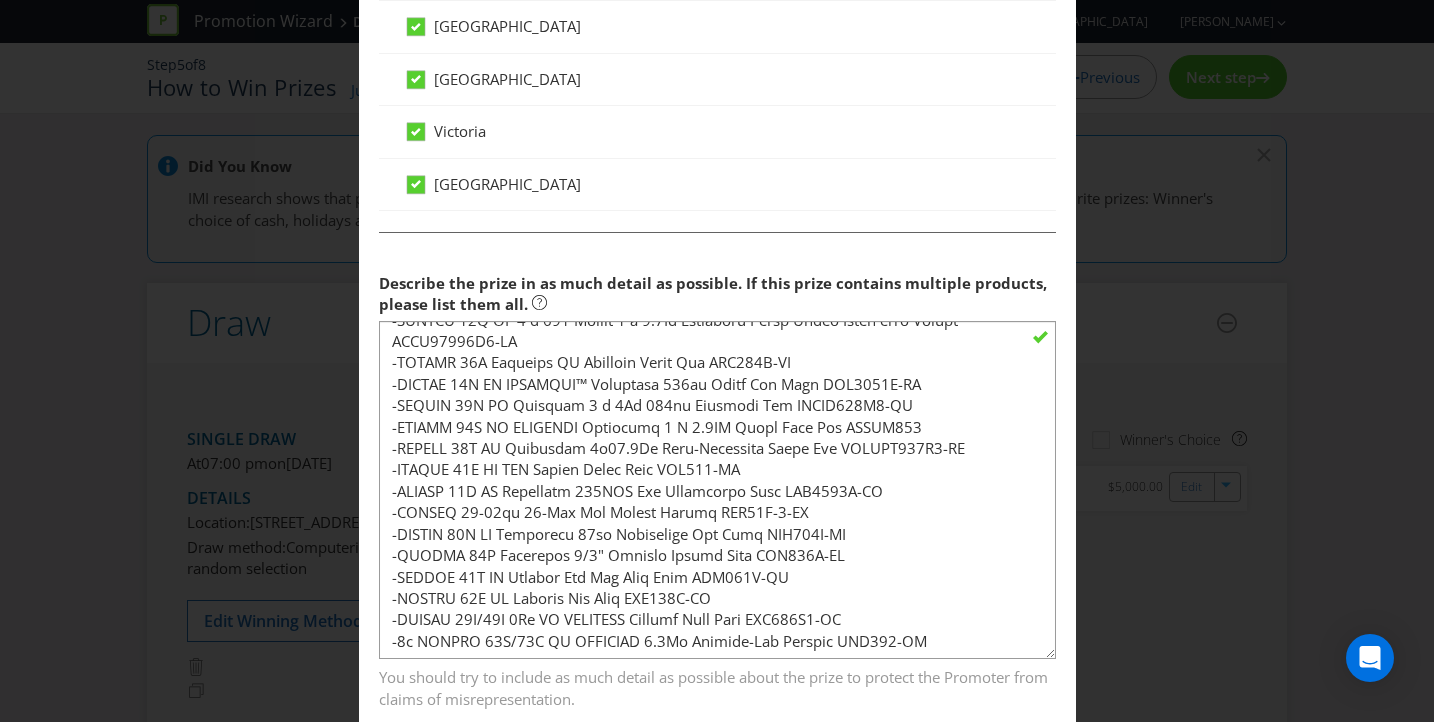 click on "Describe the prize in as much detail as possible. If this prize contains multiple products, please list them all." at bounding box center [717, 289] 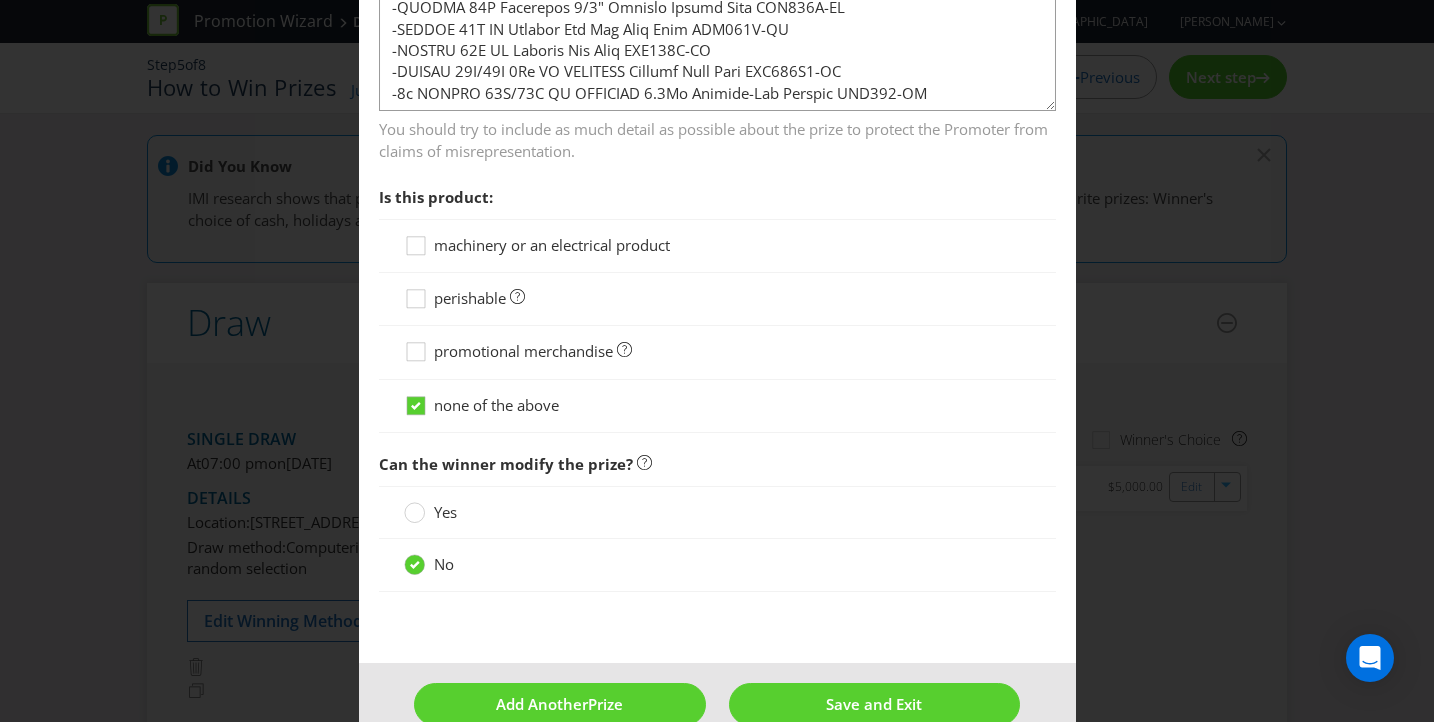 scroll, scrollTop: 2279, scrollLeft: 0, axis: vertical 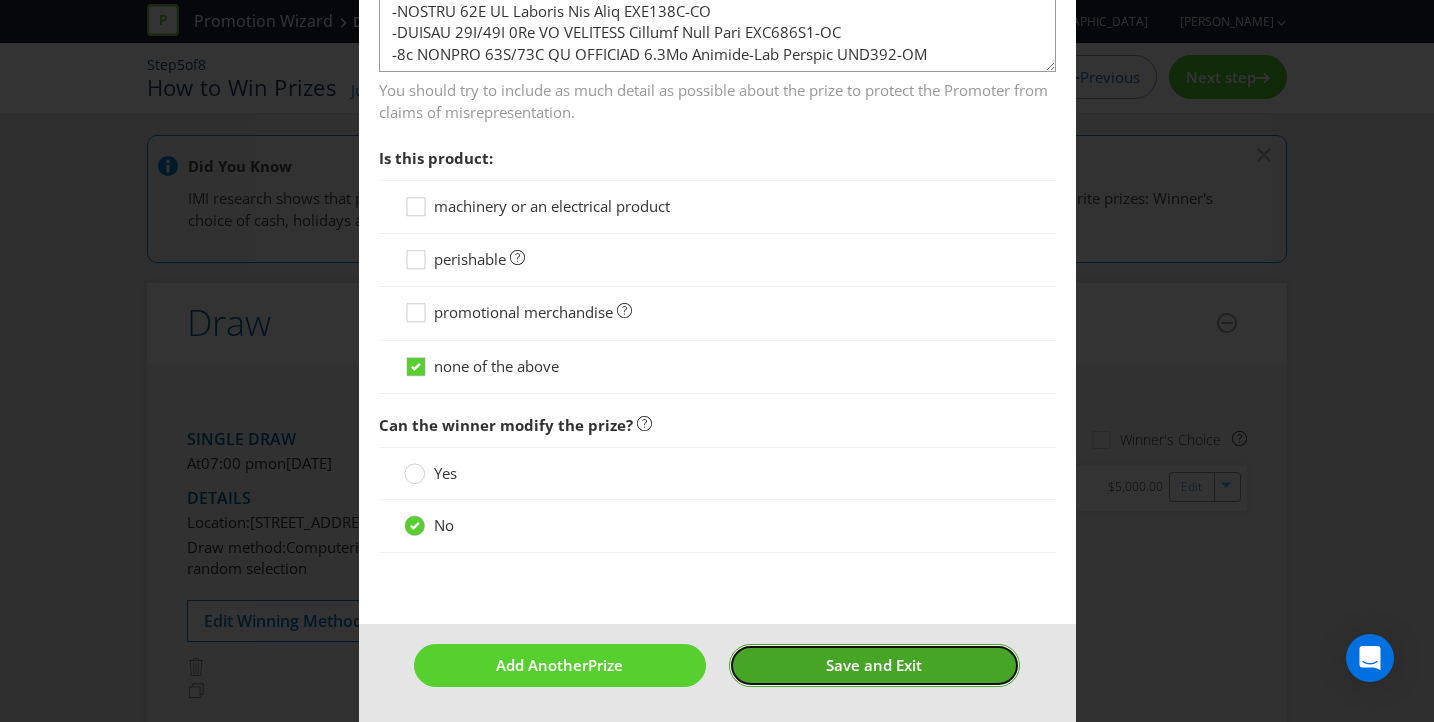 click on "Save and Exit" at bounding box center [874, 665] 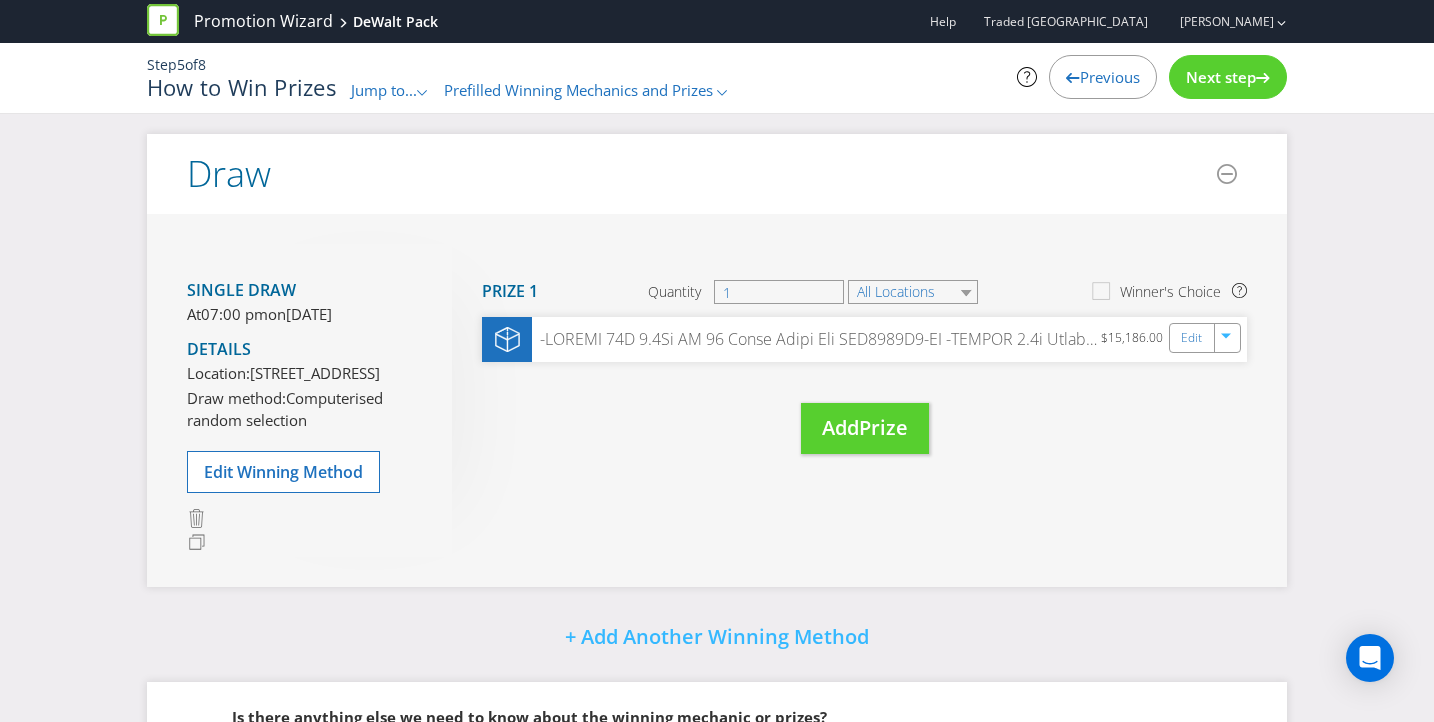 scroll, scrollTop: 326, scrollLeft: 0, axis: vertical 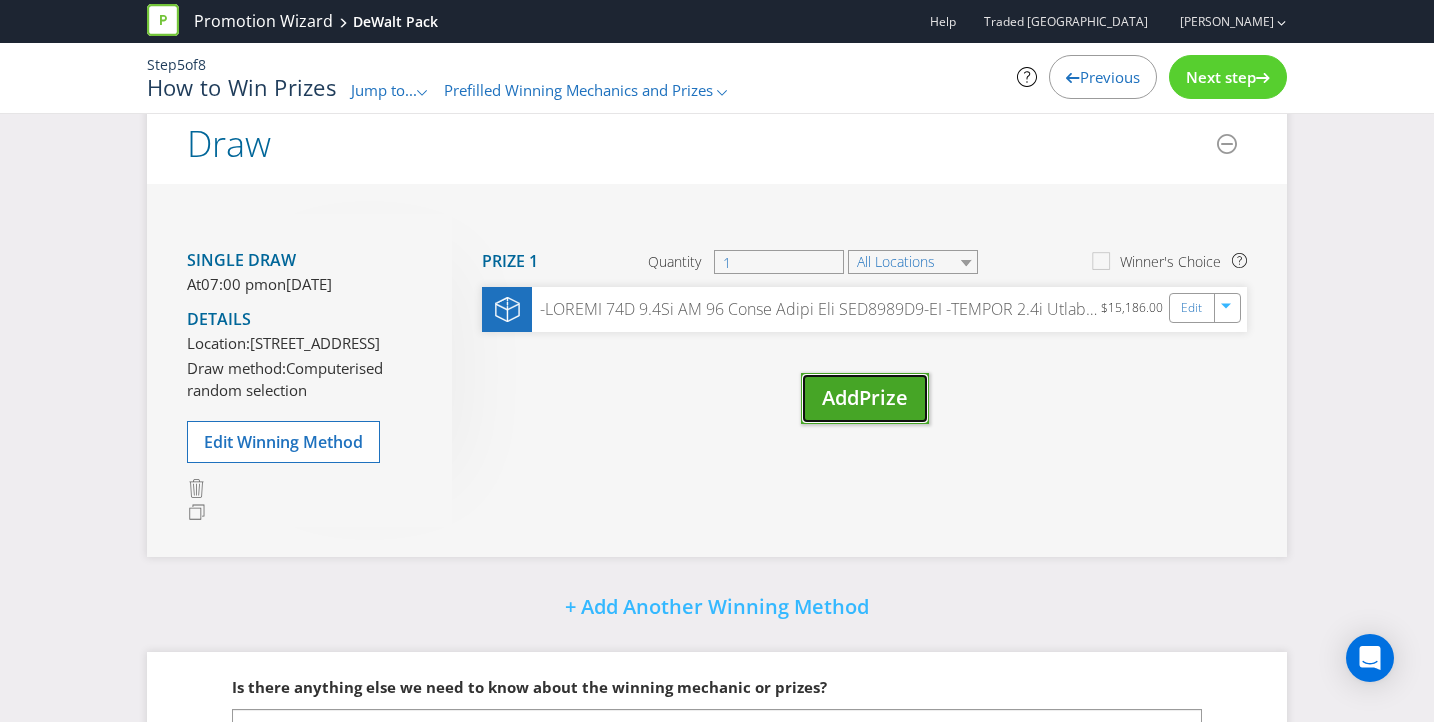 click on "Prize" at bounding box center [883, 397] 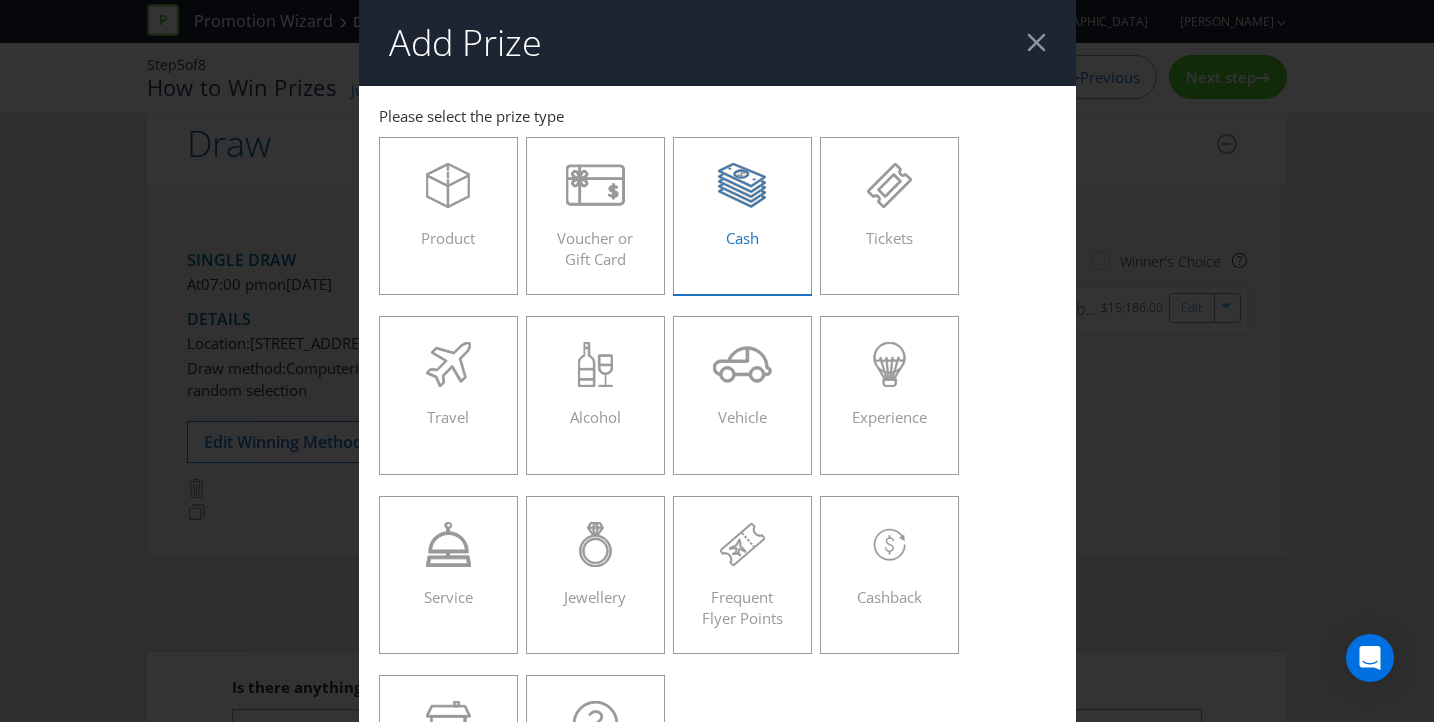 click on "Cash" at bounding box center [743, 208] 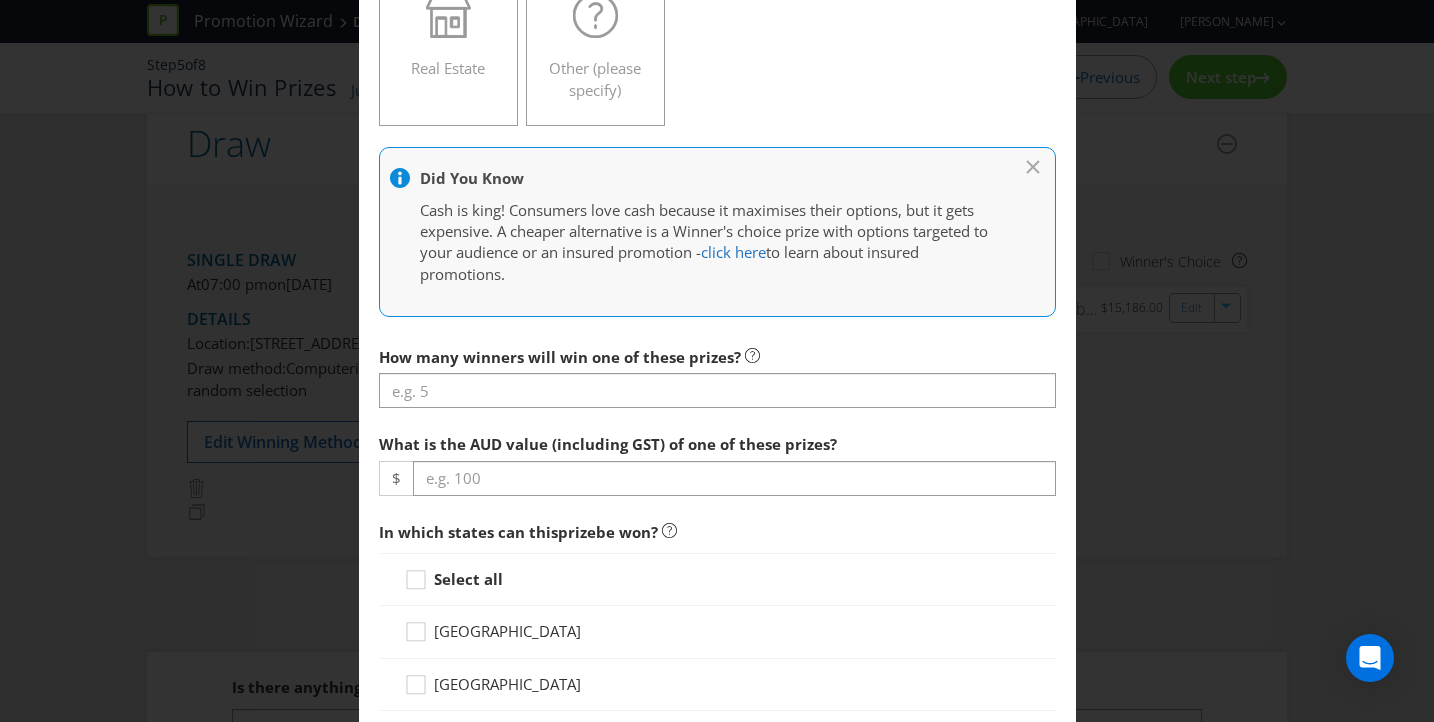 scroll, scrollTop: 714, scrollLeft: 0, axis: vertical 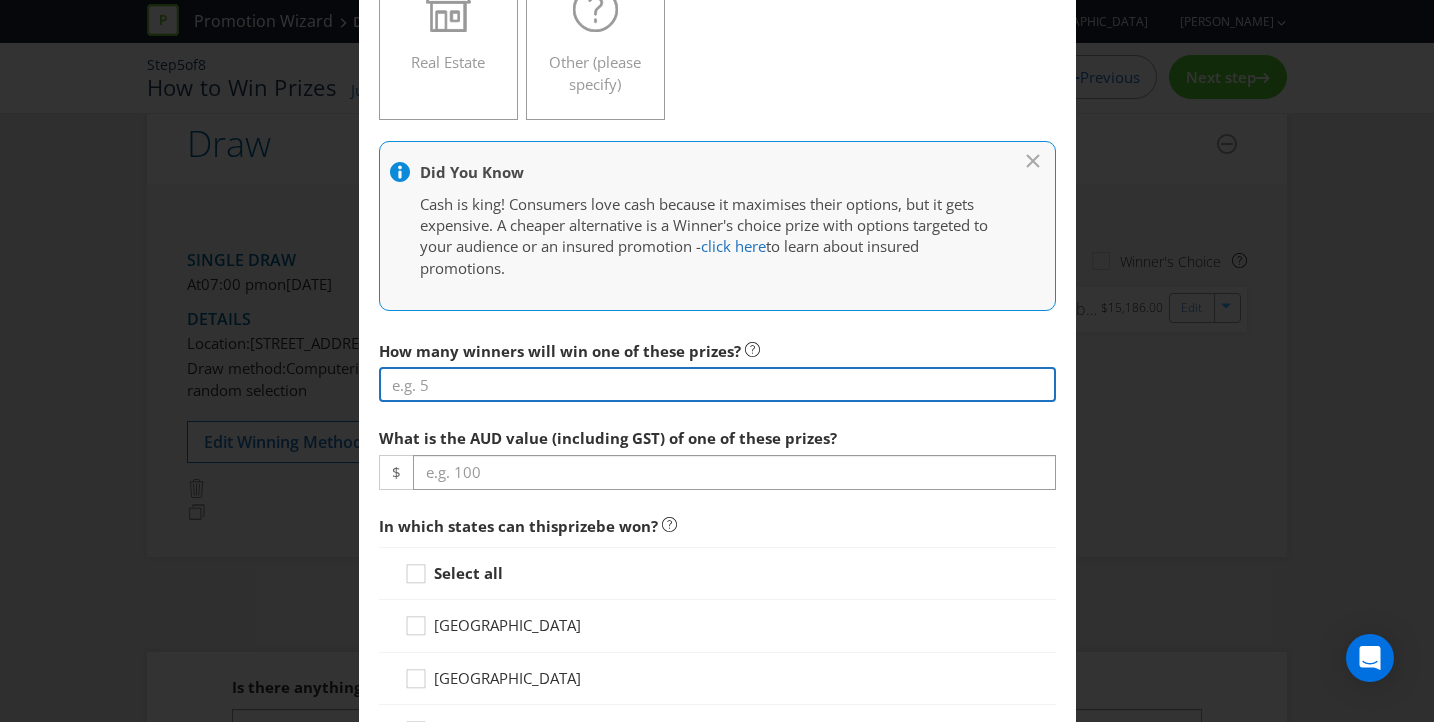 click at bounding box center (717, 384) 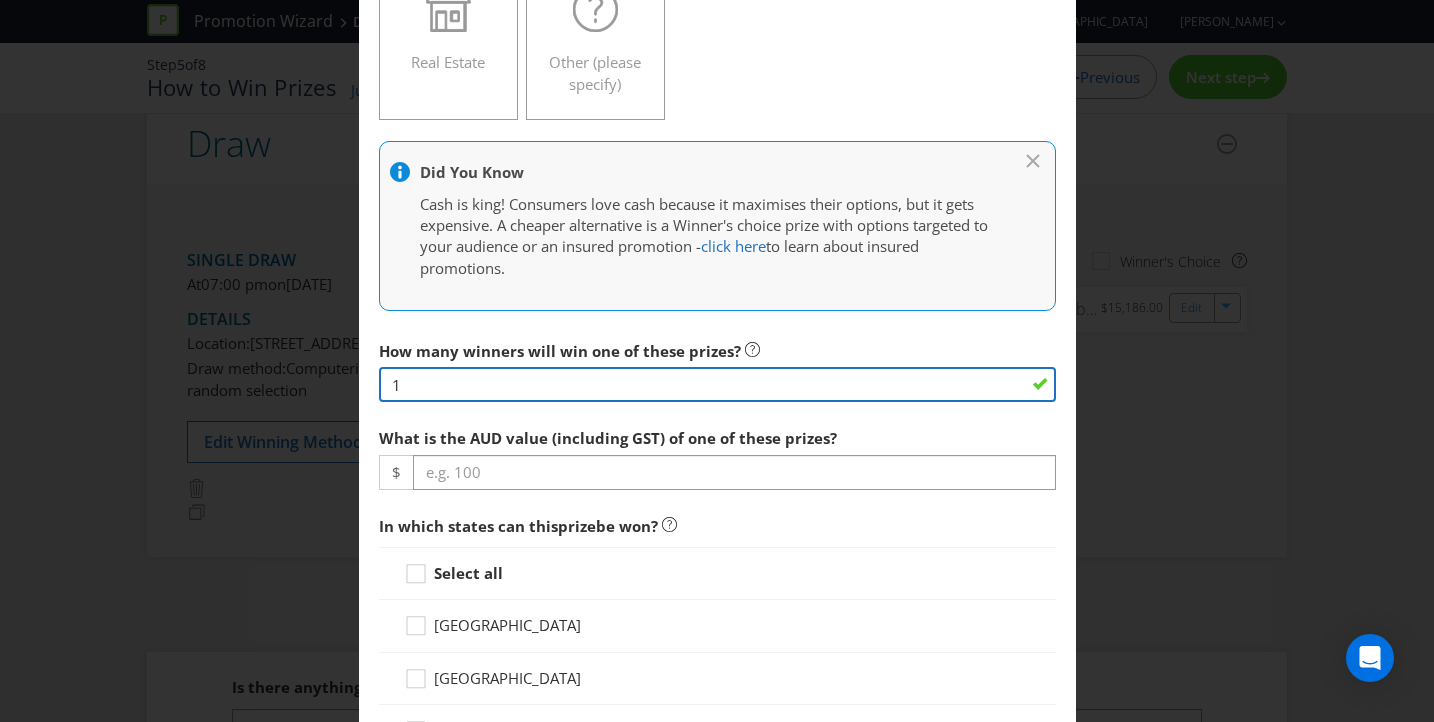 type on "1" 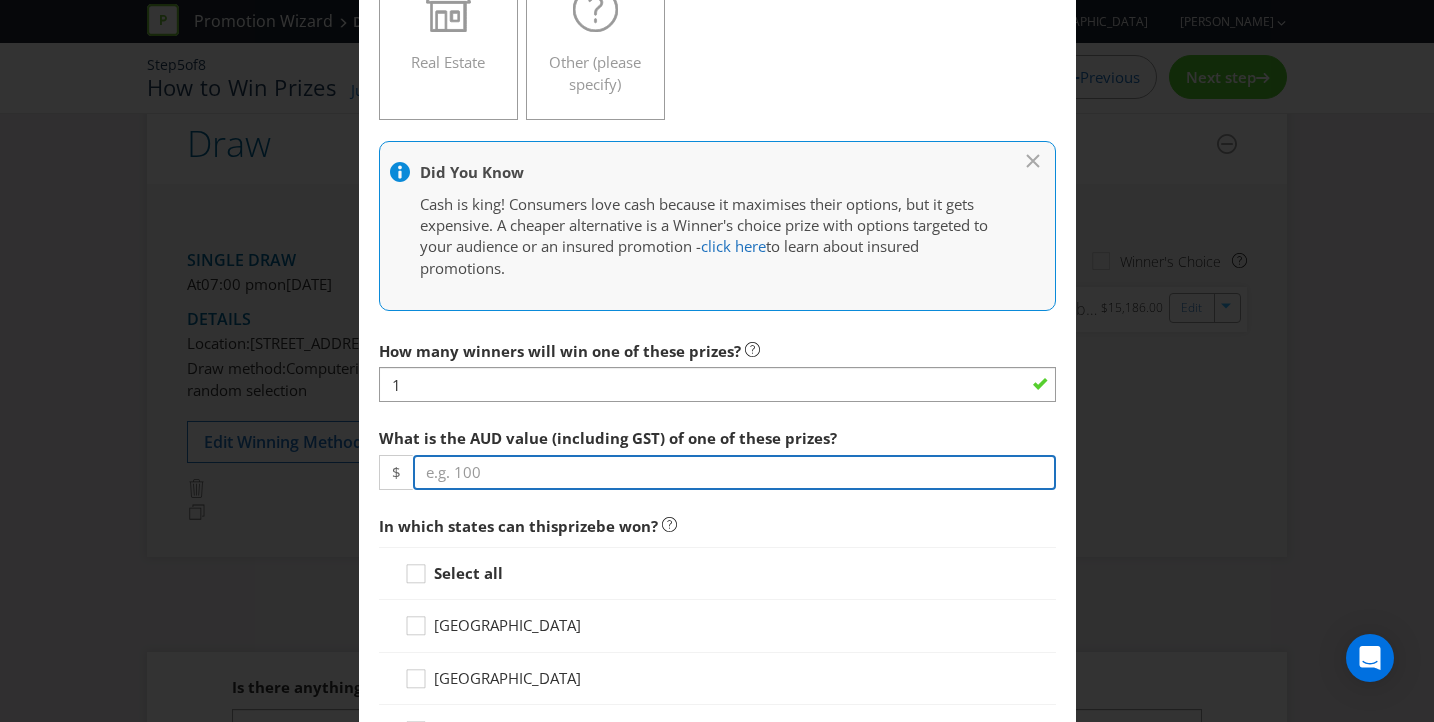 click at bounding box center [734, 472] 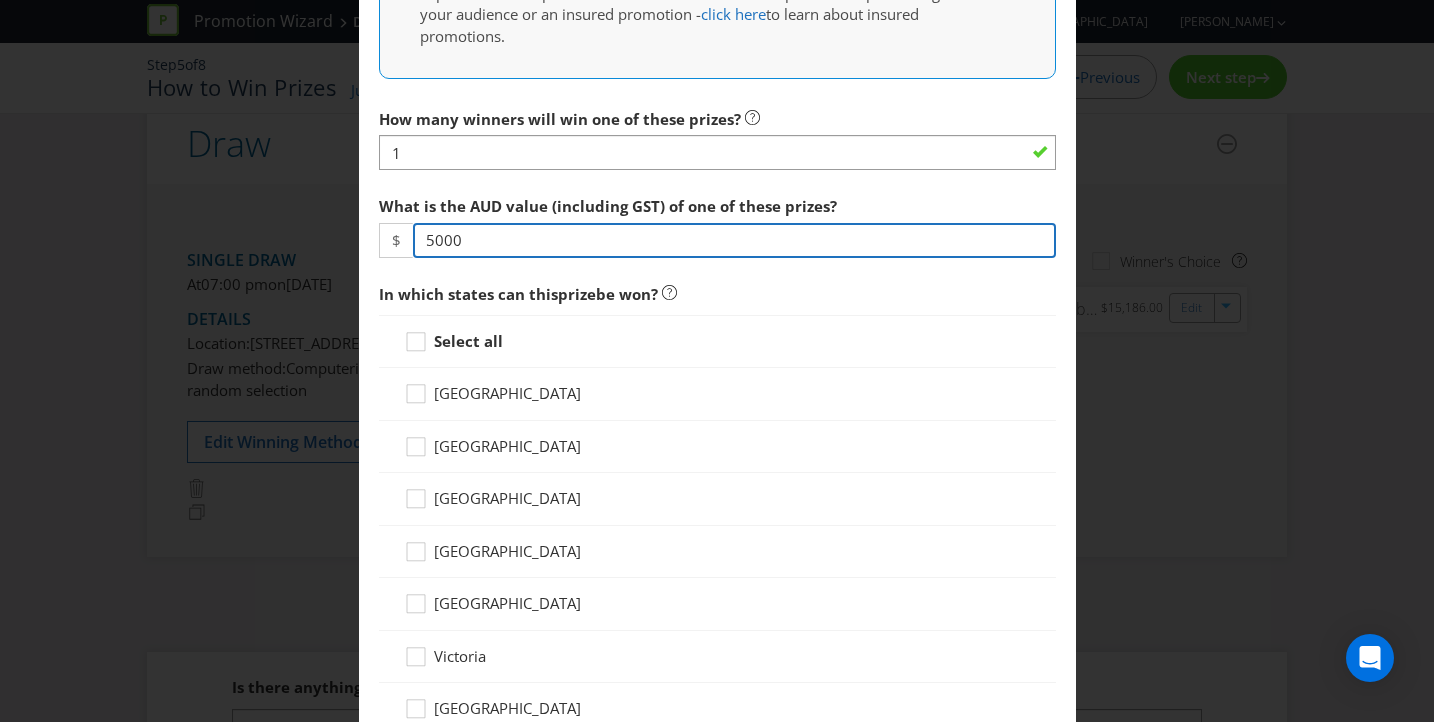 scroll, scrollTop: 945, scrollLeft: 0, axis: vertical 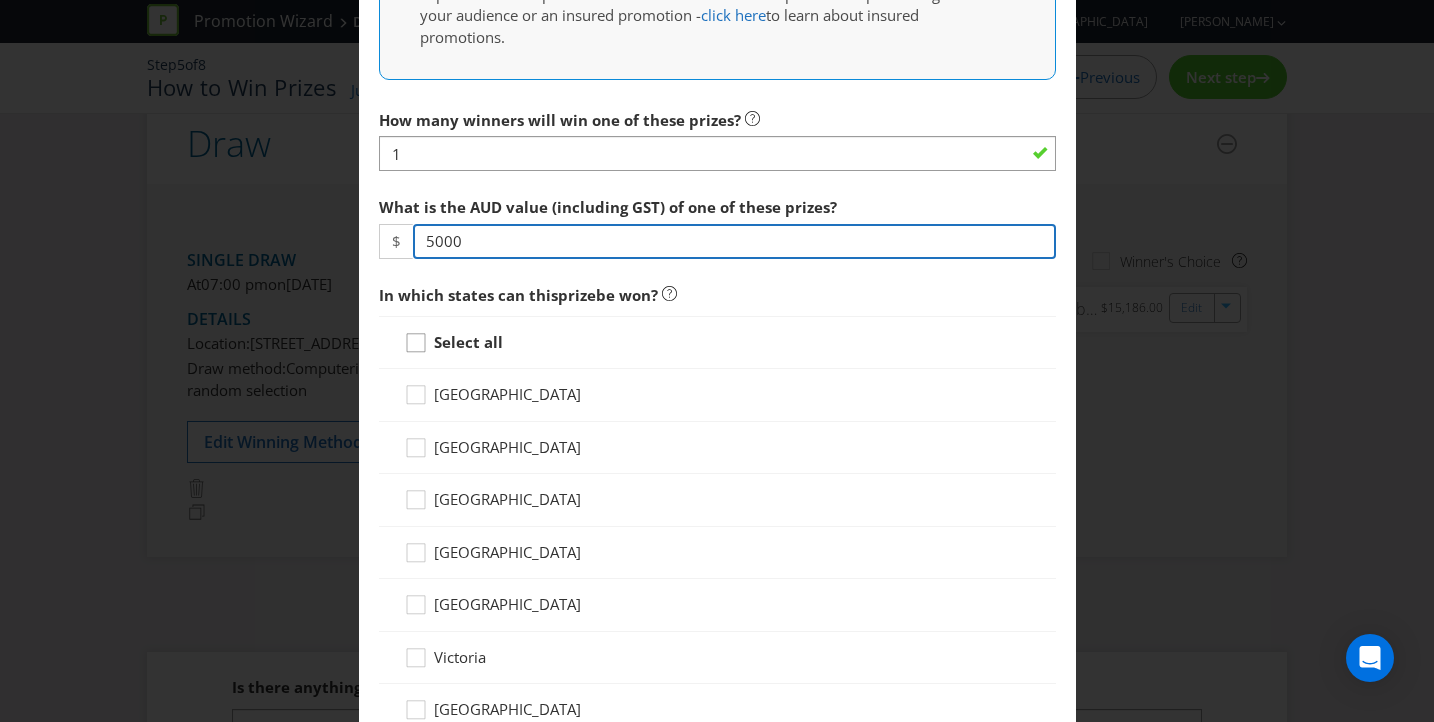 type on "5000" 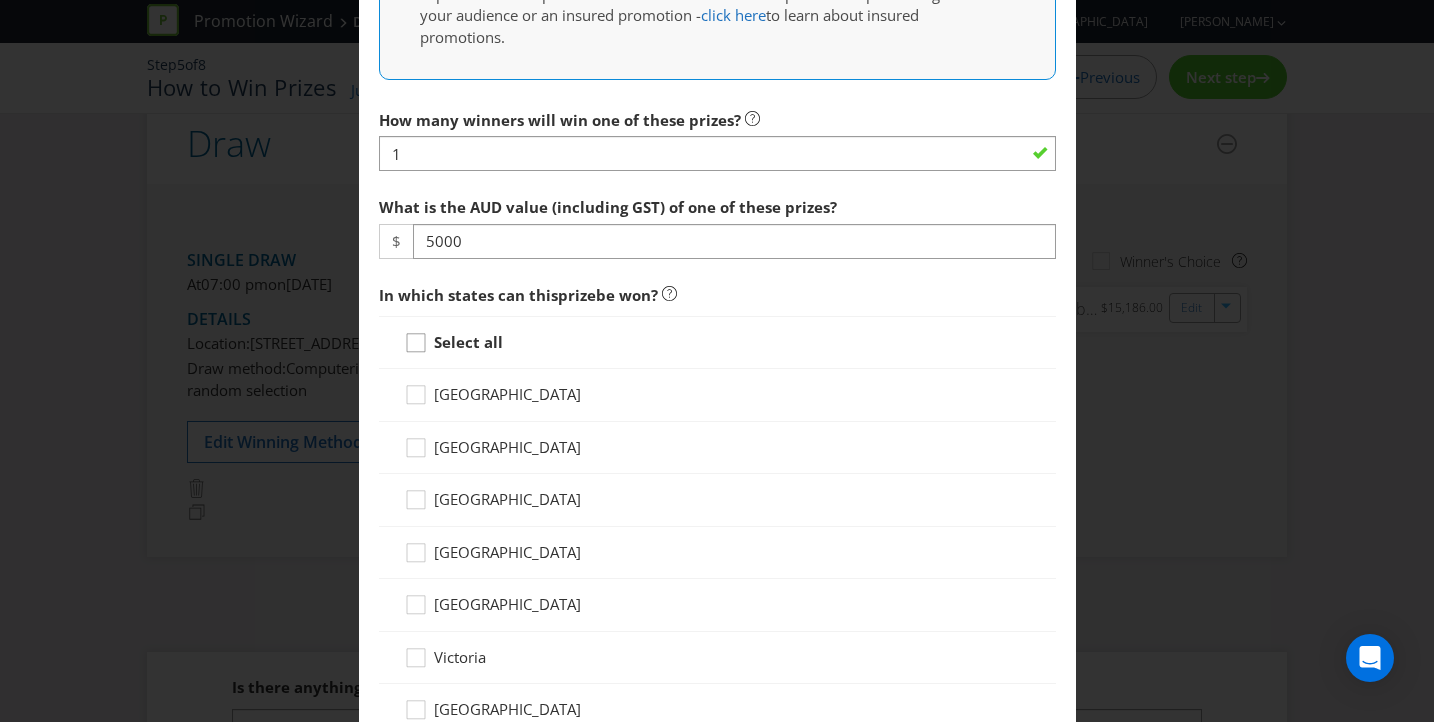 click 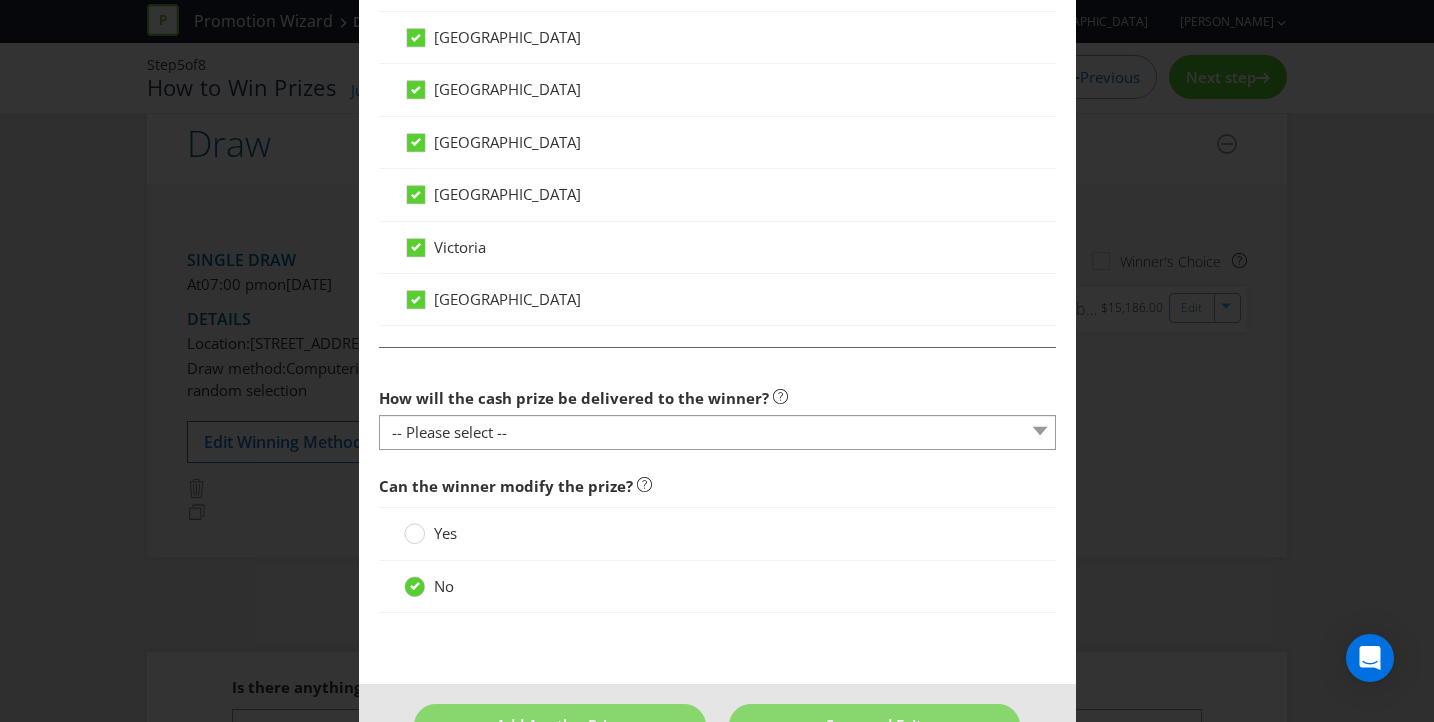 scroll, scrollTop: 1367, scrollLeft: 0, axis: vertical 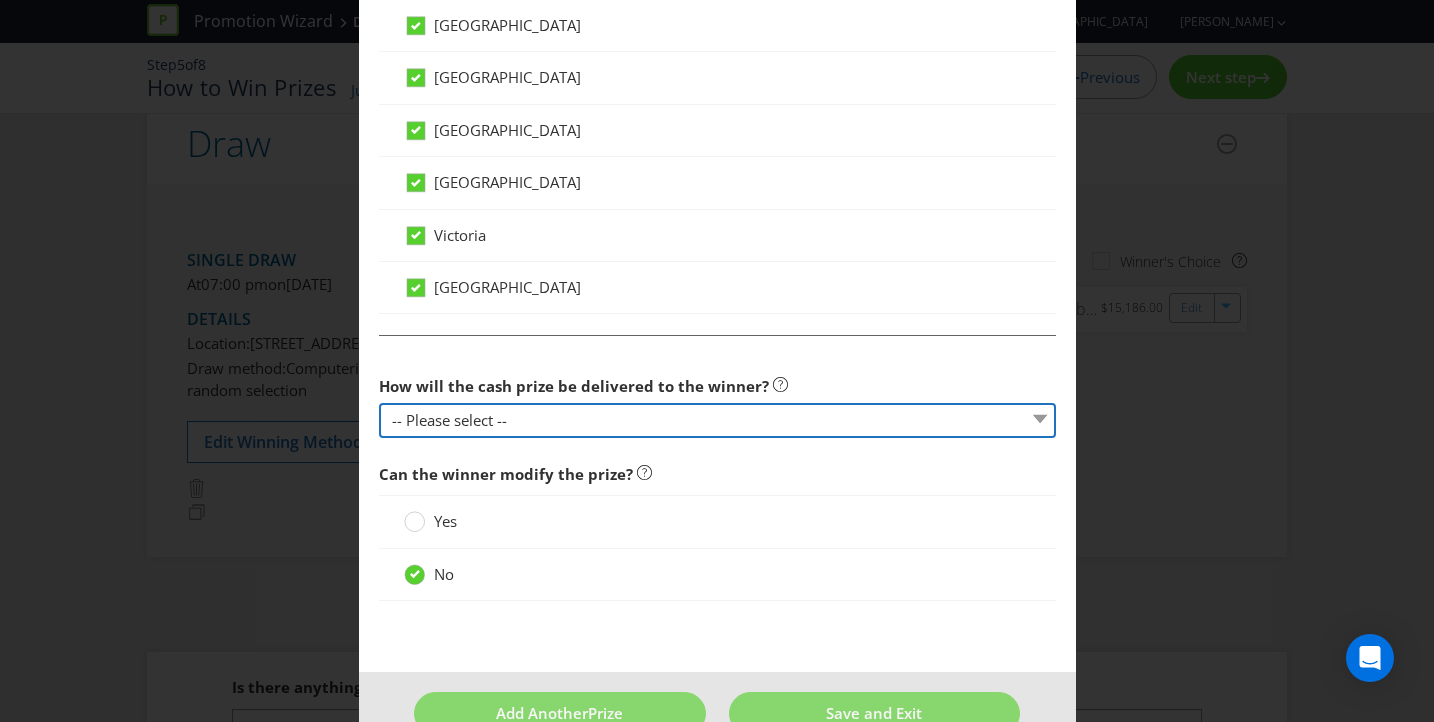 click on "-- Please select --  Cash Direct deposit to winner's bank account Cheque Credit to specified account Prepaid Visa card Prepaid EFTPOS card Other (please specifiy)" at bounding box center [717, 420] 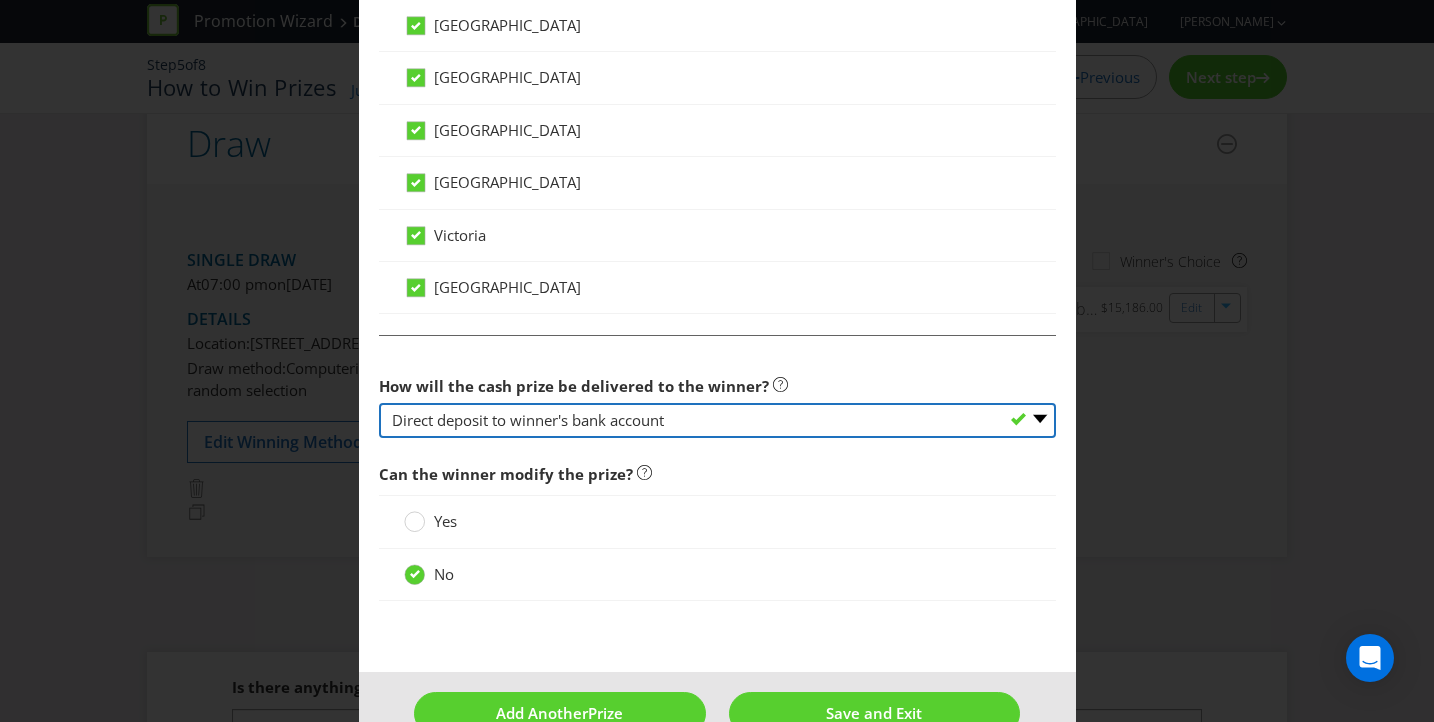 scroll, scrollTop: 1415, scrollLeft: 0, axis: vertical 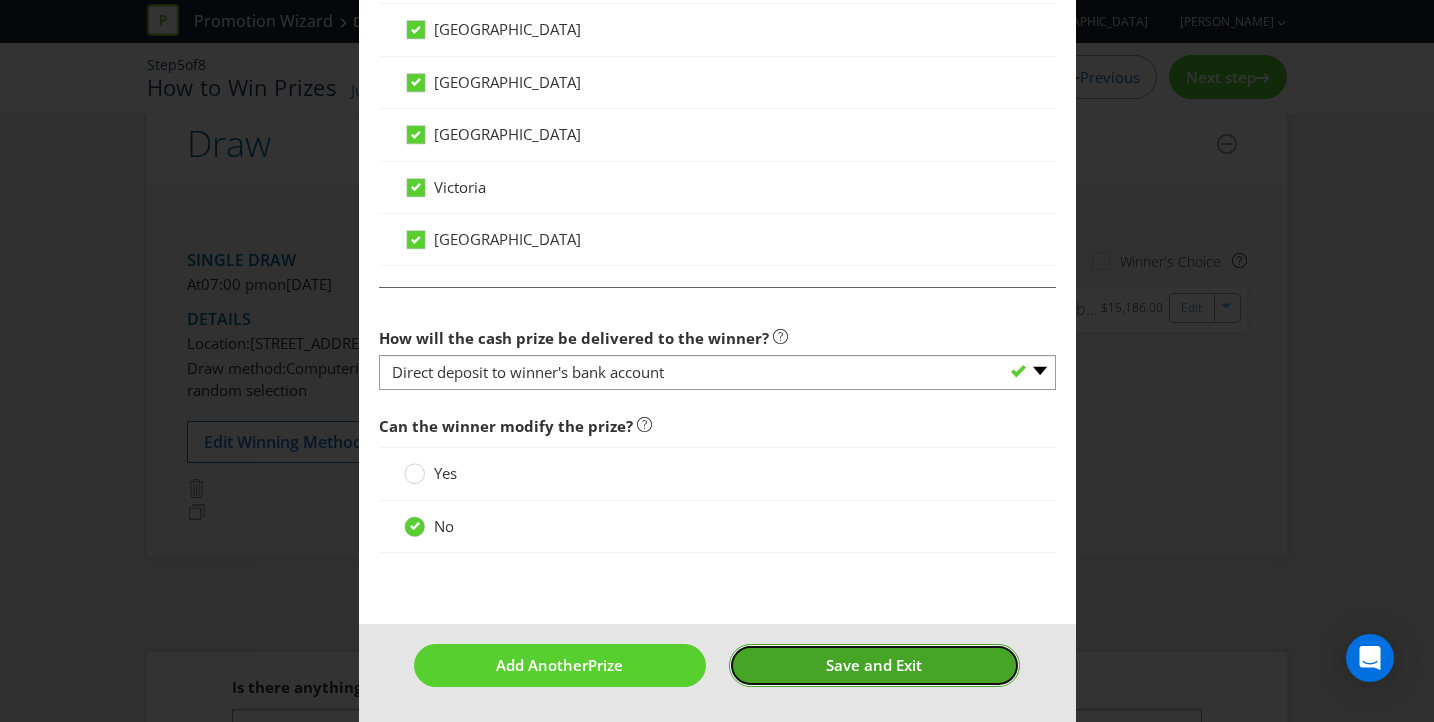click on "Save and Exit" at bounding box center [874, 665] 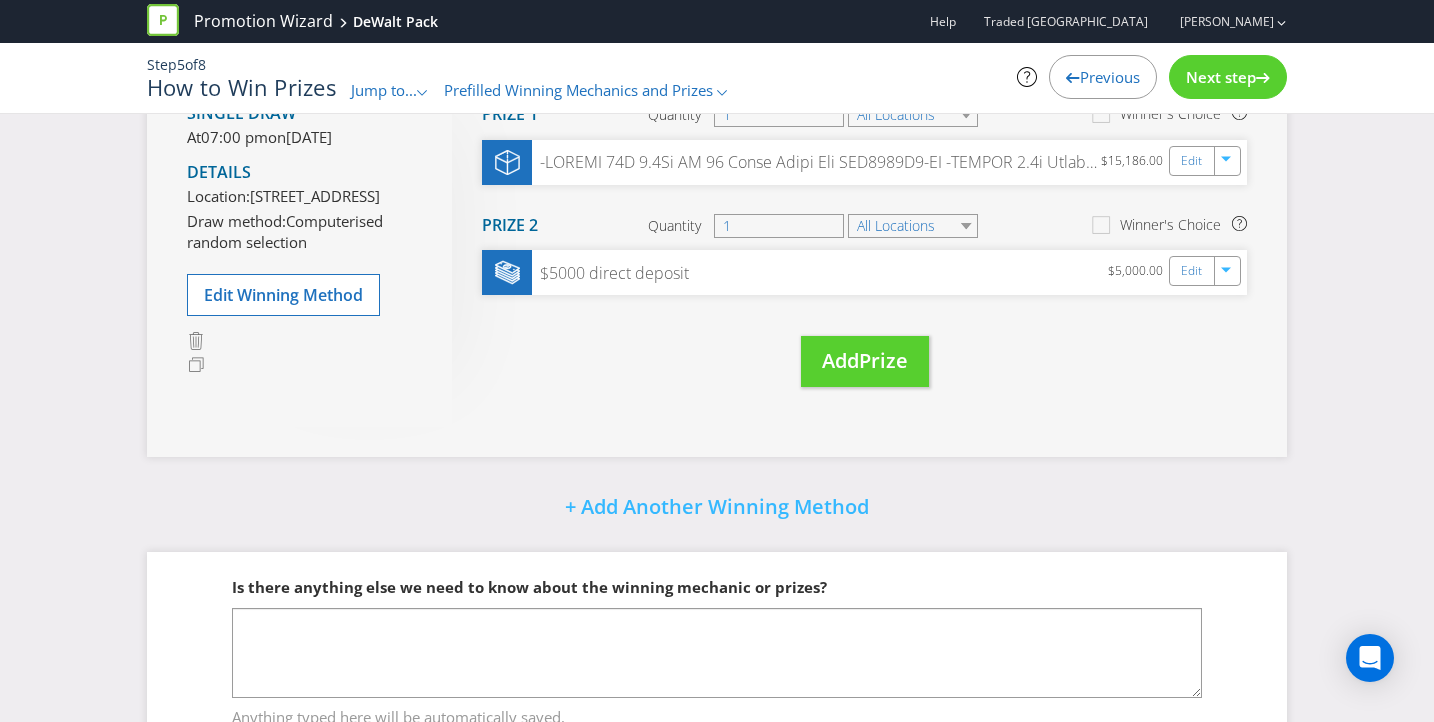 scroll, scrollTop: 178, scrollLeft: 0, axis: vertical 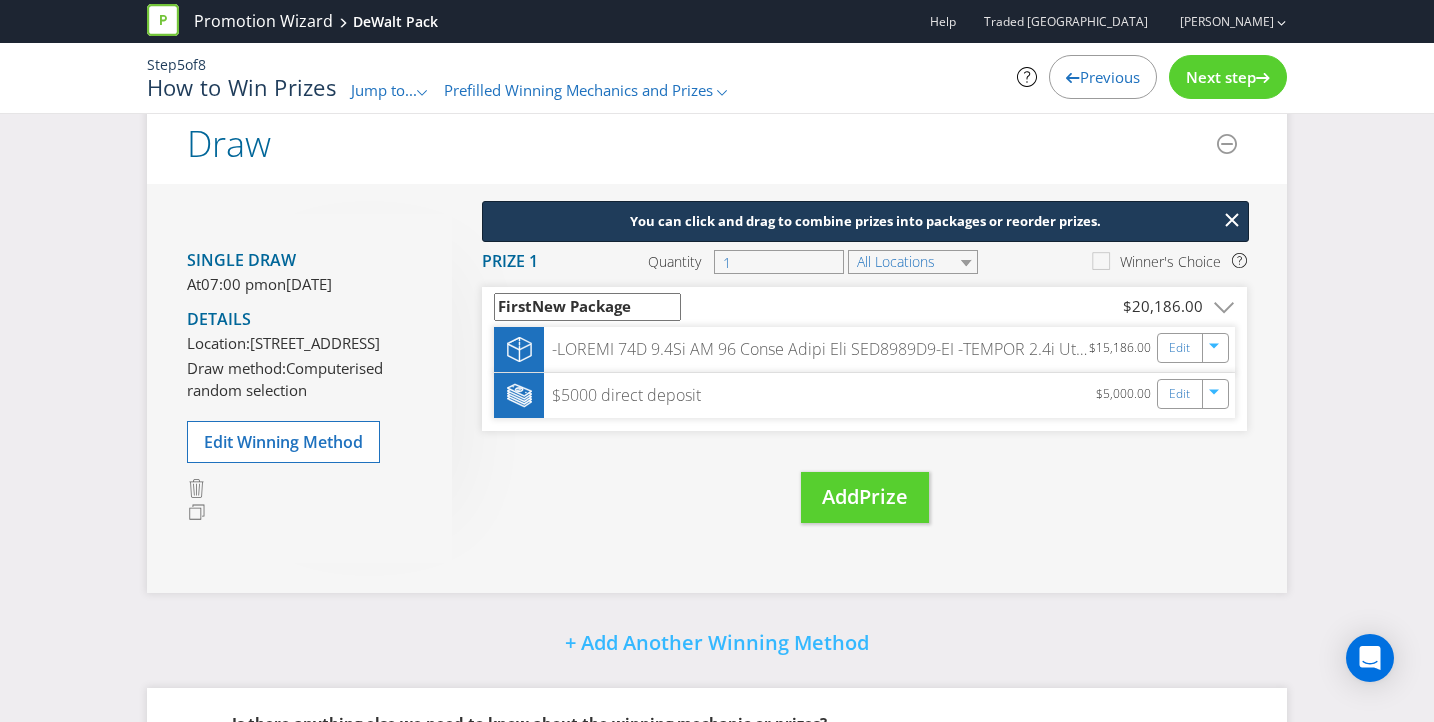 click on "FirstNew Package" at bounding box center [587, 306] 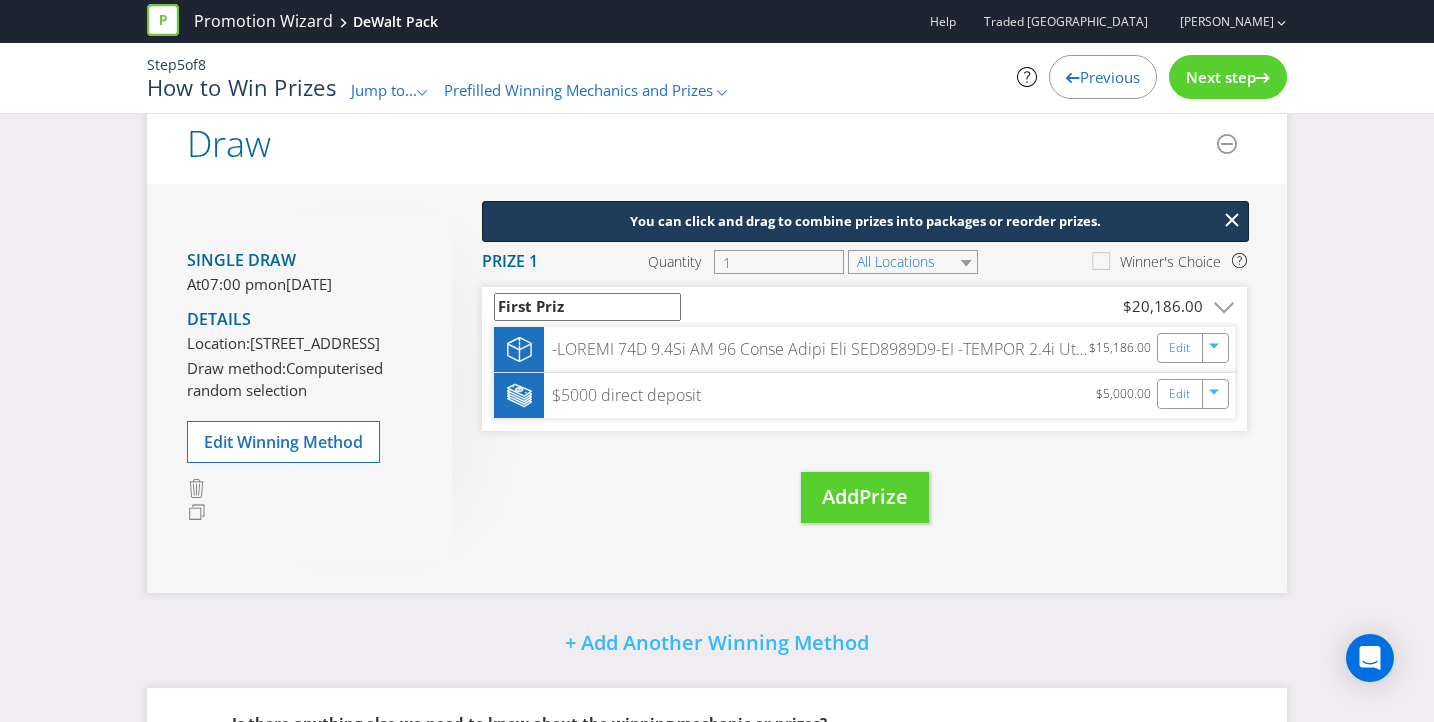 type on "First Prize" 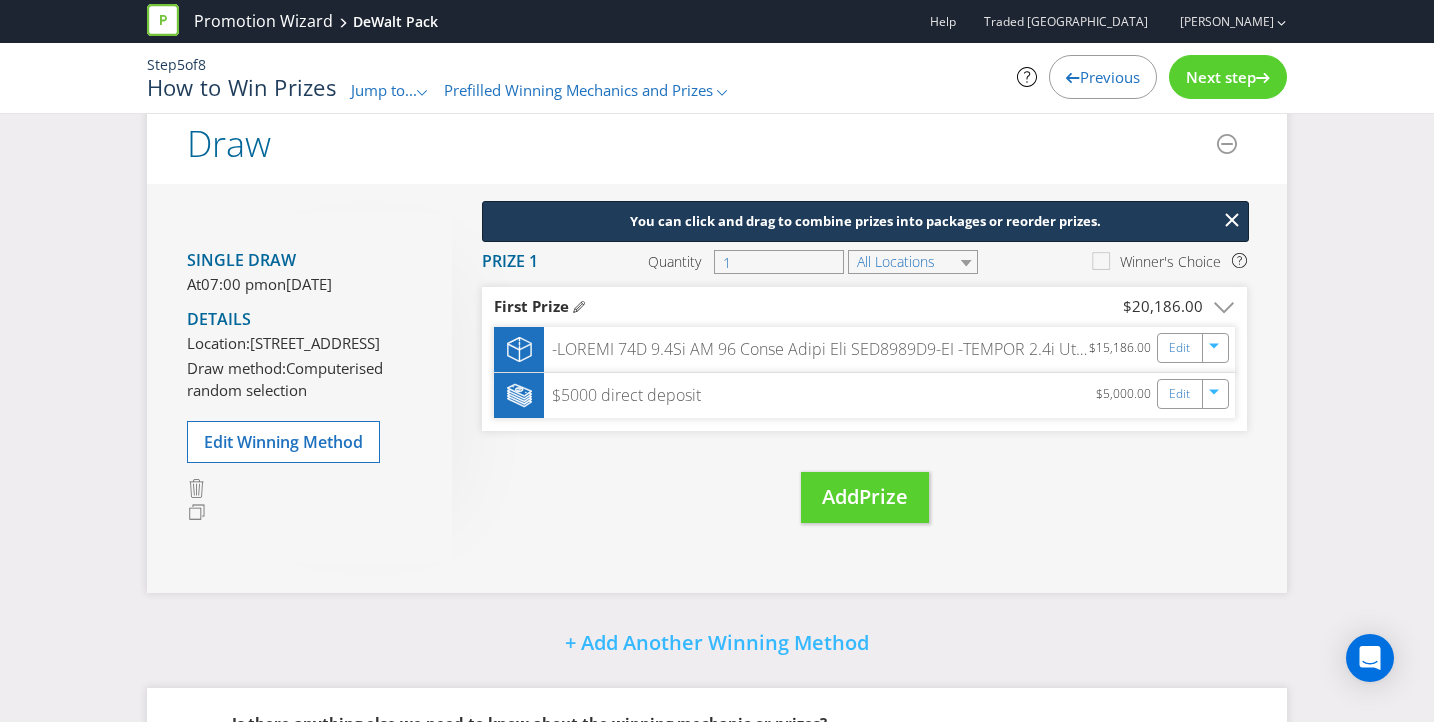 click on "You can click and drag to combine prizes into packages or reorder prizes. Move Here Drag here to move prize Prize 1 Quantity   1 All Locations Winner's Choice   First Prize   $20,186.00 .st0{fill-rule:evenodd;clip-rule:evenodd;} $15,186.00 Edit $5000 direct deposit $5,000.00 Edit Move Here Drag here to move prize Add  Prize" at bounding box center (849, 388) 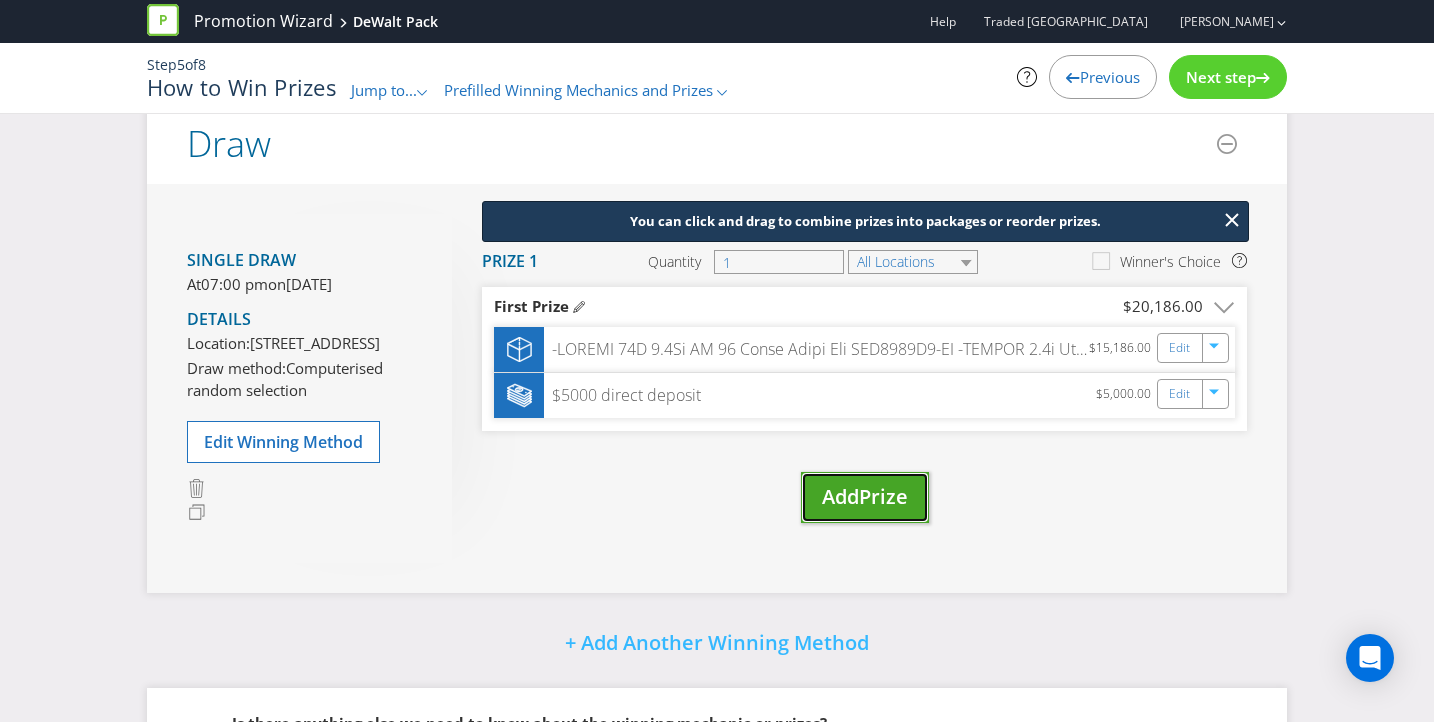 click on "Add" at bounding box center (840, 496) 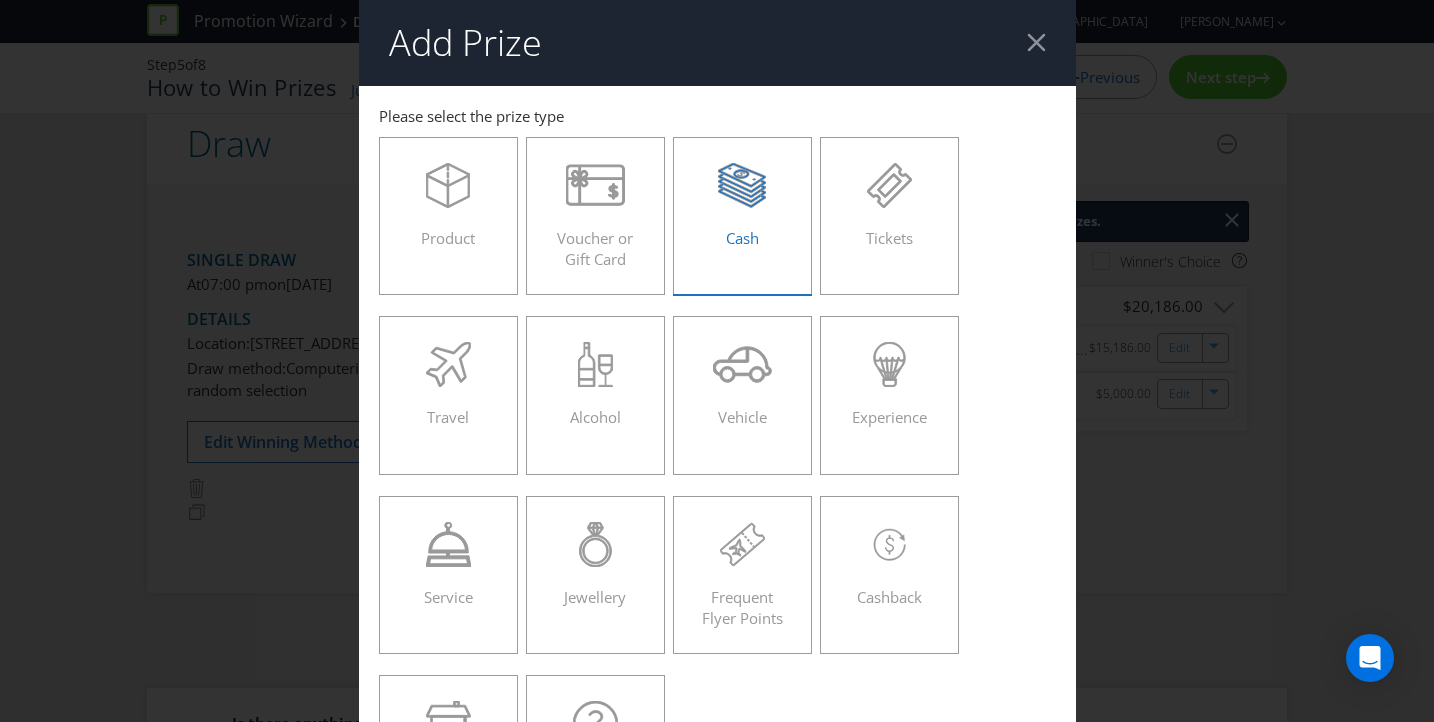click on "Cash" at bounding box center (743, 208) 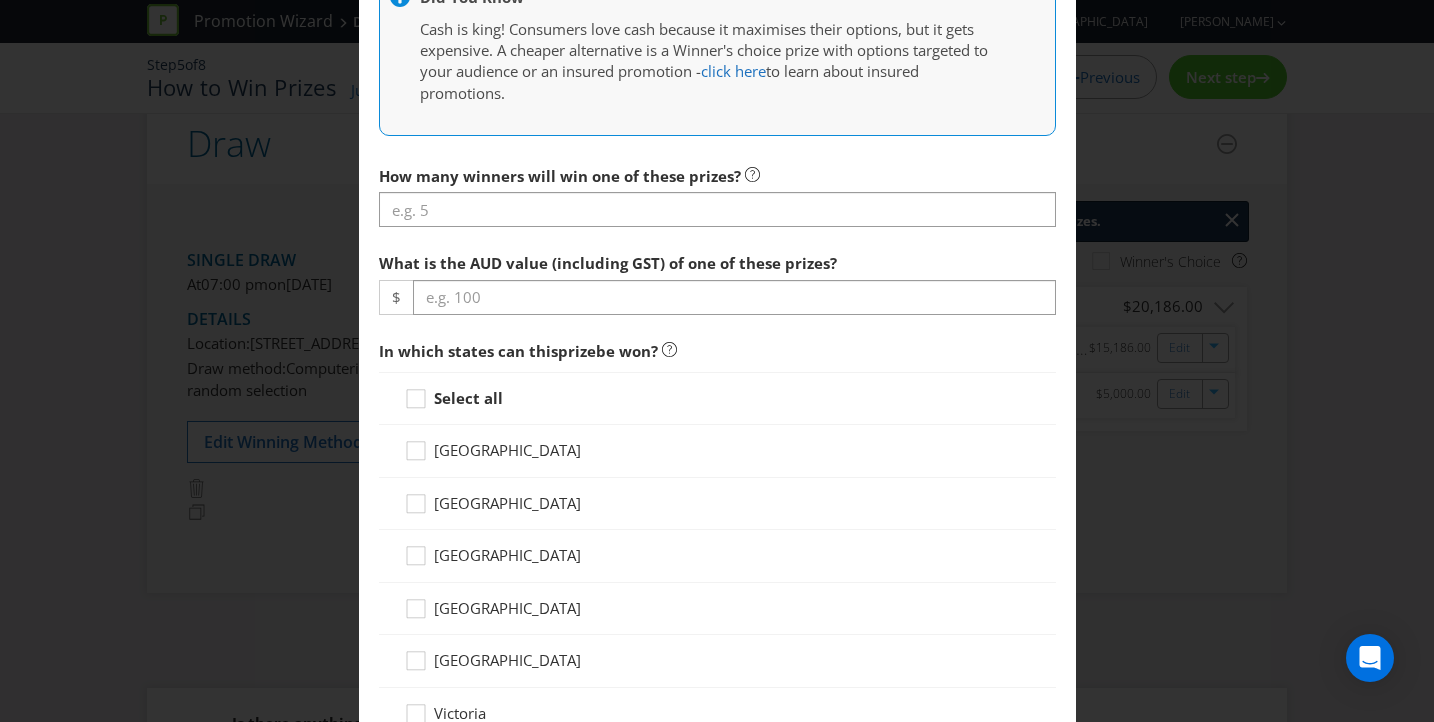 scroll, scrollTop: 891, scrollLeft: 0, axis: vertical 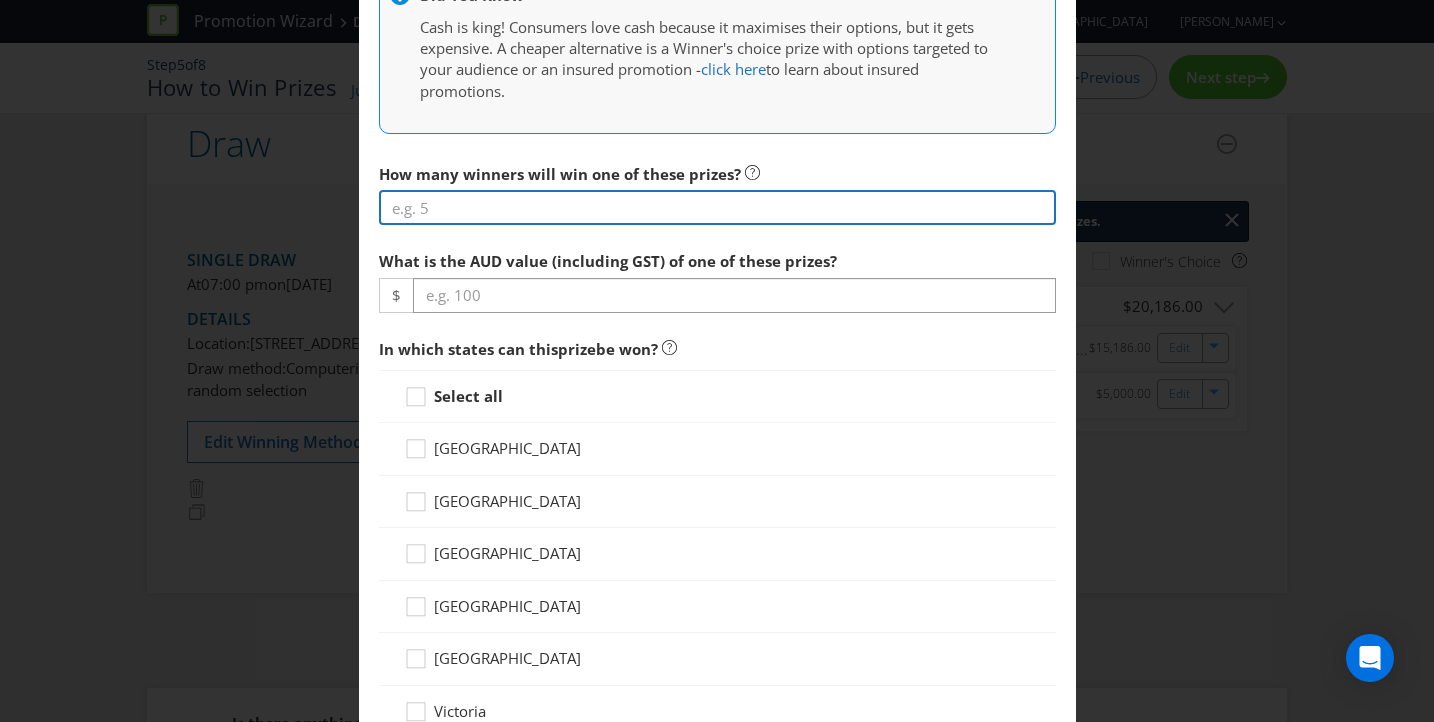 click at bounding box center [717, 207] 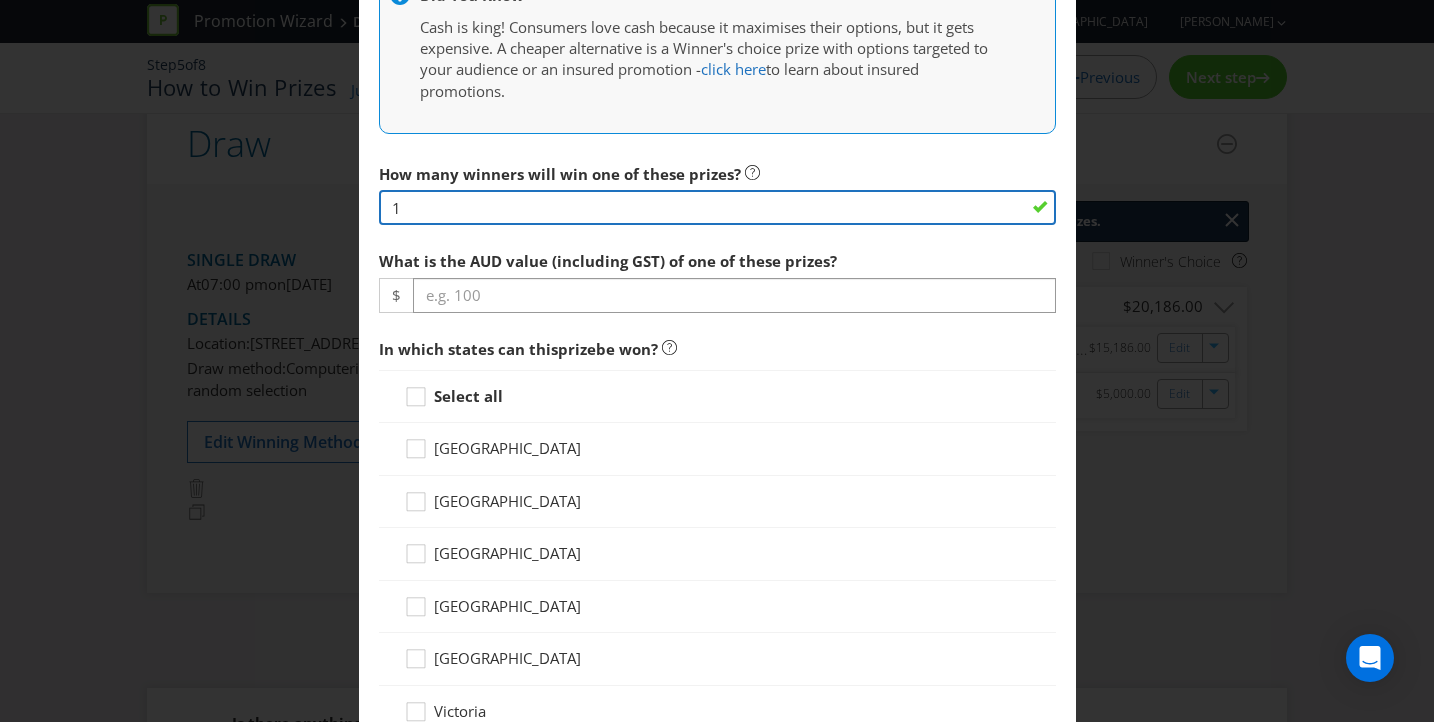 type on "1" 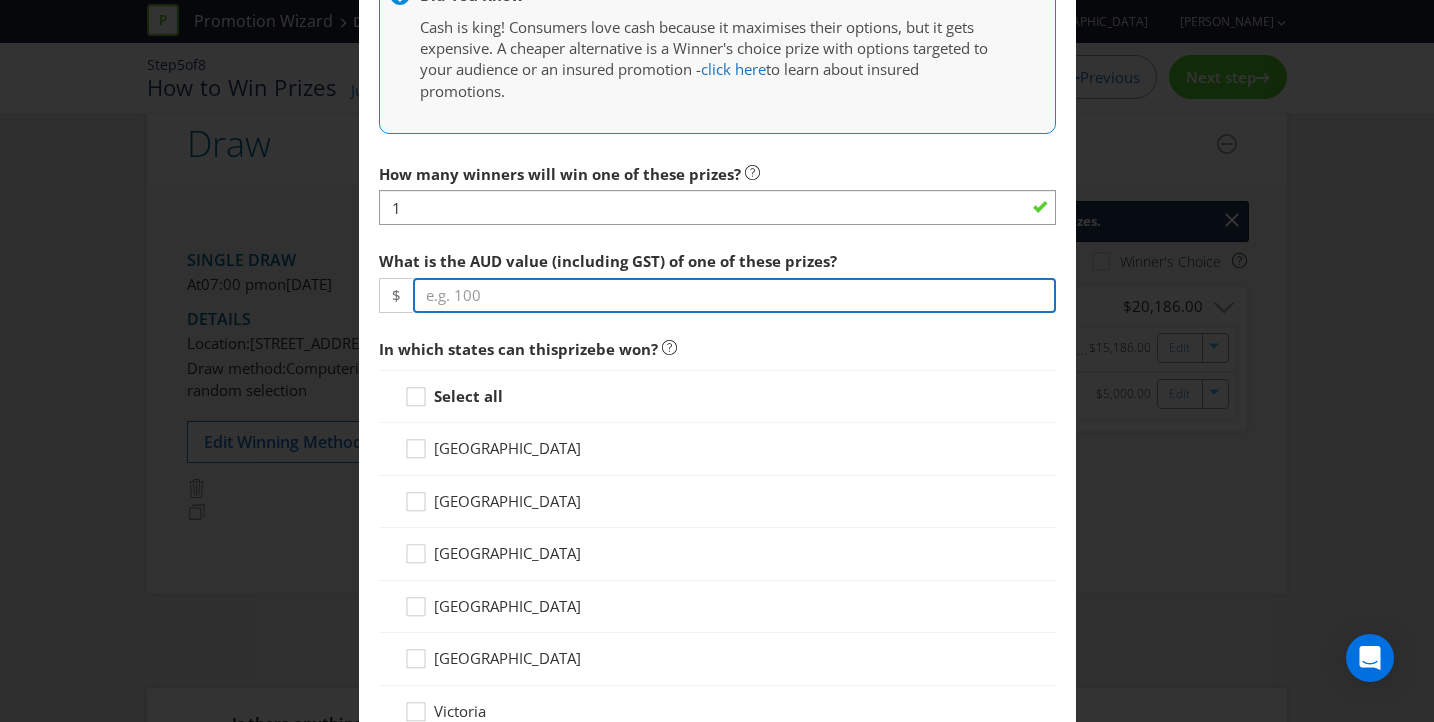 click at bounding box center (734, 295) 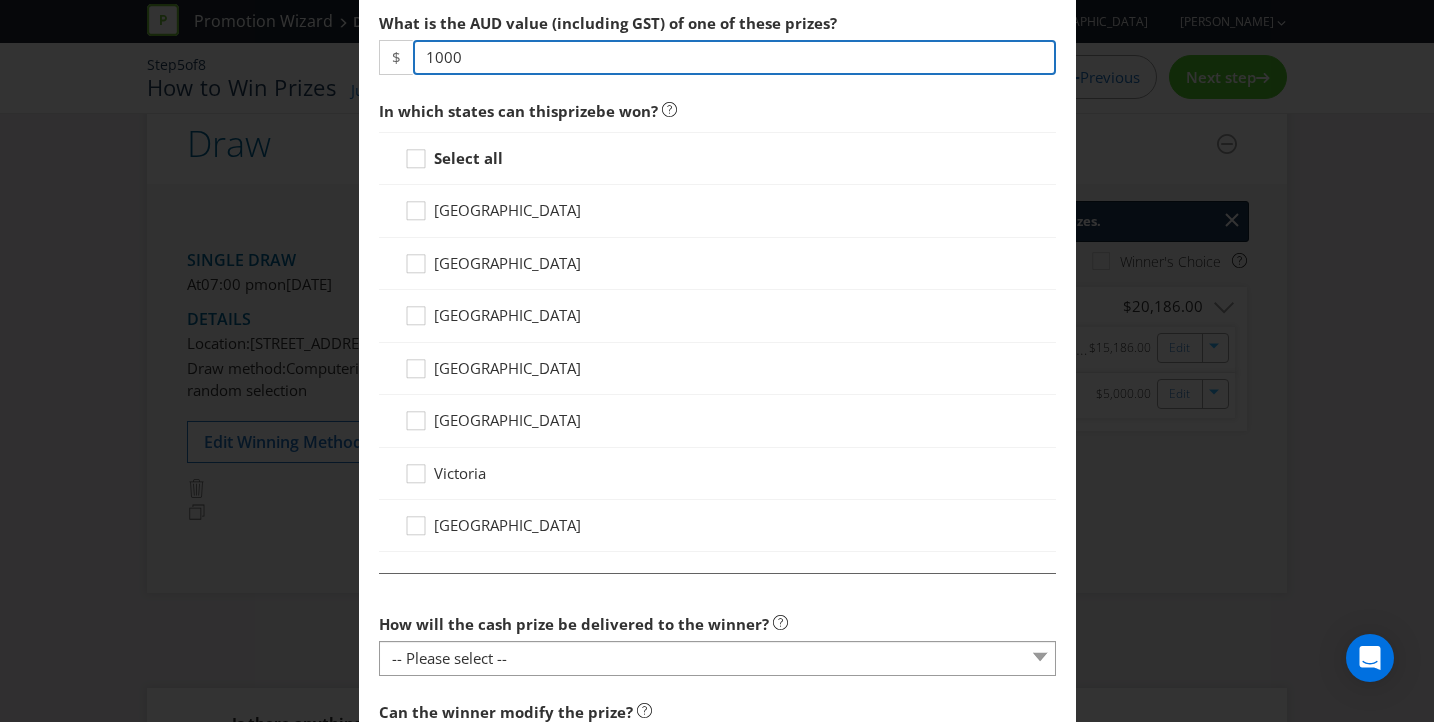 scroll, scrollTop: 1163, scrollLeft: 0, axis: vertical 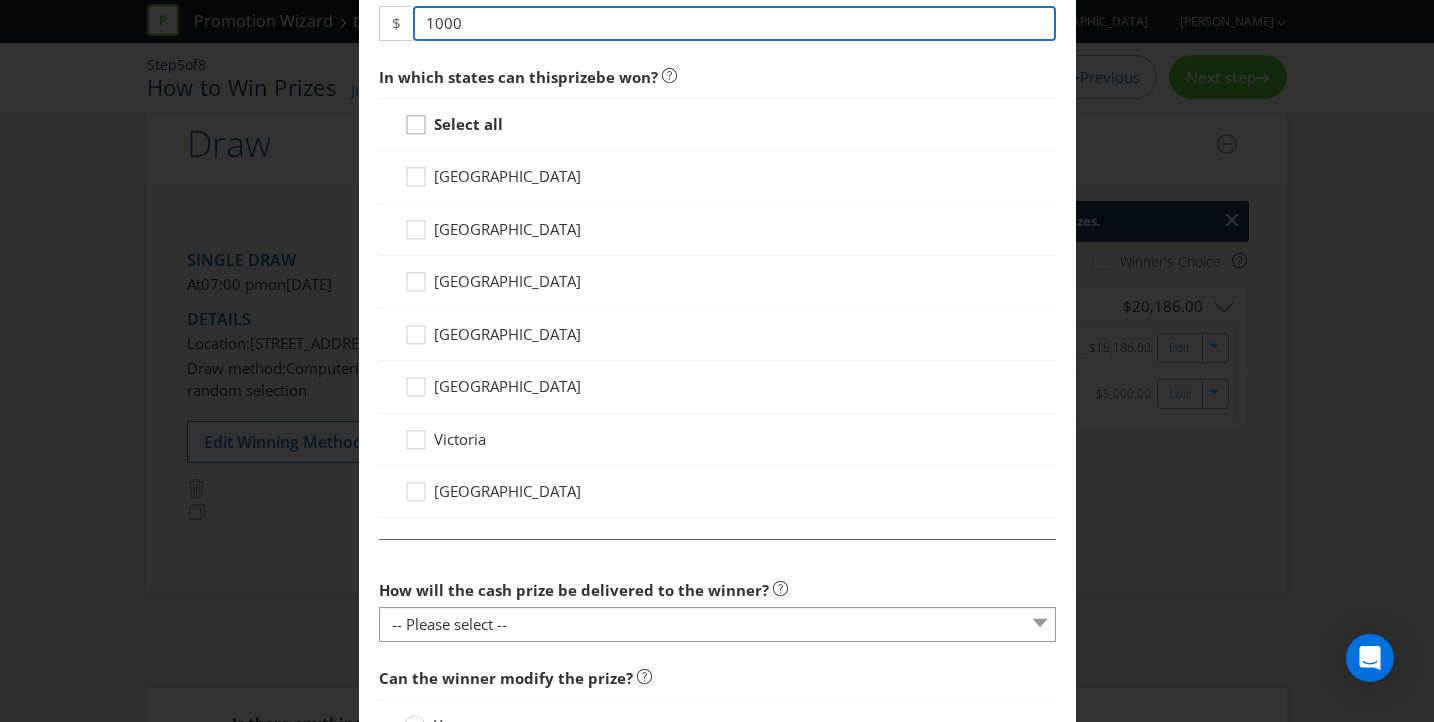type on "1000" 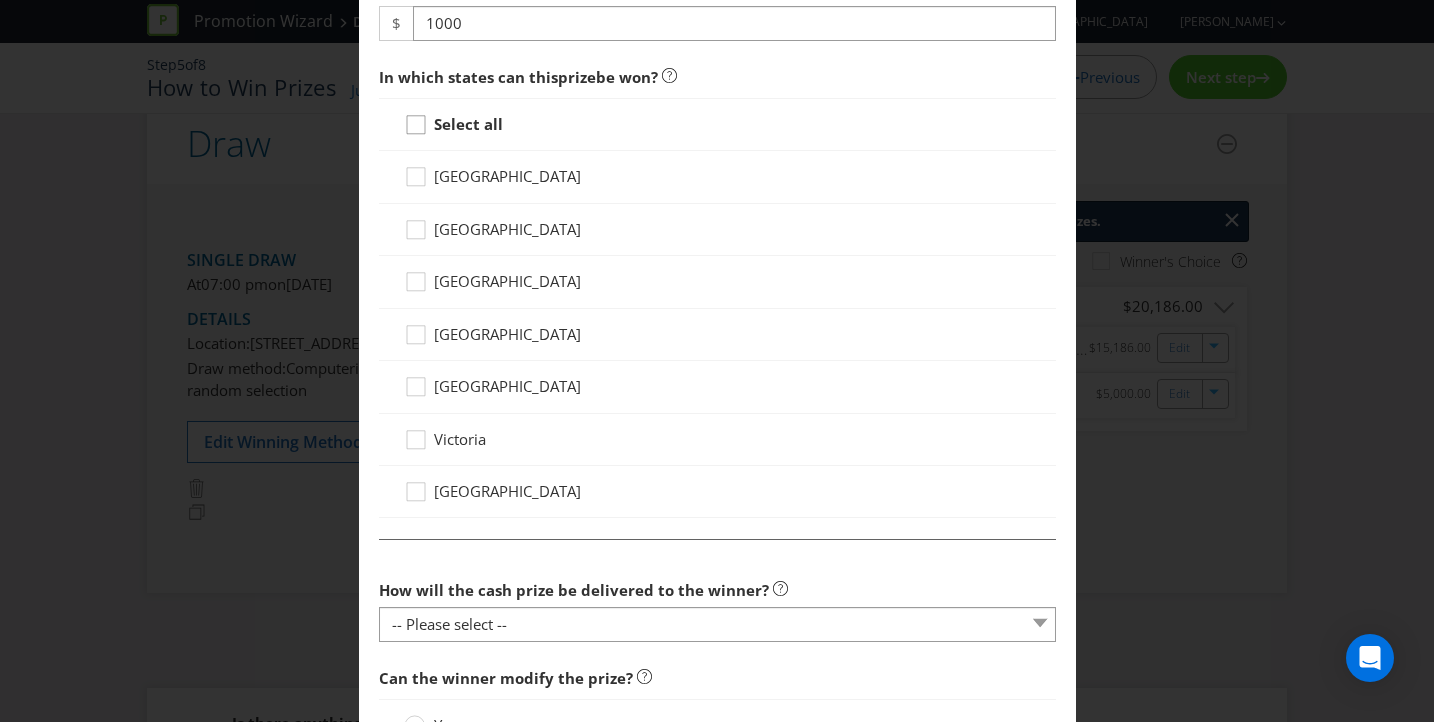 click 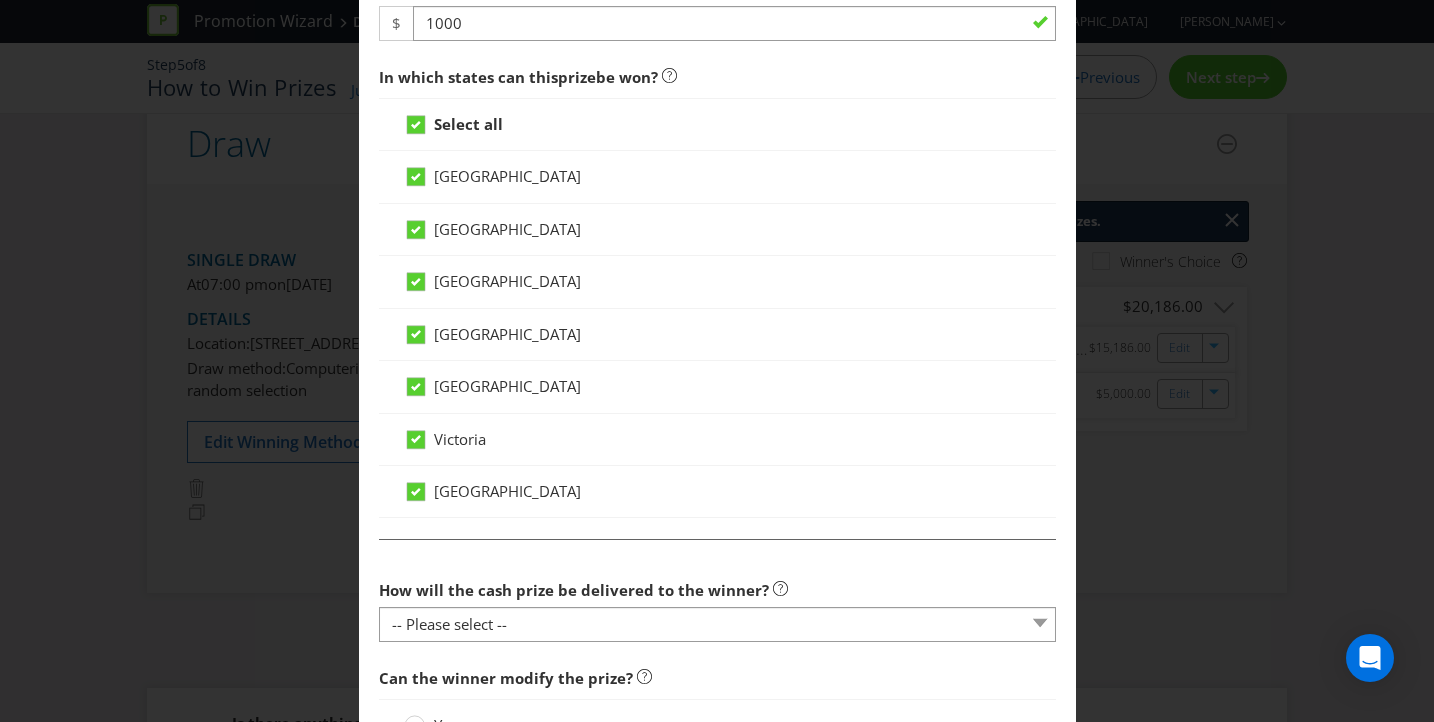 scroll, scrollTop: 1415, scrollLeft: 0, axis: vertical 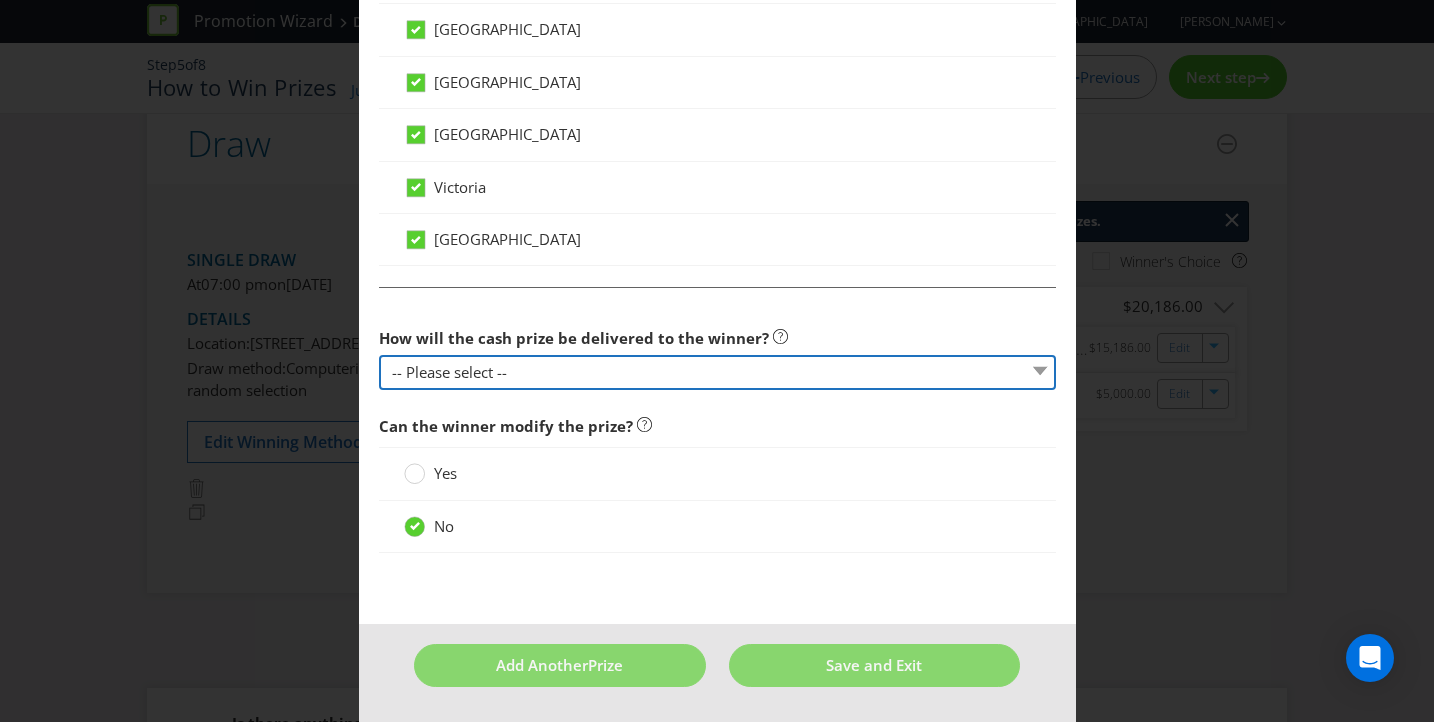click on "-- Please select --  Cash Direct deposit to winner's bank account Cheque Credit to specified account Prepaid Visa card Prepaid EFTPOS card Other (please specifiy)" at bounding box center (717, 372) 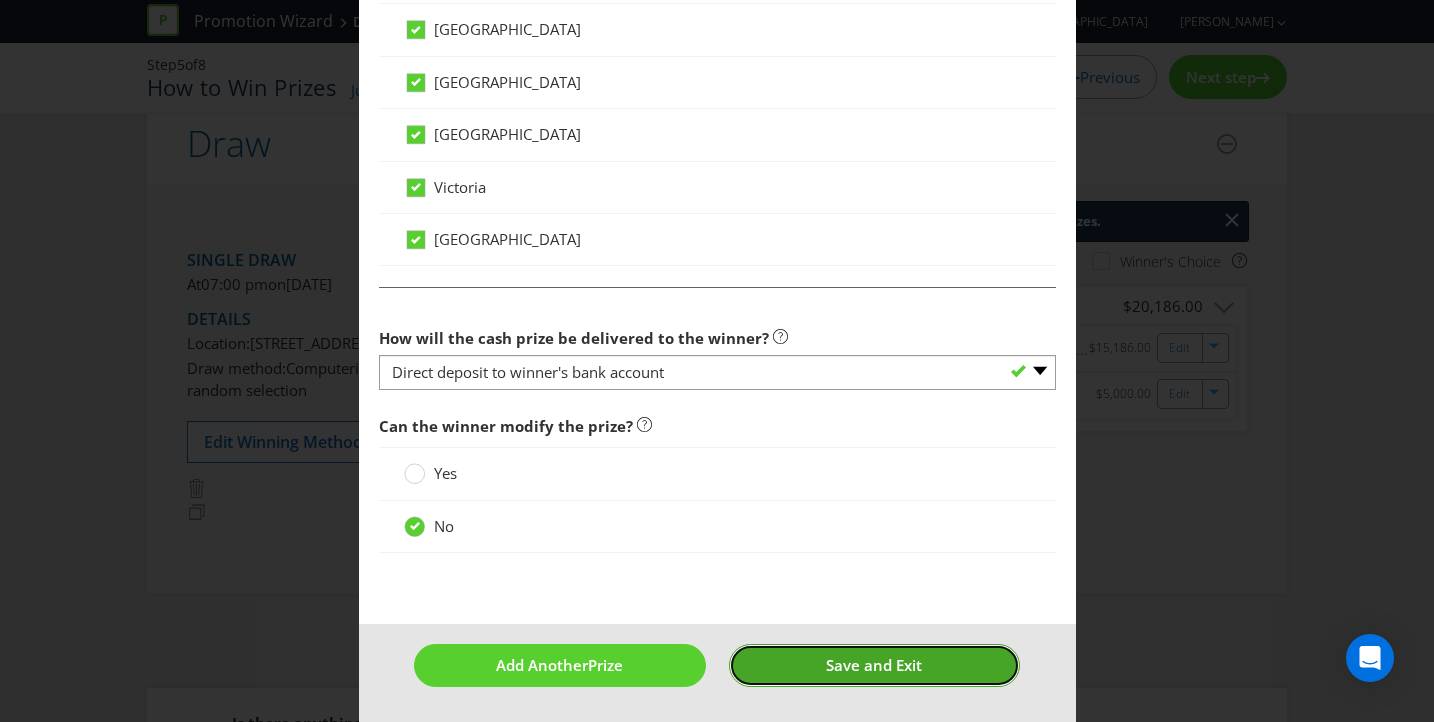 click on "Save and Exit" at bounding box center (874, 665) 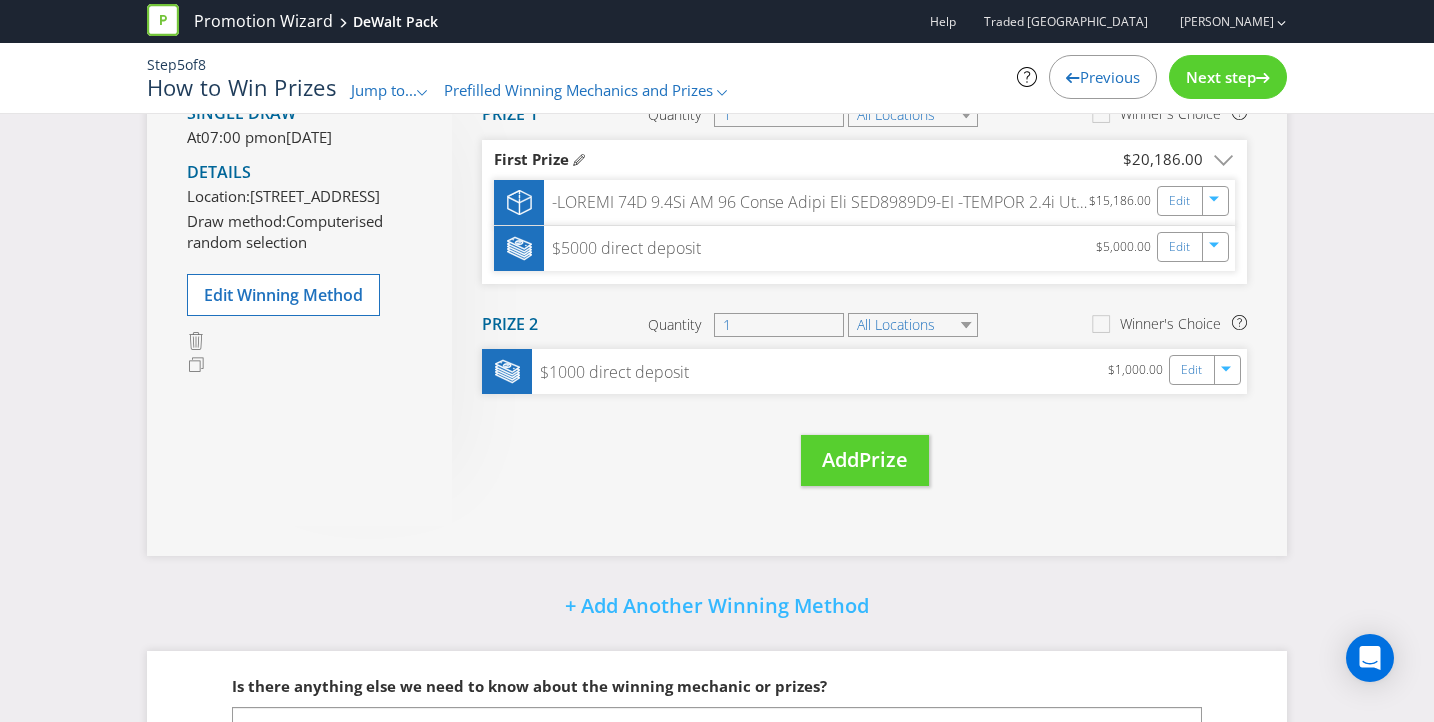 scroll, scrollTop: 178, scrollLeft: 0, axis: vertical 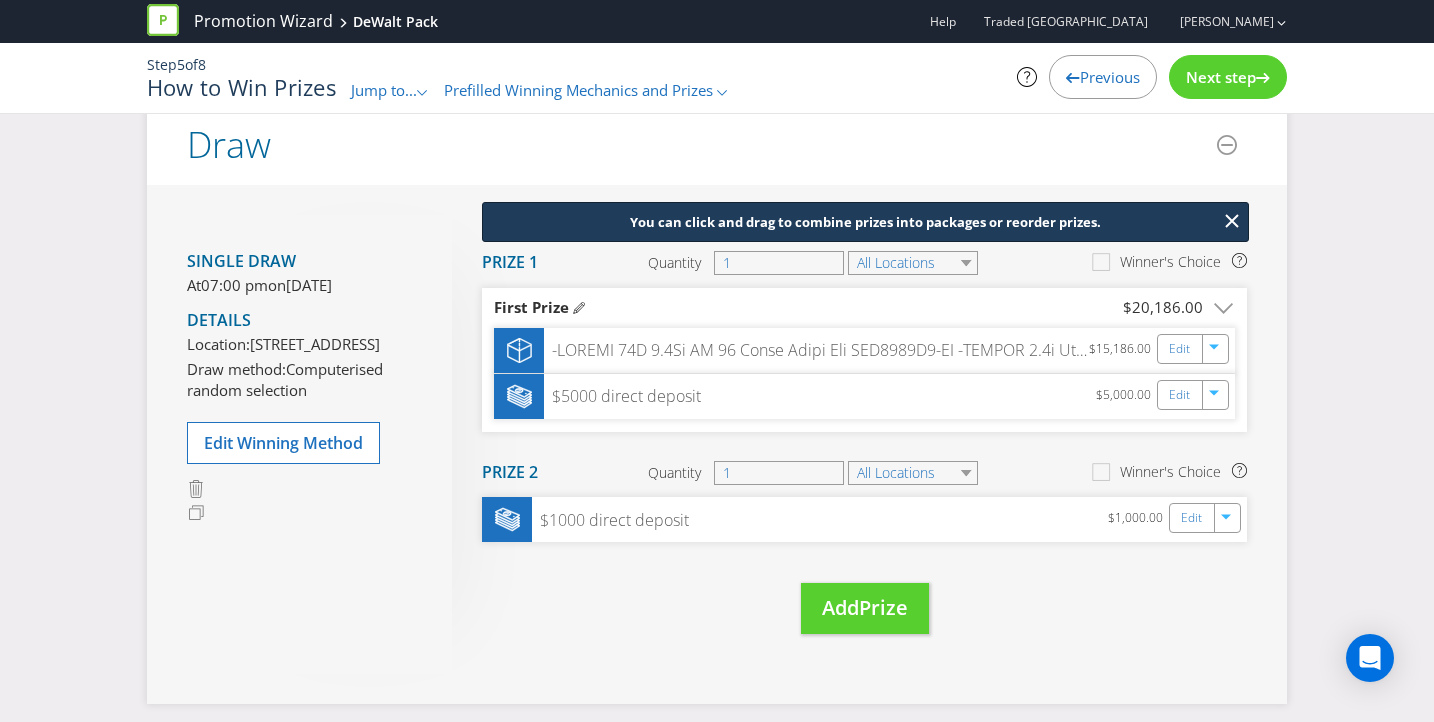 click on "Prize 2" at bounding box center (510, 473) 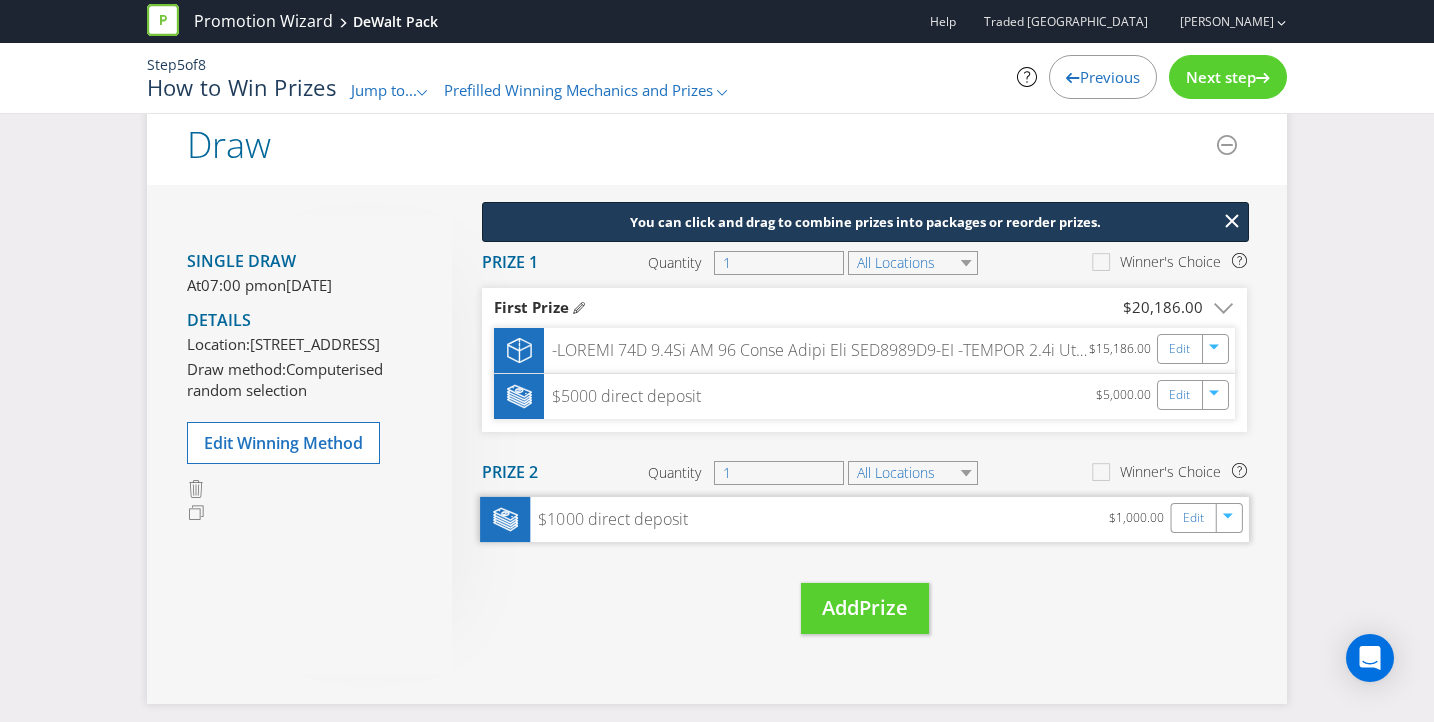 click on "$1000 direct deposit" at bounding box center [609, 520] 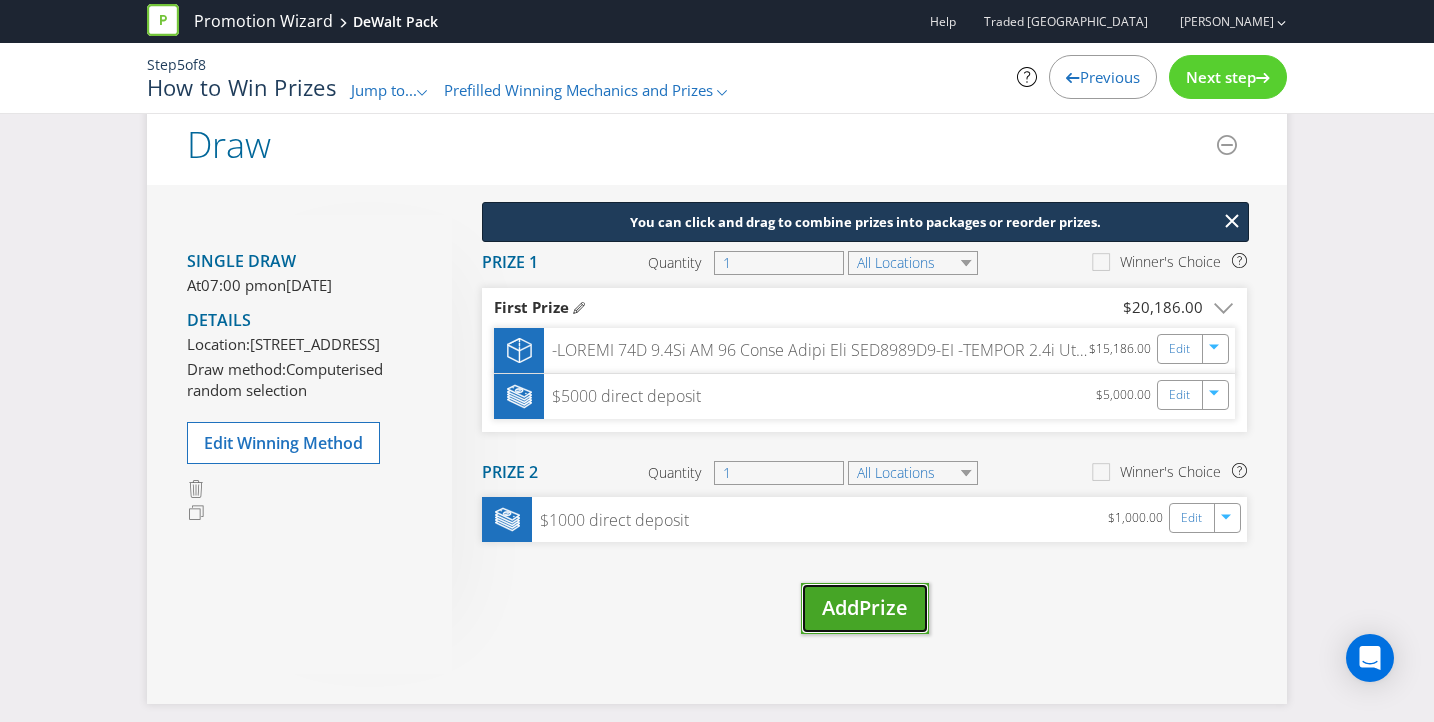 click on "Prize" at bounding box center (883, 607) 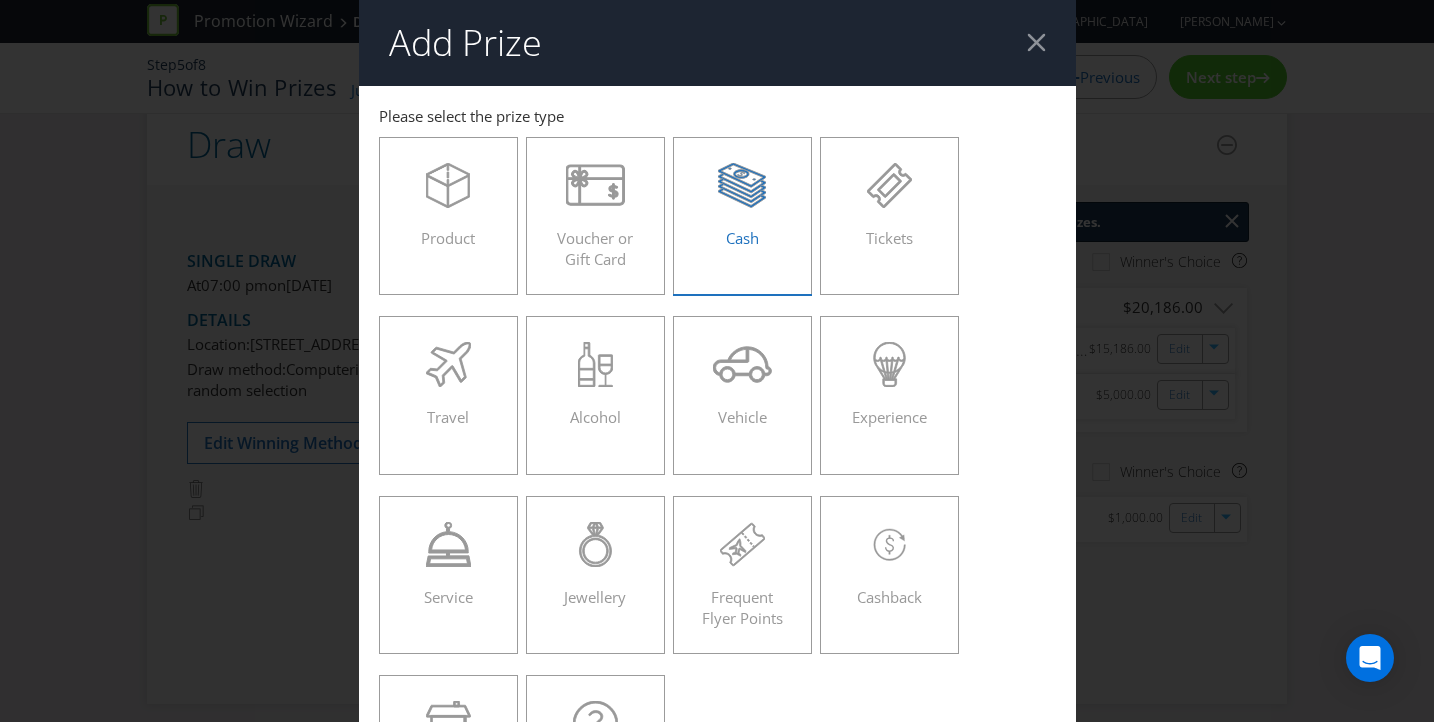 click on "Cash" at bounding box center [742, 238] 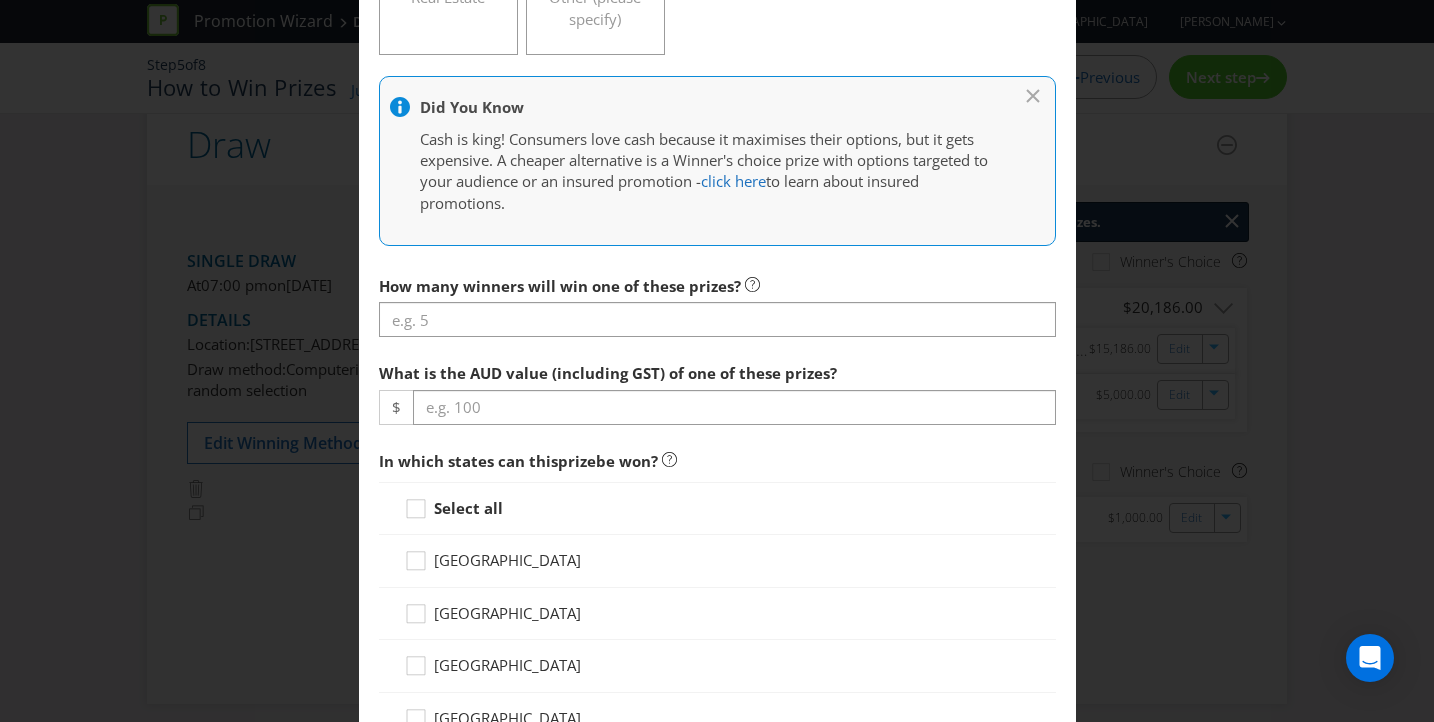 scroll, scrollTop: 793, scrollLeft: 0, axis: vertical 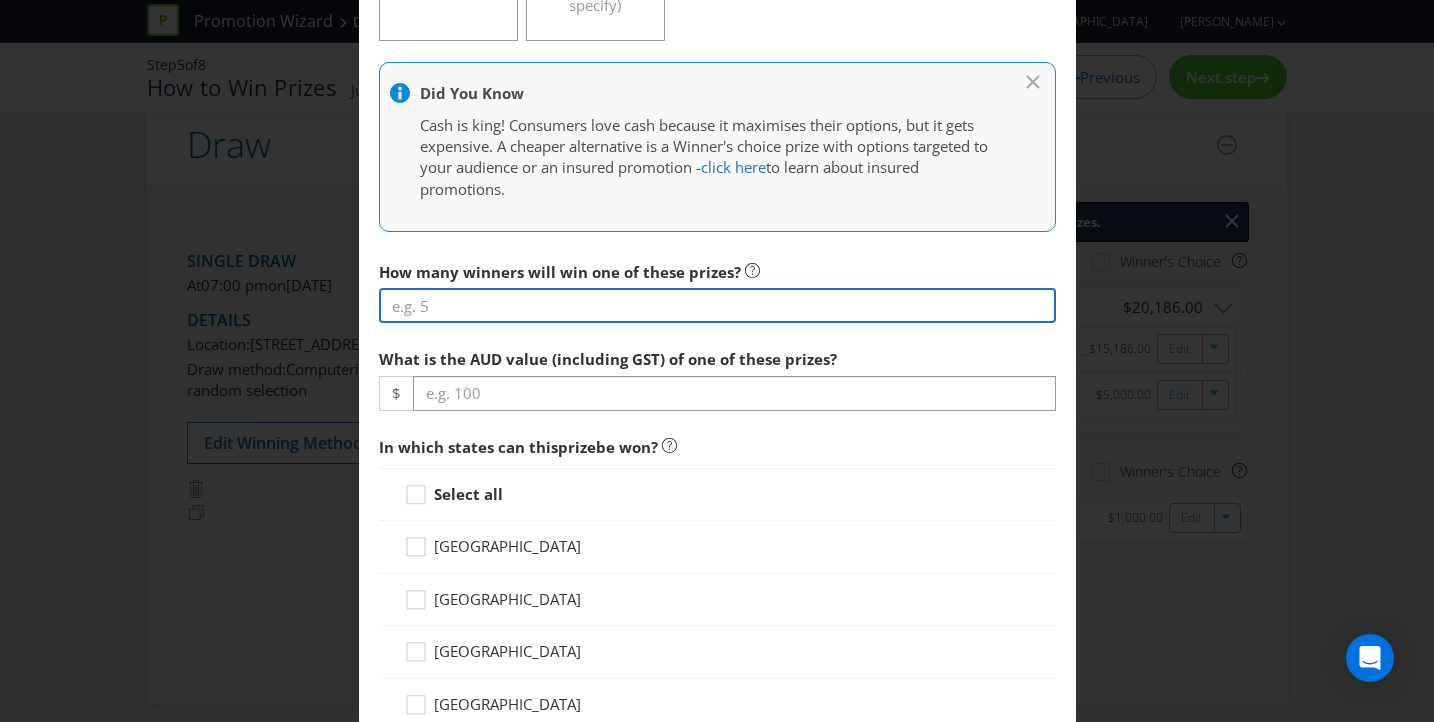 click at bounding box center (717, 305) 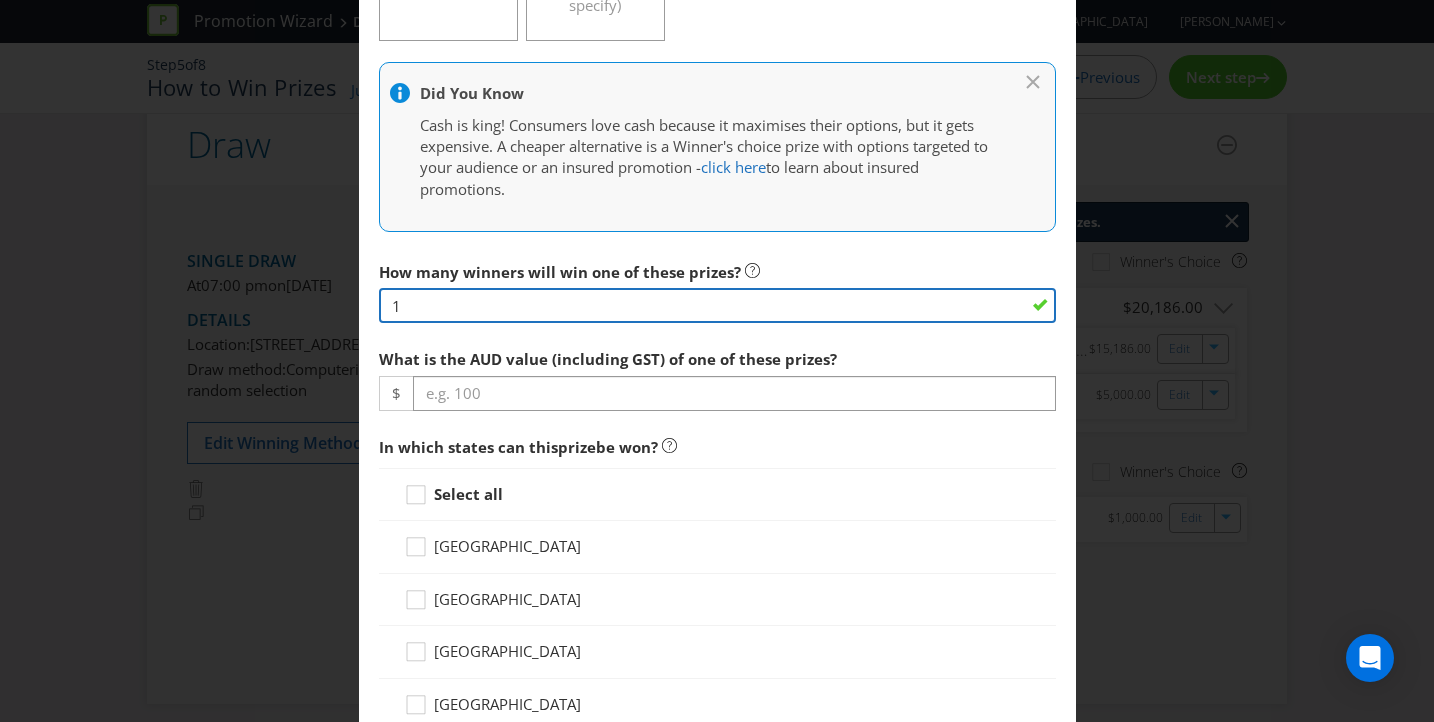 type on "1" 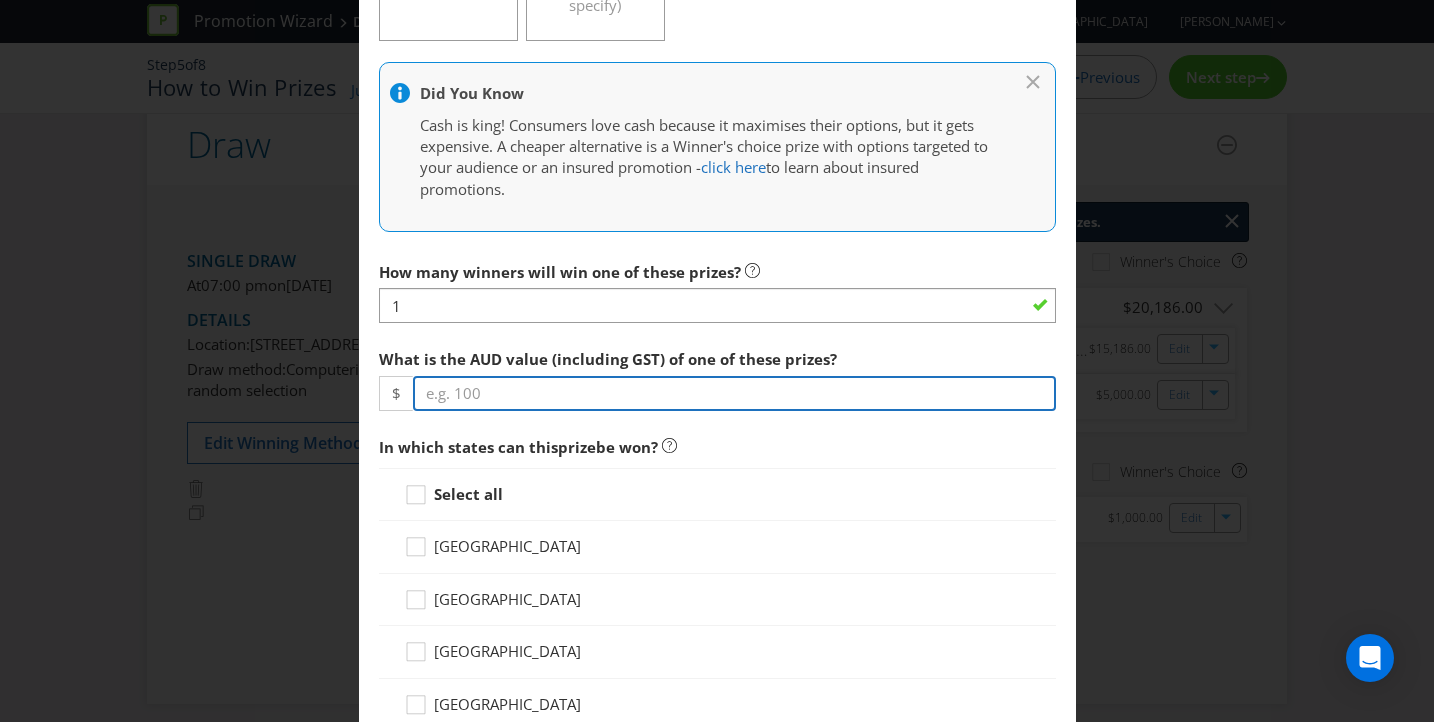 click at bounding box center [734, 393] 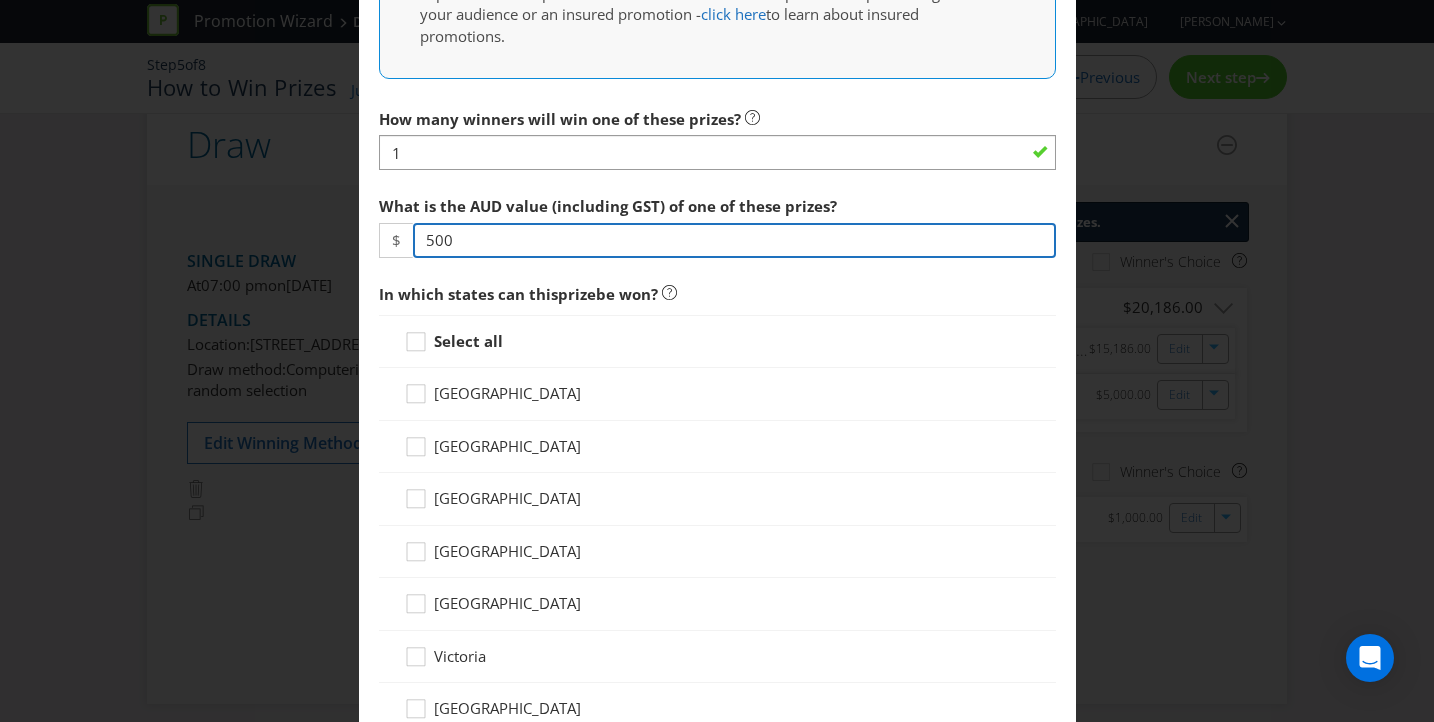 scroll, scrollTop: 991, scrollLeft: 0, axis: vertical 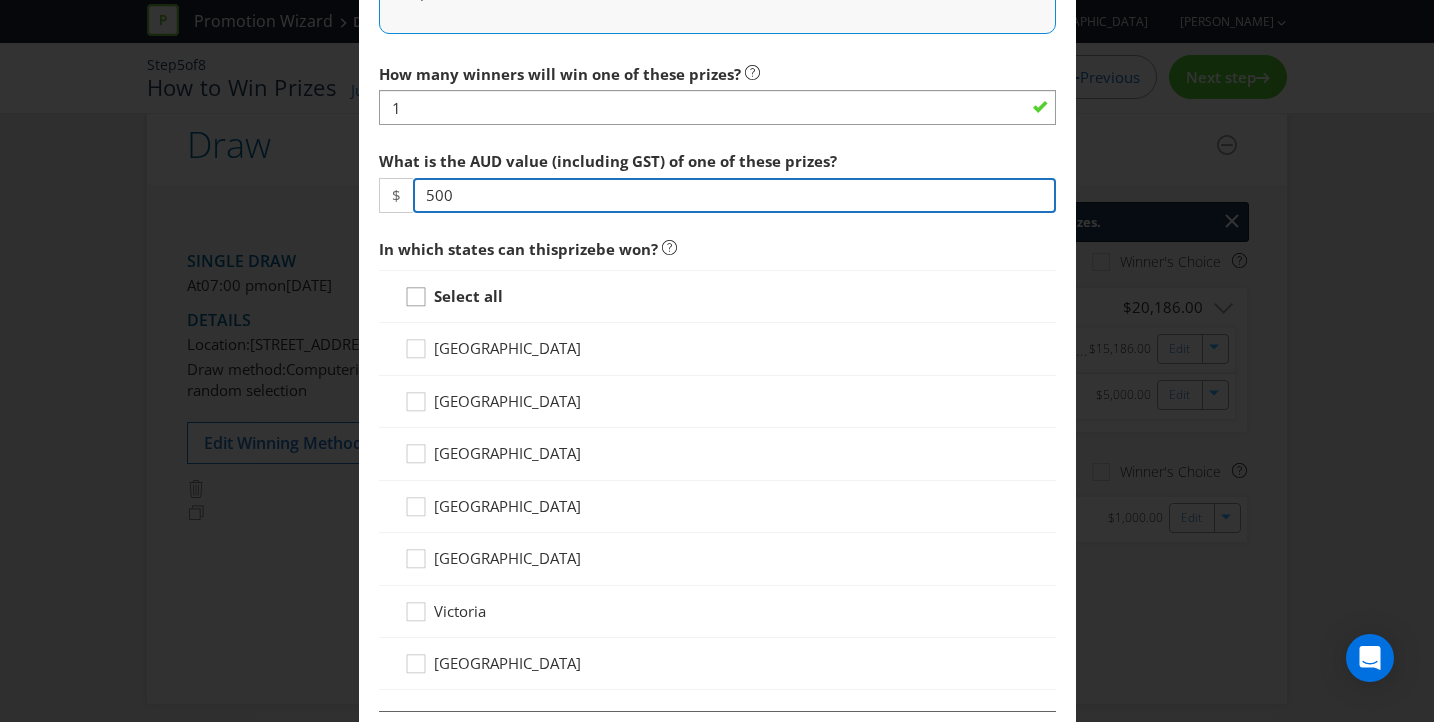 type on "500" 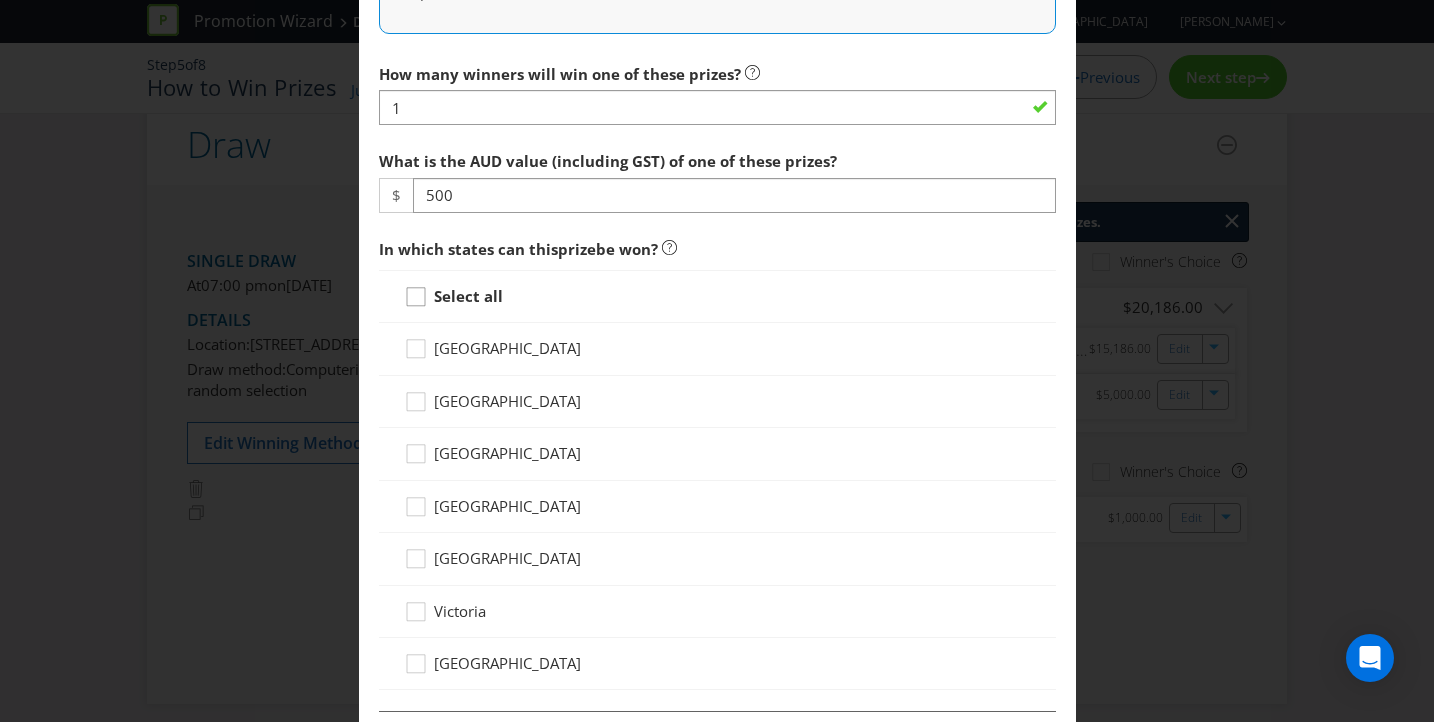 click 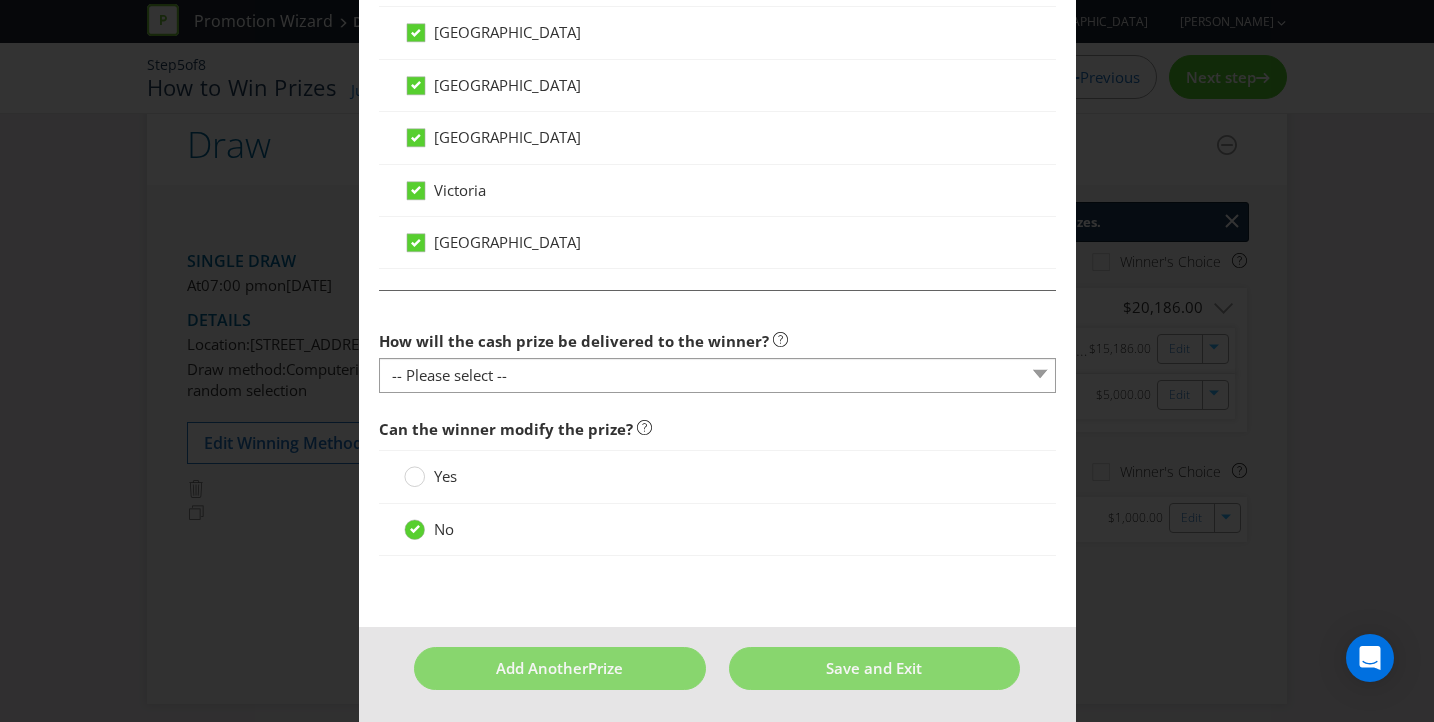 scroll, scrollTop: 1415, scrollLeft: 0, axis: vertical 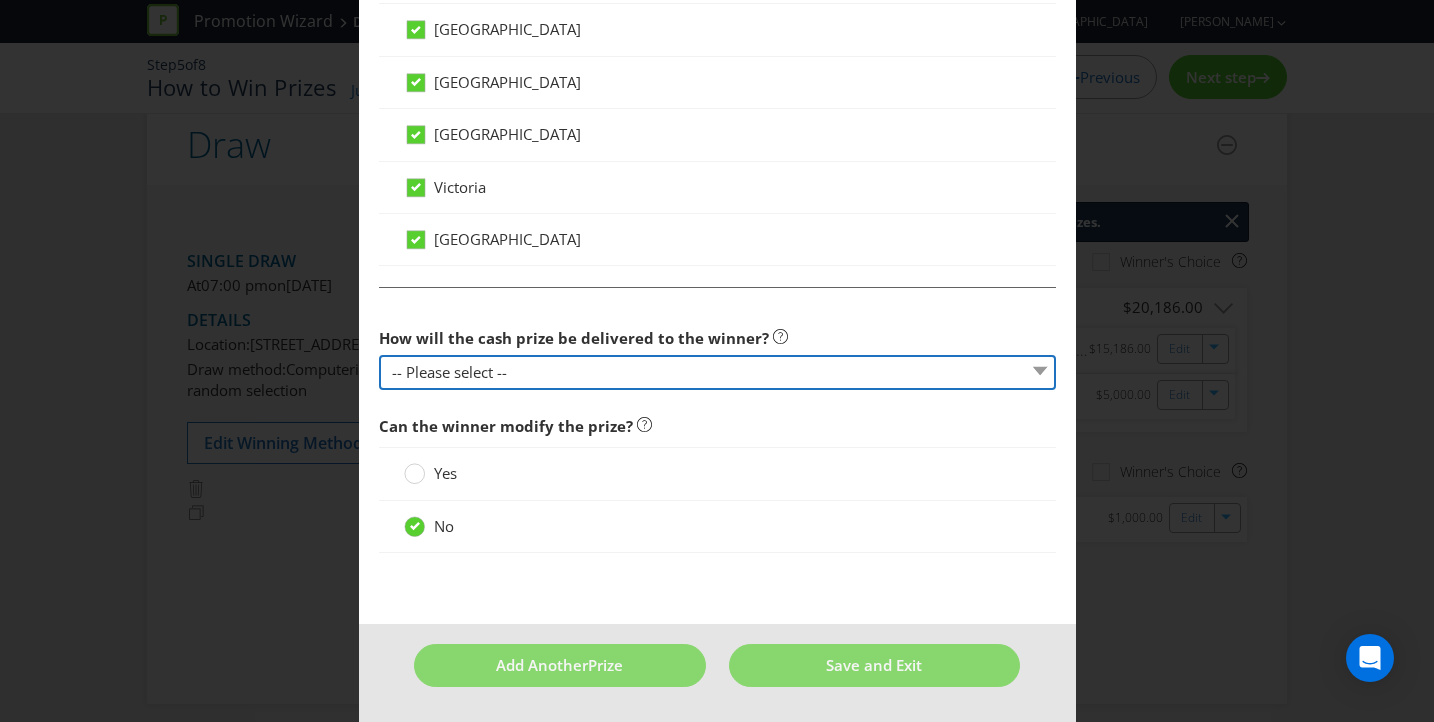 click on "-- Please select --  Cash Direct deposit to winner's bank account Cheque Credit to specified account Prepaid Visa card Prepaid EFTPOS card Other (please specifiy)" at bounding box center [717, 372] 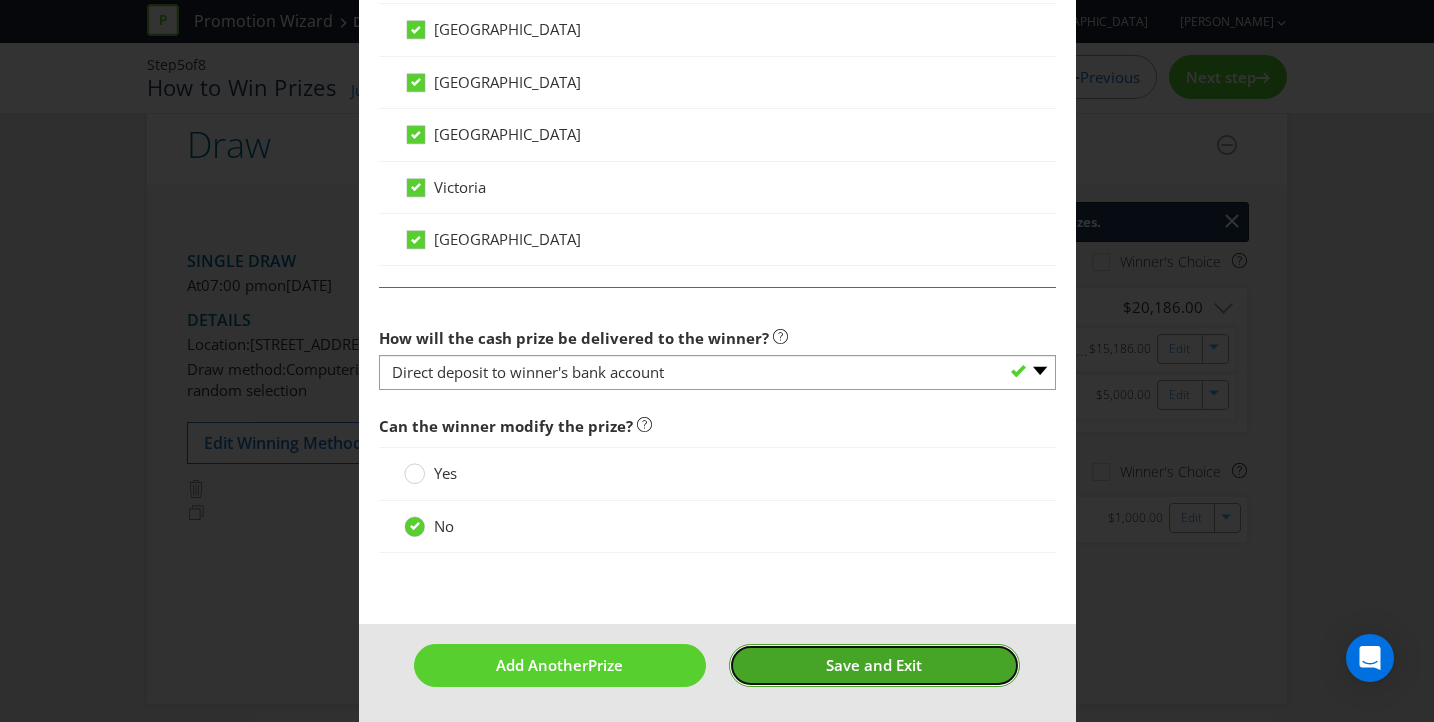 click on "Save and Exit" at bounding box center (874, 665) 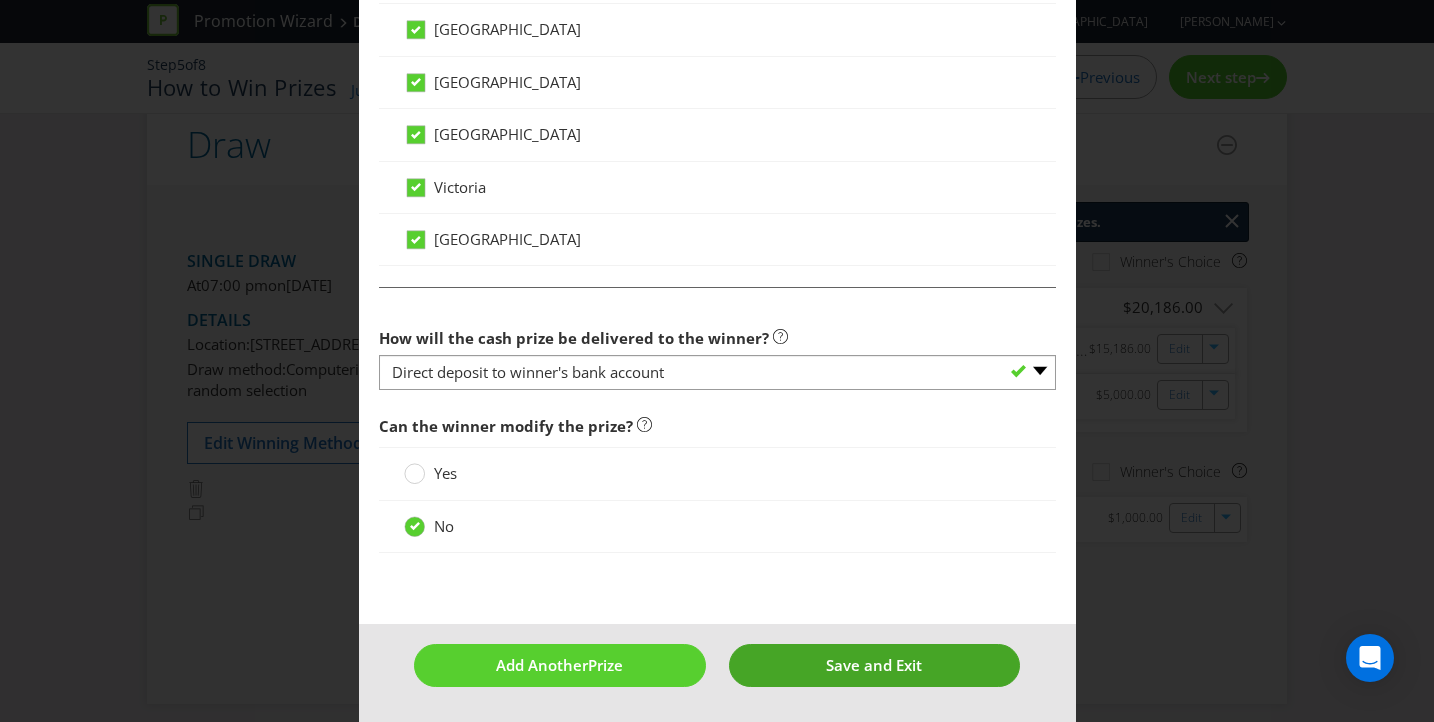 scroll, scrollTop: 0, scrollLeft: 0, axis: both 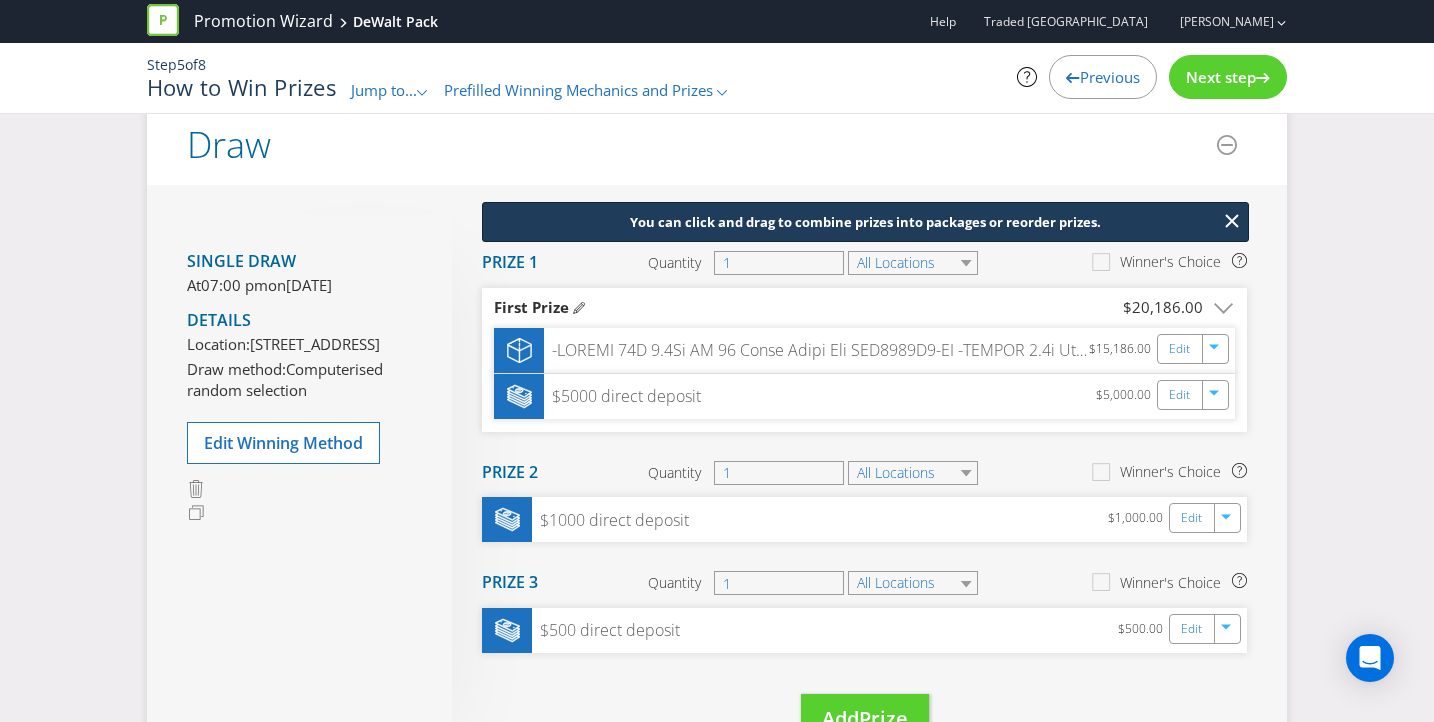 click on "Single draw At  07:00 pm  [DATE][DATE] Details Location:  [STREET_ADDRESS] Draw method:  Computerised random selection Edit Winning Method" at bounding box center [319, 500] 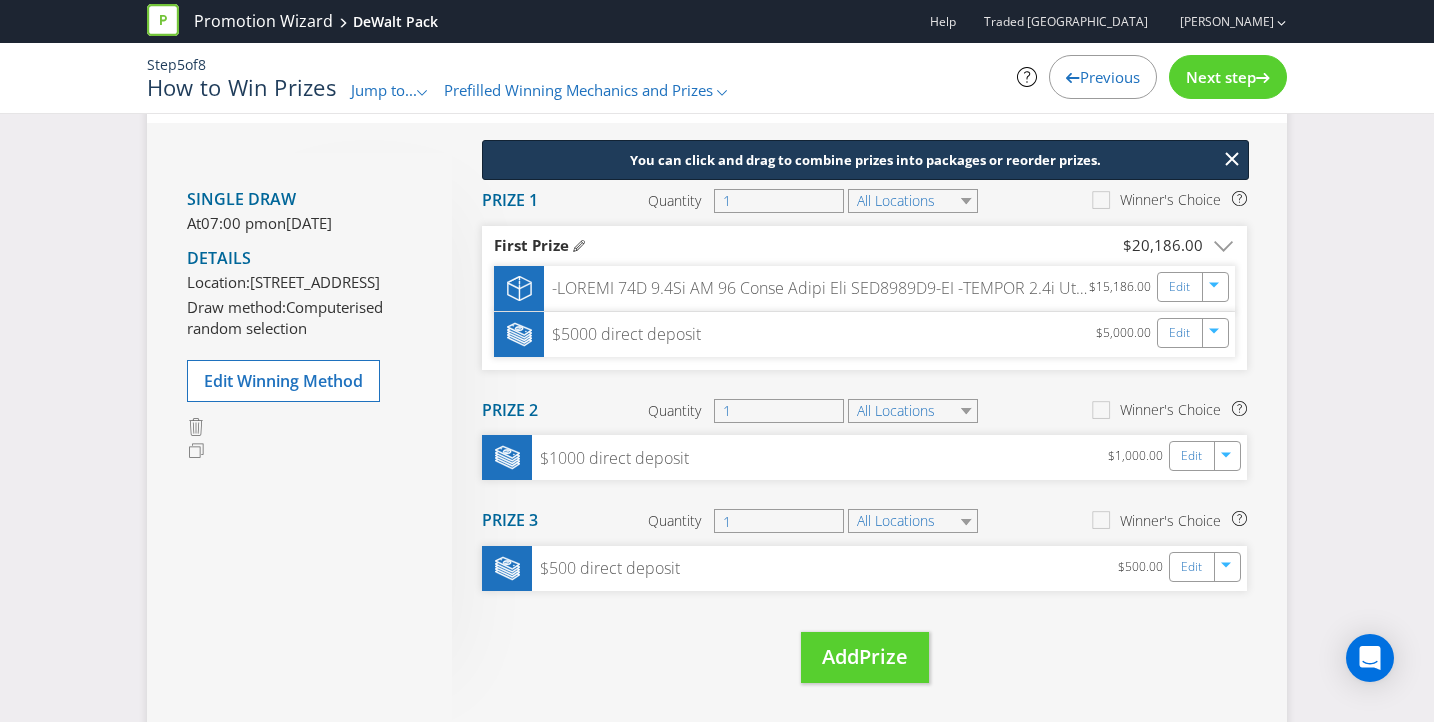 scroll, scrollTop: 239, scrollLeft: 0, axis: vertical 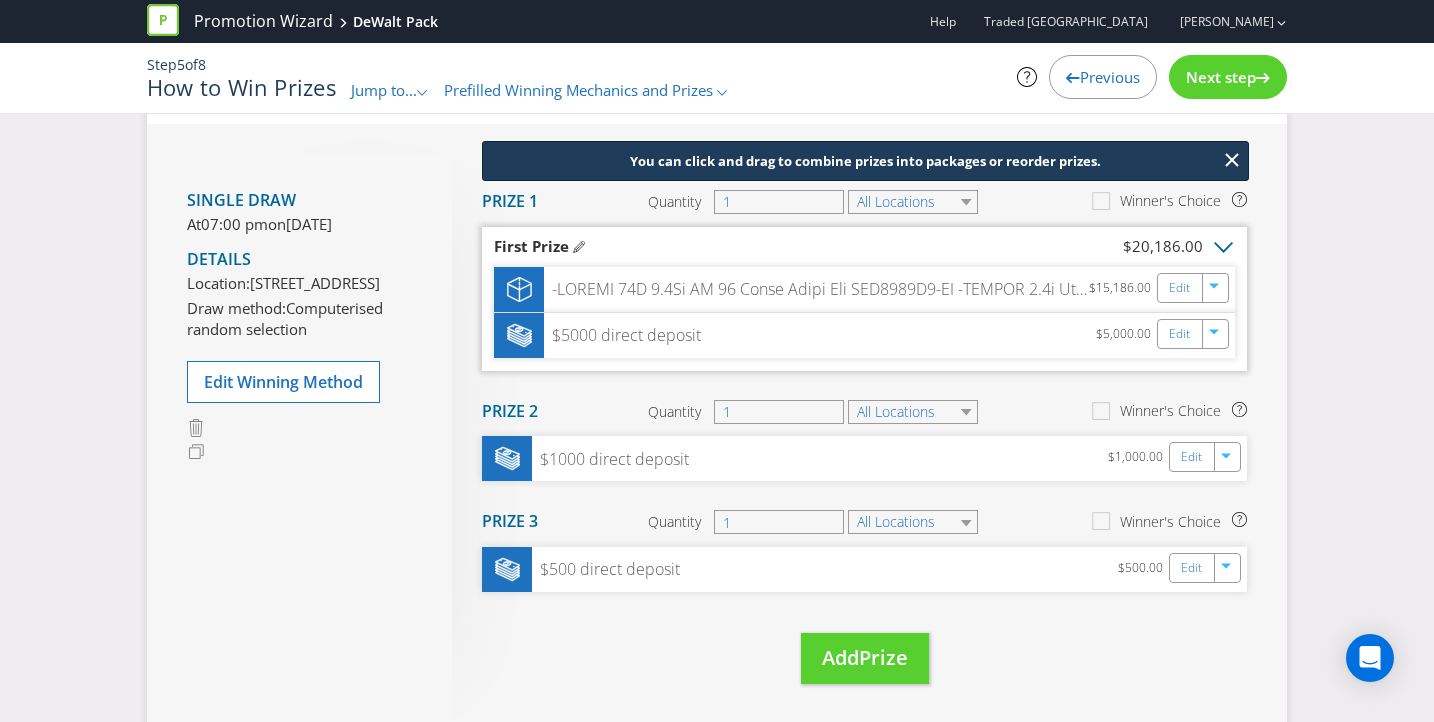 click on ".st0{fill-rule:evenodd;clip-rule:evenodd;}" 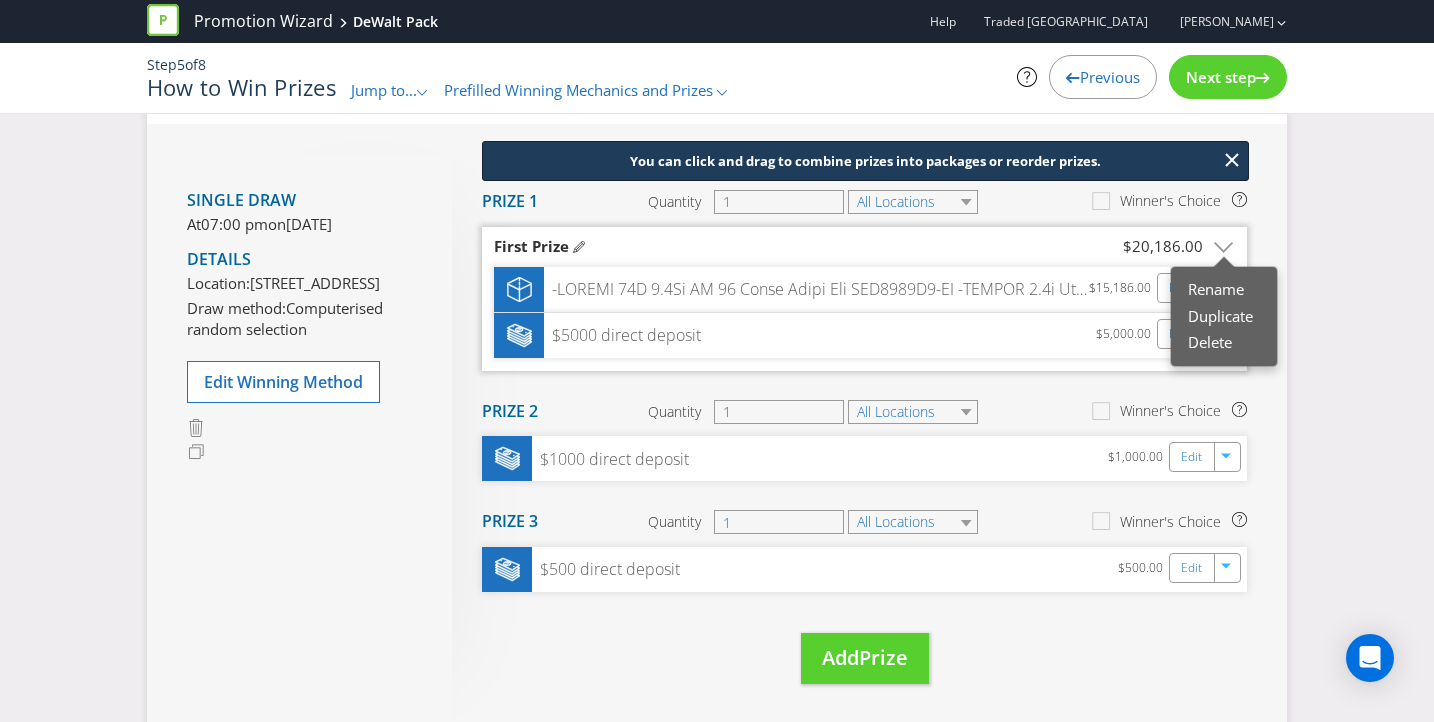 click on "First Prize   $20,186.00 .st0{fill-rule:evenodd;clip-rule:evenodd;} Rename Duplicate Delete" at bounding box center [864, 247] 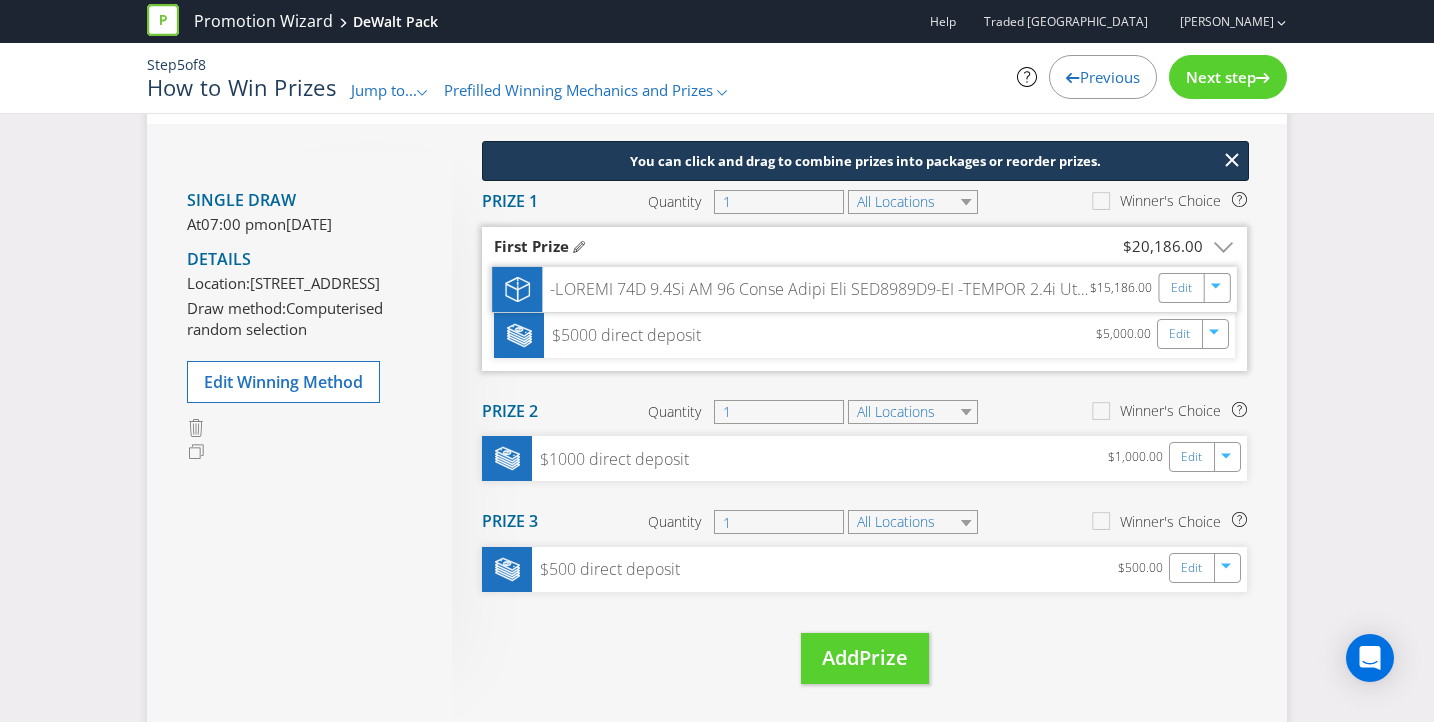 click at bounding box center [816, 289] 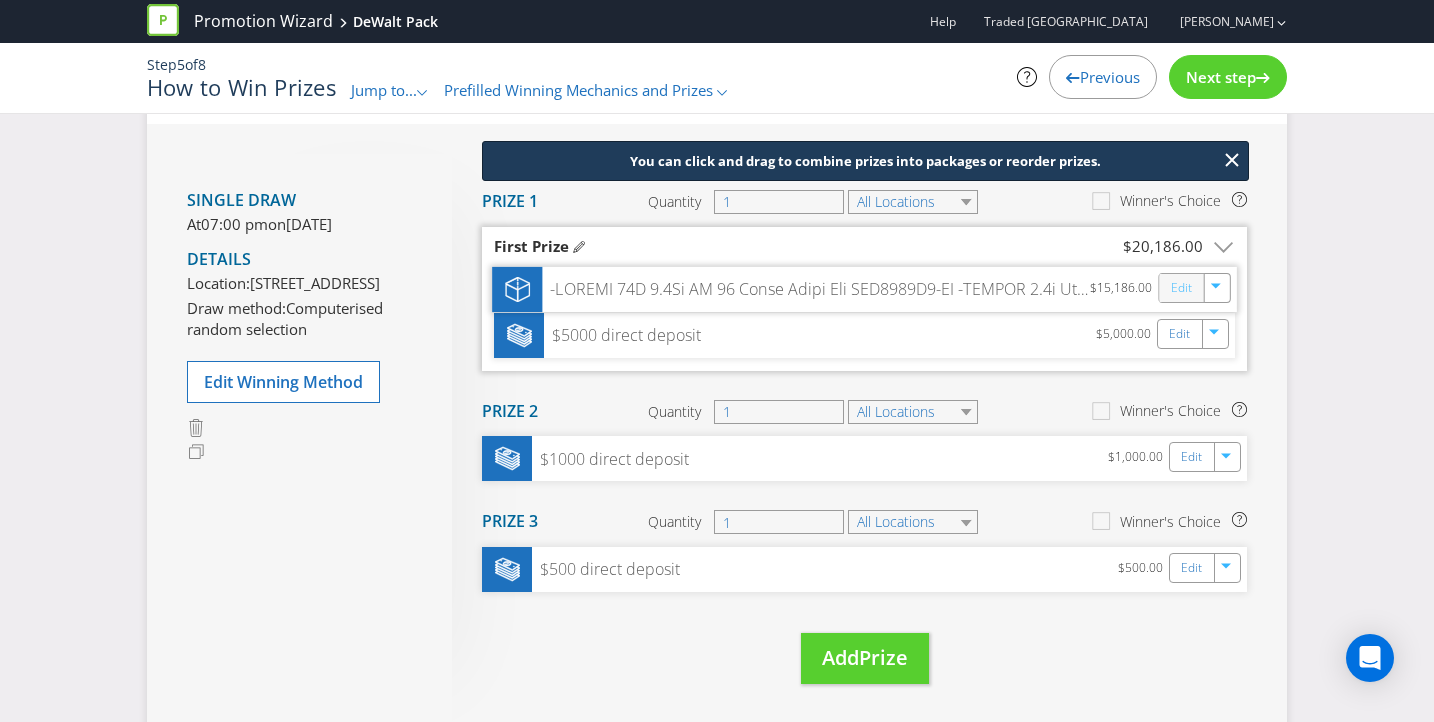 click on "Edit" at bounding box center [1181, 287] 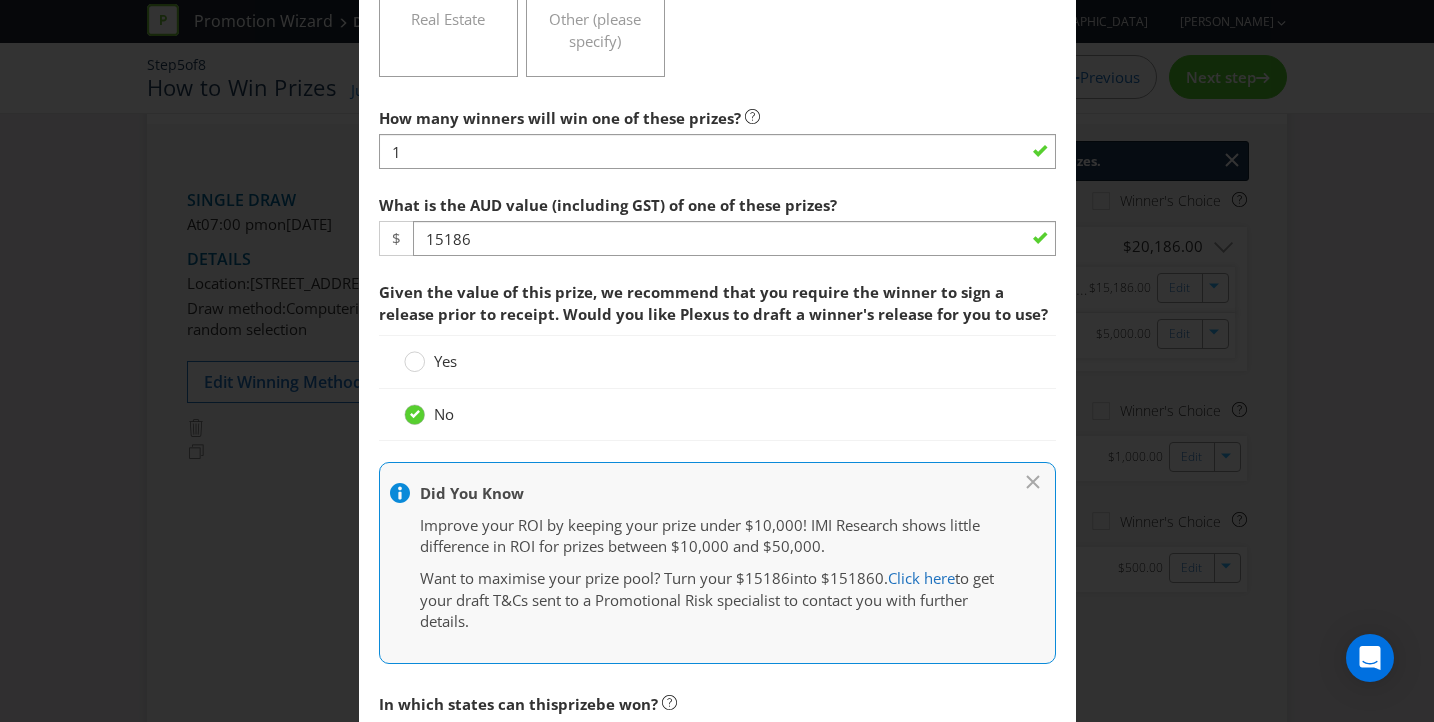 scroll, scrollTop: 758, scrollLeft: 0, axis: vertical 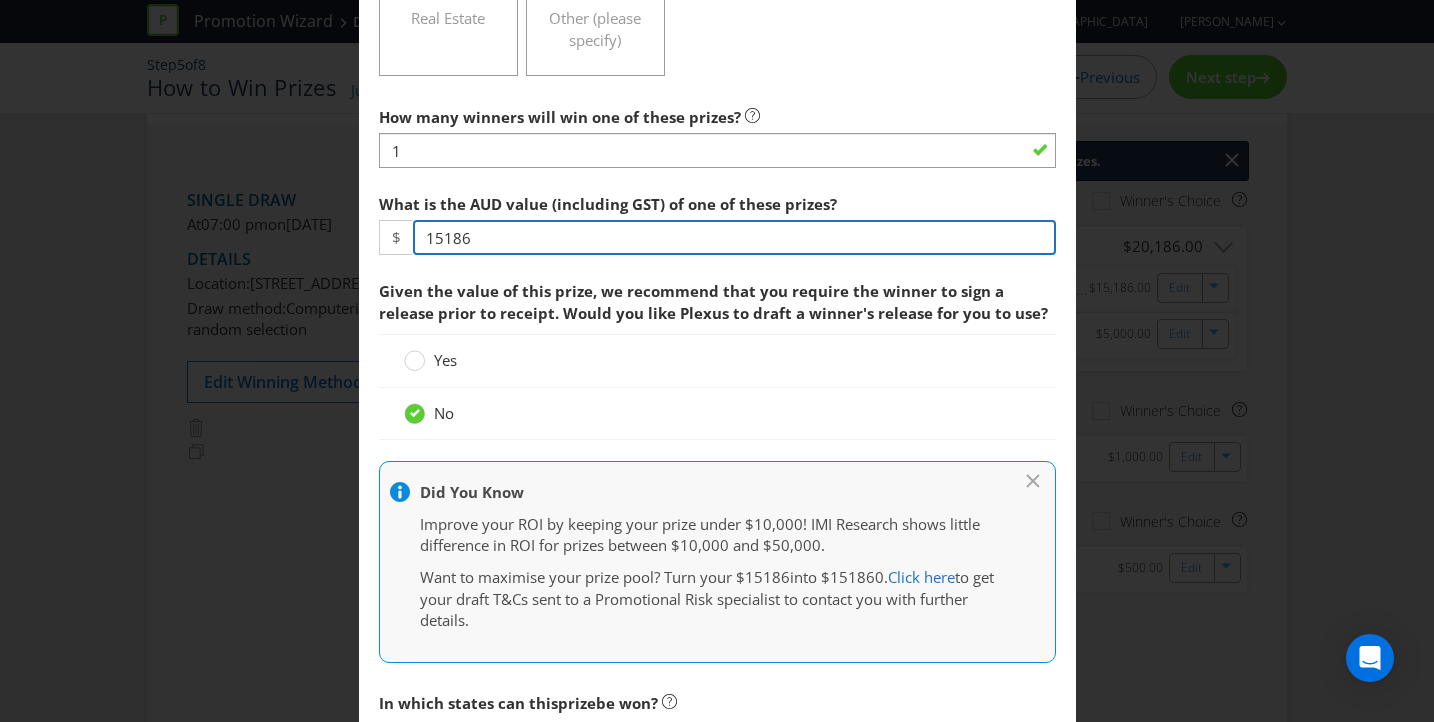 click on "15186" at bounding box center (734, 237) 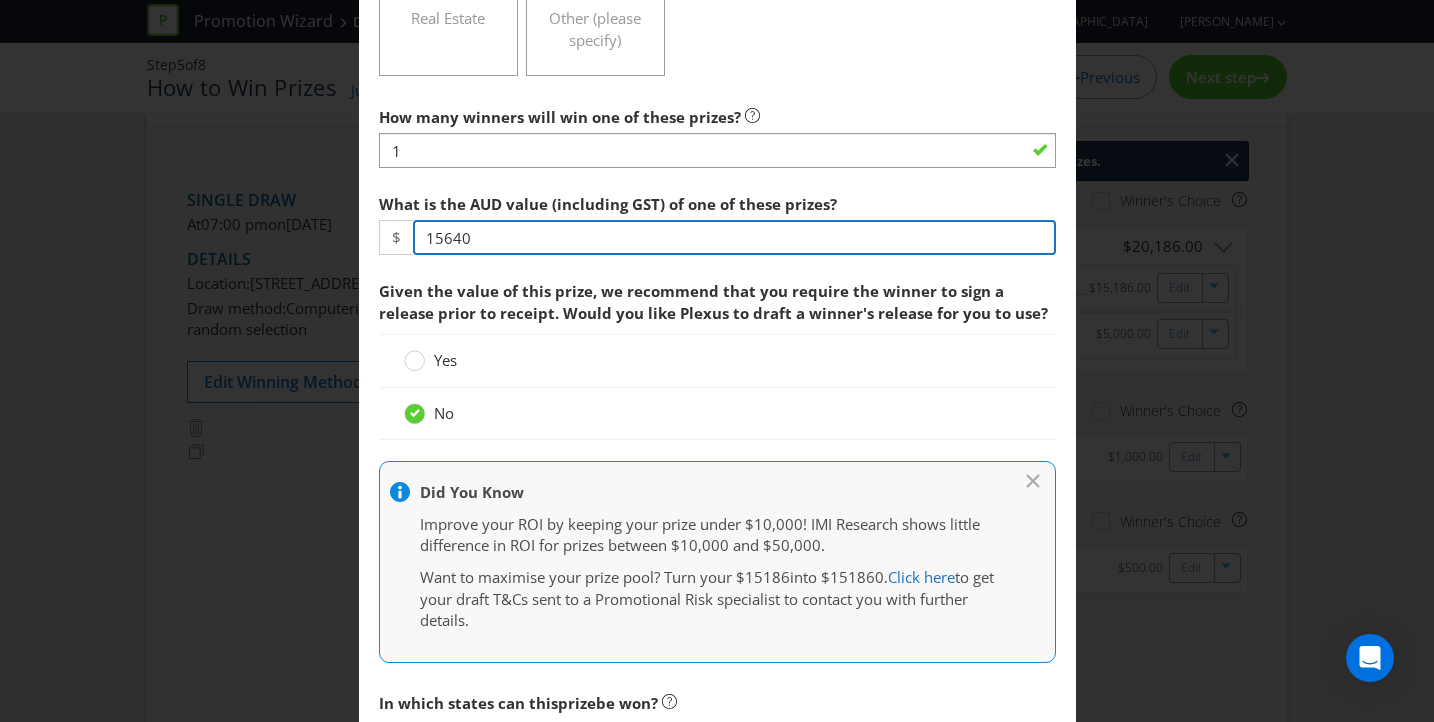 type on "15640" 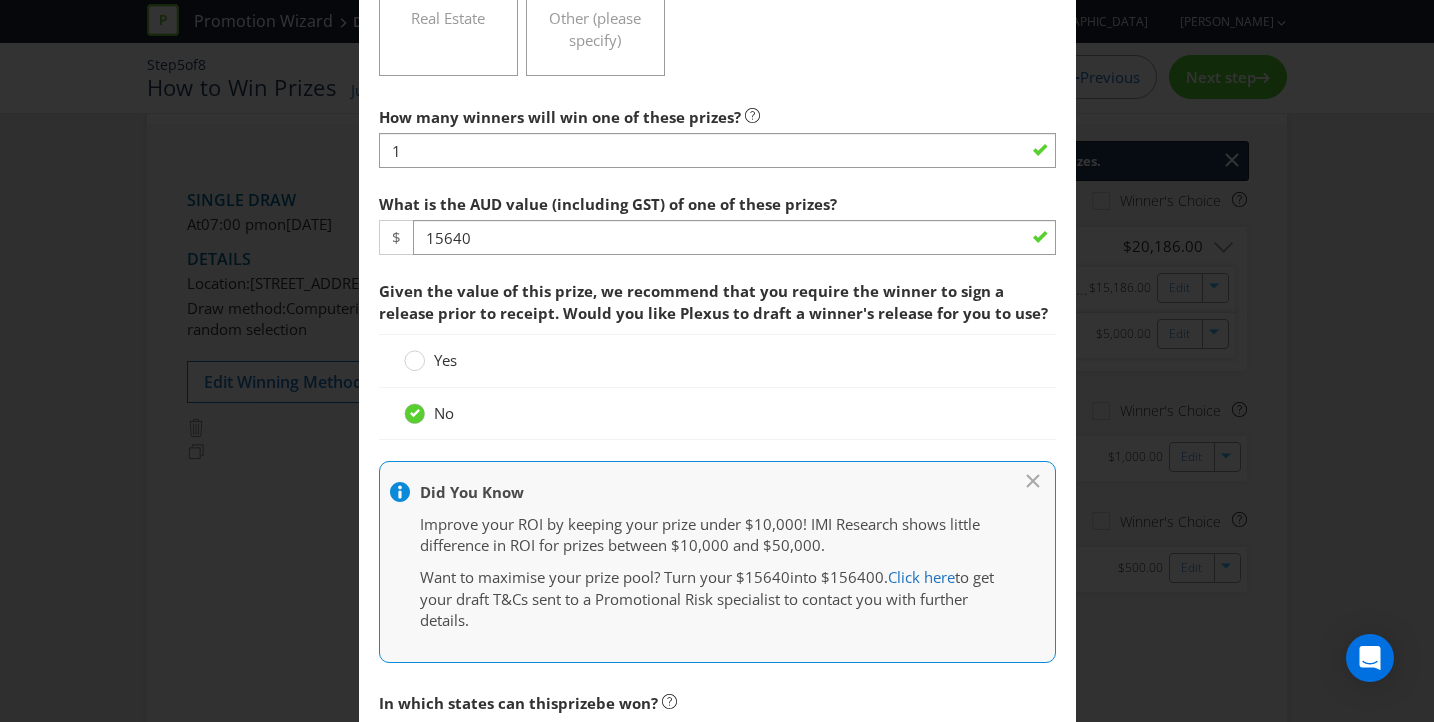 click on "What is the AUD value (including GST) of one of these prizes?   $ 15640 Given the value of this prize, we recommend that you require the winner to sign a release prior to receipt. Would you like [MEDICAL_DATA] to draft a winner's release for you to use?   Yes   No         Did You Know Improve your ROI by keeping your prize under $10,000! IMI Research shows little difference in ROI for prizes between $10,000 and $50,000. Want to maximise your prize pool? Turn your $ 15640  into $ 156400 .  Click here  to get your draft T&Cs sent to a Promotional Risk specialist to contact you with further details." at bounding box center [717, 423] 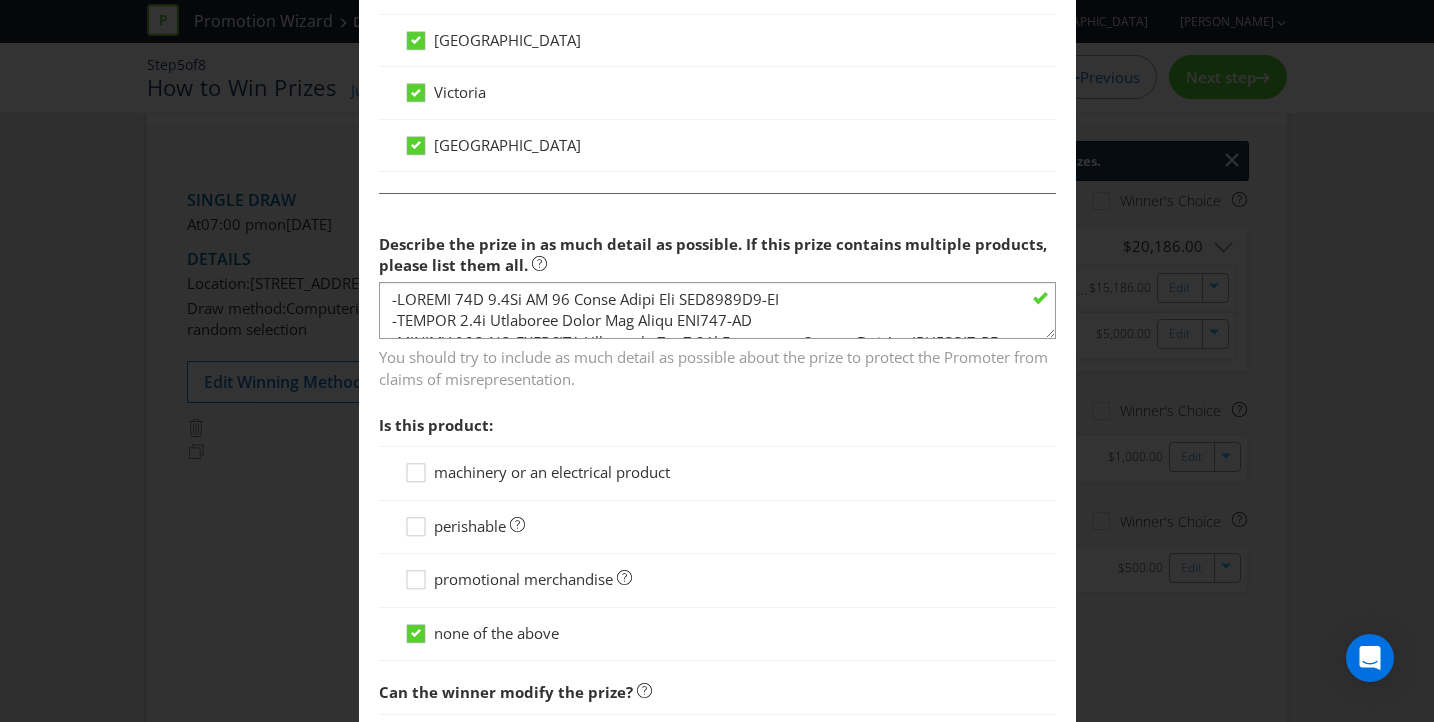scroll, scrollTop: 1998, scrollLeft: 0, axis: vertical 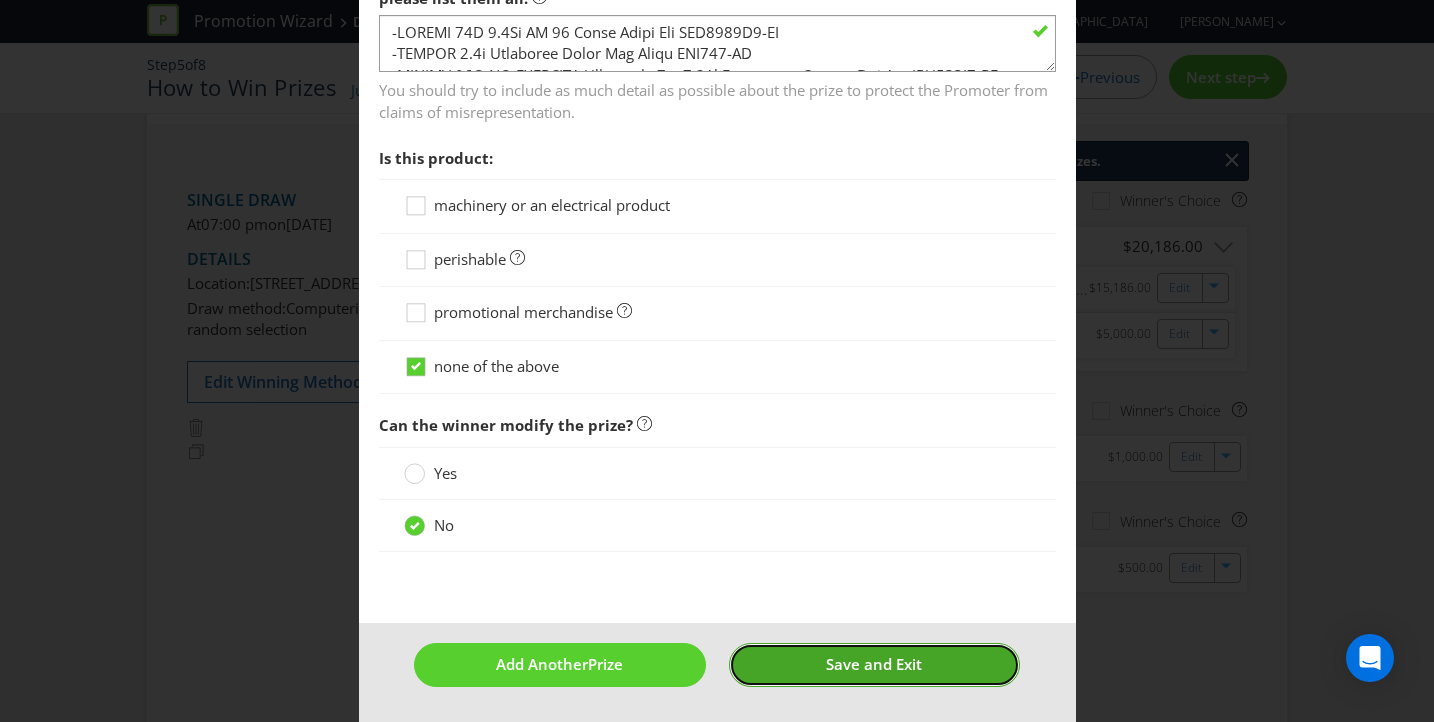 click on "Save and Exit" at bounding box center [874, 664] 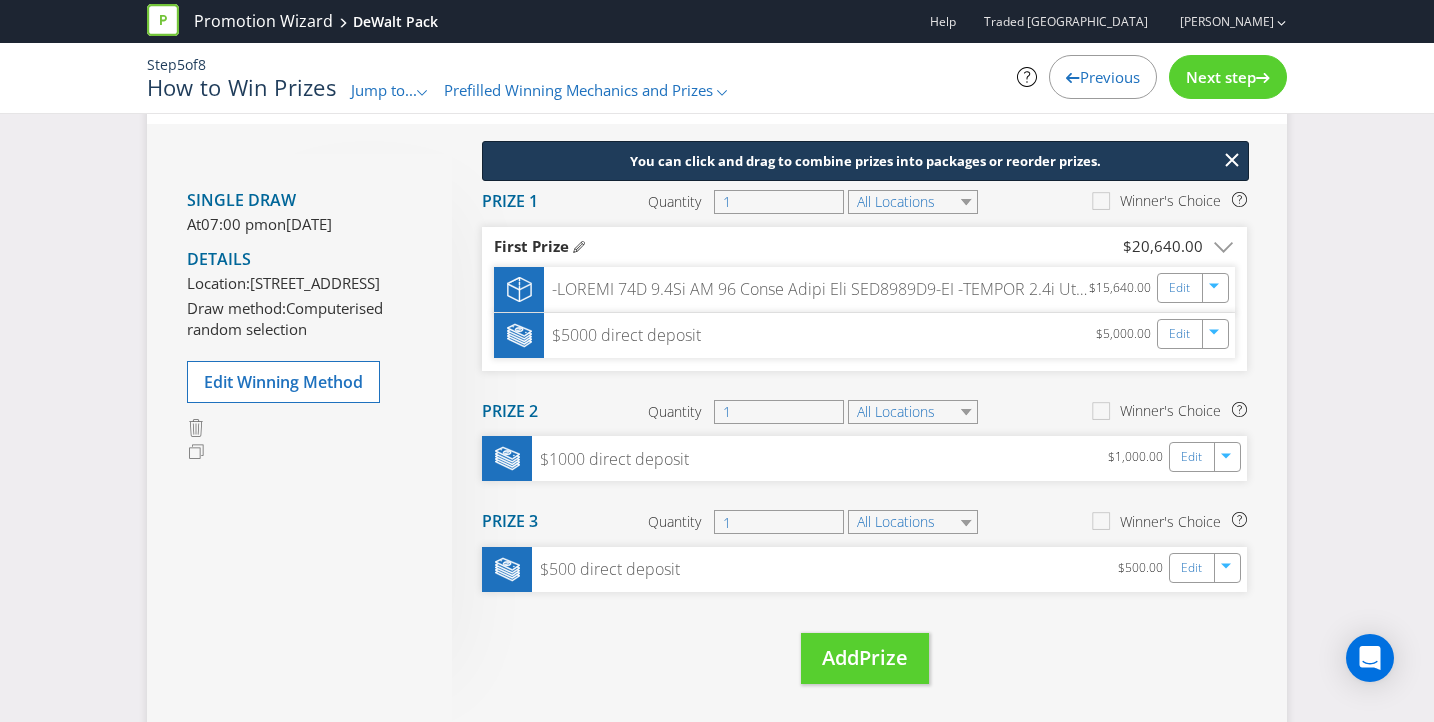 click on "Single draw At  07:00 pm  [DATE][DATE] Details Location:  [STREET_ADDRESS] Draw method:  Computerised random selection Edit Winning Method" at bounding box center (319, 439) 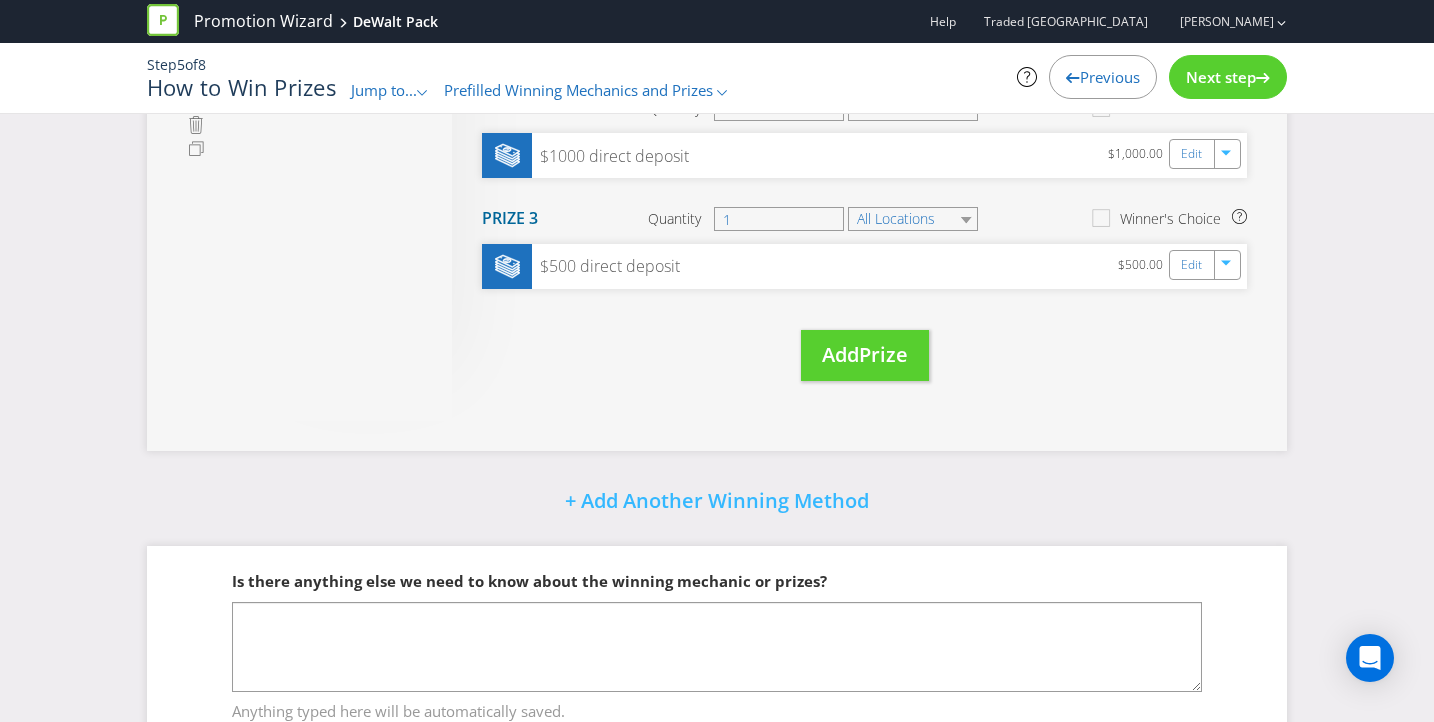 scroll, scrollTop: 616, scrollLeft: 0, axis: vertical 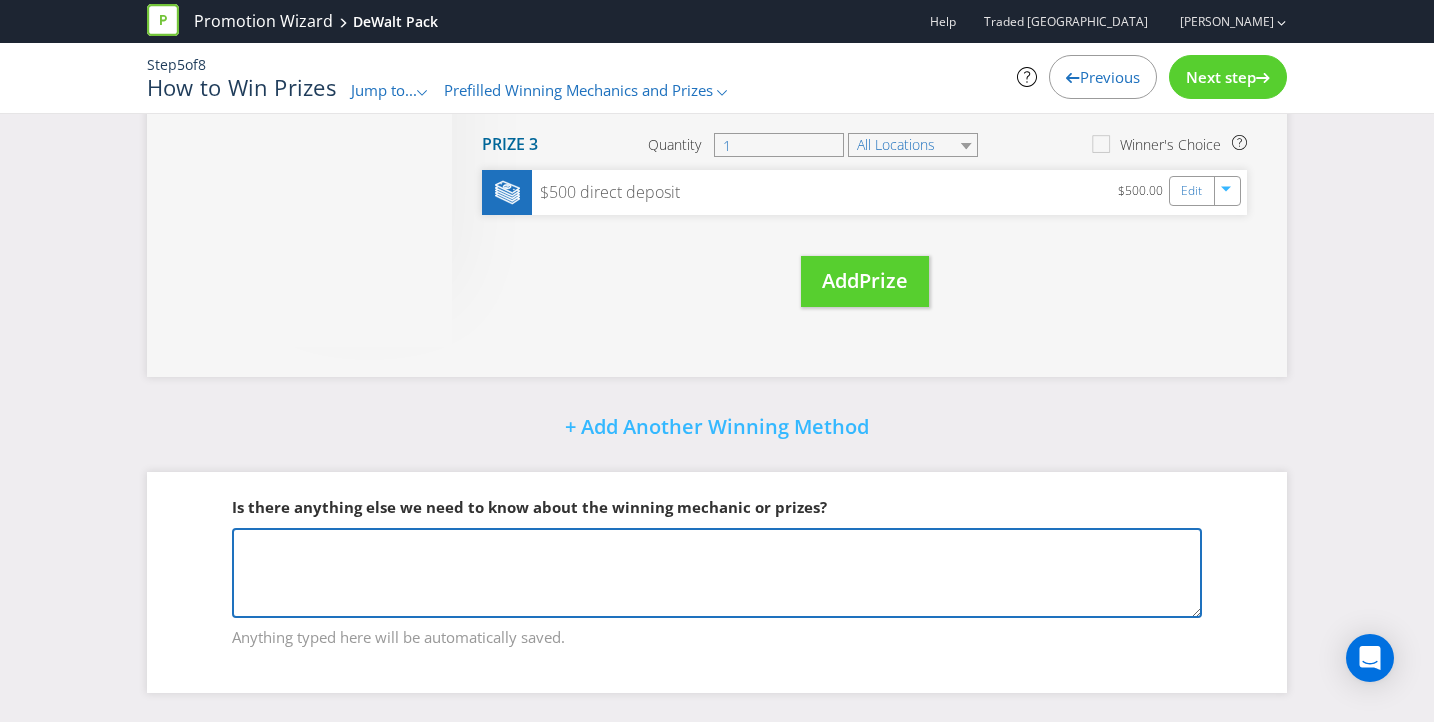 click at bounding box center [717, 573] 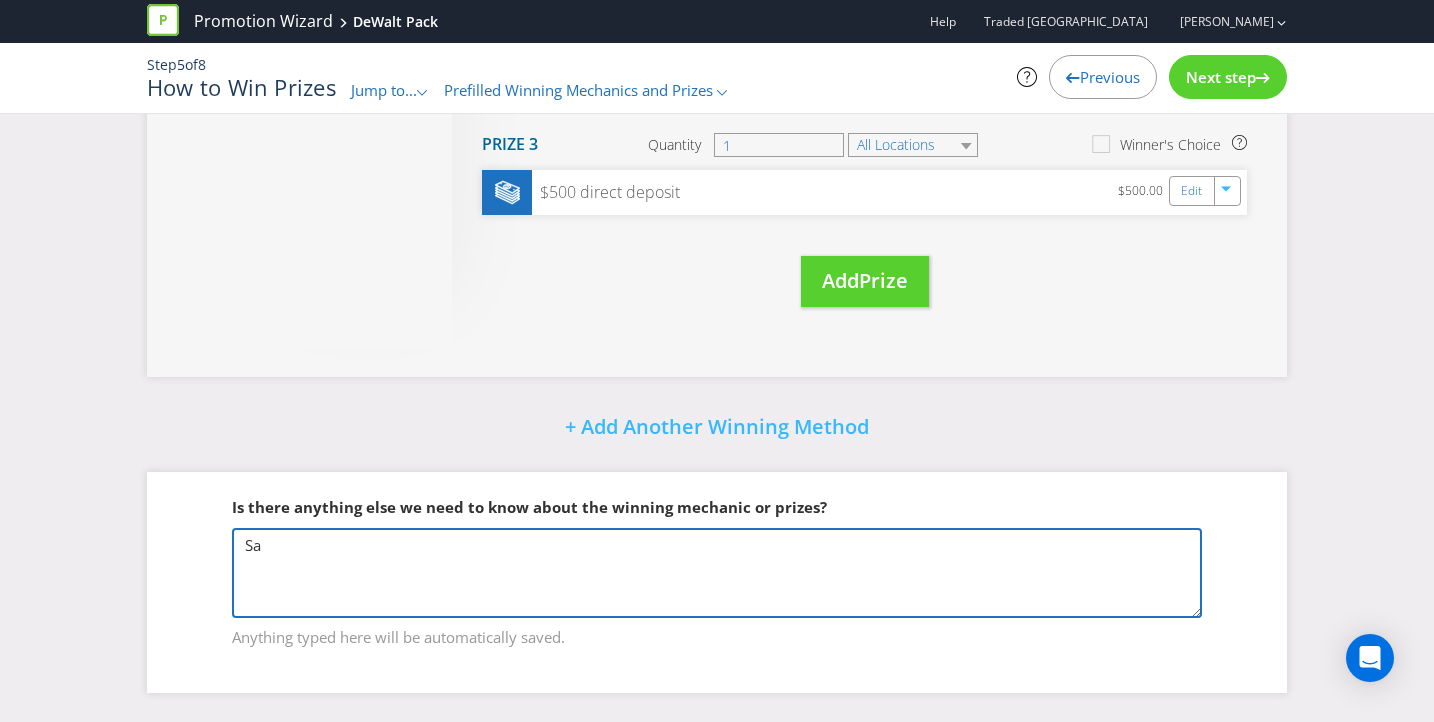 type on "S" 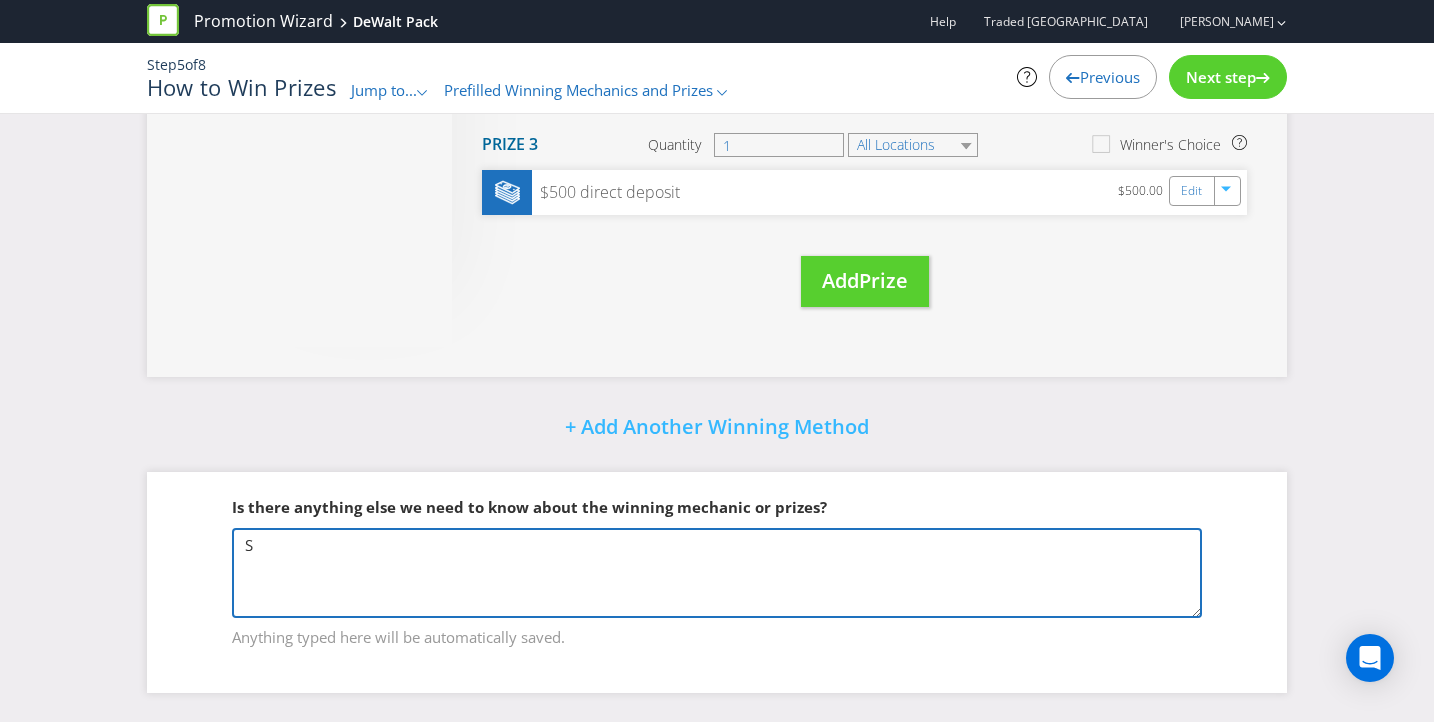 type 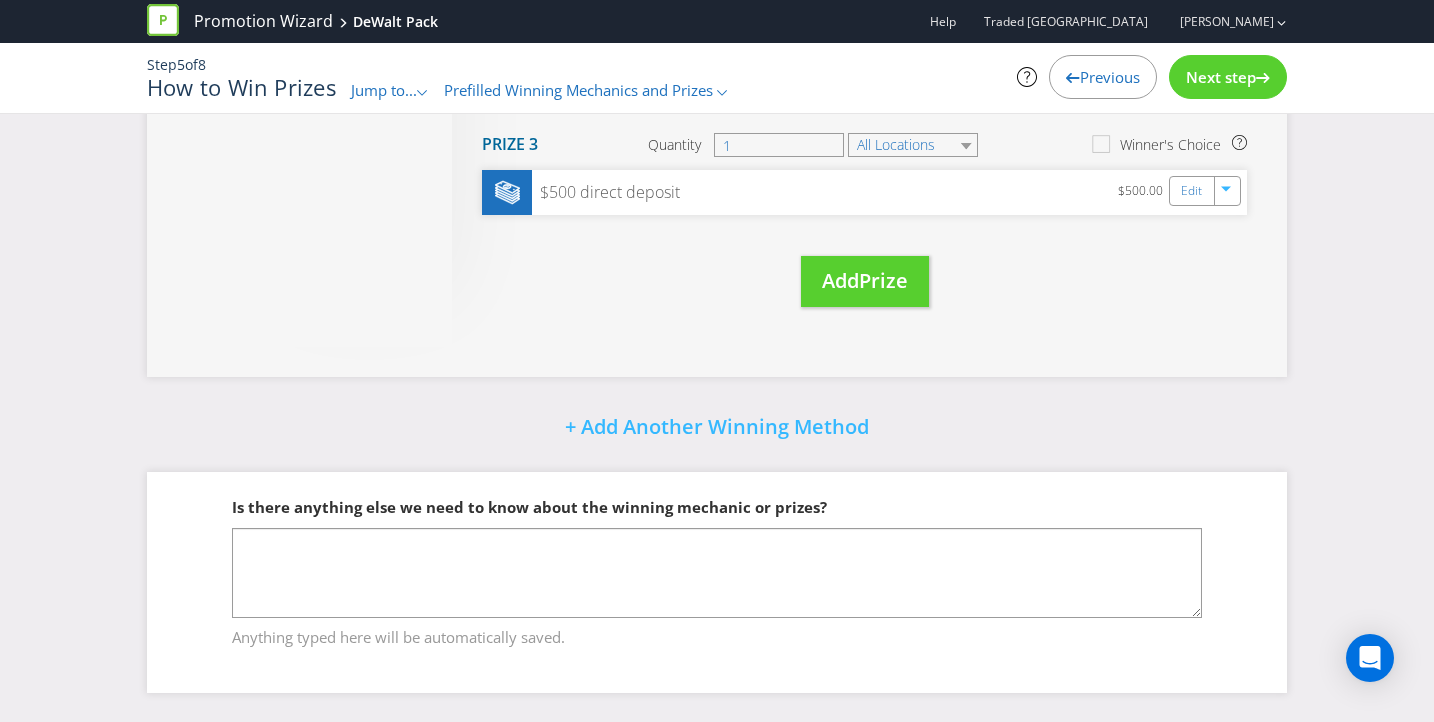 click on "Next step" at bounding box center (1221, 77) 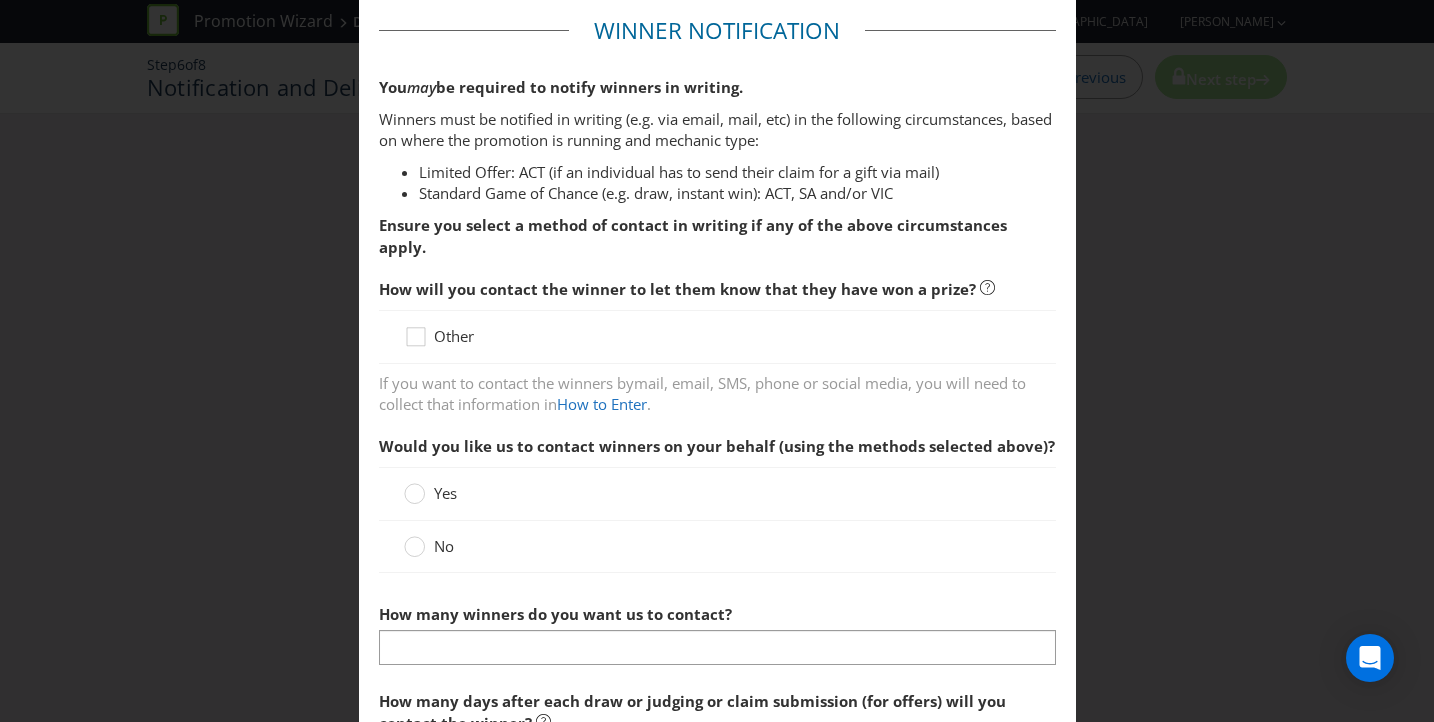 scroll, scrollTop: 131, scrollLeft: 0, axis: vertical 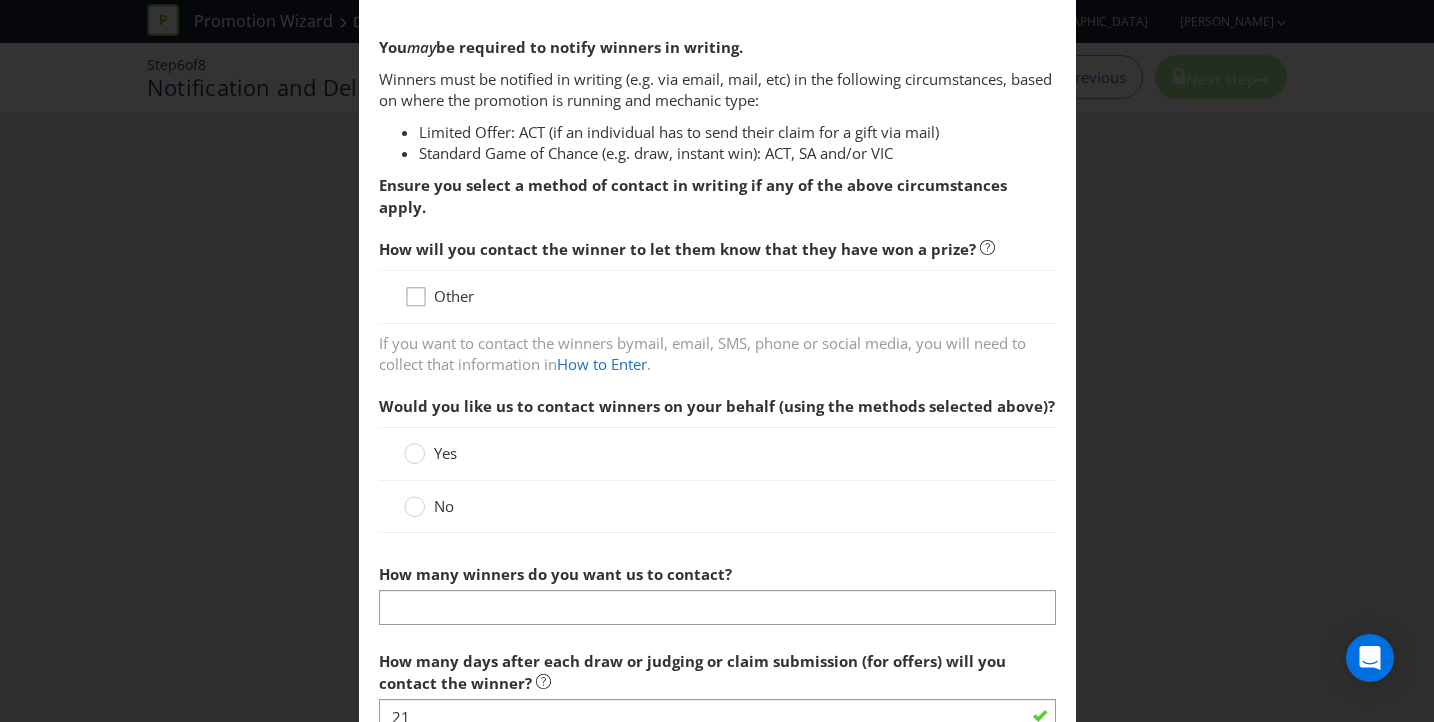 click 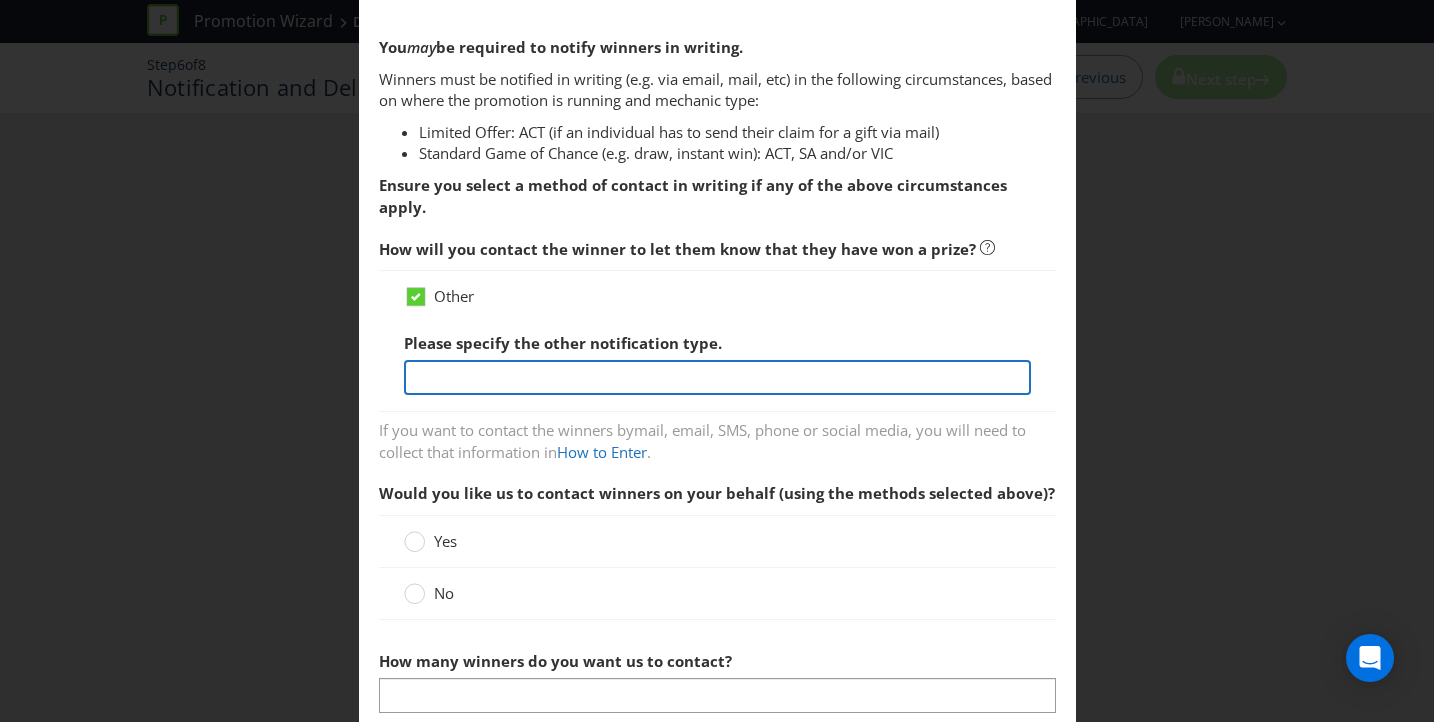 click at bounding box center (717, 377) 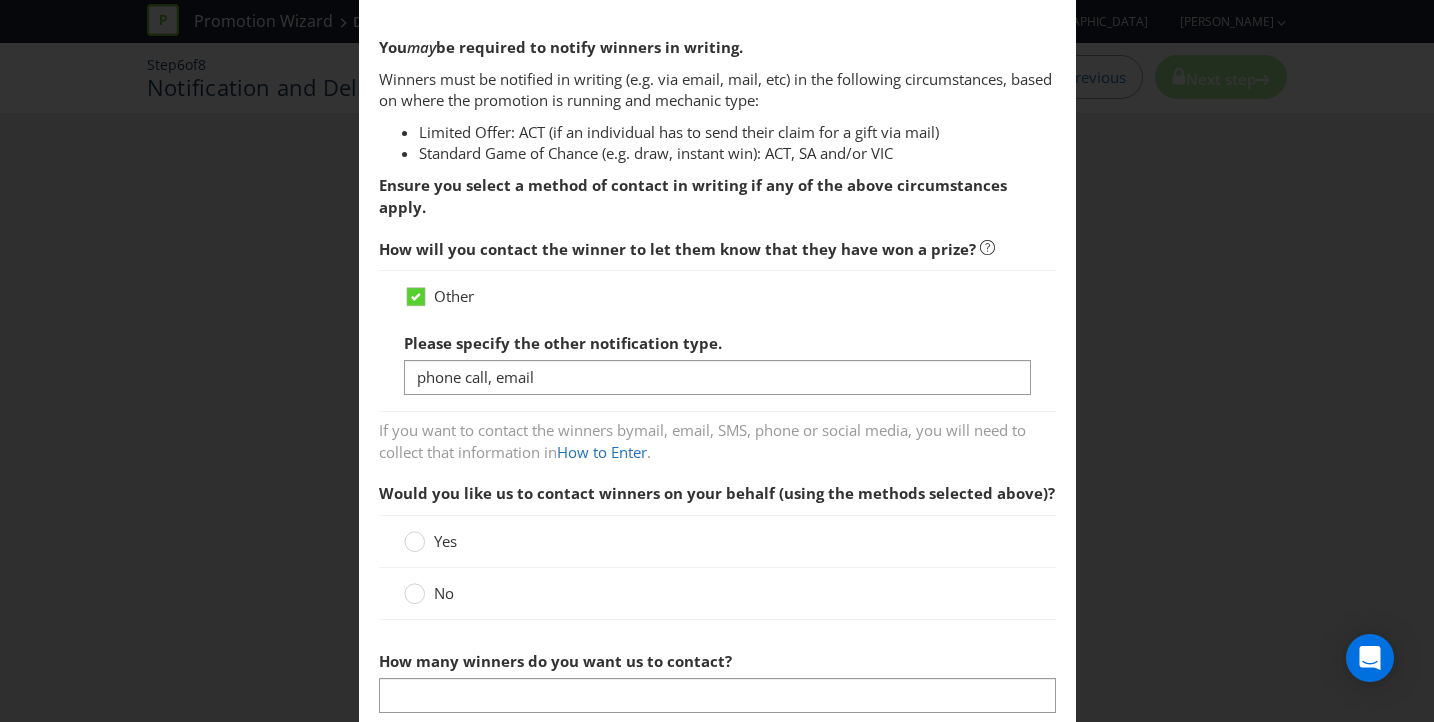 click on "If you want to contact the winners by  mail, email, SMS, phone or social media , you will need to collect that information in  How to Enter ." at bounding box center (717, 438) 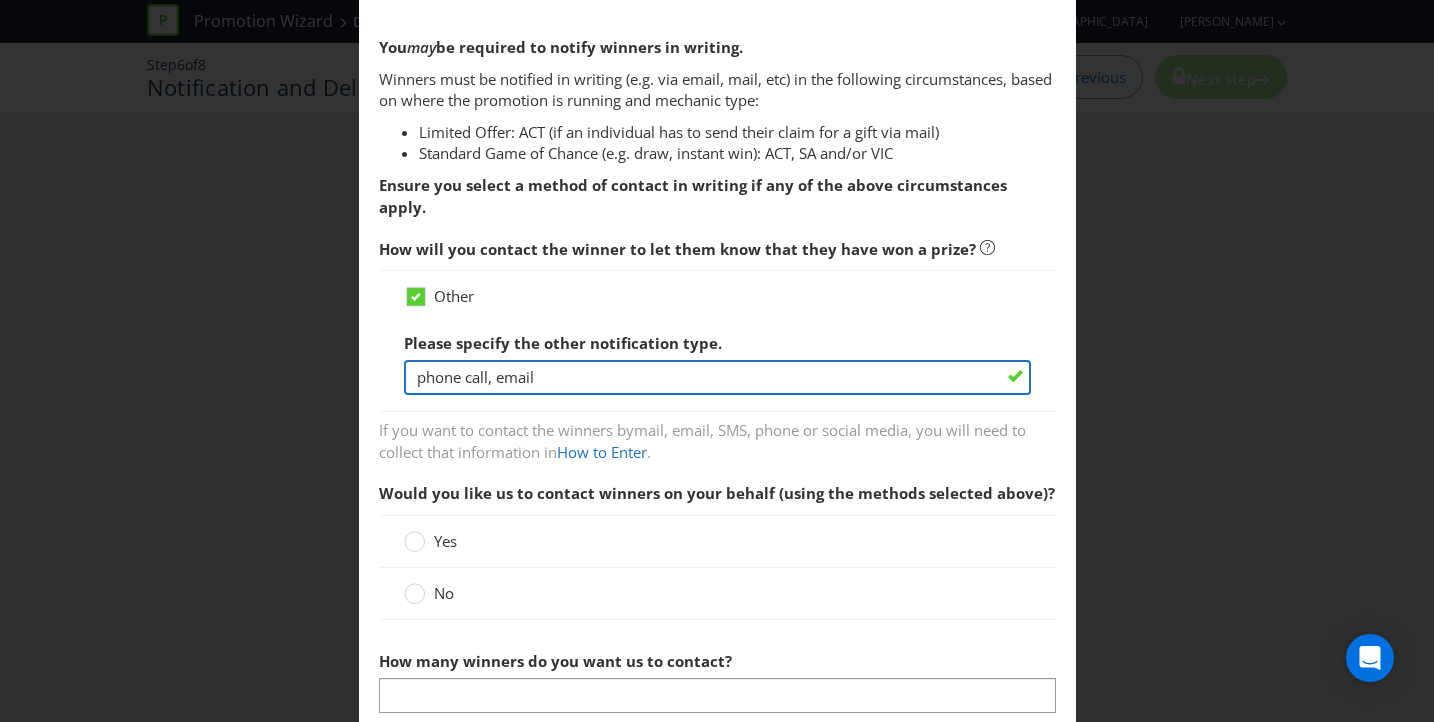 click on "phone call, email" at bounding box center [717, 377] 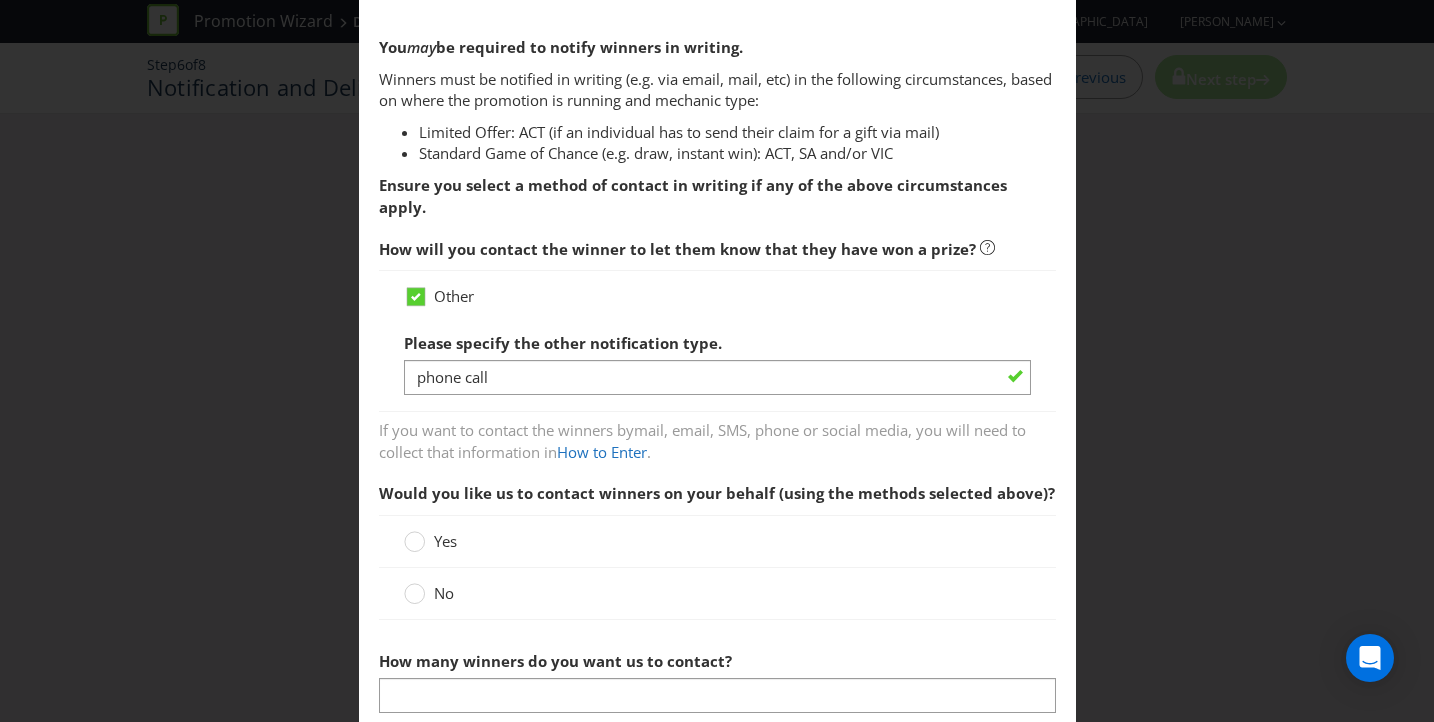 click on "Other   Please specify the other notification type.   phone call" at bounding box center [717, 341] 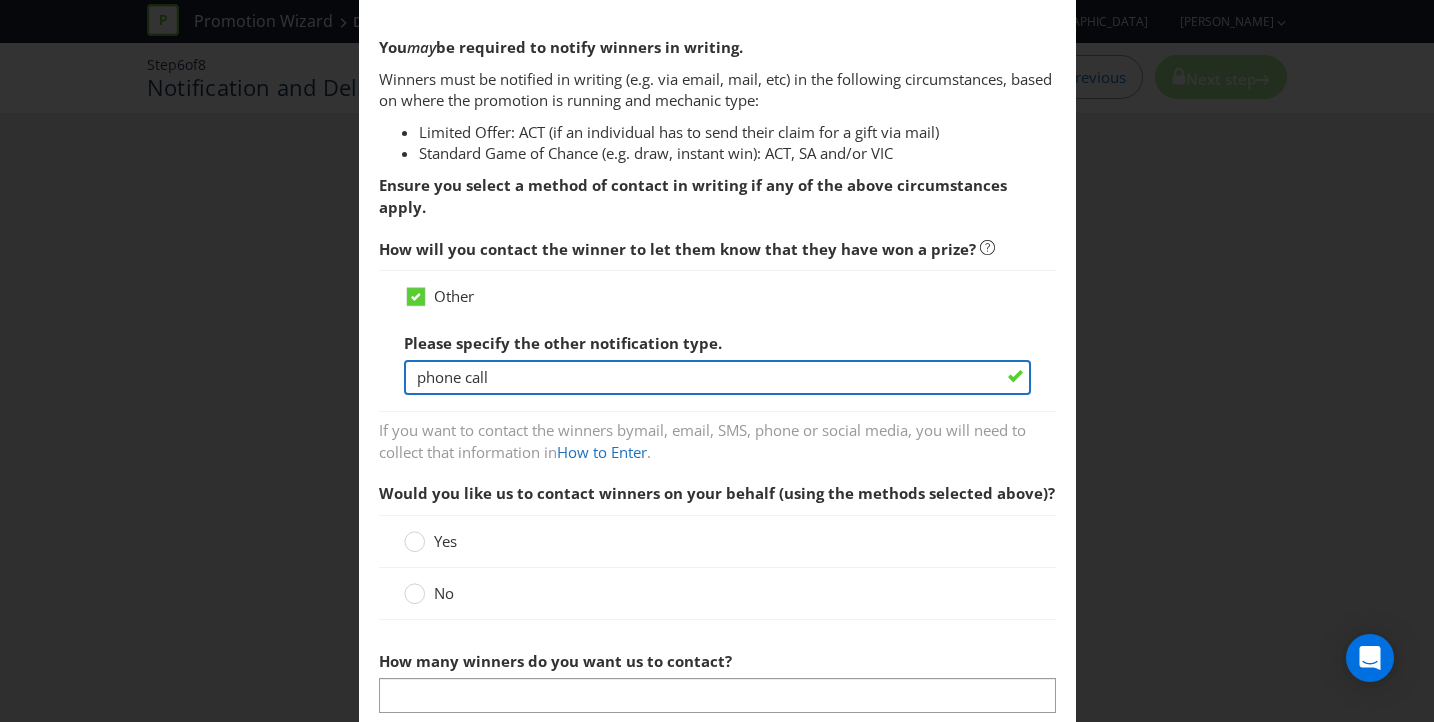 click on "phone call" at bounding box center [717, 377] 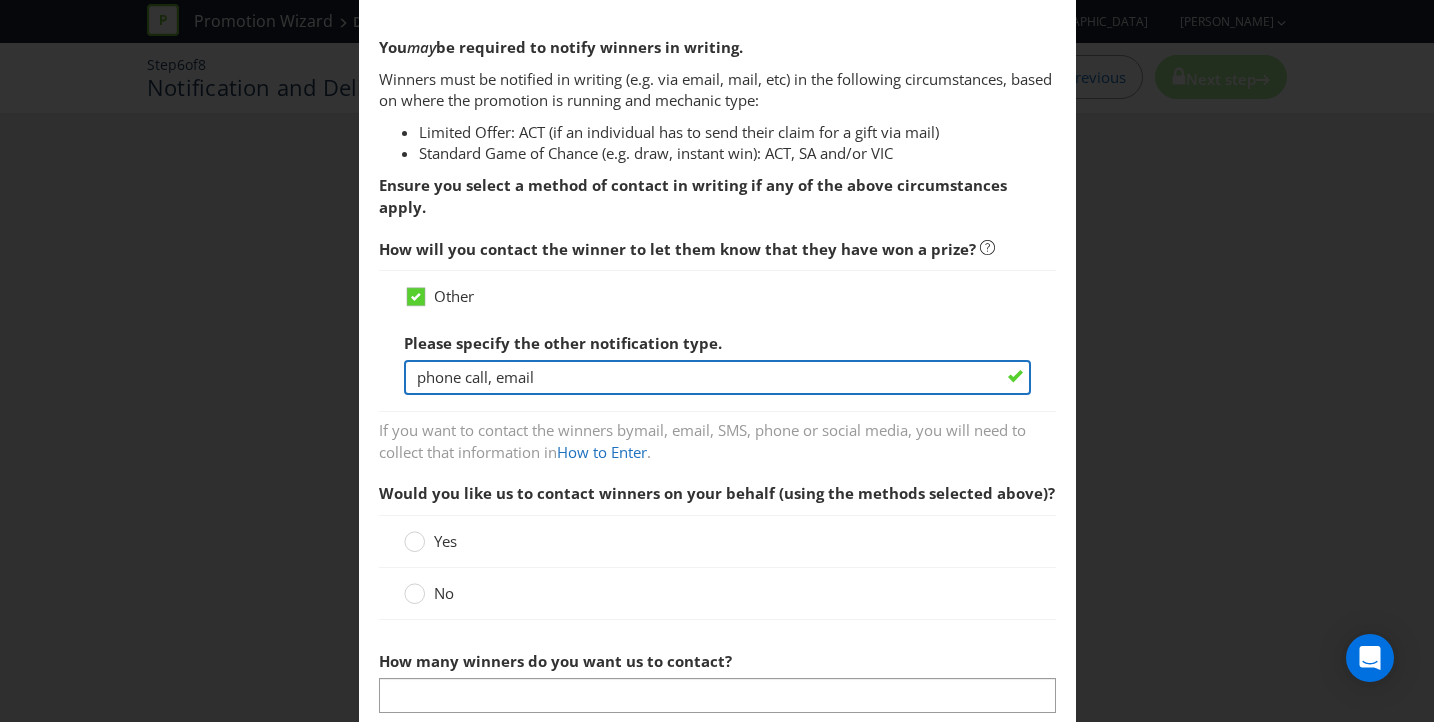 type on "phone call, email" 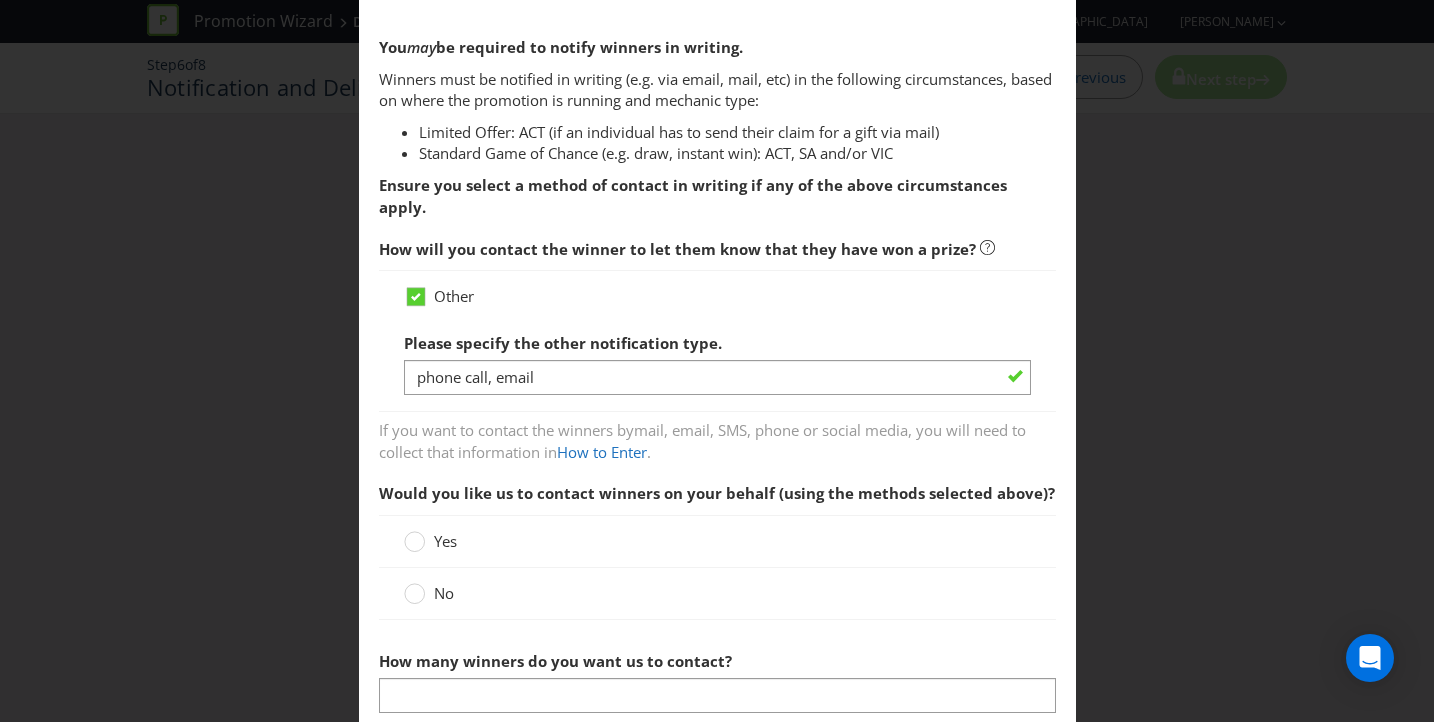 click on "Notification and Delivery Winner Notification You  may  be required to notify winners in writing. Winners must be notified in writing (e.g. via email, mail, etc) in the following circumstances, based on where the promotion is running and mechanic type: Limited Offer: ACT (if an individual has to send their claim for a gift via mail) Standard Game of Chance (e.g. draw, instant win): ACT, SA and/or VIC Ensure you select a method of contact in writing if any of the above circumstances apply. How will you contact the winner to let them know that they have won a prize?   Other   Please specify the other notification type.   phone call, email   If you want to contact the winners by  mail, email, SMS, phone or social media , you will need to collect that information in  How to Enter .   Would you like us to contact winners on your behalf (using the methods selected above)?   Yes   No       How many winners do you want us to contact?     21   Publication of Results You will need to publish the winners of  1000" at bounding box center (717, 361) 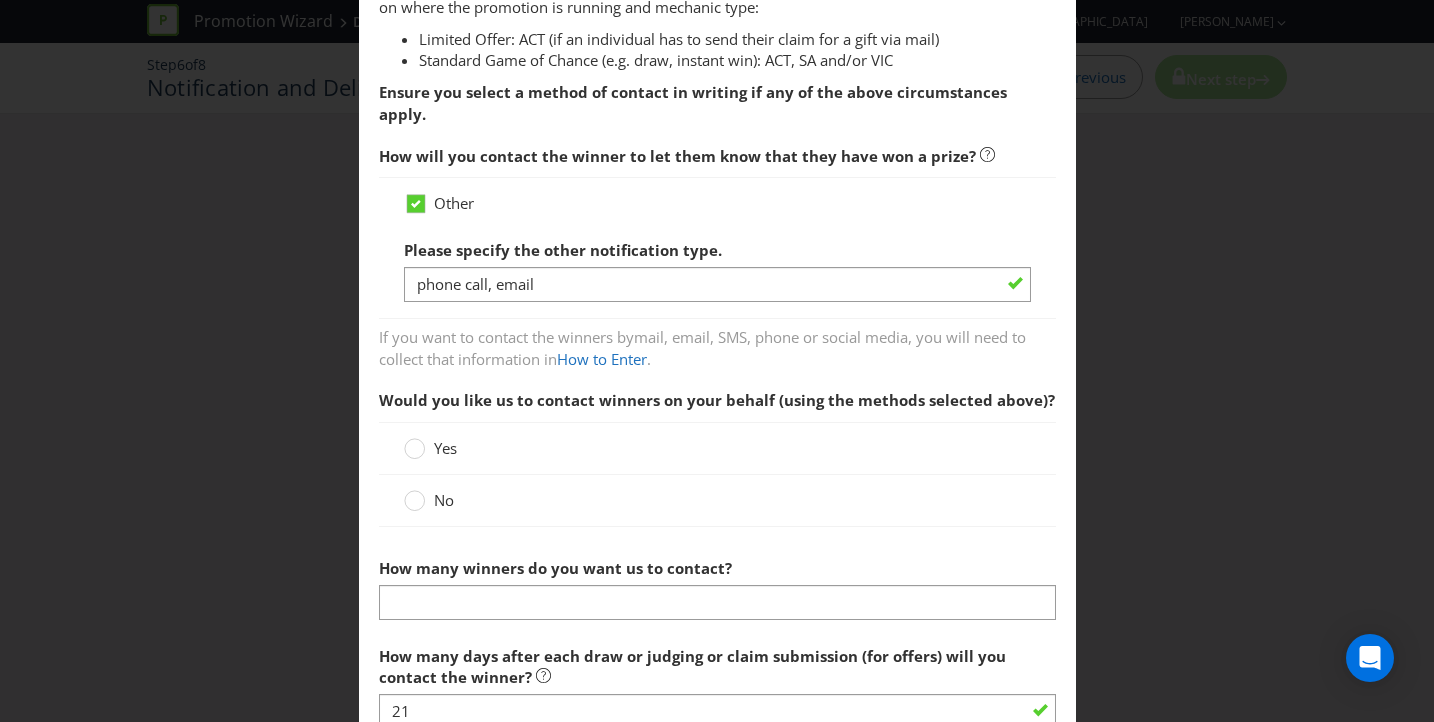 scroll, scrollTop: 230, scrollLeft: 0, axis: vertical 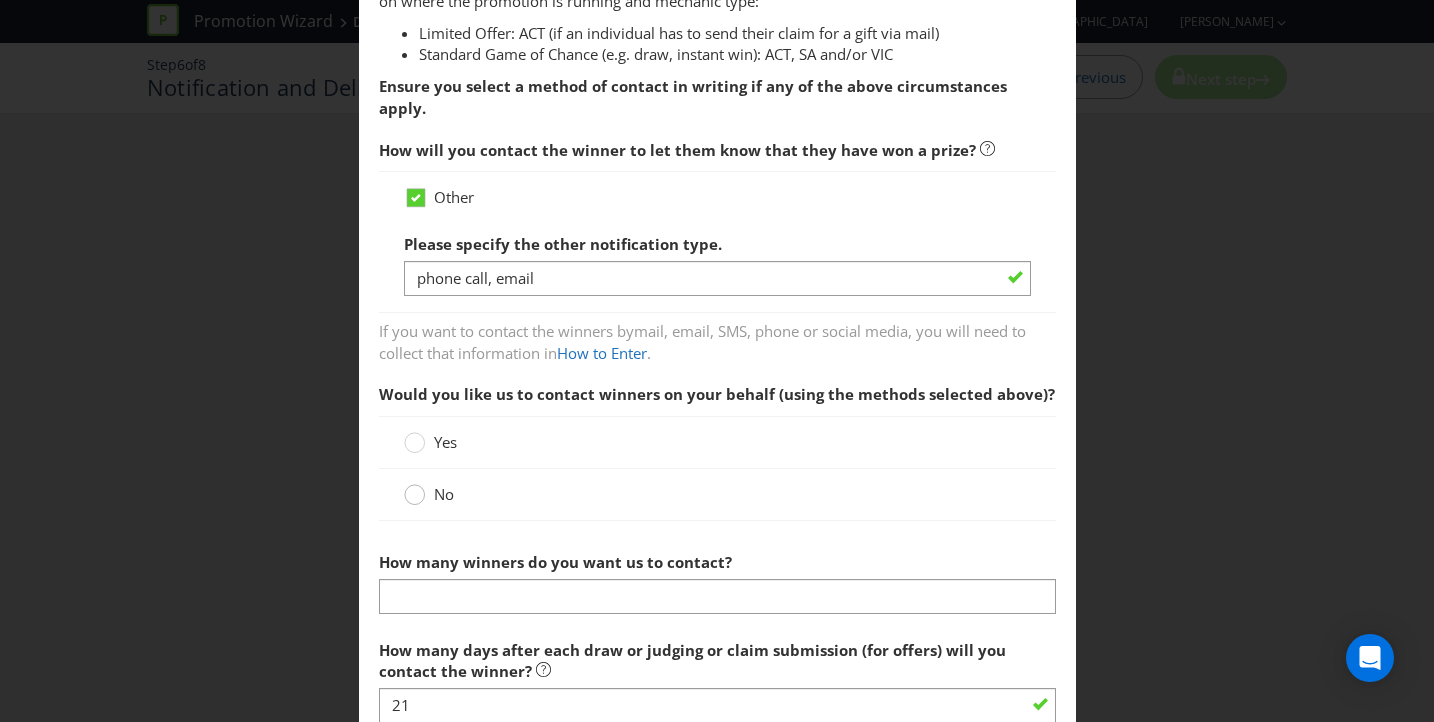 click 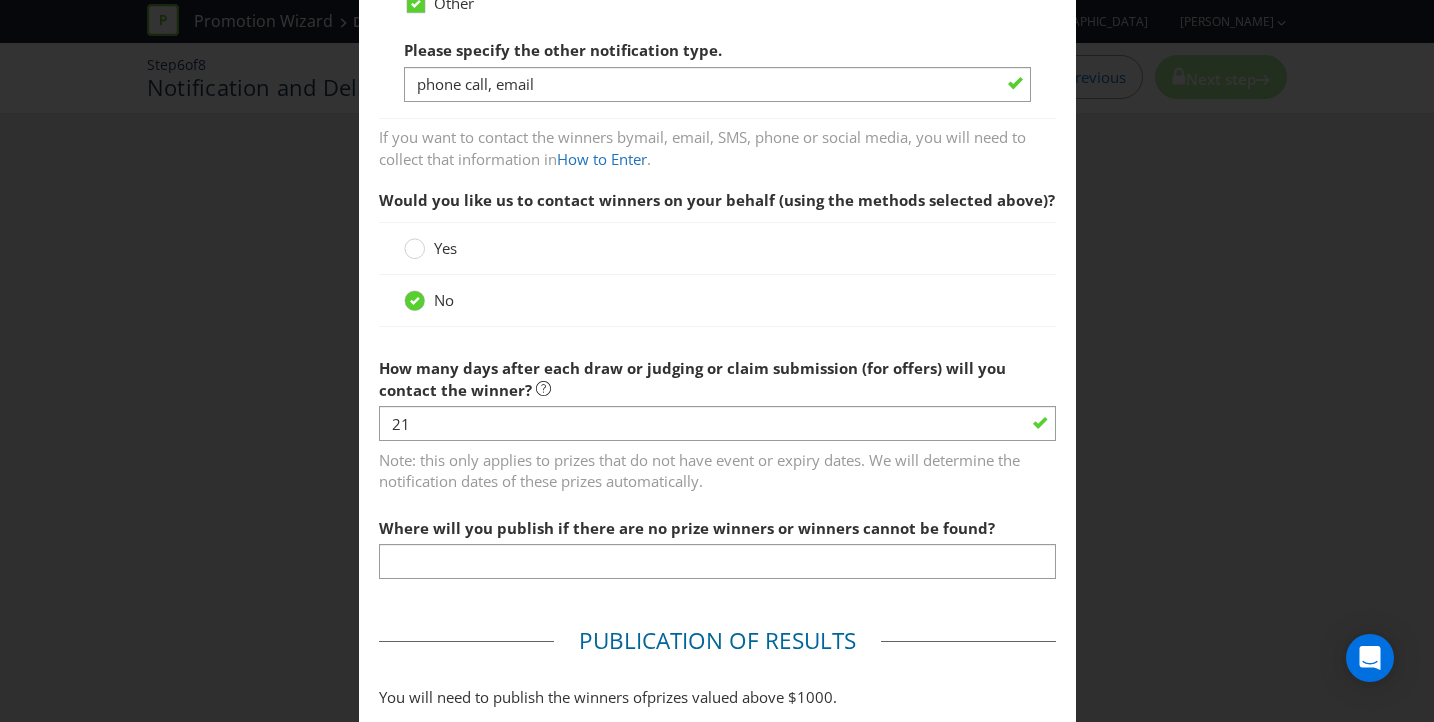 scroll, scrollTop: 430, scrollLeft: 0, axis: vertical 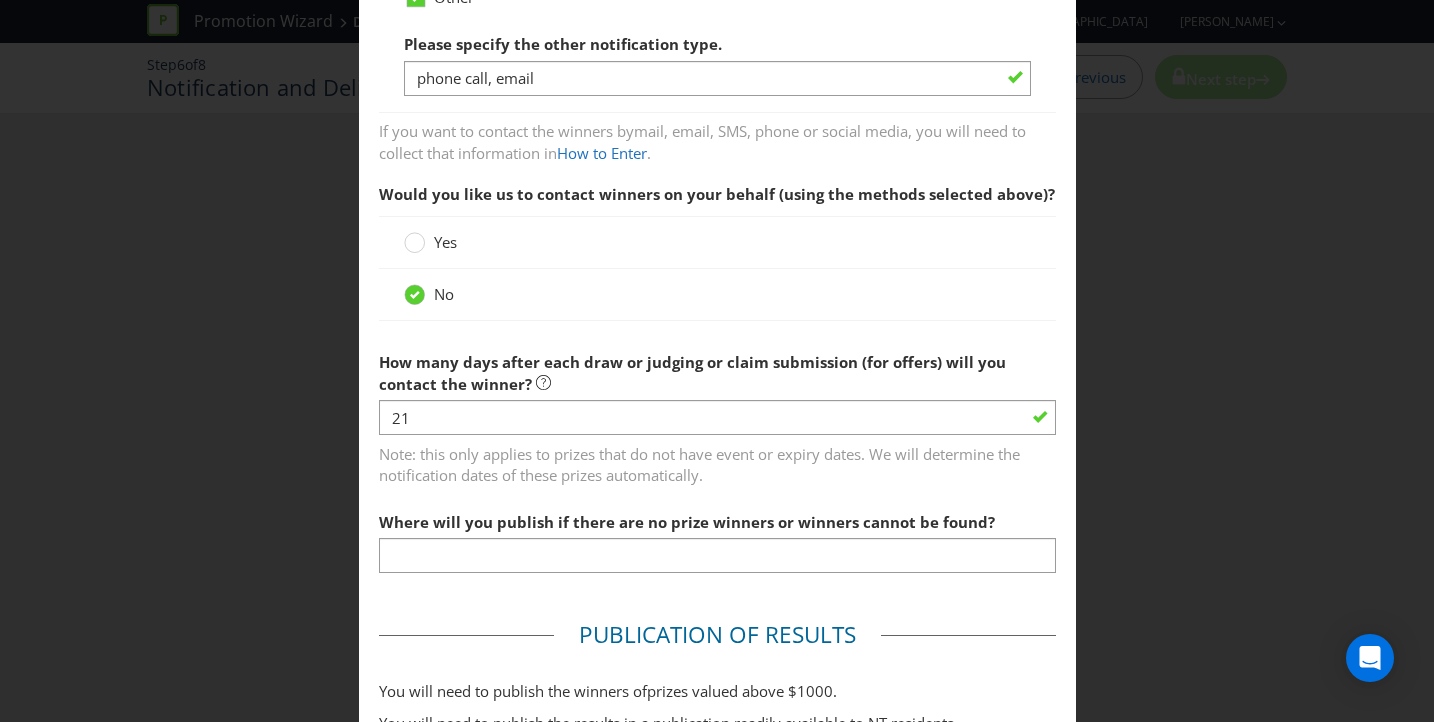 click on "Notification and Delivery Winner Notification You  may  be required to notify winners in writing. Winners must be notified in writing (e.g. via email, mail, etc) in the following circumstances, based on where the promotion is running and mechanic type: Limited Offer: ACT (if an individual has to send their claim for a gift via mail) Standard Game of Chance (e.g. draw, instant win): ACT, SA and/or VIC Ensure you select a method of contact in writing if any of the above circumstances apply. How will you contact the winner to let them know that they have won a prize?   Other   Please specify the other notification type.   phone call, email   If you want to contact the winners by  mail, email, SMS, phone or social media , you will need to collect that information in  How to Enter .   Would you like us to contact winners on your behalf (using the methods selected above)?   Yes   No       How many days after each draw or judging or claim submission (for offers) will you contact the winner?   21   prize 1000 ." at bounding box center [717, 361] 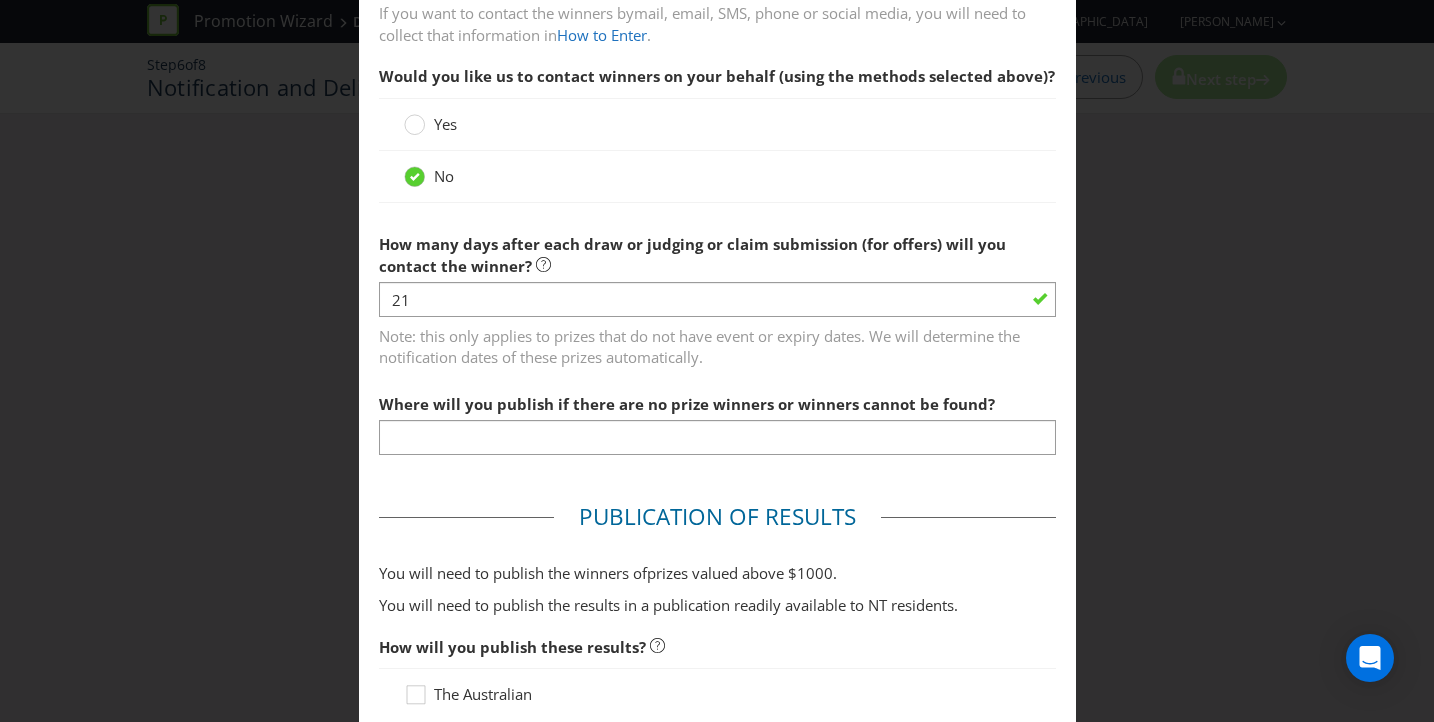 scroll, scrollTop: 555, scrollLeft: 0, axis: vertical 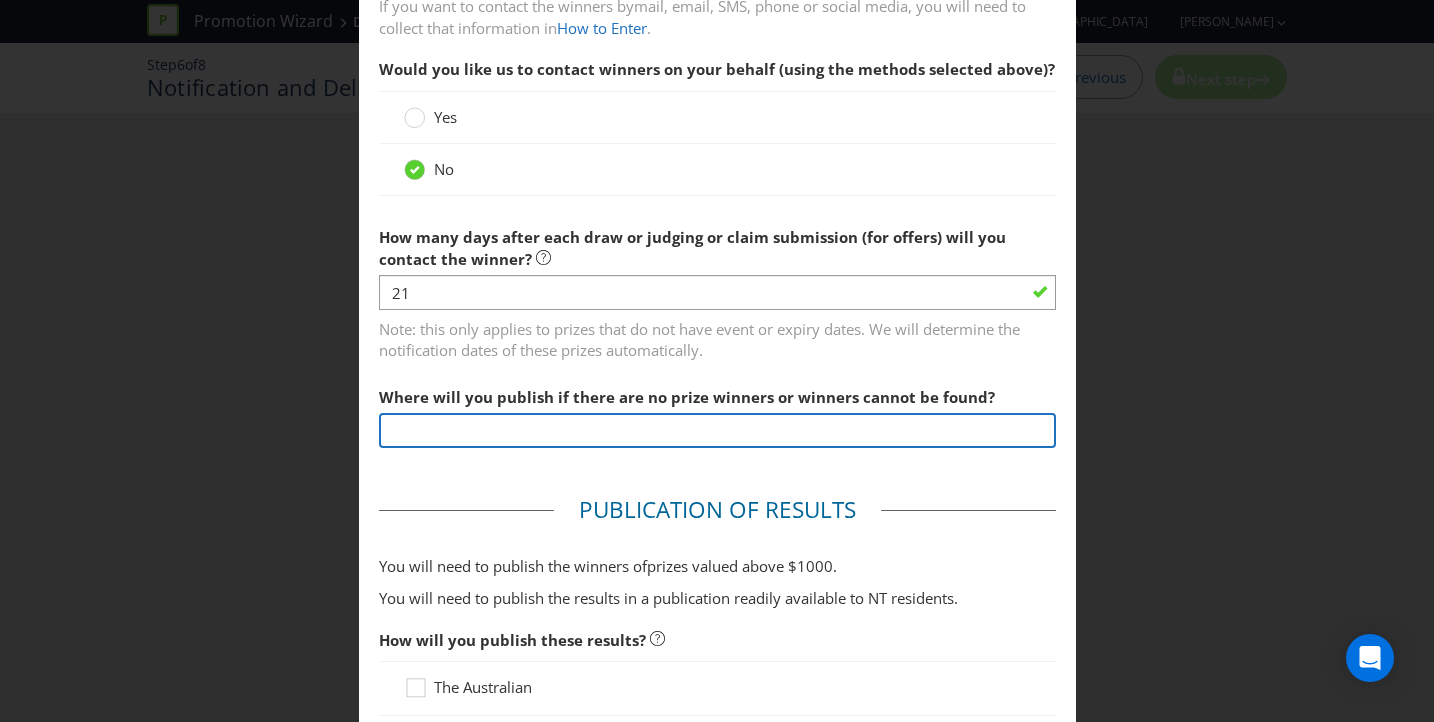 click at bounding box center (717, 430) 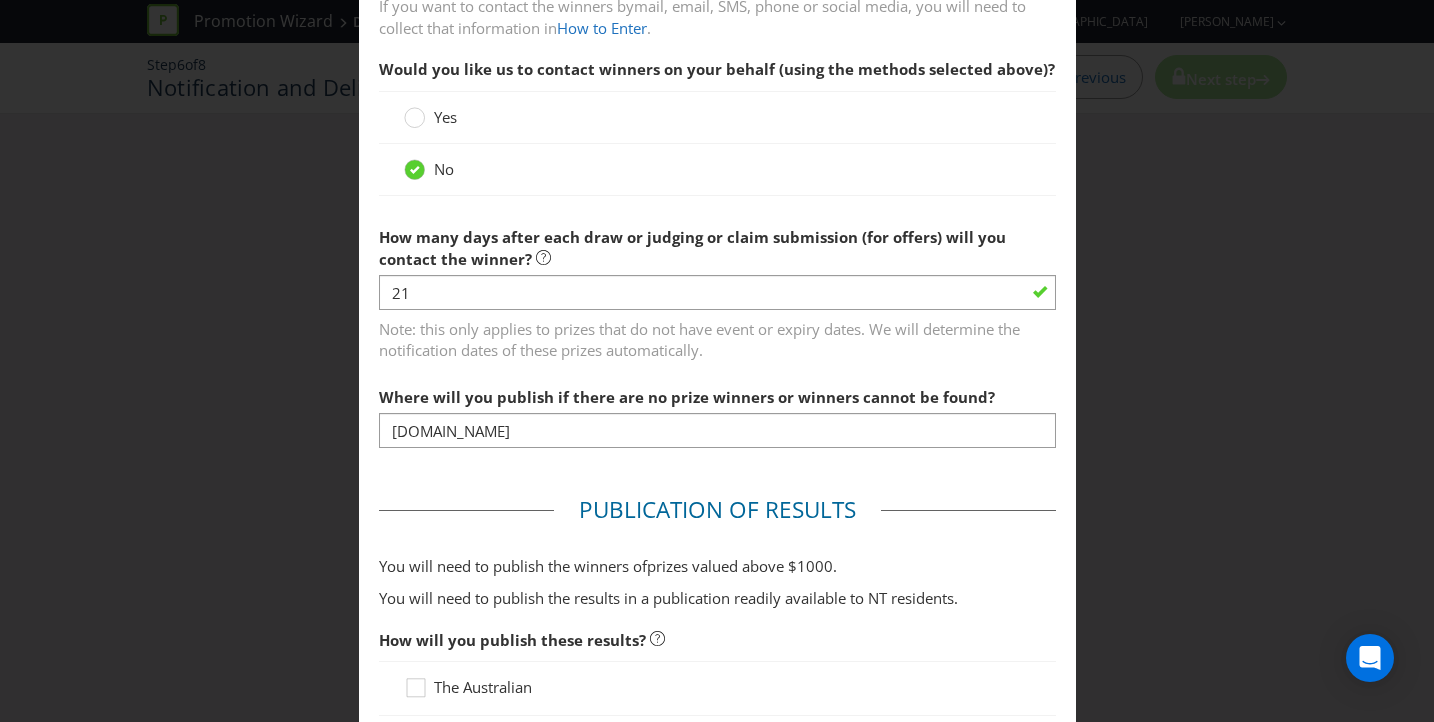 click on "Winner Notification You  may  be required to notify winners in writing. Winners must be notified in writing (e.g. via email, mail, etc) in the following circumstances, based on where the promotion is running and mechanic type: Limited Offer: ACT (if an individual has to send their claim for a gift via mail) Standard Game of Chance (e.g. draw, instant win): ACT, SA and/or VIC Ensure you select a method of contact in writing if any of the above circumstances apply. How will you contact the winner to let them know that they have won a prize?   Other   Please specify the other notification type.   phone call, email   If you want to contact the winners by  mail, email, SMS, phone or social media , you will need to collect that information in  How to Enter .   Would you like us to contact winners on your behalf (using the methods selected above)?   Yes   No       How many days after each draw or judging or claim submission (for offers) will you contact the winner?   21   [DOMAIN_NAME] prize 1000 ." at bounding box center (717, 627) 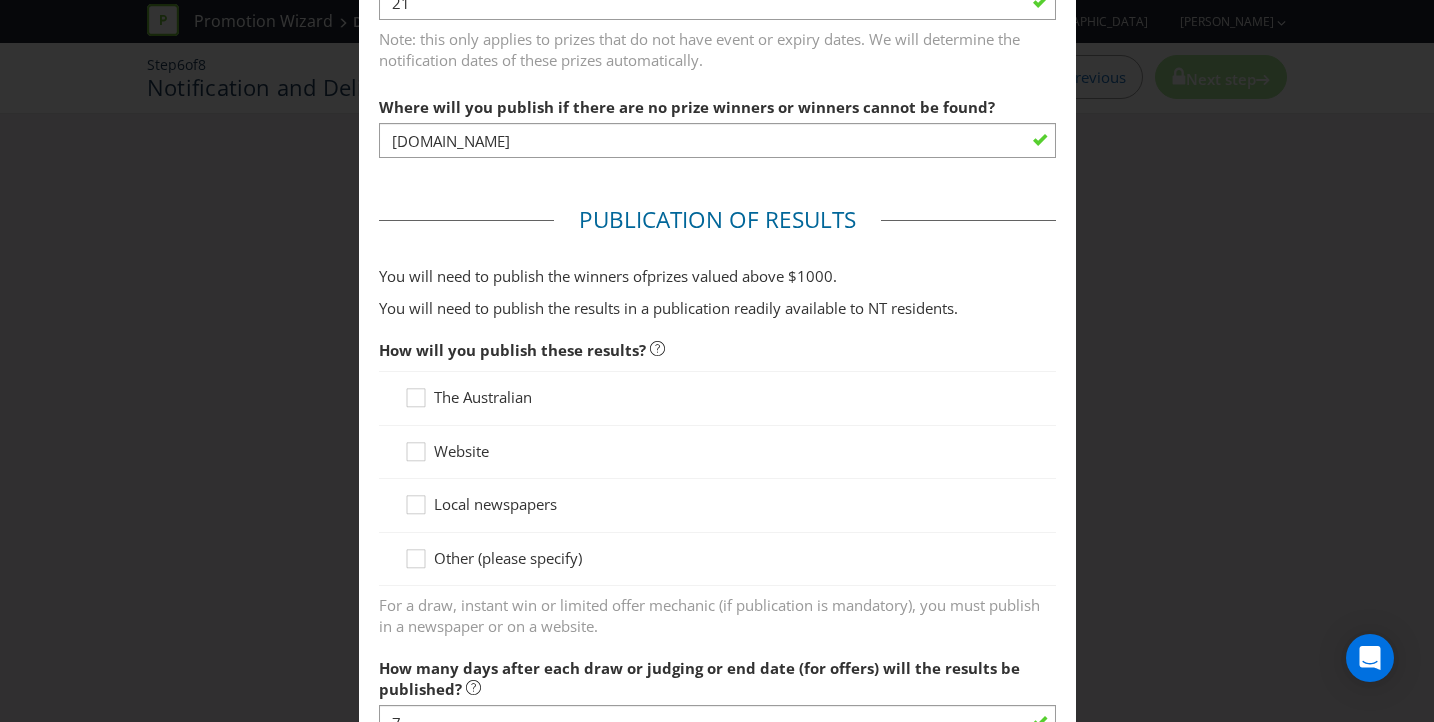 scroll, scrollTop: 859, scrollLeft: 0, axis: vertical 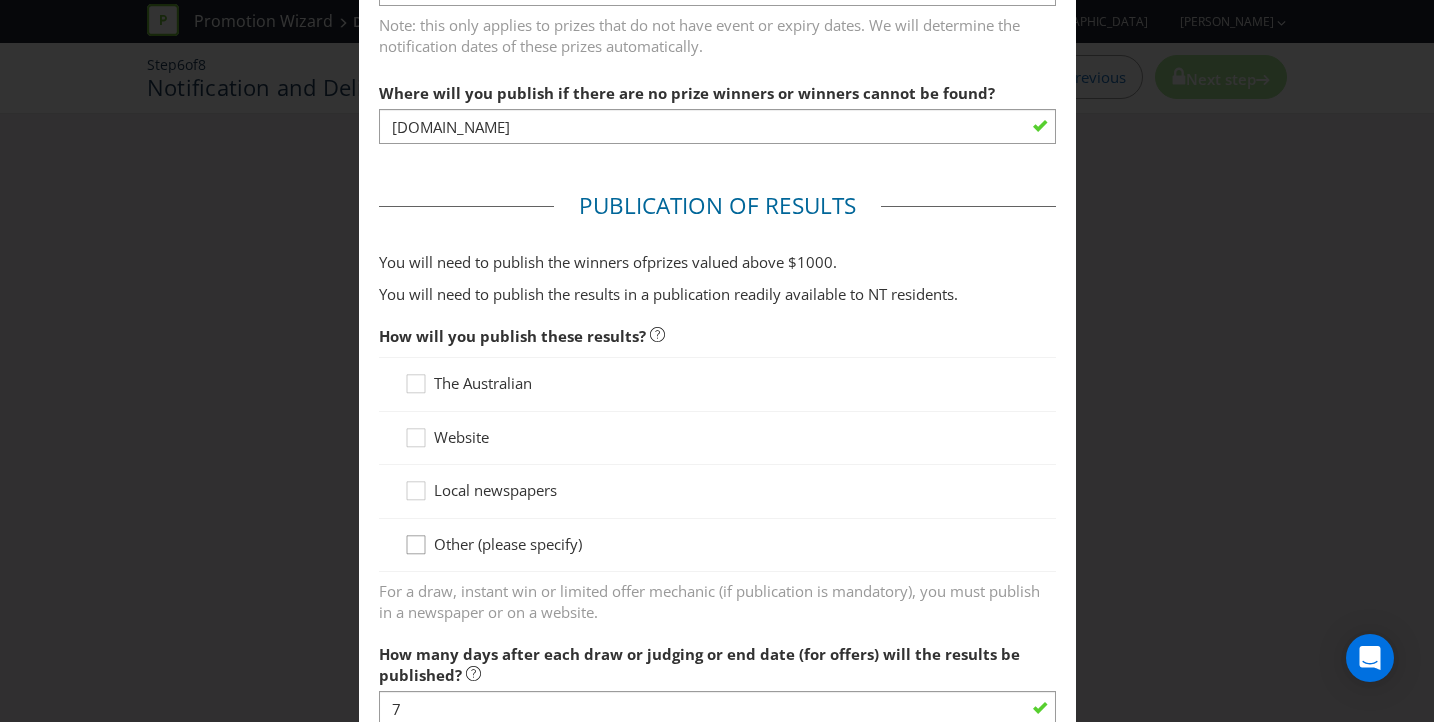 click 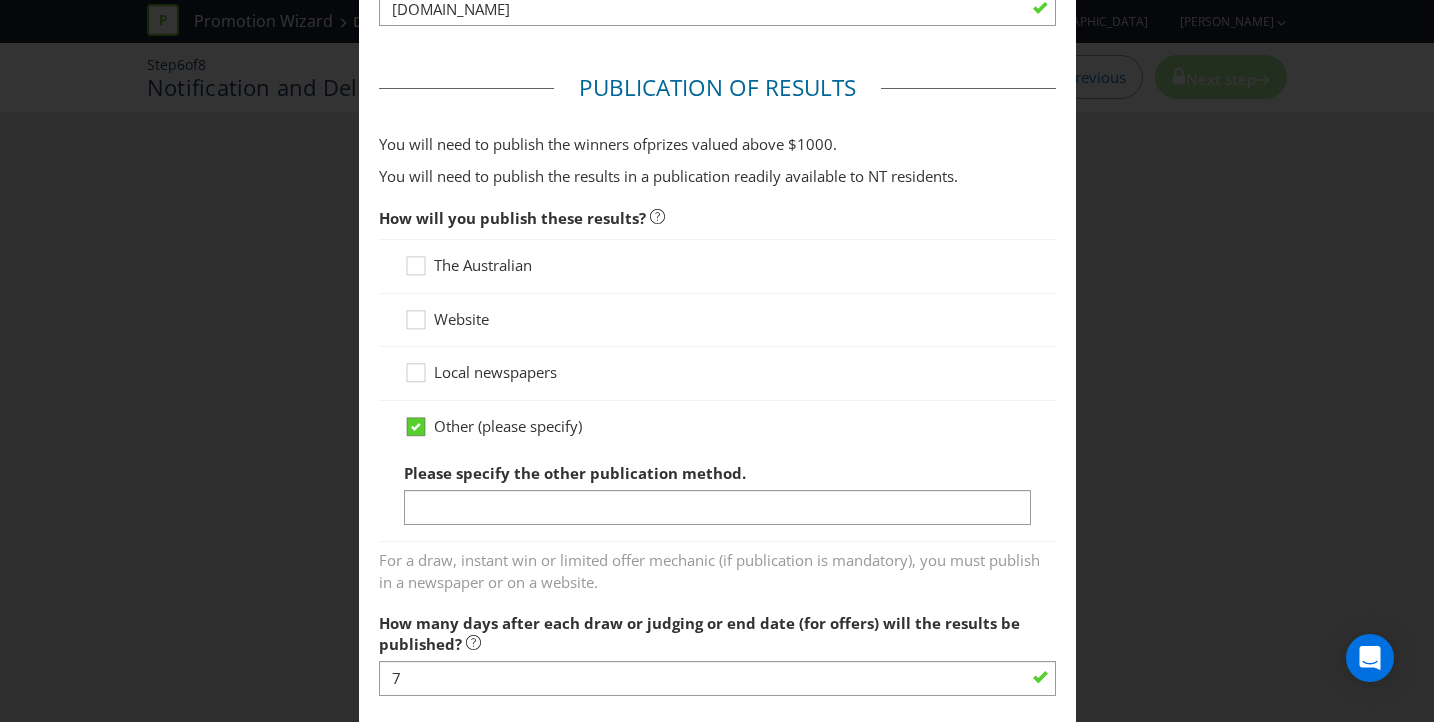 scroll, scrollTop: 979, scrollLeft: 0, axis: vertical 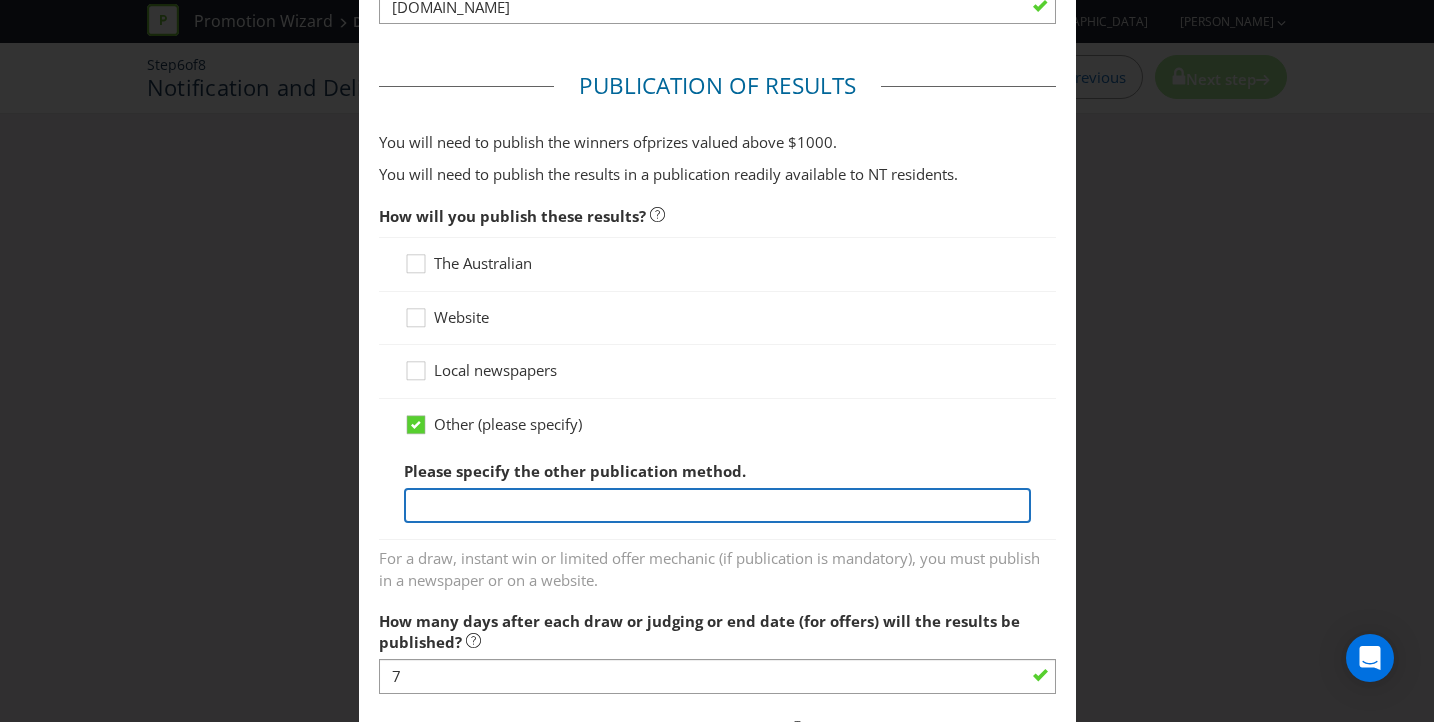 click at bounding box center [717, 505] 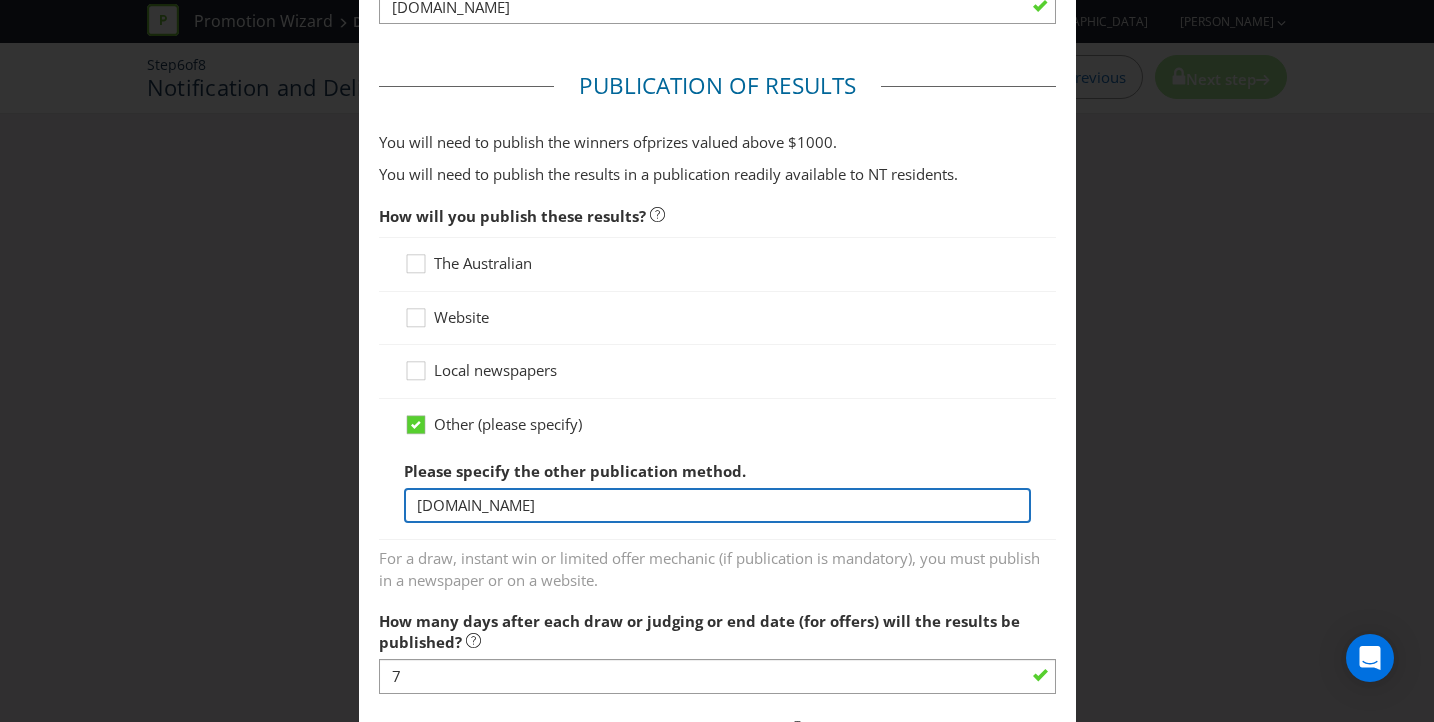 type on "[DOMAIN_NAME]" 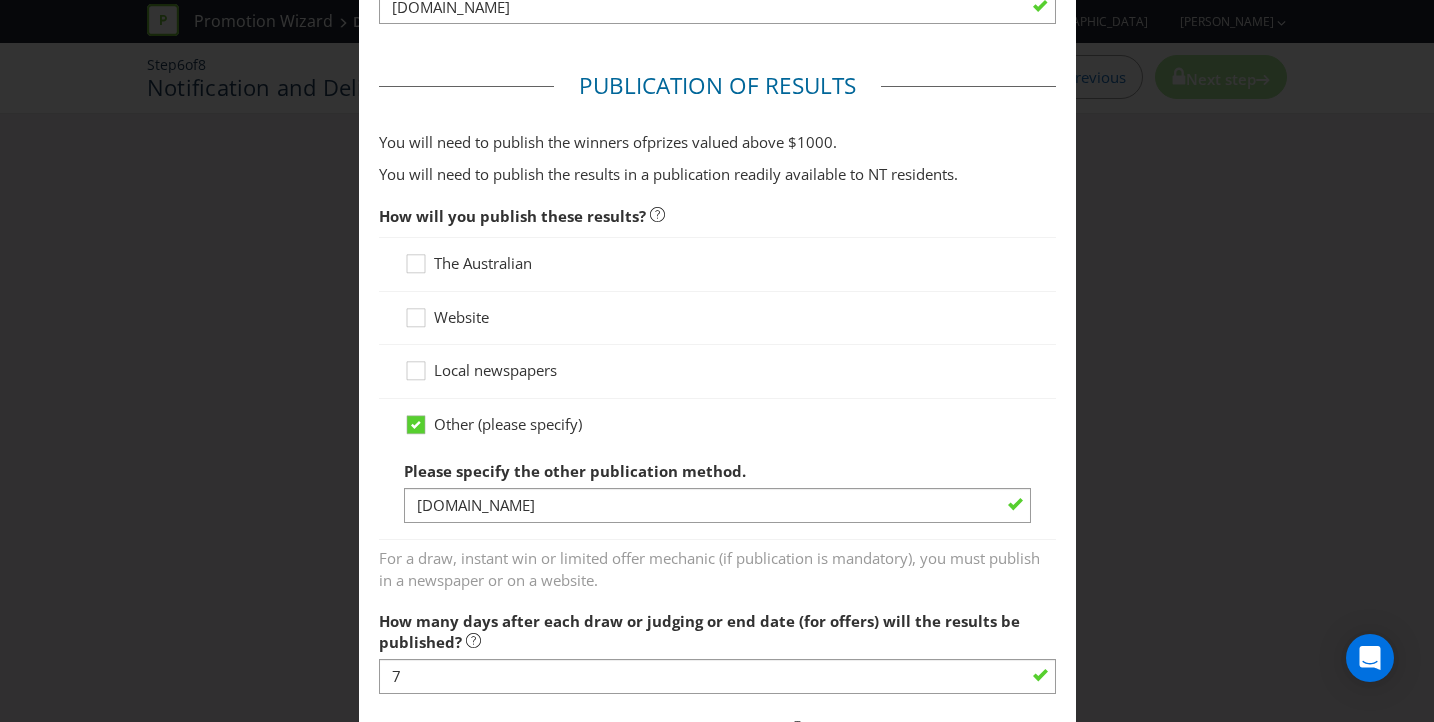 click on "Notification and Delivery Winner Notification You  may  be required to notify winners in writing. Winners must be notified in writing (e.g. via email, mail, etc) in the following circumstances, based on where the promotion is running and mechanic type: Limited Offer: ACT (if an individual has to send their claim for a gift via mail) Standard Game of Chance (e.g. draw, instant win): ACT, SA and/or VIC Ensure you select a method of contact in writing if any of the above circumstances apply. How will you contact the winner to let them know that they have won a prize?   Other   Please specify the other notification type.   phone call, email   If you want to contact the winners by  mail, email, SMS, phone or social media , you will need to collect that information in  How to Enter .   Would you like us to contact winners on your behalf (using the methods selected above)?   Yes   No       How many days after each draw or judging or claim submission (for offers) will you contact the winner?   21   prize 1000 ." at bounding box center (717, 361) 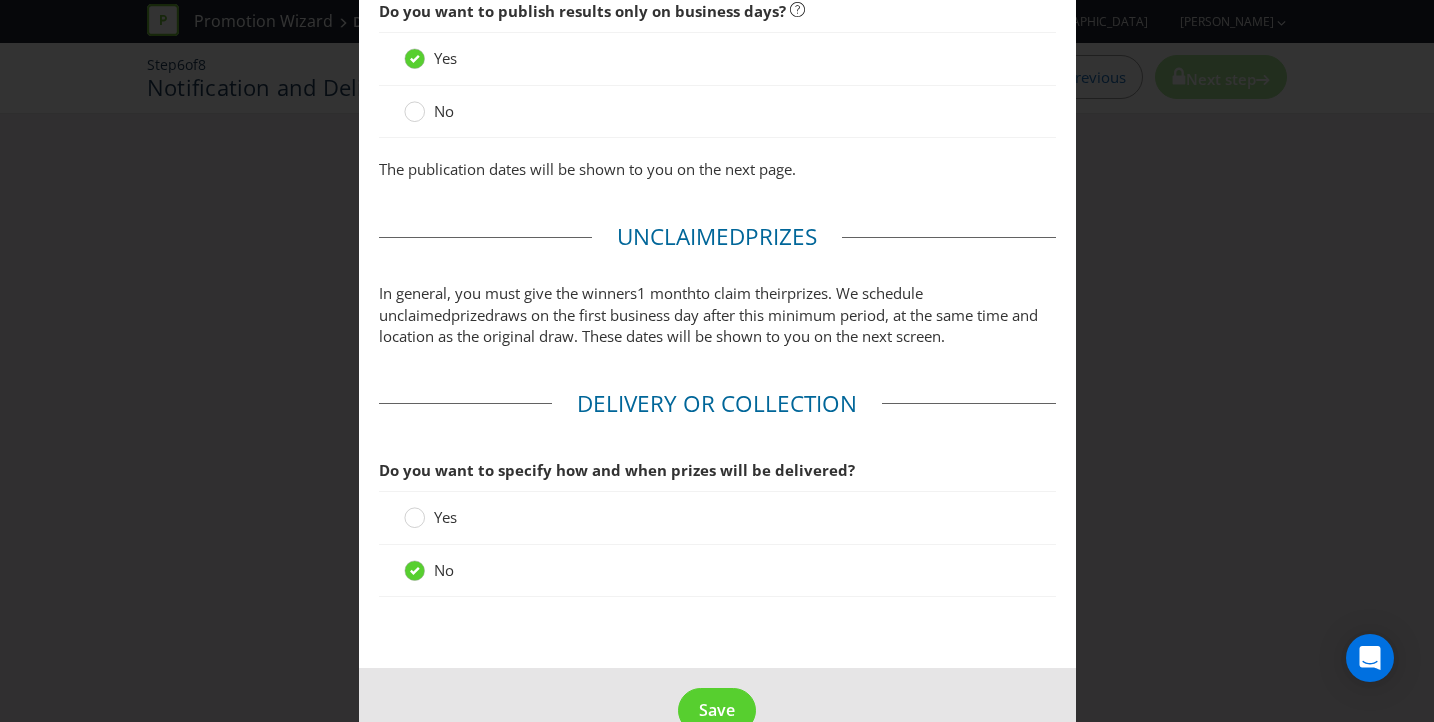 scroll, scrollTop: 1701, scrollLeft: 0, axis: vertical 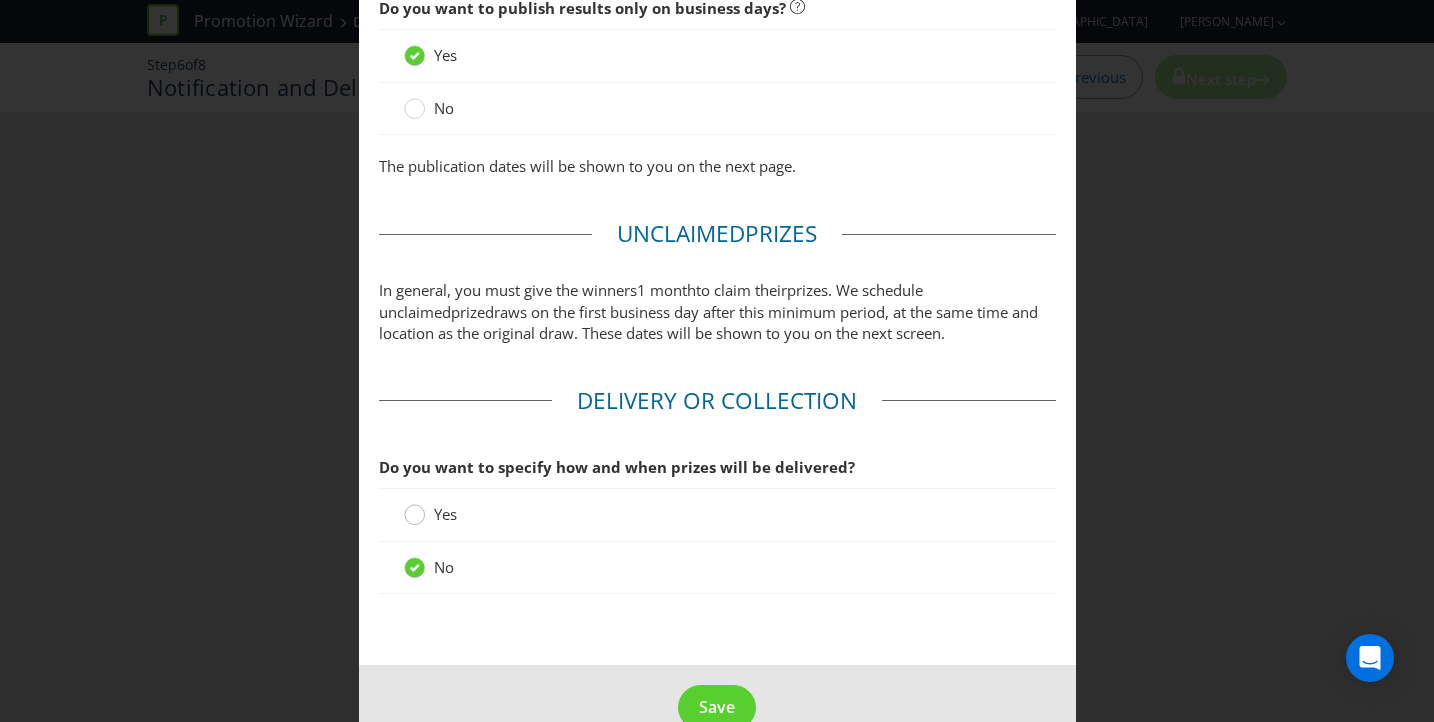 click at bounding box center (415, 508) 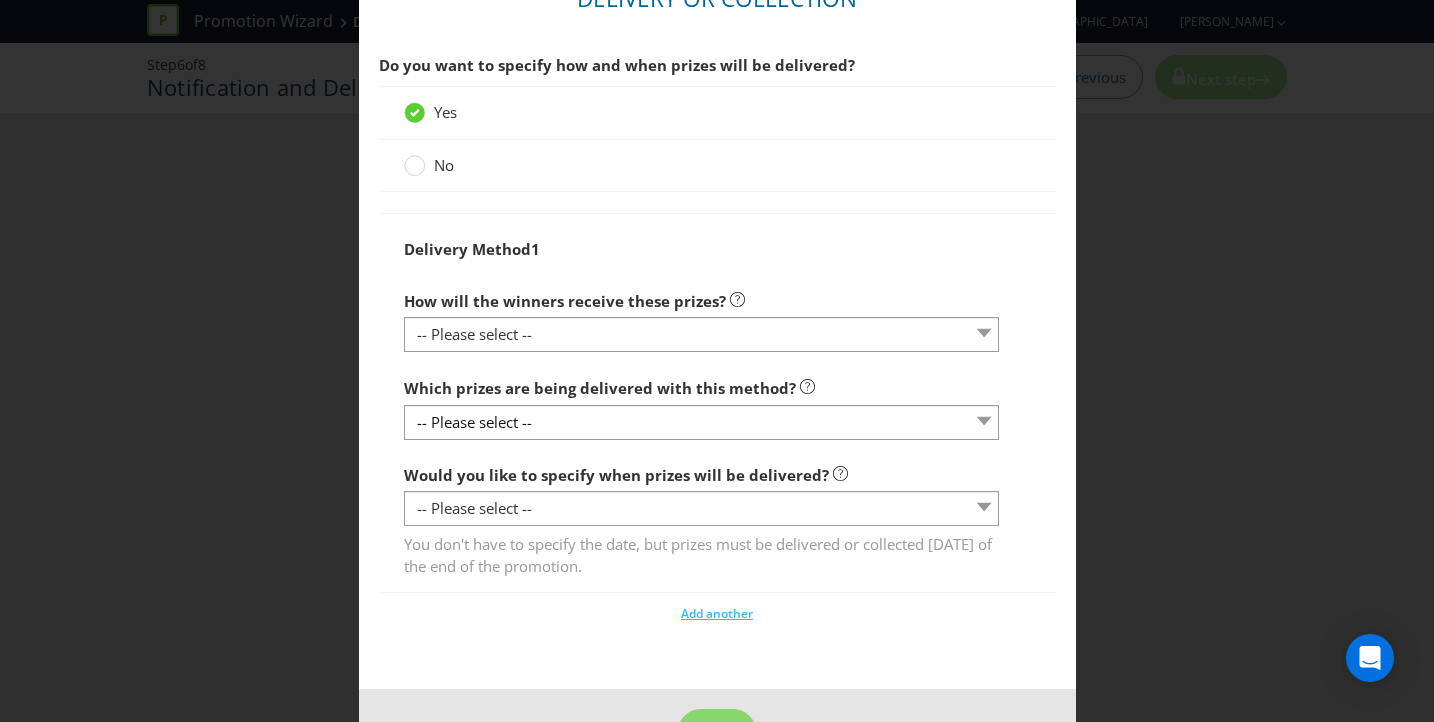 scroll, scrollTop: 2116, scrollLeft: 0, axis: vertical 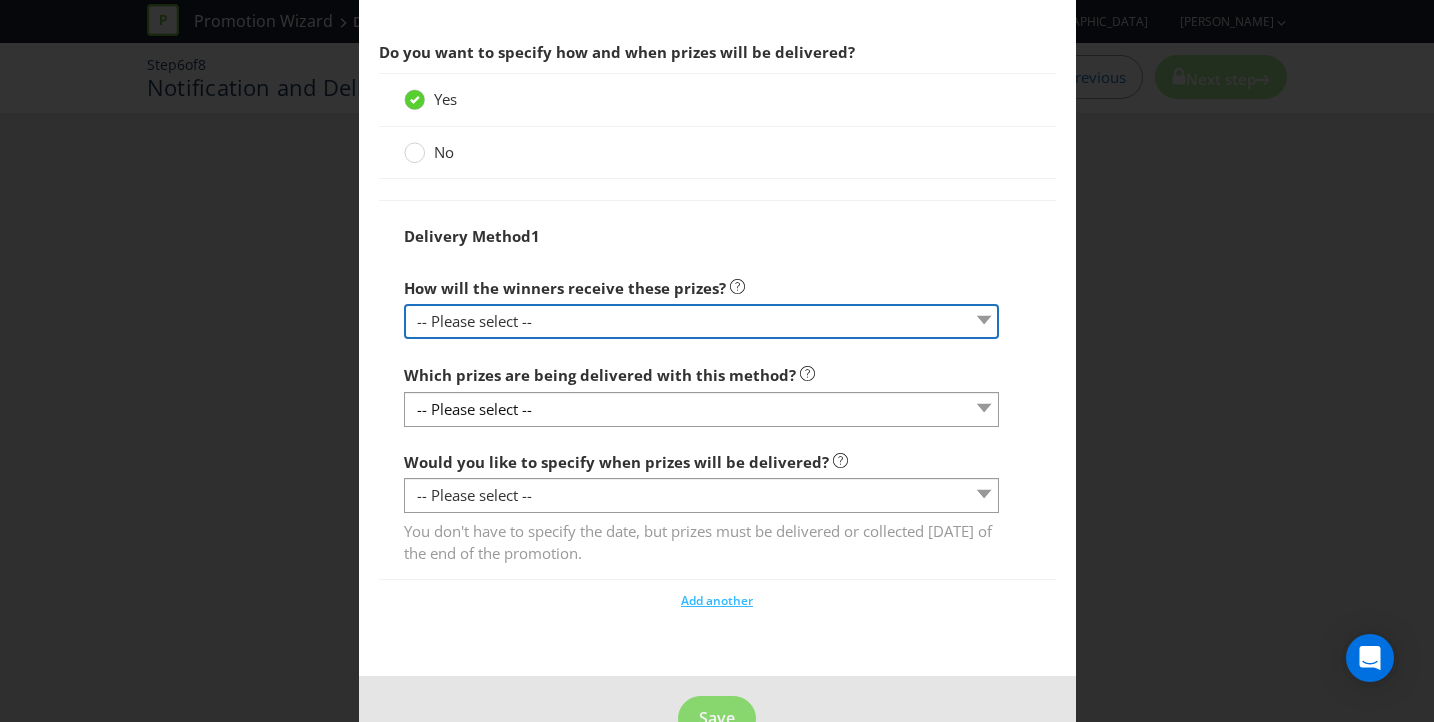 click on "-- Please select -- Delivered by mail Delivered by email Delivered in-person Collected from specific address Collected from participating venues Collected from event venue Contact Promoter to organise delivery Collect from participating venue where purchase was made Other (please specify)" at bounding box center (702, 321) 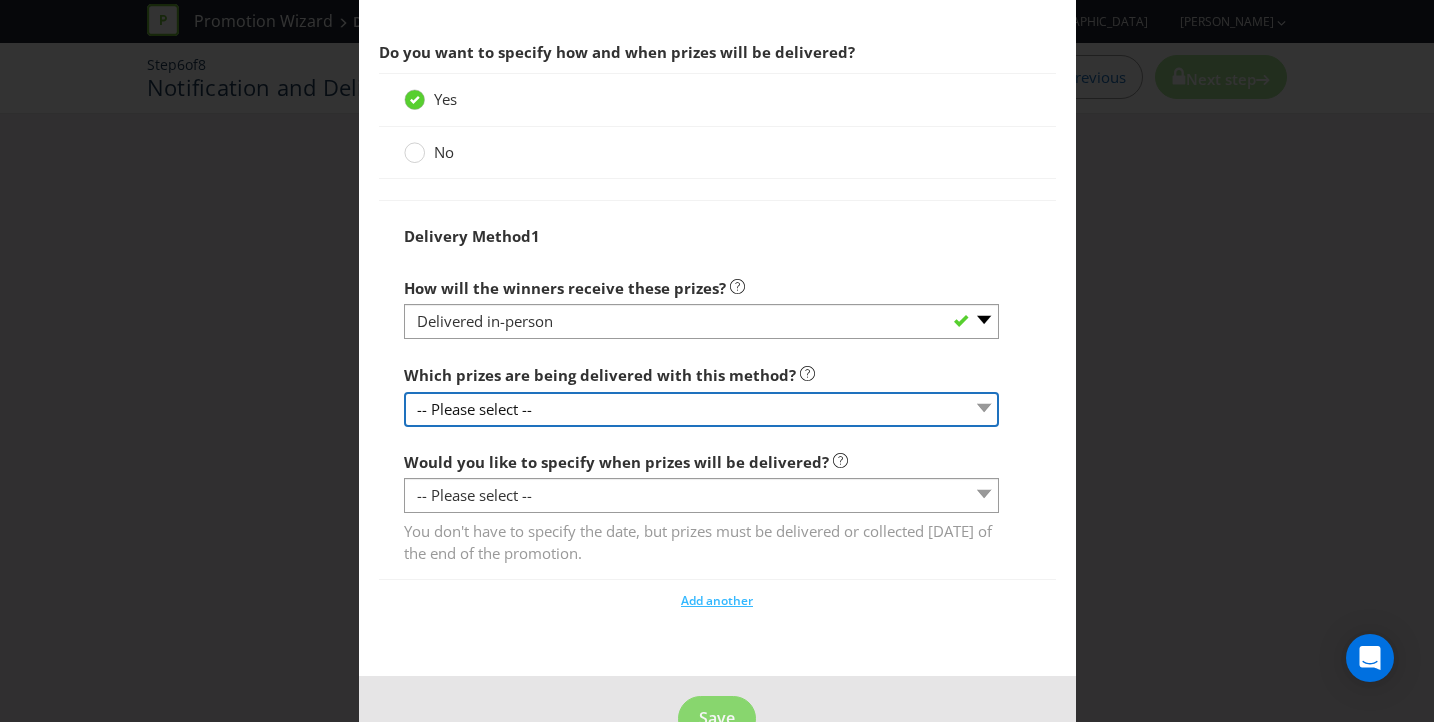 click on "-- Please select --" at bounding box center [702, 409] 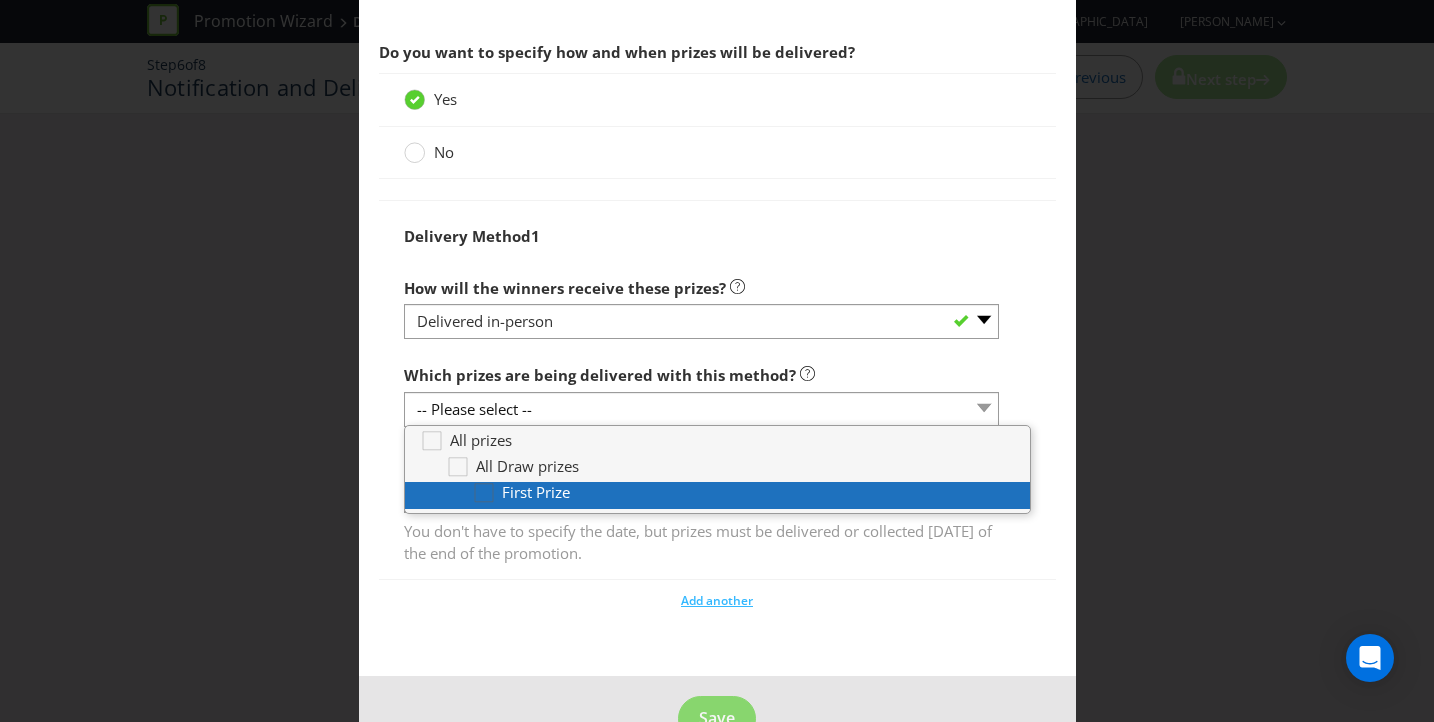 click 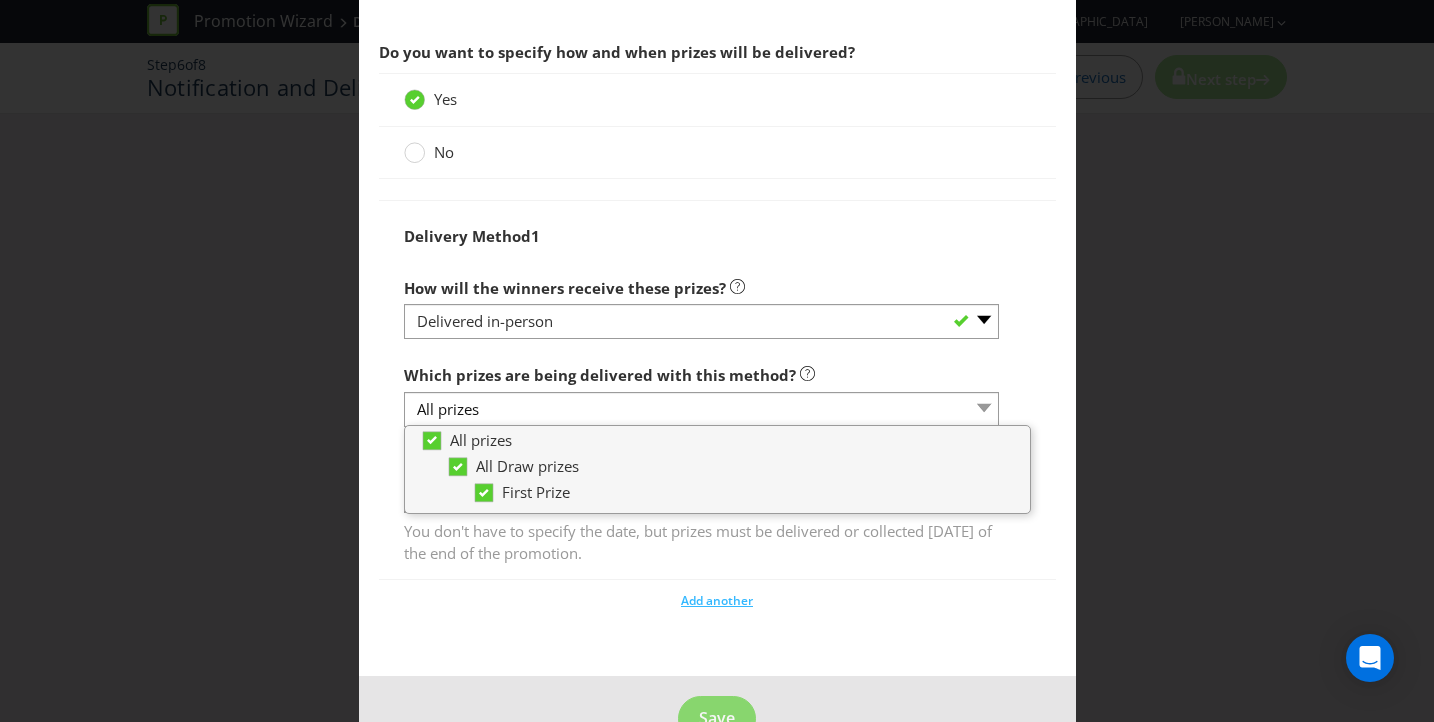 click on "Notification and Delivery Winner Notification You  may  be required to notify winners in writing. Winners must be notified in writing (e.g. via email, mail, etc) in the following circumstances, based on where the promotion is running and mechanic type: Limited Offer: ACT (if an individual has to send their claim for a gift via mail) Standard Game of Chance (e.g. draw, instant win): ACT, SA and/or VIC Ensure you select a method of contact in writing if any of the above circumstances apply. How will you contact the winner to let them know that they have won a prize?   Other   Please specify the other notification type.   phone call, email   If you want to contact the winners by  mail, email, SMS, phone or social media , you will need to collect that information in  How to Enter .   Would you like us to contact winners on your behalf (using the methods selected above)?   Yes   No       How many days after each draw or judging or claim submission (for offers) will you contact the winner?   21   prize 1000 ." at bounding box center [717, 361] 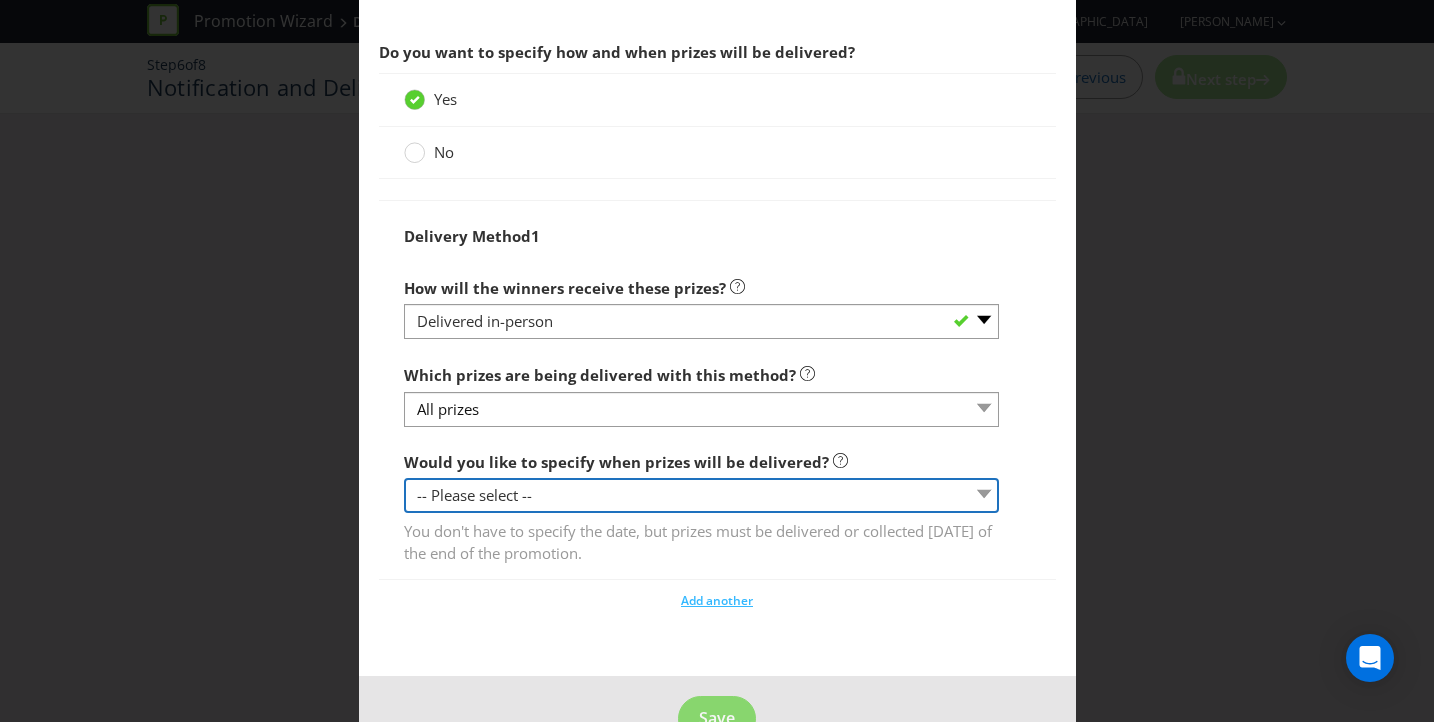click on "-- Please select -- Yes, specific date (please specify) Yes, within a certain period No" at bounding box center [702, 495] 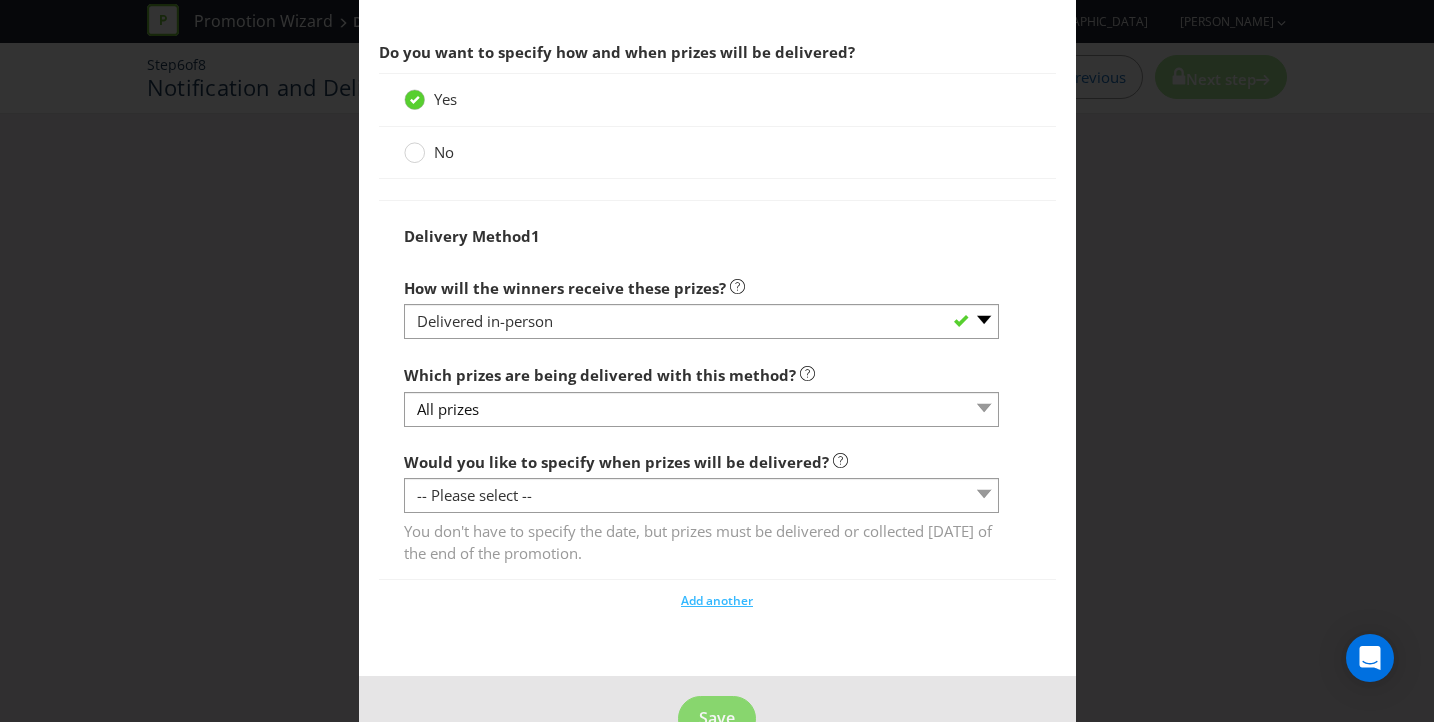 click at bounding box center [702, 427] 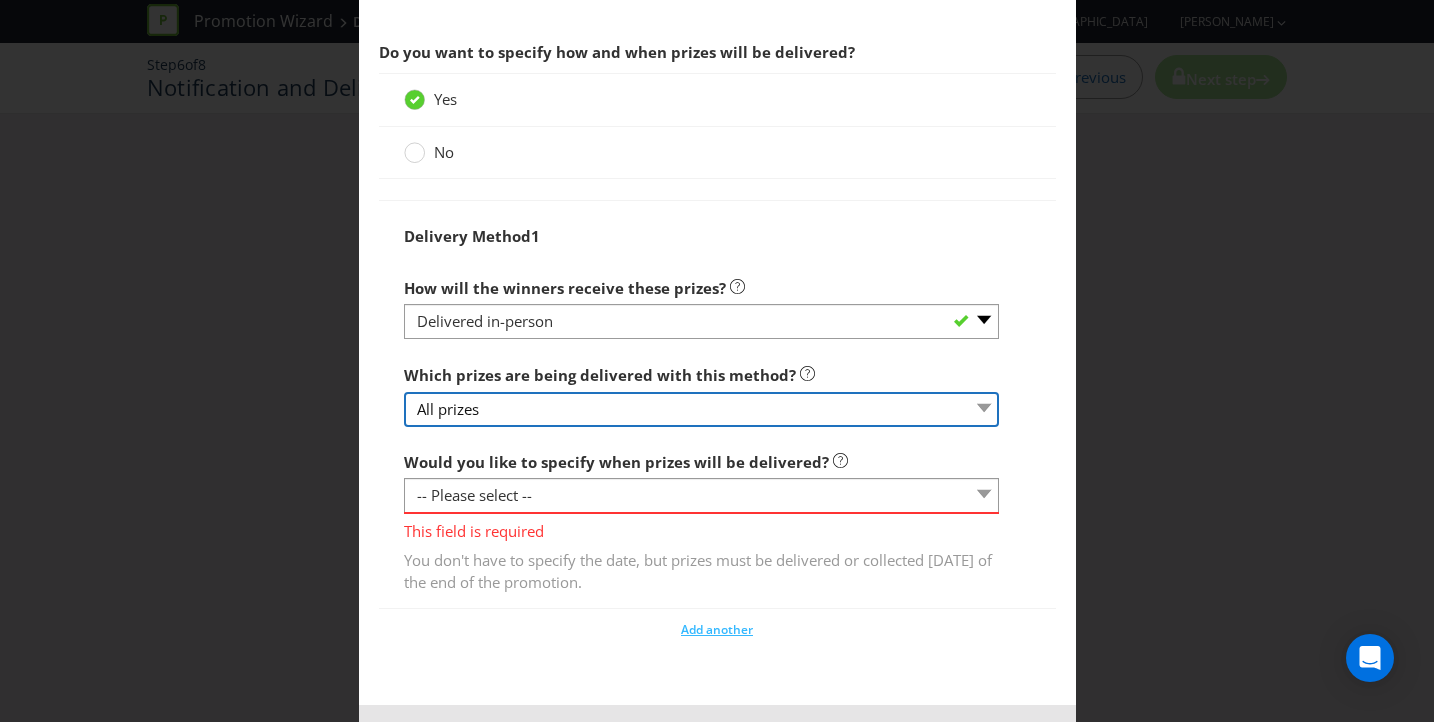 click on "All prizes" at bounding box center [702, 409] 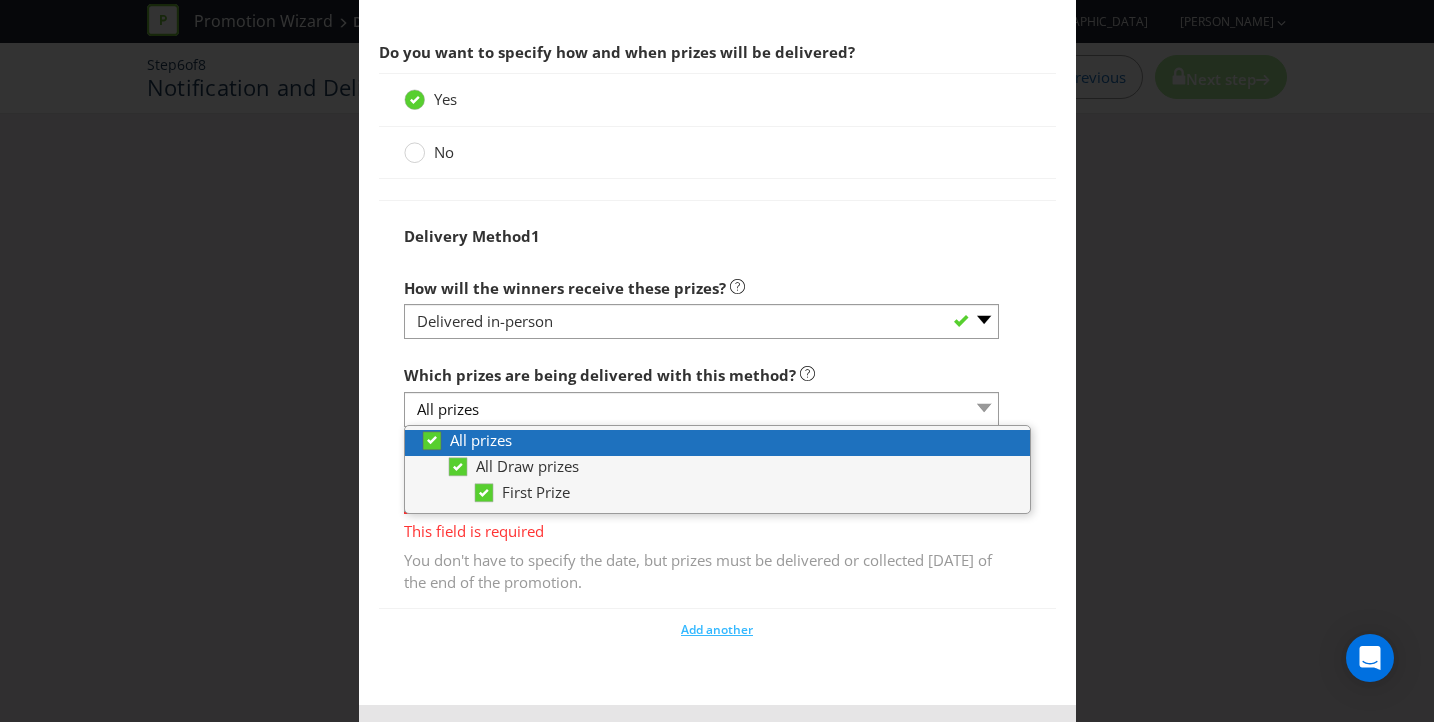 click 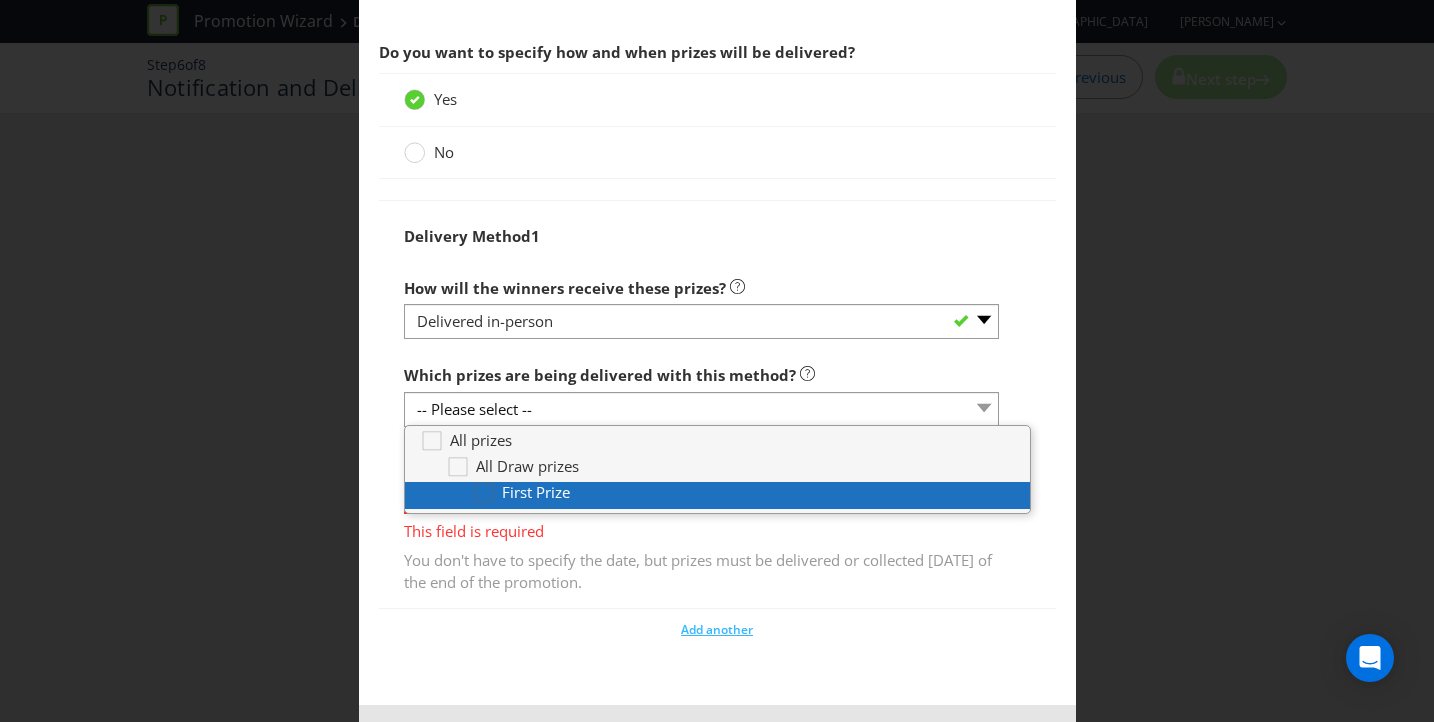 click 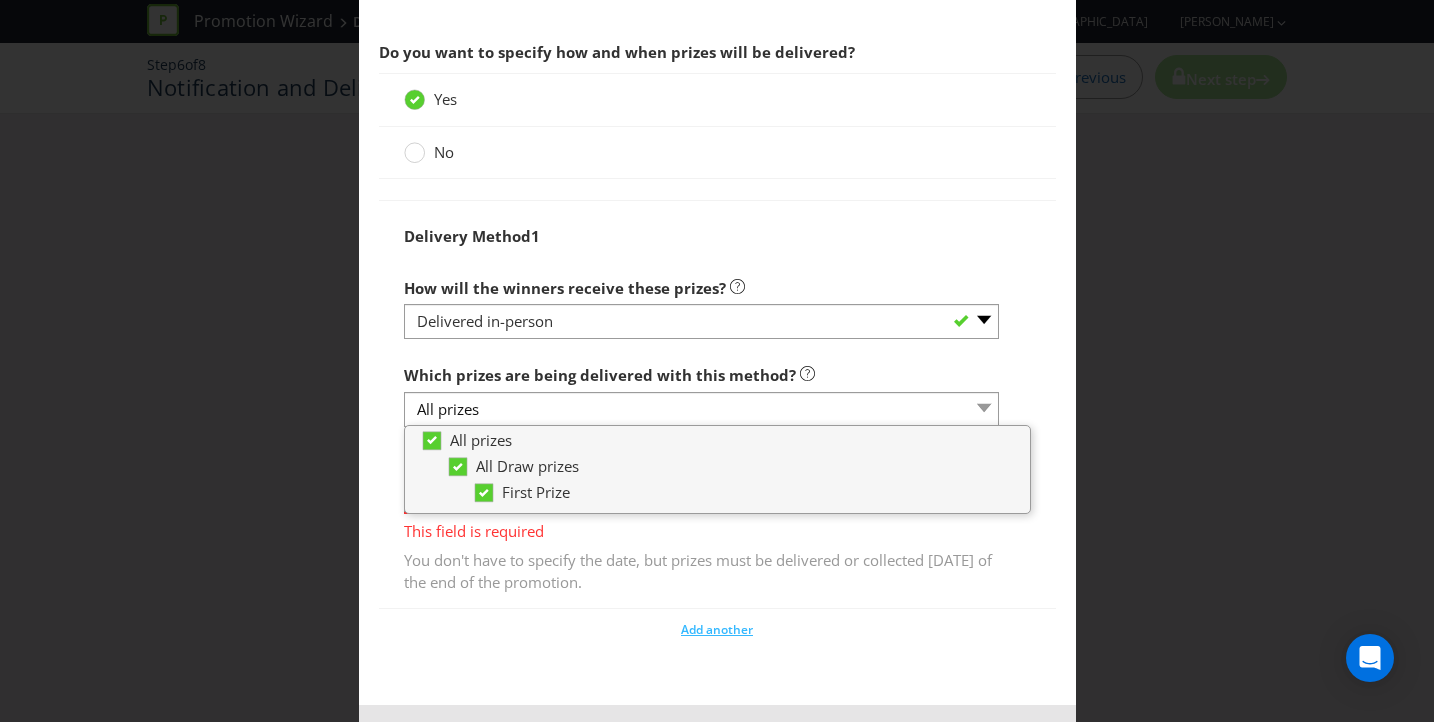 click on "Notification and Delivery Winner Notification You  may  be required to notify winners in writing. Winners must be notified in writing (e.g. via email, mail, etc) in the following circumstances, based on where the promotion is running and mechanic type: Limited Offer: ACT (if an individual has to send their claim for a gift via mail) Standard Game of Chance (e.g. draw, instant win): ACT, SA and/or VIC Ensure you select a method of contact in writing if any of the above circumstances apply. How will you contact the winner to let them know that they have won a prize?   Other   Please specify the other notification type.   phone call, email   If you want to contact the winners by  mail, email, SMS, phone or social media , you will need to collect that information in  How to Enter .   Would you like us to contact winners on your behalf (using the methods selected above)?   Yes   No       How many days after each draw or judging or claim submission (for offers) will you contact the winner?   21   prize 1000 ." at bounding box center (717, 361) 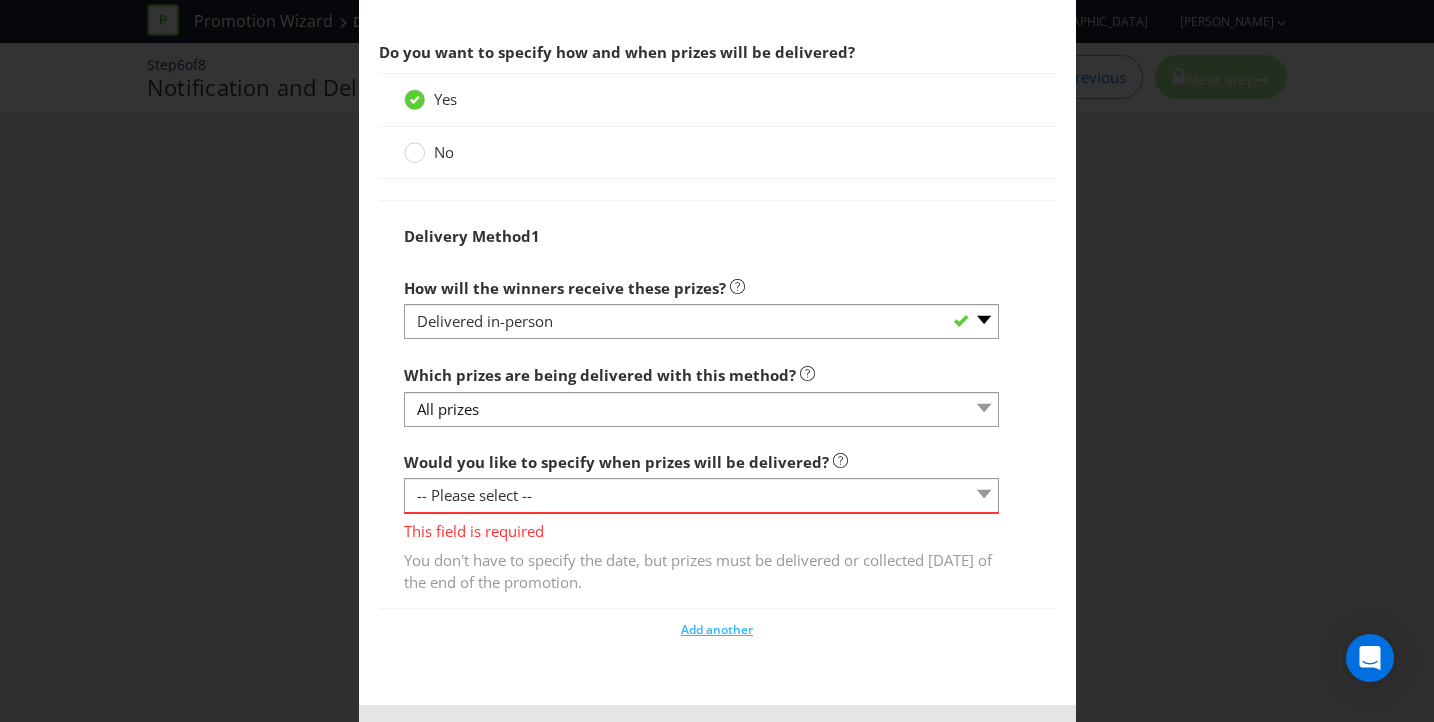 click on "Delivery Method  1 How will the winners receive these prizes?   -- Please select -- Delivered by mail Delivered by email Delivered in-person Collected from specific address Collected from participating venues Collected from event venue Contact Promoter to organise delivery Collect from participating venue where purchase was made Other (please specify) Which prizes are being delivered with this method?   All prizes All prizes   All Draw prizes   First Prize   Would you like to specify when prizes will be delivered?   -- Please select -- Yes, specific date (please specify) Yes, within a certain period No This field is required You don't have to specify the date, but prizes must be delivered or collected [DATE] of the end of the promotion." at bounding box center [717, 404] 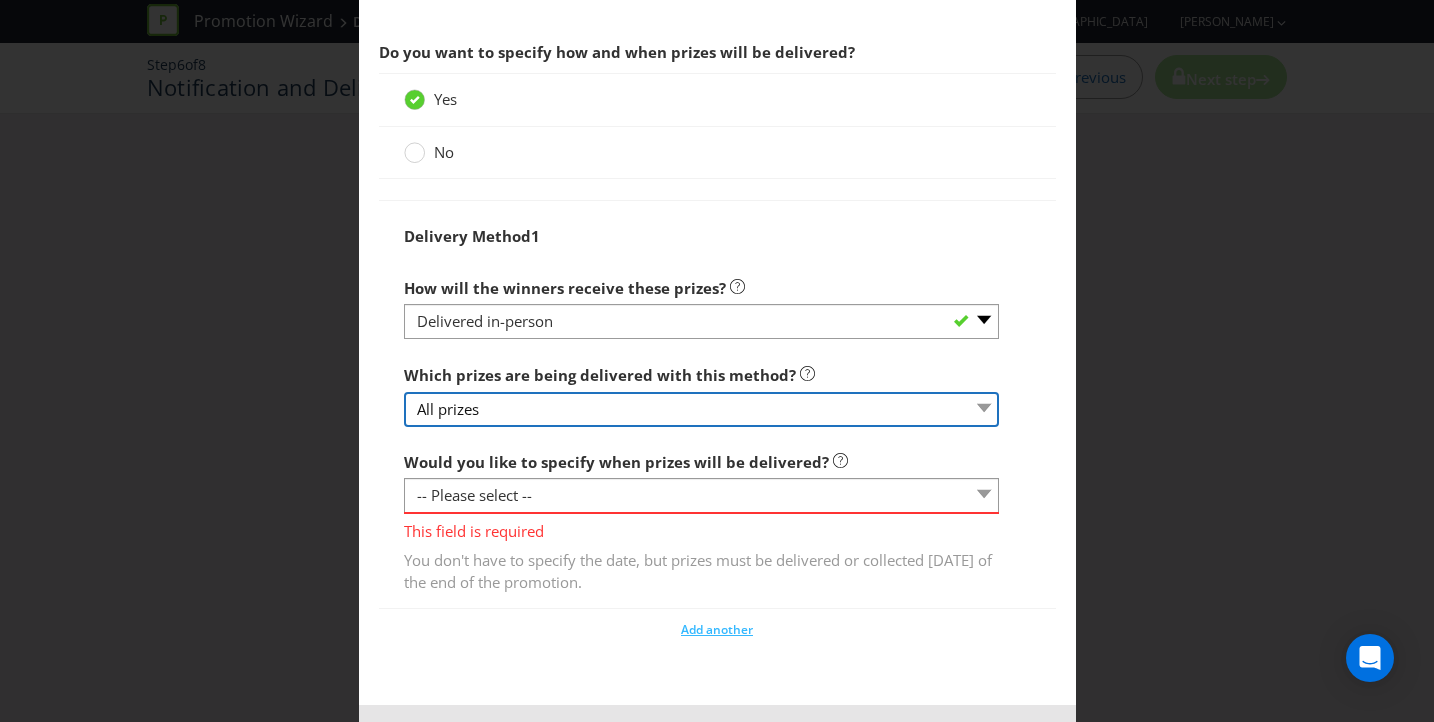 click on "All prizes" at bounding box center [702, 409] 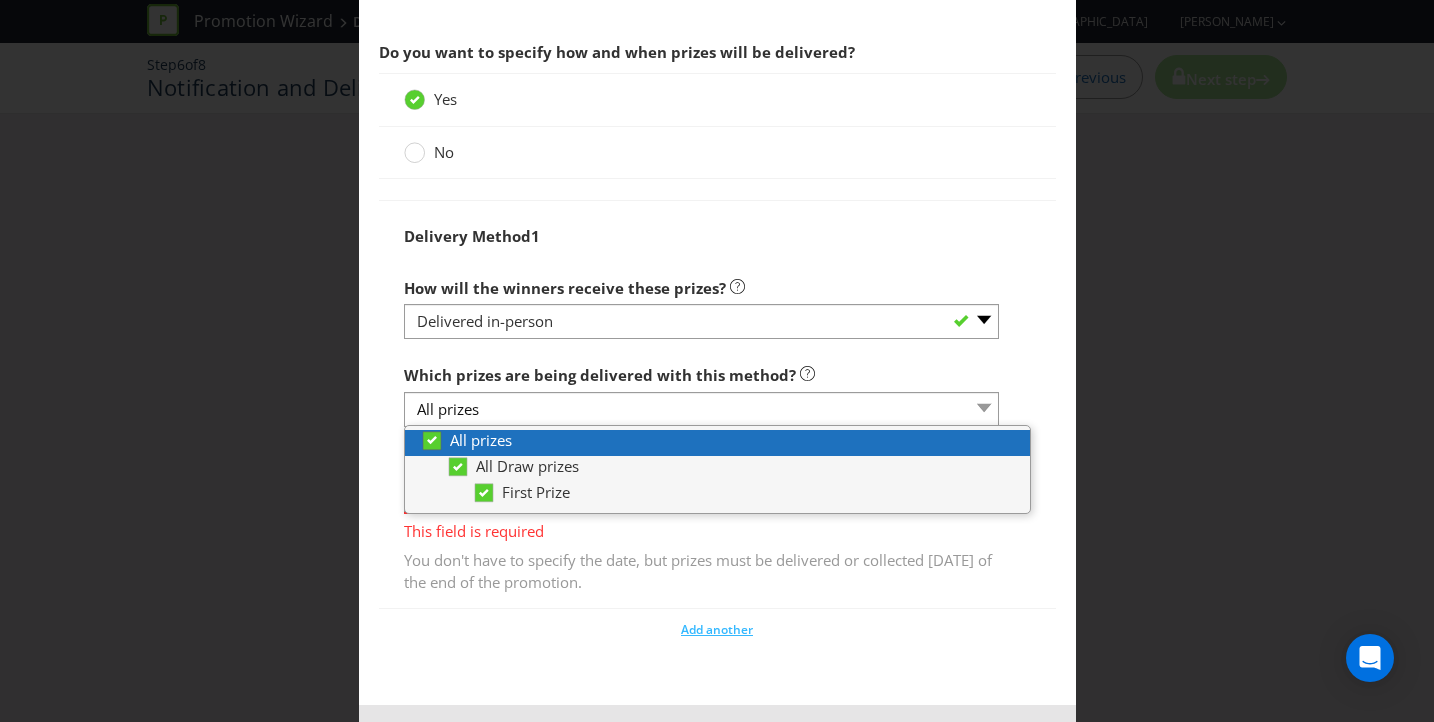 click at bounding box center (432, 434) 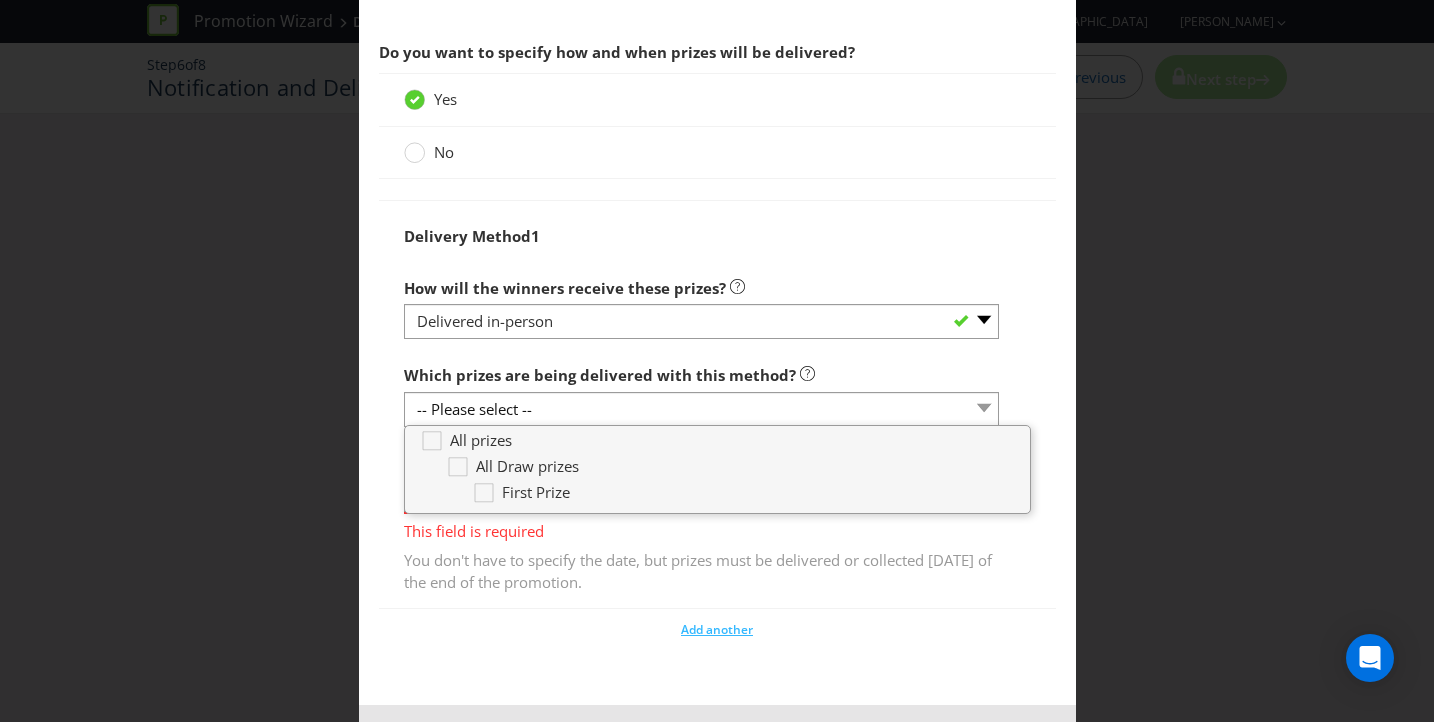 click on "Winner Notification You  may  be required to notify winners in writing. Winners must be notified in writing (e.g. via email, mail, etc) in the following circumstances, based on where the promotion is running and mechanic type: Limited Offer: ACT (if an individual has to send their claim for a gift via mail) Standard Game of Chance (e.g. draw, instant win): ACT, SA and/or VIC Ensure you select a method of contact in writing if any of the above circumstances apply. How will you contact the winner to let them know that they have won a prize?   Other   Please specify the other notification type.   phone call, email   If you want to contact the winners by  mail, email, SMS, phone or social media , you will need to collect that information in  How to Enter .   Would you like us to contact winners on your behalf (using the methods selected above)?   Yes   No       How many days after each draw or judging or claim submission (for offers) will you contact the winner?   21   [DOMAIN_NAME] prize 1000 ." at bounding box center (717, -662) 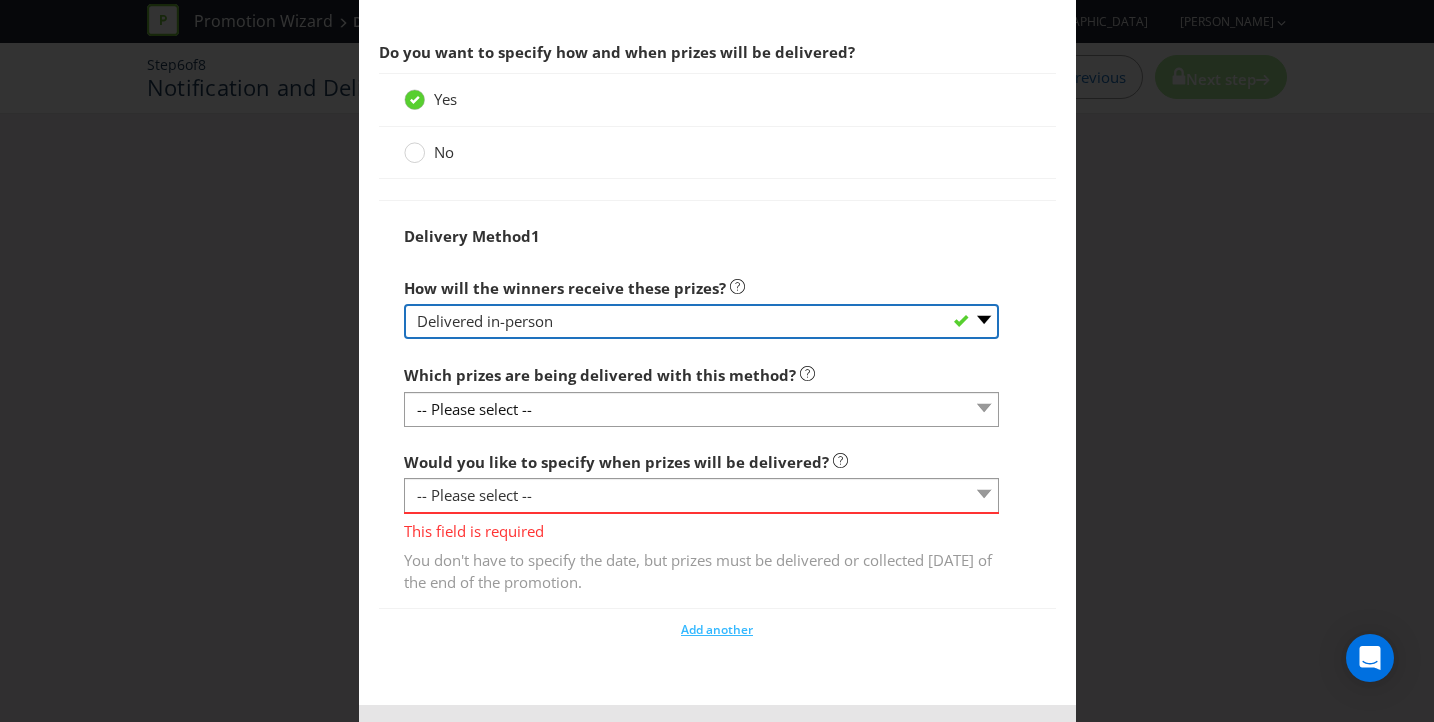 click on "-- Please select -- Delivered by mail Delivered by email Delivered in-person Collected from specific address Collected from participating venues Collected from event venue Contact Promoter to organise delivery Collect from participating venue where purchase was made Other (please specify)" at bounding box center [702, 321] 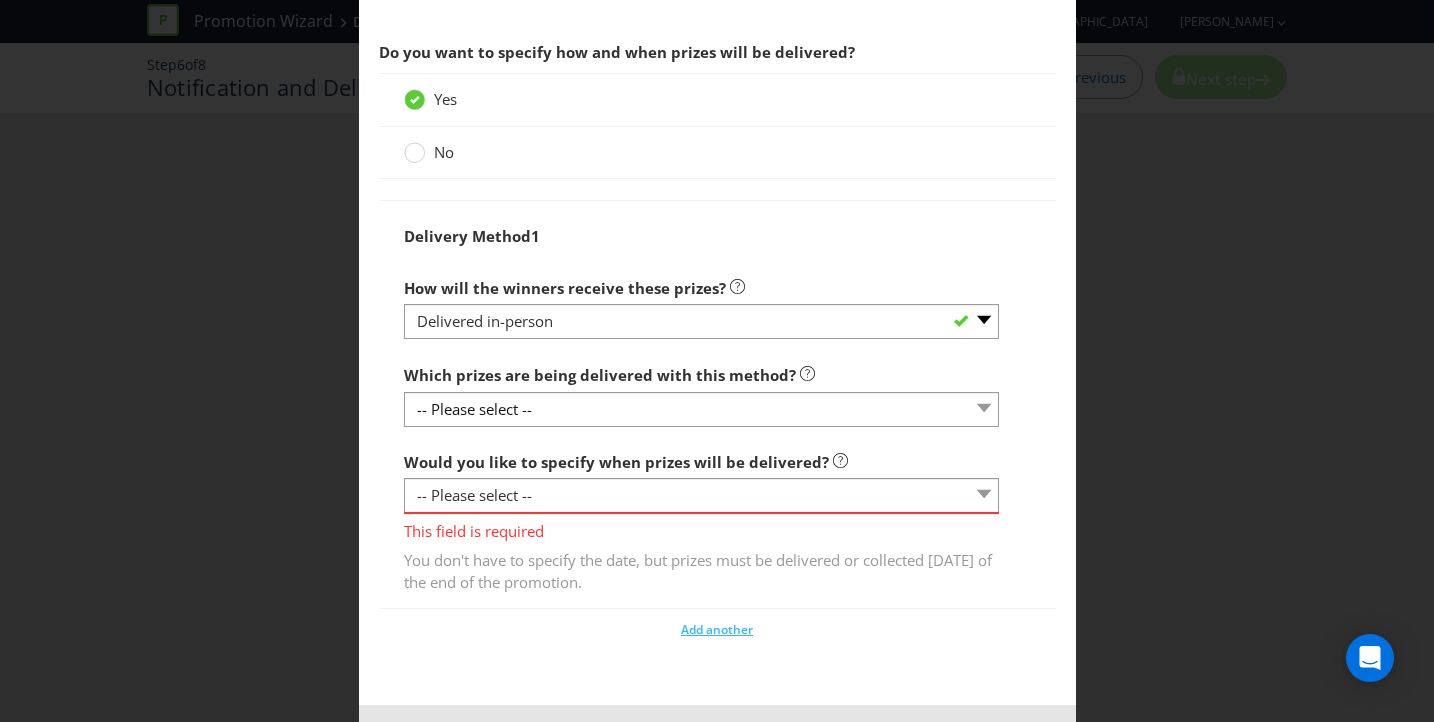 click on "No" at bounding box center [717, 153] 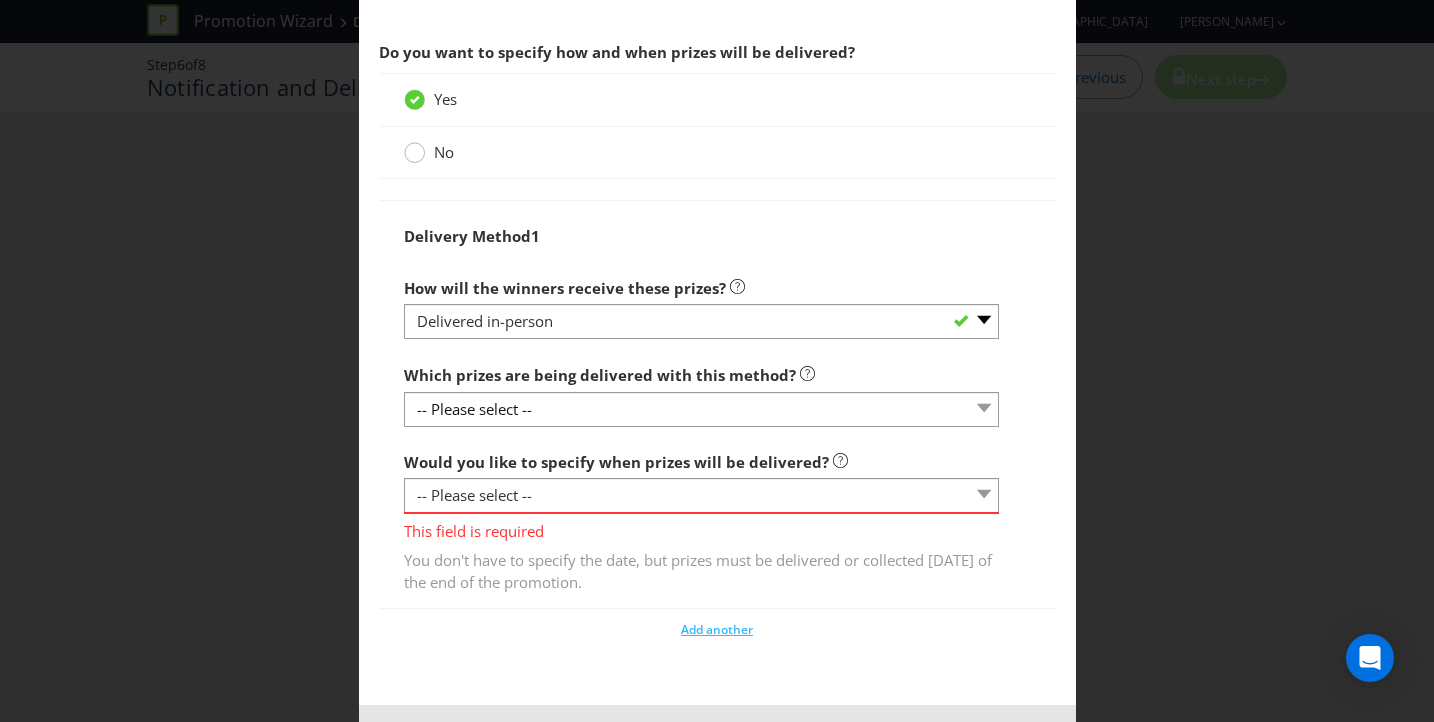 click 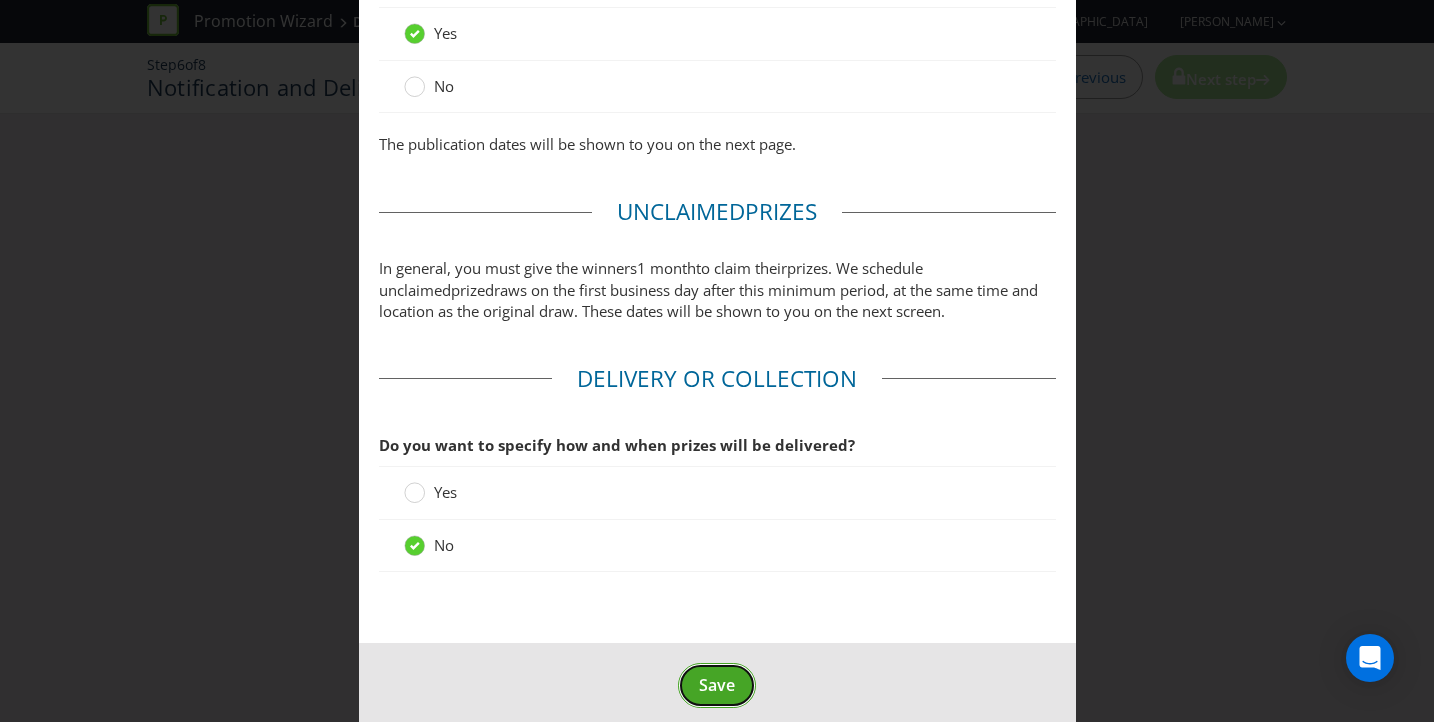 click on "Save" at bounding box center (717, 685) 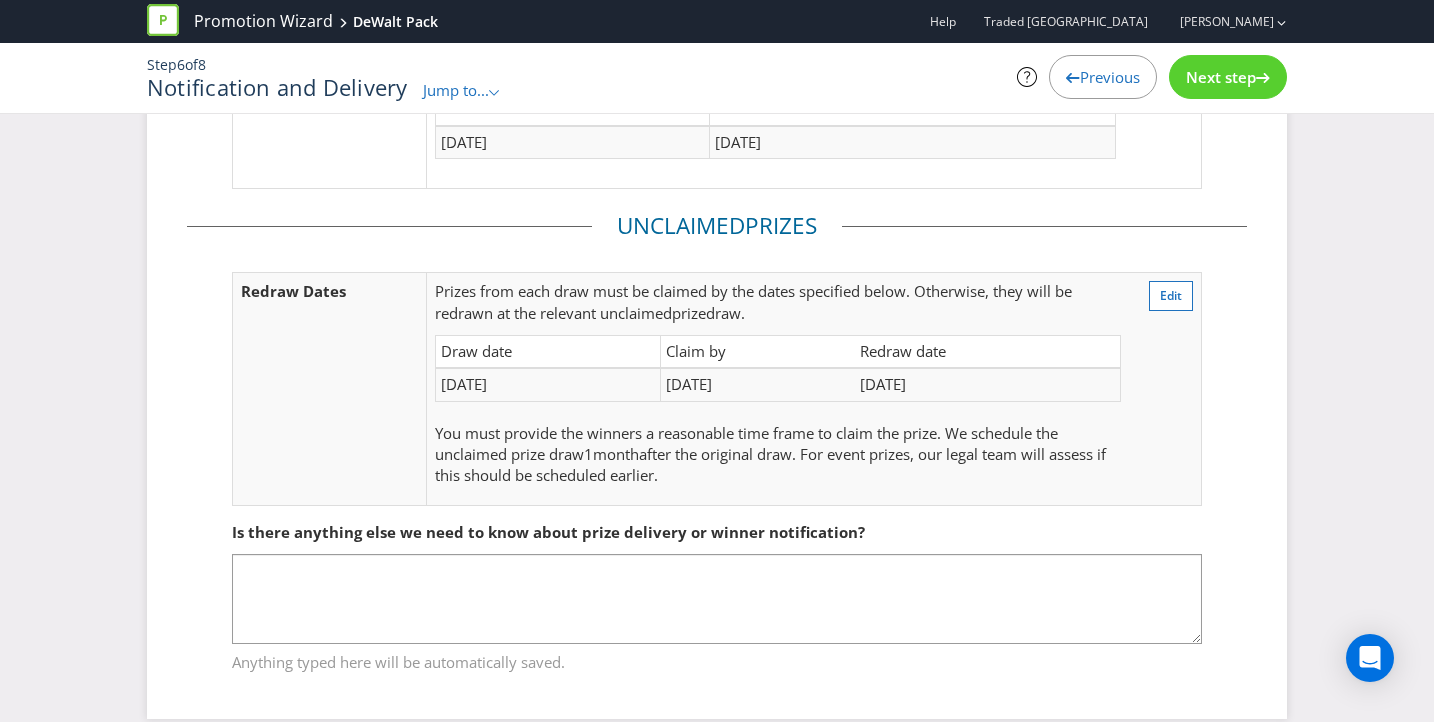 scroll, scrollTop: 291, scrollLeft: 0, axis: vertical 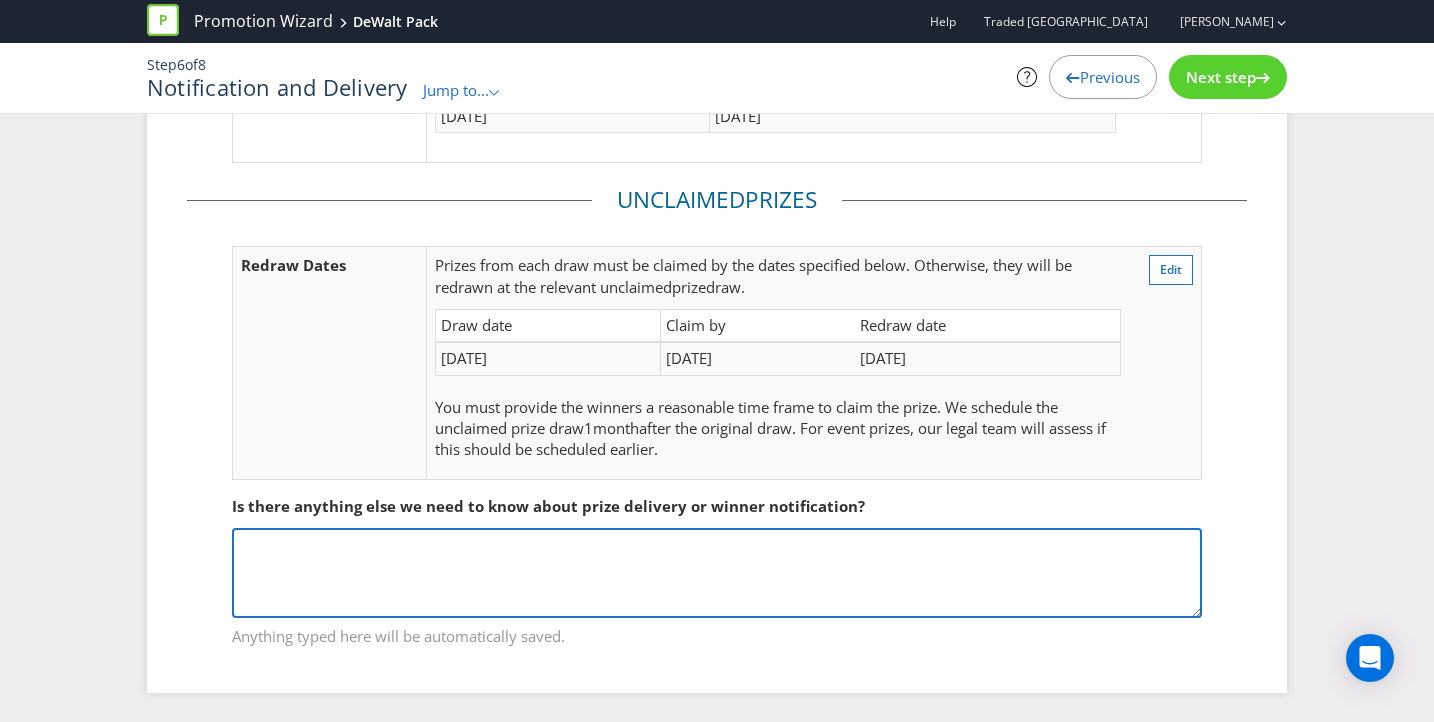 click at bounding box center [717, 573] 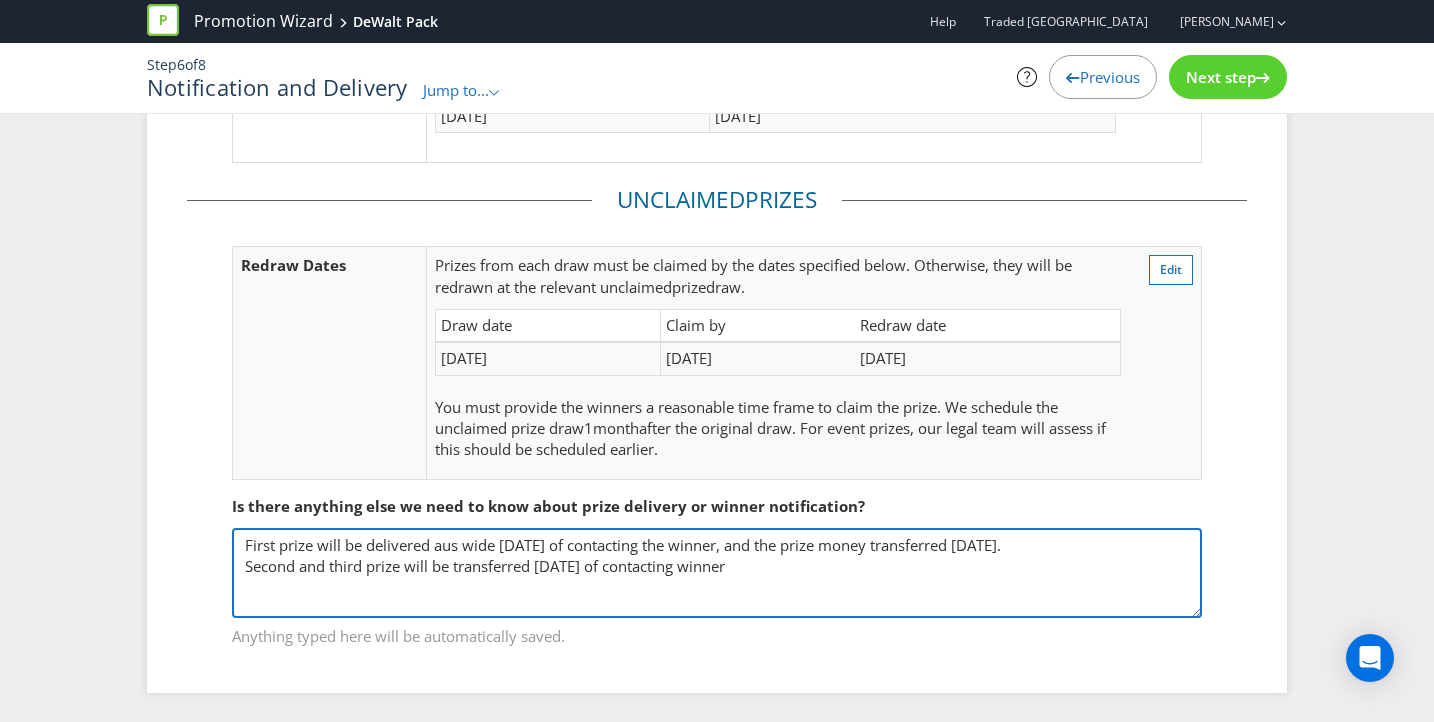 type on "First prize will be delivered aus wide [DATE] of contacting the winner, and the prize money transferred [DATE].
Second and third prize will be transferred [DATE] of contacting winners" 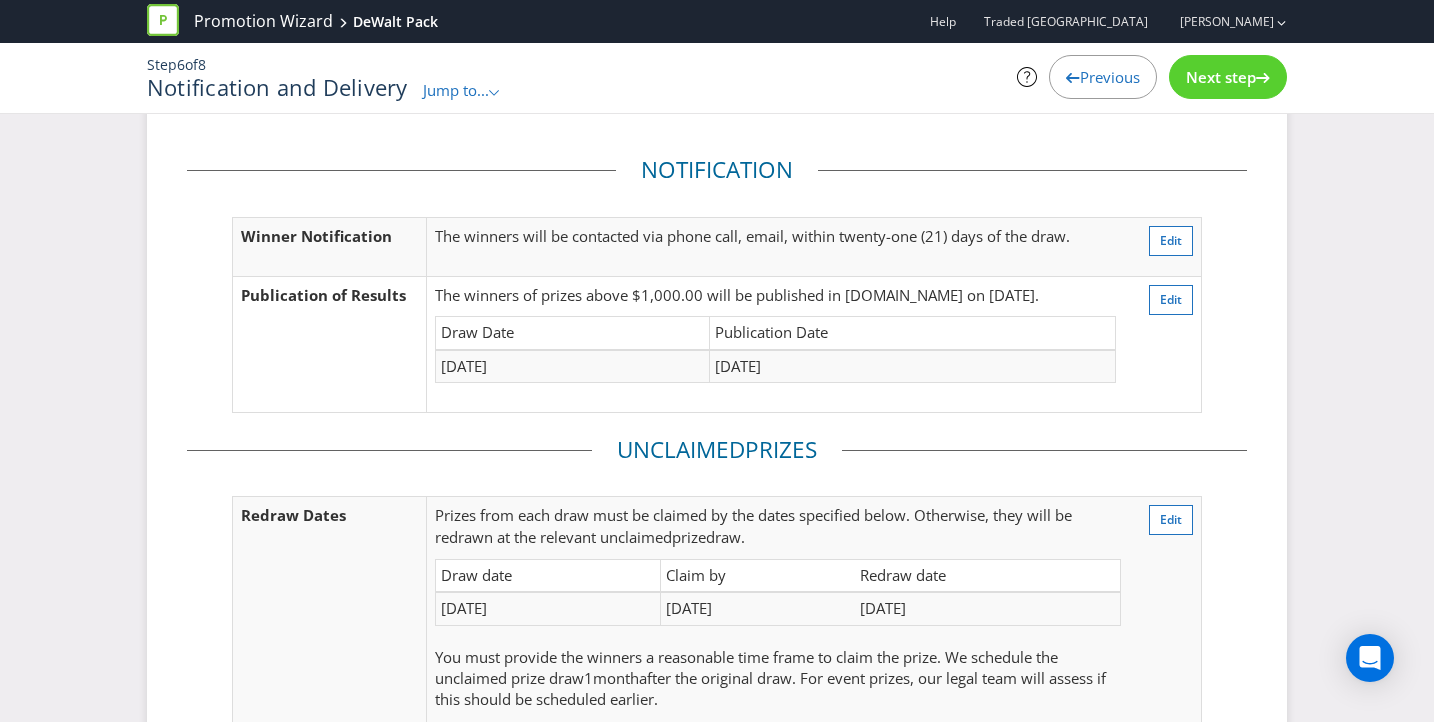 scroll, scrollTop: 37, scrollLeft: 0, axis: vertical 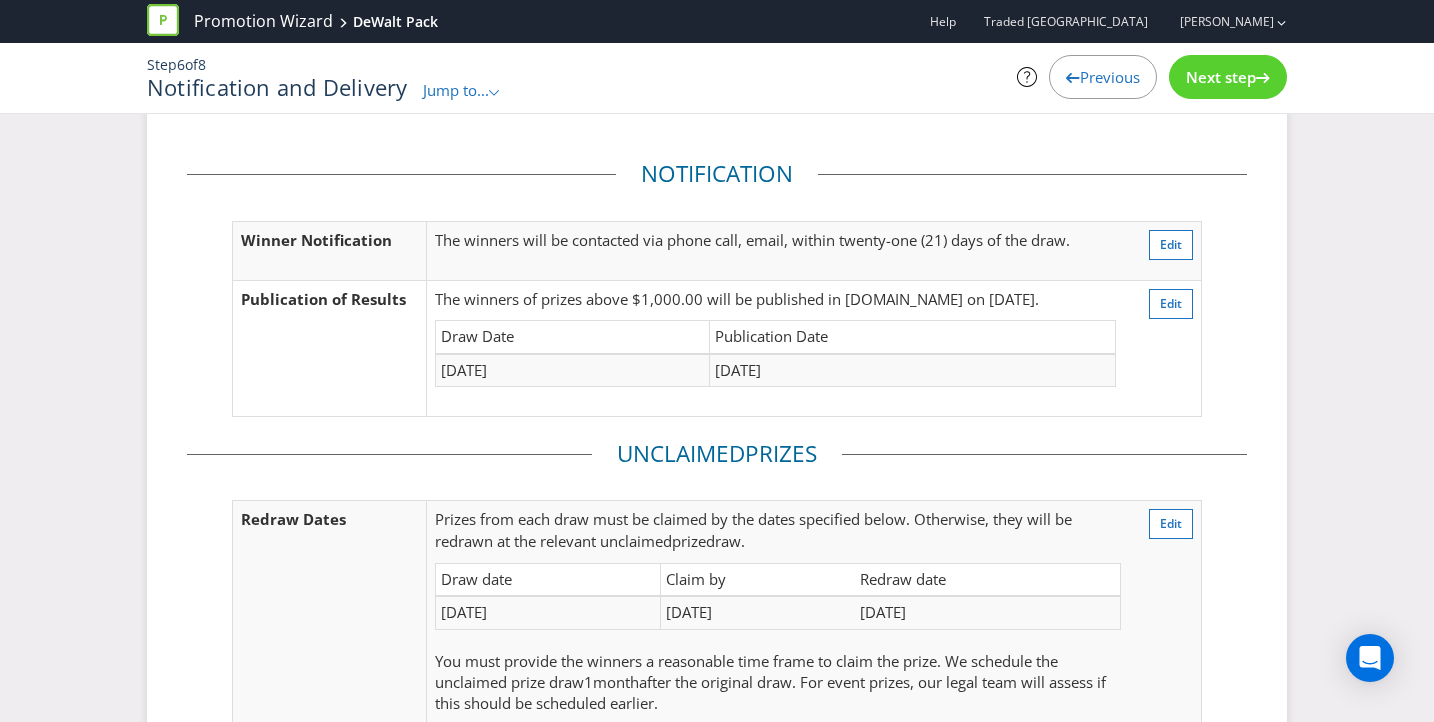 click on "Next step" at bounding box center (1221, 77) 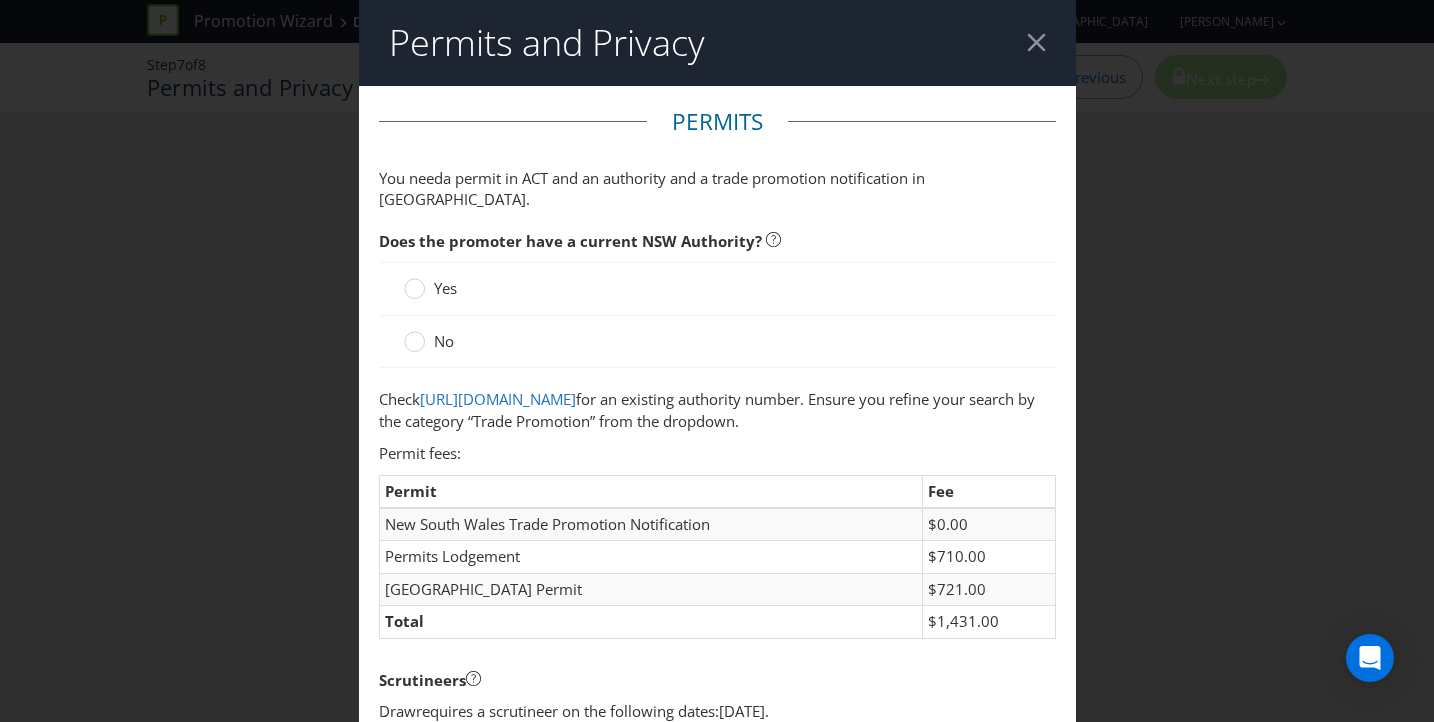 scroll, scrollTop: 0, scrollLeft: 0, axis: both 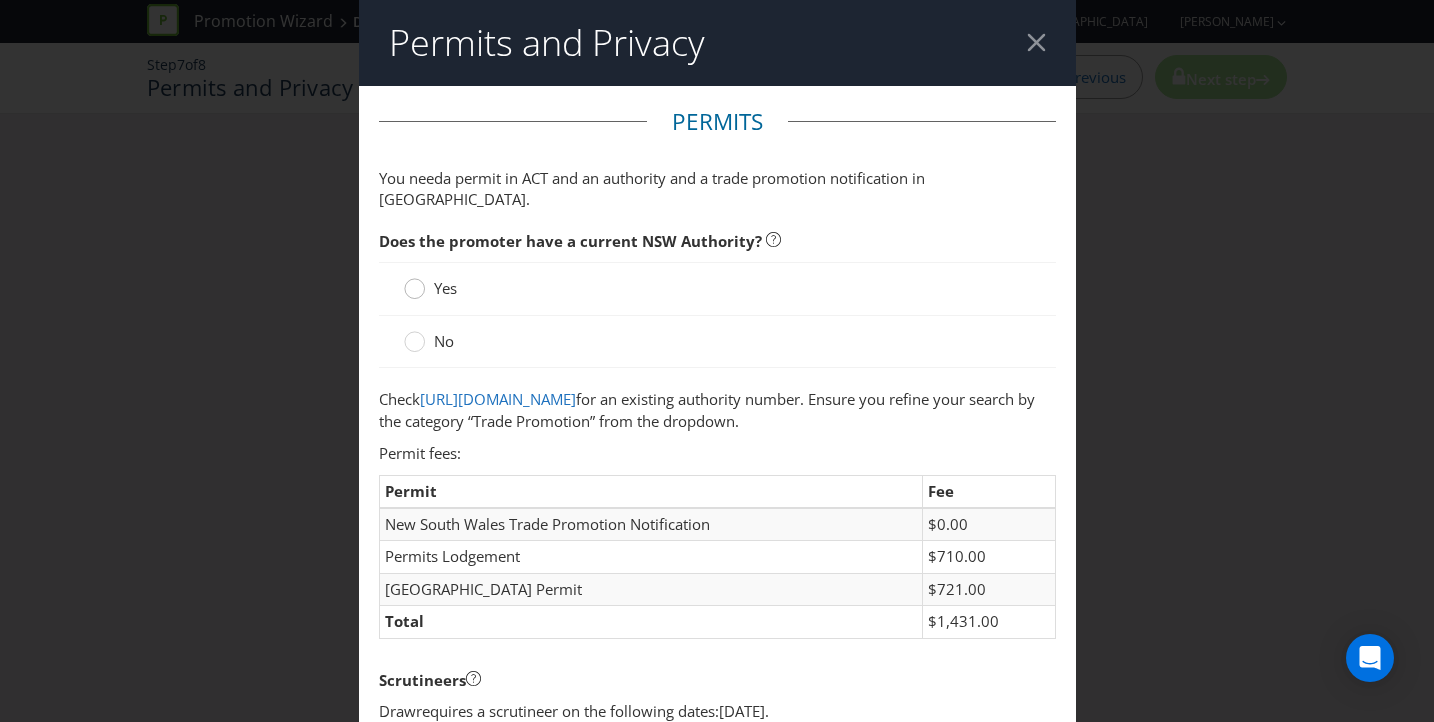 click 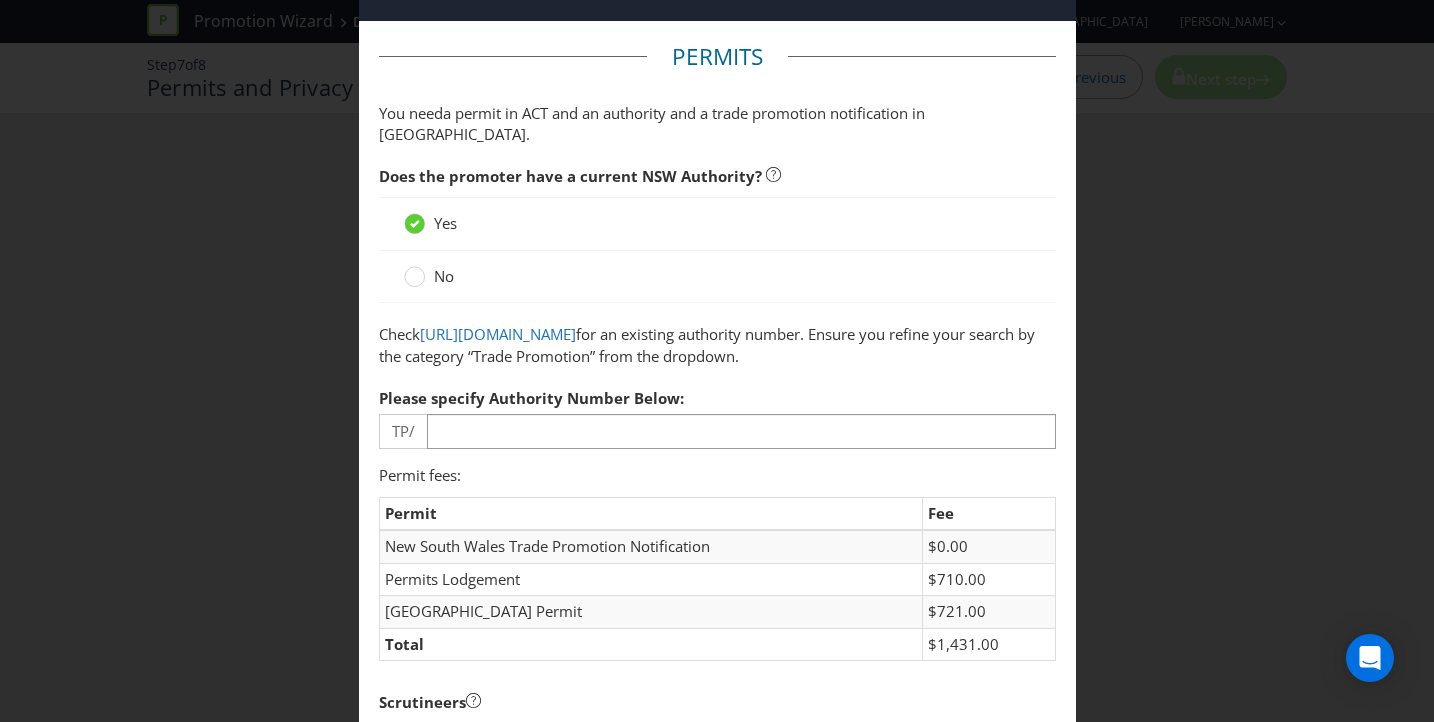 scroll, scrollTop: 74, scrollLeft: 0, axis: vertical 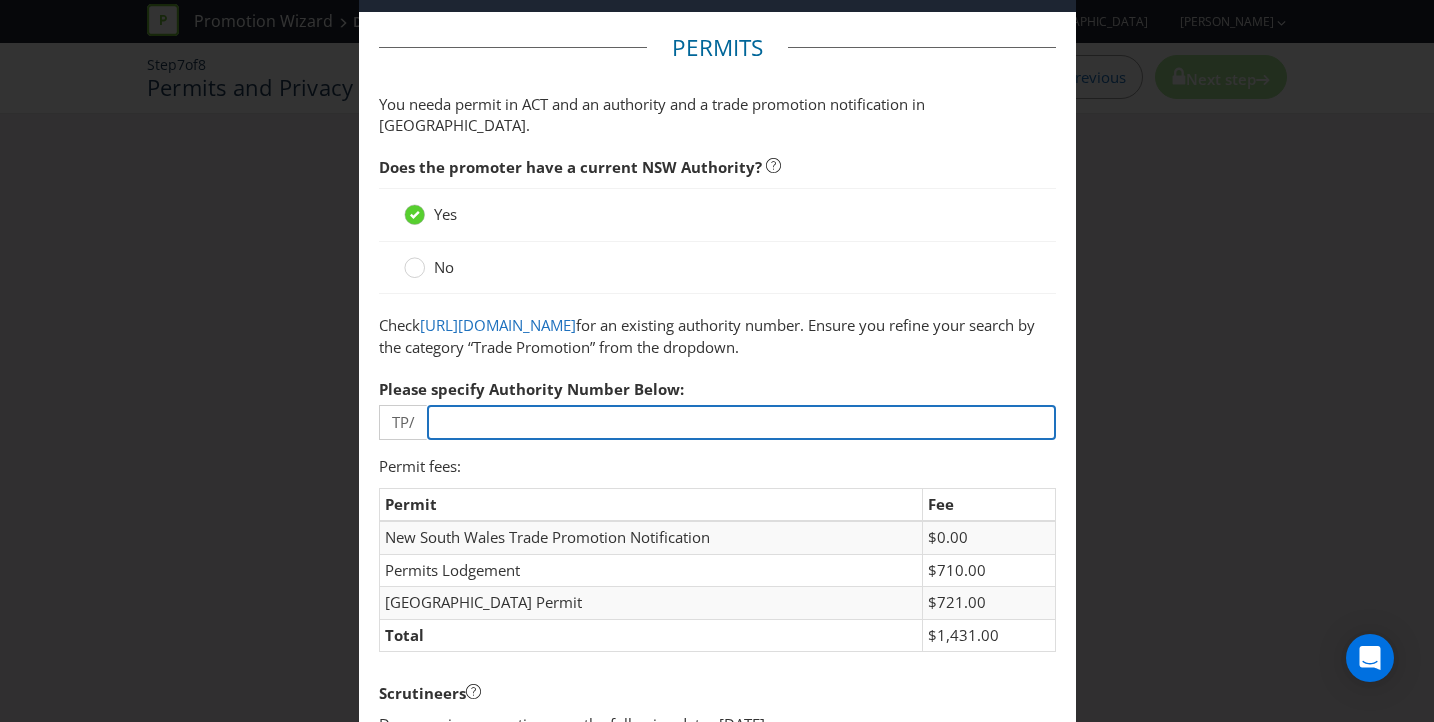 click at bounding box center [741, 422] 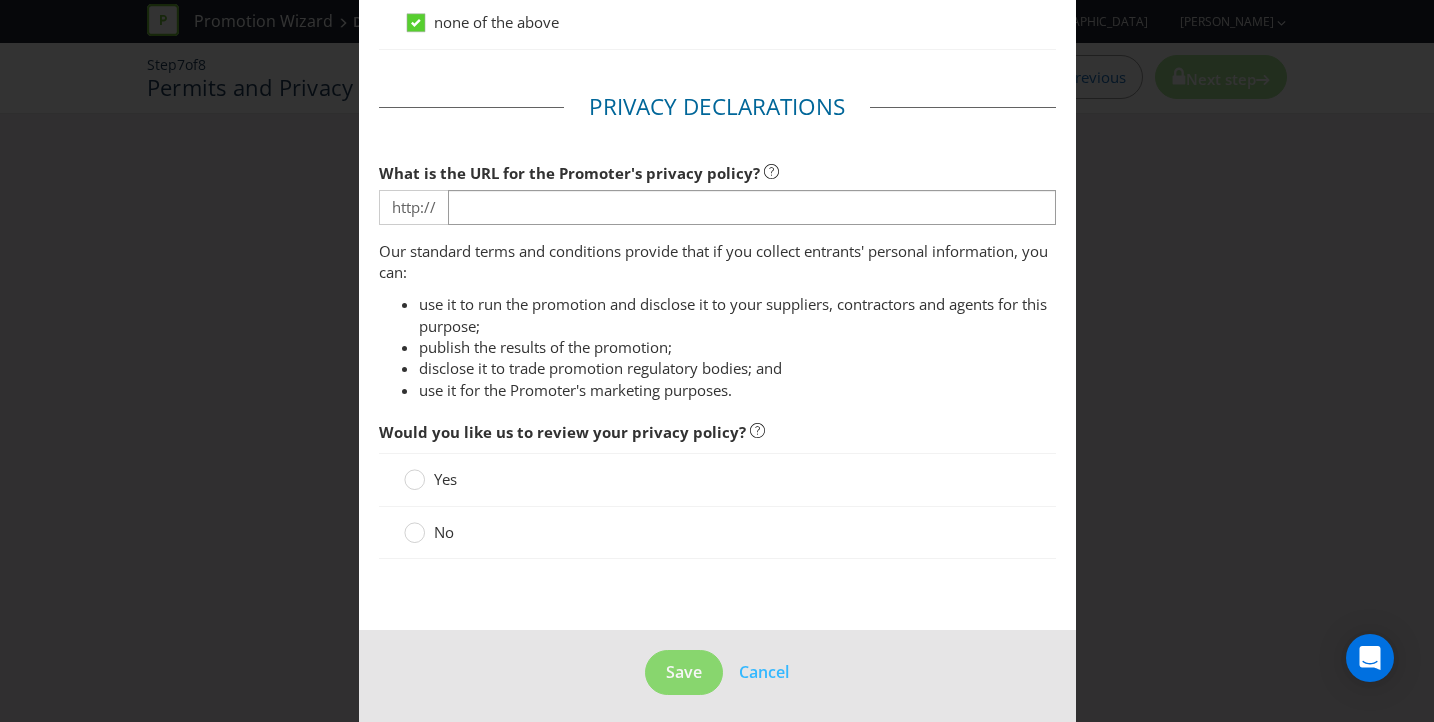scroll, scrollTop: 2002, scrollLeft: 0, axis: vertical 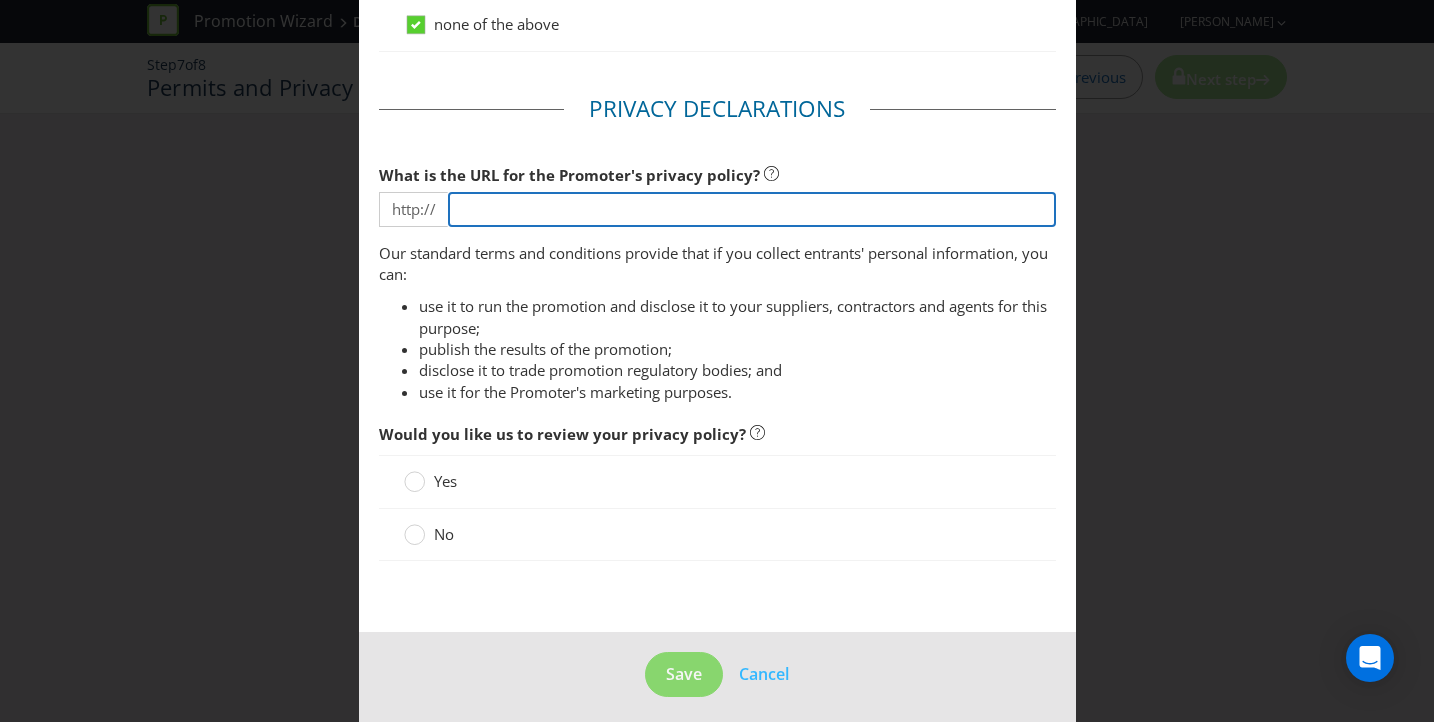 click at bounding box center [752, 209] 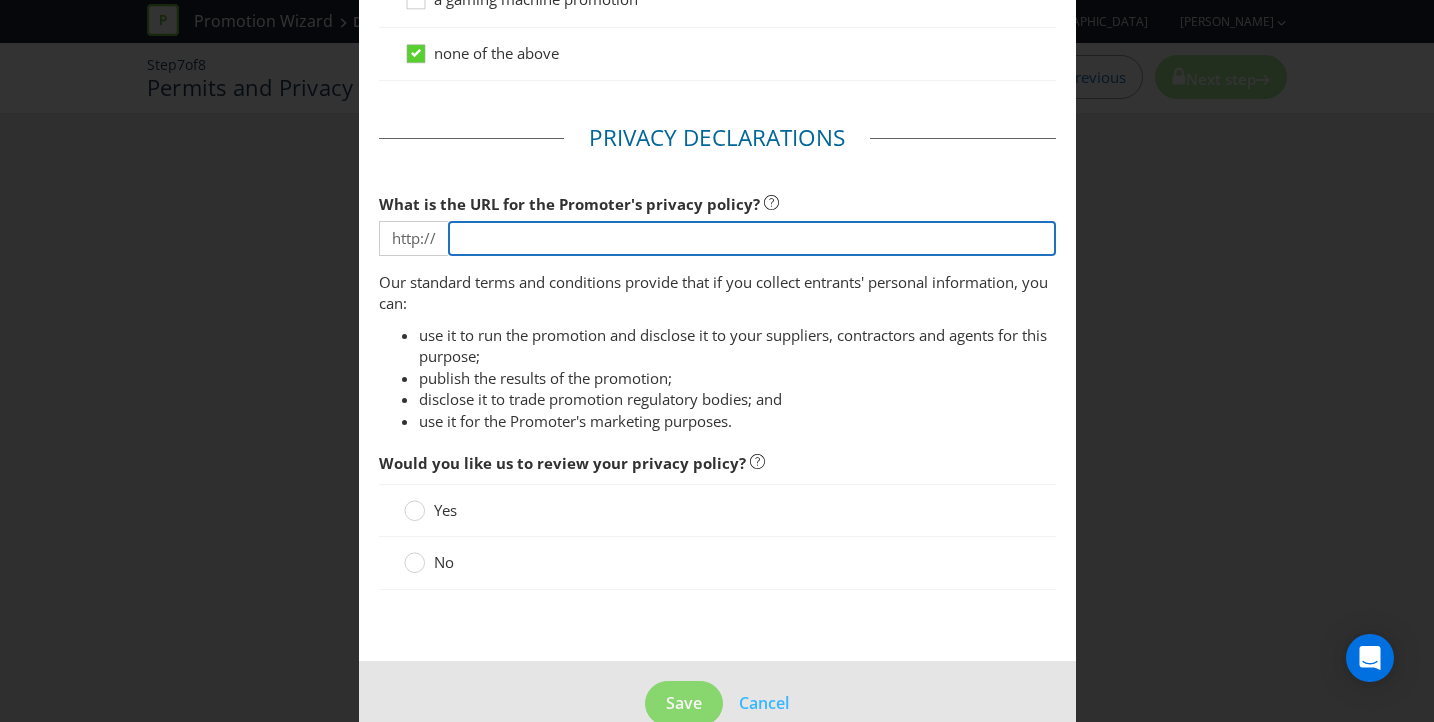 scroll, scrollTop: 2030, scrollLeft: 0, axis: vertical 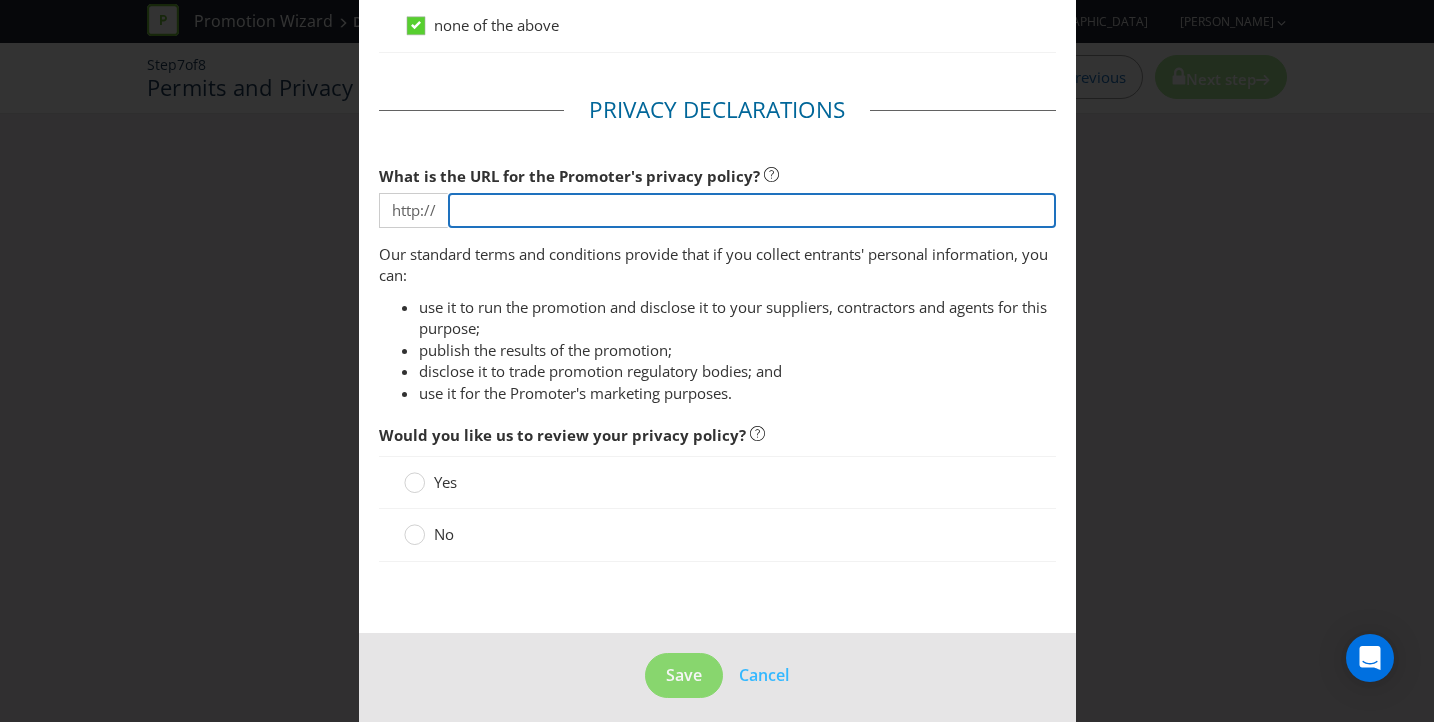 type on "[DOMAIN_NAME][URL]" 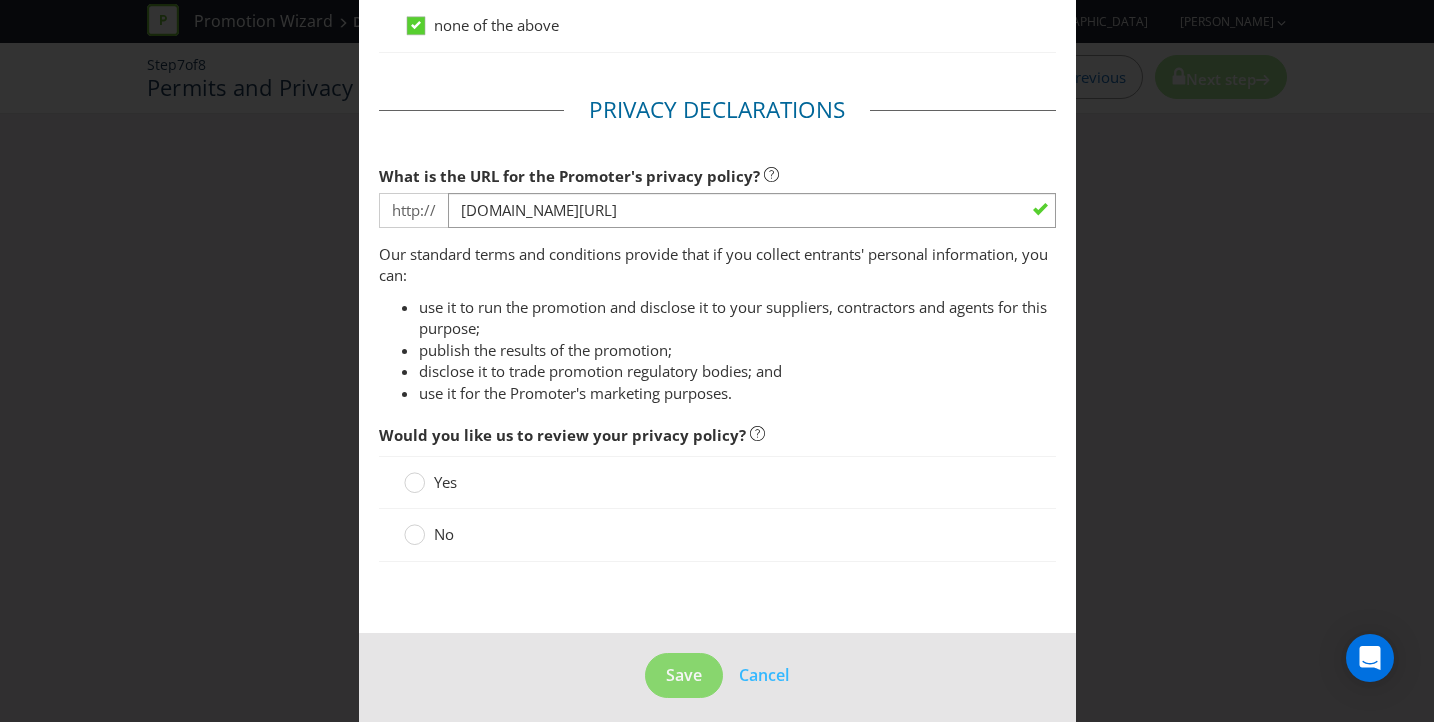 click on "Our standard terms and conditions provide that if you collect entrants' personal information, you can:" at bounding box center [717, 265] 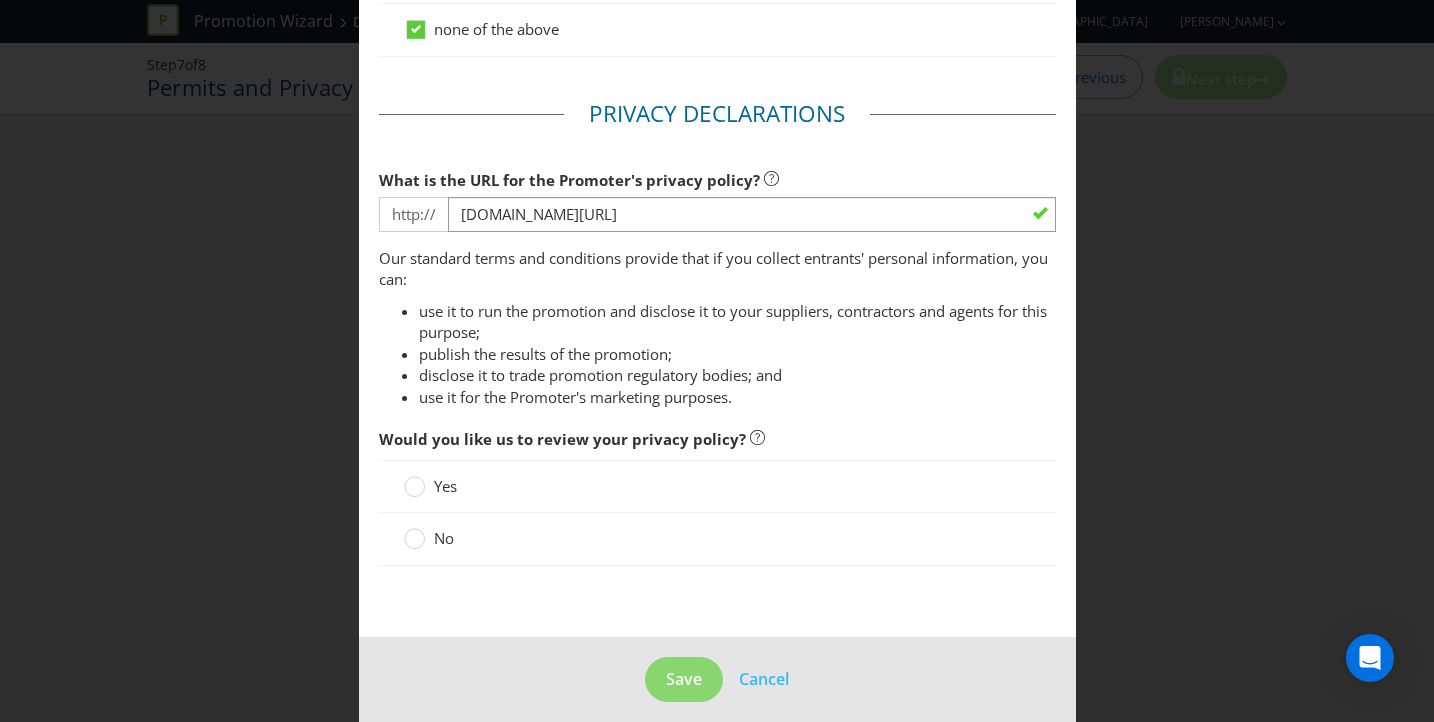 scroll, scrollTop: 2028, scrollLeft: 0, axis: vertical 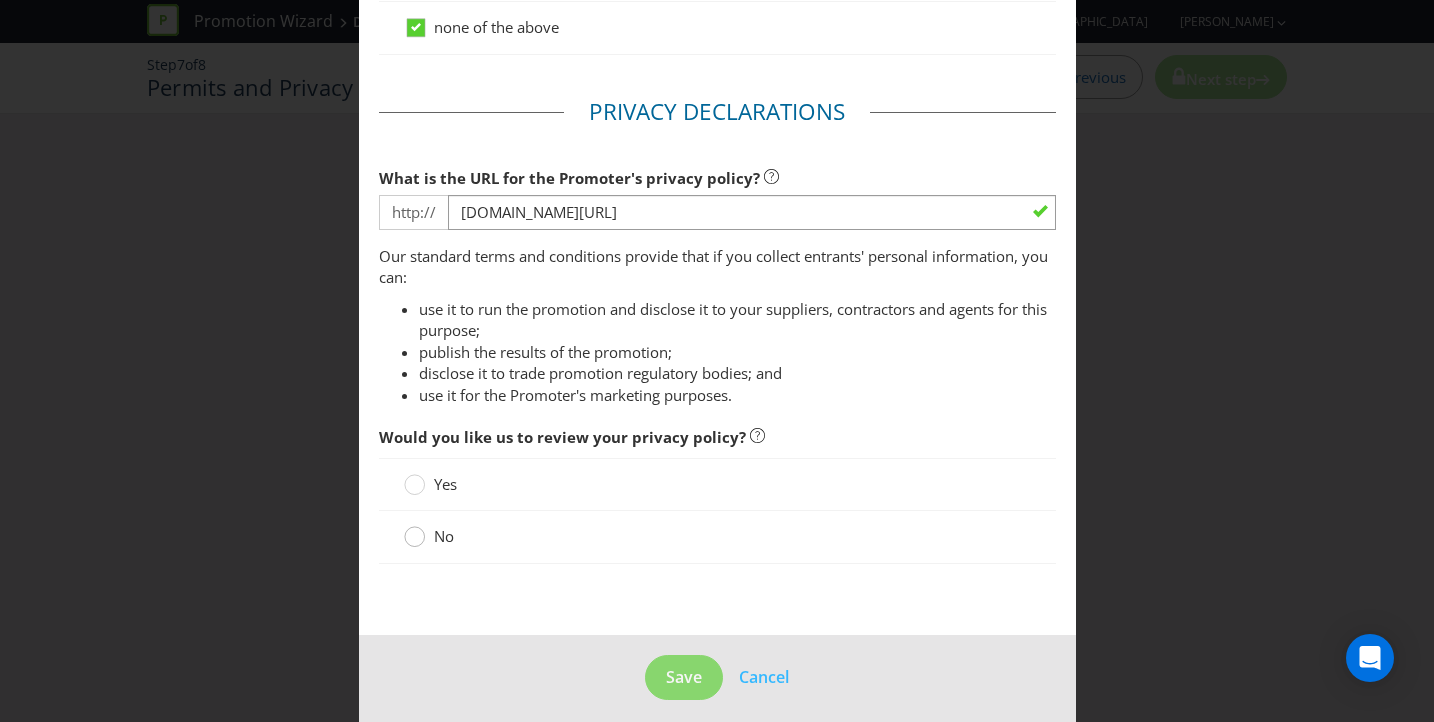 click 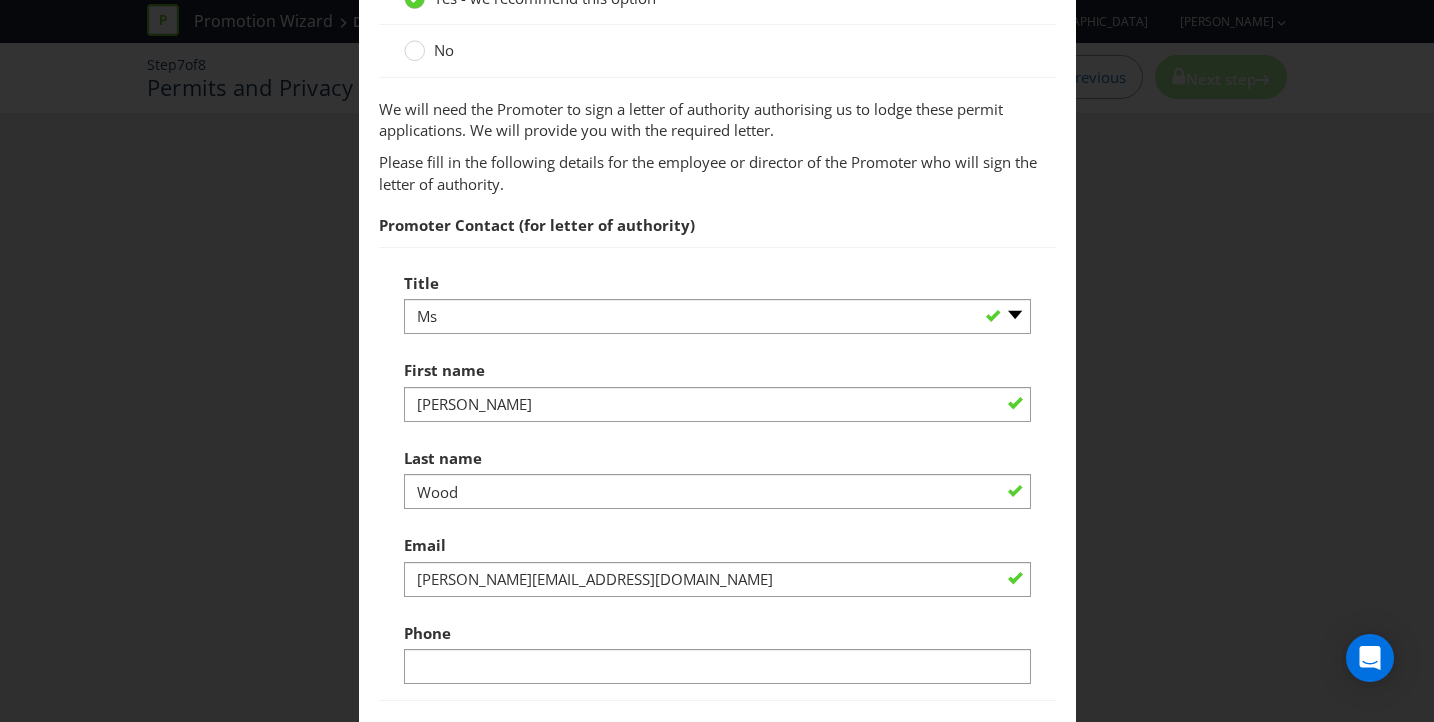 scroll, scrollTop: 1079, scrollLeft: 0, axis: vertical 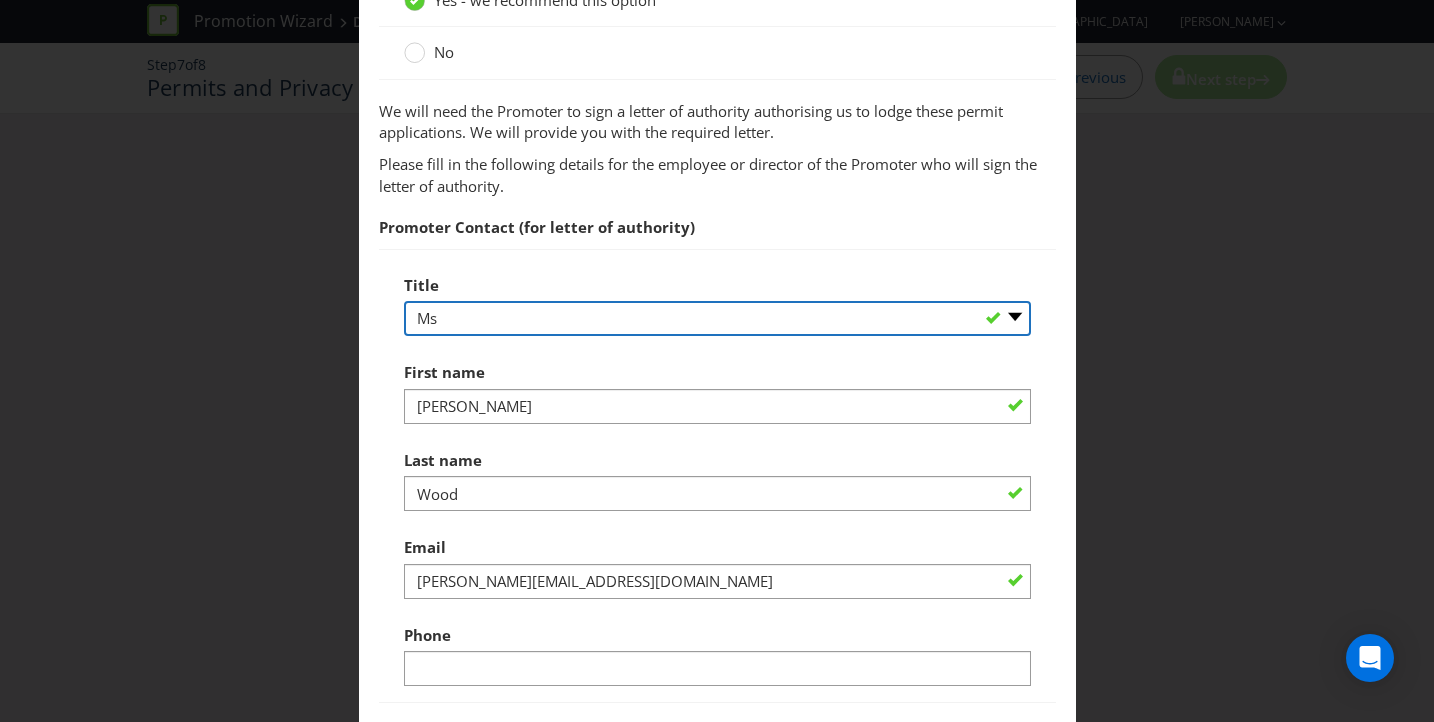 click on "-- Please select -- Mr Ms Mrs [PERSON_NAME] [PERSON_NAME] (please specify)" at bounding box center [717, 318] 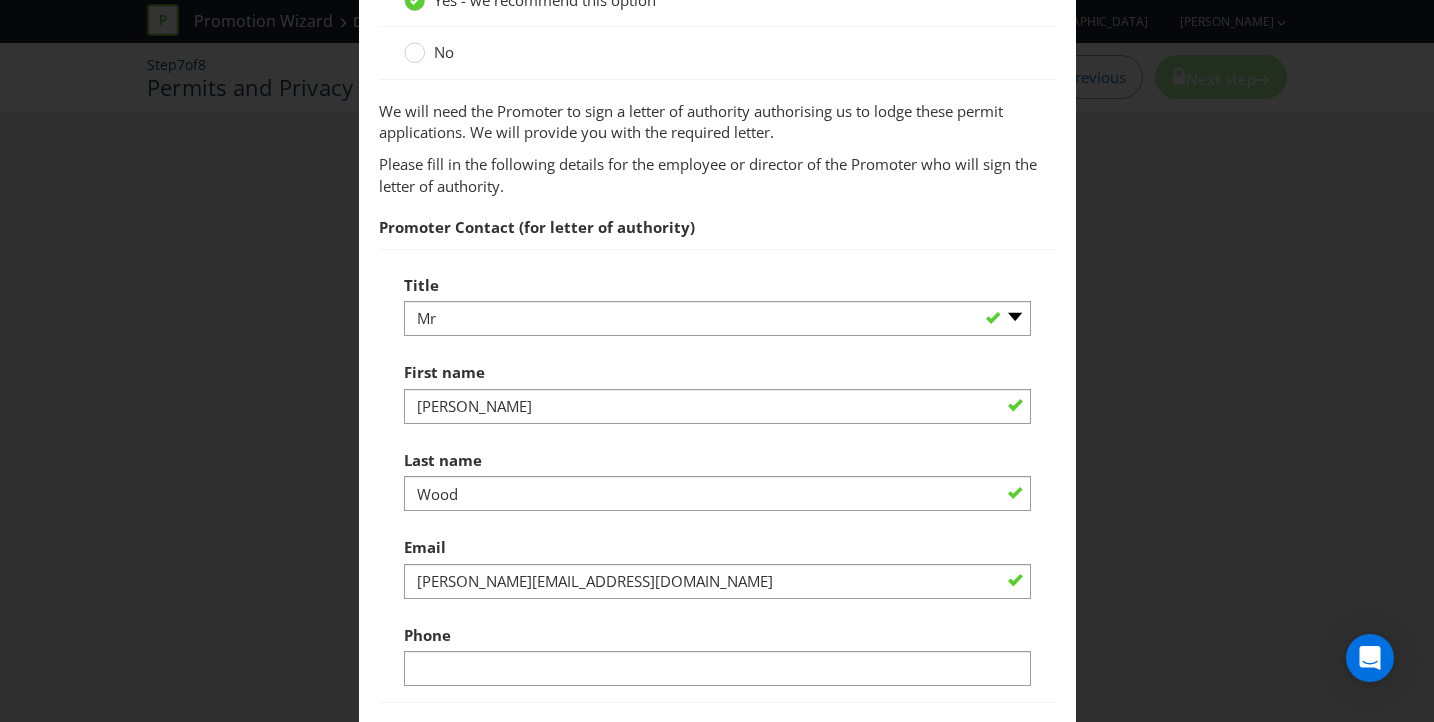 click on "Permits You need  a permit in ACT and an authority and a trade promotion notification in [GEOGRAPHIC_DATA] . Does the promoter have a current NSW Authority?   Yes   No       Check  [URL][DOMAIN_NAME]  for an existing authority number. Ensure you refine your search by the category “Trade Promotion” from the dropdown. Please specify Authority Number Below:   TP/ This field is required Permit fees: Permit Fee [GEOGRAPHIC_DATA] Trade Promotion Notification $0.00 Permits Lodgement $710.00 [GEOGRAPHIC_DATA] Permit $721.00 Total $1,431.00 Scrutineers  Draw  requires a scrutineer on the following dates:  [DATE] .  As one or more of your draws is not being run by [MEDICAL_DATA], you will need to ensure that an independent person will scrutinise your draw and sign the required documentation. Will you ensure that a scrutineer is present?   -- Please select -- Yes, I agree to arrange for a scrutineer for each draw. No, I would like [MEDICAL_DATA] to run all my draws." at bounding box center (717, 295) 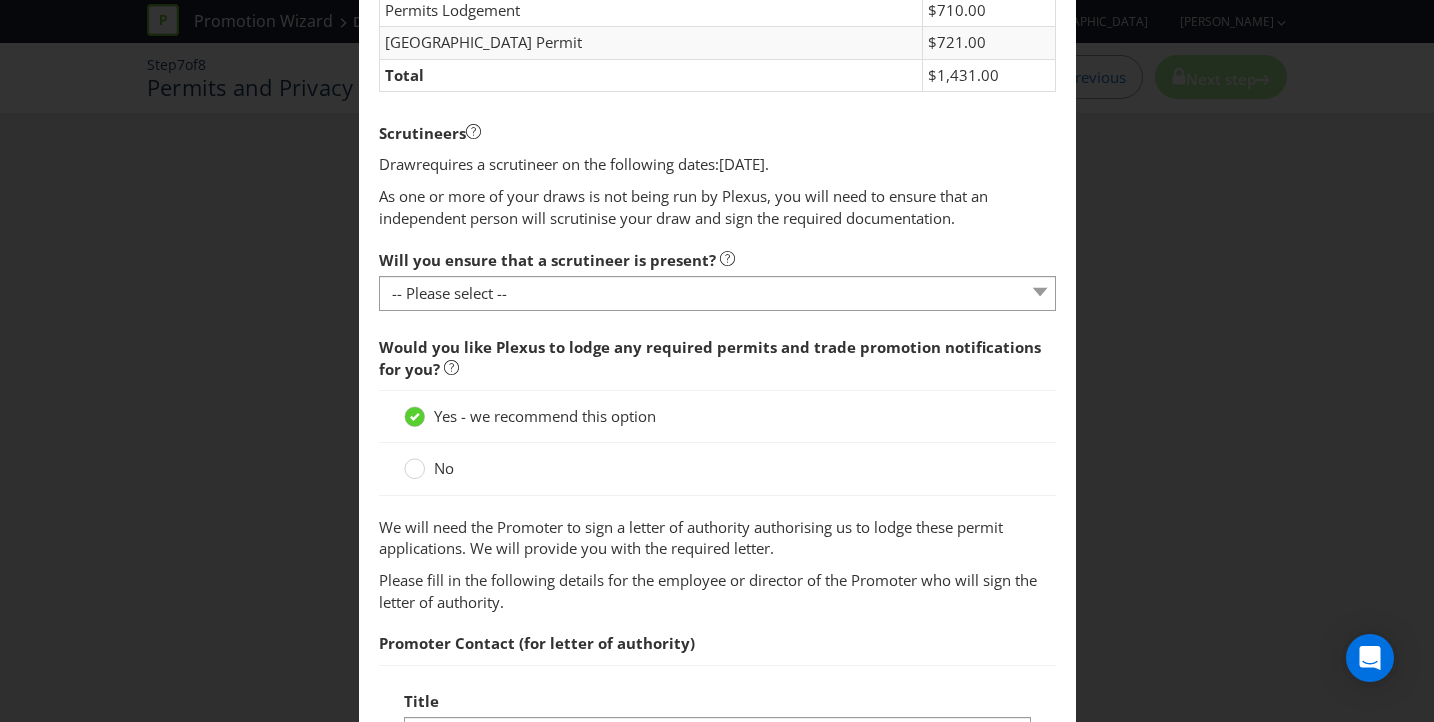 scroll, scrollTop: 659, scrollLeft: 0, axis: vertical 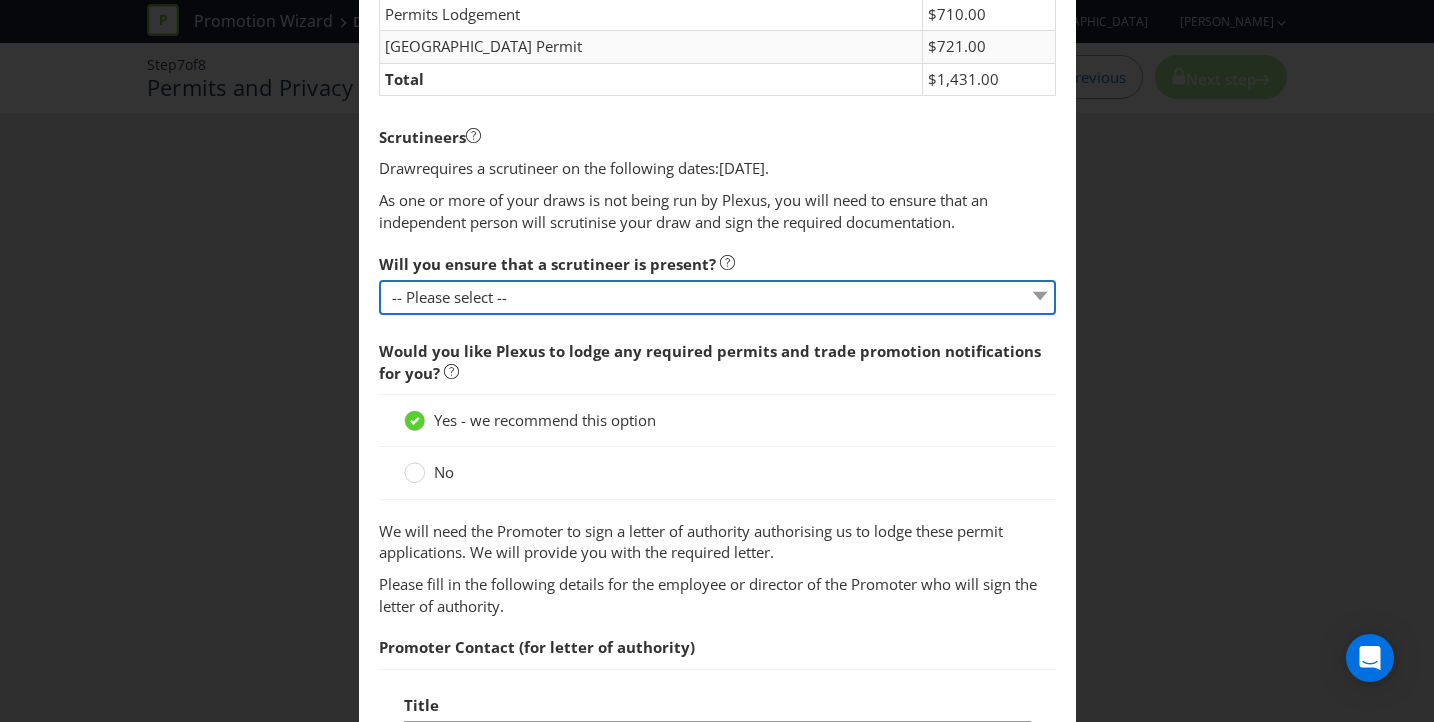 click on "-- Please select -- Yes, I agree to arrange for a scrutineer for each draw. No, I would like Plexus to run all my draws. No, I have obtained an exemption from the state regulatory authorities." at bounding box center (717, 297) 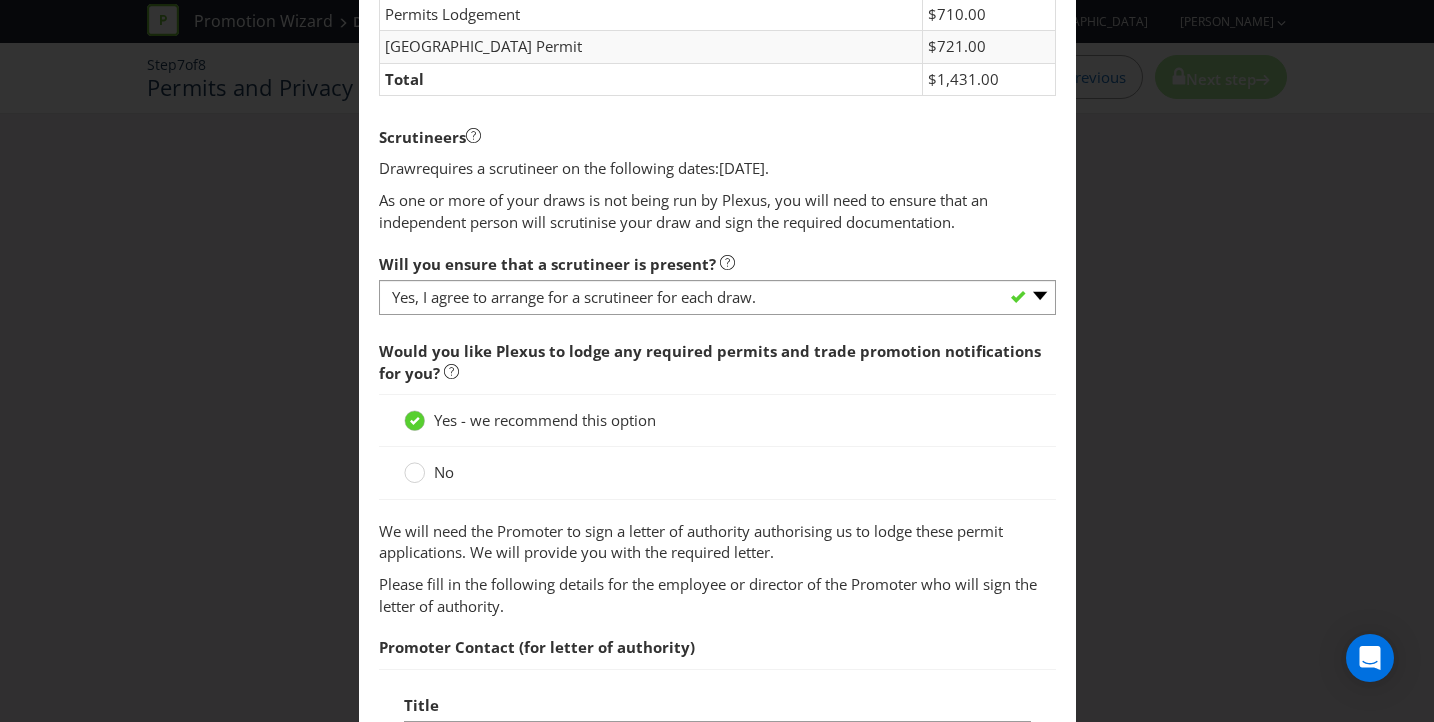 click on "Would you like Plexus to lodge any required permits and trade promotion notifications for you?" at bounding box center (717, 362) 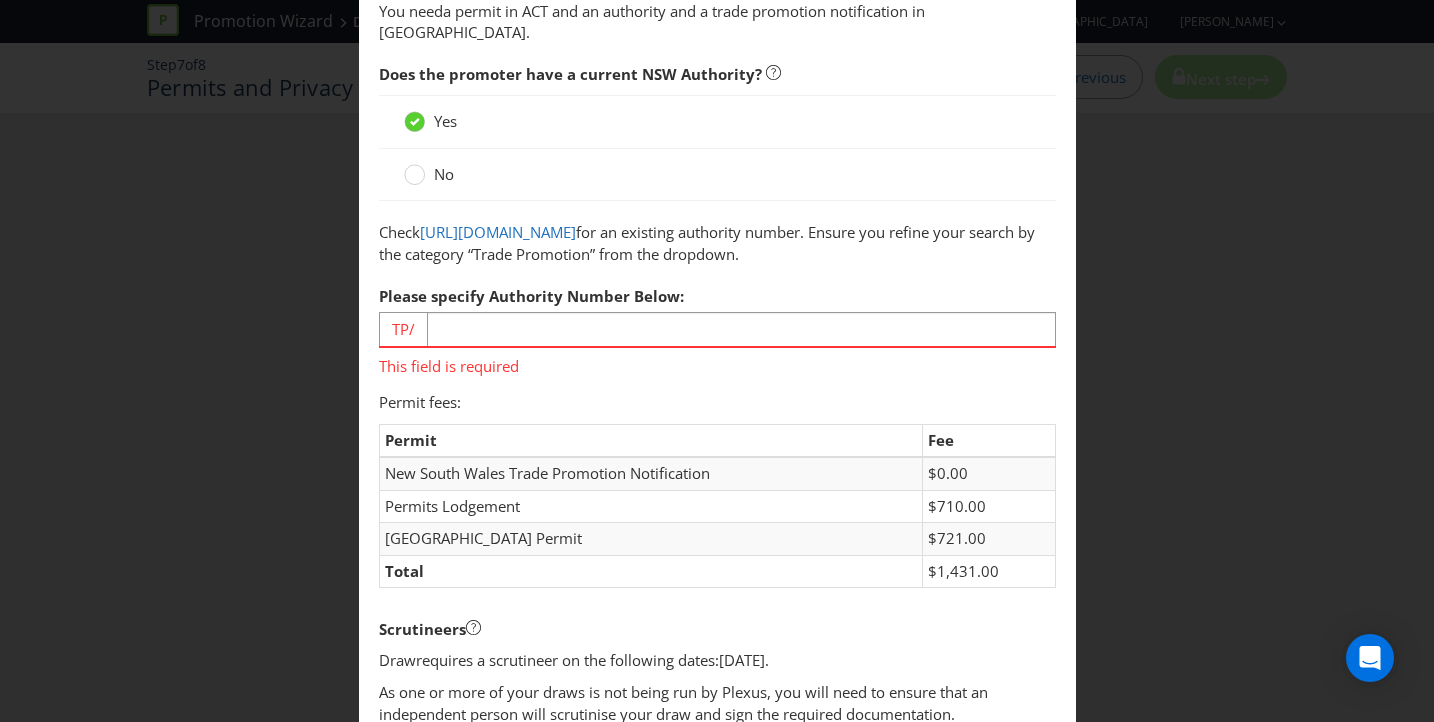 scroll, scrollTop: 159, scrollLeft: 0, axis: vertical 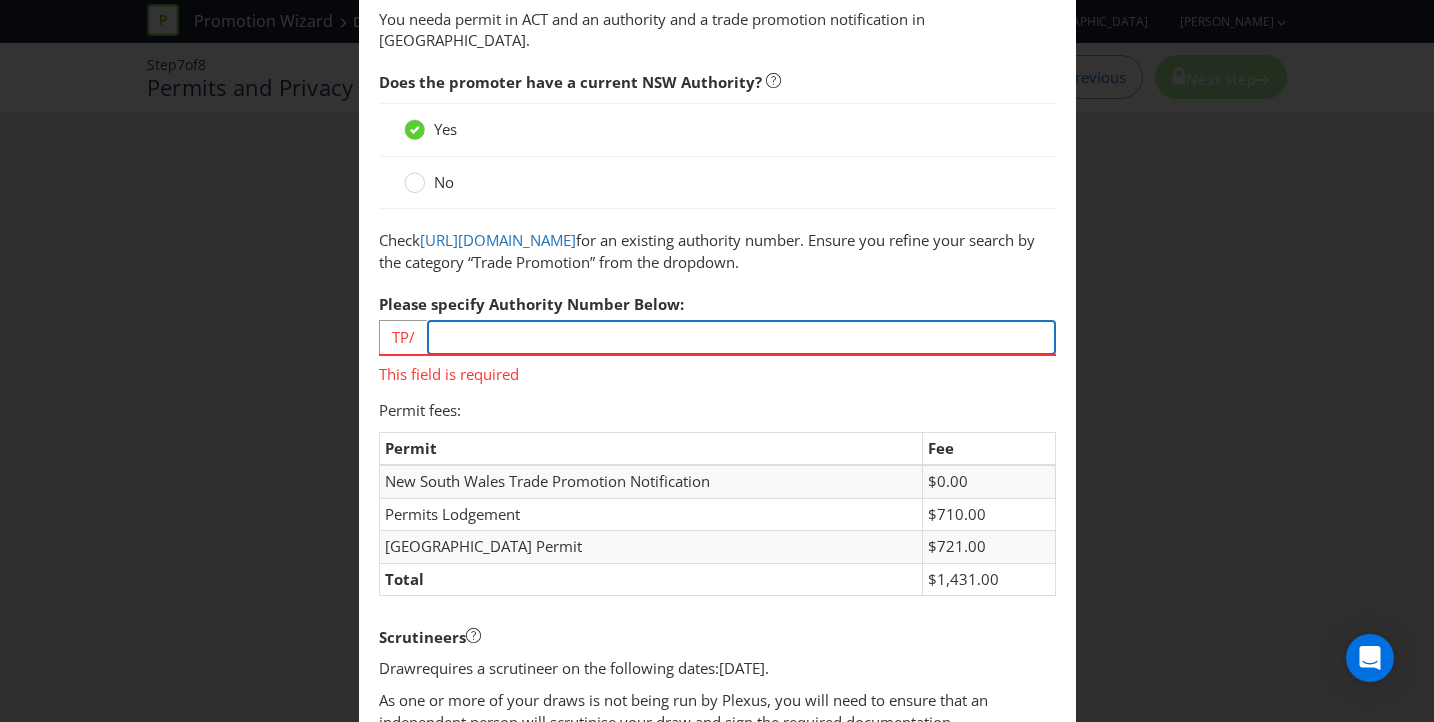 click at bounding box center [741, 337] 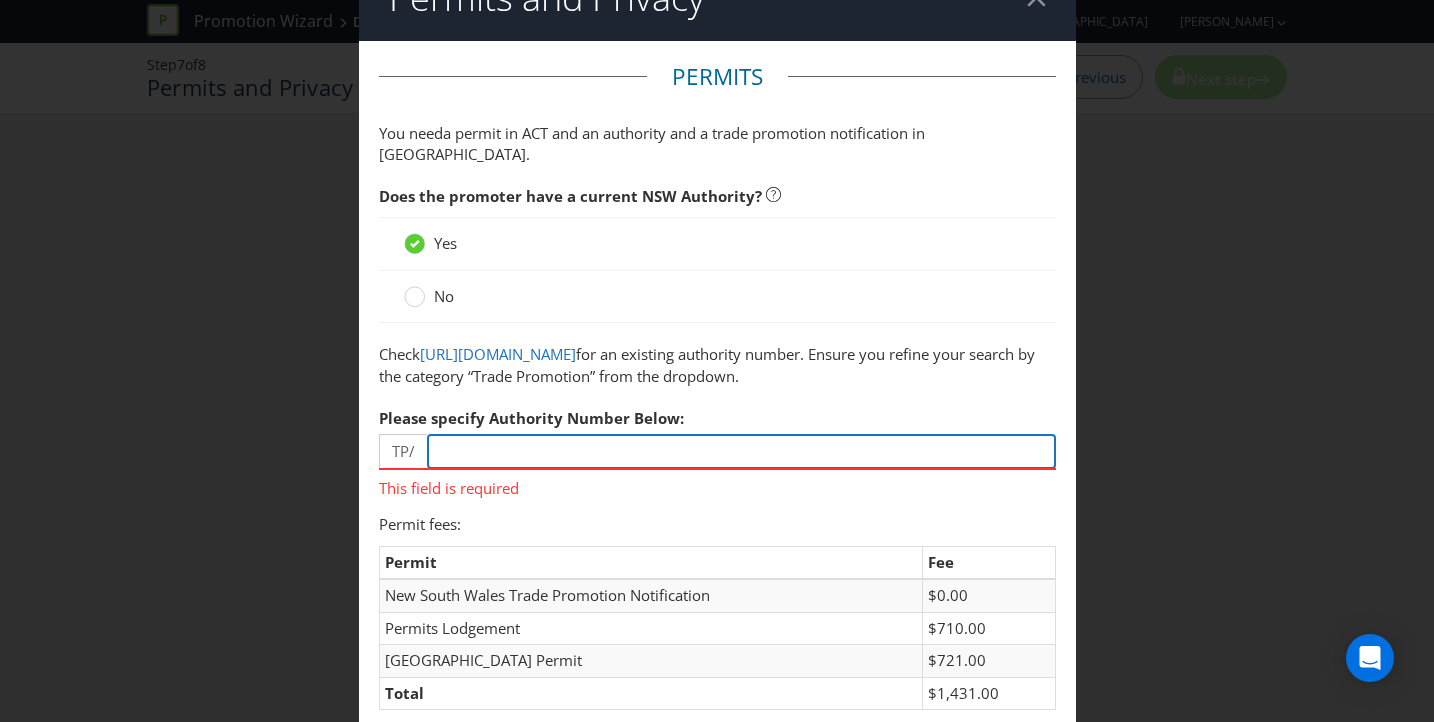 scroll, scrollTop: 43, scrollLeft: 0, axis: vertical 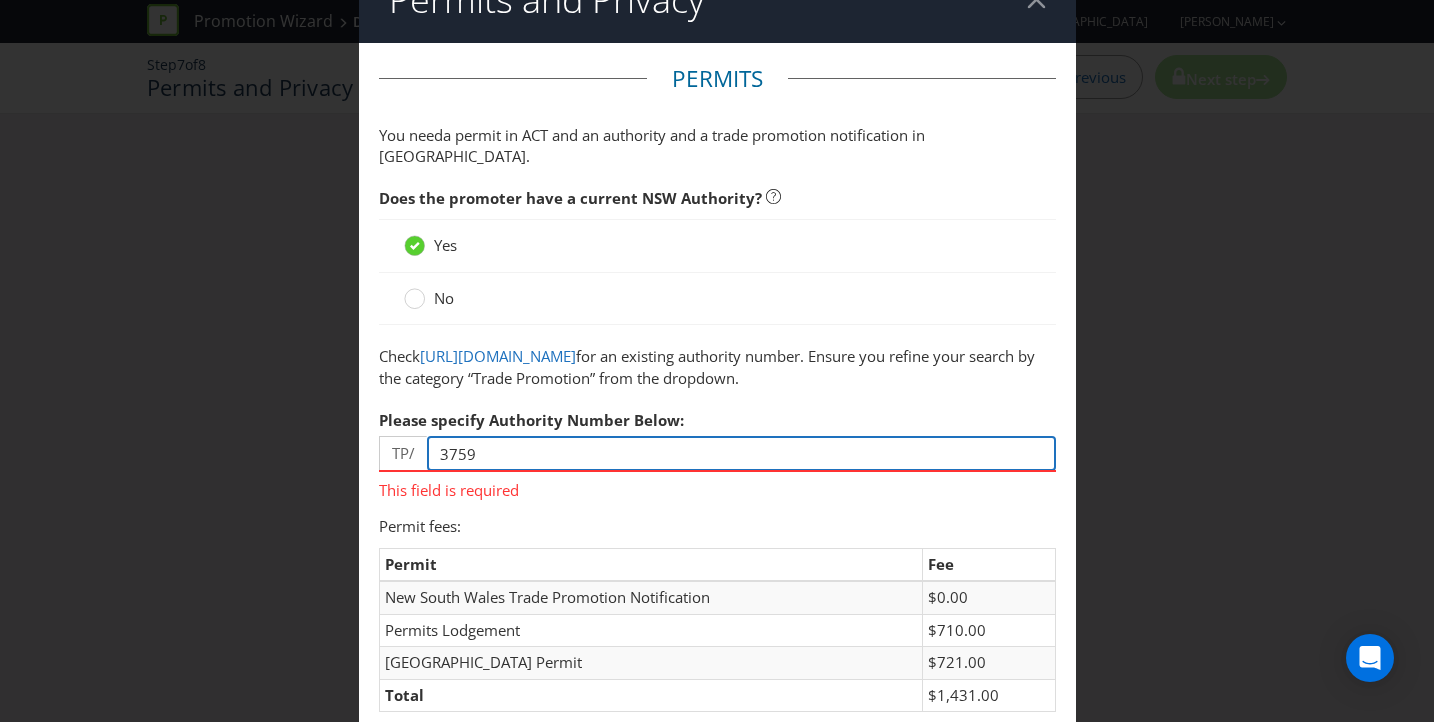 type on "3759" 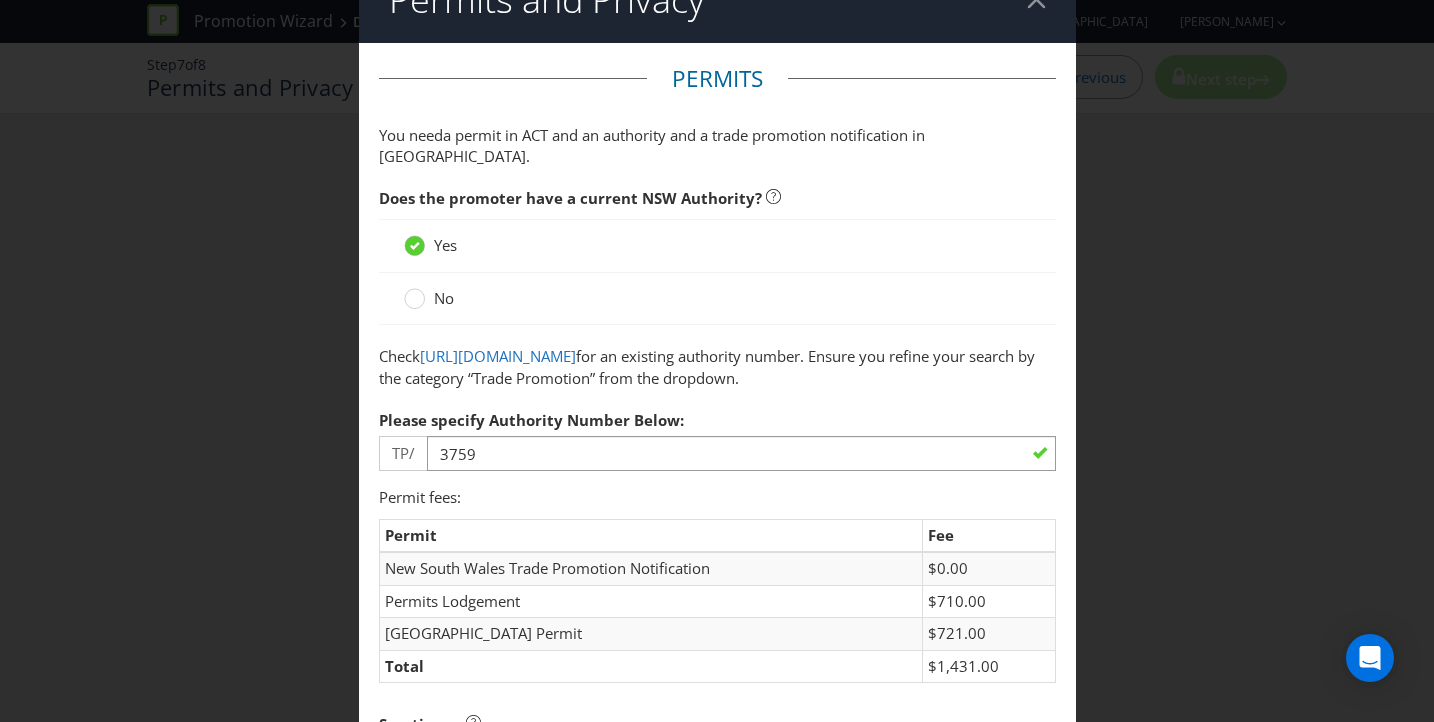 click on "Does the promoter have a current NSW Authority?   Yes   No       Check  [URL][DOMAIN_NAME]  for an existing authority number. Ensure you refine your search by the category “Trade Promotion” from the dropdown. Please specify Authority Number Below:   TP/ 3759" at bounding box center (717, 325) 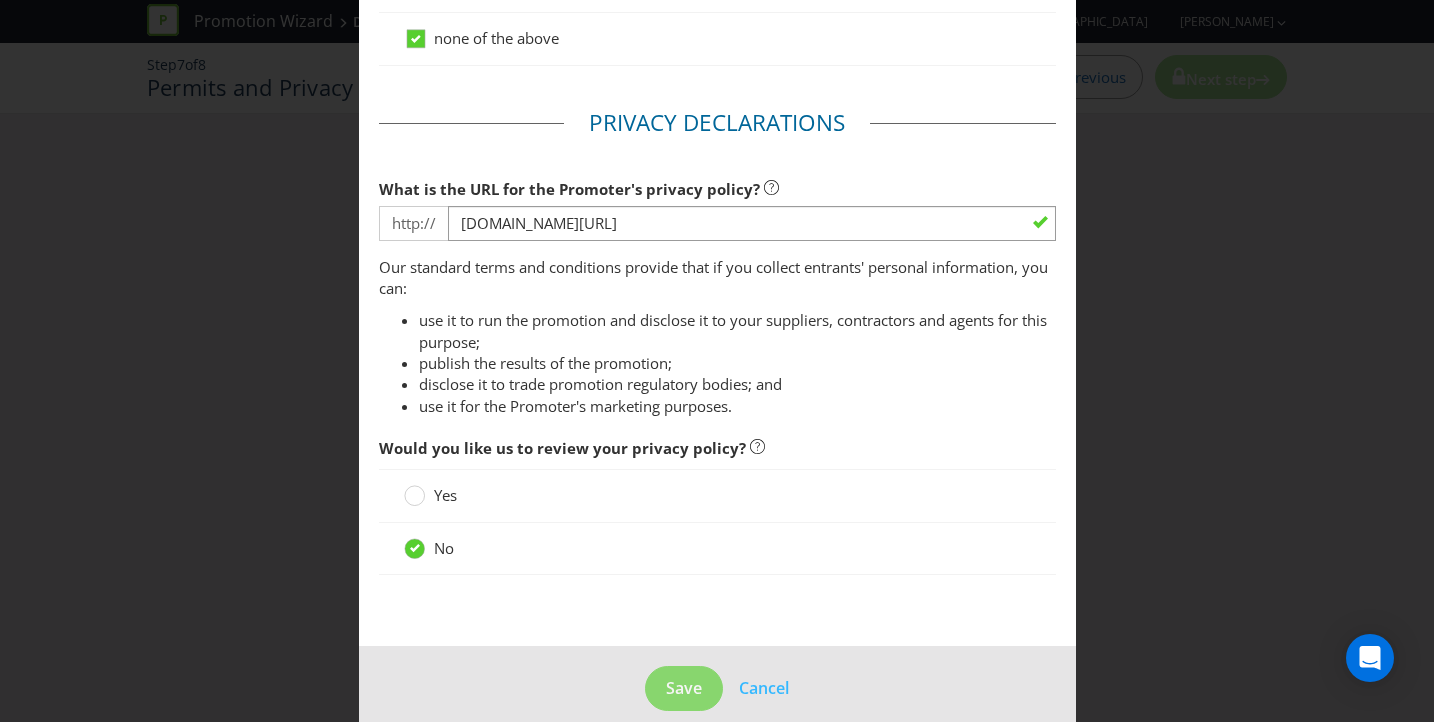 scroll, scrollTop: 2013, scrollLeft: 0, axis: vertical 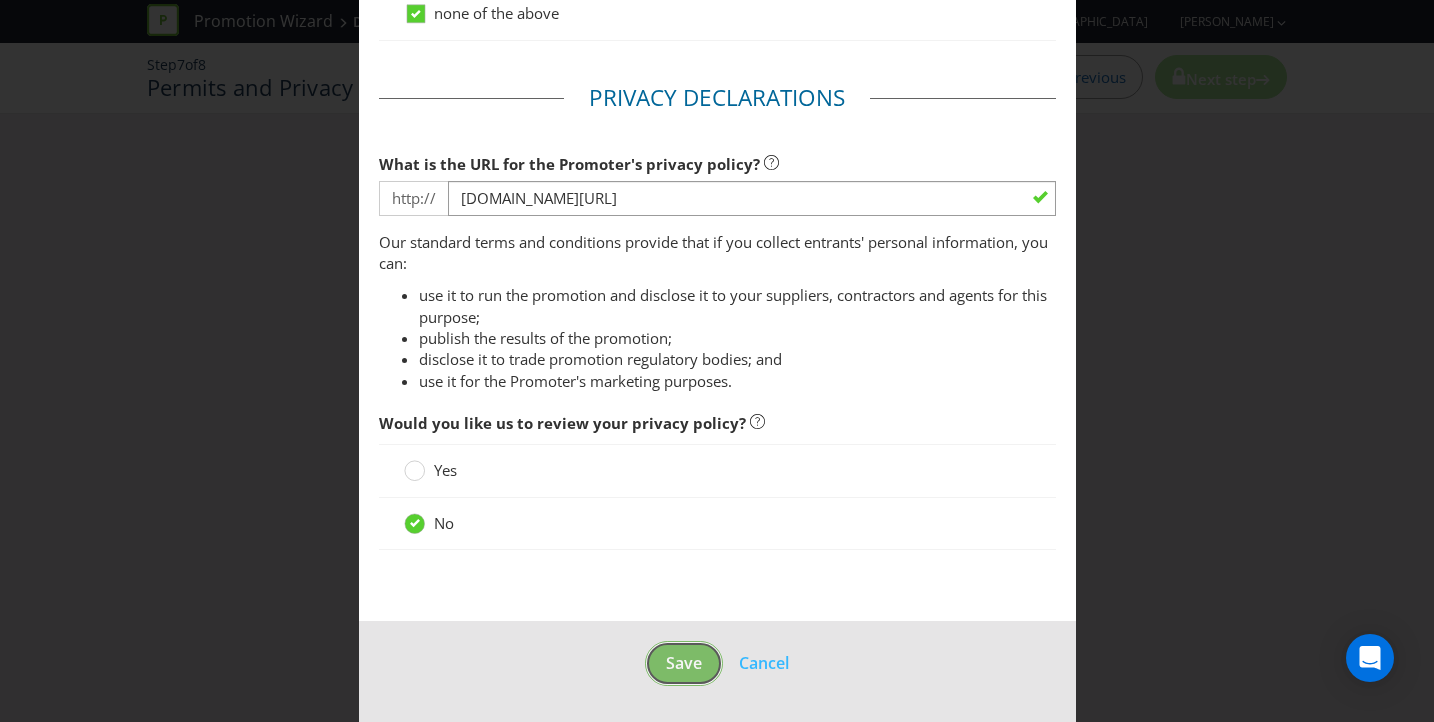 click on "Save" at bounding box center [684, 663] 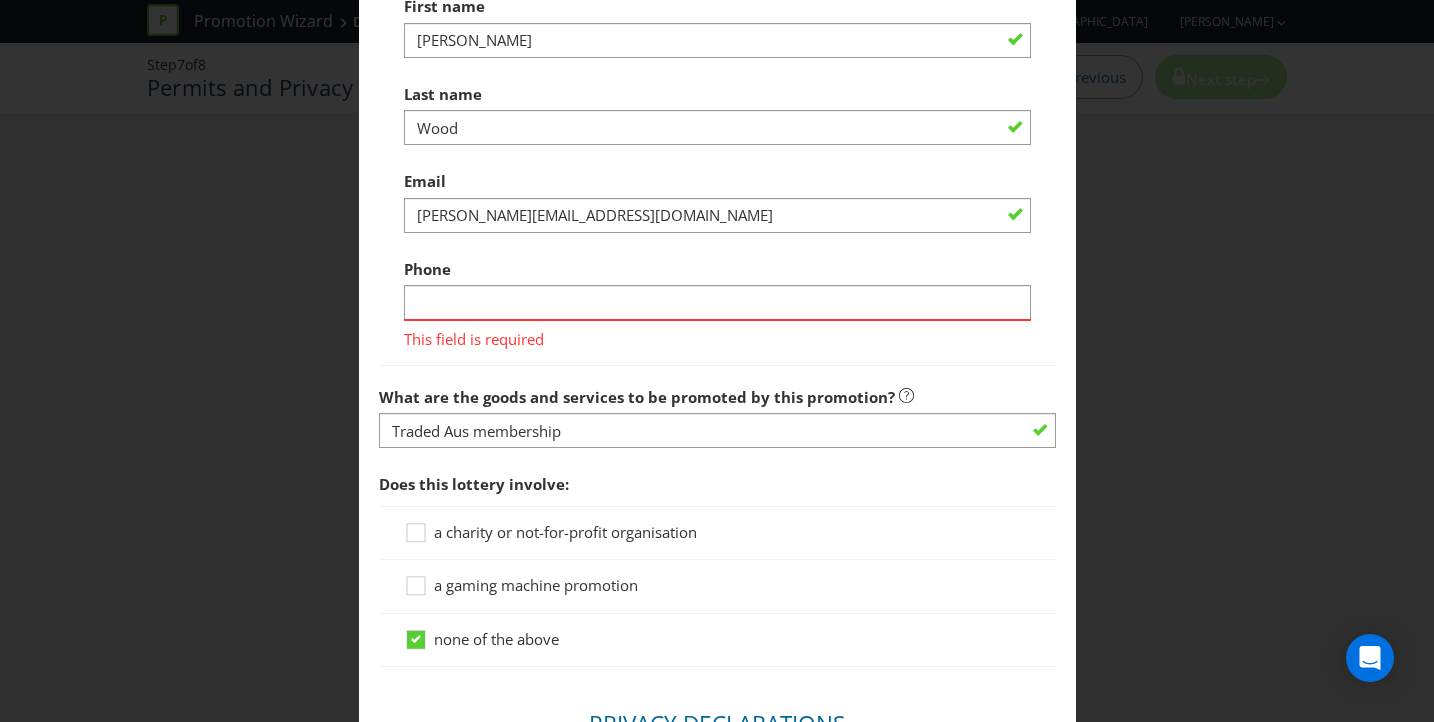 scroll, scrollTop: 1433, scrollLeft: 0, axis: vertical 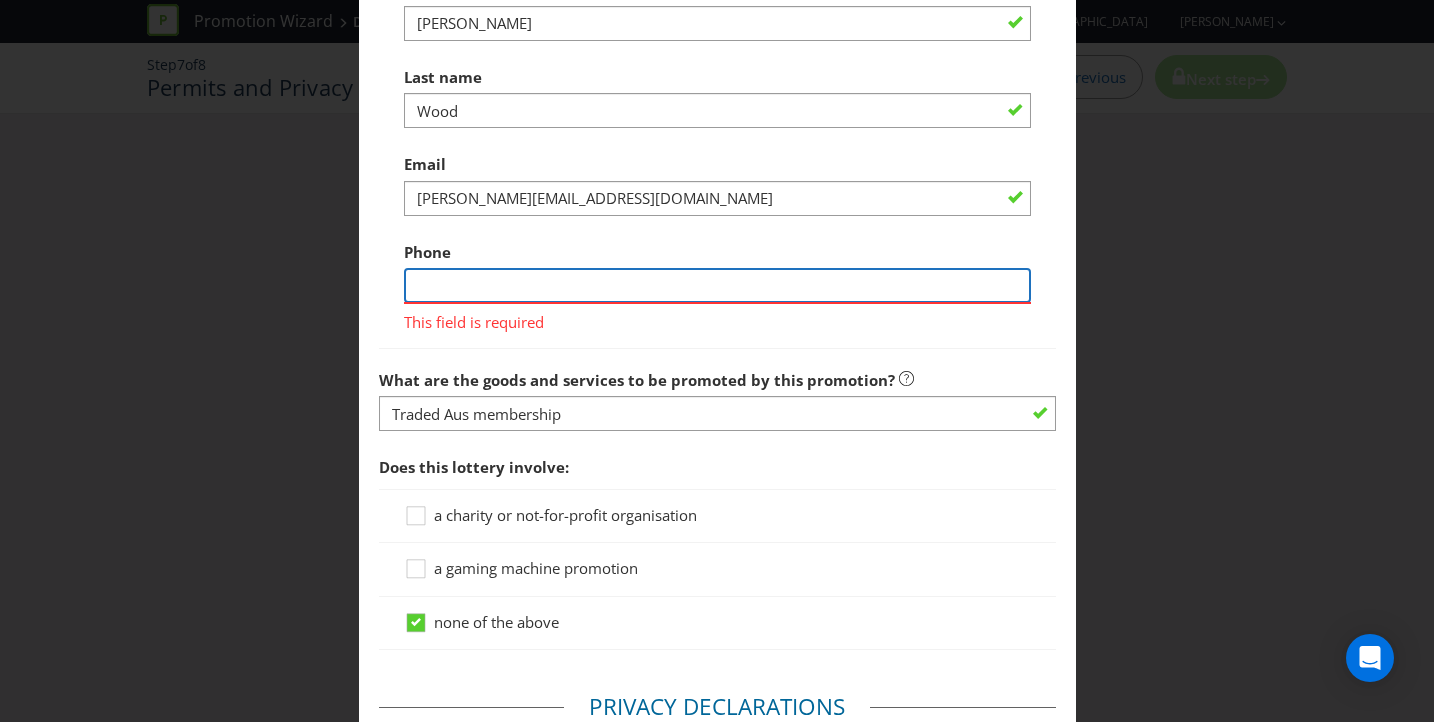 click at bounding box center [717, 285] 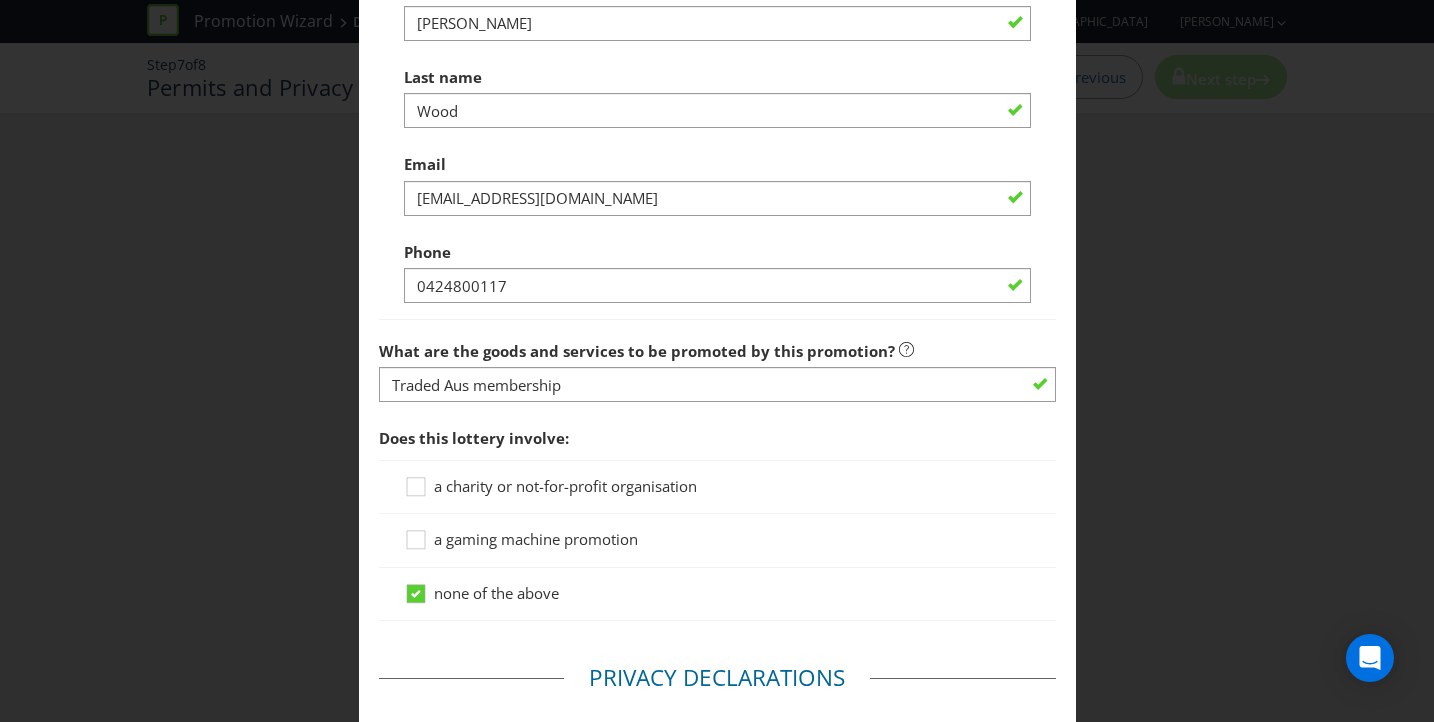 click on "What are the goods and services to be promoted by this promotion?" at bounding box center [646, 346] 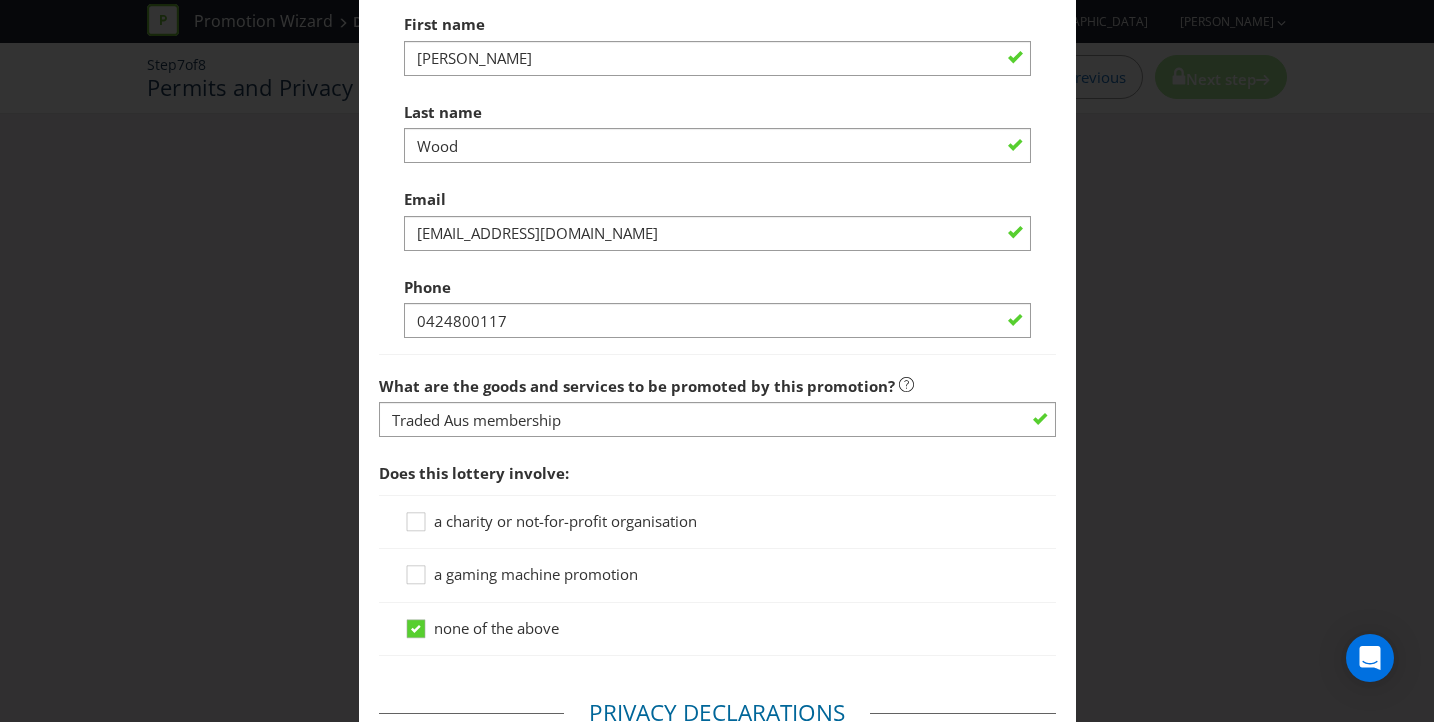 scroll, scrollTop: 1395, scrollLeft: 0, axis: vertical 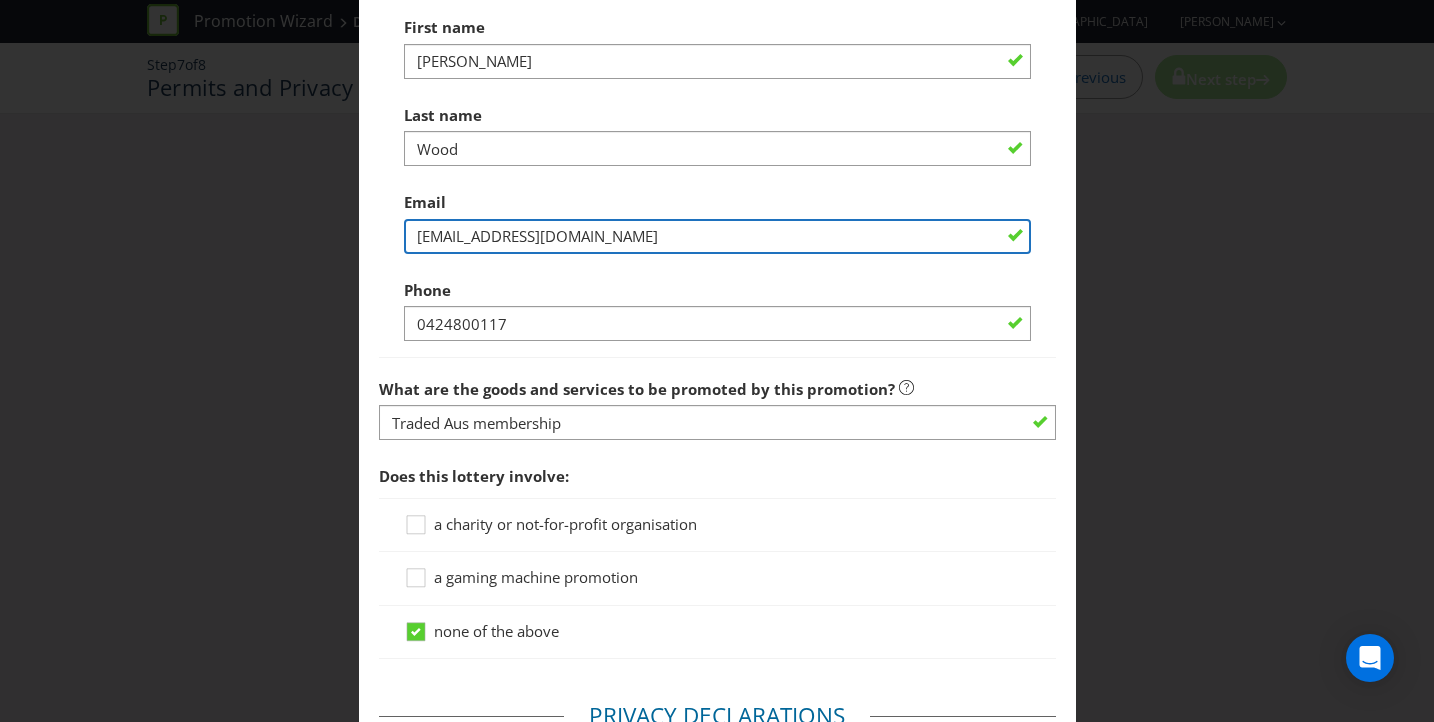 click on "[EMAIL_ADDRESS][DOMAIN_NAME]" at bounding box center (717, 236) 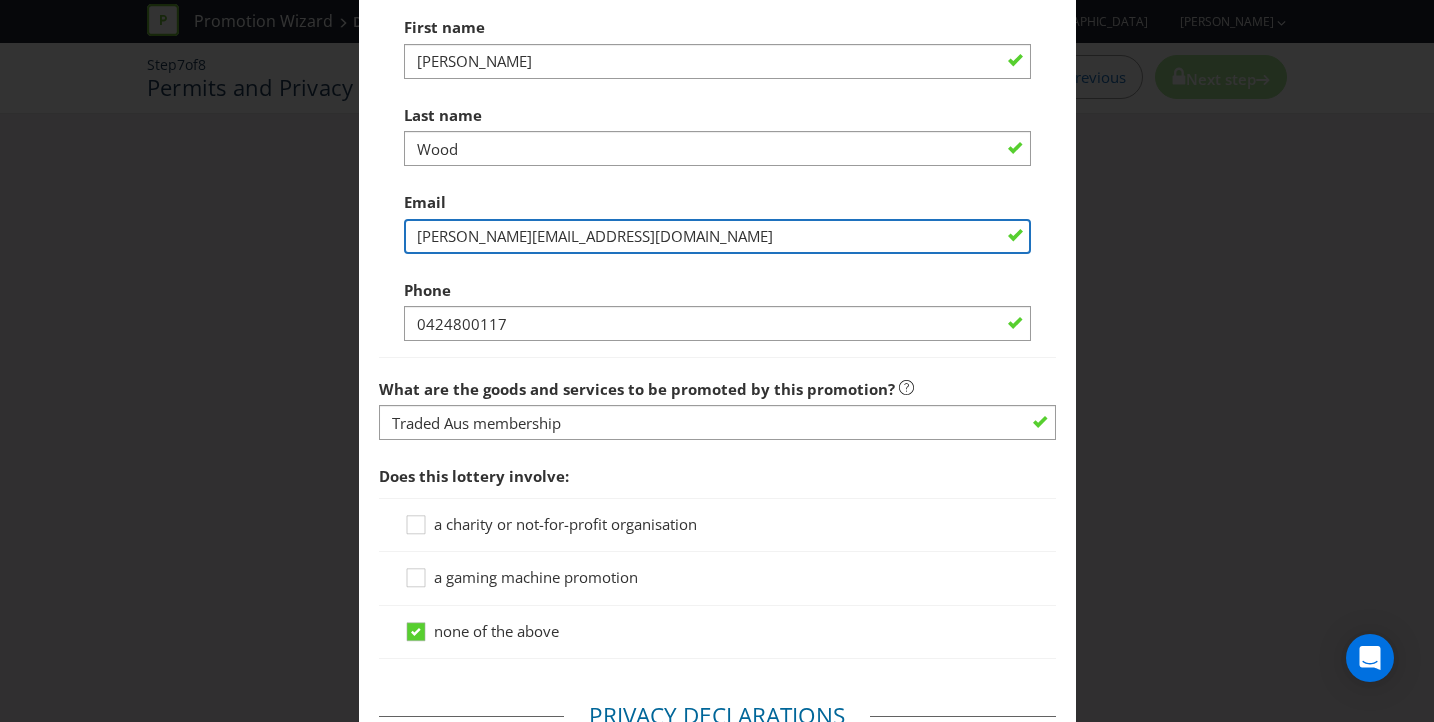 type on "[PERSON_NAME][EMAIL_ADDRESS][DOMAIN_NAME]" 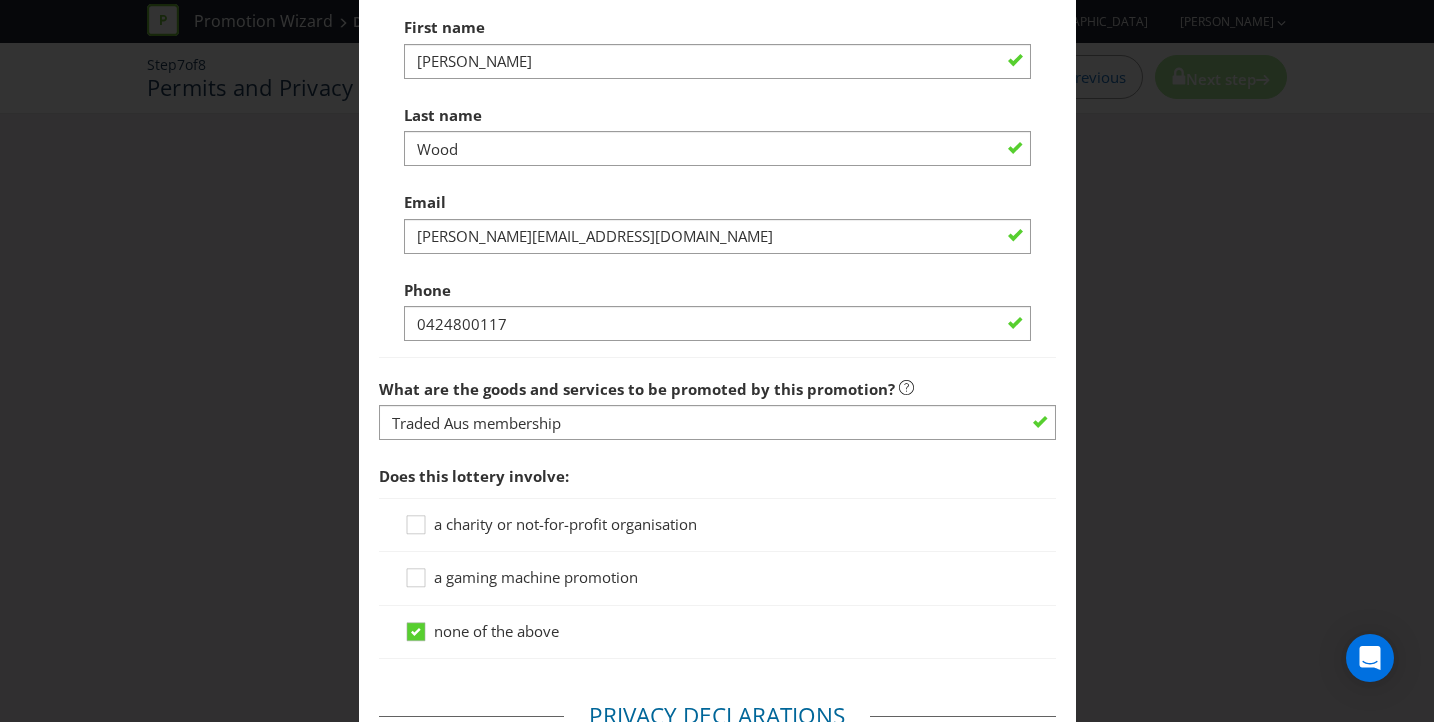click on "Permits You need  a permit in ACT and an authority and a trade promotion notification in [GEOGRAPHIC_DATA] . Does the promoter have a current NSW Authority?   Yes   No       Check  [URL][DOMAIN_NAME]  for an existing authority number. Ensure you refine your search by the category “Trade Promotion” from the dropdown. Please specify Authority Number Below:   TP/ 3759 Permit fees: Permit Fee [GEOGRAPHIC_DATA] Trade Promotion Notification $0.00 Permits Lodgement $710.00 [GEOGRAPHIC_DATA] Permit $721.00 Total $1,431.00 Scrutineers  Draw  requires a scrutineer on the following dates:  [DATE] .  As one or more of your draws is not being run by [MEDICAL_DATA], you will need to ensure that an independent person will scrutinise your draw and sign the required documentation. Will you ensure that a scrutineer is present?   -- Please select -- Yes, I agree to arrange for a scrutineer for each draw. No, I would like [MEDICAL_DATA] to run all my draws.     No" at bounding box center (717, -35) 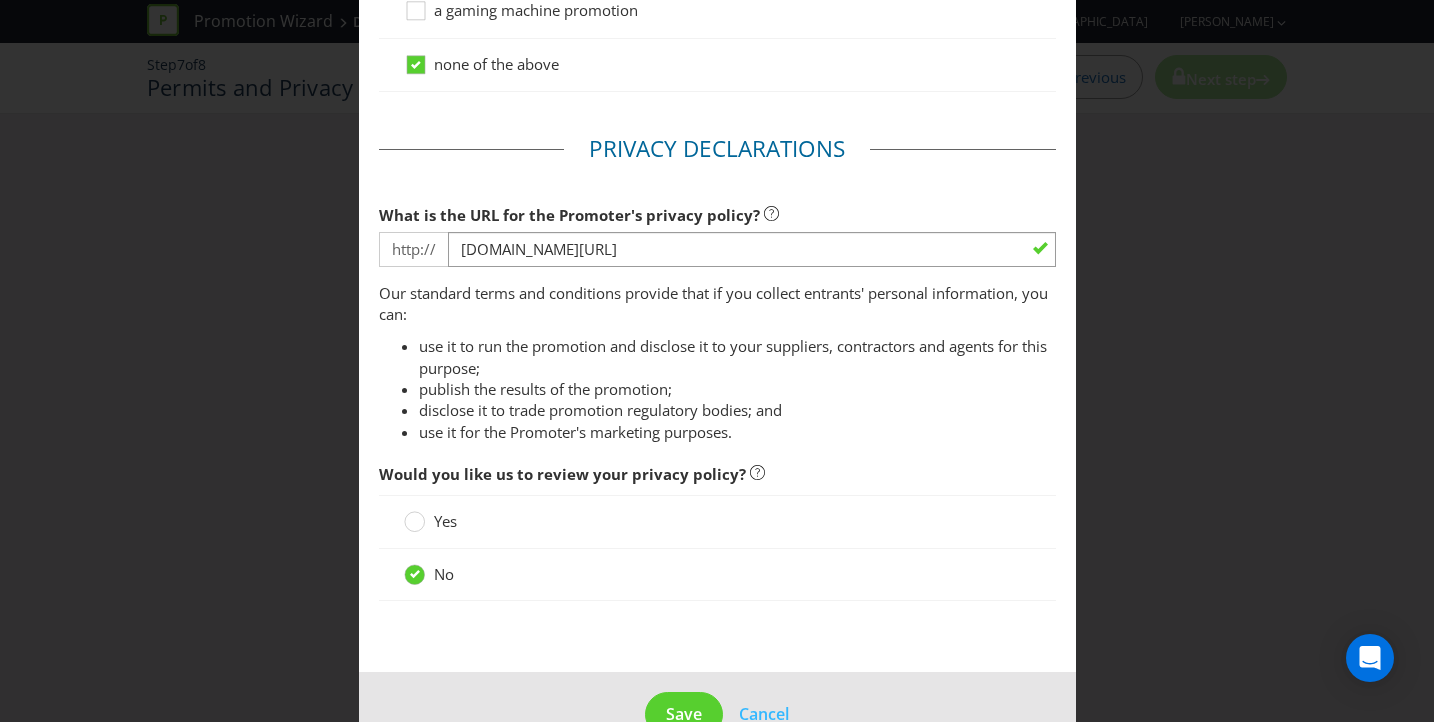 scroll, scrollTop: 2013, scrollLeft: 0, axis: vertical 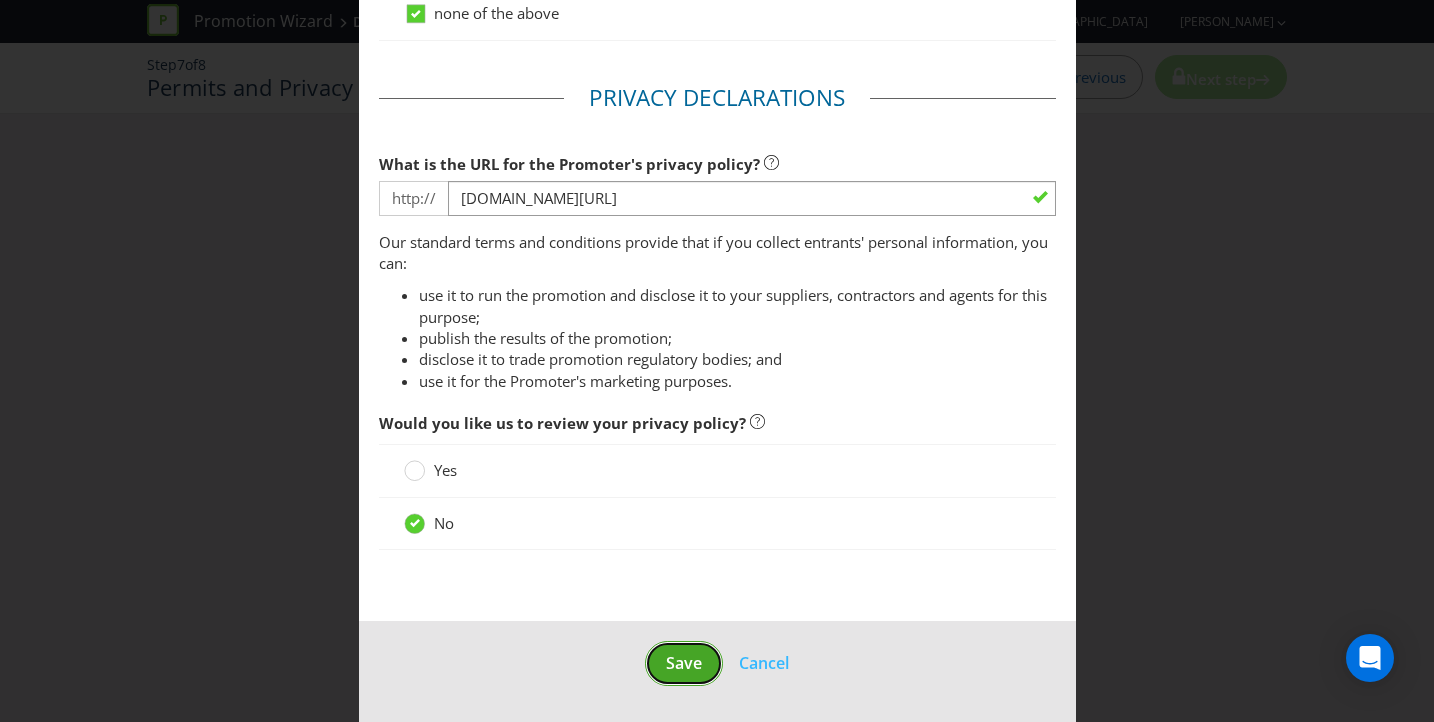 click on "Save" at bounding box center (684, 663) 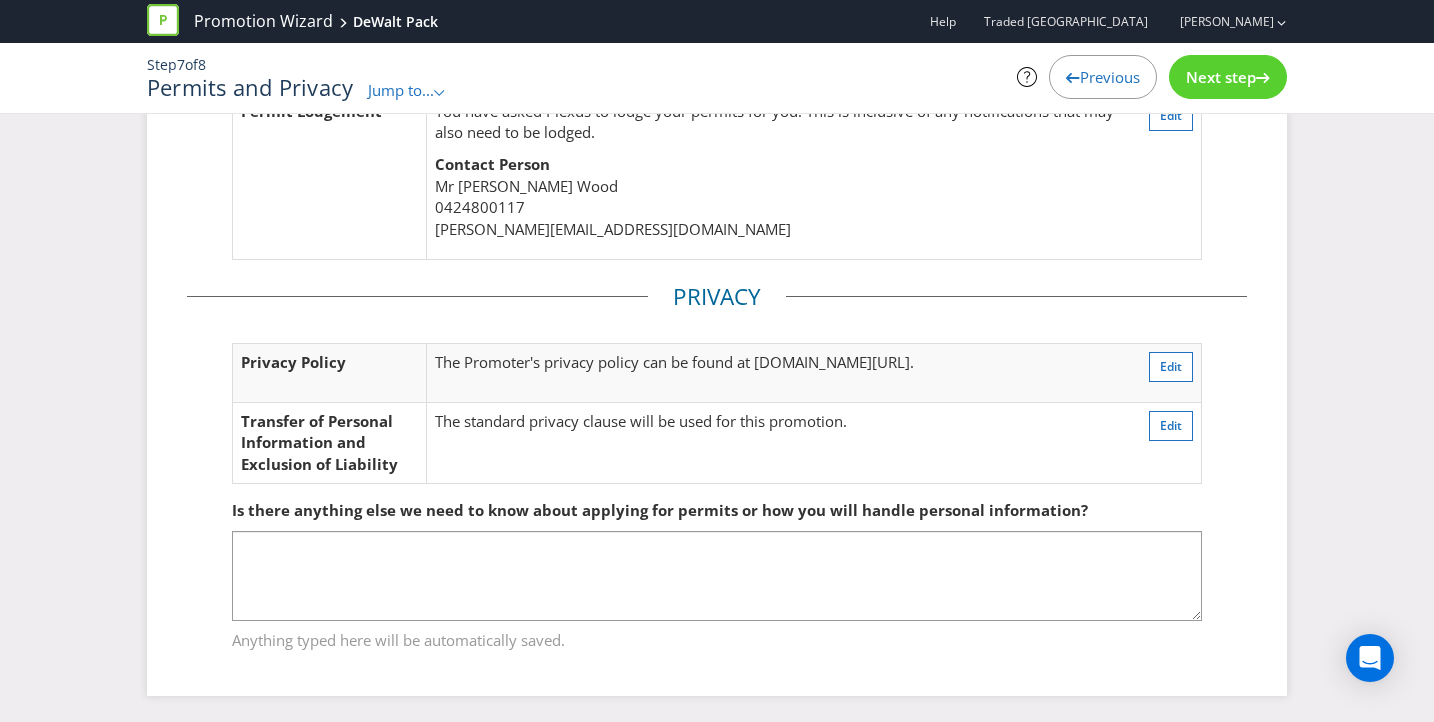 scroll, scrollTop: 555, scrollLeft: 0, axis: vertical 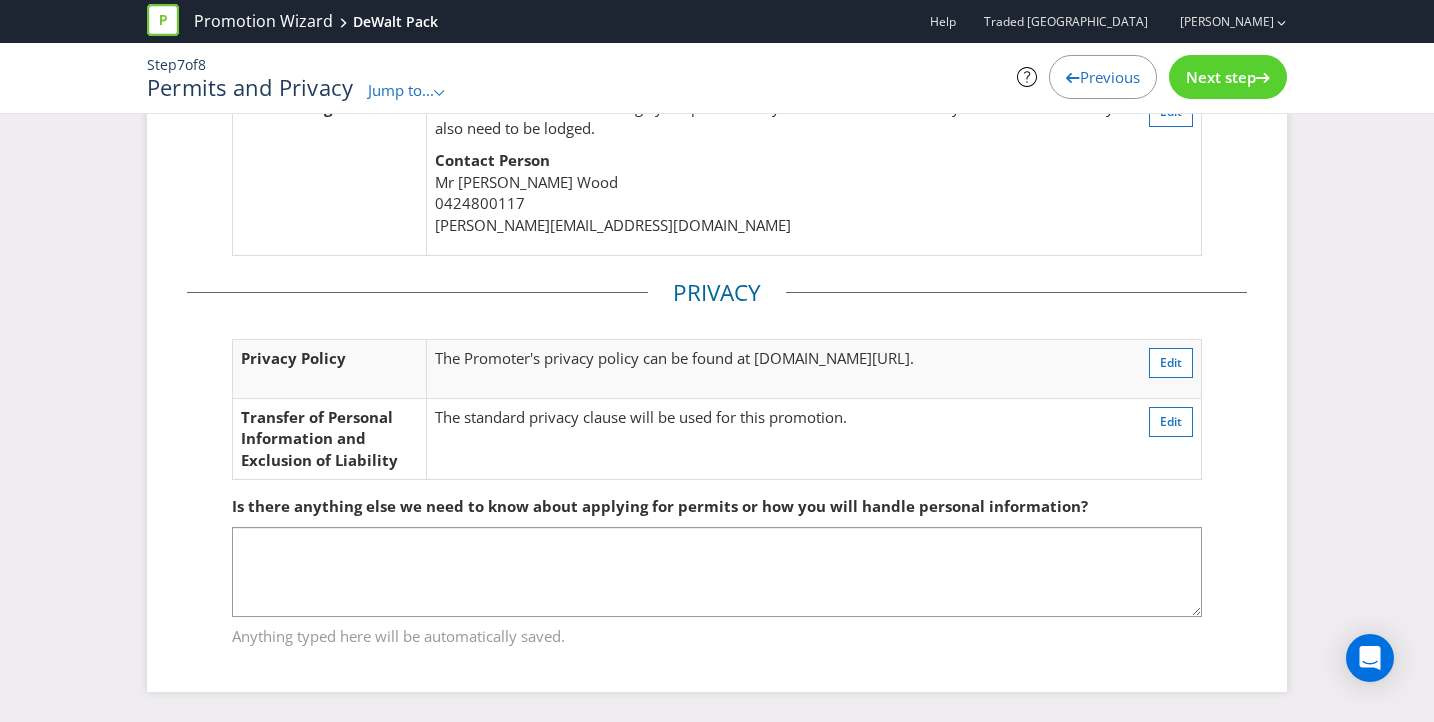 click on "Next step" at bounding box center [1221, 77] 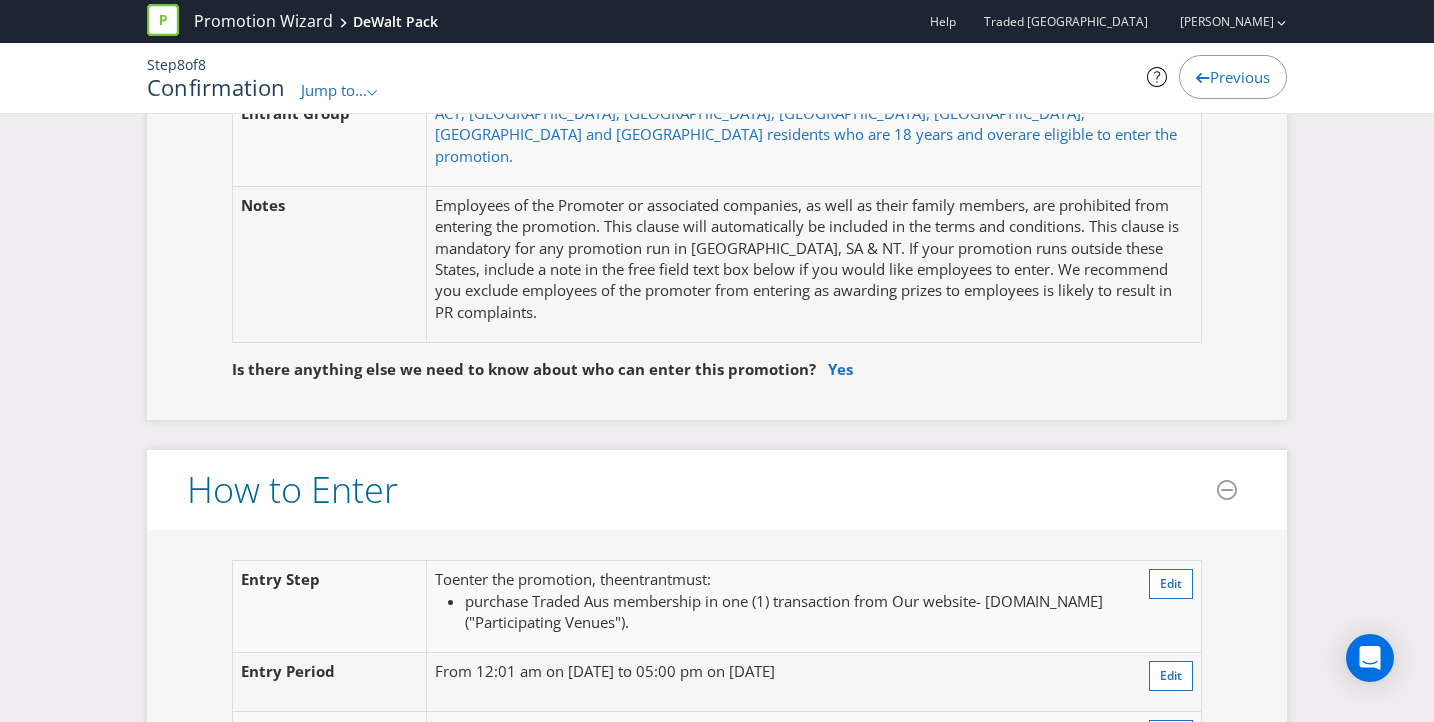 scroll, scrollTop: 1333, scrollLeft: 0, axis: vertical 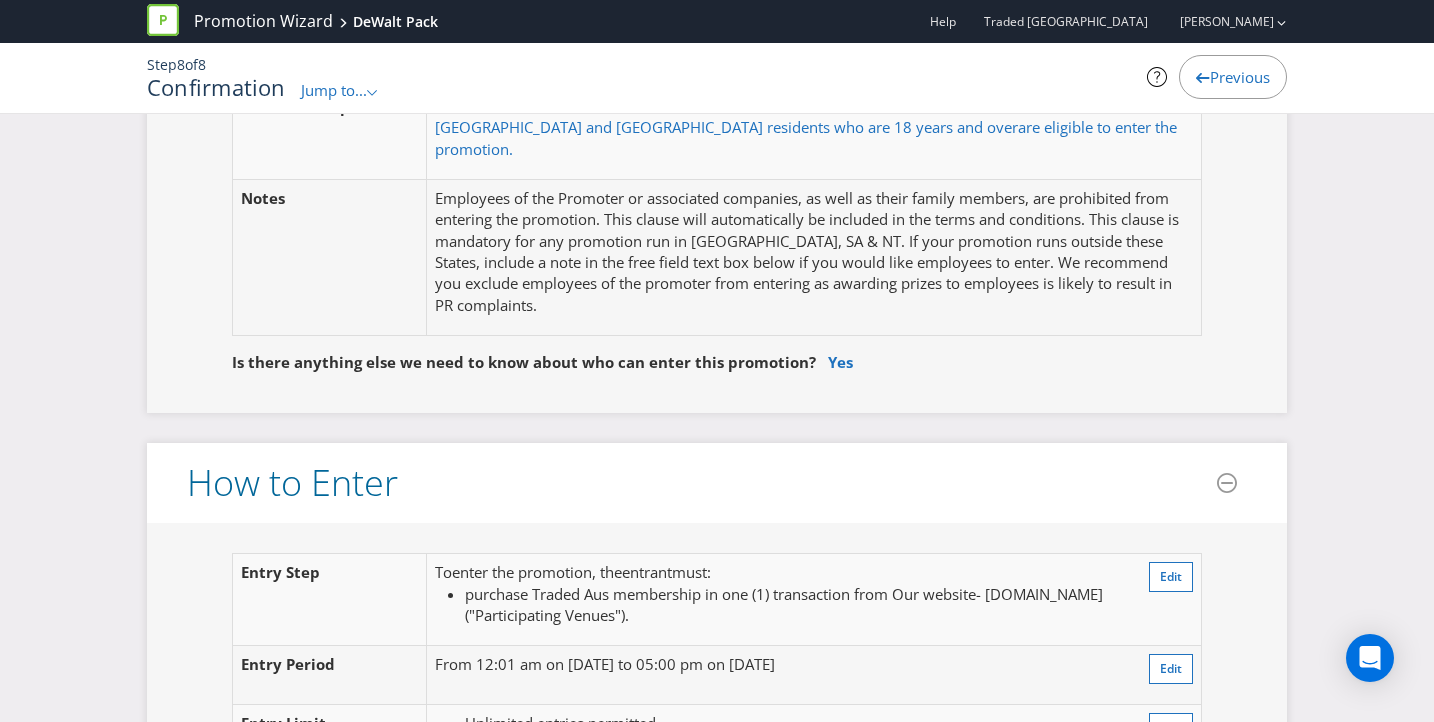 click on "Jump to..." at bounding box center [334, 90] 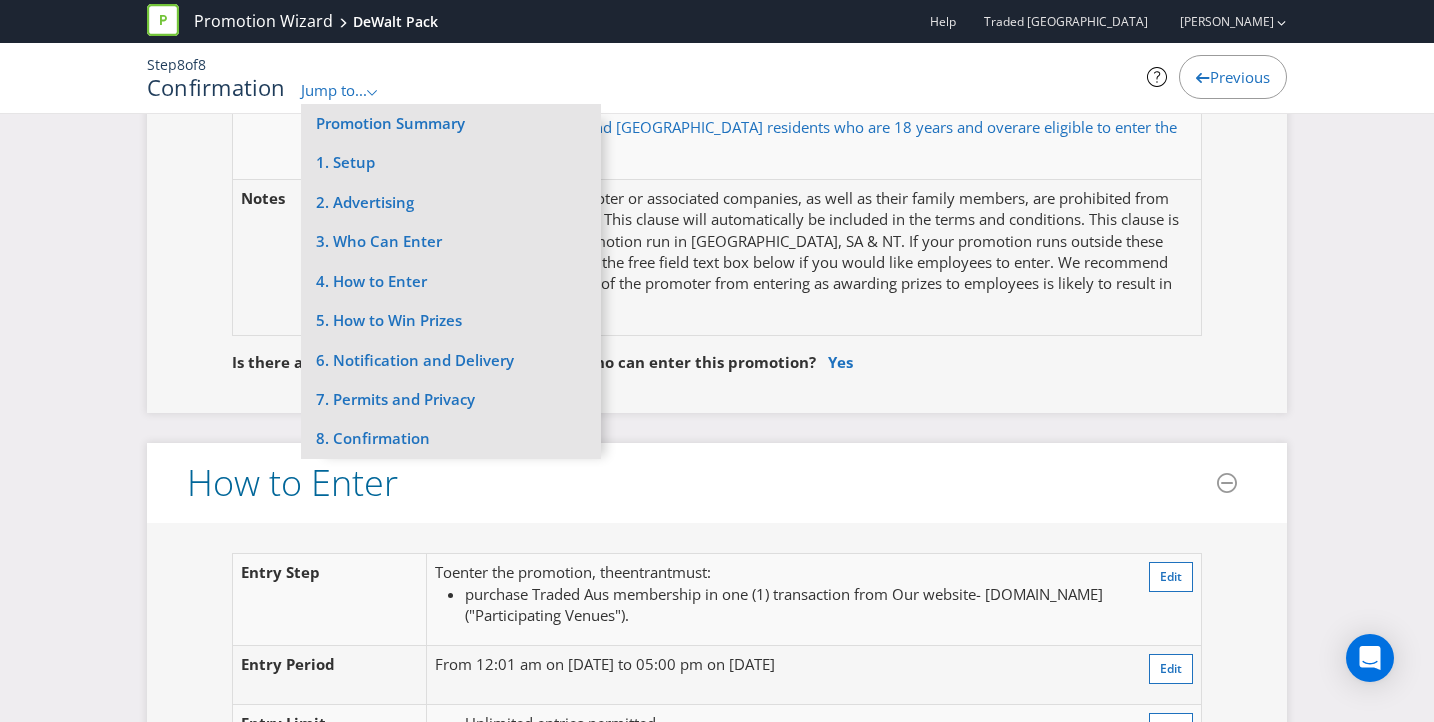 click on "Entrant Group ACT, [GEOGRAPHIC_DATA], [GEOGRAPHIC_DATA], [GEOGRAPHIC_DATA], [GEOGRAPHIC_DATA], [GEOGRAPHIC_DATA] and [DEMOGRAPHIC_DATA] residents who are 18 years and over  are eligible to enter the promotion. Notes Employees of the Promoter or associated companies, as well as their family members, are prohibited from entering the promotion. This clause will automatically be included in the terms and conditions.
This clause is mandatory for any promotion run in [GEOGRAPHIC_DATA], SA & NT. If your promotion runs outside these States, include a note in the free field text box below if you would like employees to enter. We recommend you exclude
employees of the promoter from entering as awarding prizes to employees is likely to result in PR complaints." at bounding box center [717, 222] 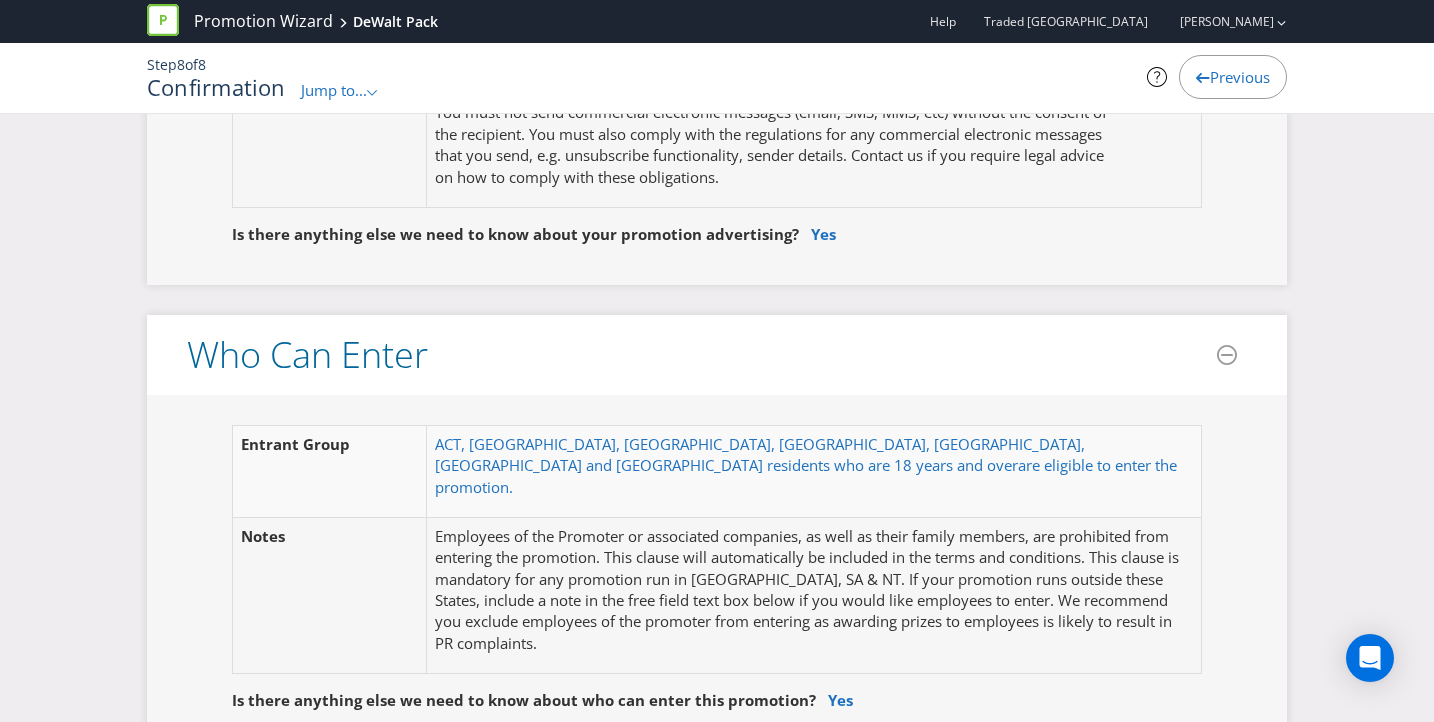 scroll, scrollTop: 913, scrollLeft: 0, axis: vertical 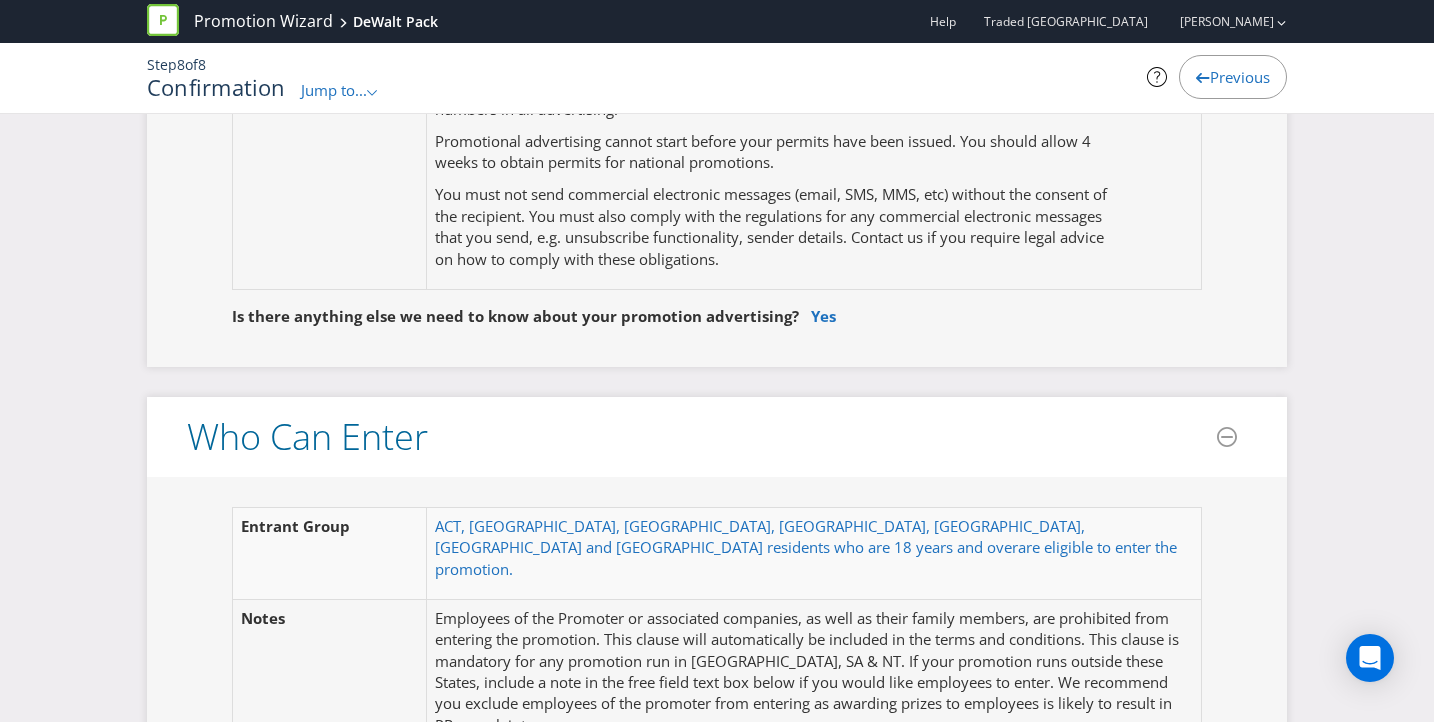 click on "Jump to..." at bounding box center [334, 90] 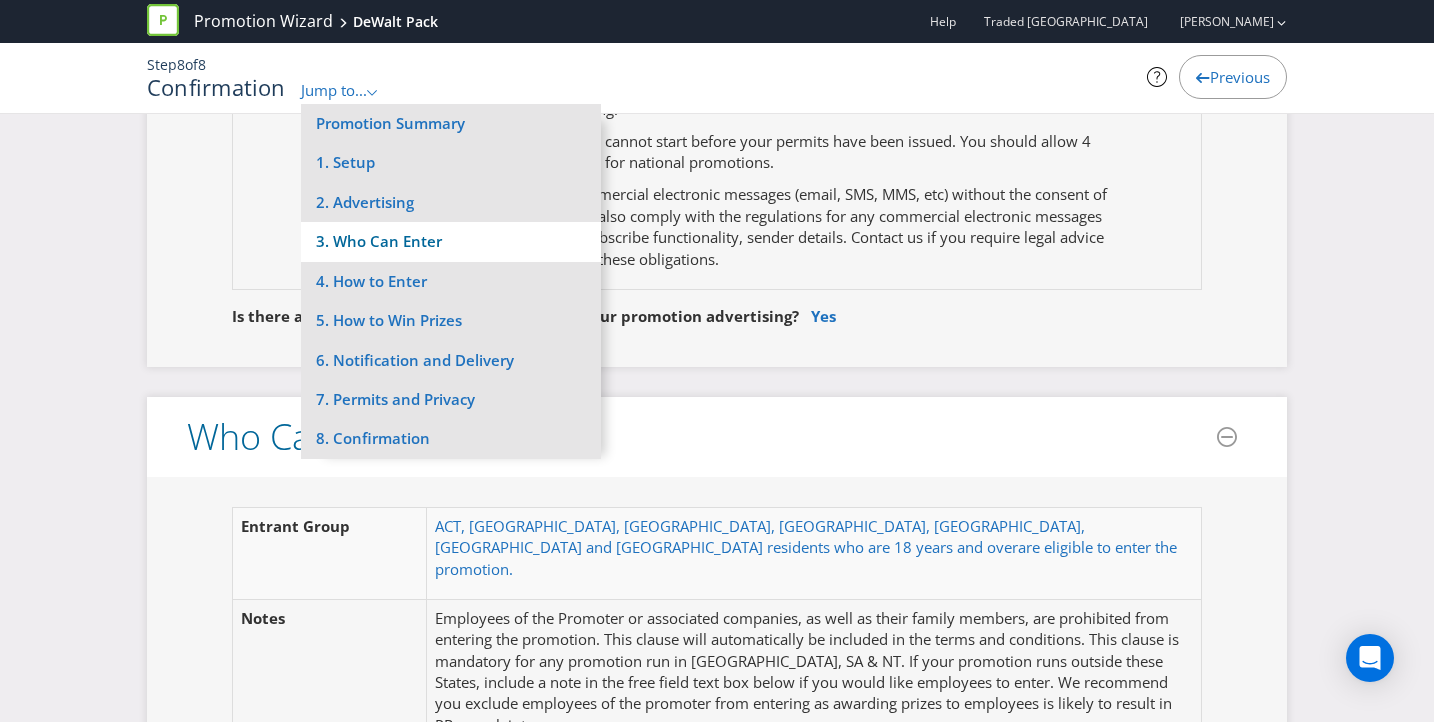 click on "3. Who Can Enter" at bounding box center (451, 241) 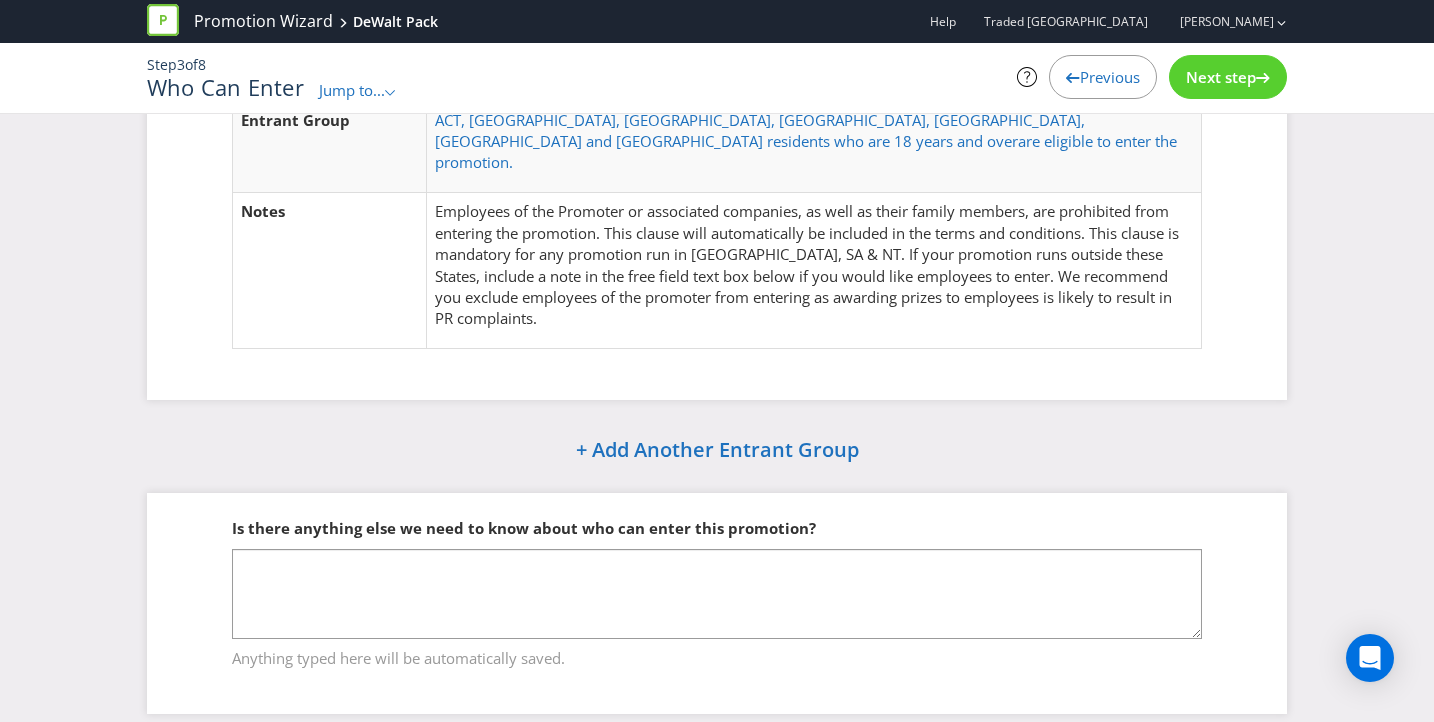 scroll, scrollTop: 0, scrollLeft: 0, axis: both 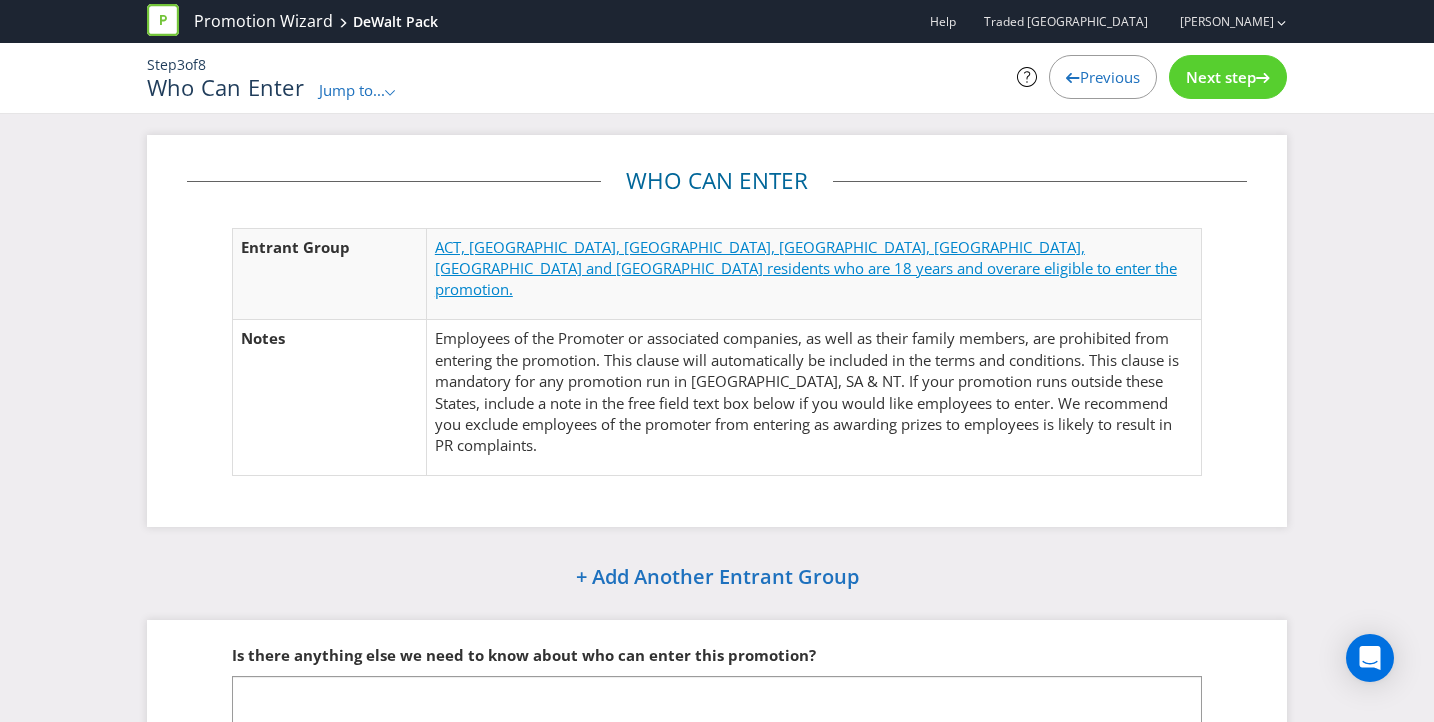click on "ACT, [GEOGRAPHIC_DATA], [GEOGRAPHIC_DATA], [GEOGRAPHIC_DATA], [GEOGRAPHIC_DATA], [GEOGRAPHIC_DATA] and [GEOGRAPHIC_DATA] residents who are 18 years and over" at bounding box center [760, 257] 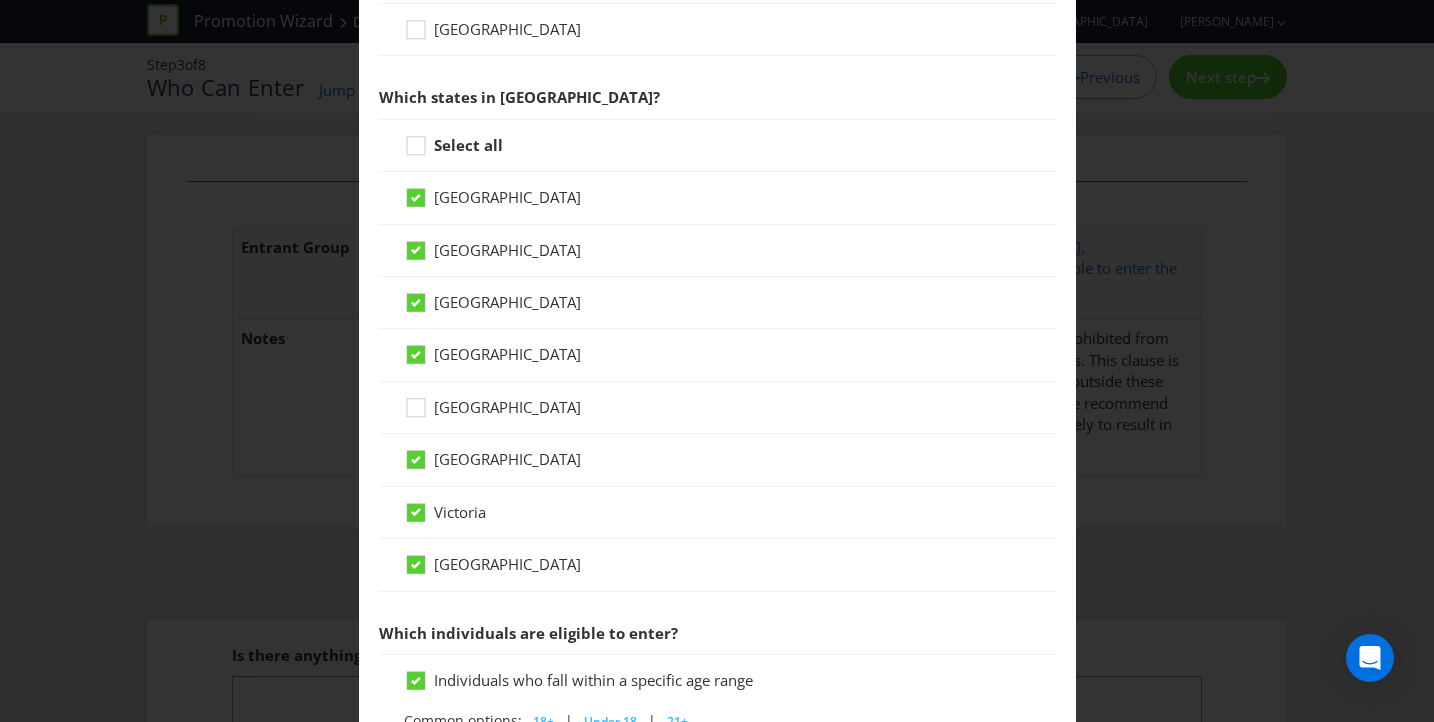 scroll, scrollTop: 441, scrollLeft: 0, axis: vertical 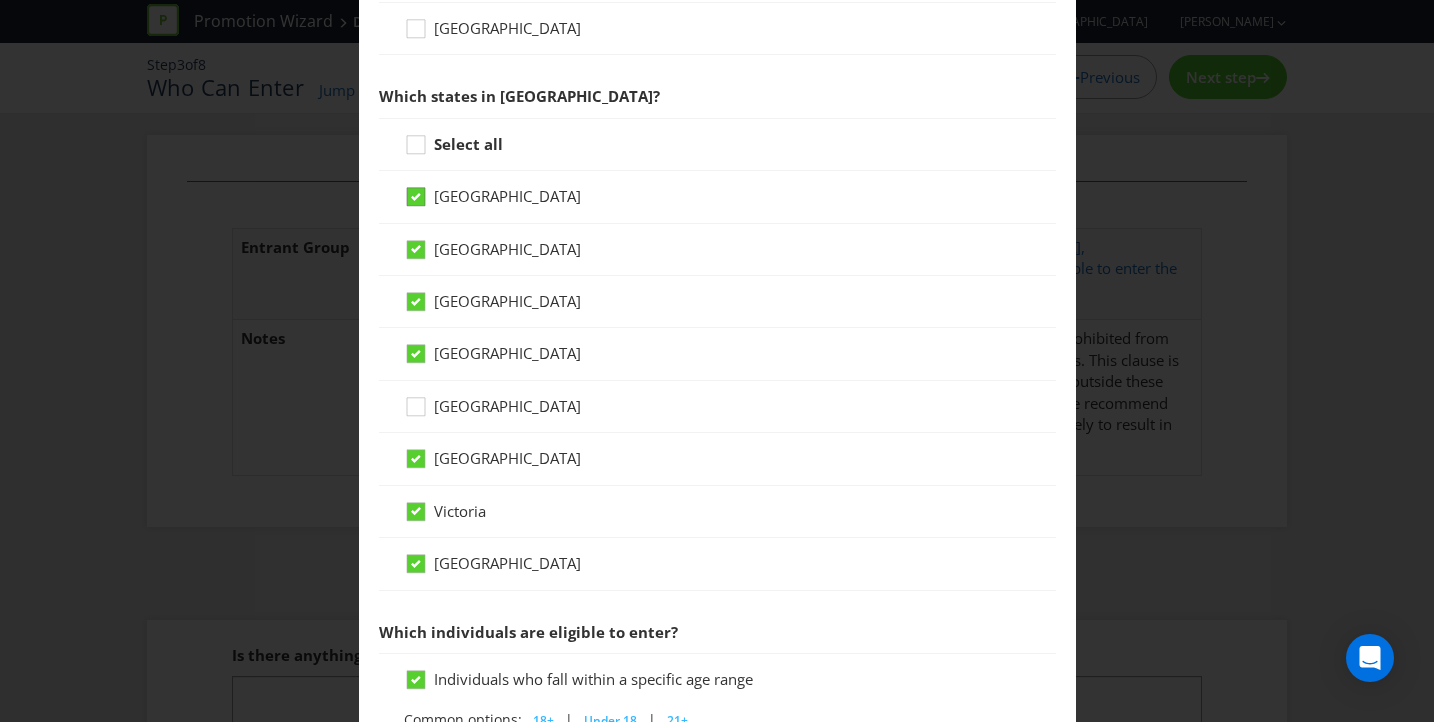 click 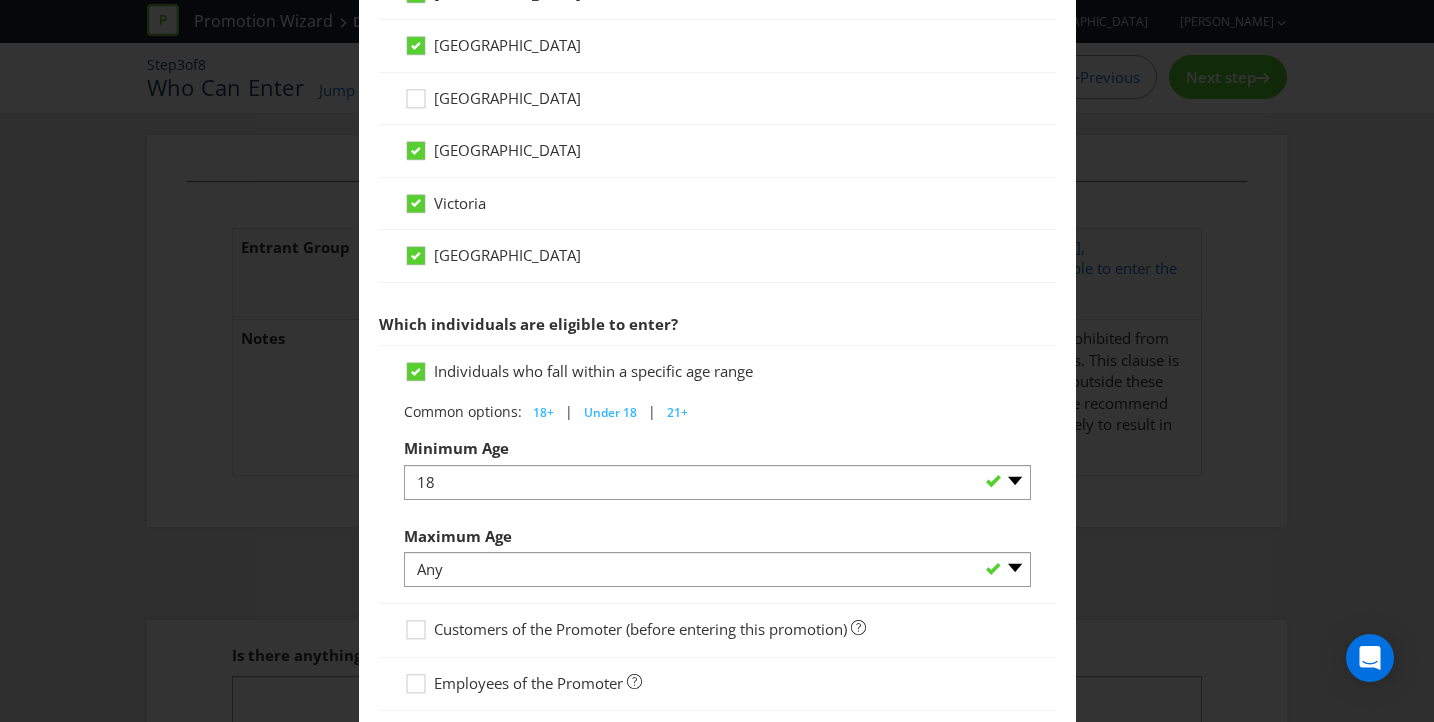 scroll, scrollTop: 987, scrollLeft: 0, axis: vertical 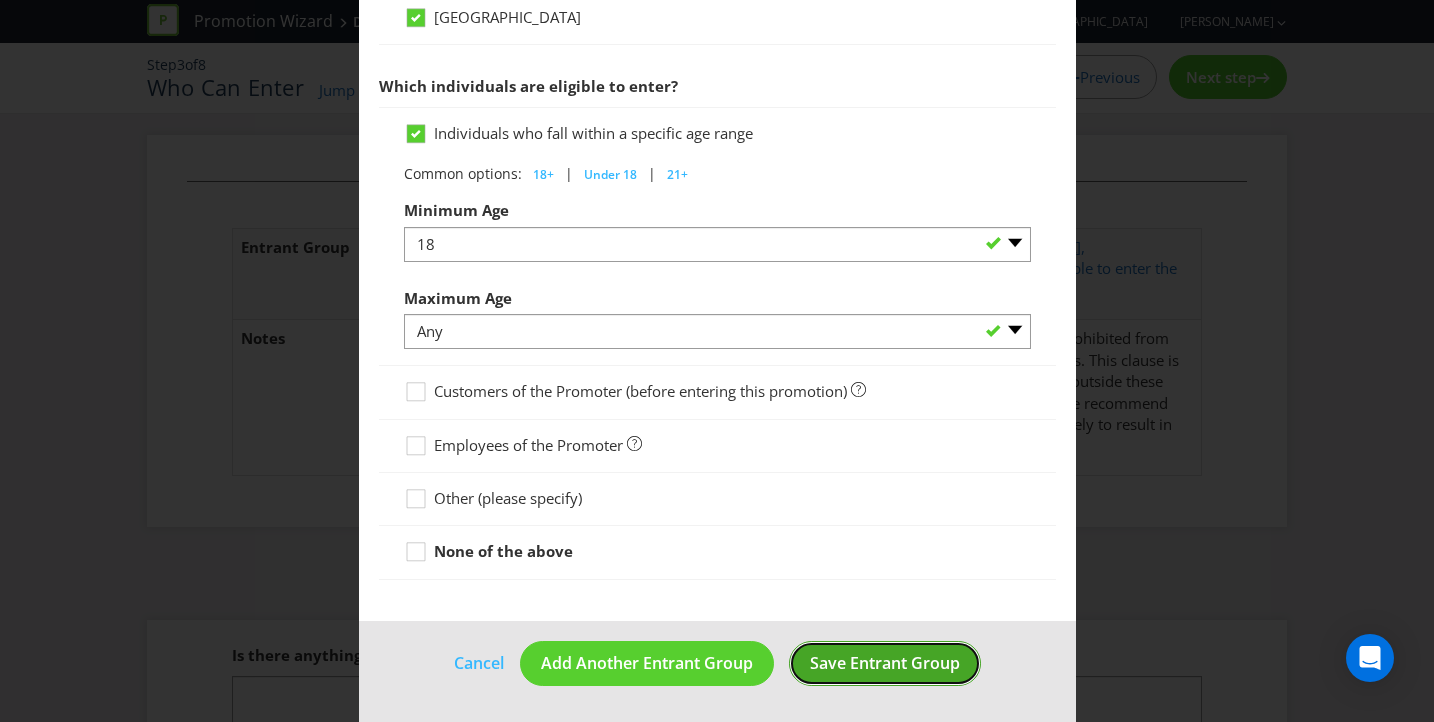 click on "Save Entrant Group" at bounding box center [885, 663] 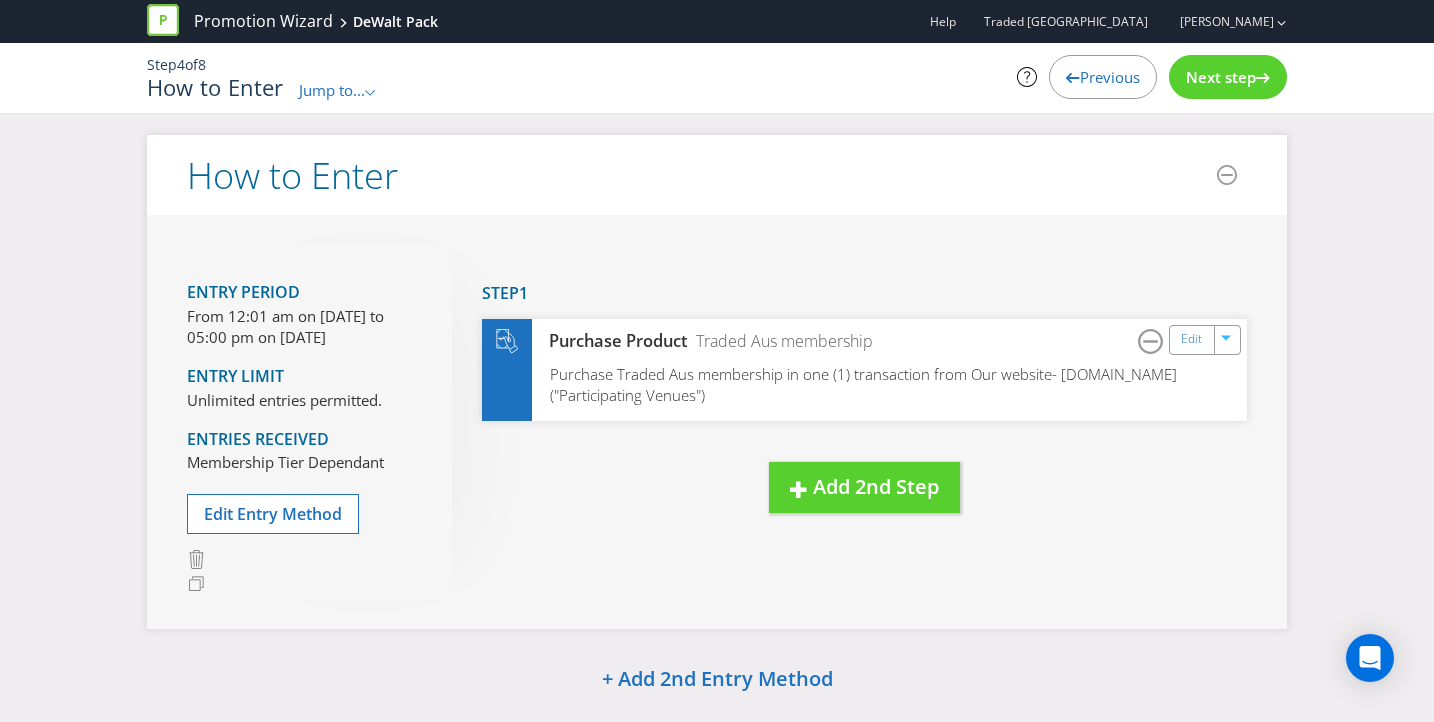 click on "Next step" at bounding box center [1221, 77] 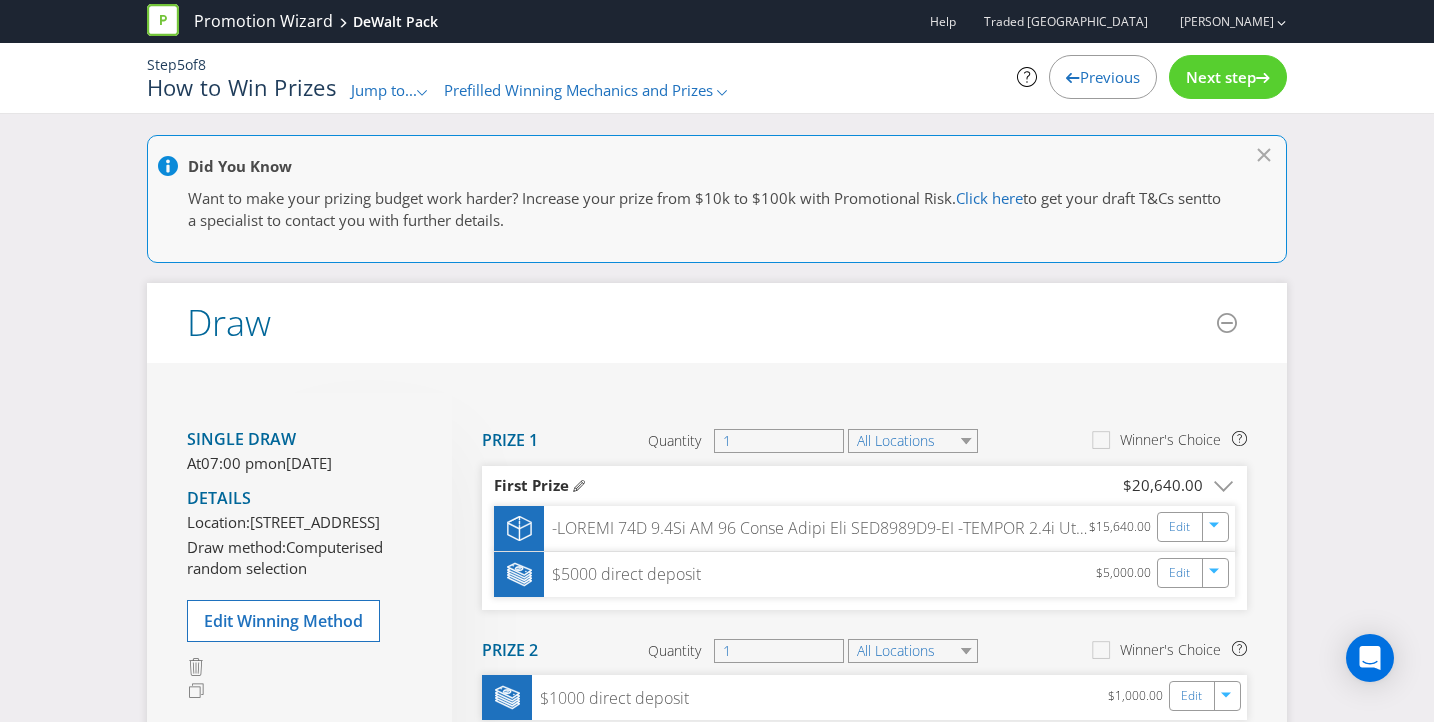 click on "Next step" at bounding box center [1221, 77] 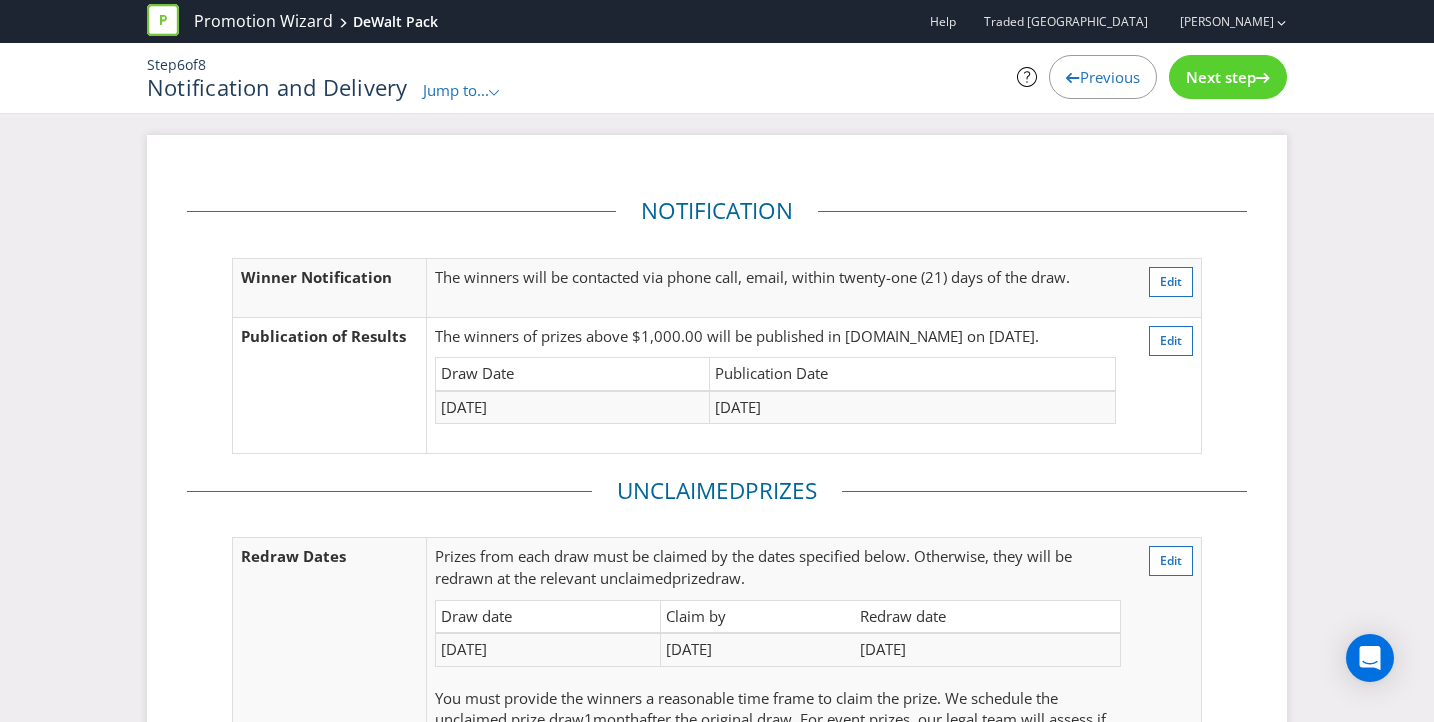click on "Next step" at bounding box center [1221, 77] 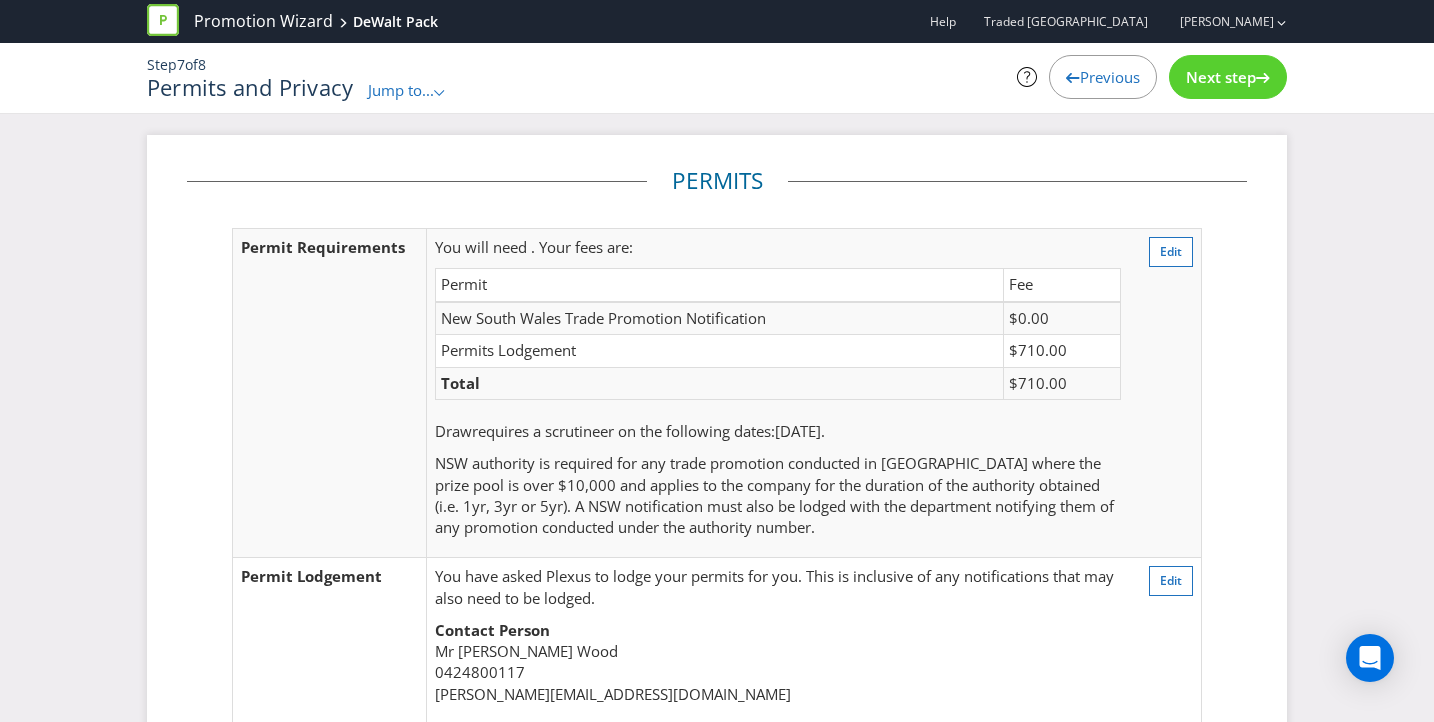 click on "Next step" at bounding box center [1221, 77] 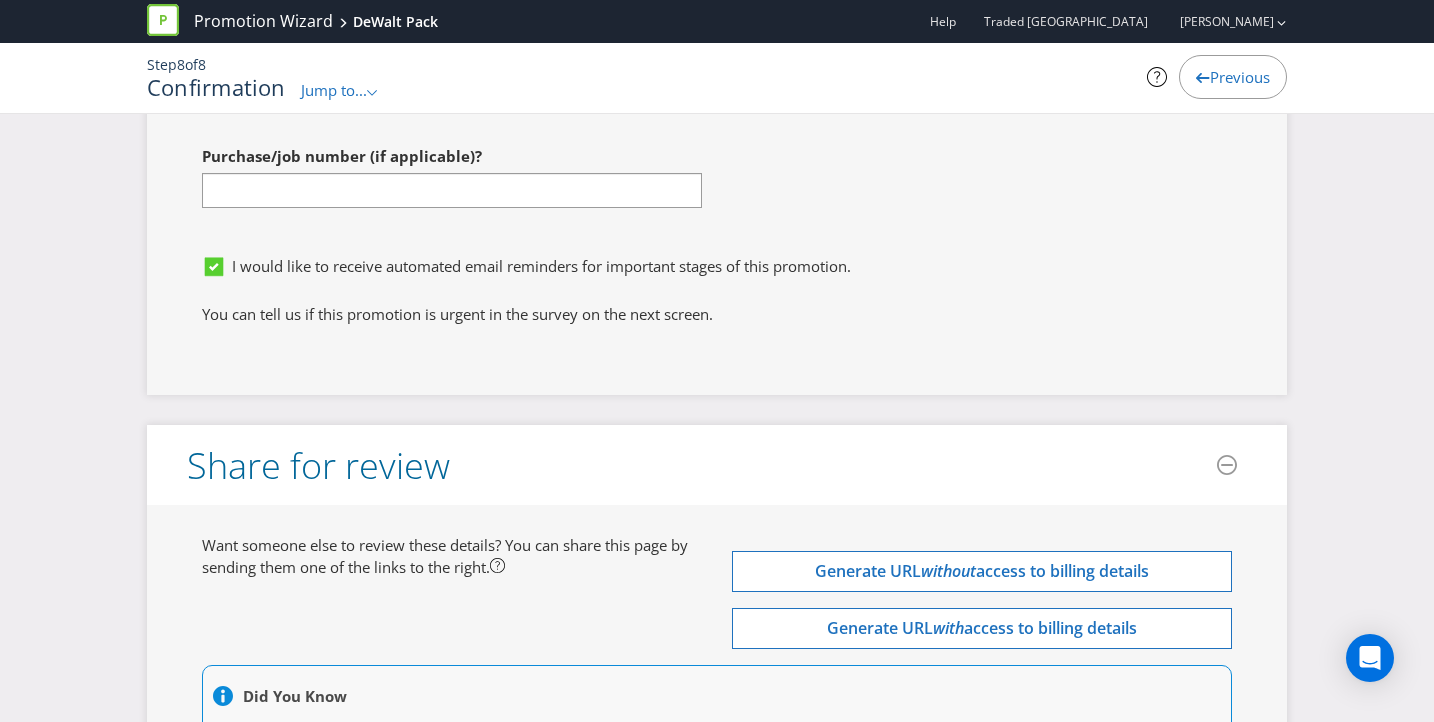 scroll, scrollTop: 7320, scrollLeft: 0, axis: vertical 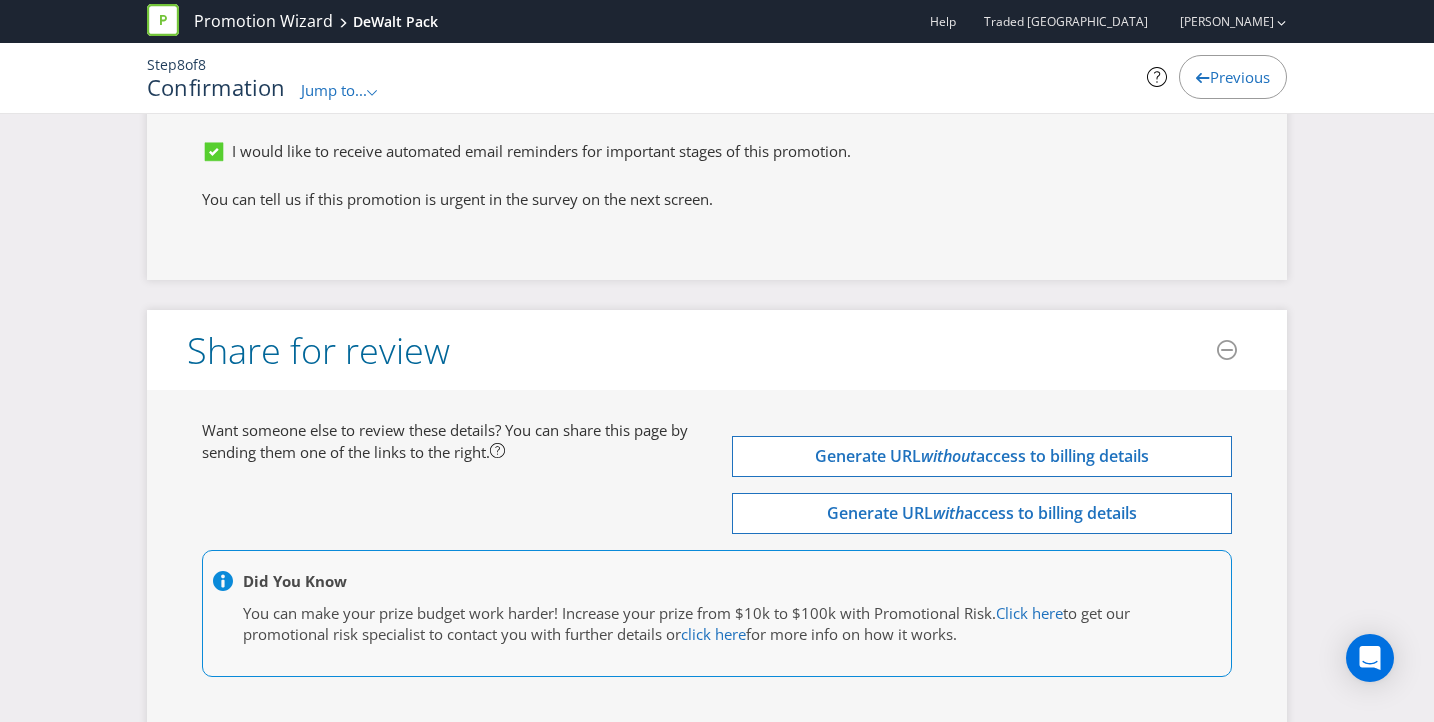 click on "Process Promotion" at bounding box center [717, 776] 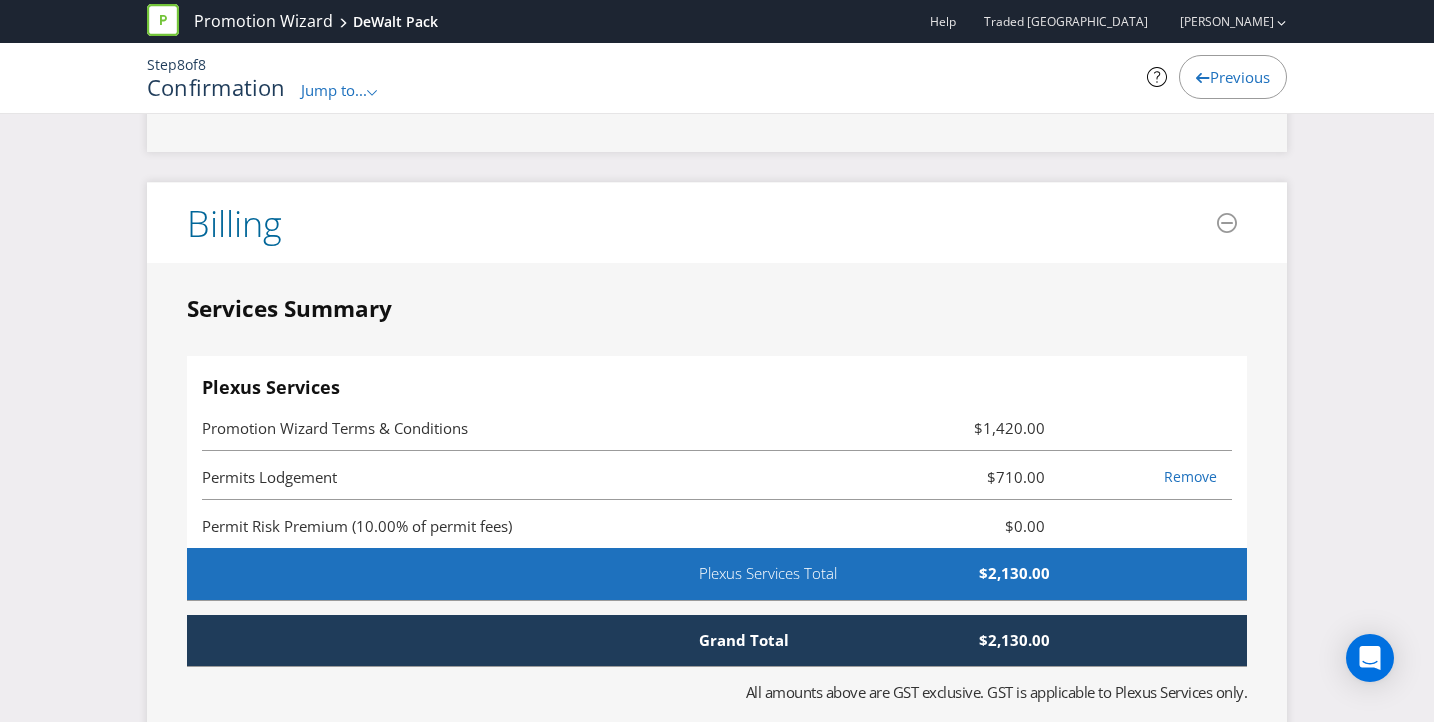 scroll, scrollTop: 5480, scrollLeft: 0, axis: vertical 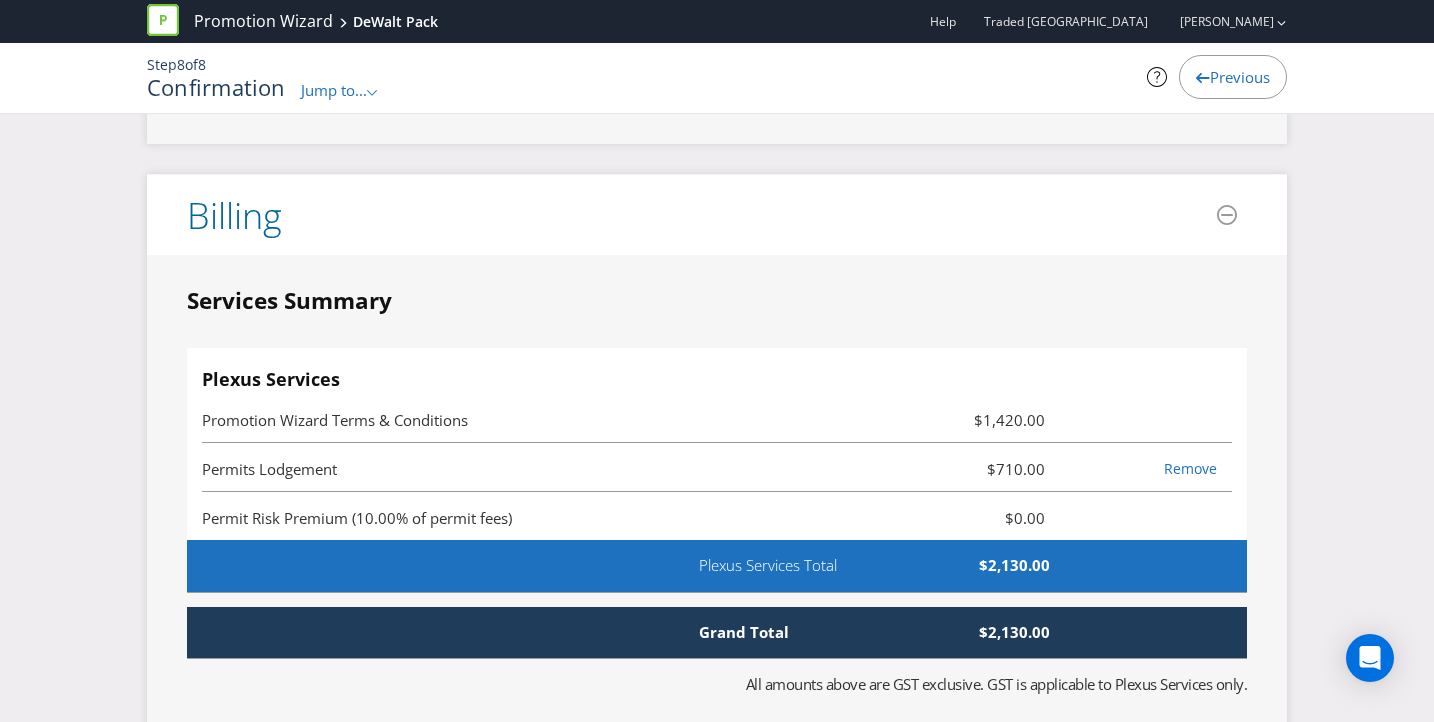 click on "Grand Total $2,130.00" at bounding box center (760, 632) 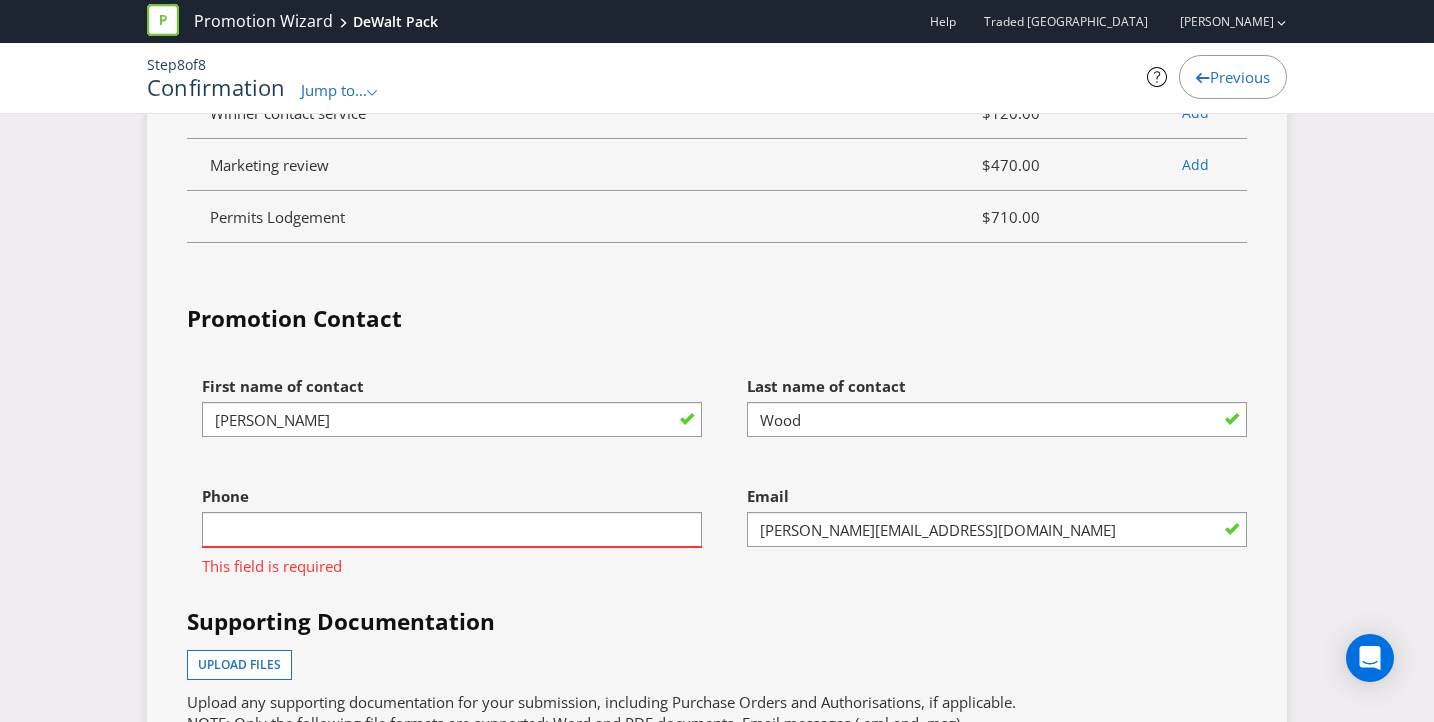 scroll, scrollTop: 6530, scrollLeft: 0, axis: vertical 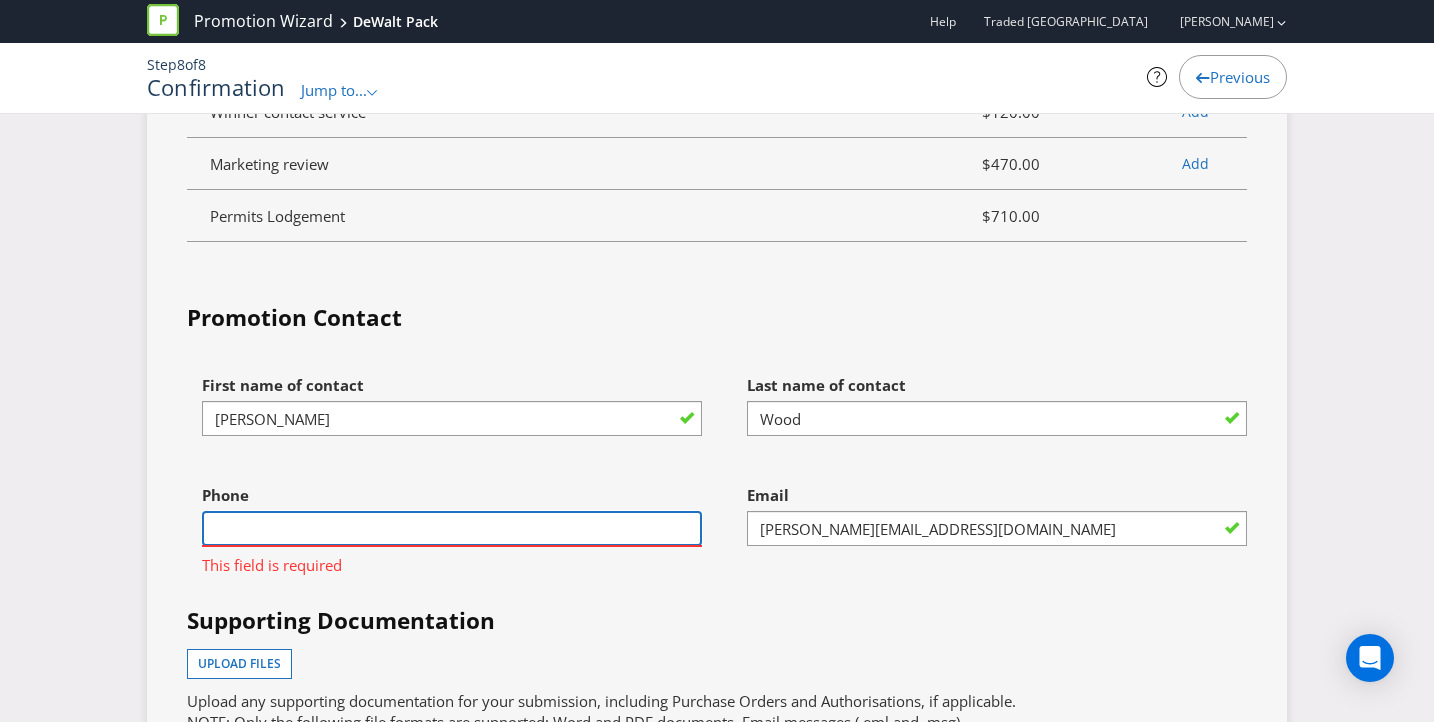 click at bounding box center [452, 528] 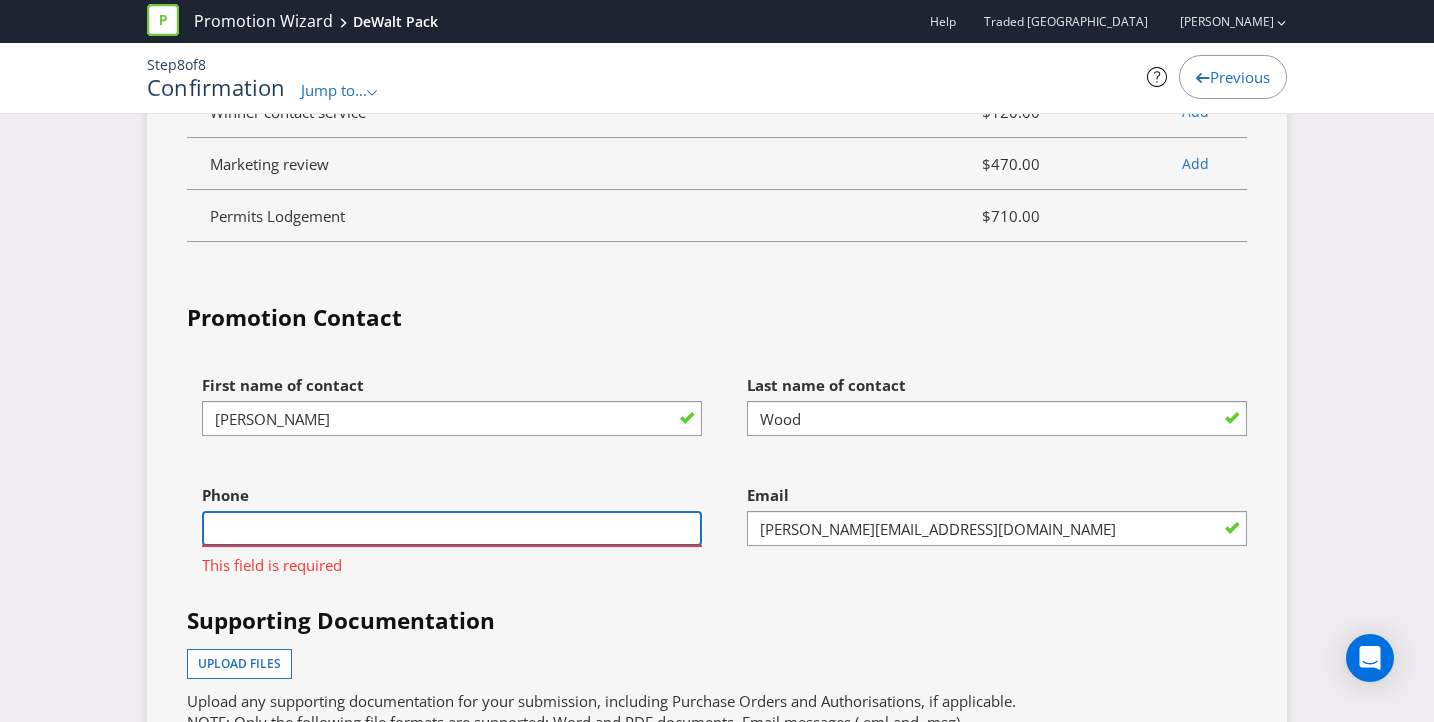type on "0424800117" 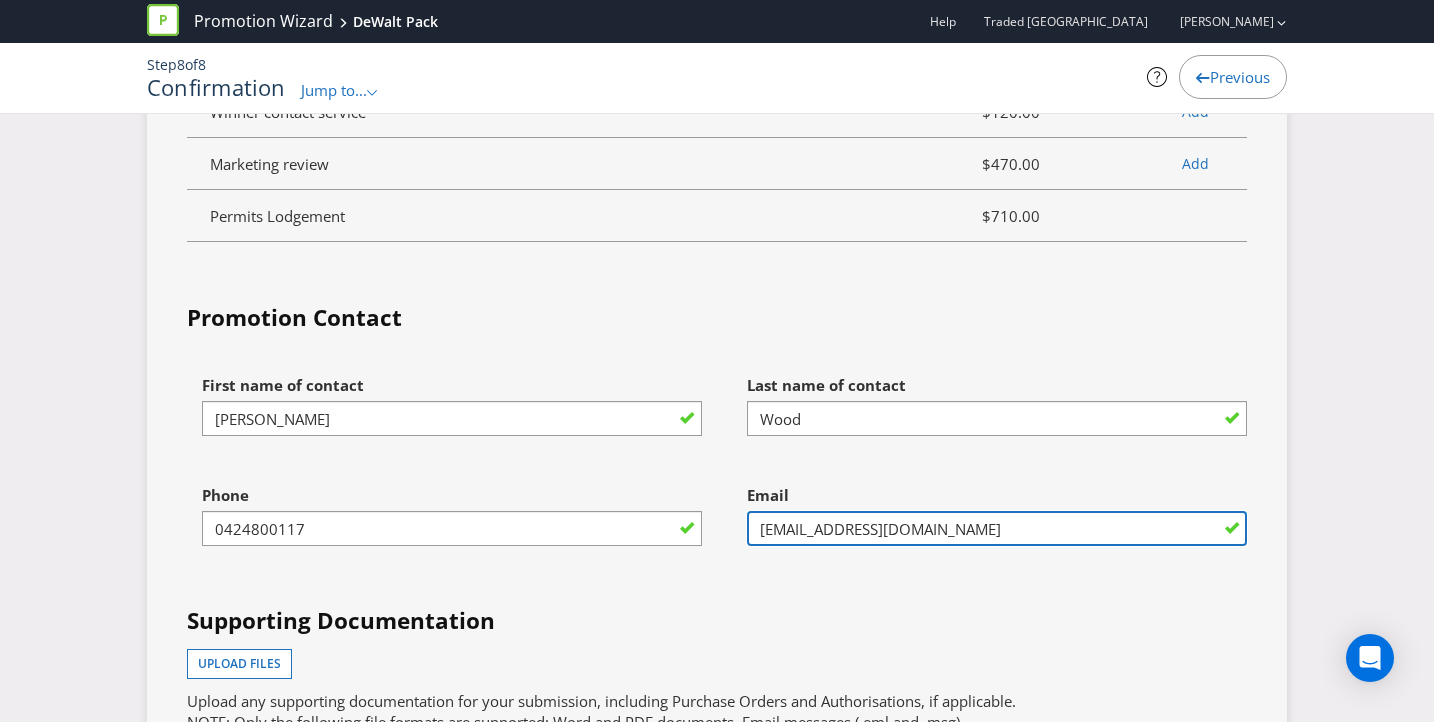 click on "[EMAIL_ADDRESS][DOMAIN_NAME]" at bounding box center (997, 528) 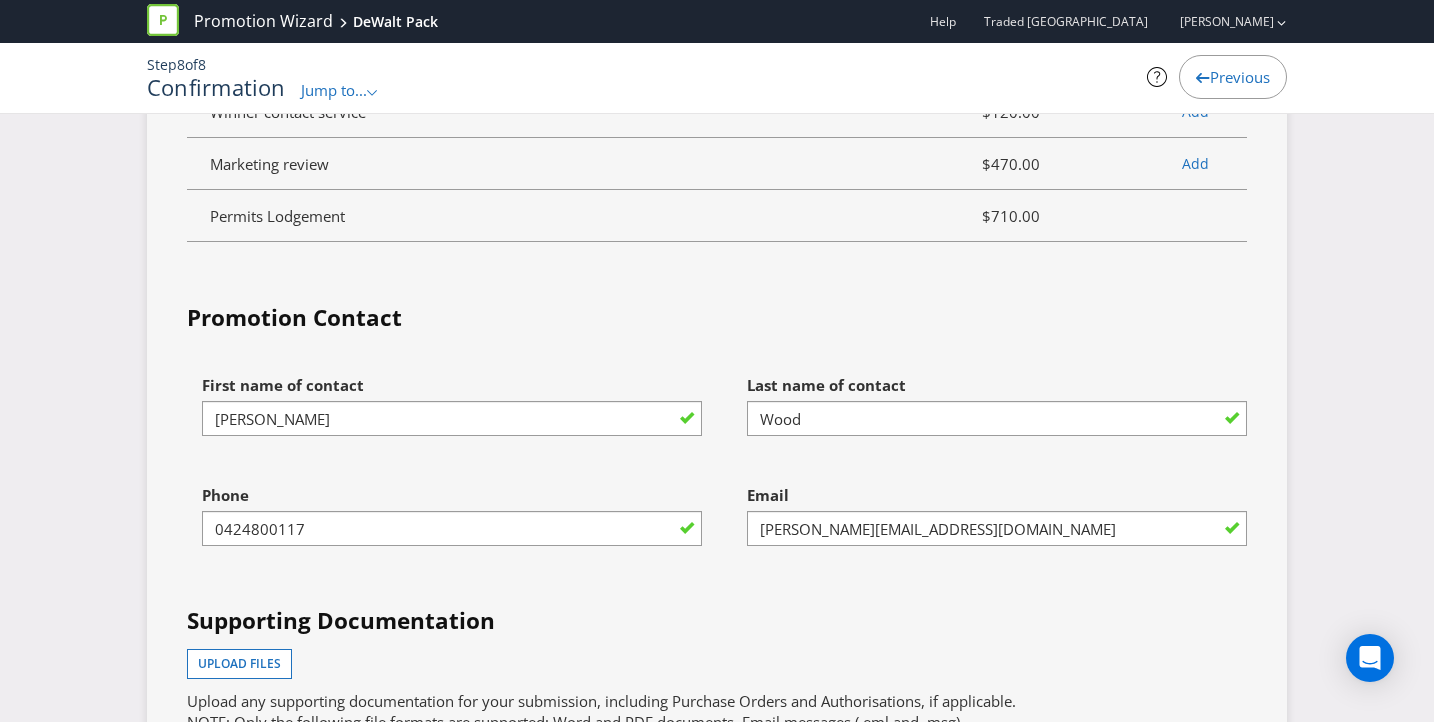 click on "First name of contact   [PERSON_NAME] Last name of contact   [PERSON_NAME] Phone   [PHONE_NUMBER] Email   [PERSON_NAME][EMAIL_ADDRESS][DOMAIN_NAME] Supporting Documentation Upload files Upload any supporting documentation for your submission, including Purchase Orders and Authorisations, if applicable. NOTE: Only the following file formats are supported: Word and PDF documents, Email messages (.eml and .msg). Purchase/job number (if applicable)?" at bounding box center [717, 643] 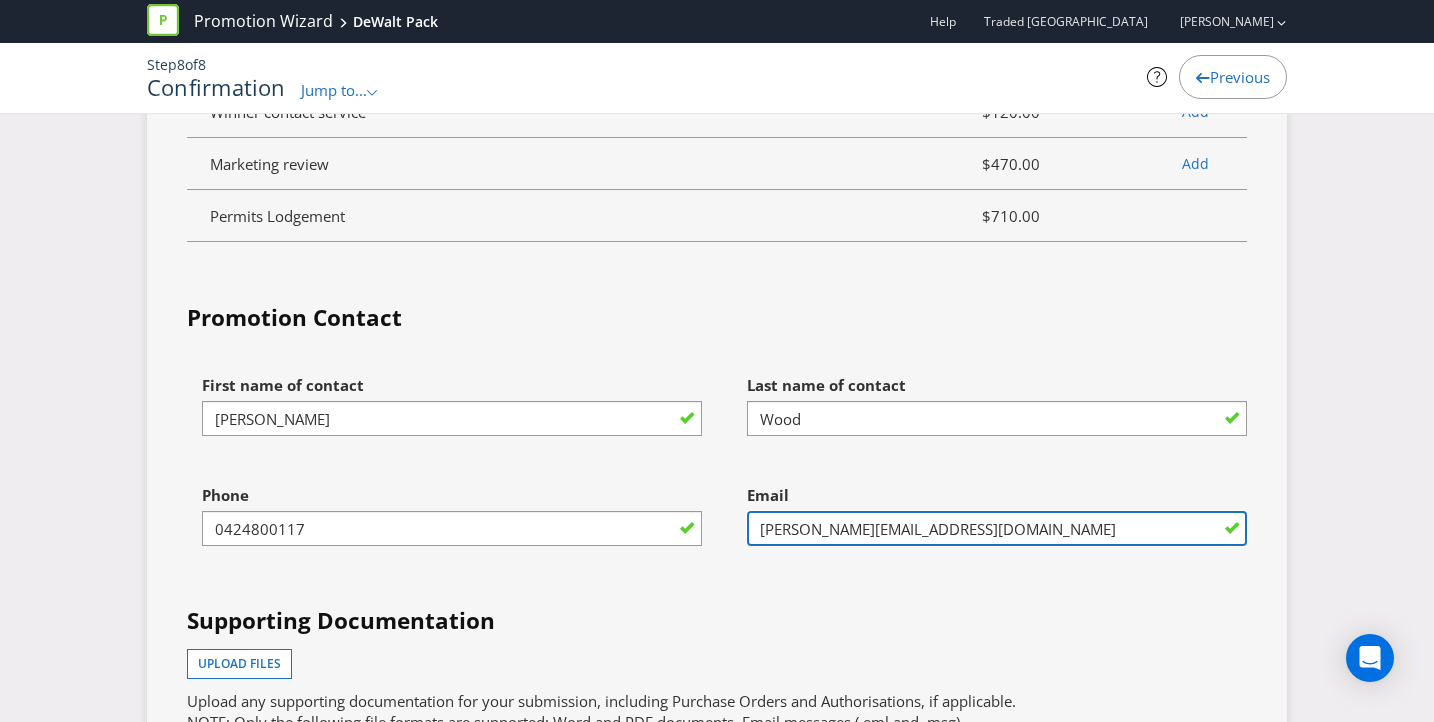 click on "[PERSON_NAME][EMAIL_ADDRESS][DOMAIN_NAME]" at bounding box center (997, 528) 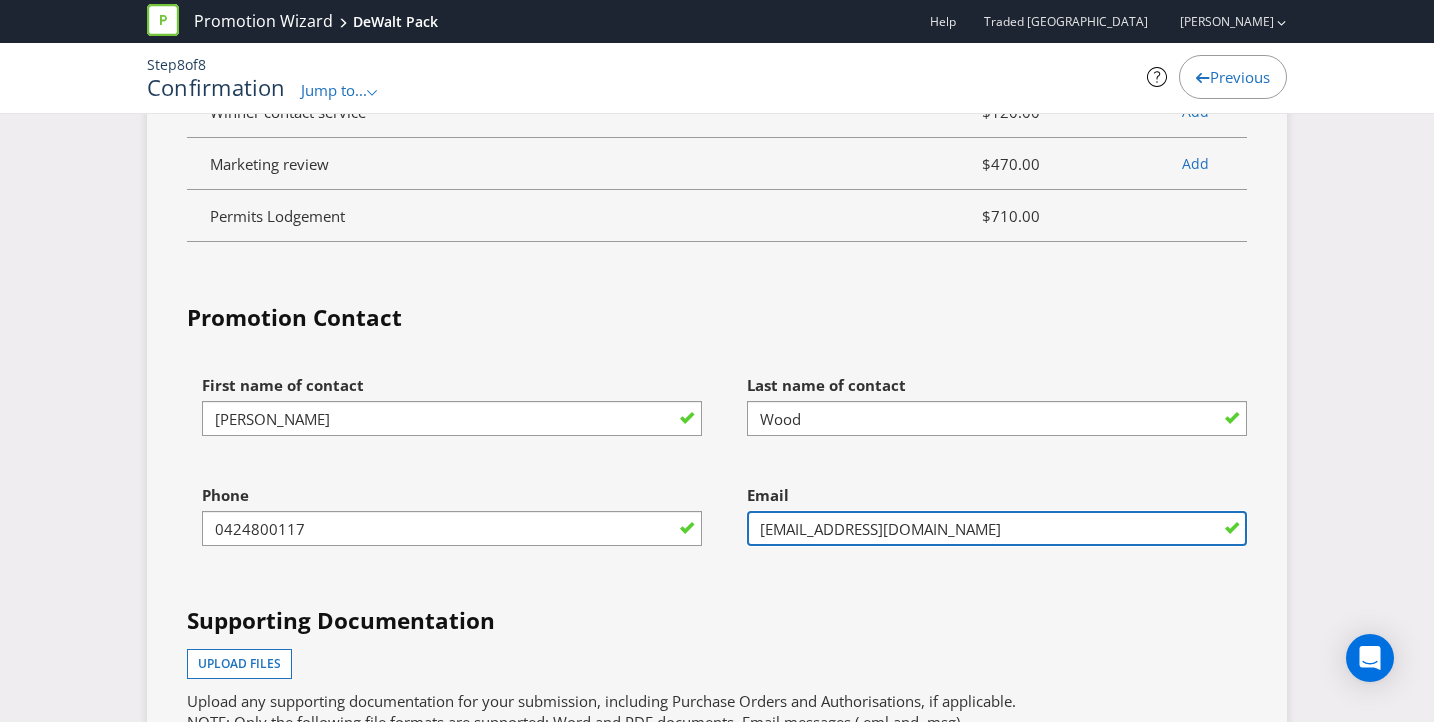 type on "[EMAIL_ADDRESS][DOMAIN_NAME]" 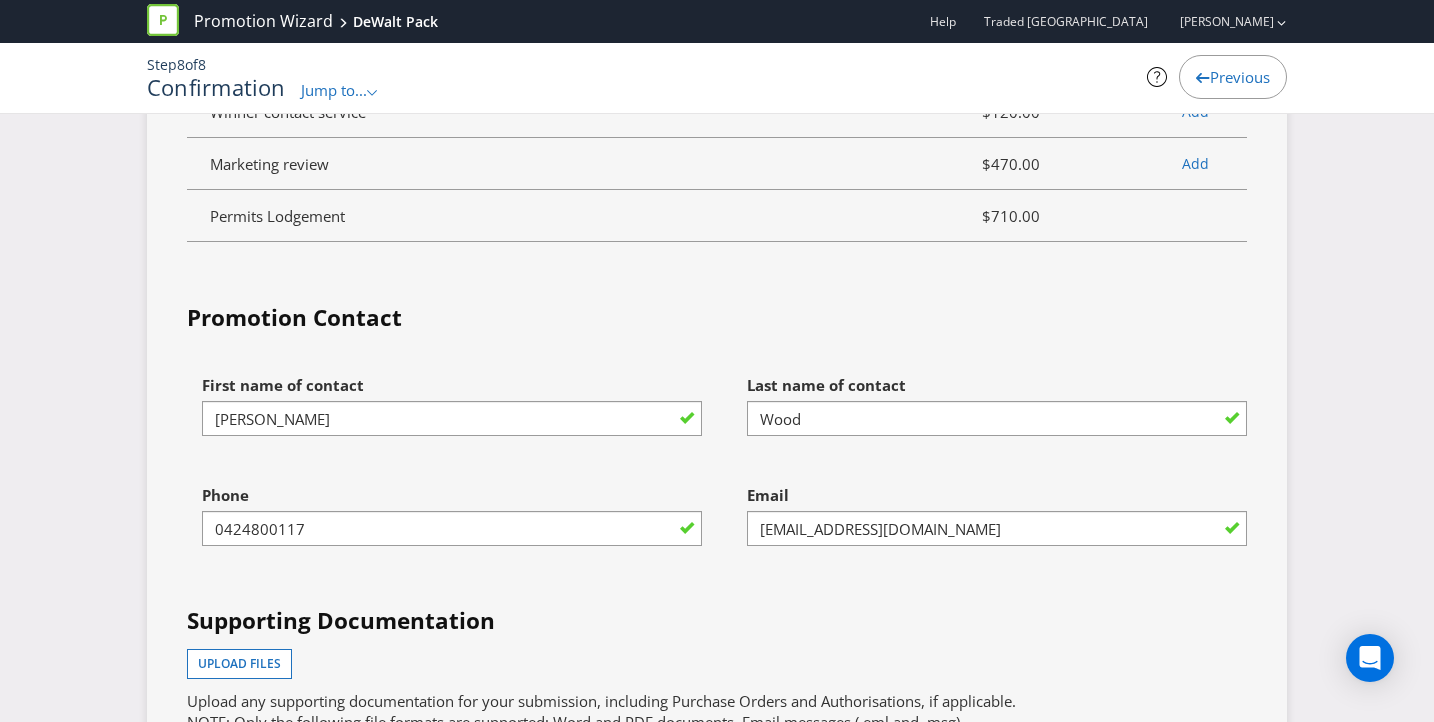 click on "Supporting Documentation" at bounding box center (717, 621) 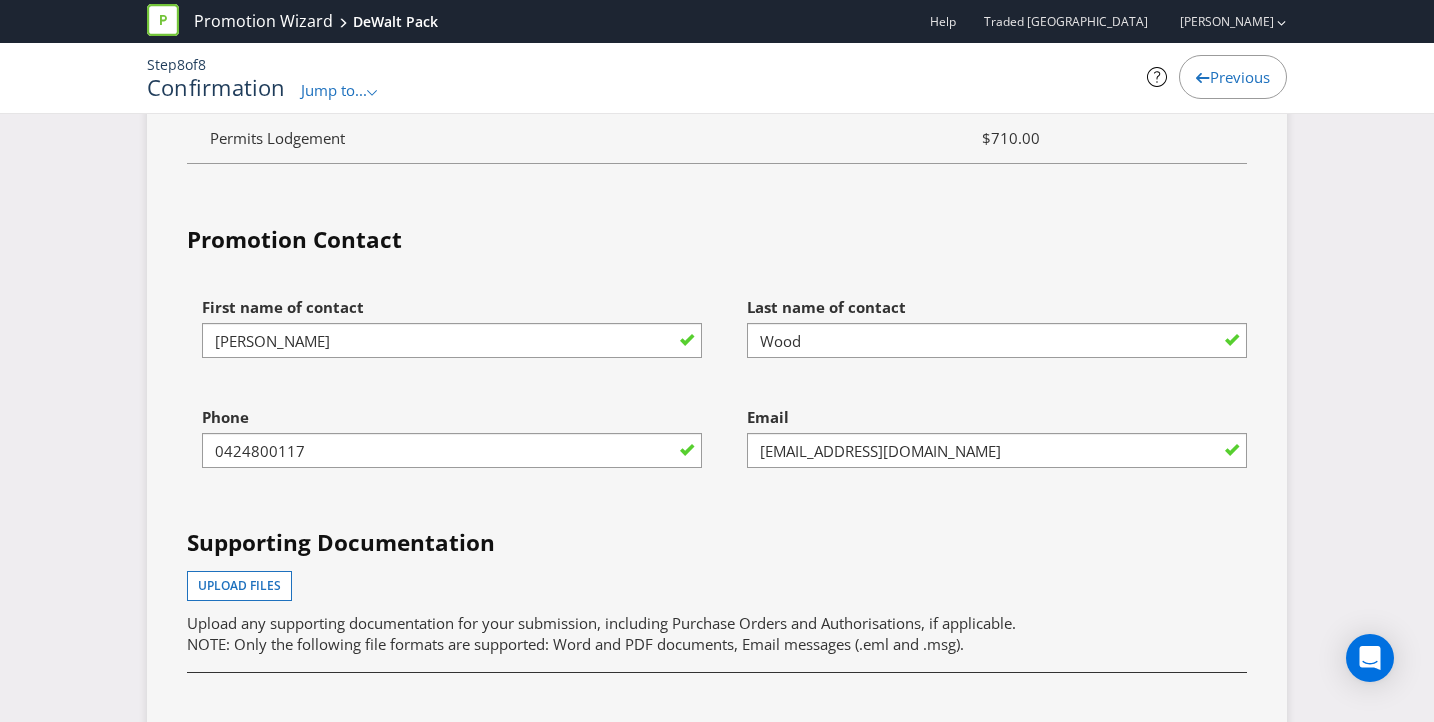 scroll, scrollTop: 6617, scrollLeft: 0, axis: vertical 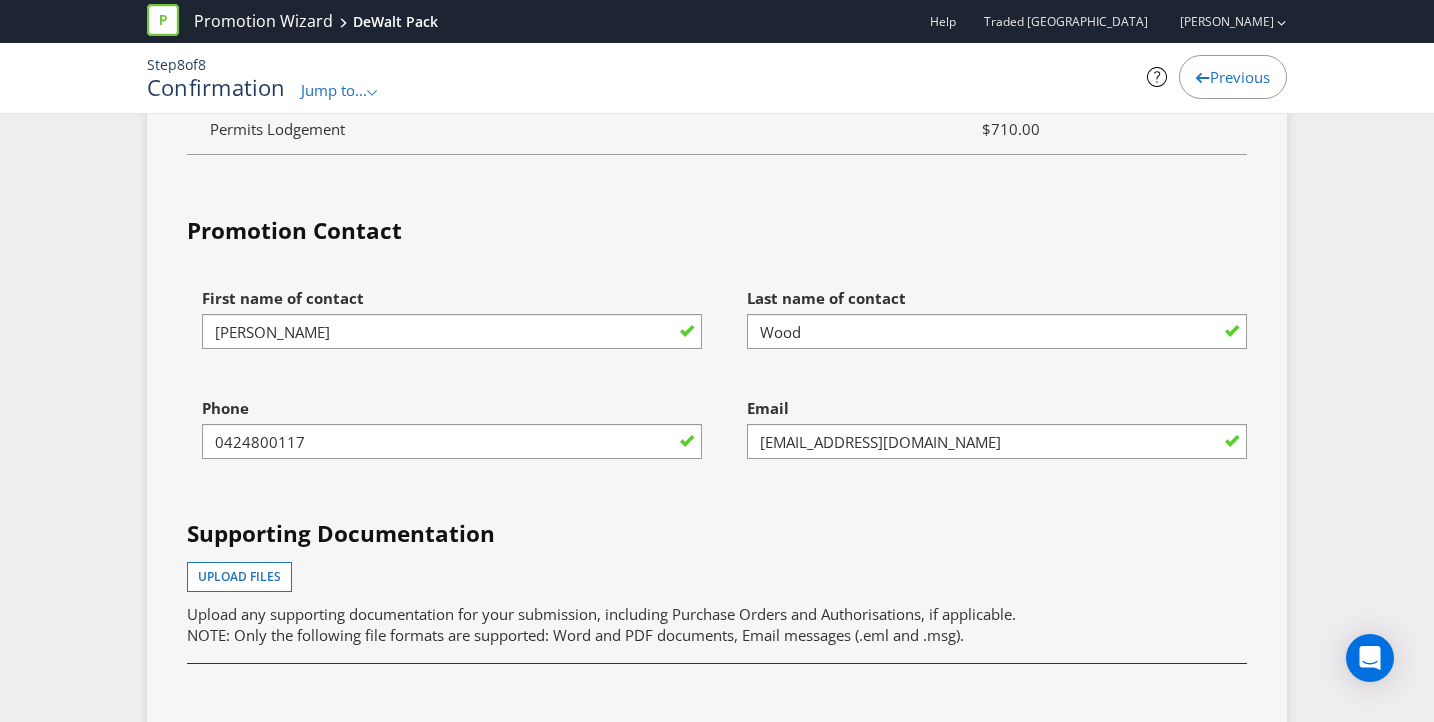 click on "Supporting Documentation" at bounding box center [717, 534] 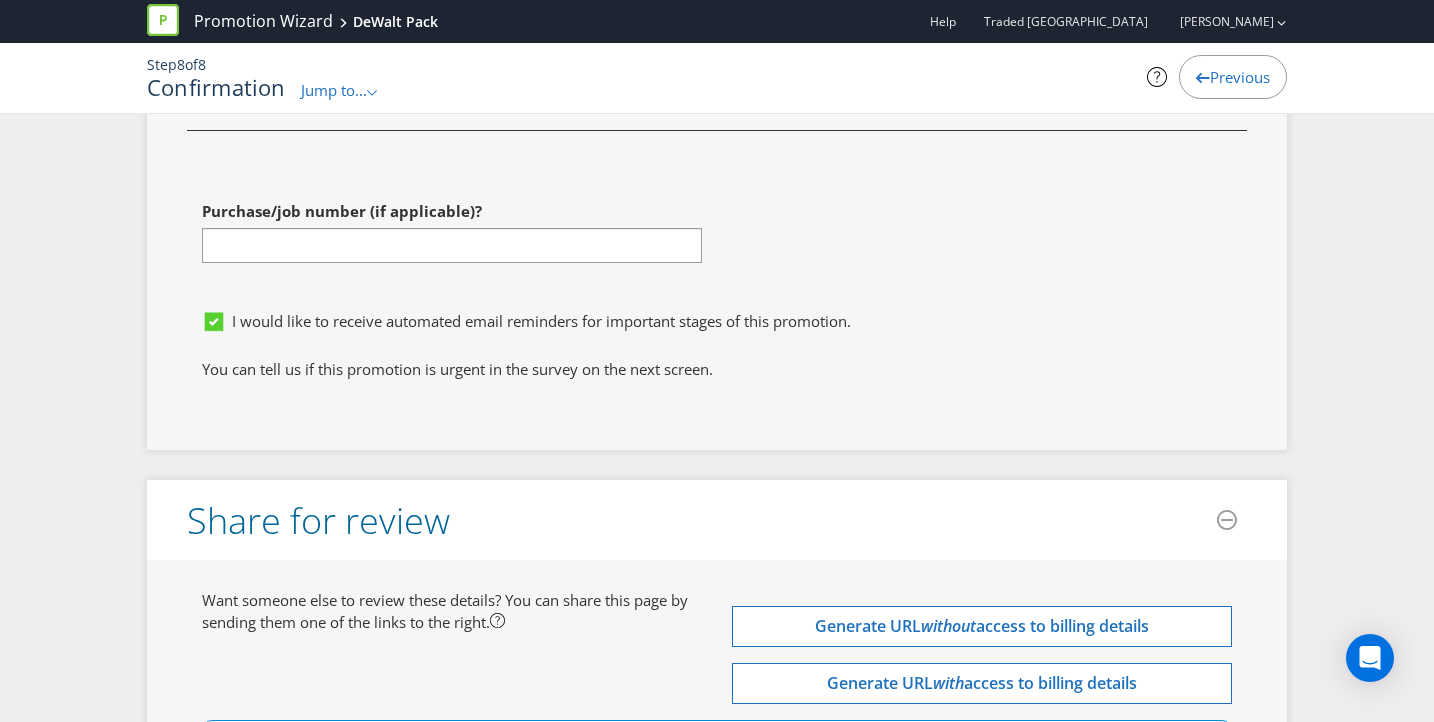 scroll, scrollTop: 7320, scrollLeft: 0, axis: vertical 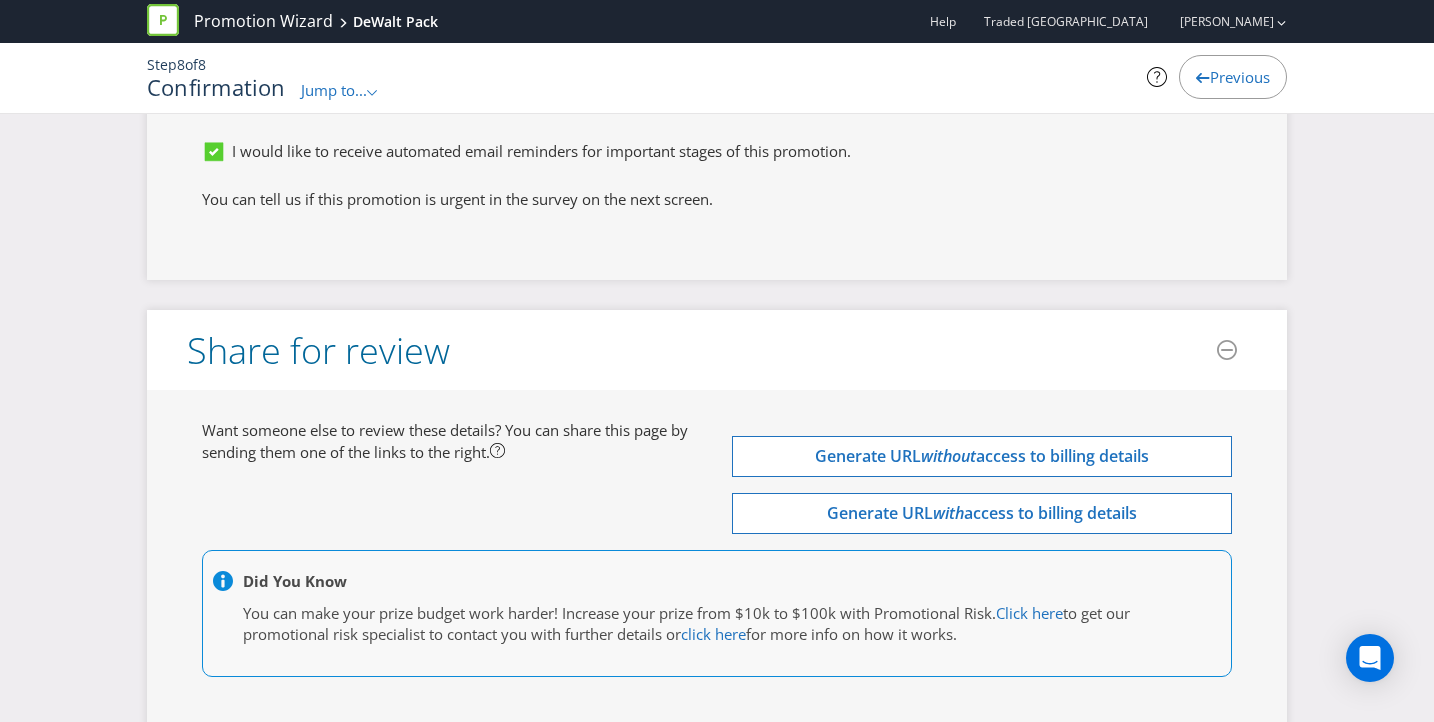 click on "Process Promotion" at bounding box center [717, 776] 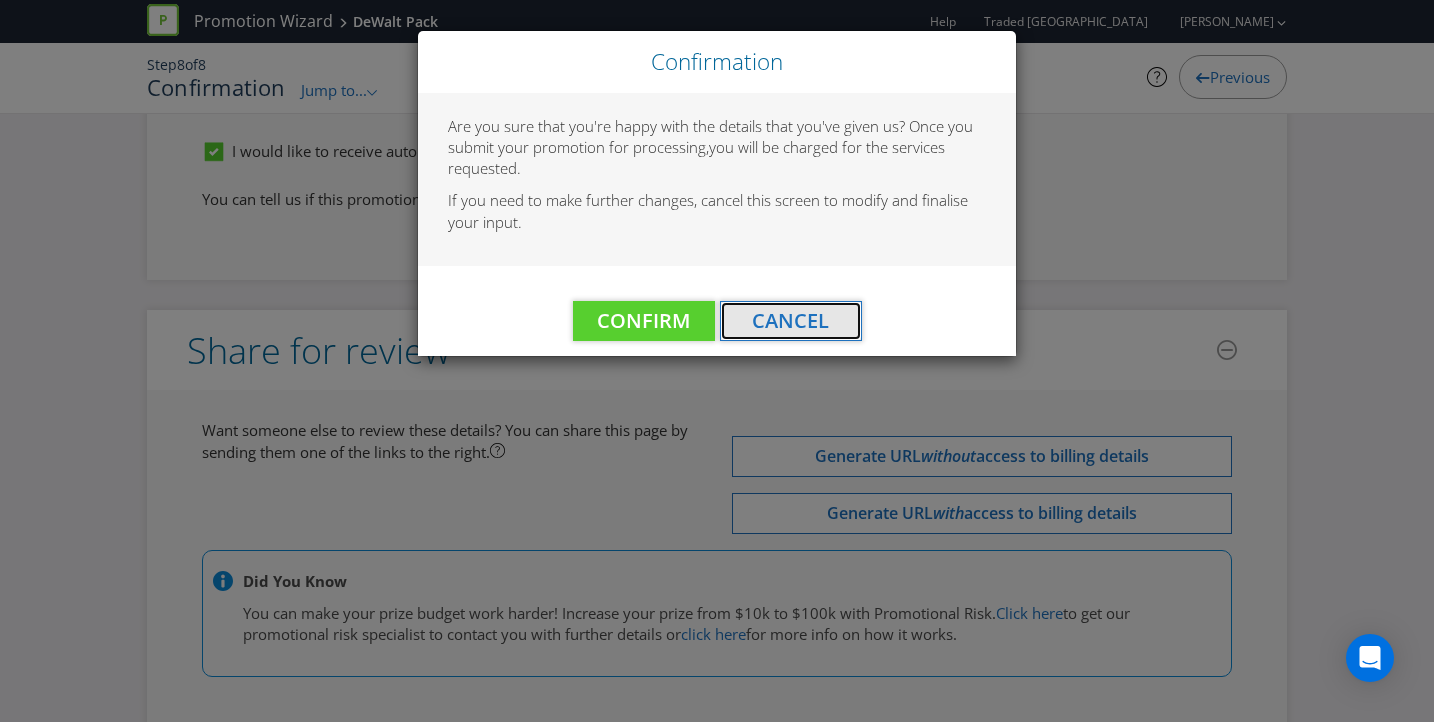 click on "Cancel" at bounding box center [790, 320] 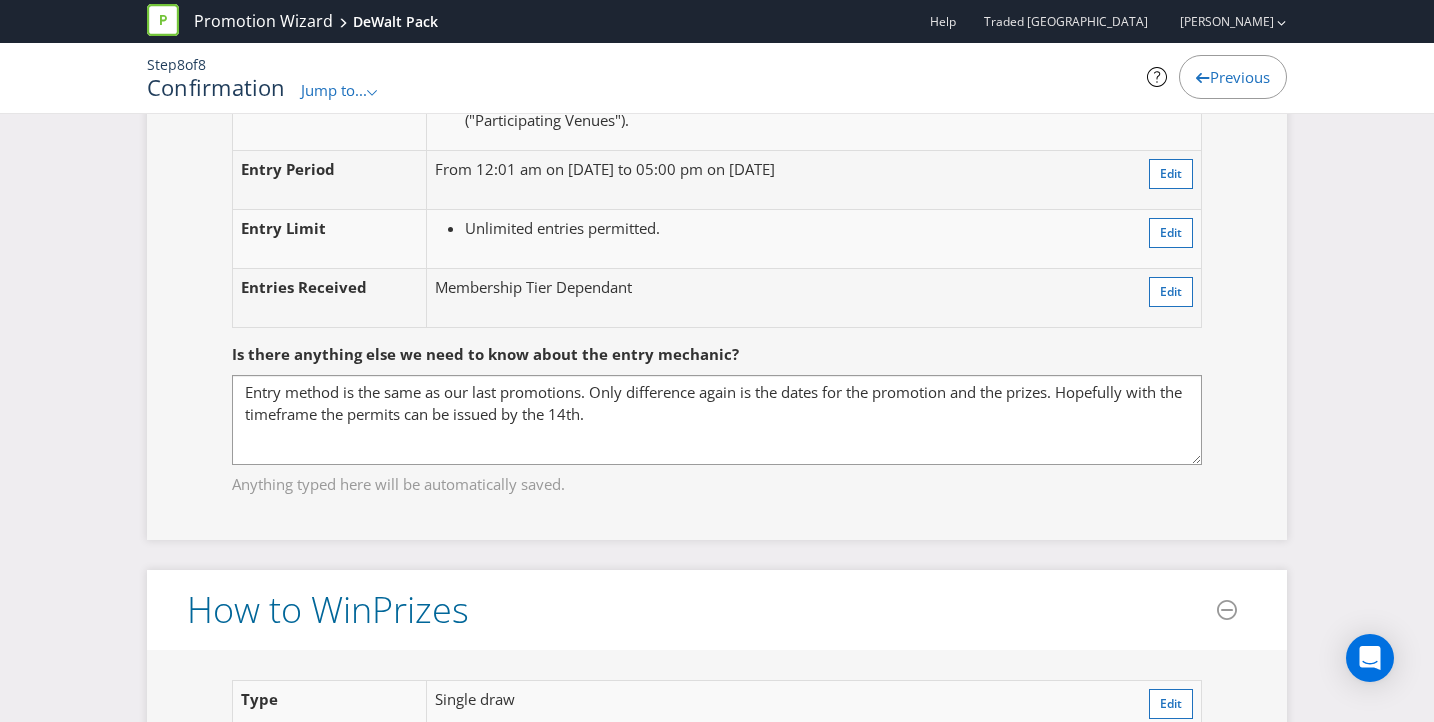 scroll, scrollTop: 1826, scrollLeft: 0, axis: vertical 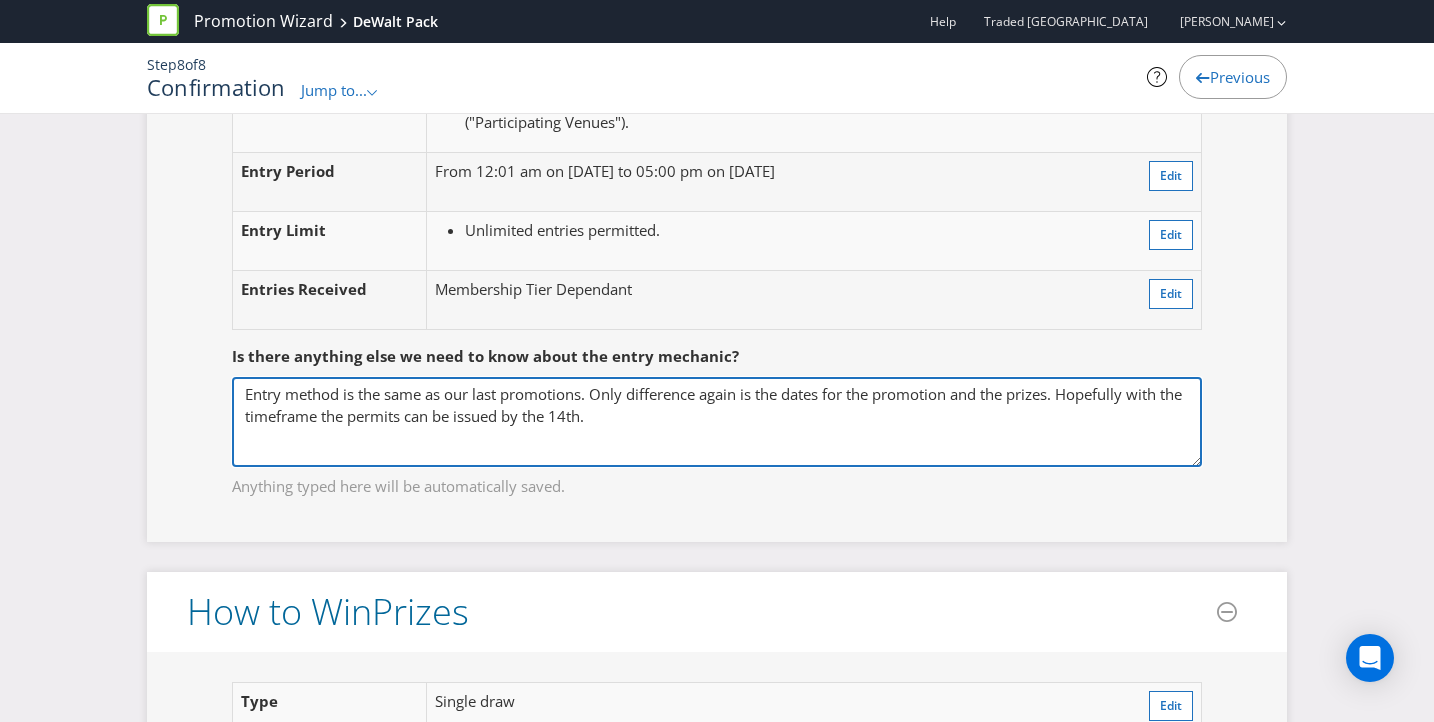 drag, startPoint x: 619, startPoint y: 369, endPoint x: 1066, endPoint y: 346, distance: 447.59134 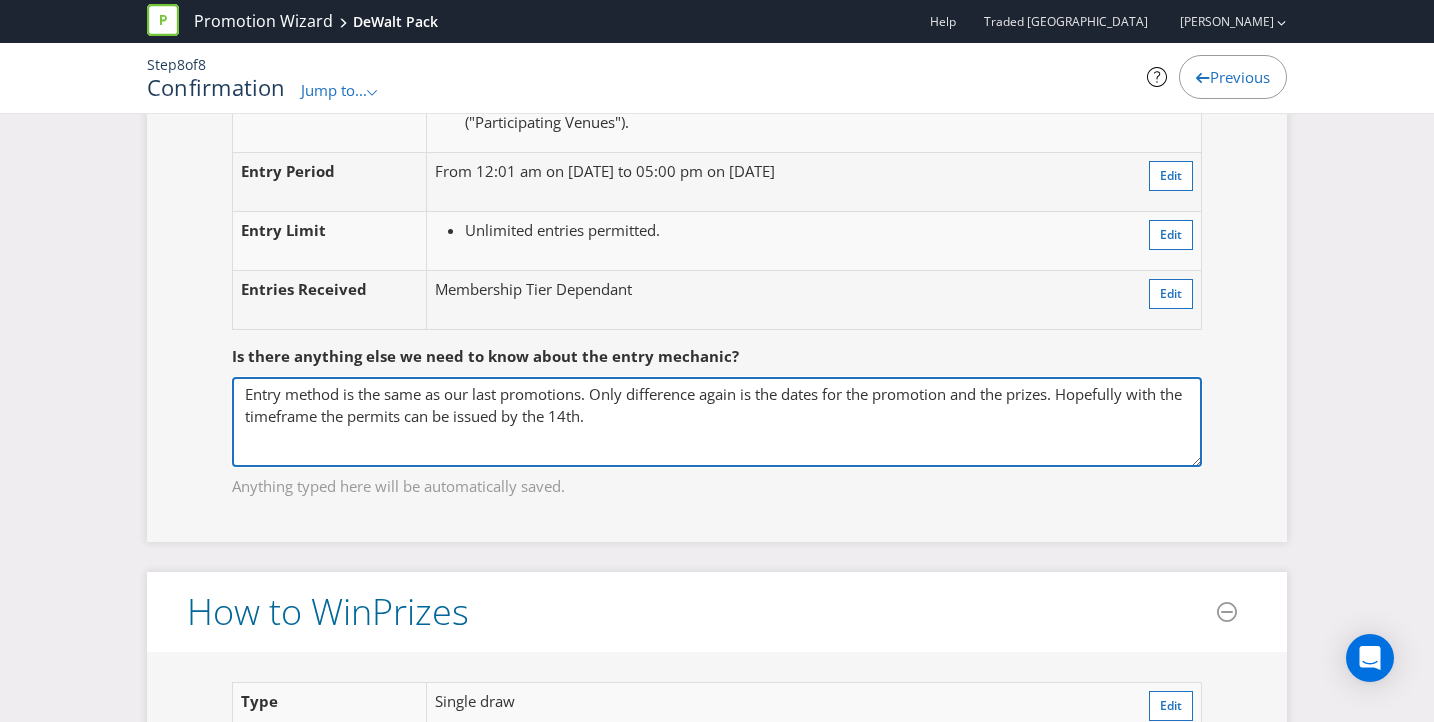 click on "Entry method is the same as our last promotions. Only difference again is the dates for the promotion and the prizes. Hopefully with the timeframe the permits can be issued by the 14th." at bounding box center (717, 422) 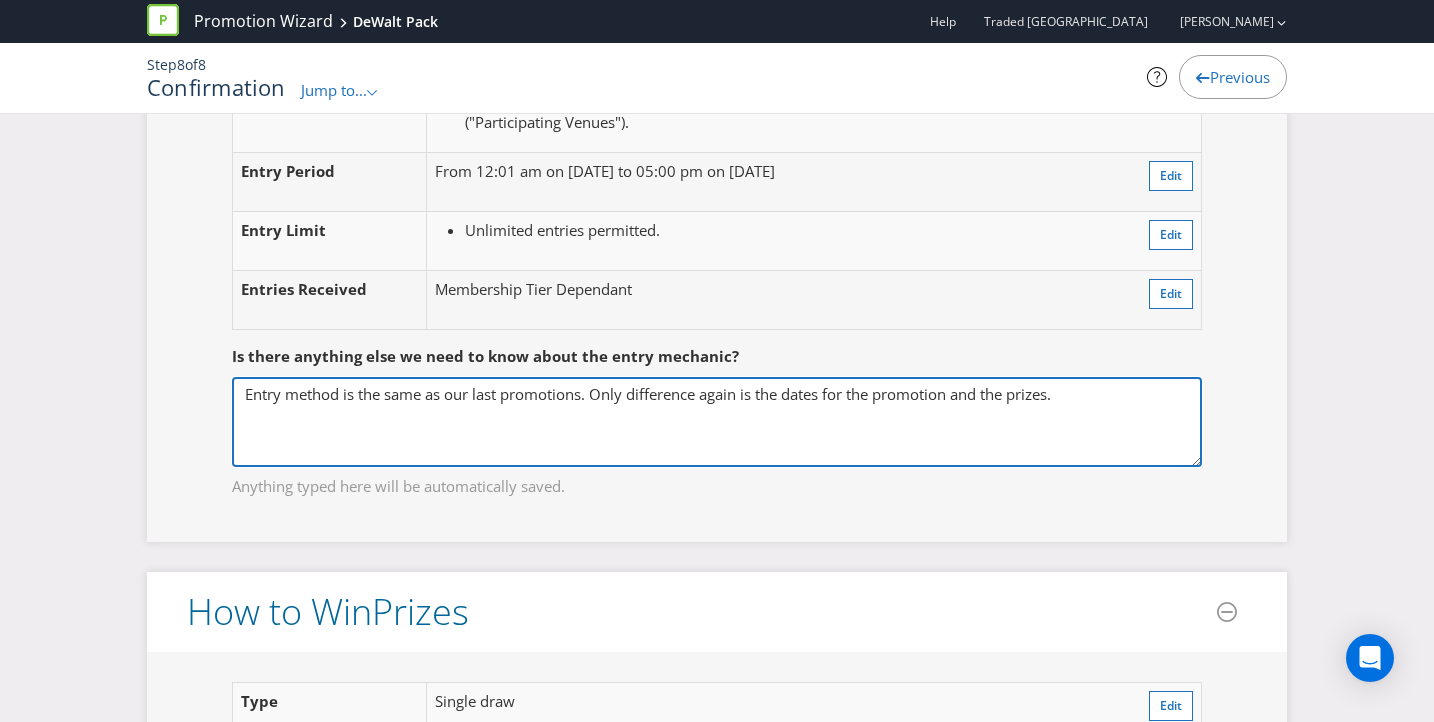 click on "Entry method is the same as our last promotions. Only difference again is the dates for the promotion and the prizes. Hopefully with the timeframe the permits can be issued by the 14th." at bounding box center [717, 422] 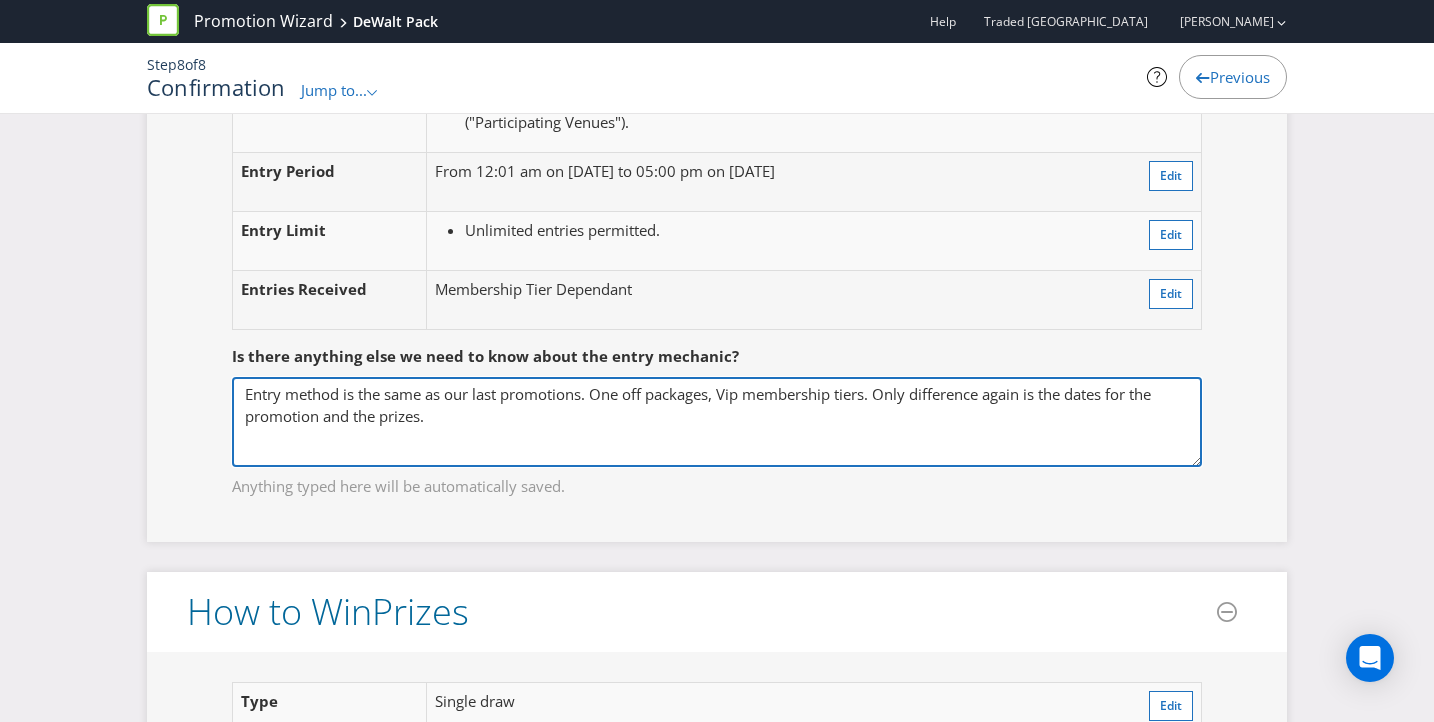 click on "Entry method is the same as our last promotions. Only difference again is the dates for the promotion and the prizes. Hopefully with the timeframe the permits can be issued by the 14th." at bounding box center [717, 422] 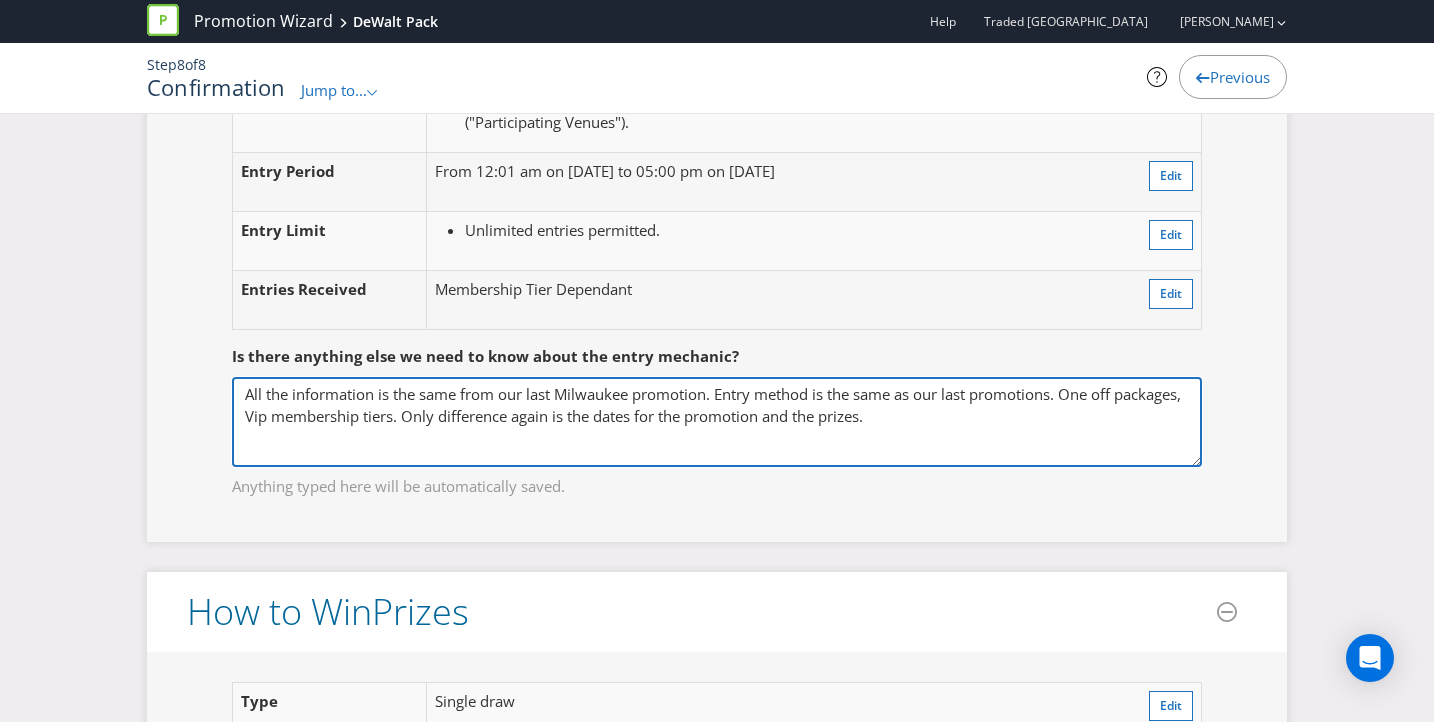 drag, startPoint x: 1060, startPoint y: 351, endPoint x: 814, endPoint y: 360, distance: 246.16458 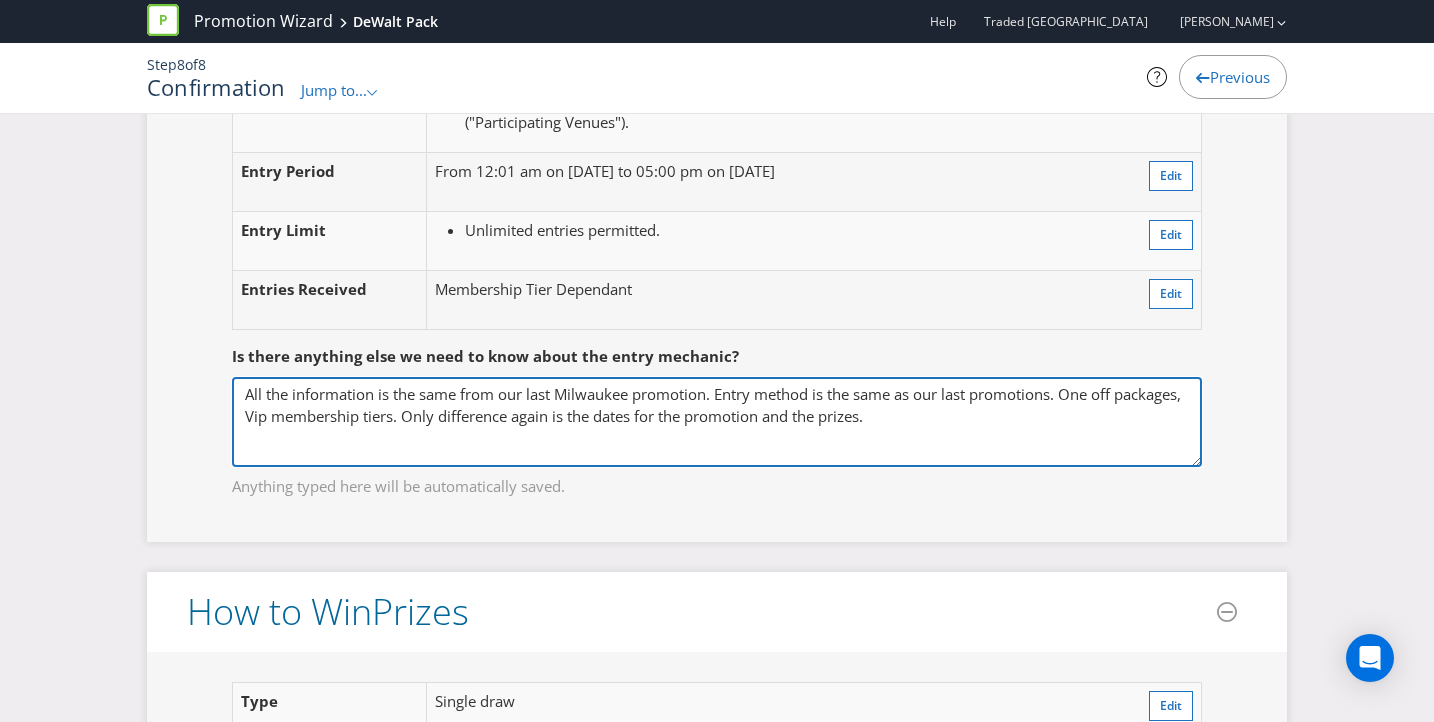 click on "Entry method is the same as our last promotions. Only difference again is the dates for the promotion and the prizes. Hopefully with the timeframe the permits can be issued by the 14th." at bounding box center (717, 422) 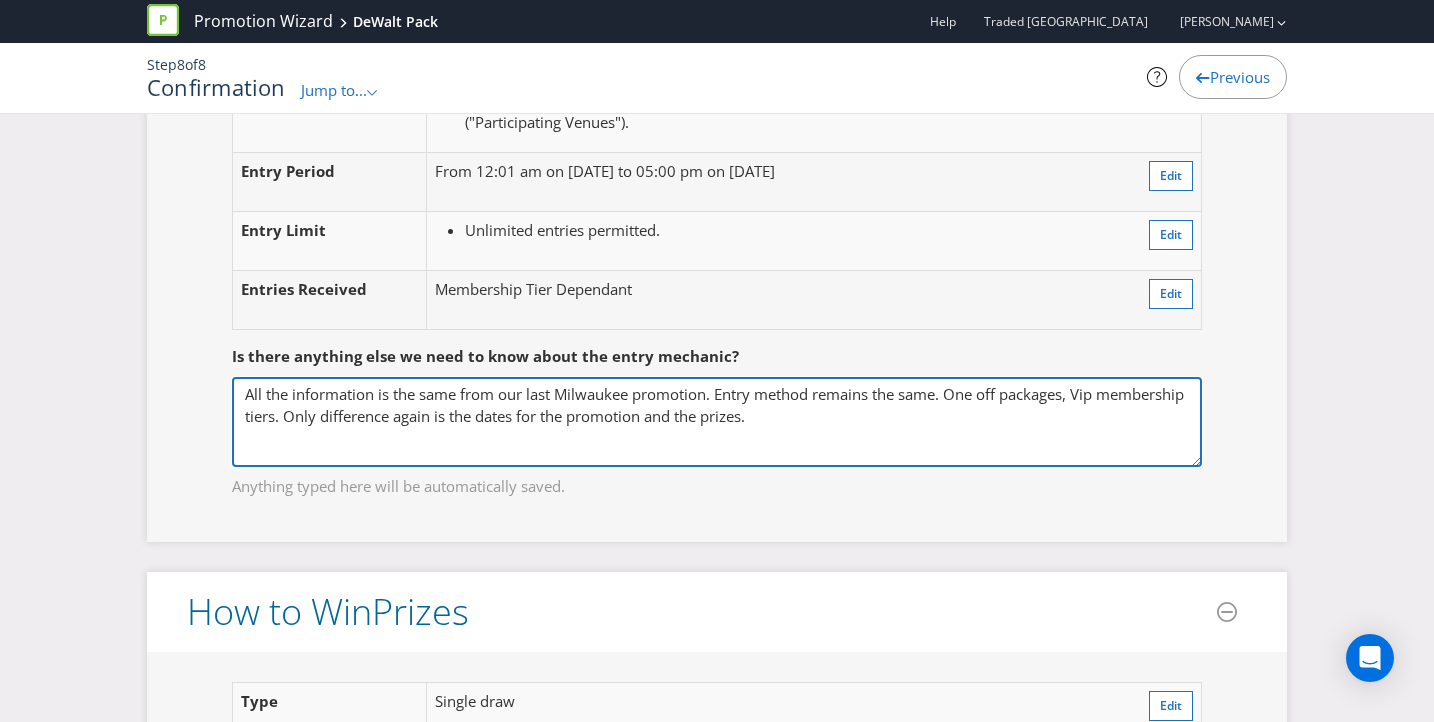 click on "Entry method is the same as our last promotions. Only difference again is the dates for the promotion and the prizes. Hopefully with the timeframe the permits can be issued by the 14th." at bounding box center (717, 422) 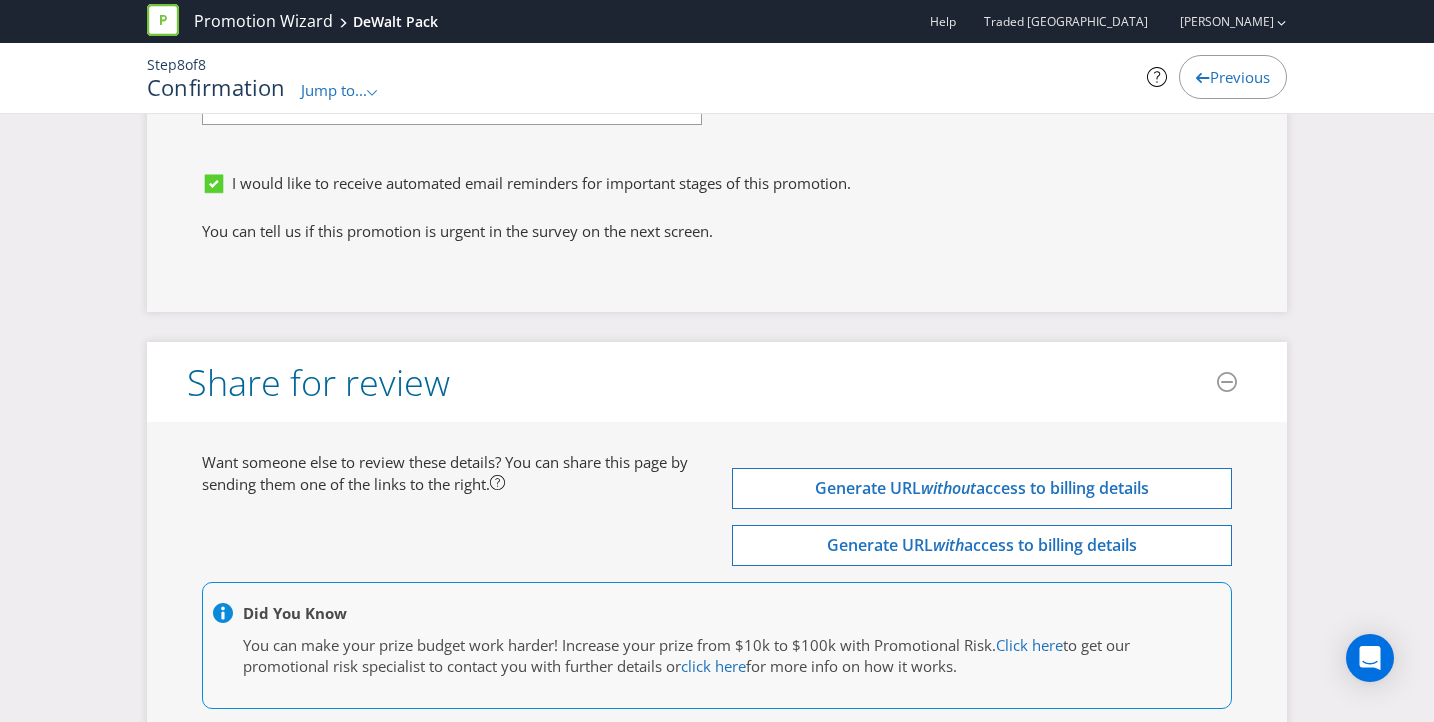scroll, scrollTop: 7320, scrollLeft: 0, axis: vertical 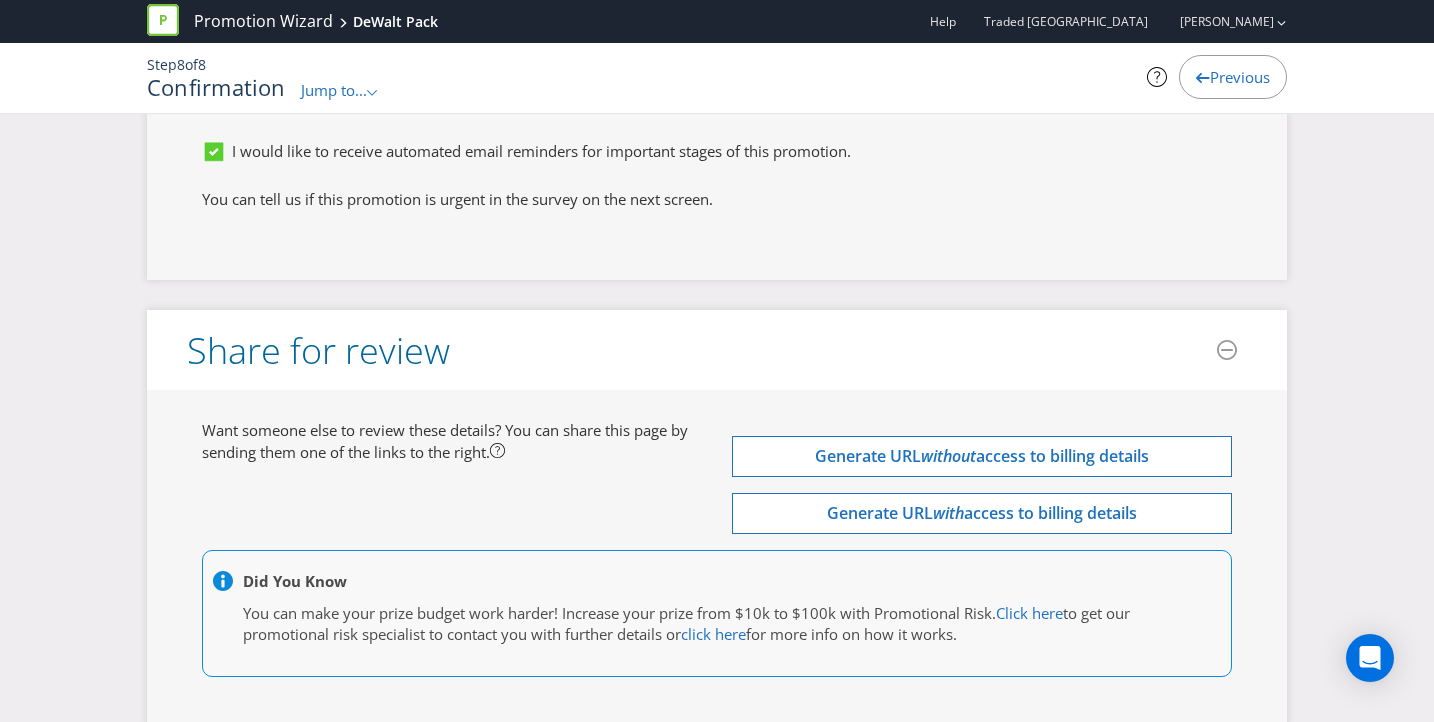 type on "All the information is the same from our last Milwaukee promotion. Entry method remains the same. One off packages, Vip membership tiers. Only difference again is the dates for the promotion and the prizes." 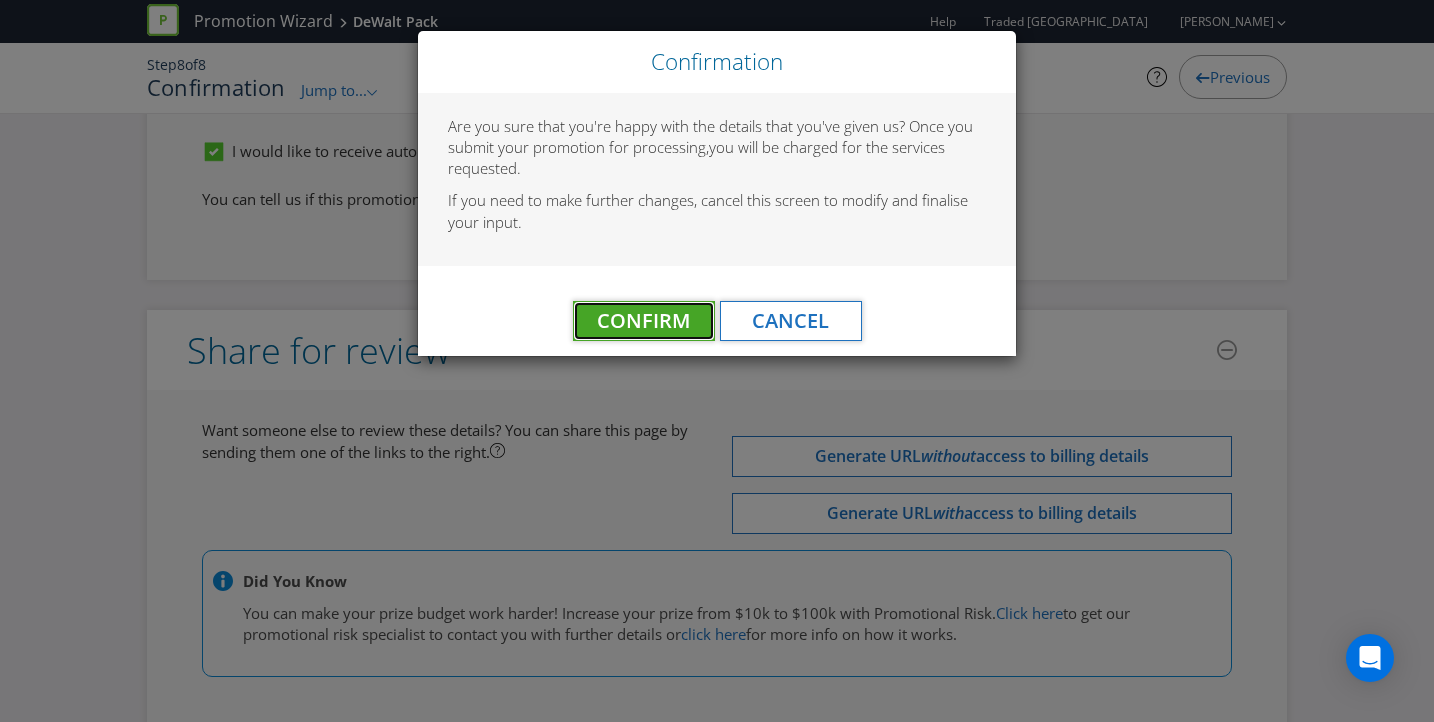 click on "Confirm" at bounding box center [643, 320] 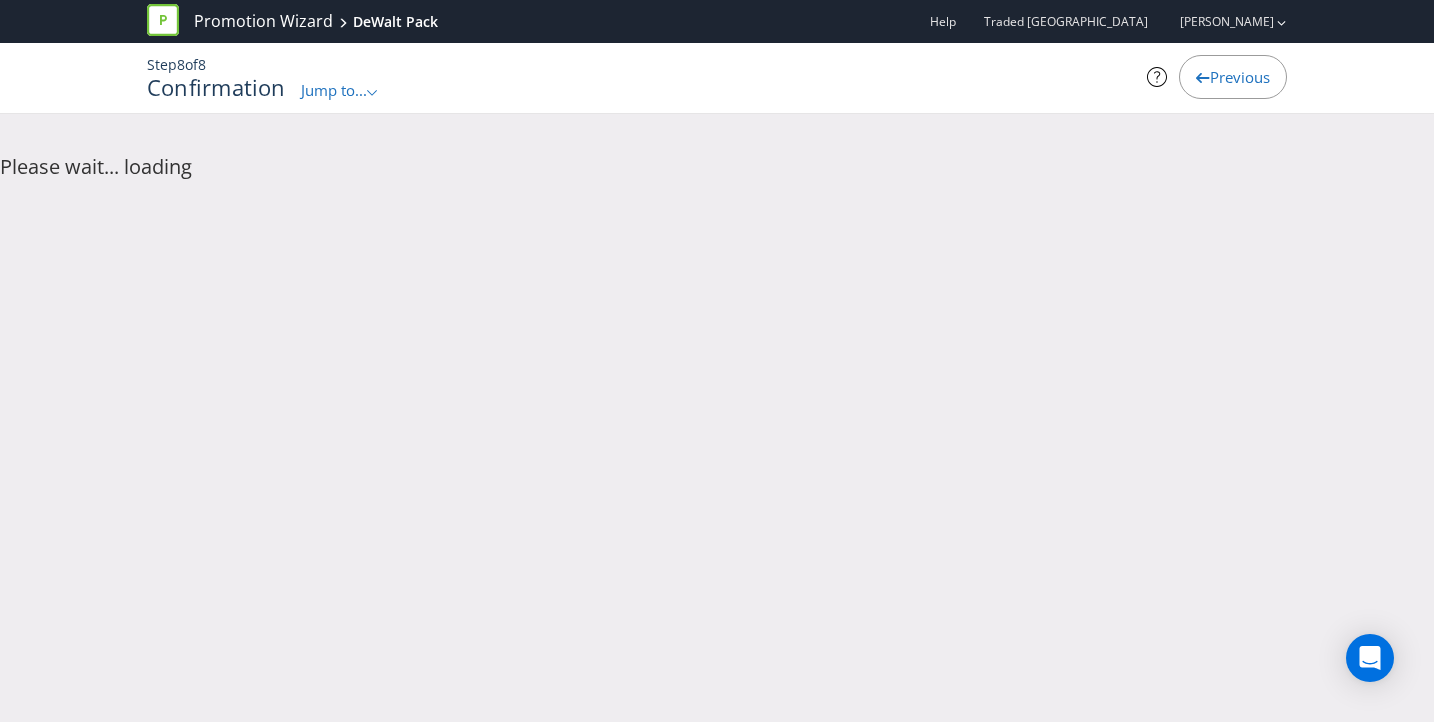 scroll, scrollTop: 0, scrollLeft: 0, axis: both 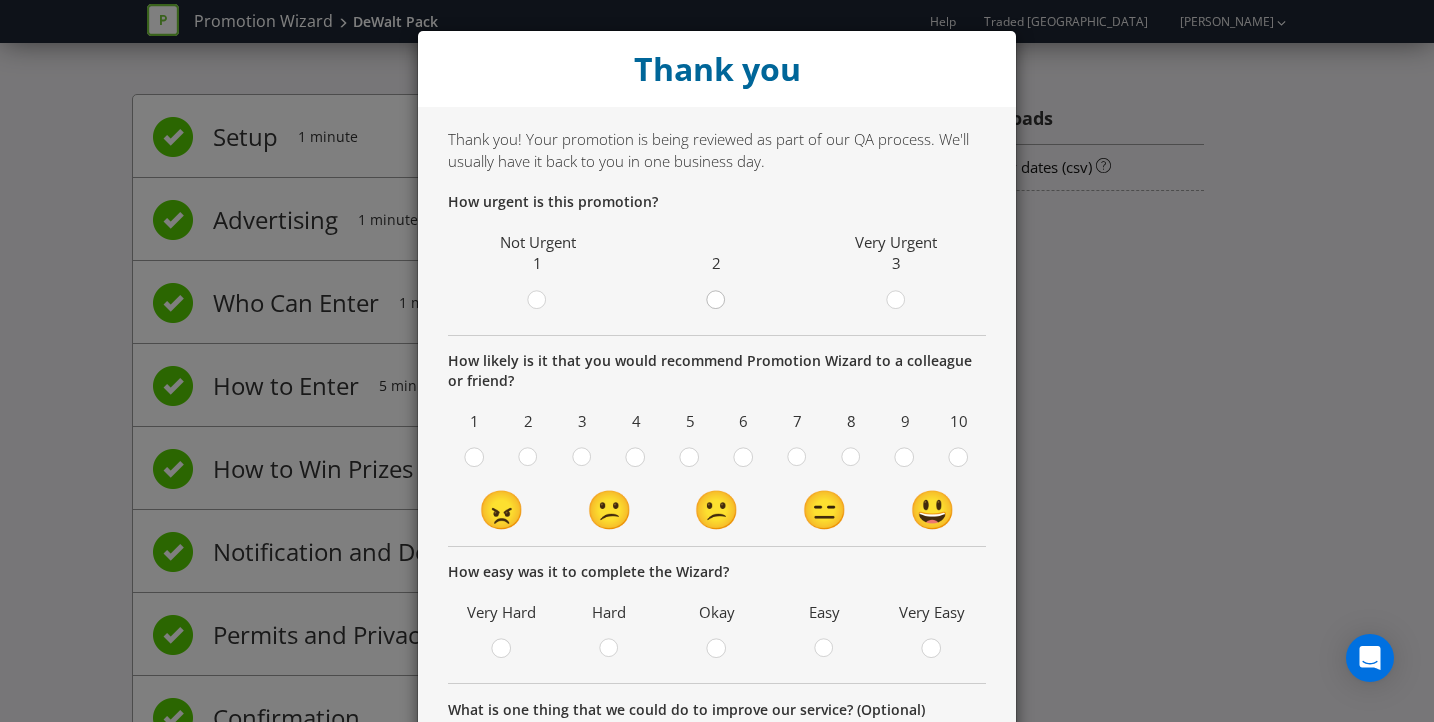 click 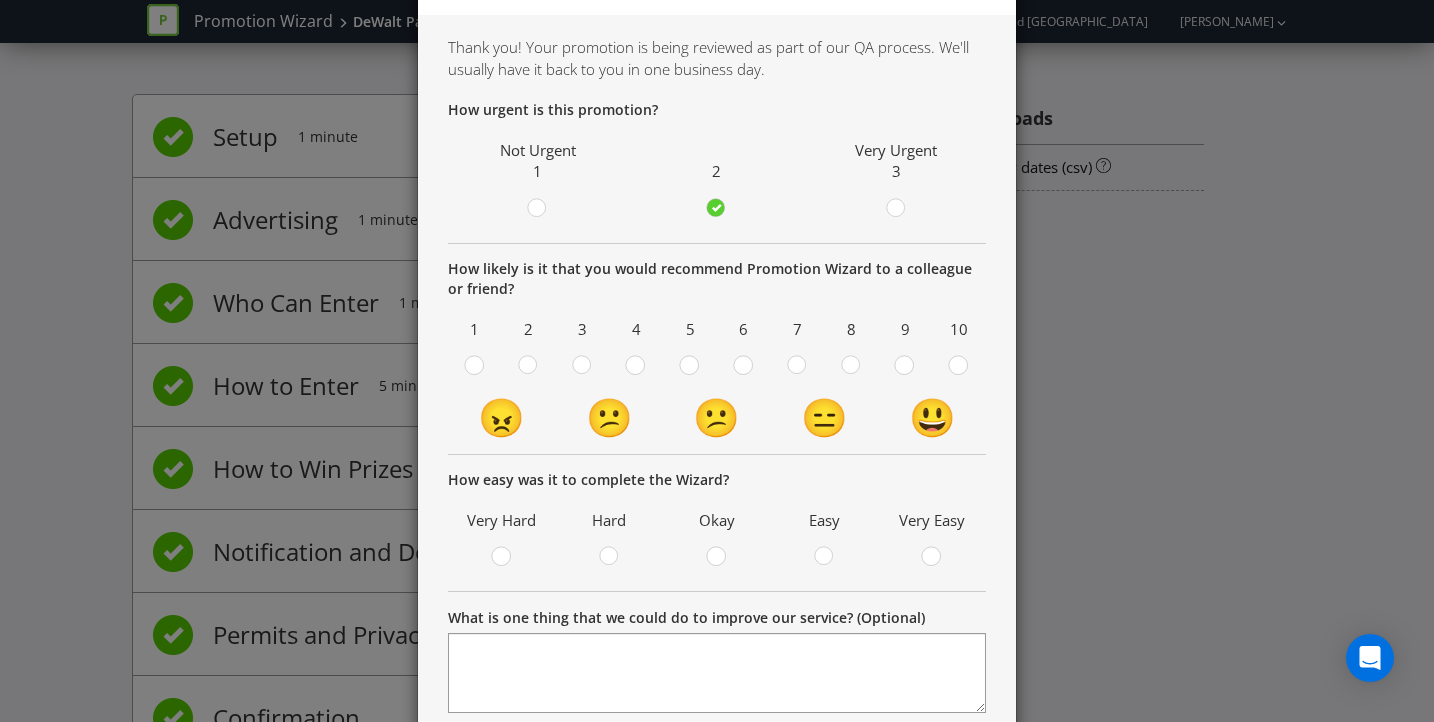 scroll, scrollTop: 96, scrollLeft: 0, axis: vertical 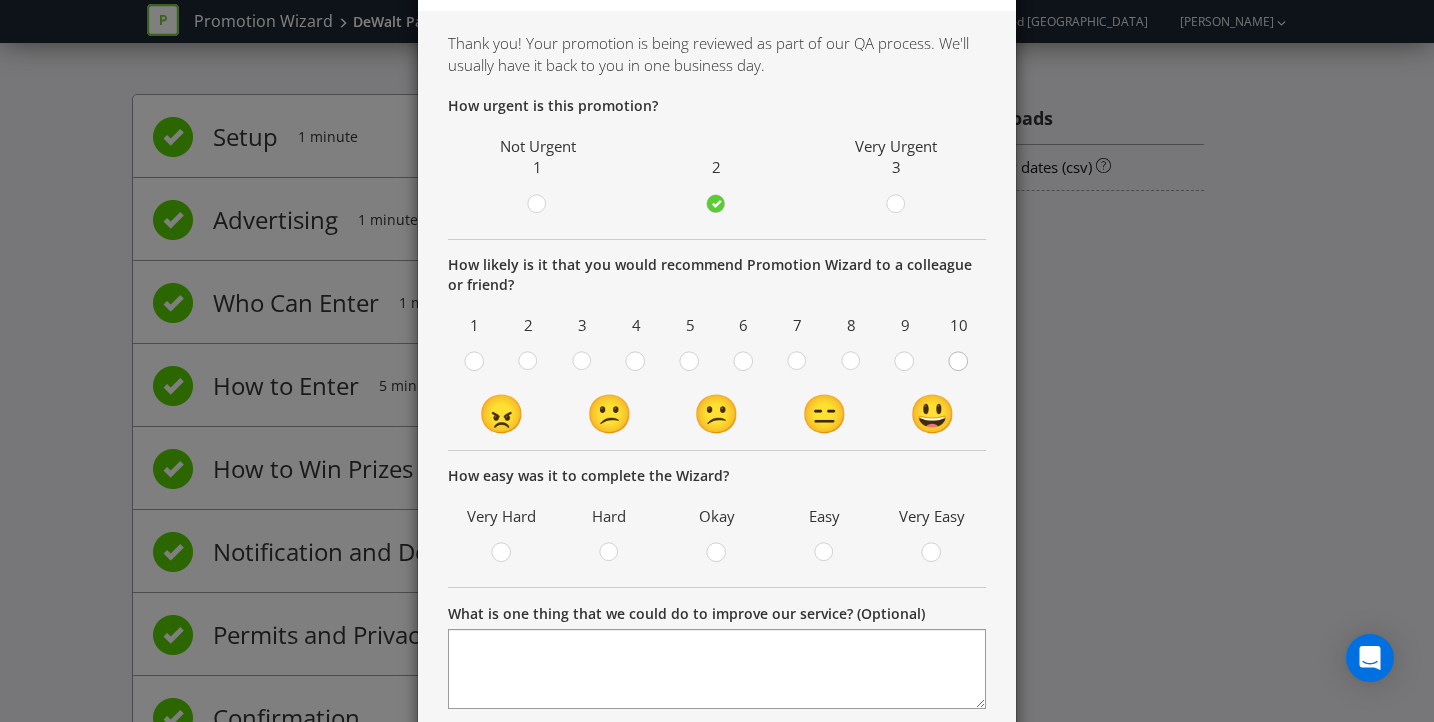 click 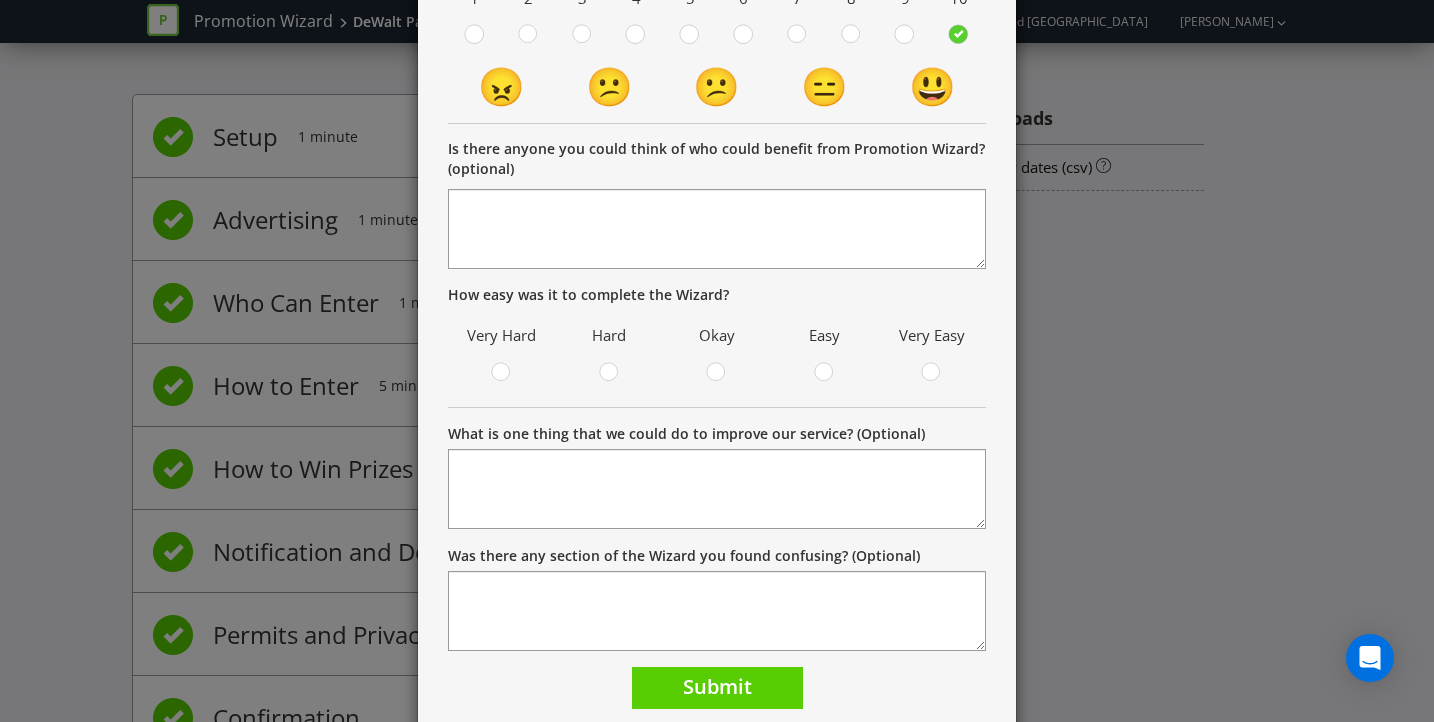 scroll, scrollTop: 424, scrollLeft: 0, axis: vertical 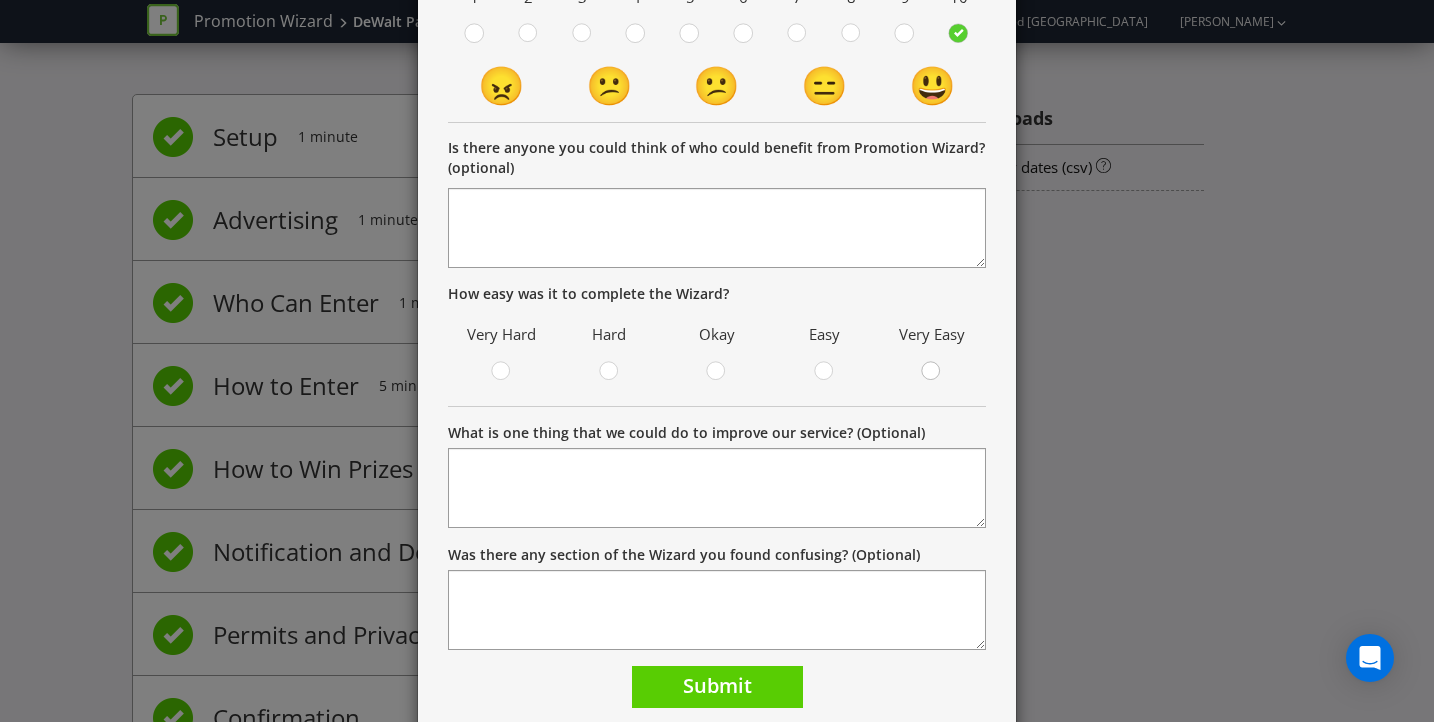 click 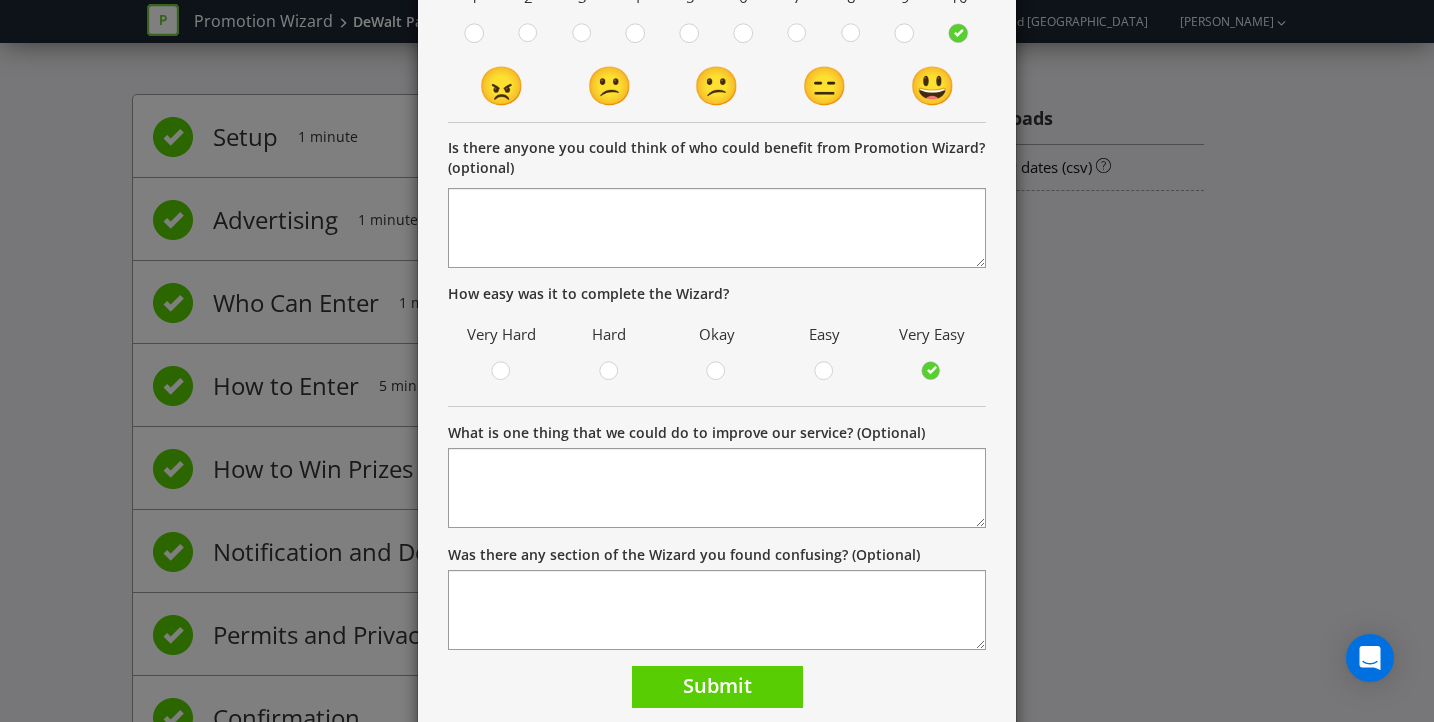 scroll, scrollTop: 494, scrollLeft: 0, axis: vertical 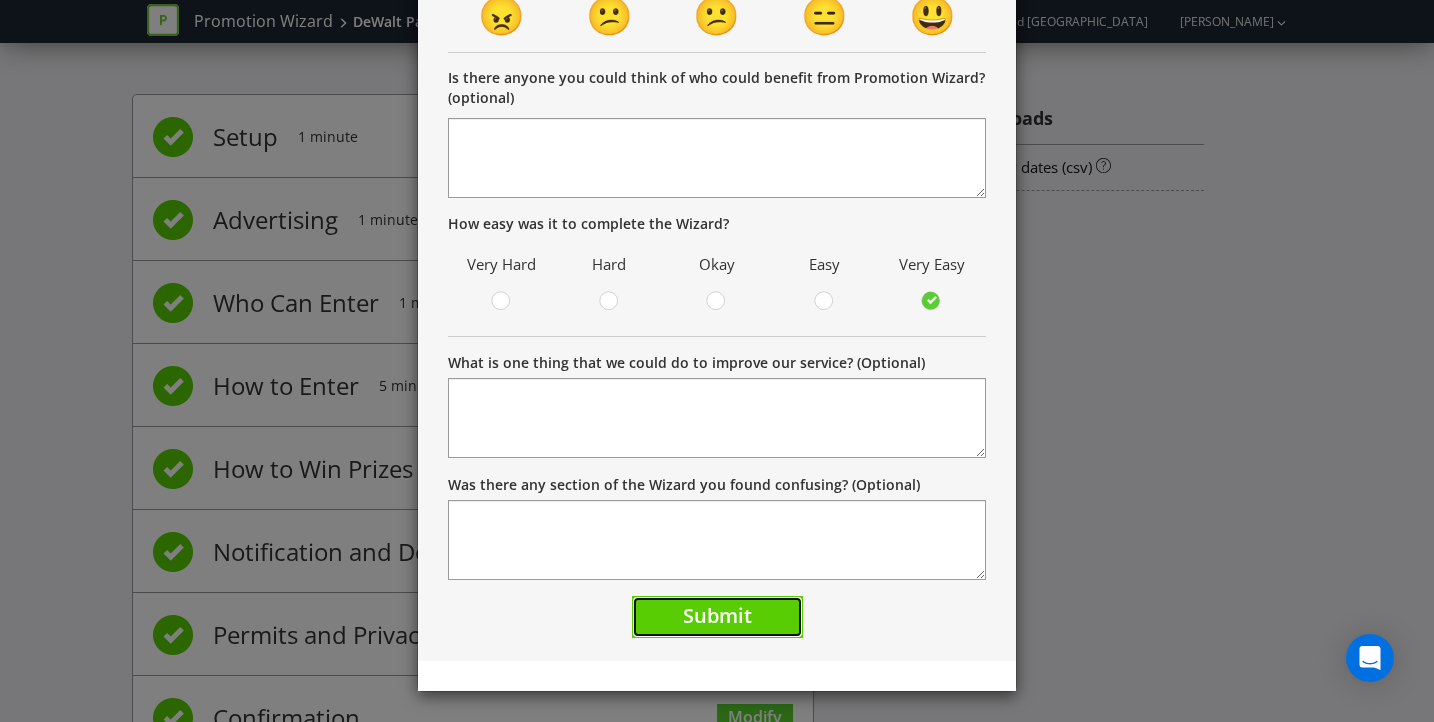 click on "Submit" at bounding box center [717, 615] 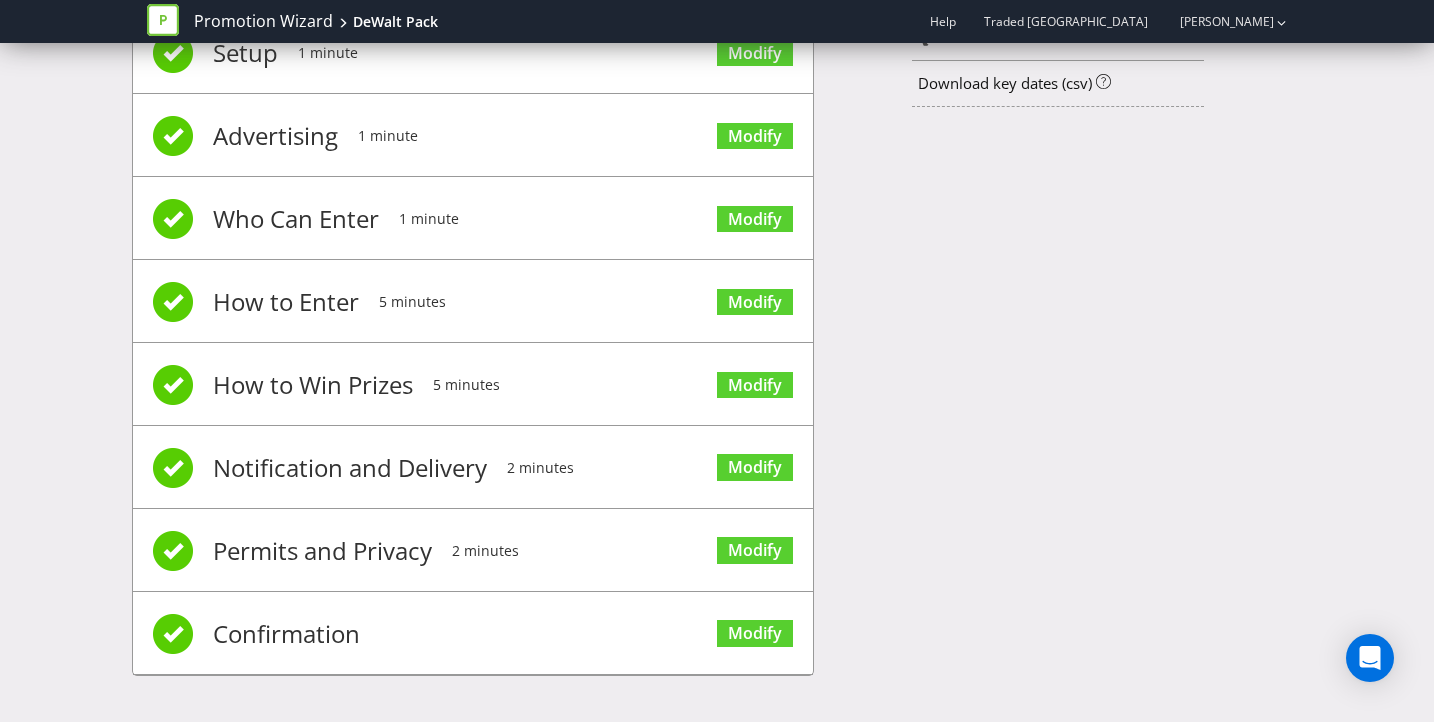 scroll, scrollTop: 0, scrollLeft: 0, axis: both 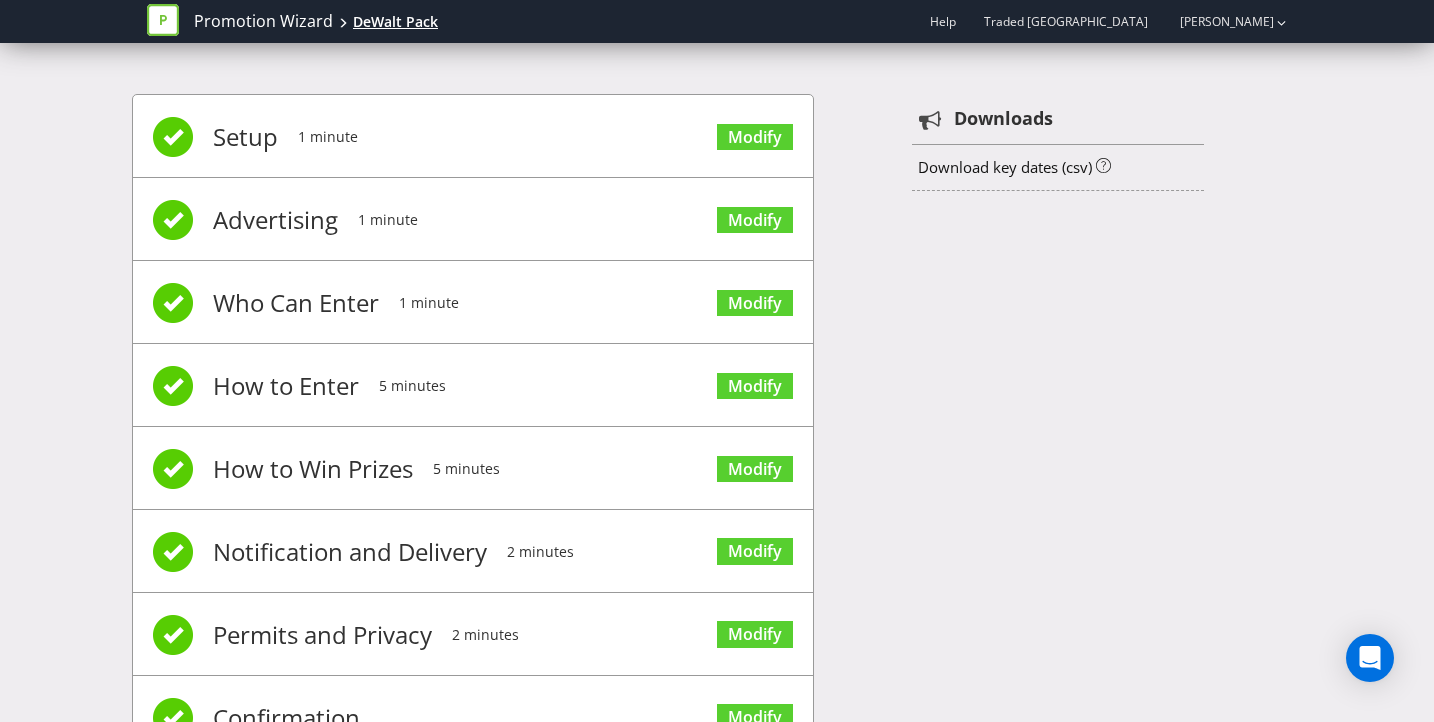 click on "DeWalt Pack" at bounding box center (395, 22) 